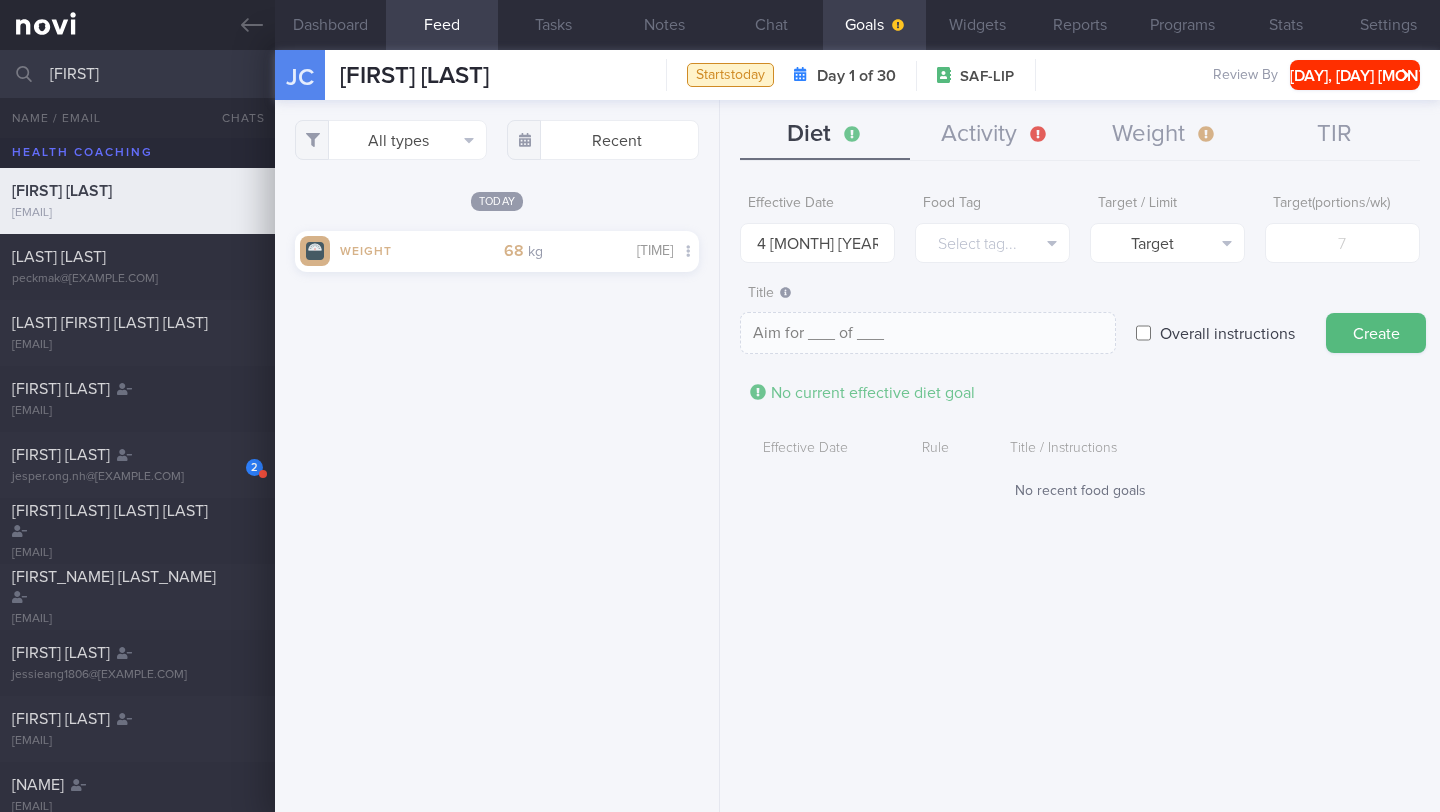 scroll, scrollTop: 0, scrollLeft: 0, axis: both 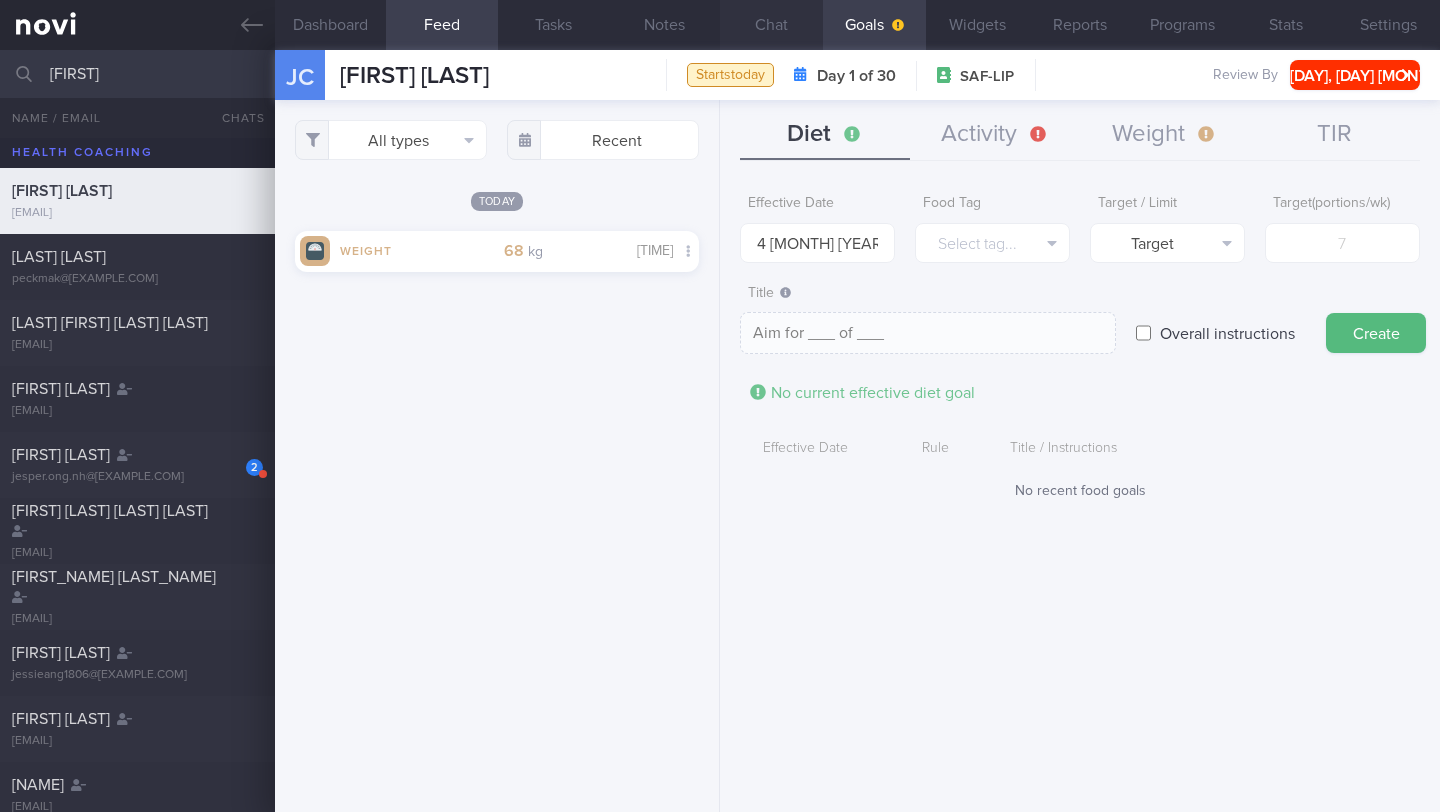click on "Chat" at bounding box center (771, 25) 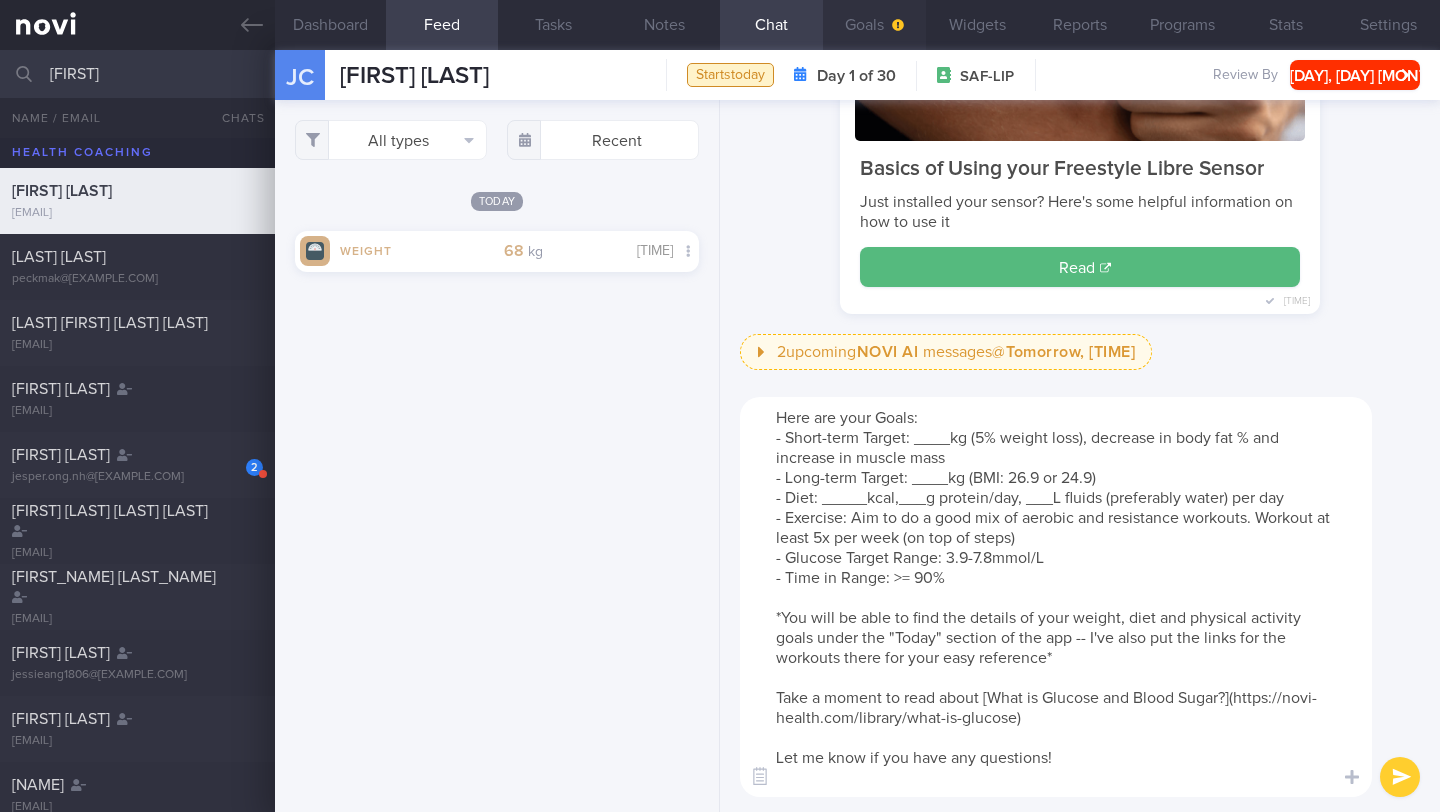 click on "Goals" at bounding box center (874, 25) 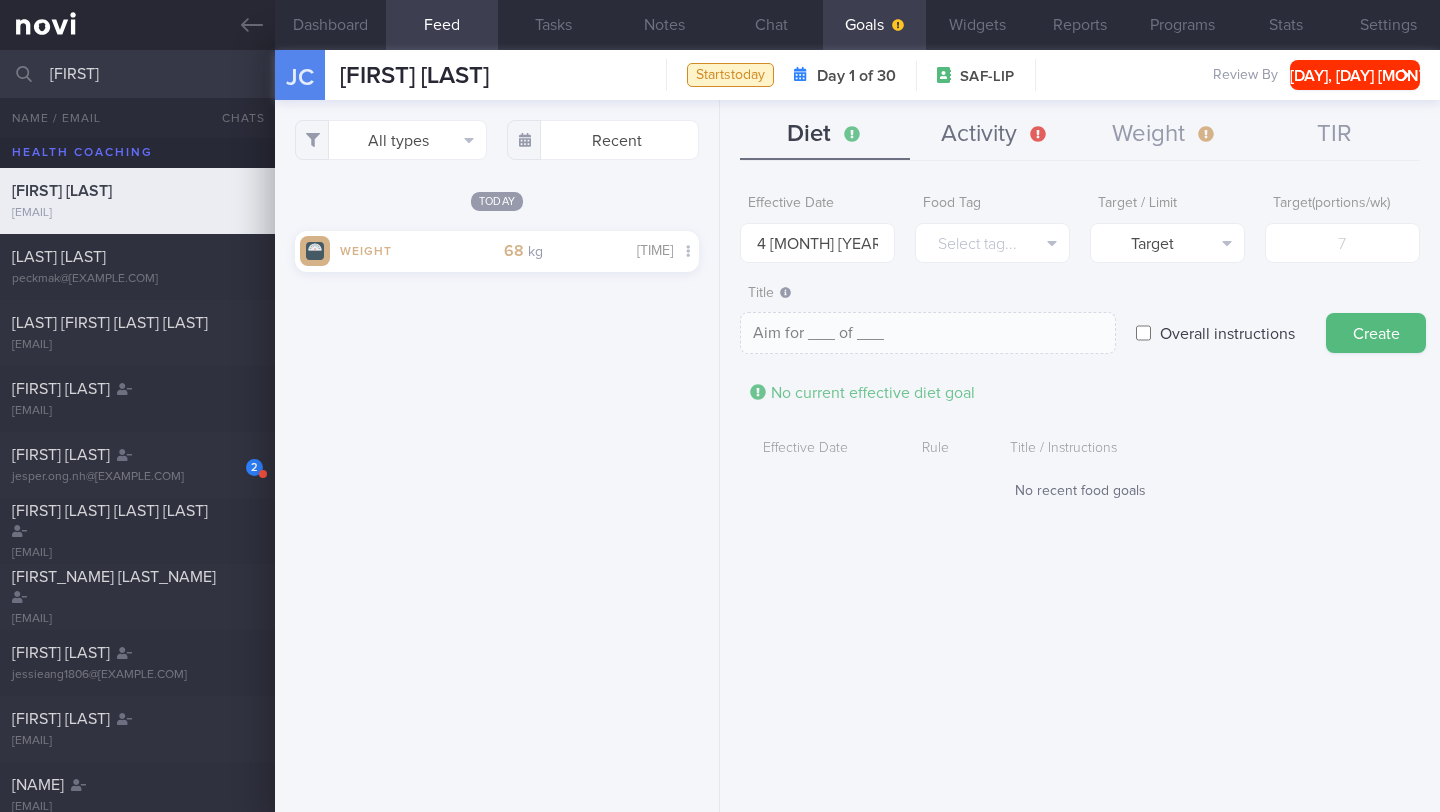 click on "Activity" at bounding box center [995, 135] 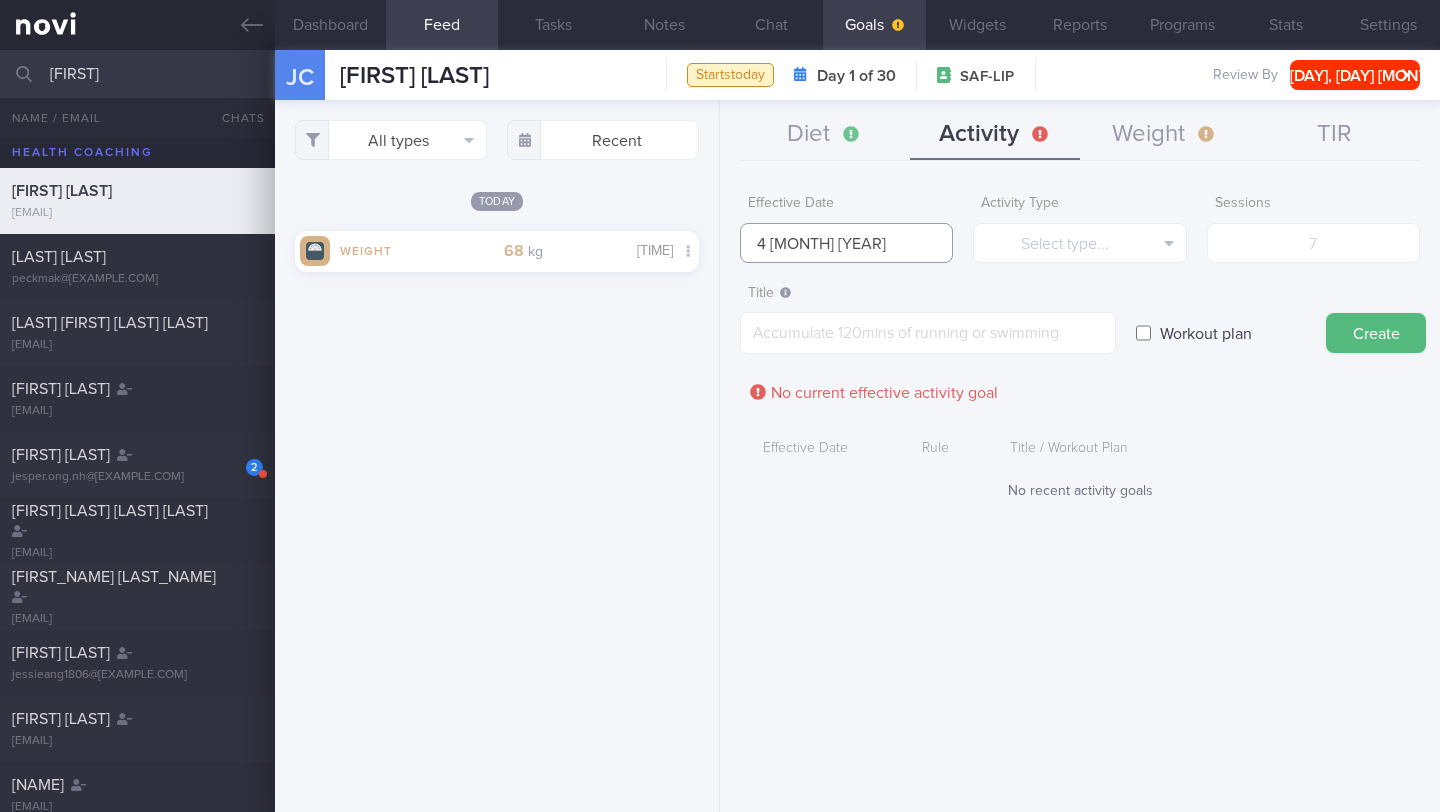 click on "4 [MONTH] [YEAR]" at bounding box center (846, 243) 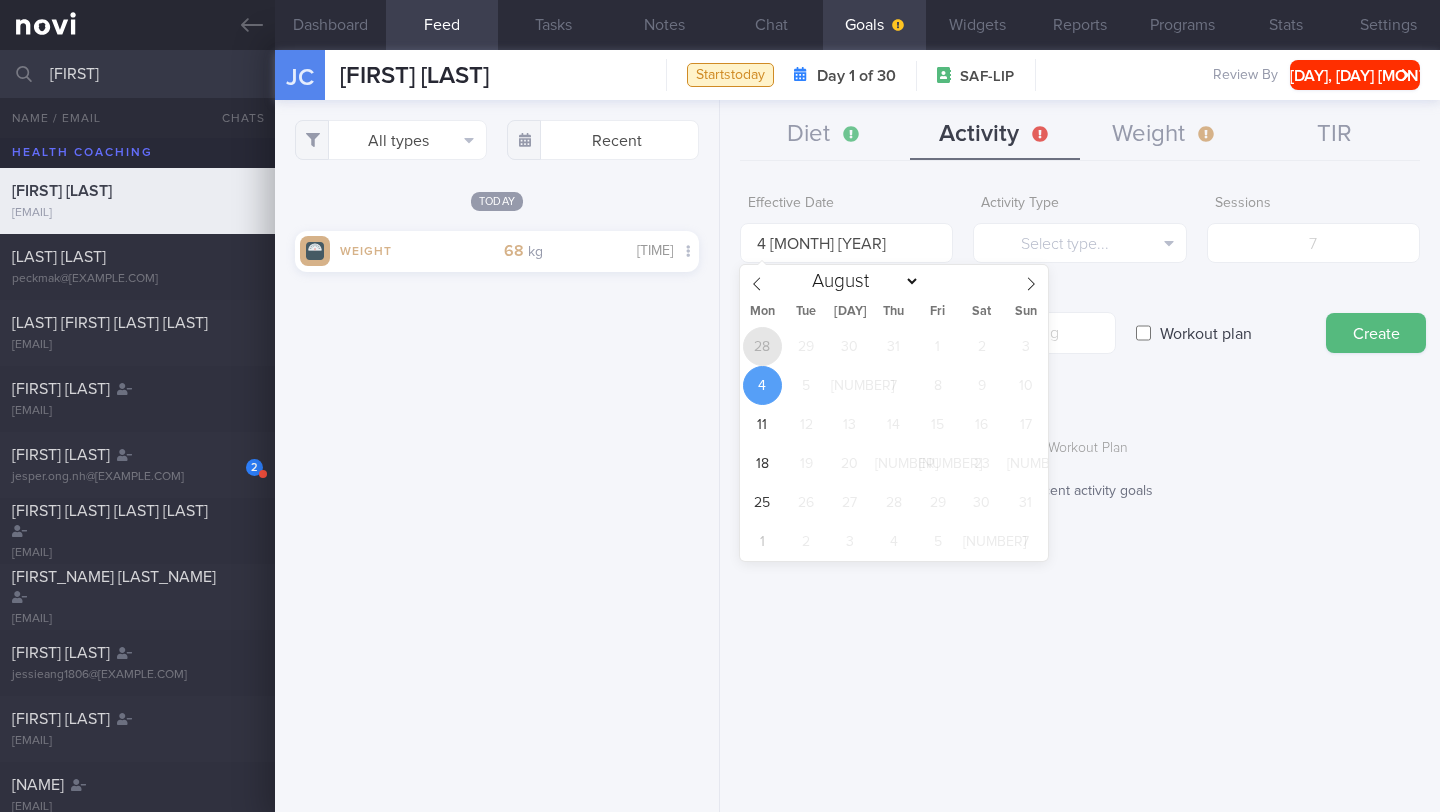 click on "28" at bounding box center [762, 346] 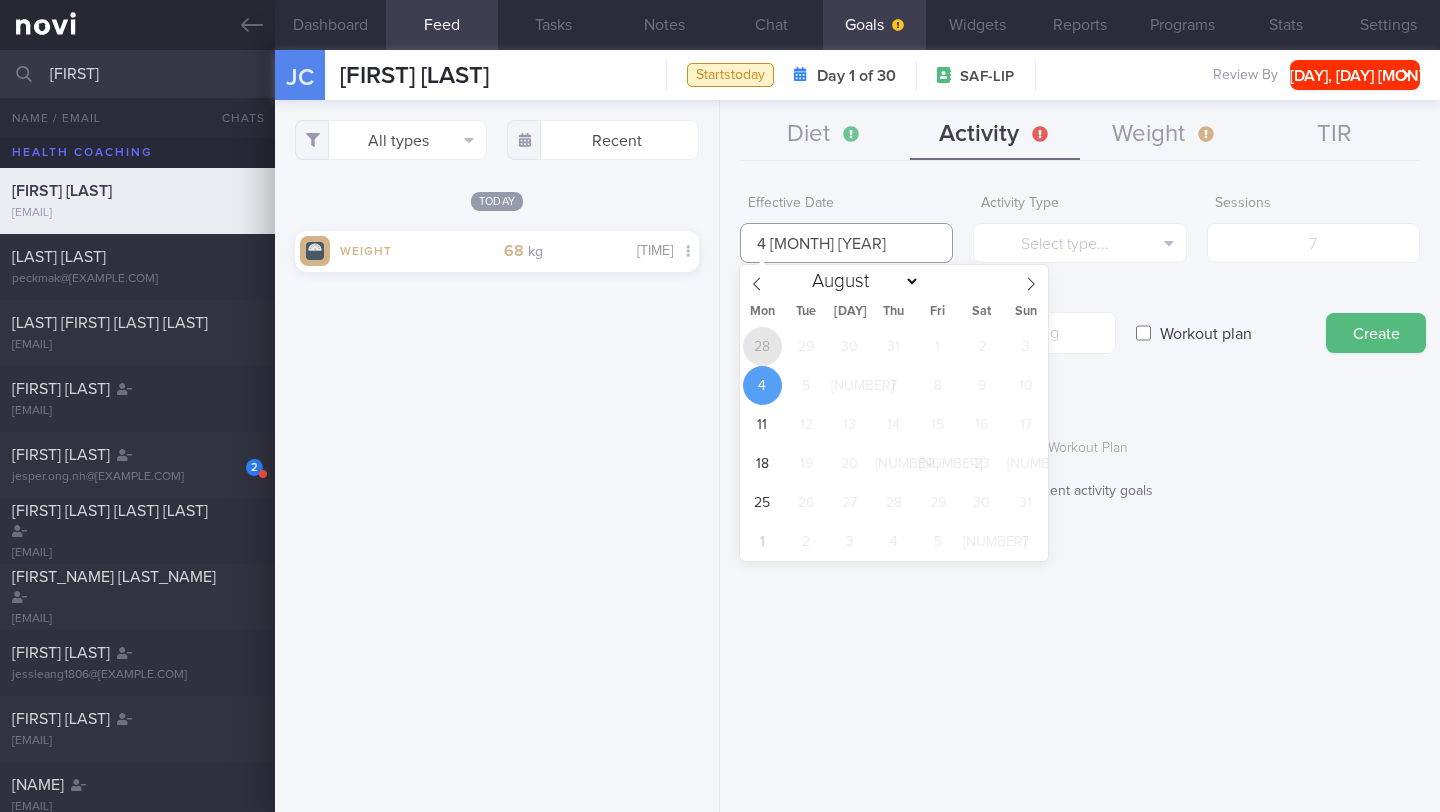 type on "[NUMBER] [MONTH] [YEAR]" 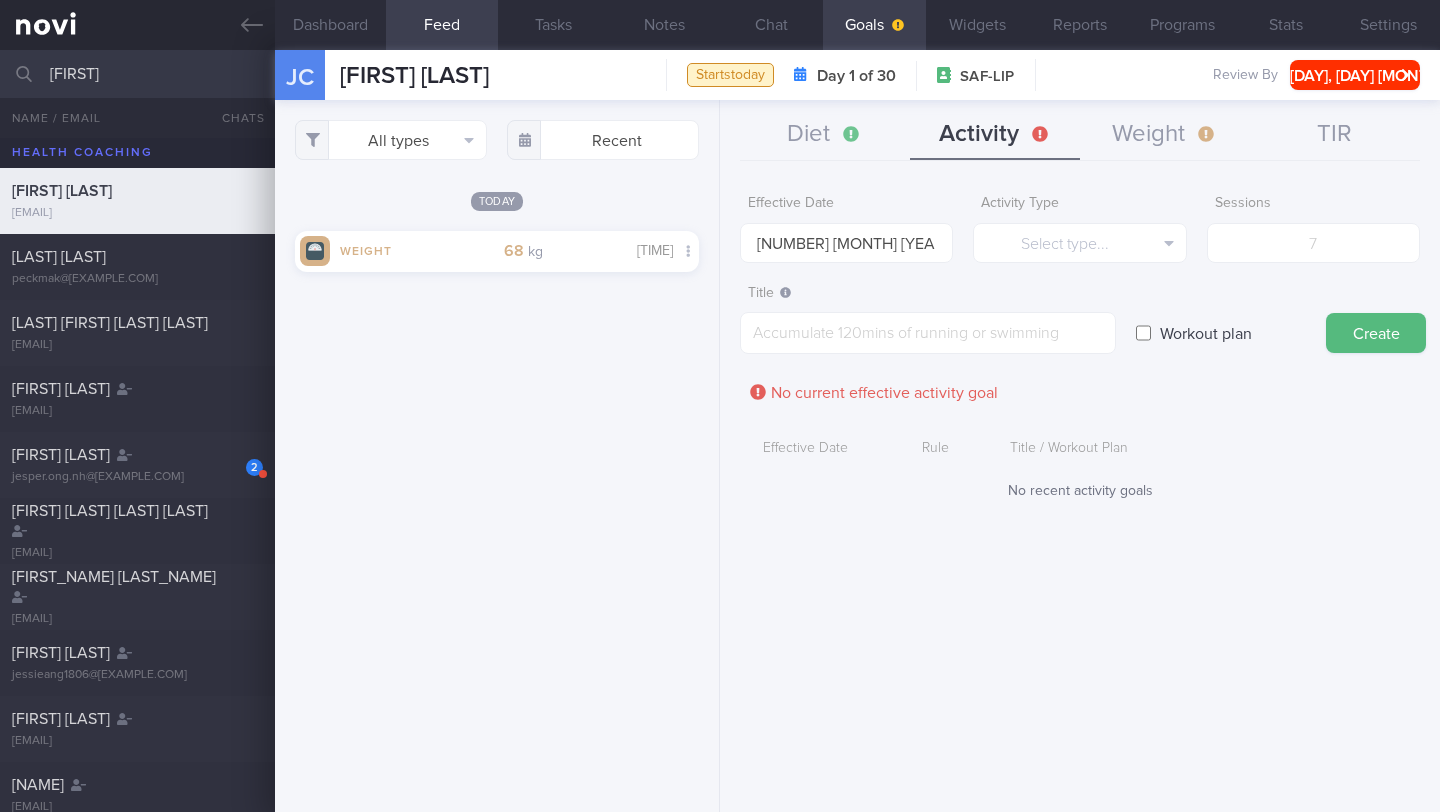 click on "Effective Date
[DATE]
Activity Type
Select type...
Select type...
Duration
Sessions
Steps
Sessions
Title
​
Workout plan
Create
No current effective activity goal
Effective Date
Rule
Title / Workout Plan" at bounding box center [1080, 352] 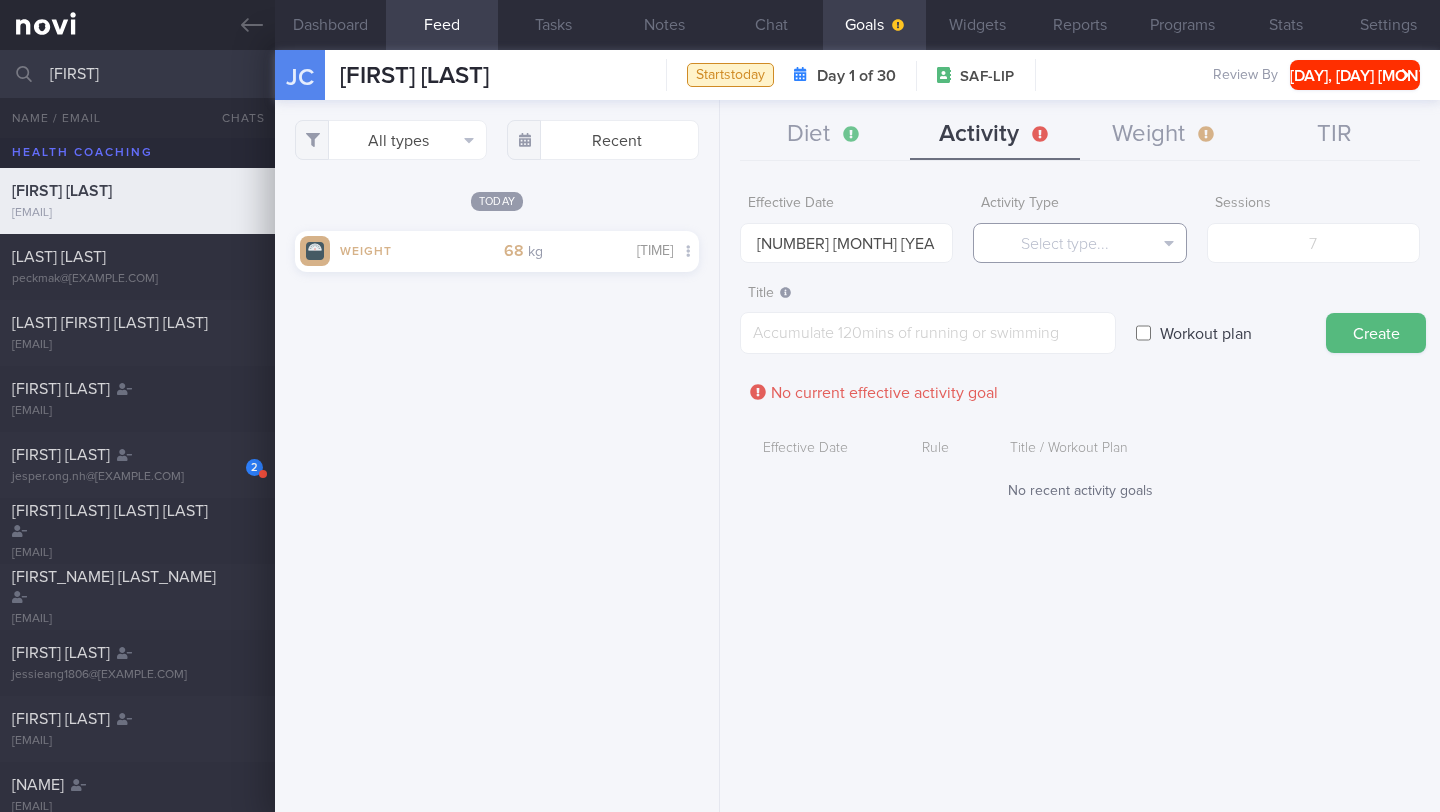click on "Select type..." at bounding box center [1079, 243] 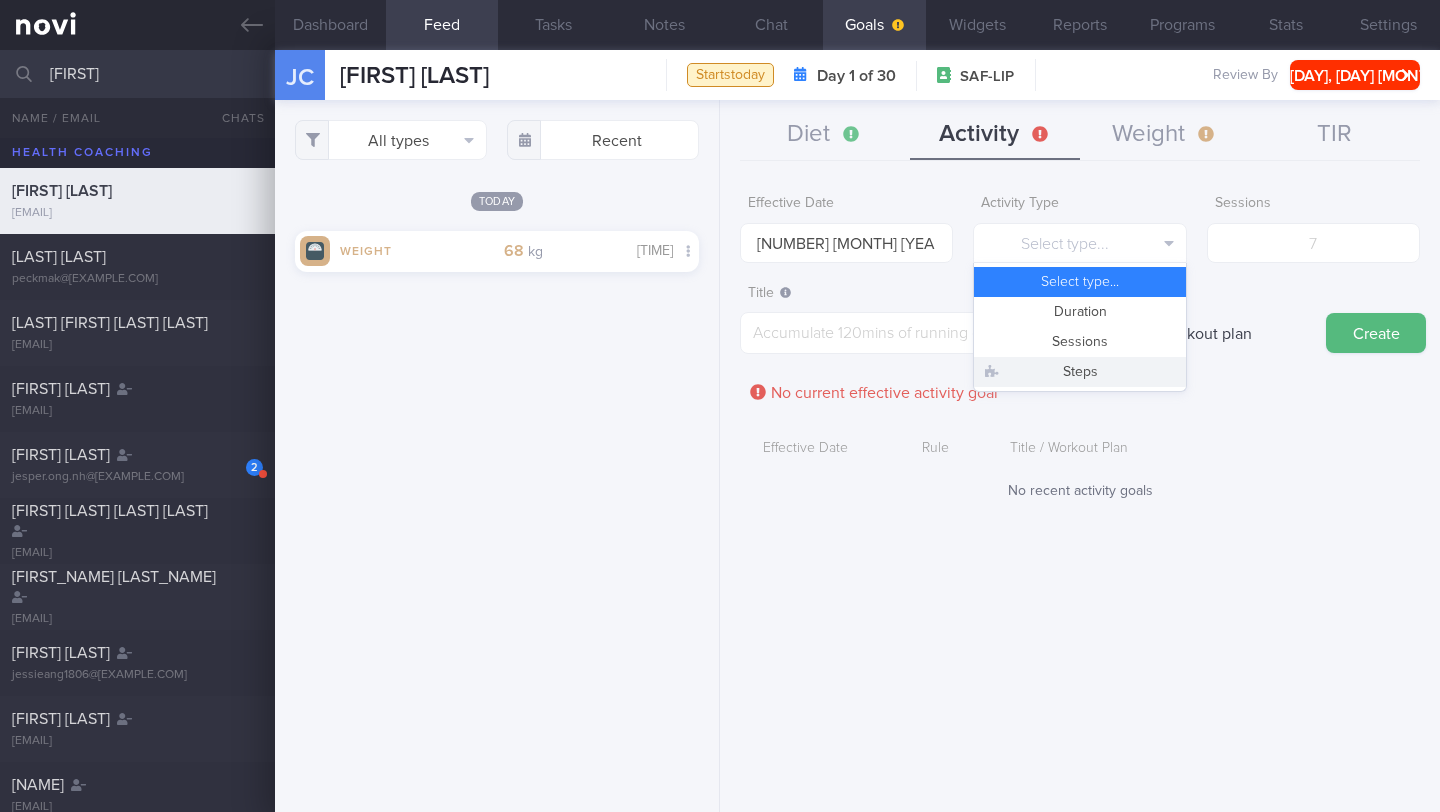 click on "Steps" at bounding box center [1079, 372] 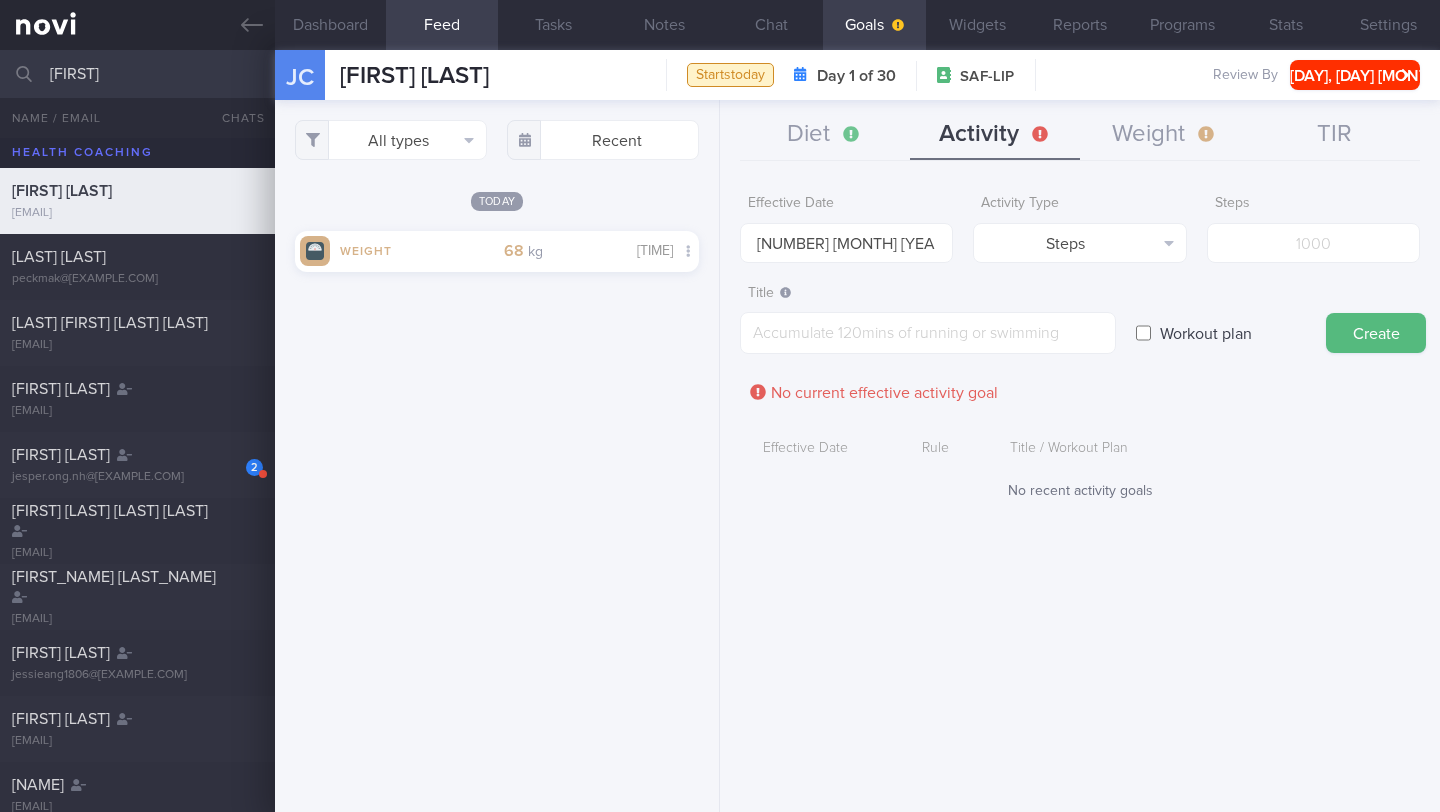 click on "Effective Date
[DATE]
Activity Type
Steps
Select type...
Duration
Sessions
Steps
Steps" at bounding box center (1080, 224) 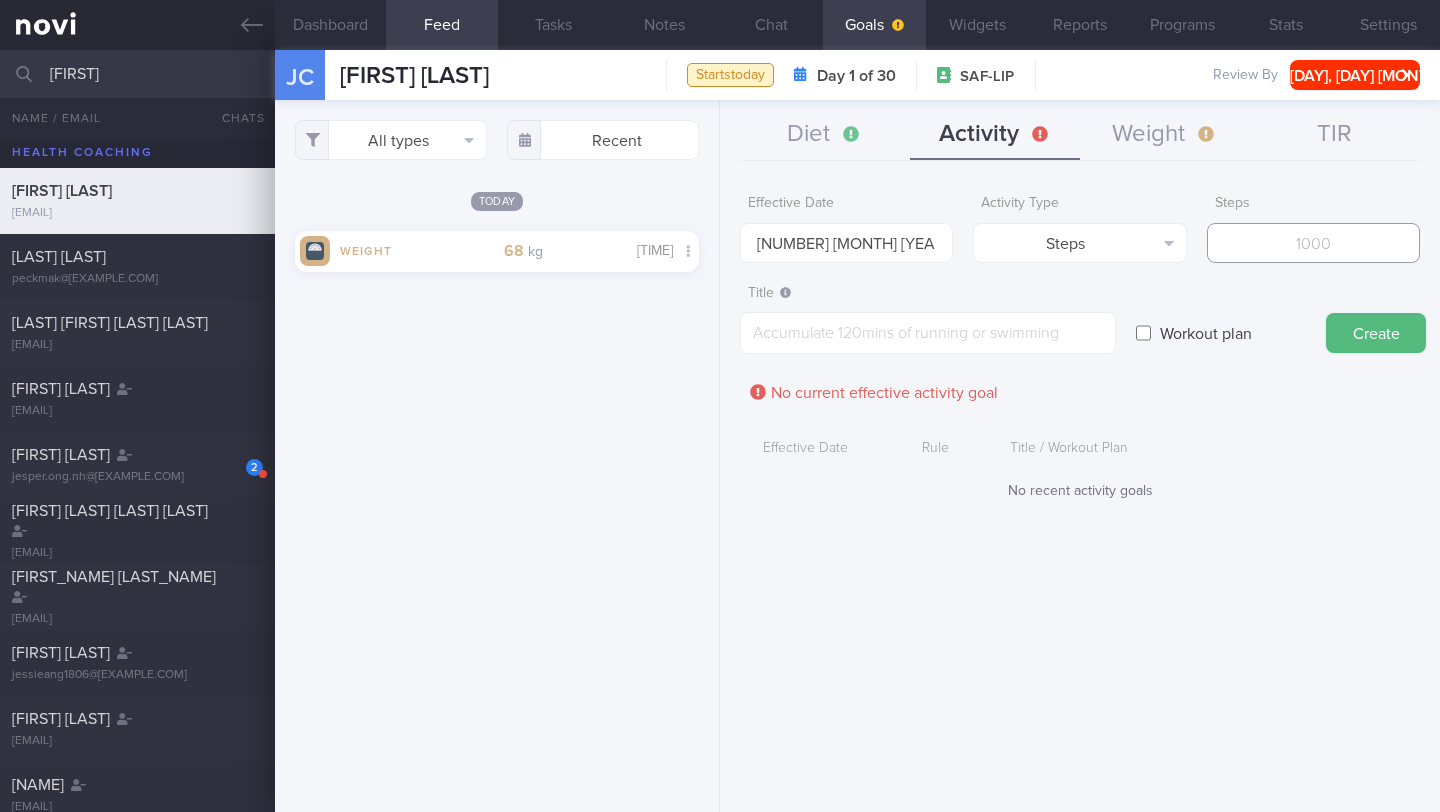 click at bounding box center (1313, 243) 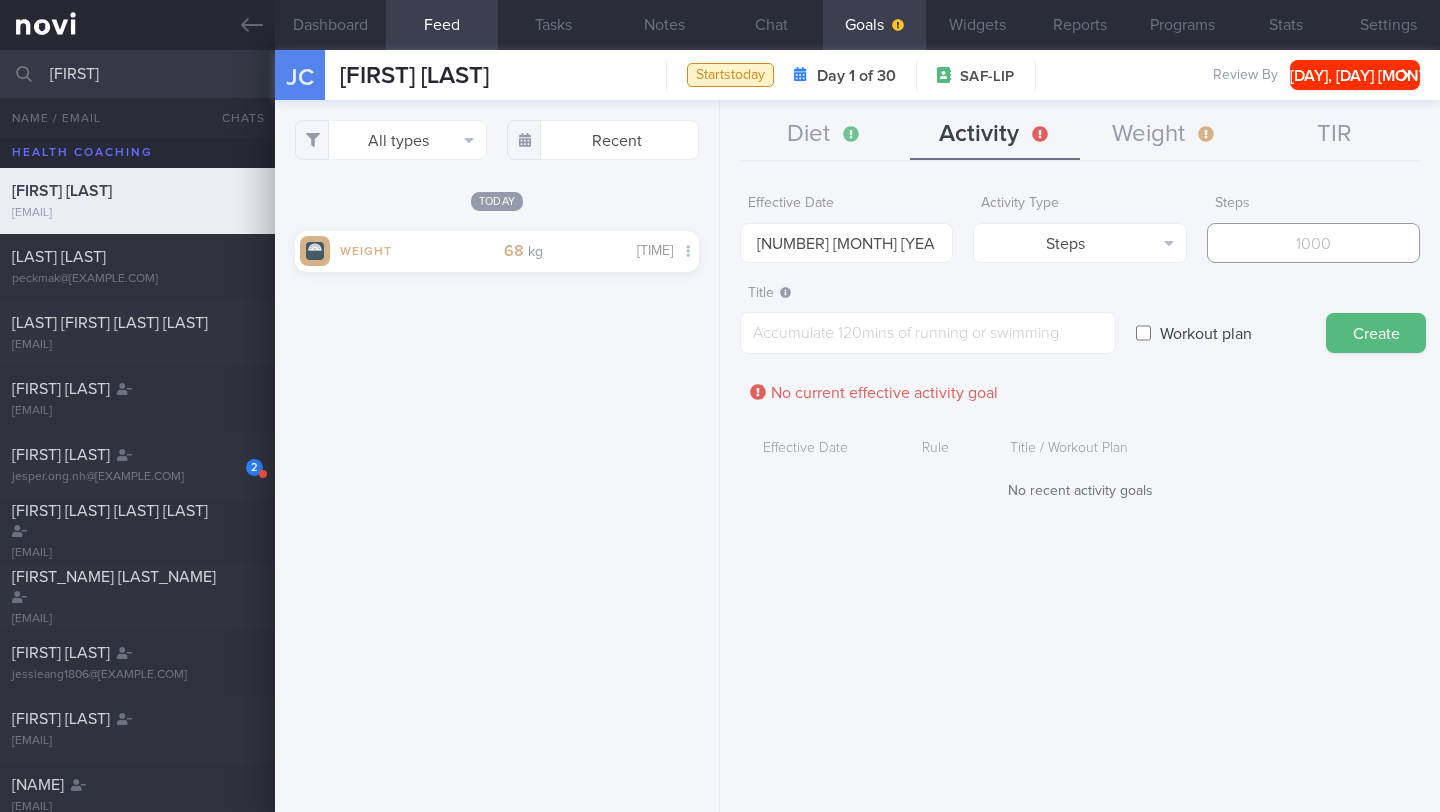 type on "[NUMBER]" 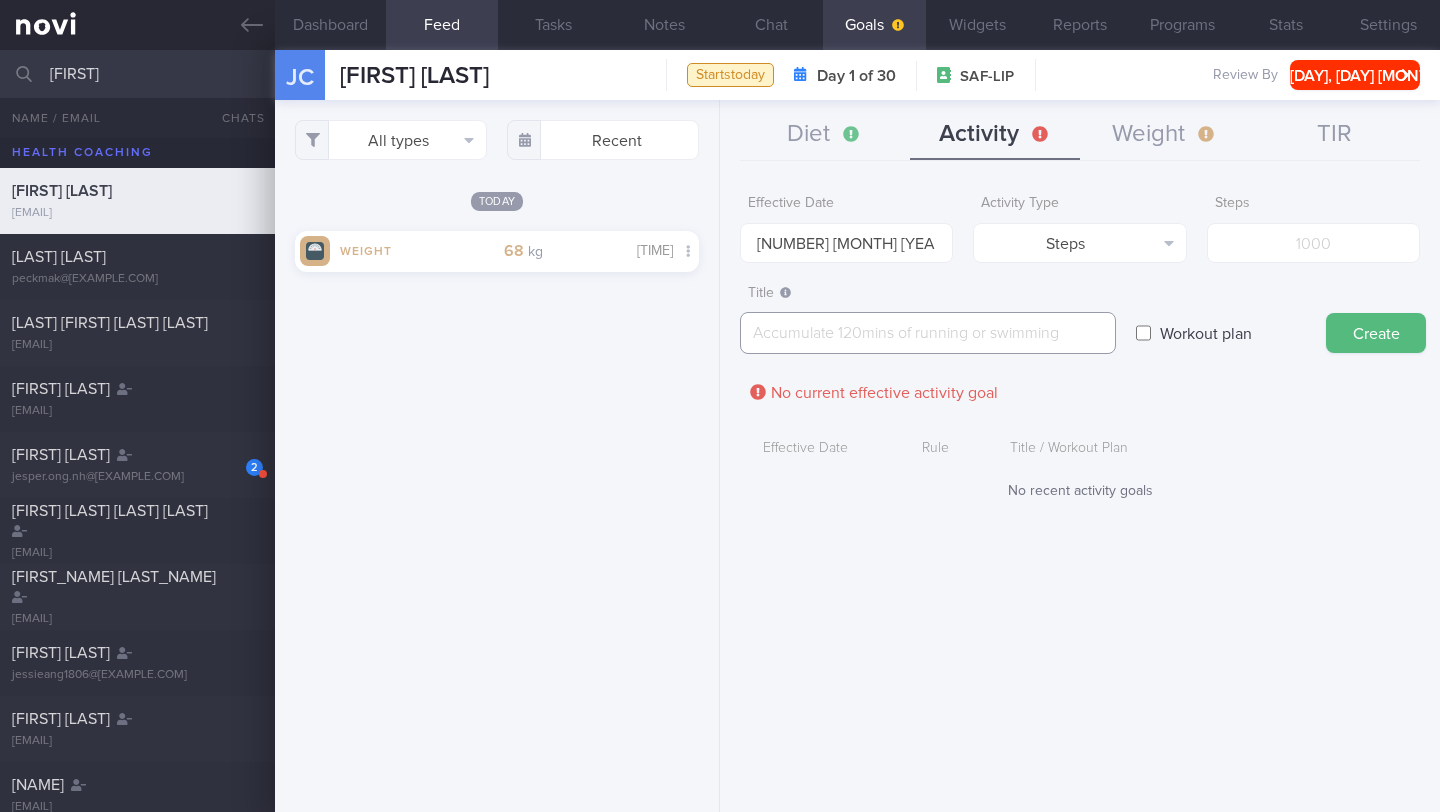 click at bounding box center (928, 333) 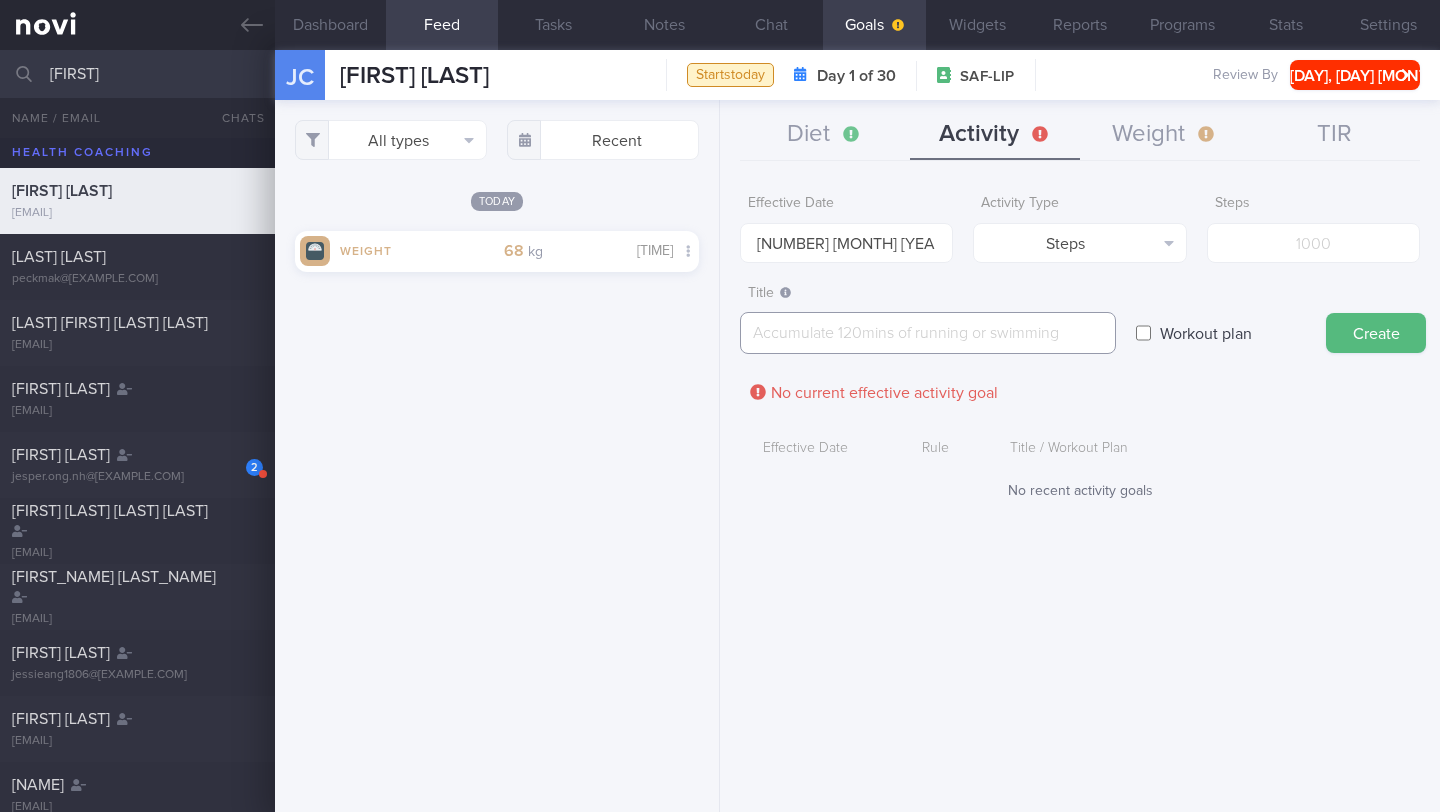 paste on "Aim for a minimum of 5,000 steps per day" 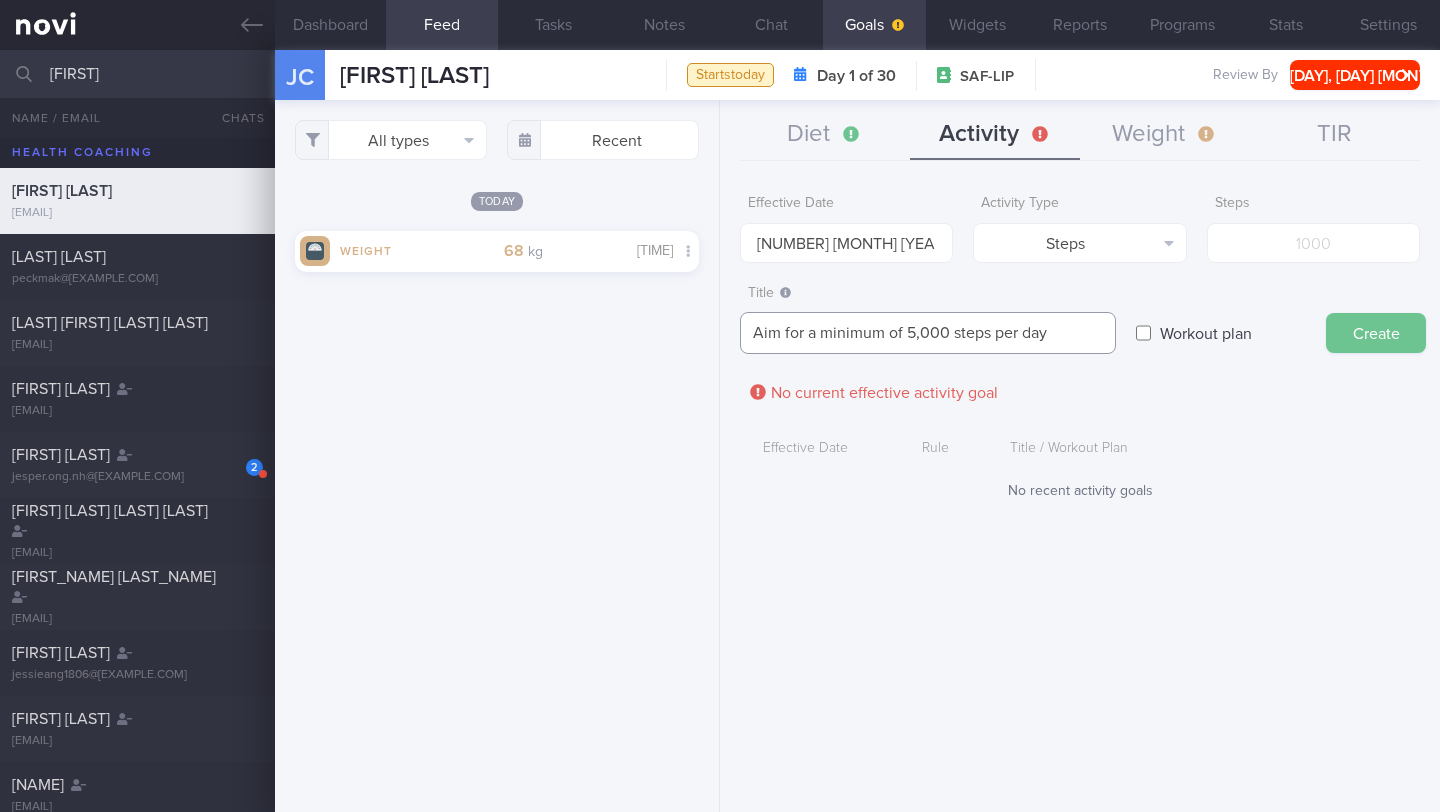 type on "Aim for a minimum of 5,000 steps per day" 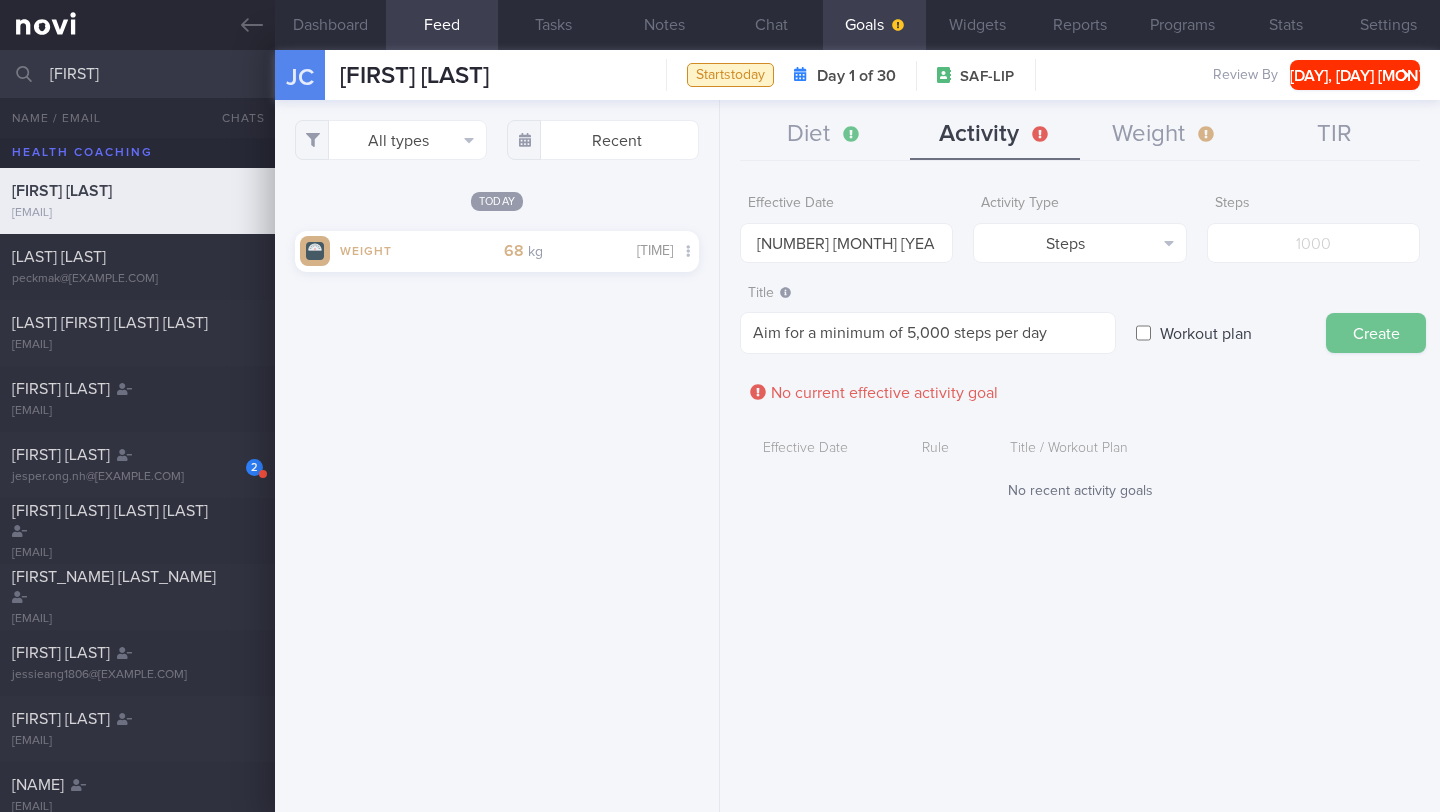 click on "Create" at bounding box center [1376, 333] 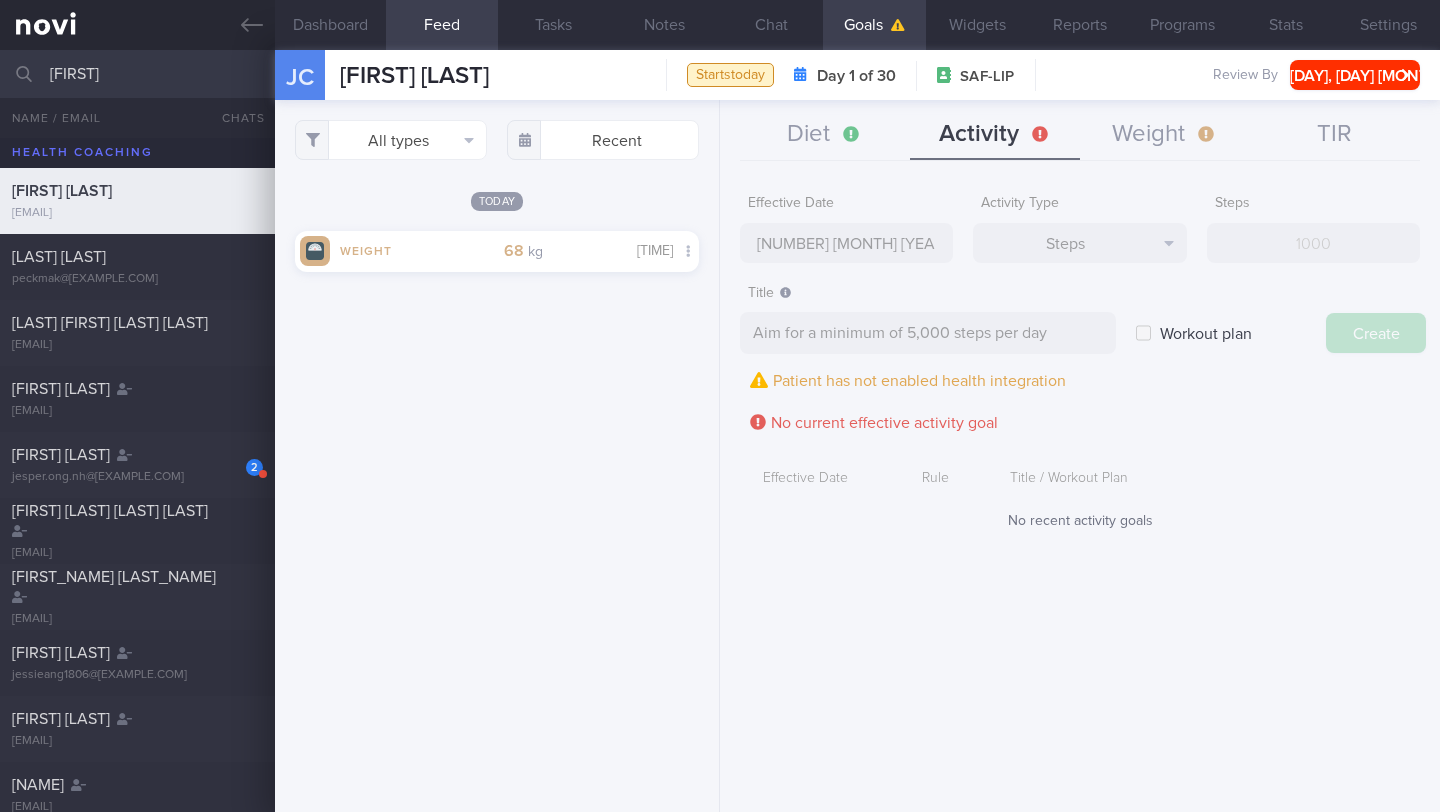 type on "4 [MONTH] [YEAR]" 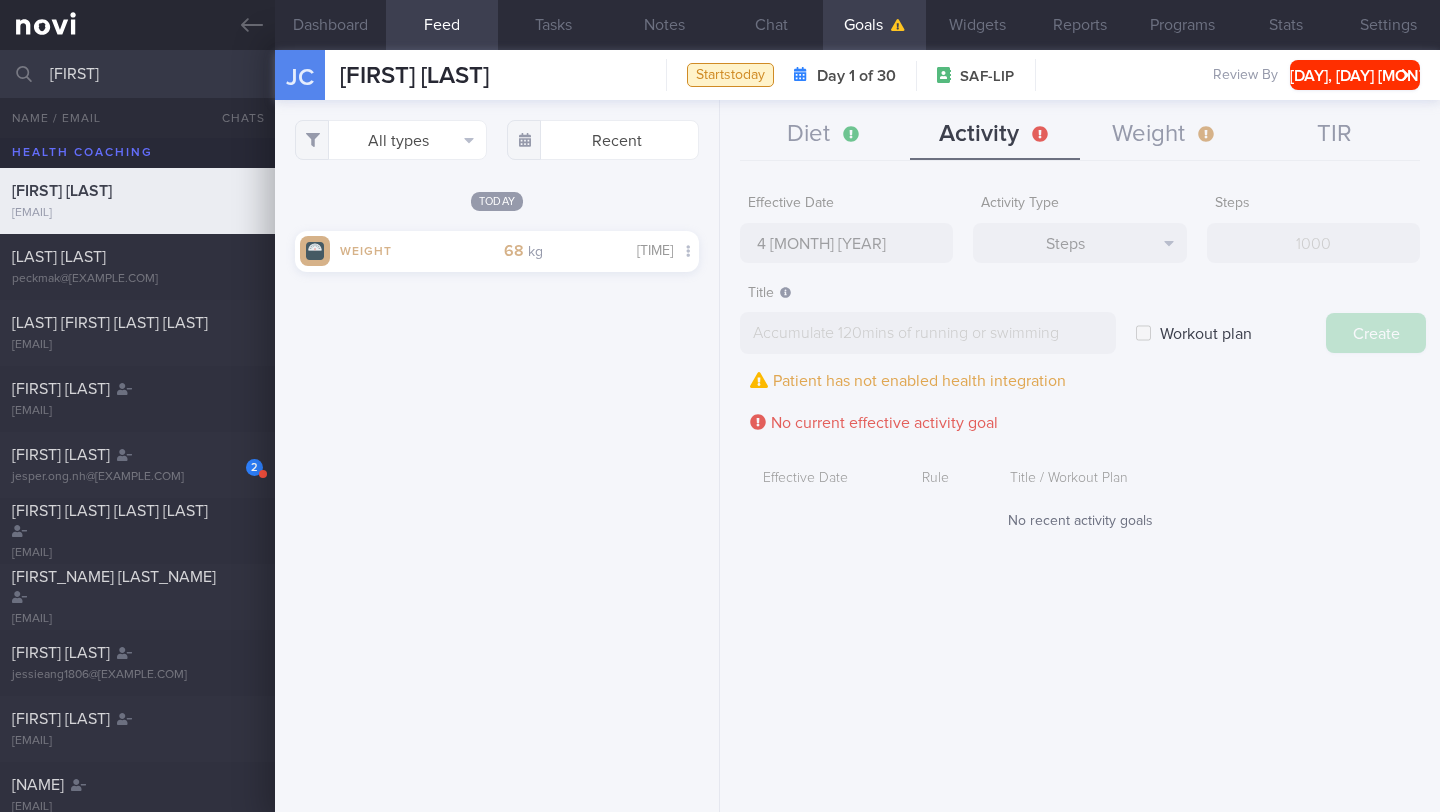 select on "7" 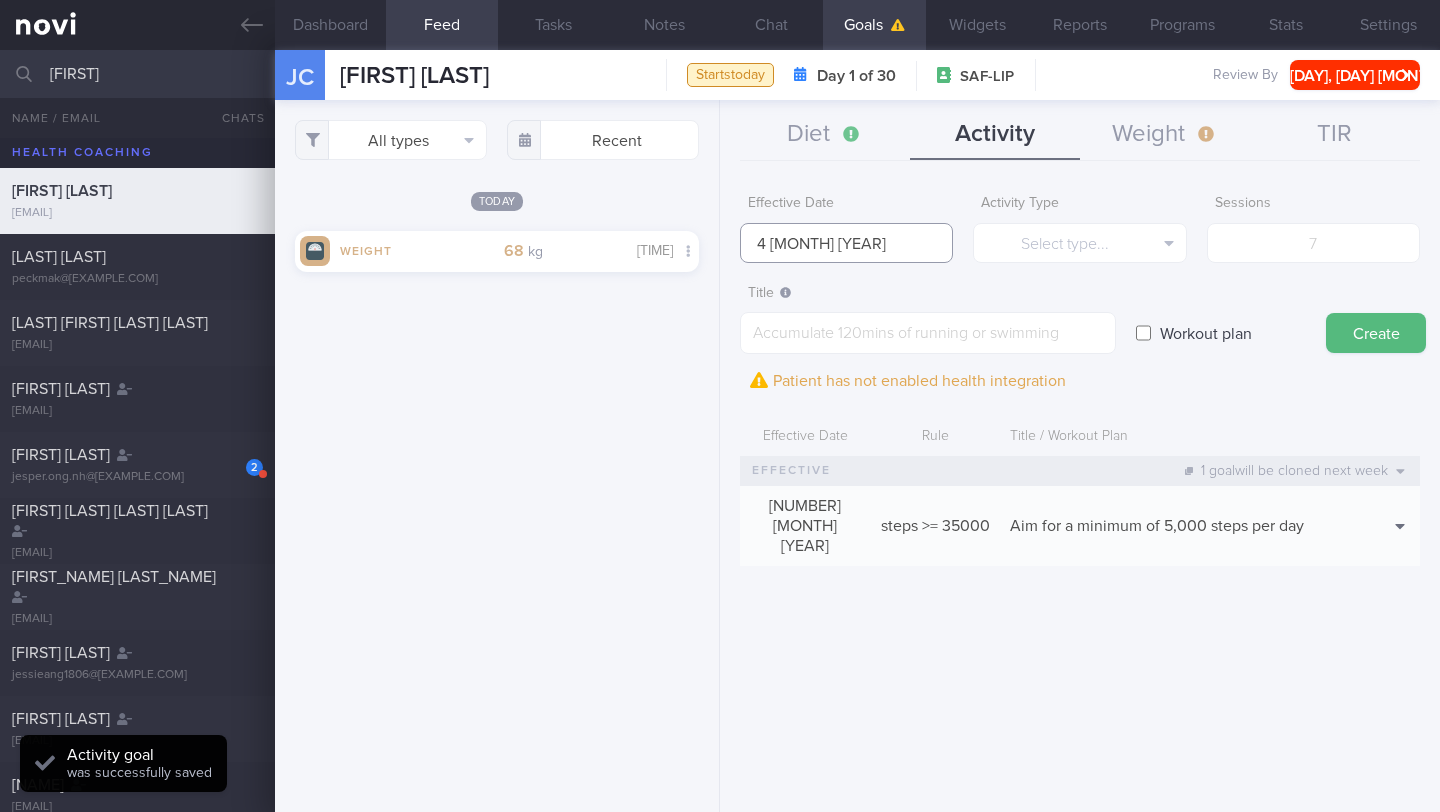 click on "4 [MONTH] [YEAR]" at bounding box center (846, 243) 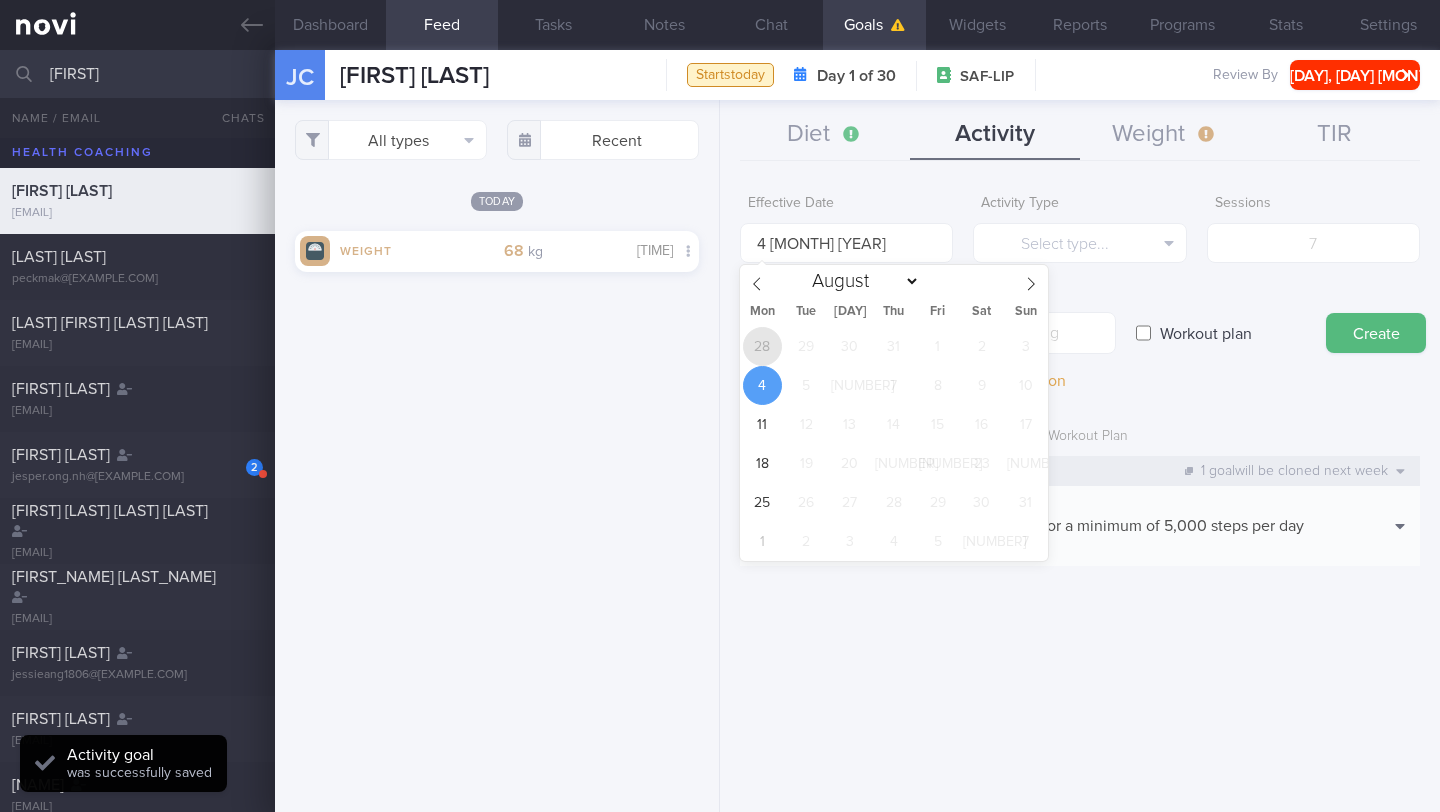 click on "28" at bounding box center (762, 346) 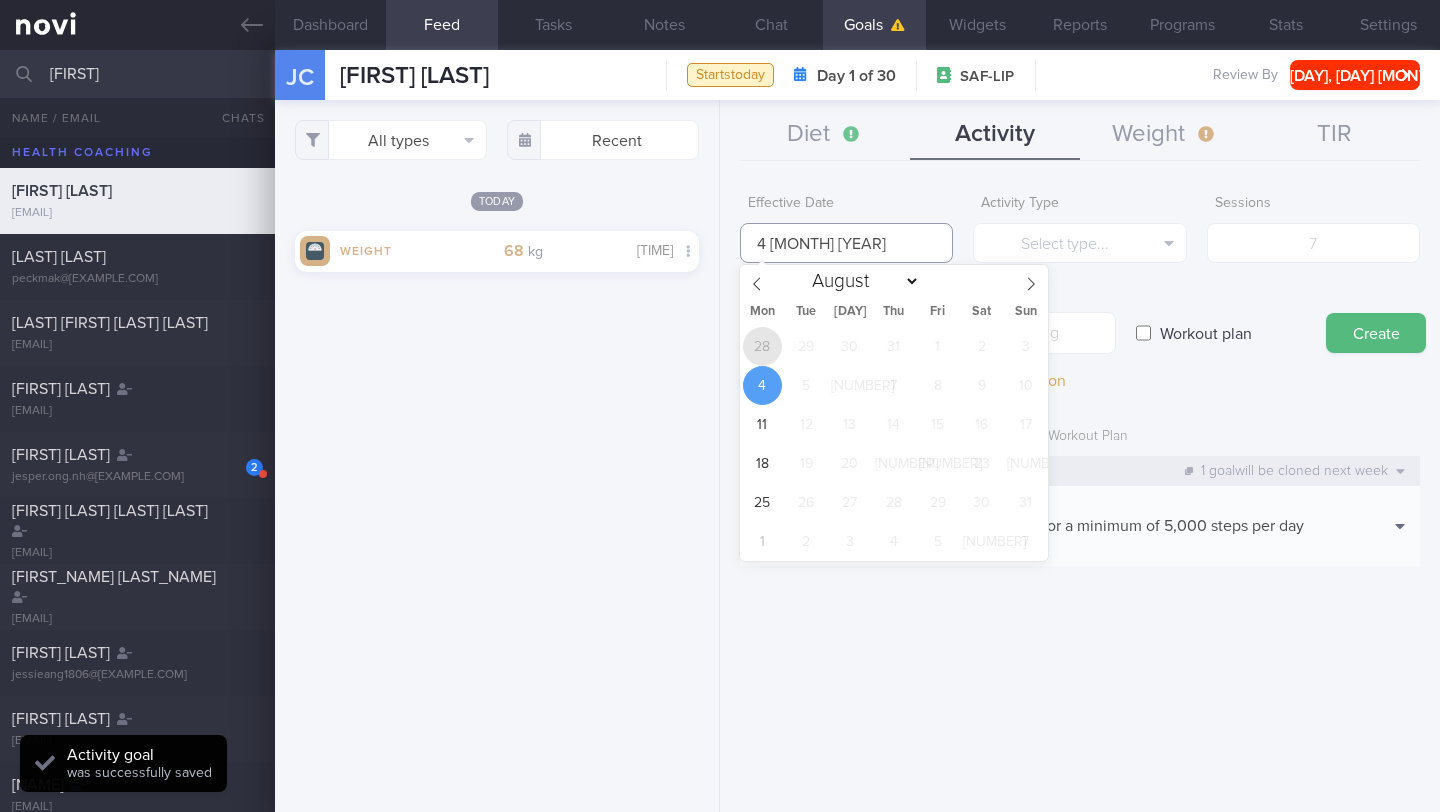 type on "[NUMBER] [MONTH] [YEAR]" 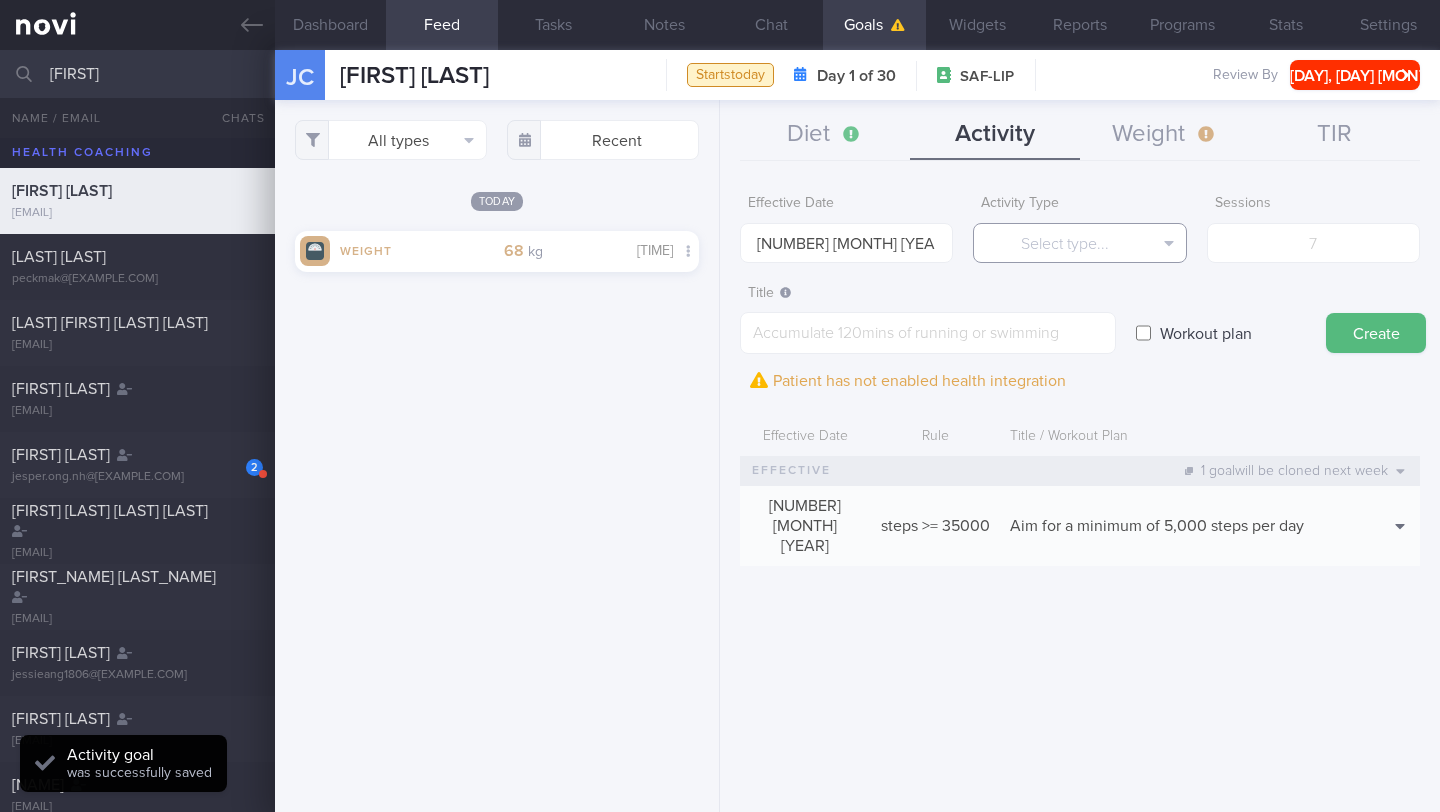 click on "Select type..." at bounding box center [1079, 243] 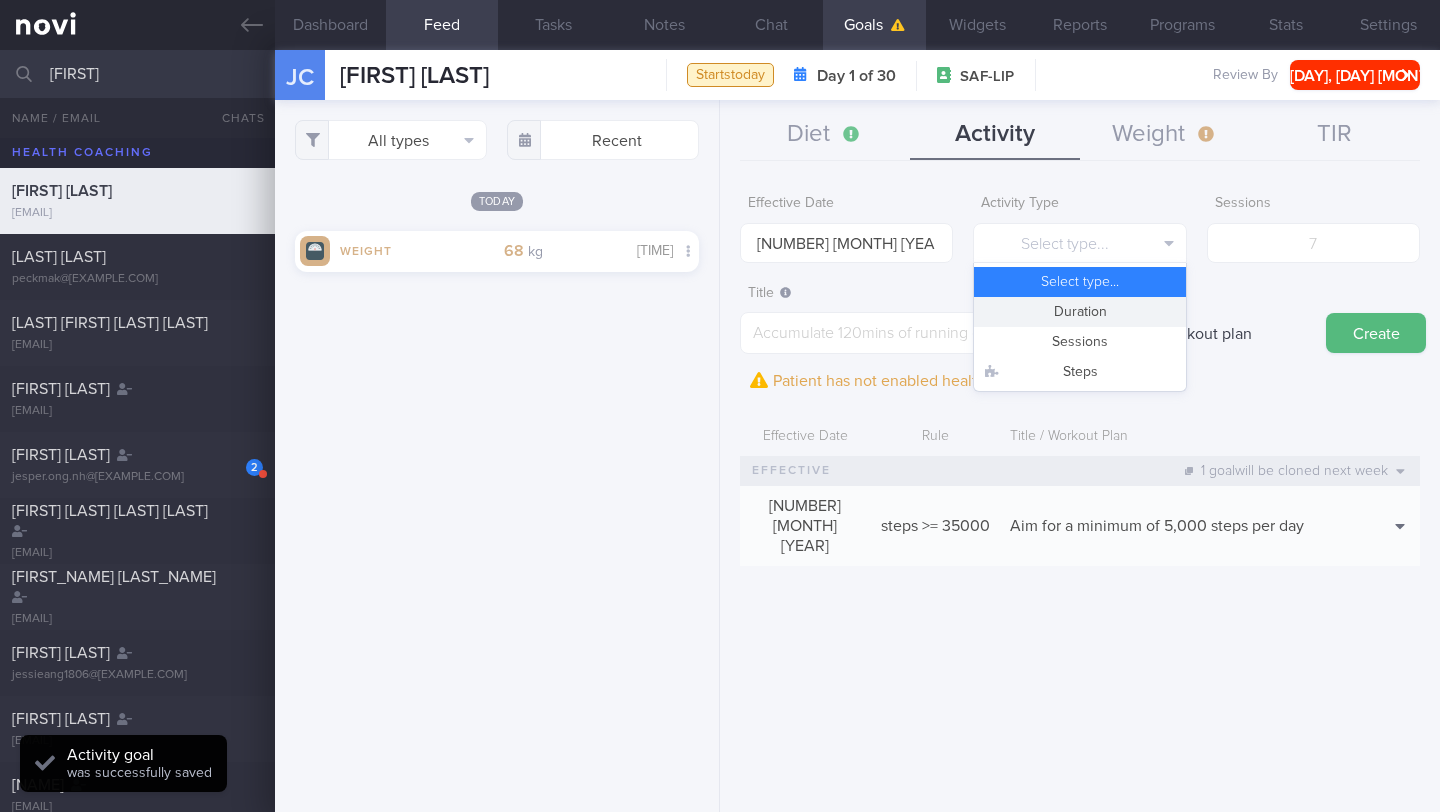 click on "Duration" at bounding box center (1079, 312) 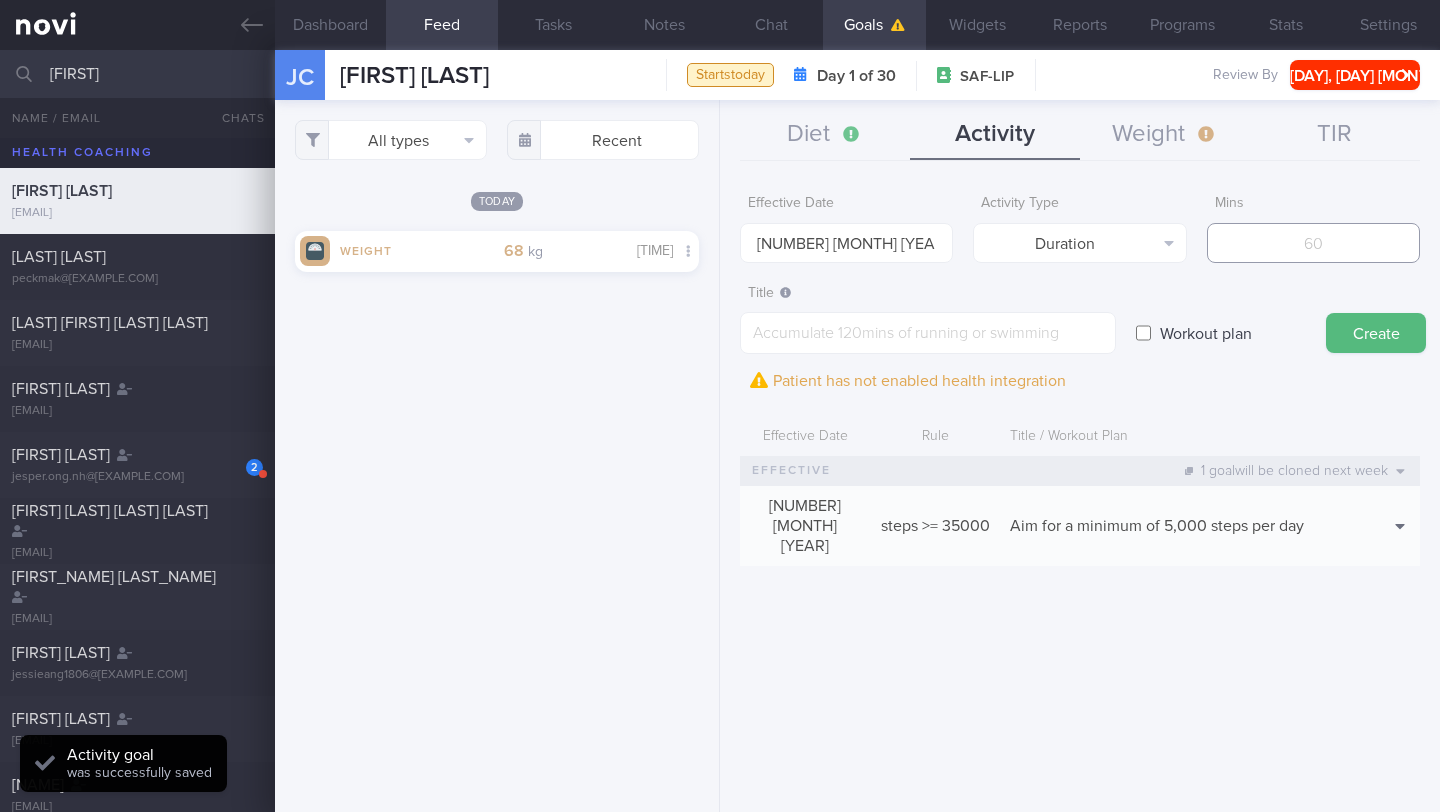 click at bounding box center (1313, 243) 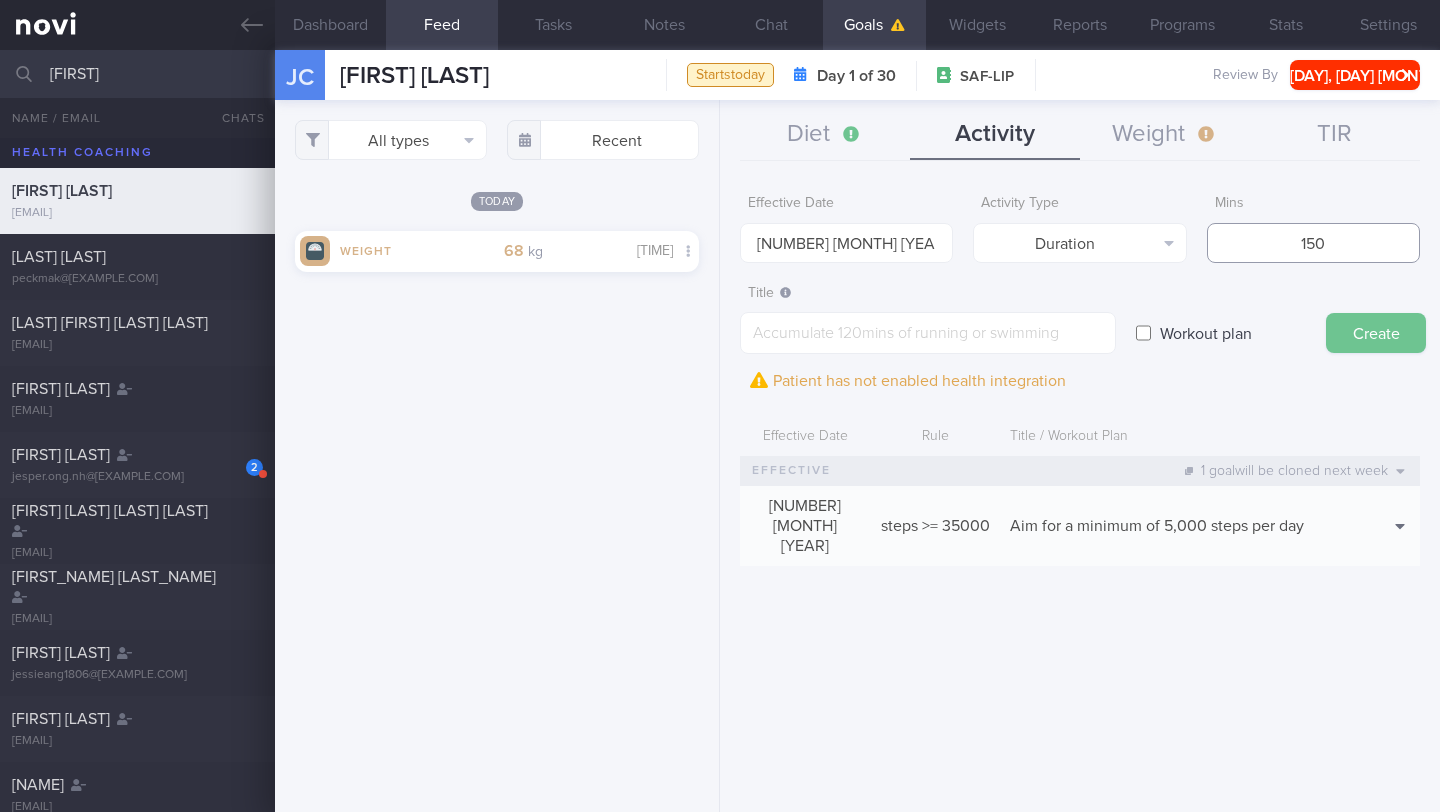 type on "150" 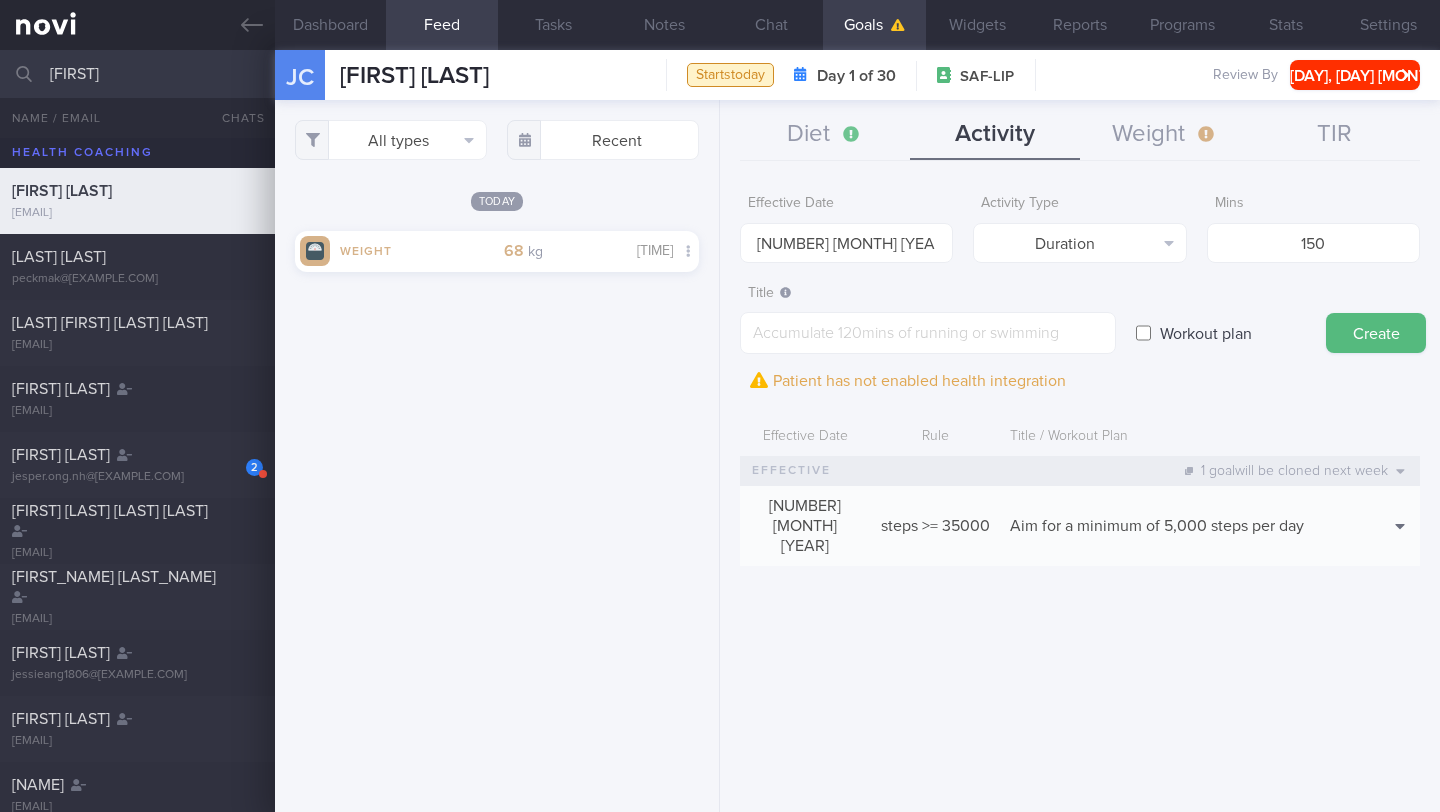 drag, startPoint x: 1367, startPoint y: 328, endPoint x: 767, endPoint y: 207, distance: 612.0792 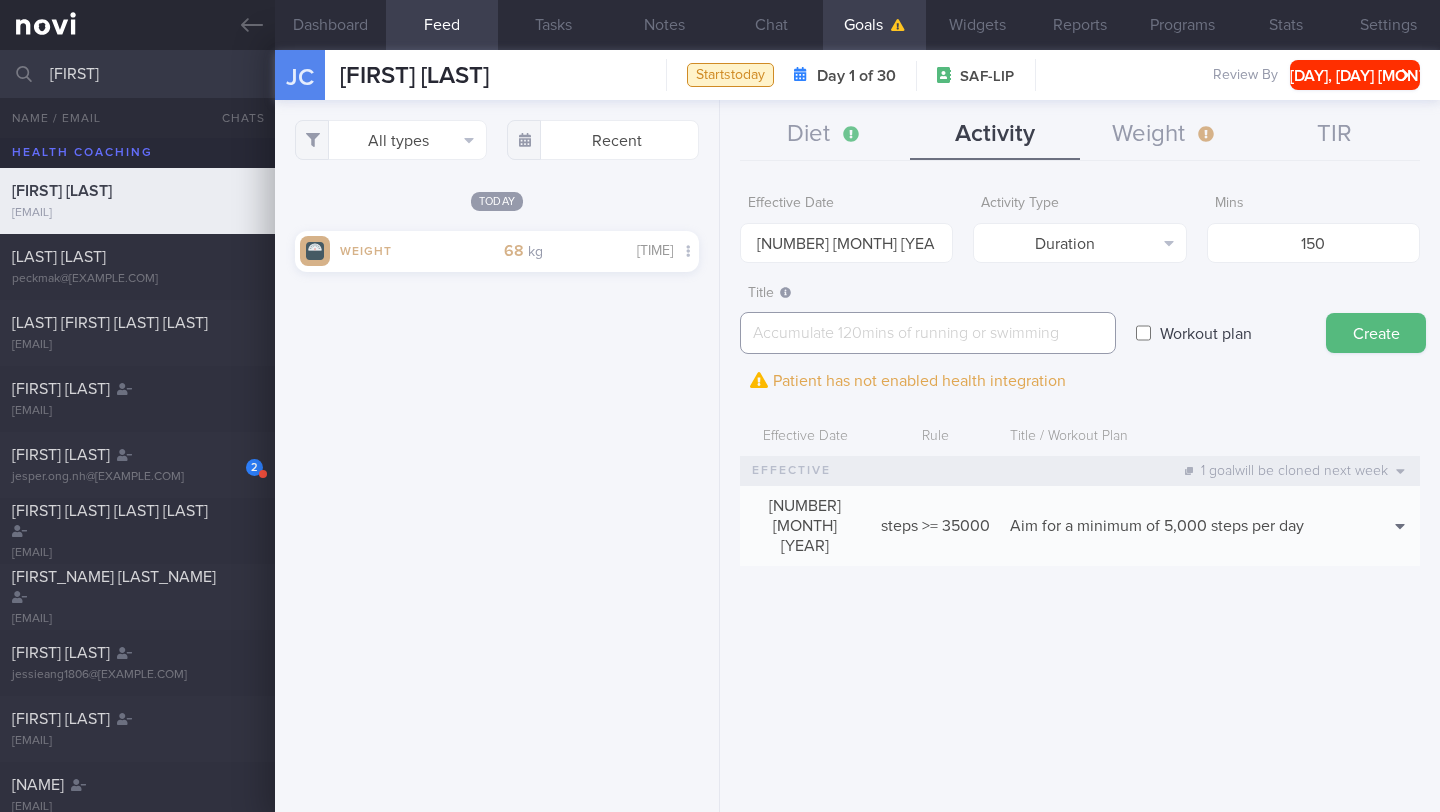 click at bounding box center (928, 333) 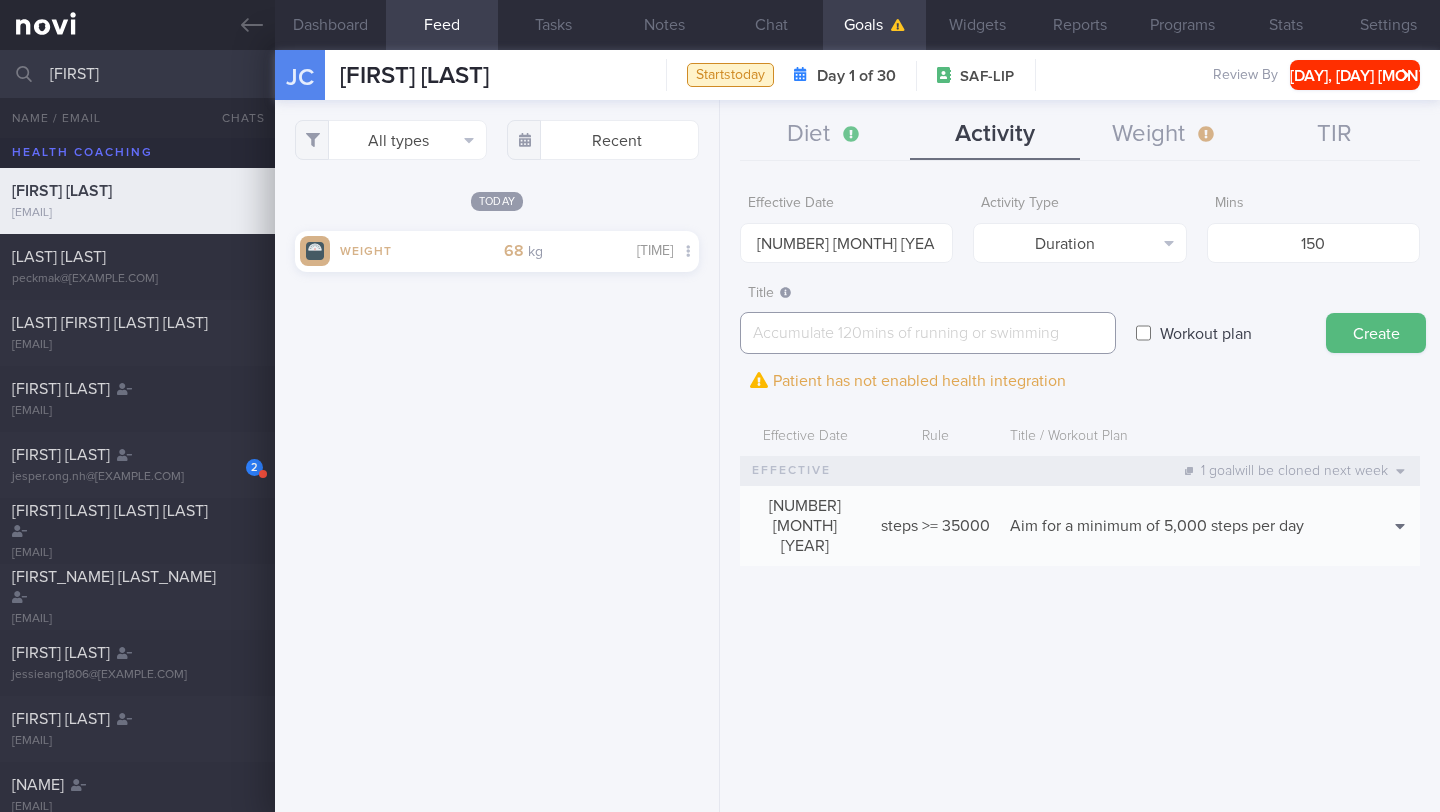 paste on "Target at least 150 minutes of moderate-intensity workouts per week" 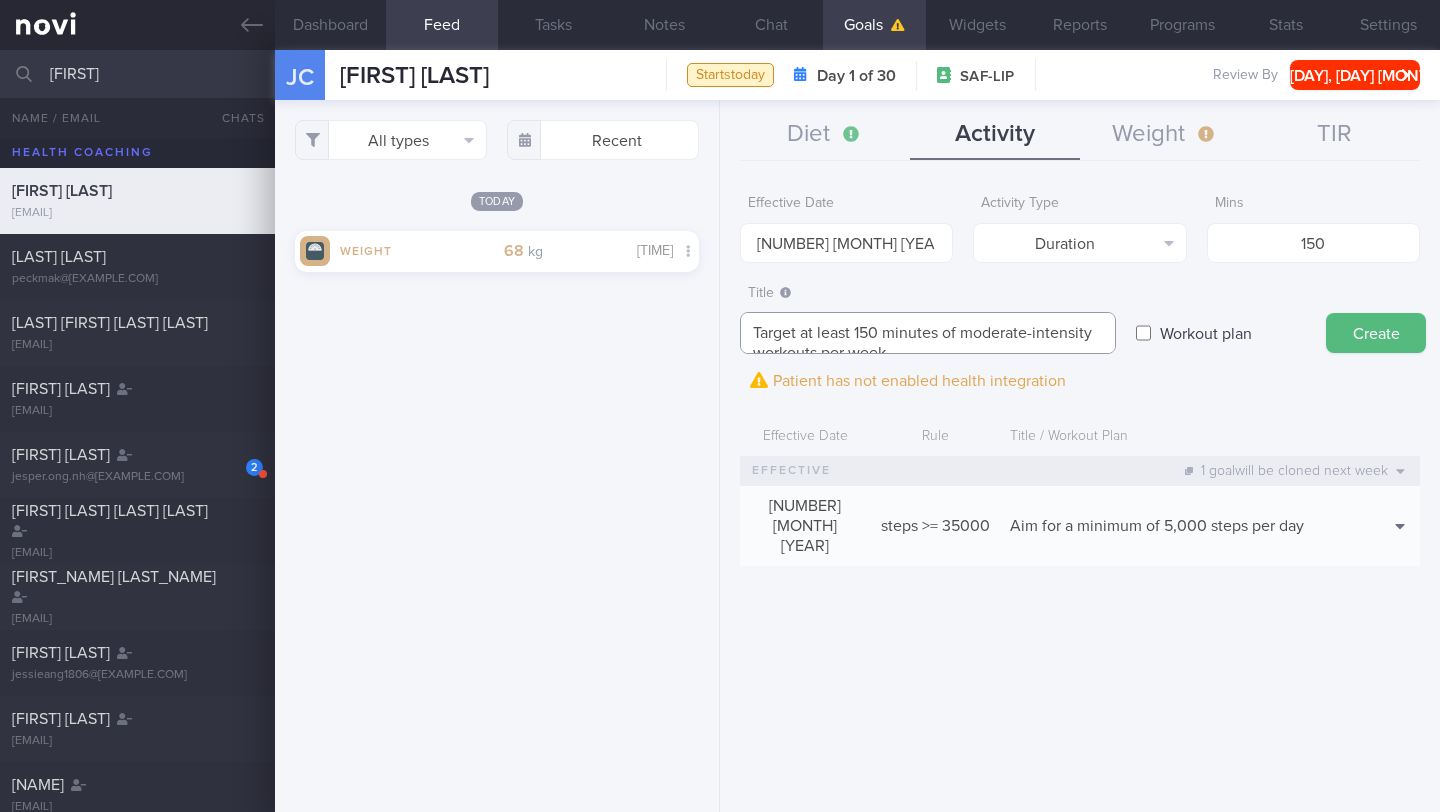 scroll, scrollTop: 0, scrollLeft: 0, axis: both 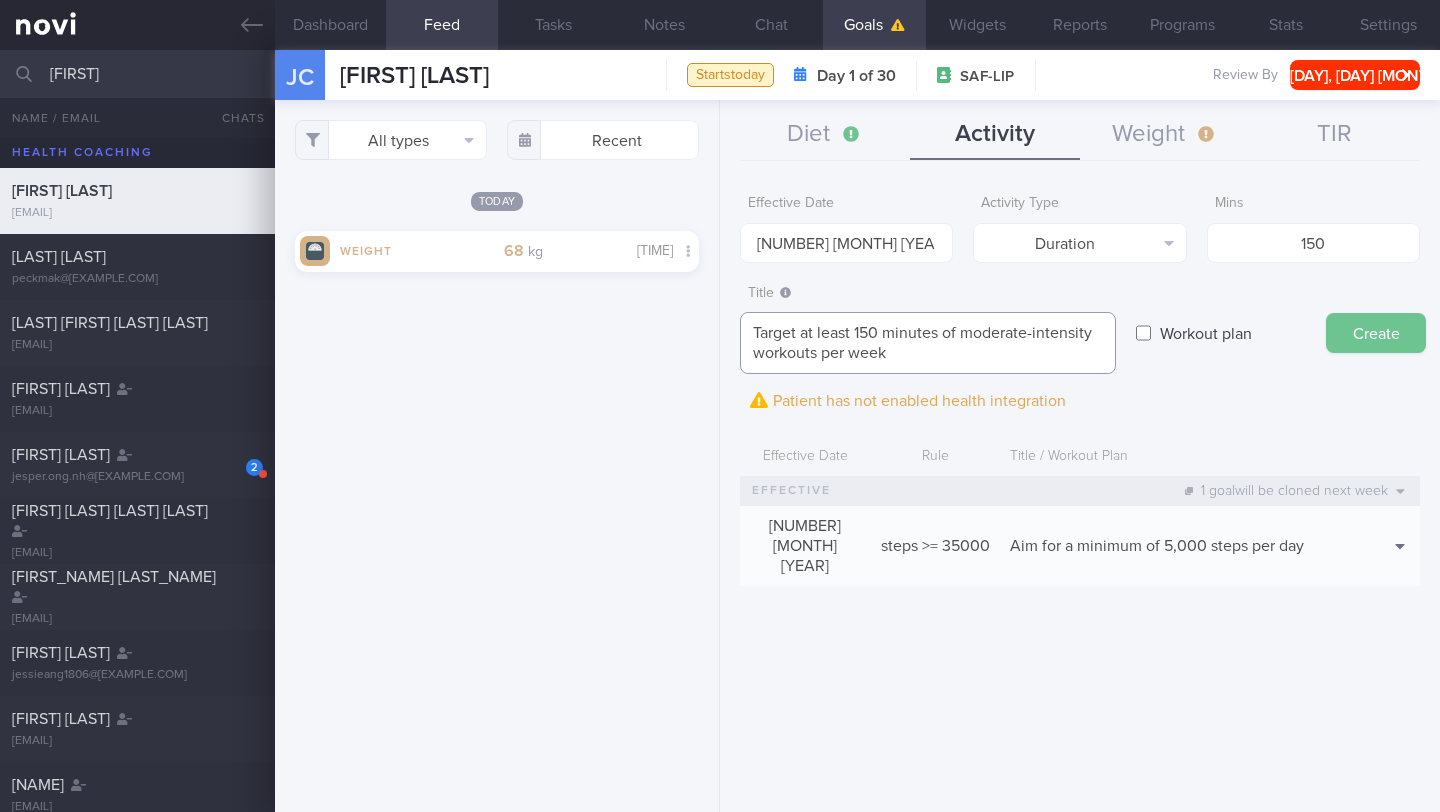 type on "Target at least 150 minutes of moderate-intensity workouts per week" 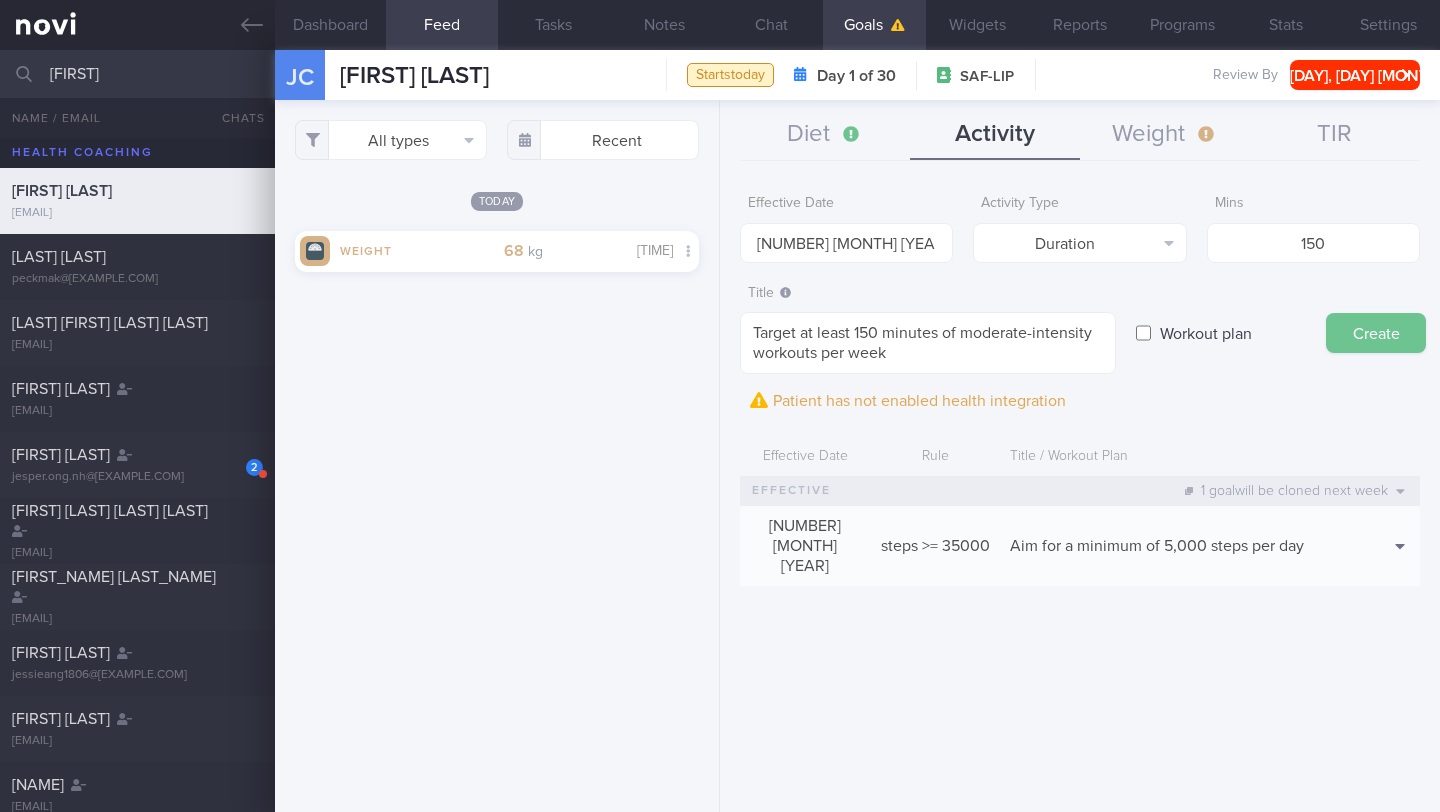 click on "Create" at bounding box center (1376, 333) 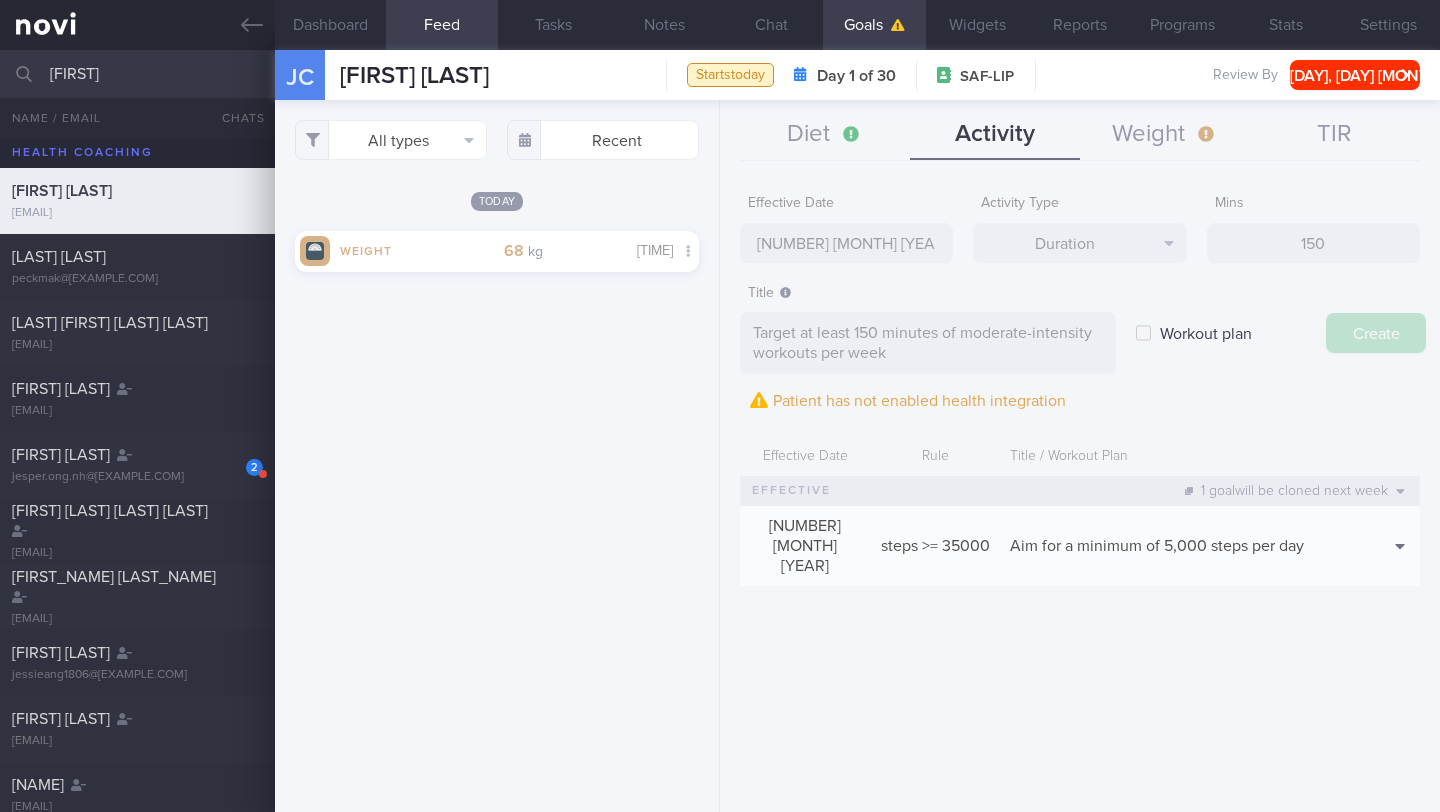type on "4 [MONTH] [YEAR]" 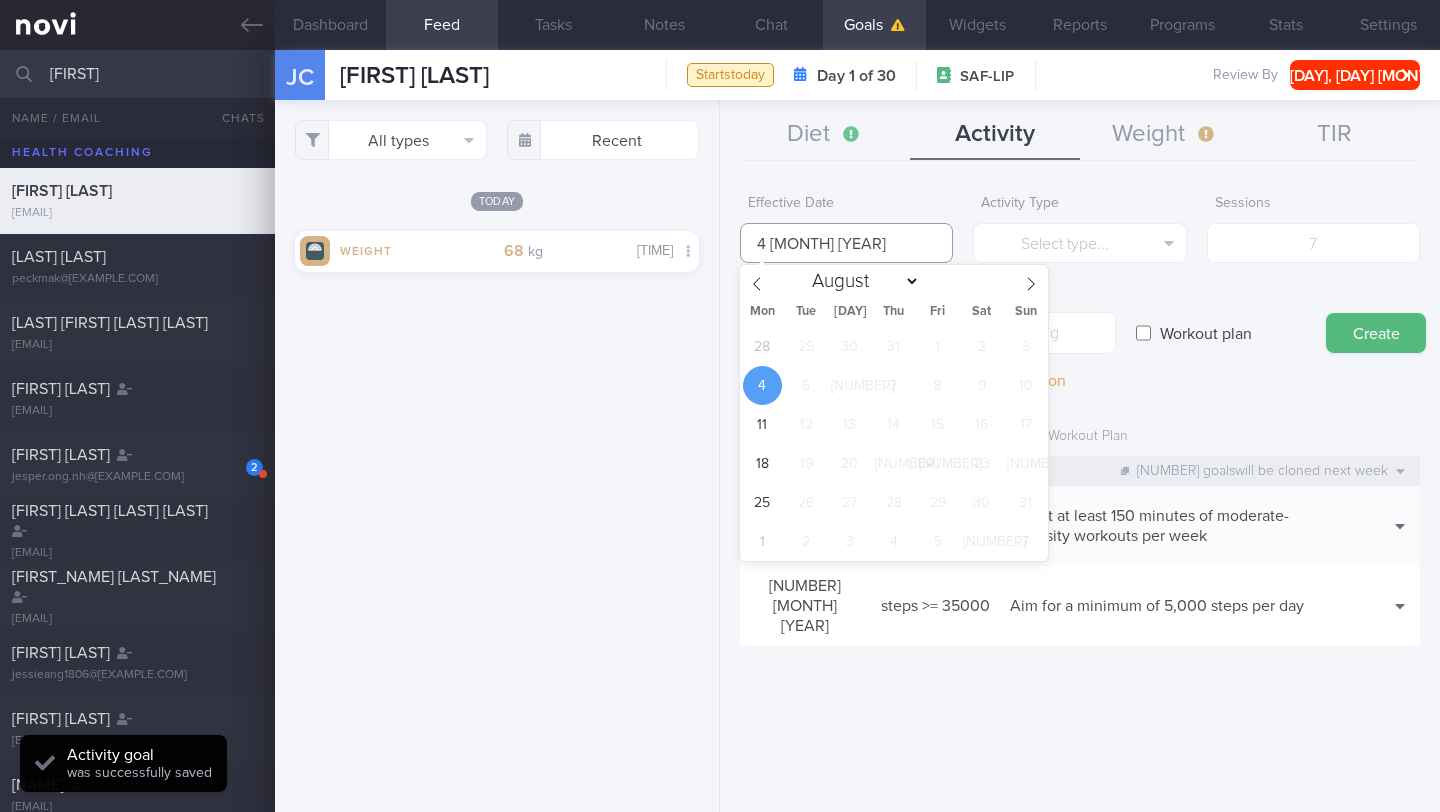 click on "4 [MONTH] [YEAR]" at bounding box center [846, 243] 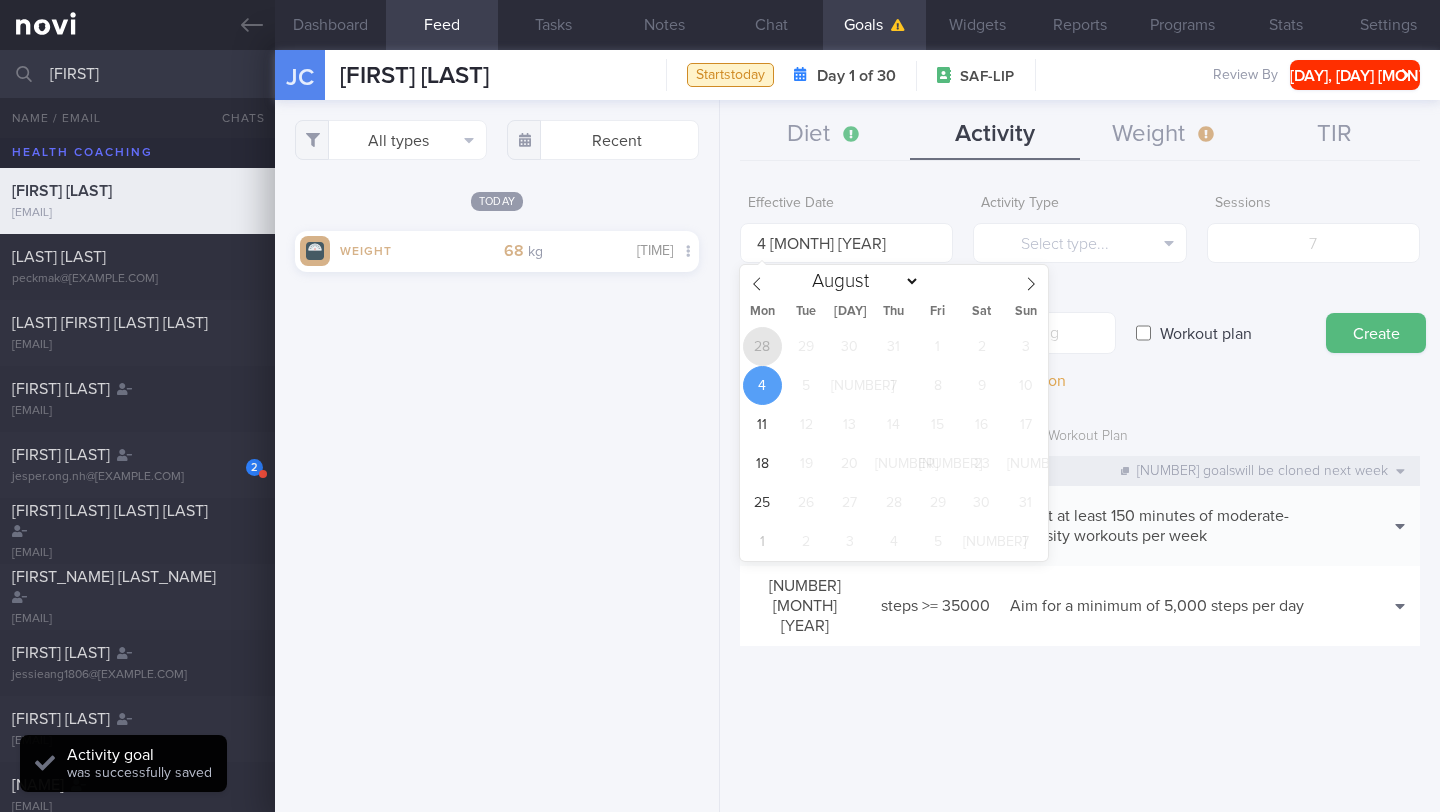 click on "28" at bounding box center (762, 346) 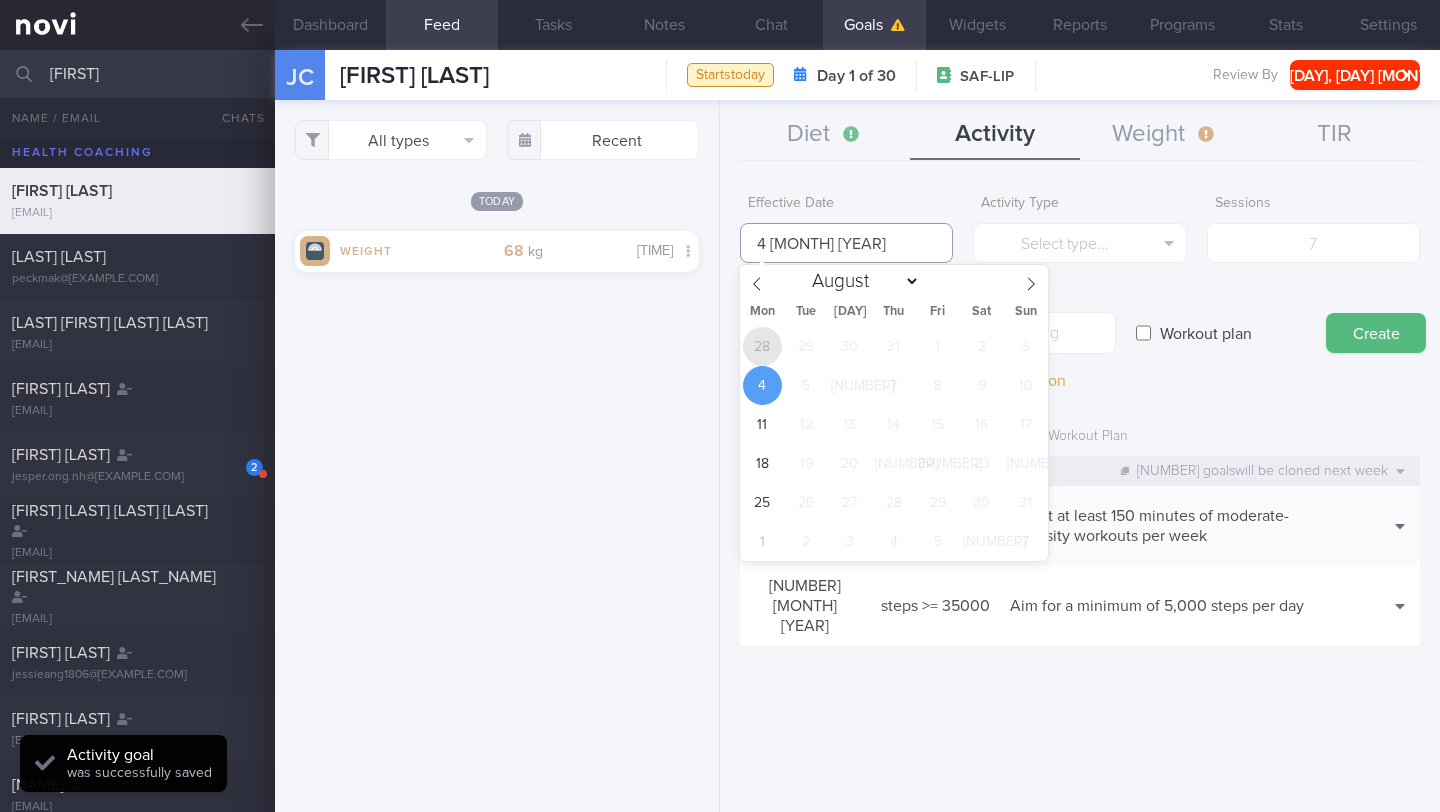 type on "[NUMBER] [MONTH] [YEAR]" 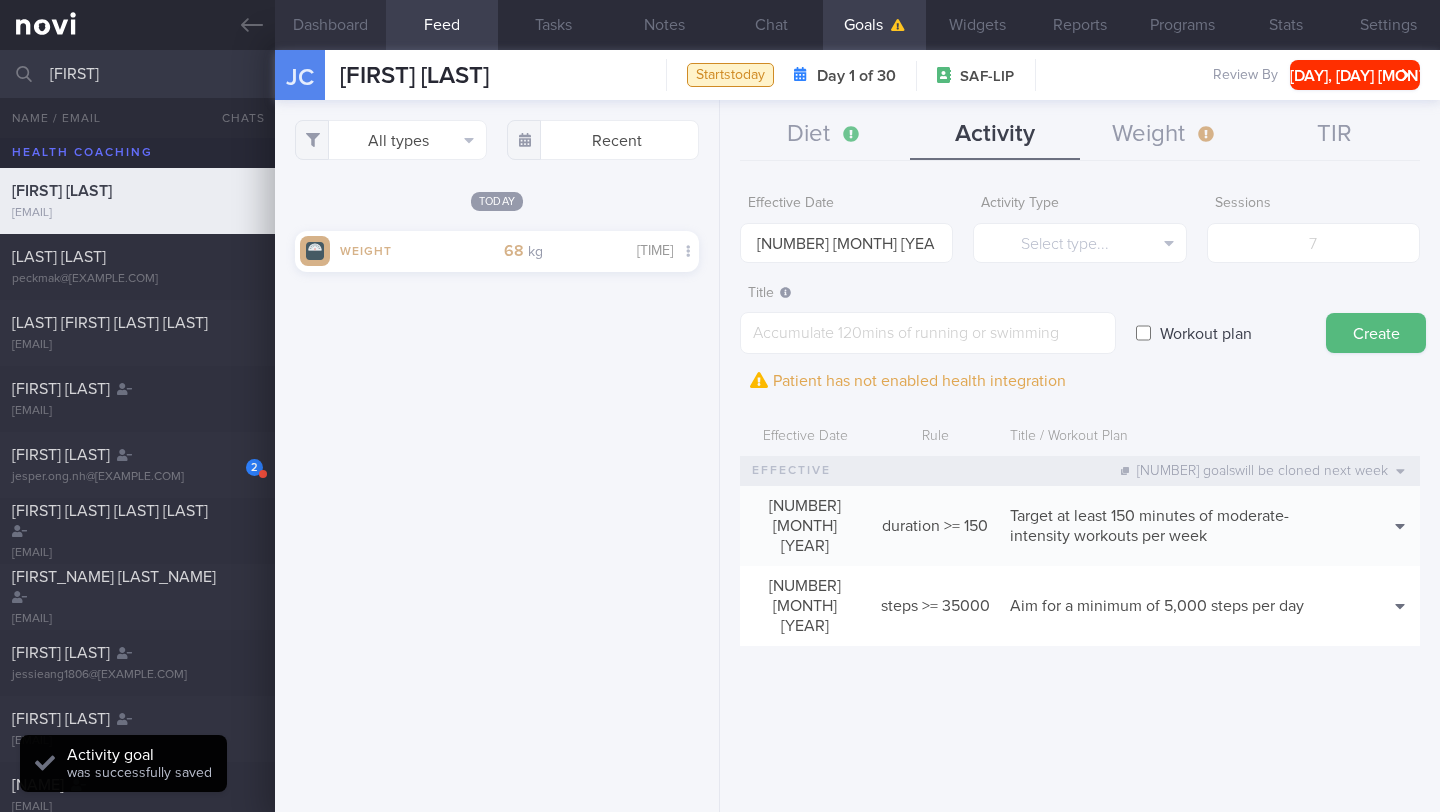 click on "Dashboard" at bounding box center (330, 25) 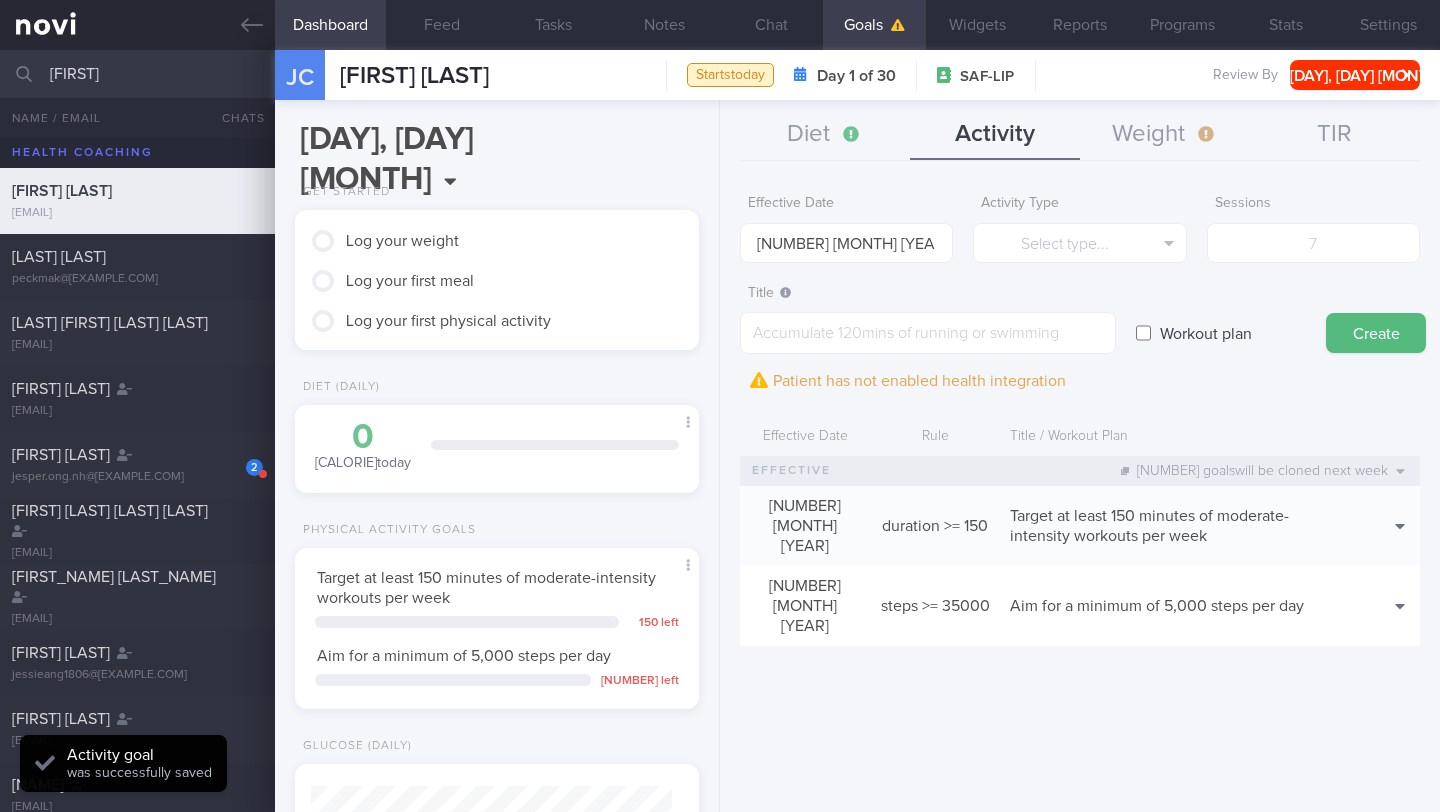 scroll, scrollTop: 999820, scrollLeft: 999639, axis: both 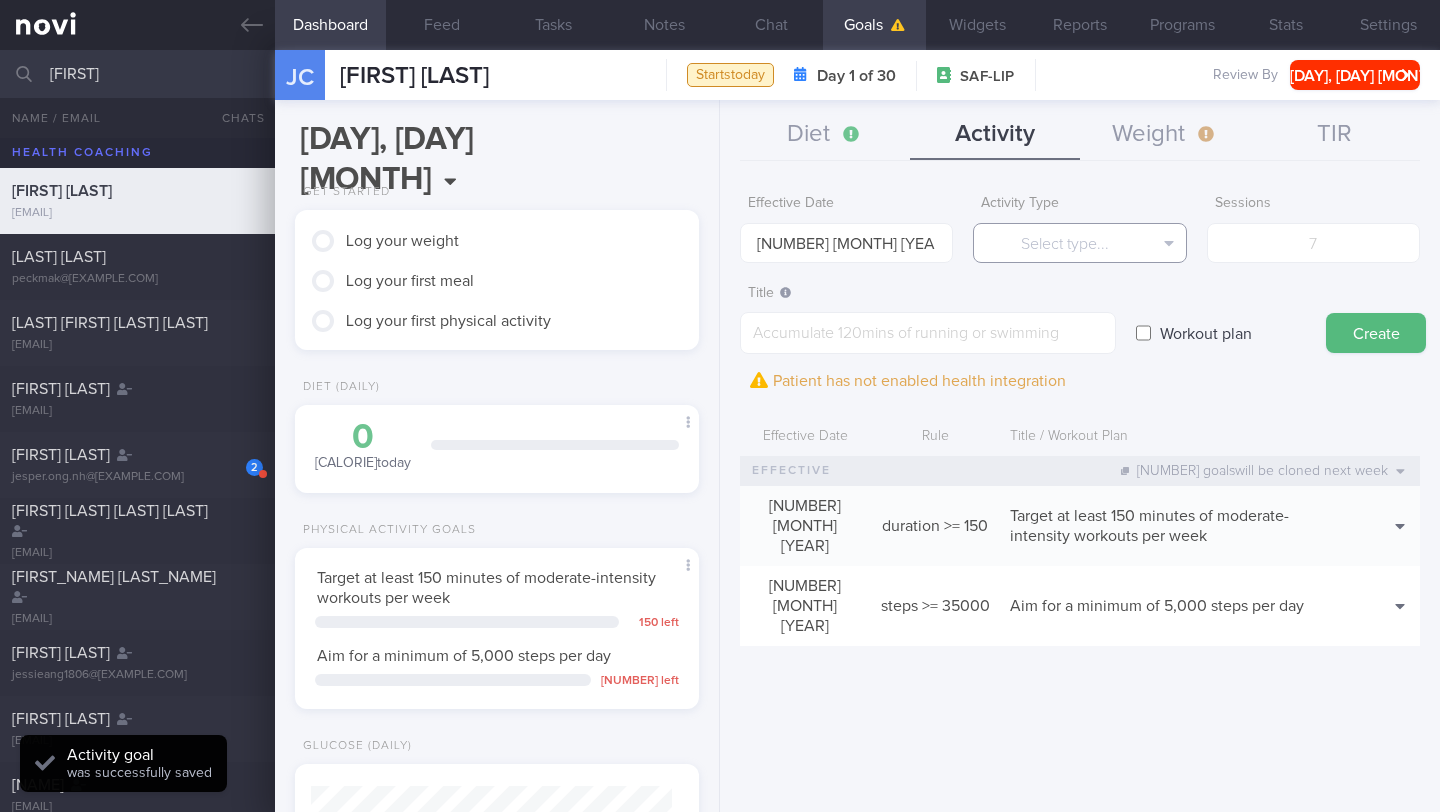 click on "Select type..." at bounding box center (1079, 243) 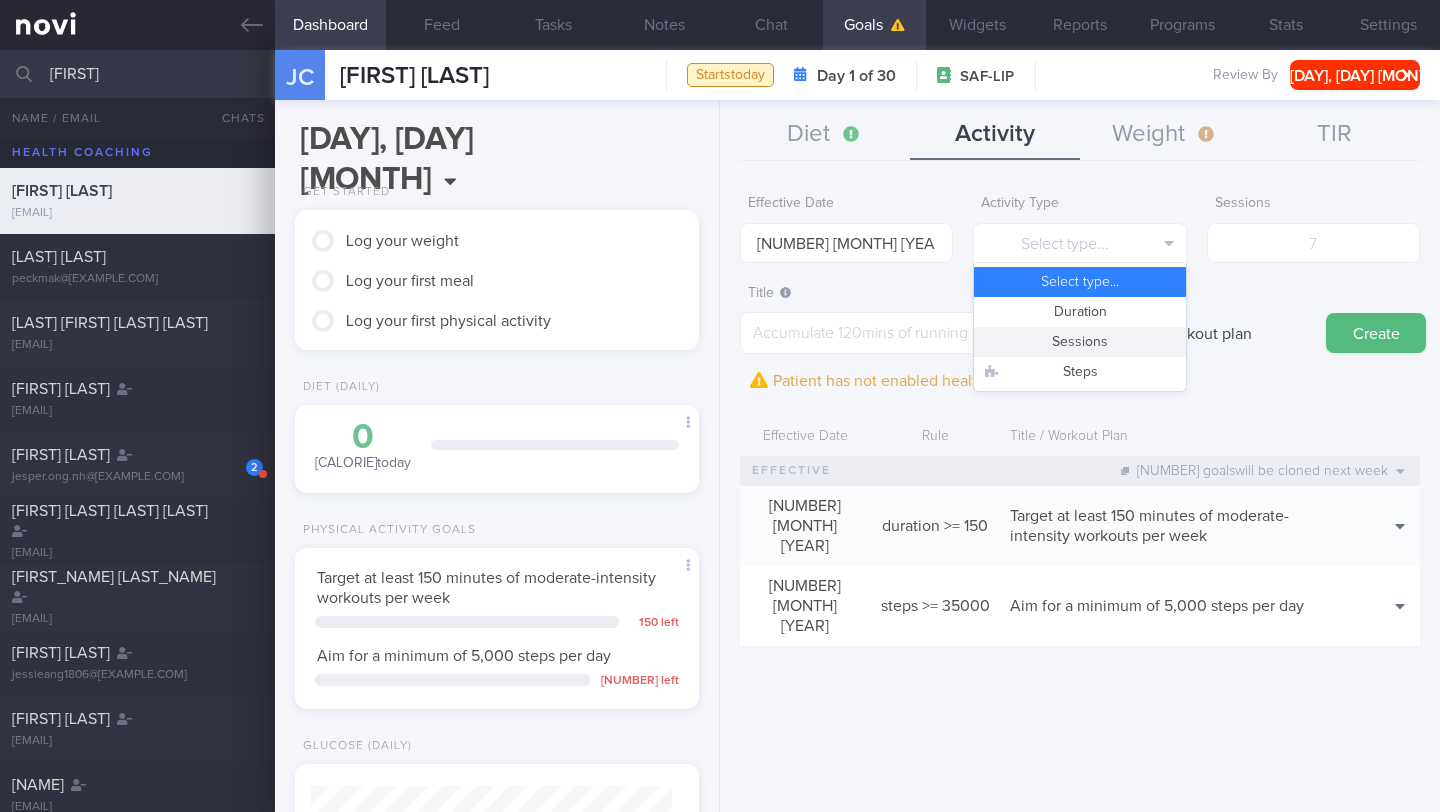 click on "Sessions" at bounding box center [1079, 342] 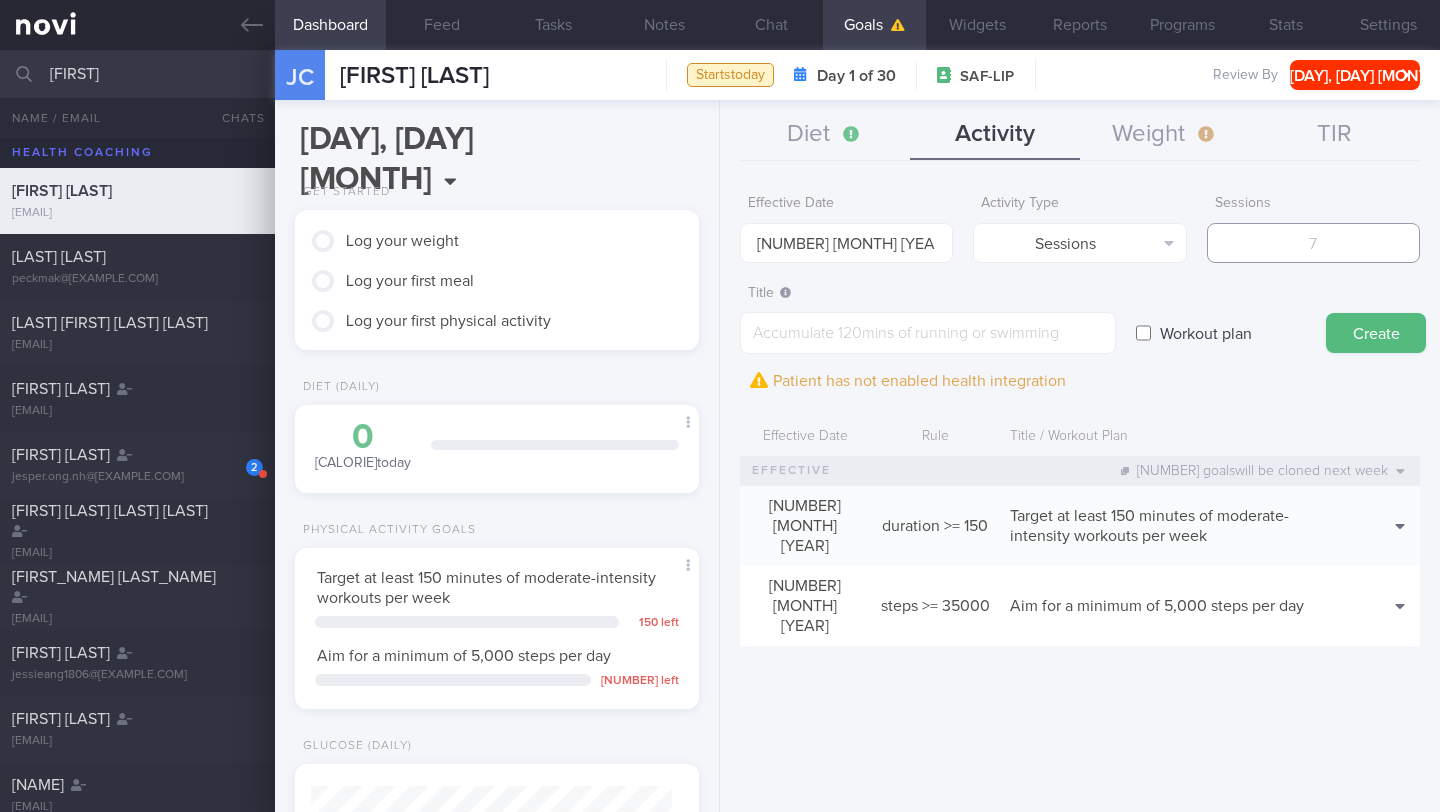 click at bounding box center [1313, 243] 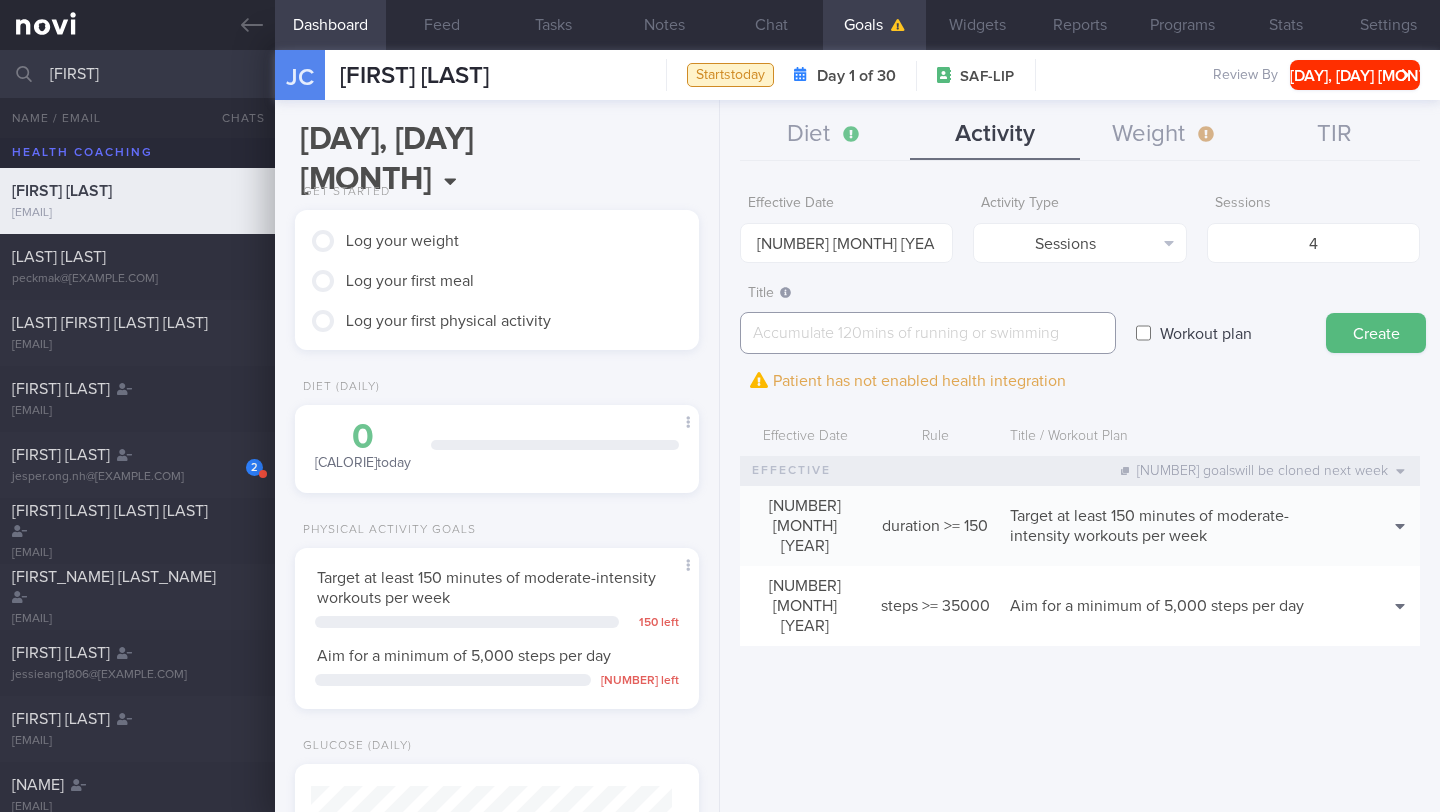 click at bounding box center (928, 333) 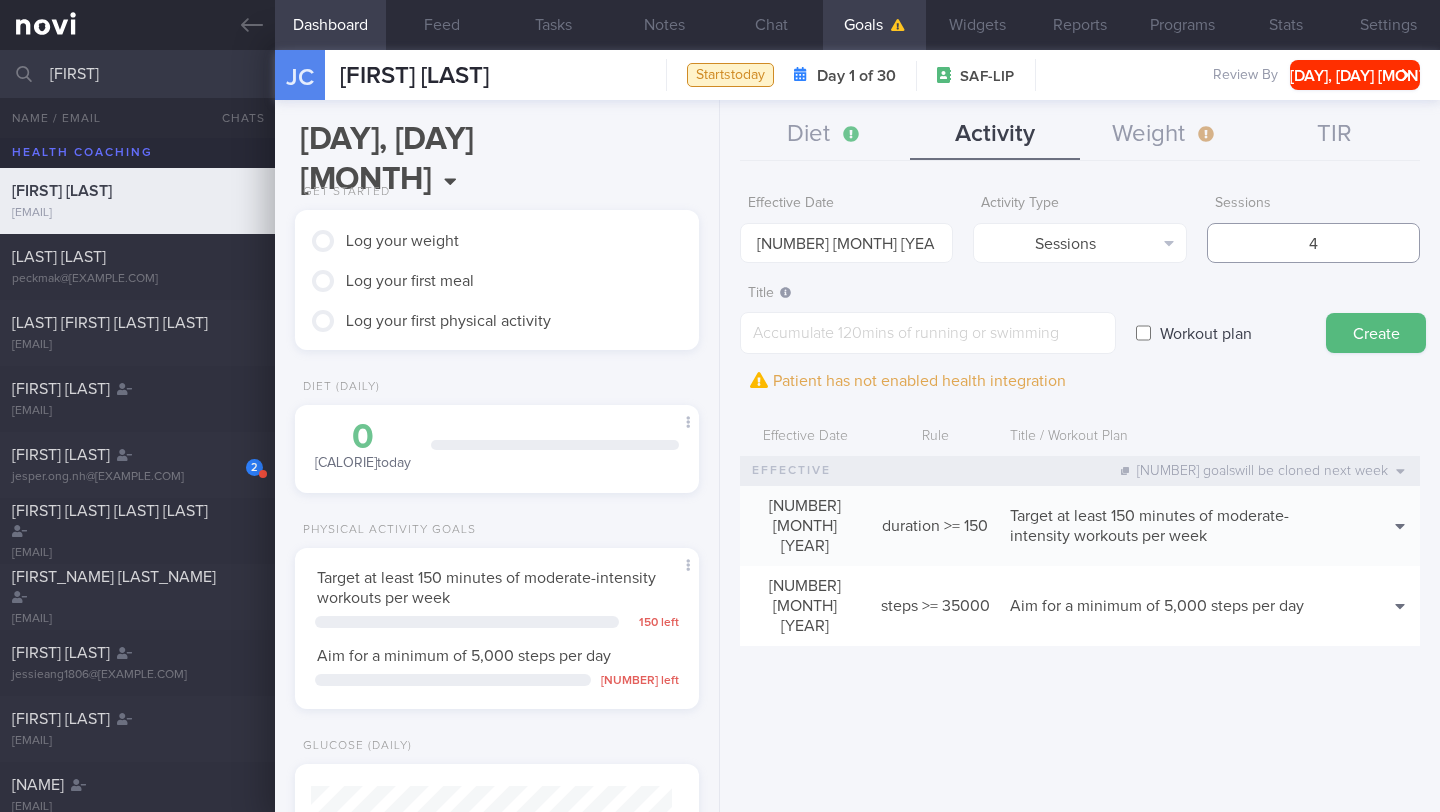 drag, startPoint x: 1316, startPoint y: 246, endPoint x: 1324, endPoint y: 235, distance: 13.601471 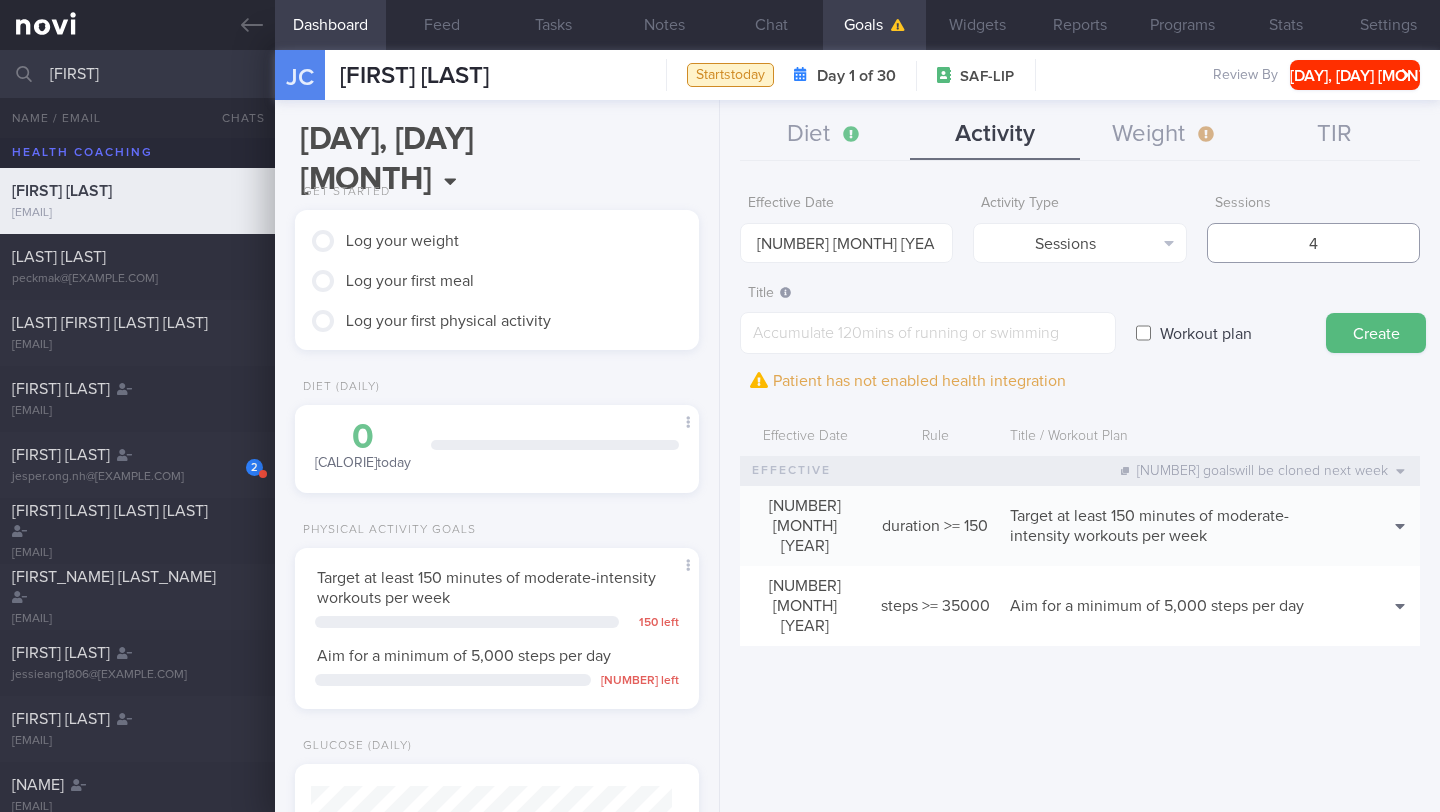 click on "4" at bounding box center [1313, 243] 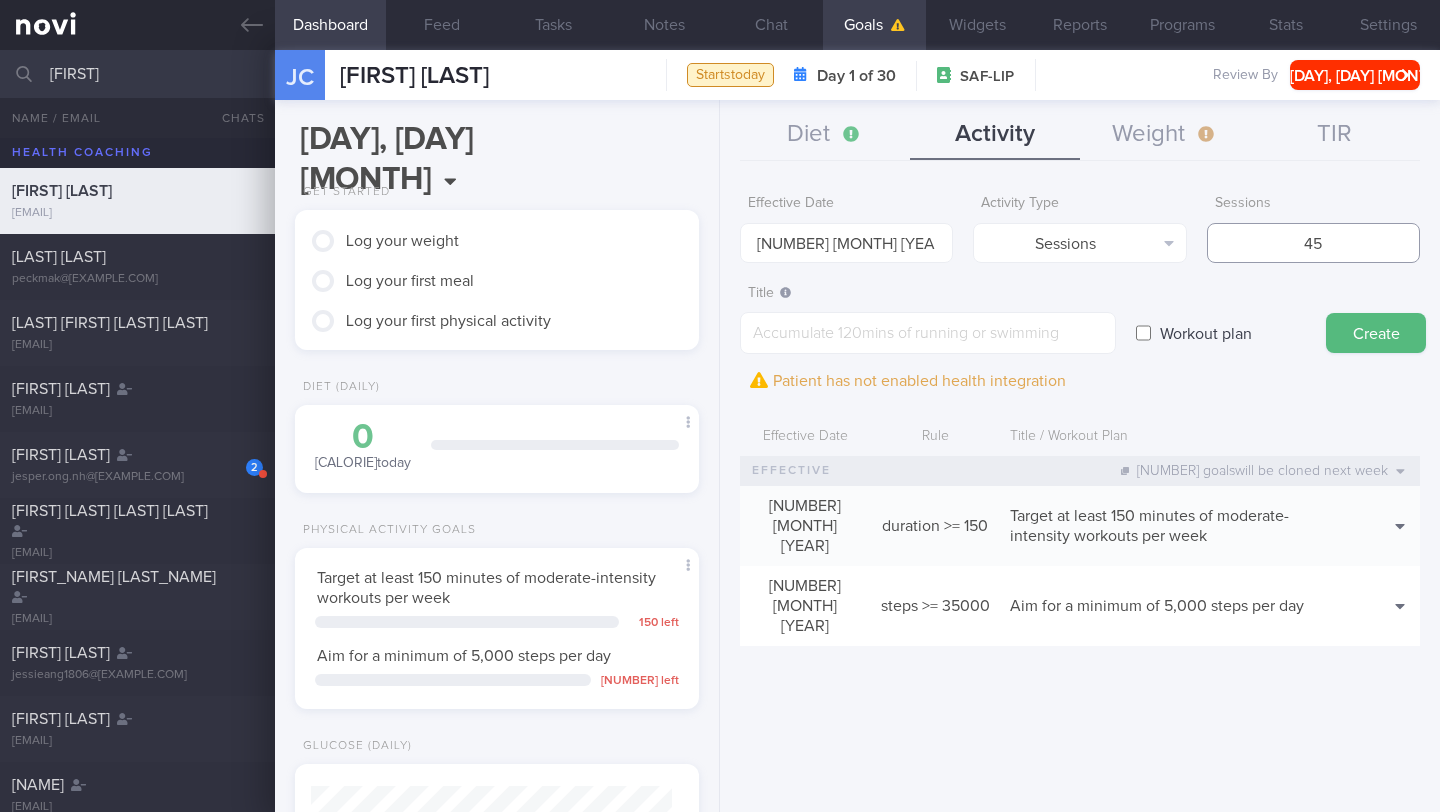 type on "4" 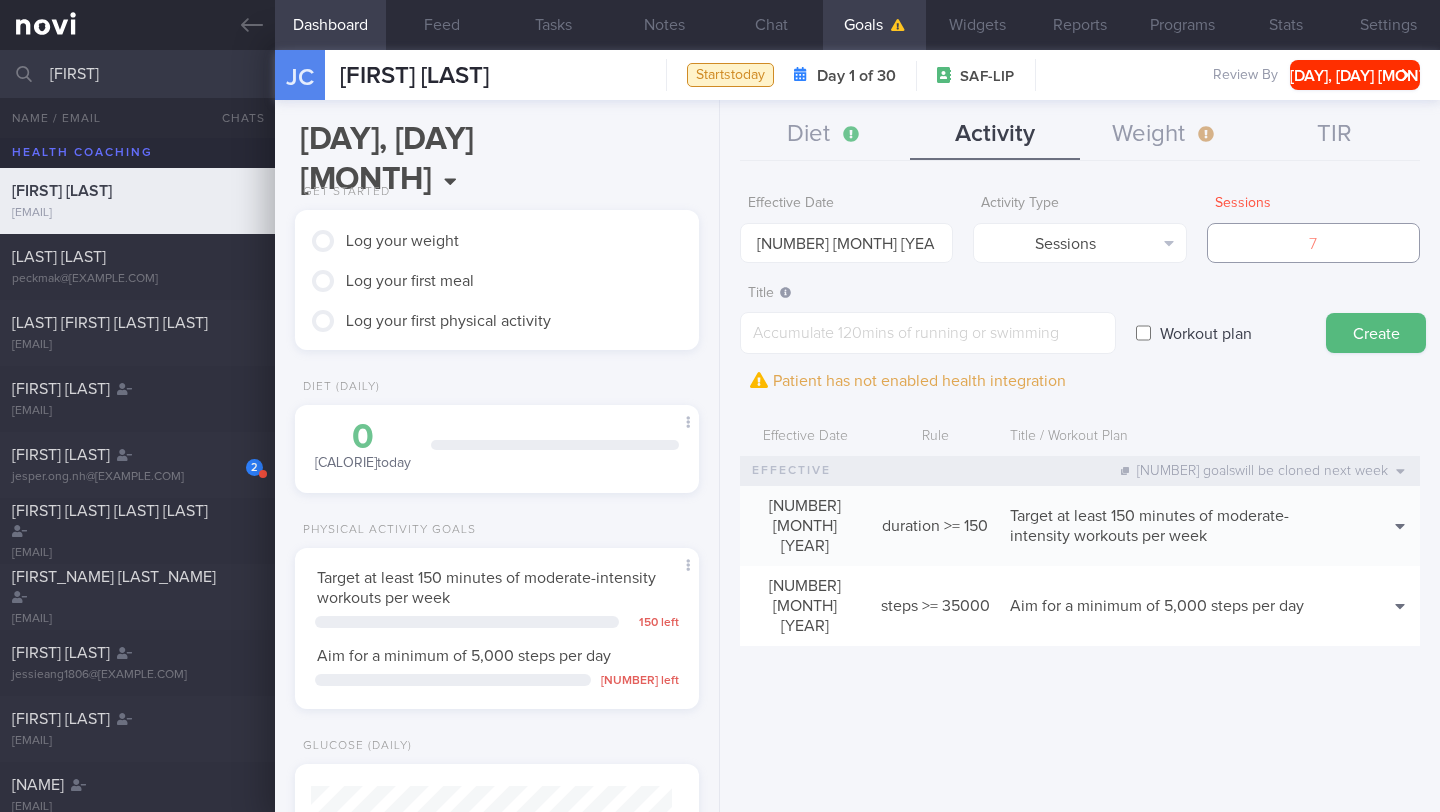 click at bounding box center (1313, 243) 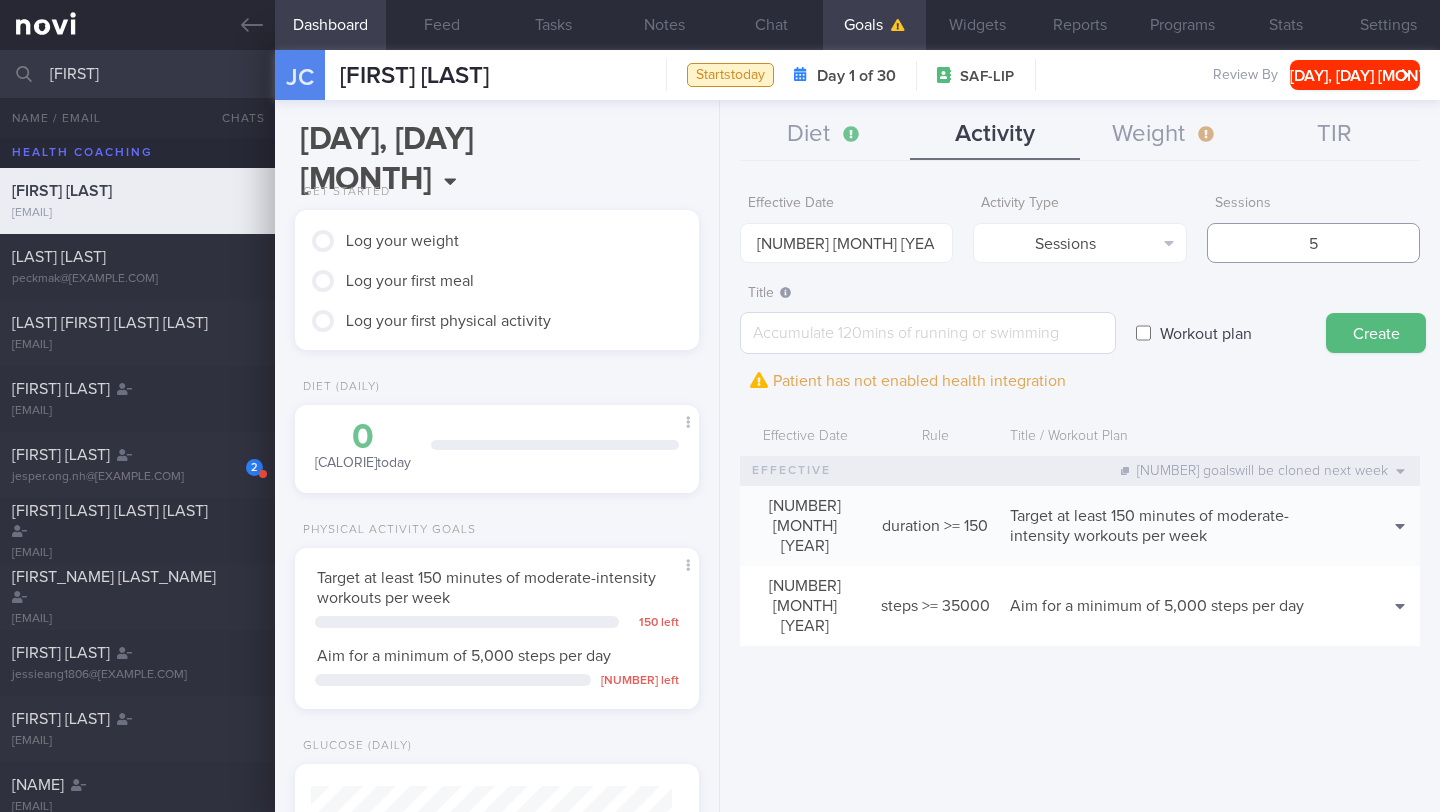 type on "5" 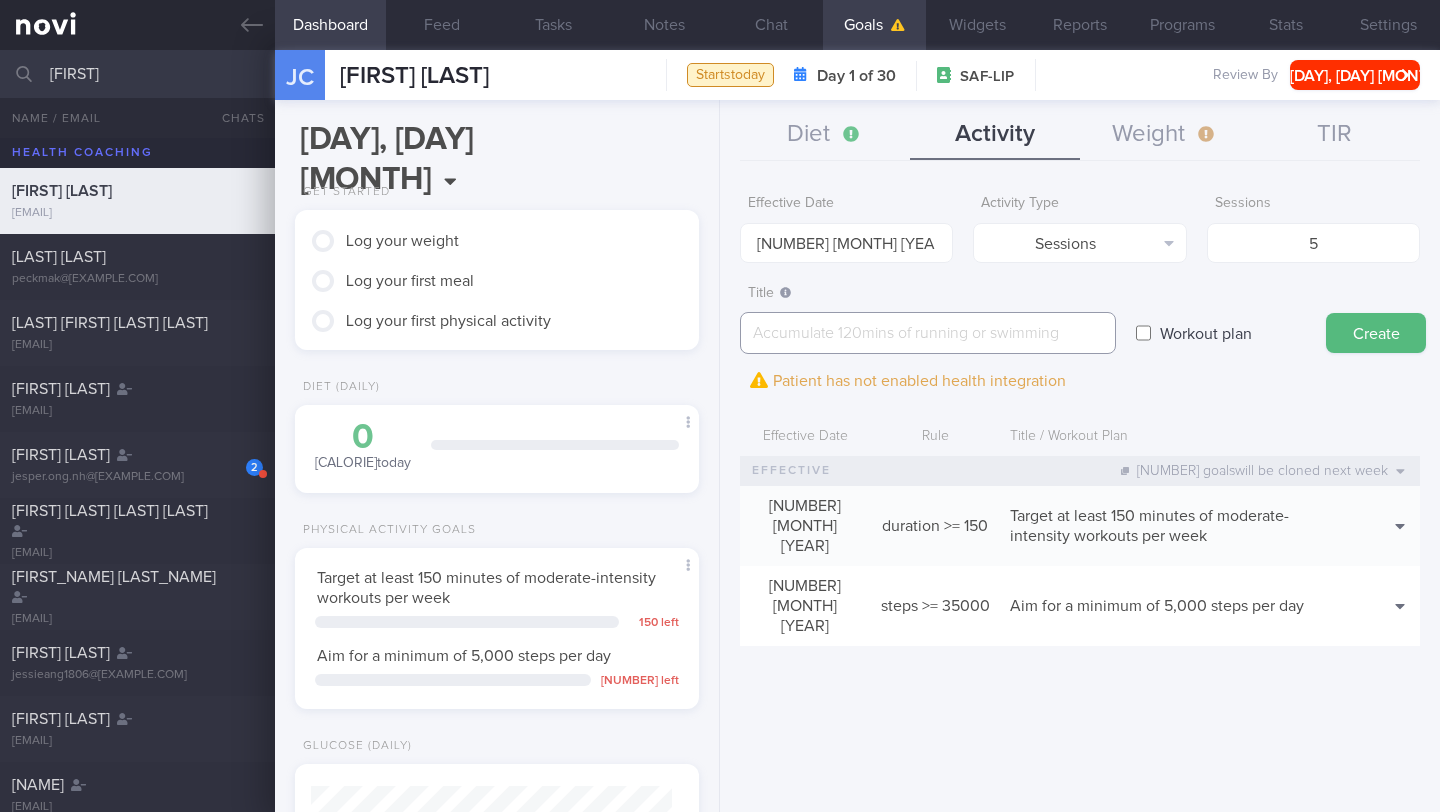 click at bounding box center (928, 333) 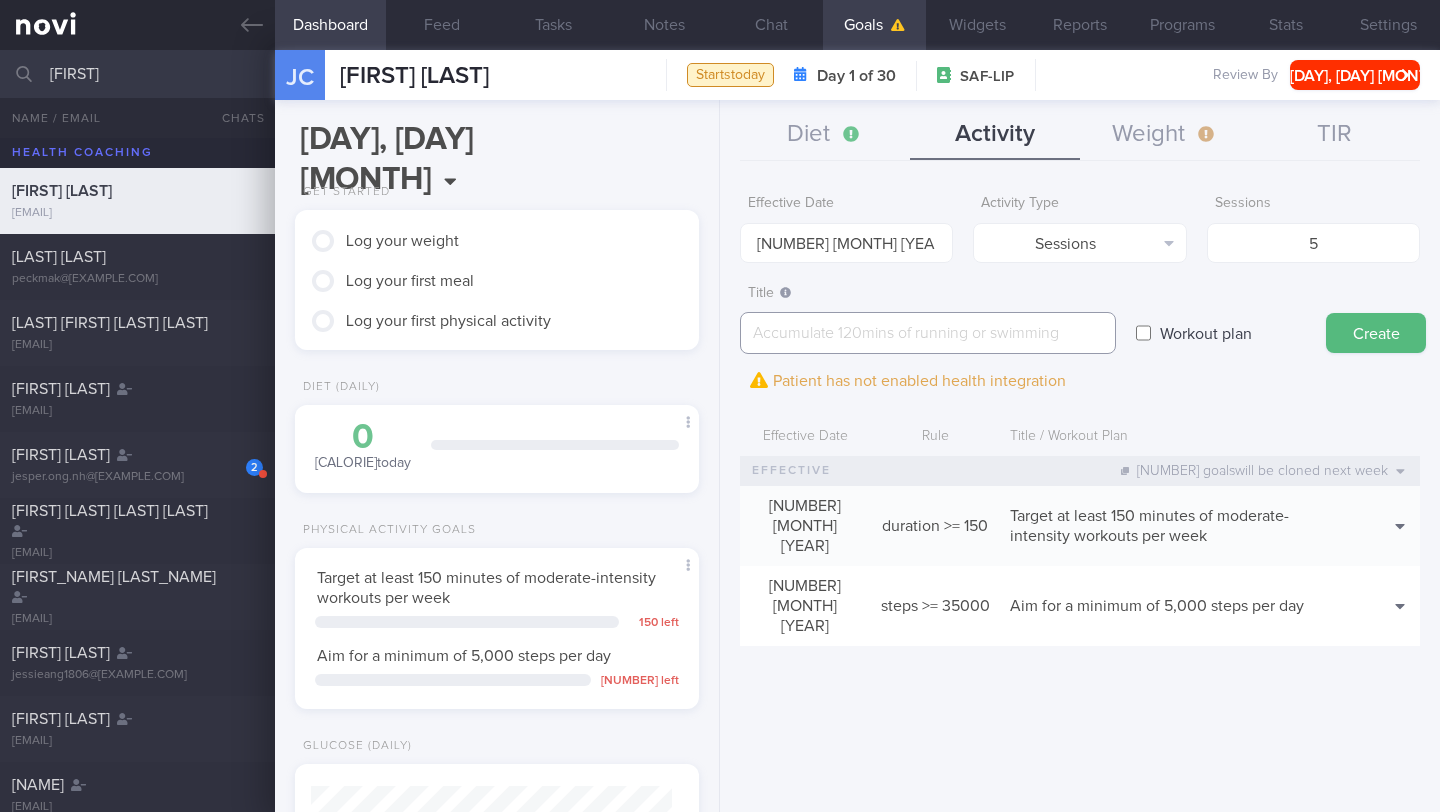 paste on "Workout at least 5x per week (on top of steps)
2 workouts to focus on full-body strength/resistance training (e.g. NOVI workouts)
3 workouts to focus on cardio (e.g. 30 mins brisk walking, low impact video workout)" 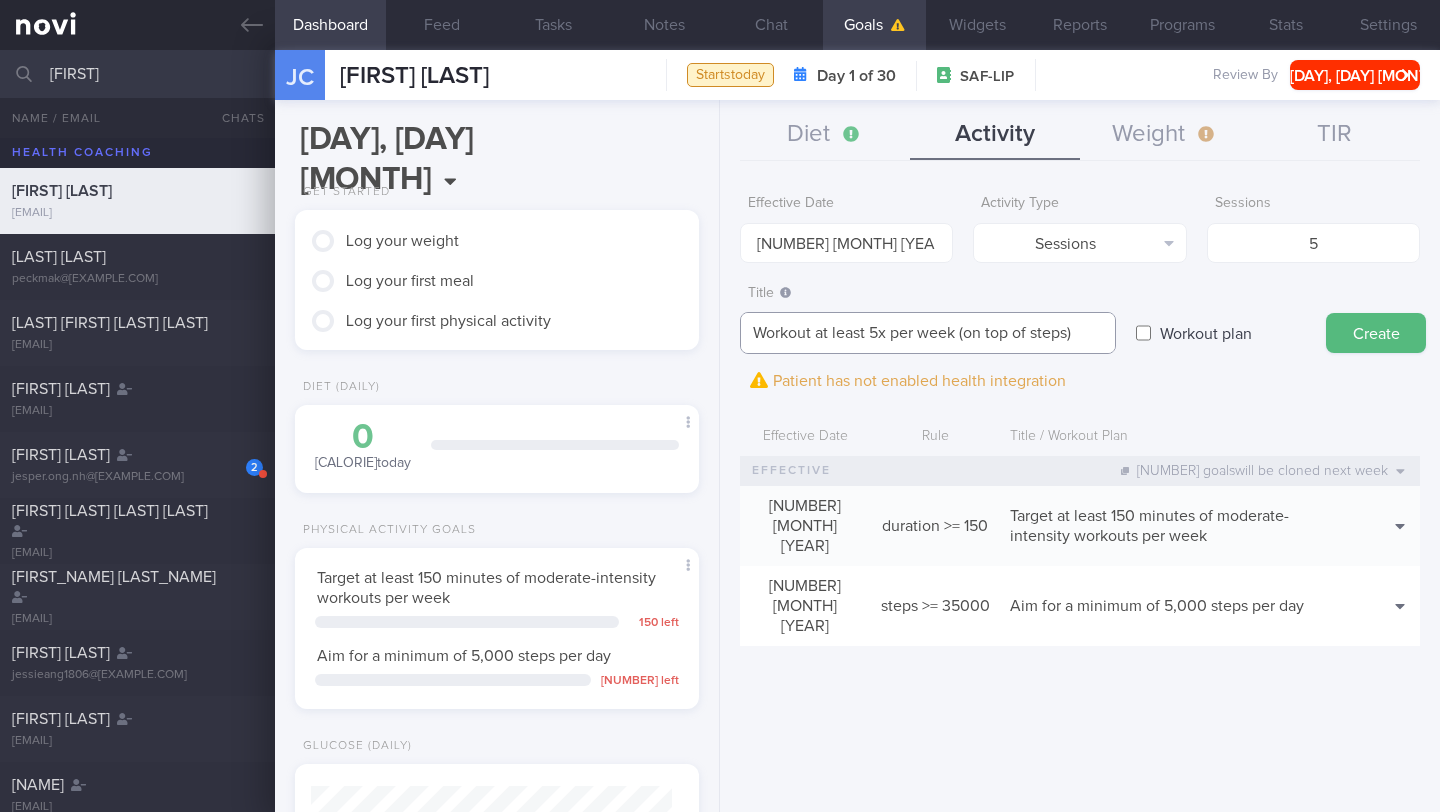 scroll, scrollTop: 20, scrollLeft: 0, axis: vertical 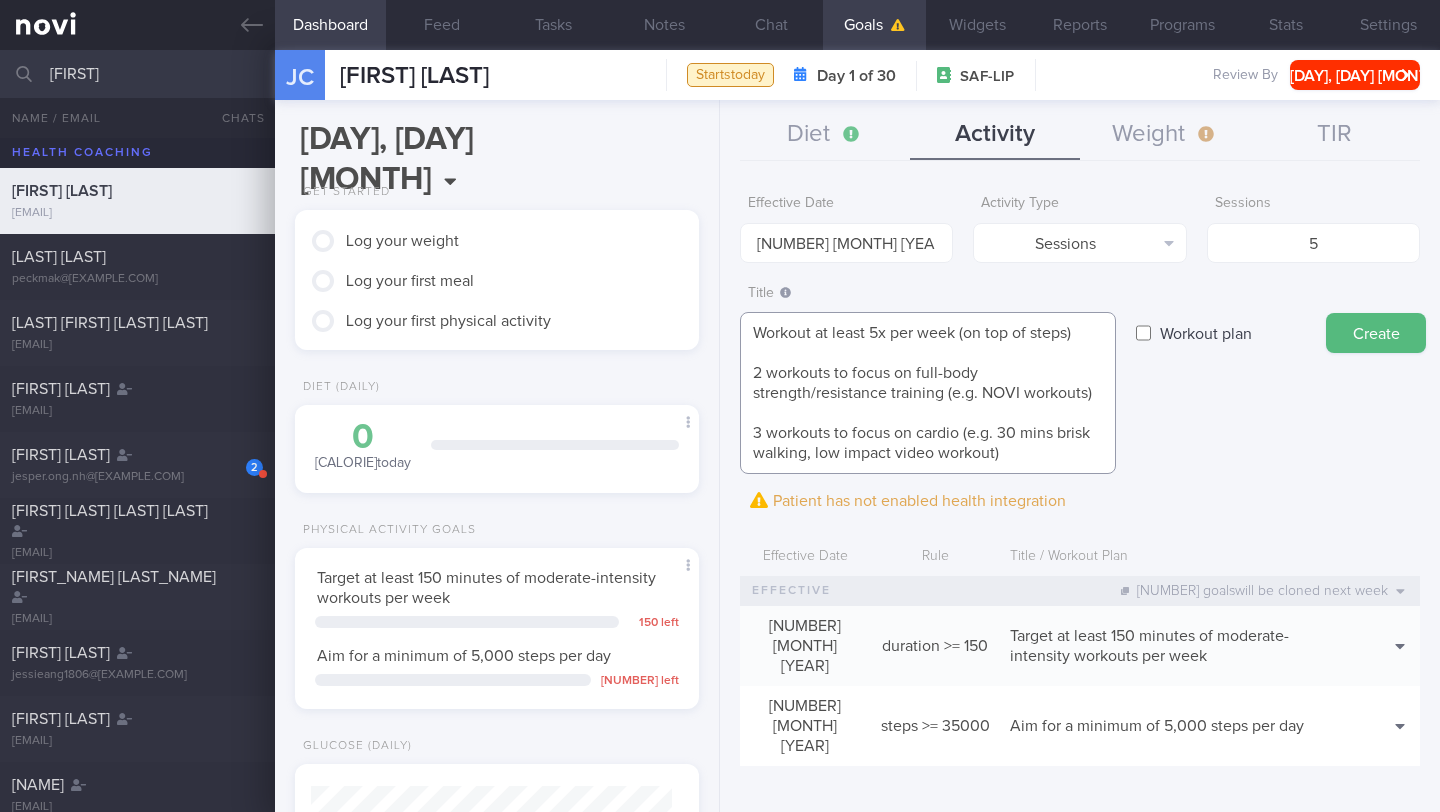 click on "Workout at least 5x per week (on top of steps)
2 workouts to focus on full-body strength/resistance training (e.g. NOVI workouts)
3 workouts to focus on cardio (e.g. 30 mins brisk walking, low impact video workout)" at bounding box center (928, 393) 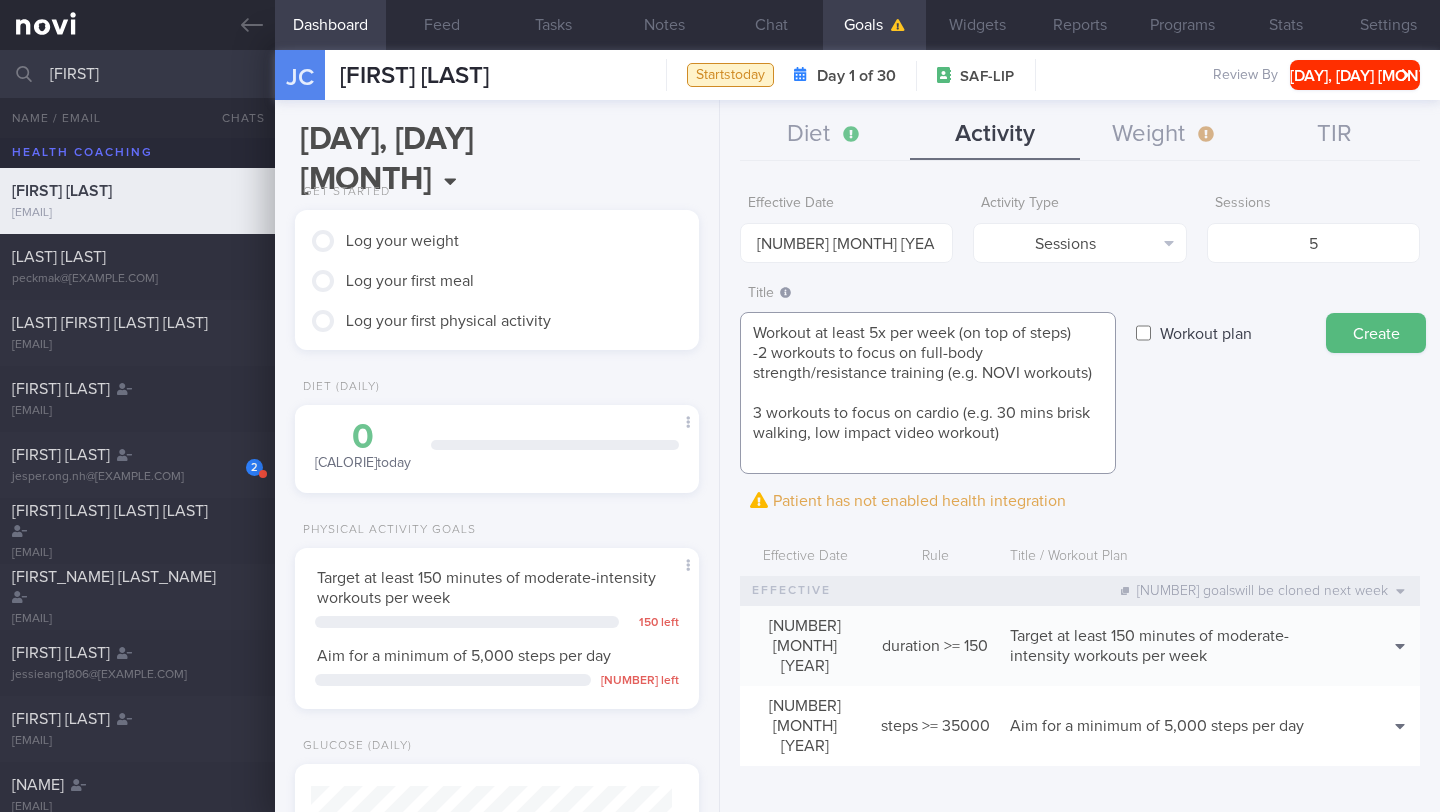 scroll, scrollTop: 0, scrollLeft: 0, axis: both 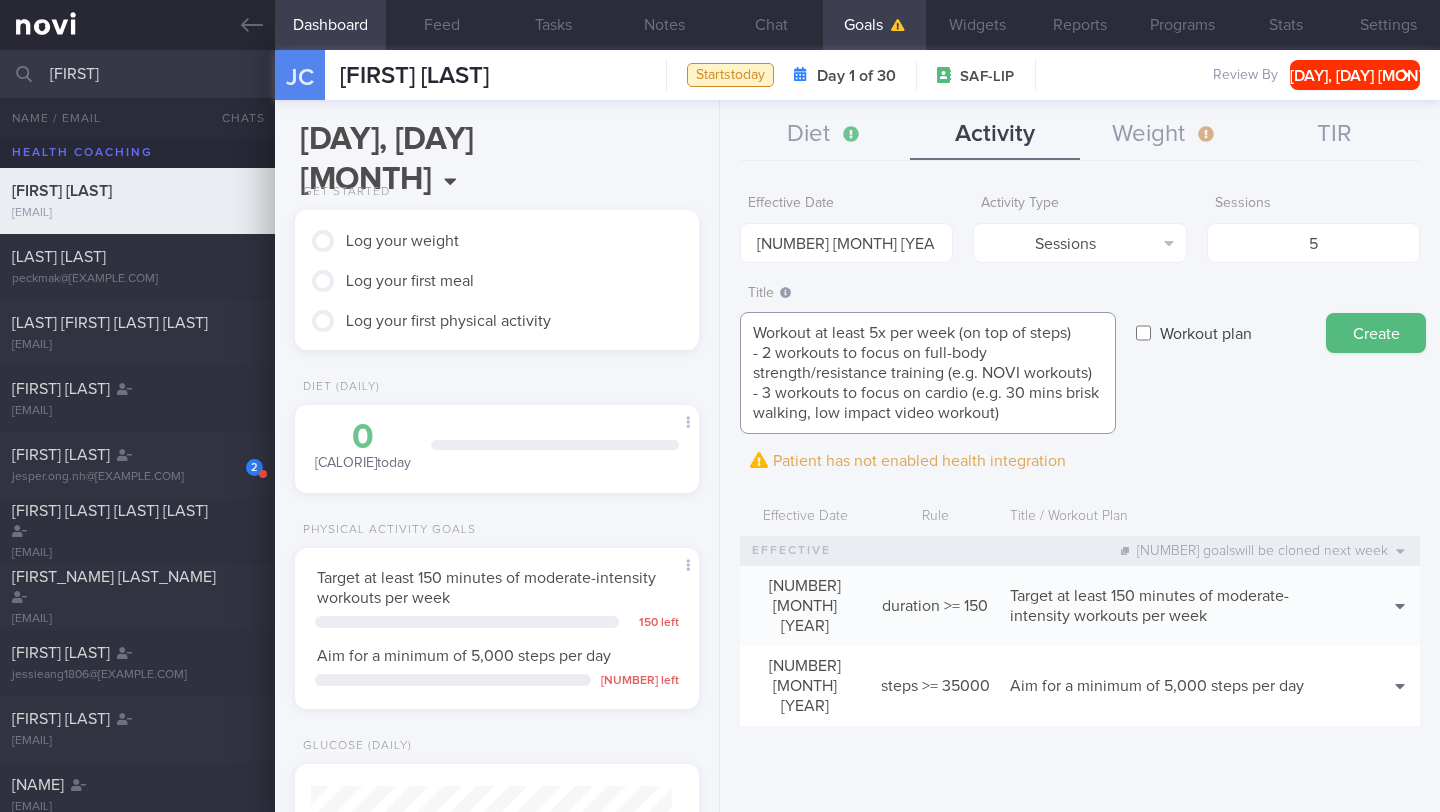 drag, startPoint x: 1004, startPoint y: 403, endPoint x: 736, endPoint y: 383, distance: 268.74524 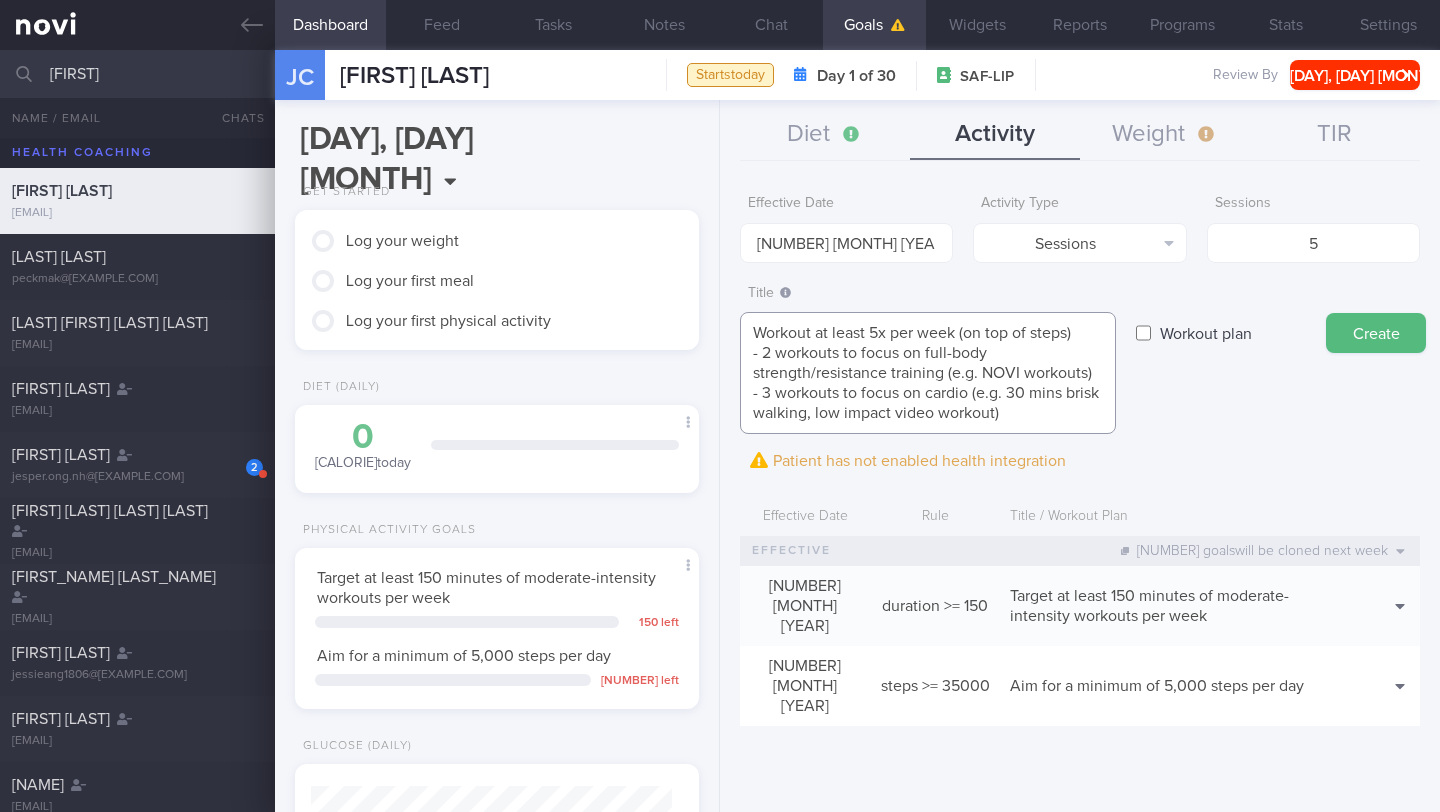 click on "Effective Date
28 Jul 2025
Activity Type
Sessions
Select type...
Duration
Sessions
Steps
Sessions
5
Title
Workout at least 5x per week (on top of steps)
- 2 workouts to focus on full-body strength/resistance training (e.g. NOVI workouts)
- 3 workouts to focus on cardio (e.g. 30 mins brisk walking, low impact video workout) Workout at least 5x per week (on top of steps)
- 2 workouts to focus on full-body strength/resistance training (e.g. NOVI workouts)
- 3 workouts to focus on cardio (e.g. 30 mins brisk walking, low impact video workout)" at bounding box center [1080, 491] 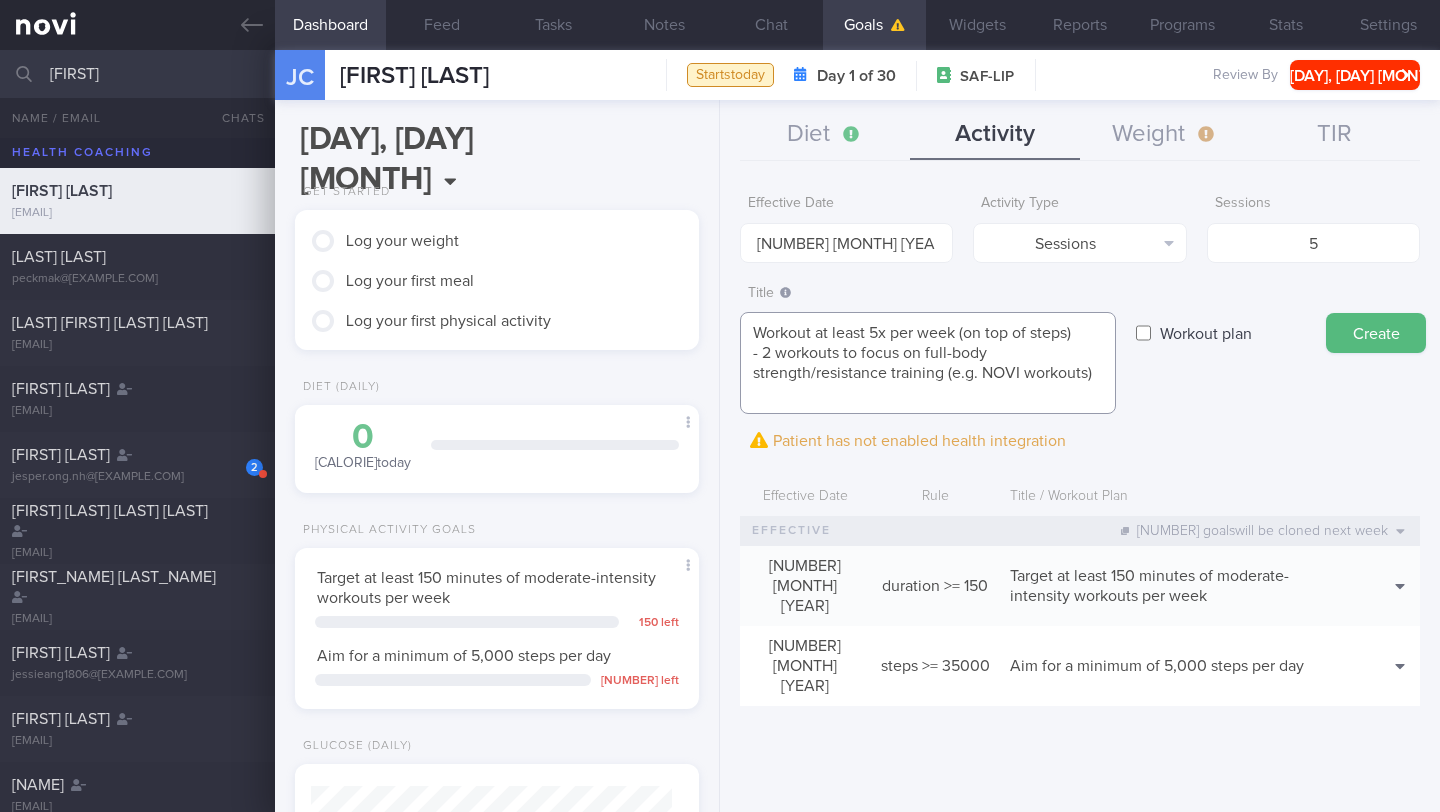 click on "Workout at least 5x per week (on top of steps)
- 2 workouts to focus on full-body strength/resistance training (e.g. NOVI workouts)" at bounding box center [928, 363] 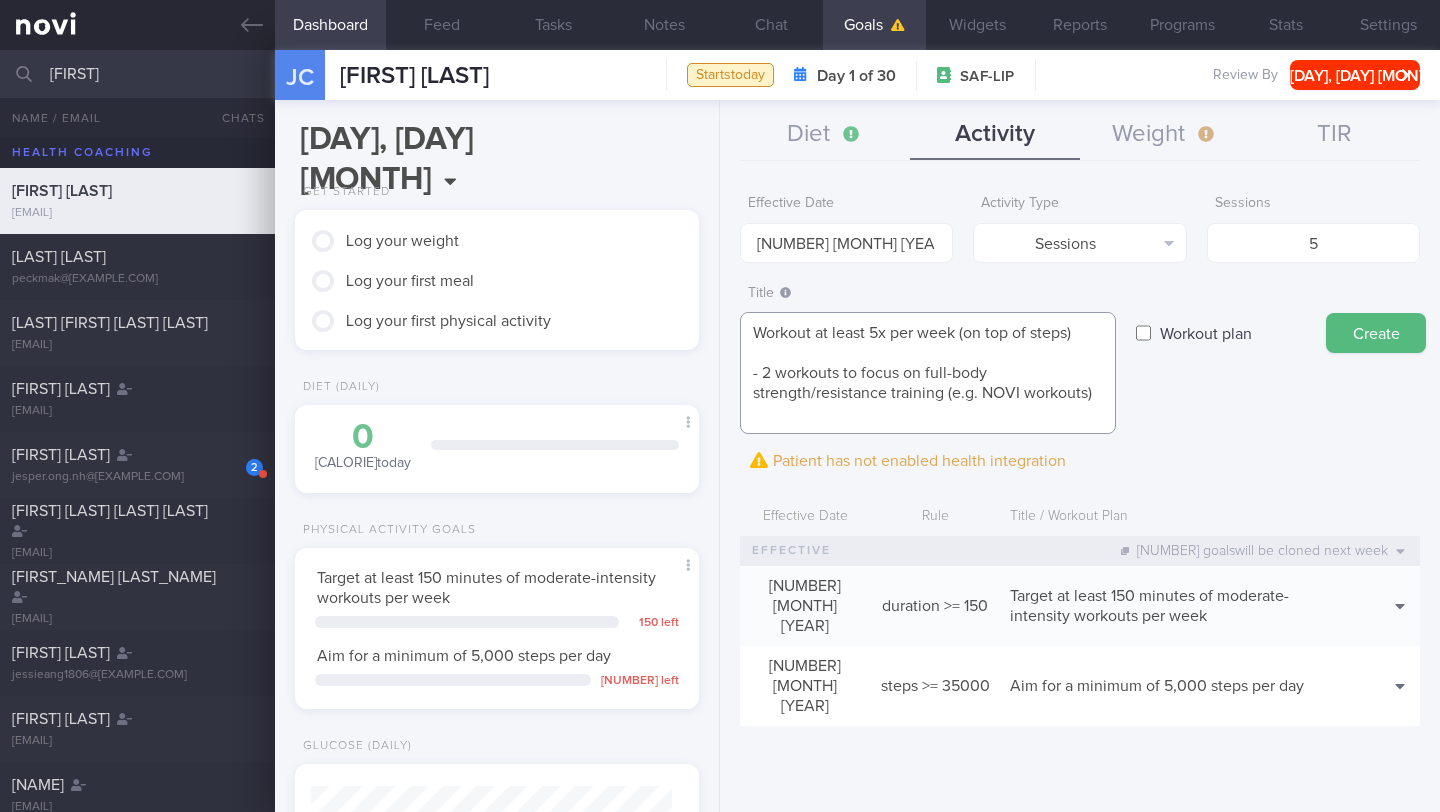 click on "Workout at least 5x per week (on top of steps)
- 2 workouts to focus on full-body strength/resistance training (e.g. NOVI workouts)" at bounding box center (928, 373) 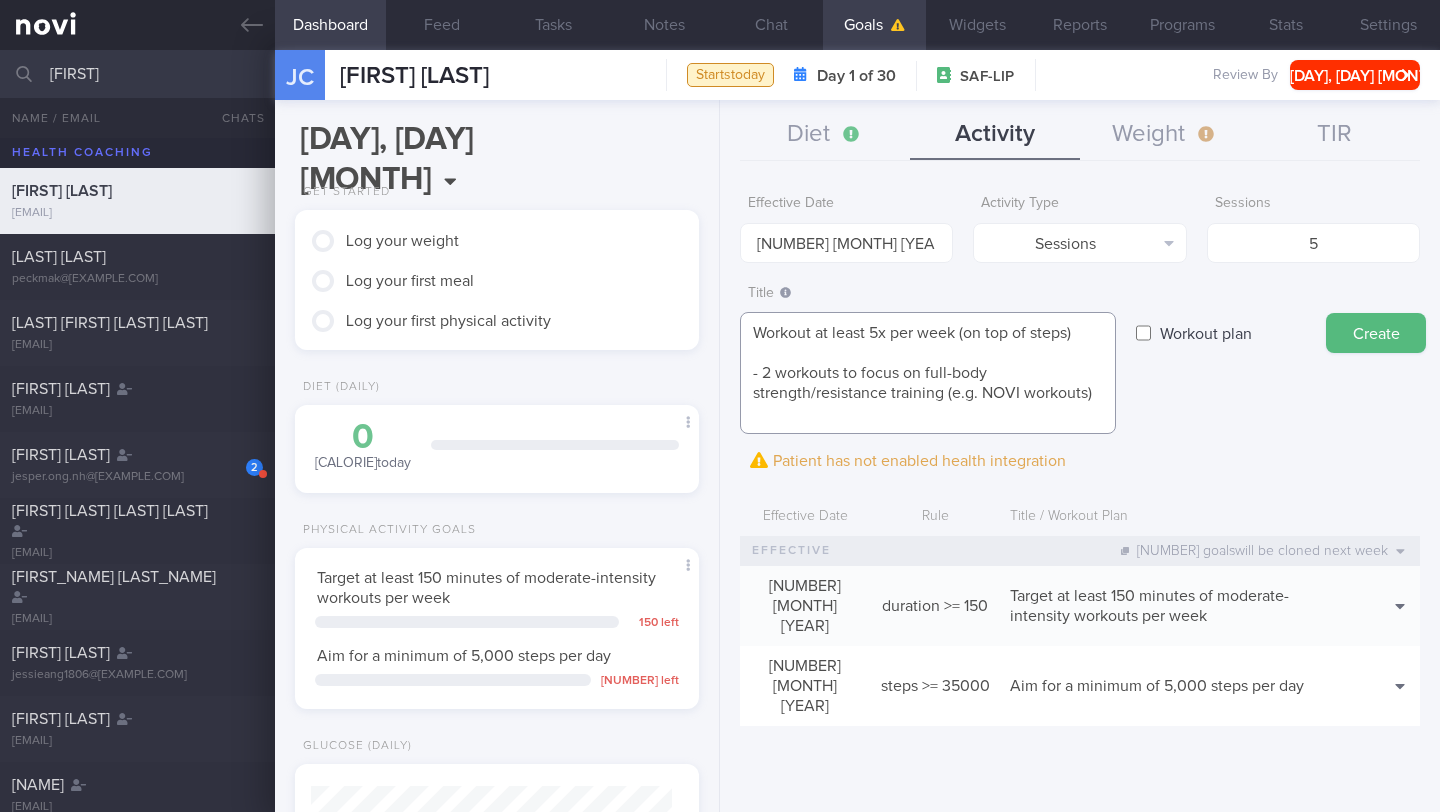 paste on "- 3 workouts to focus on cardio (e.g. 30 mins brisk walking, low impact video workout)" 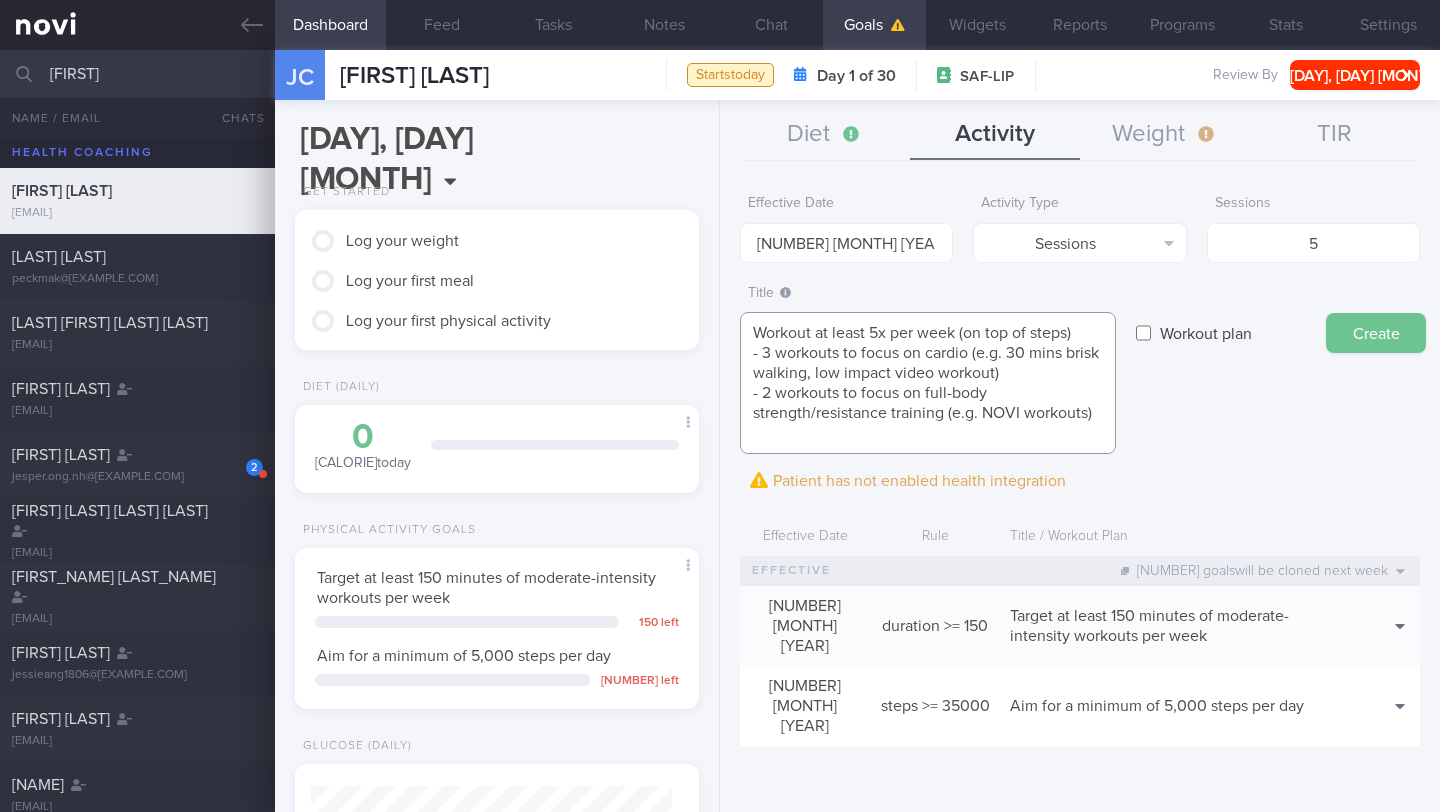type on "Workout at least 5x per week (on top of steps)
- 3 workouts to focus on cardio (e.g. 30 mins brisk walking, low impact video workout)
- 2 workouts to focus on full-body strength/resistance training (e.g. NOVI workouts)" 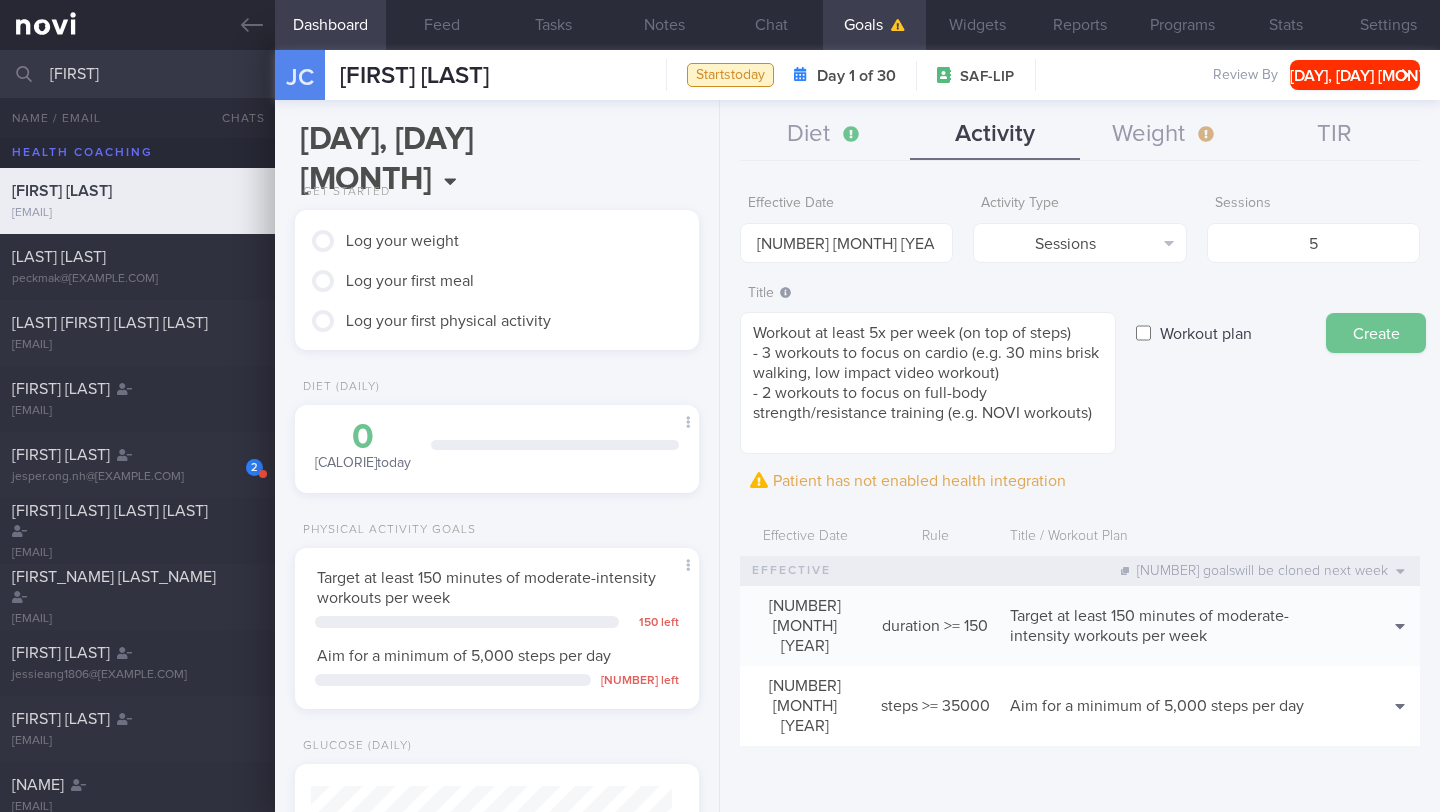 click on "Create" at bounding box center [1376, 333] 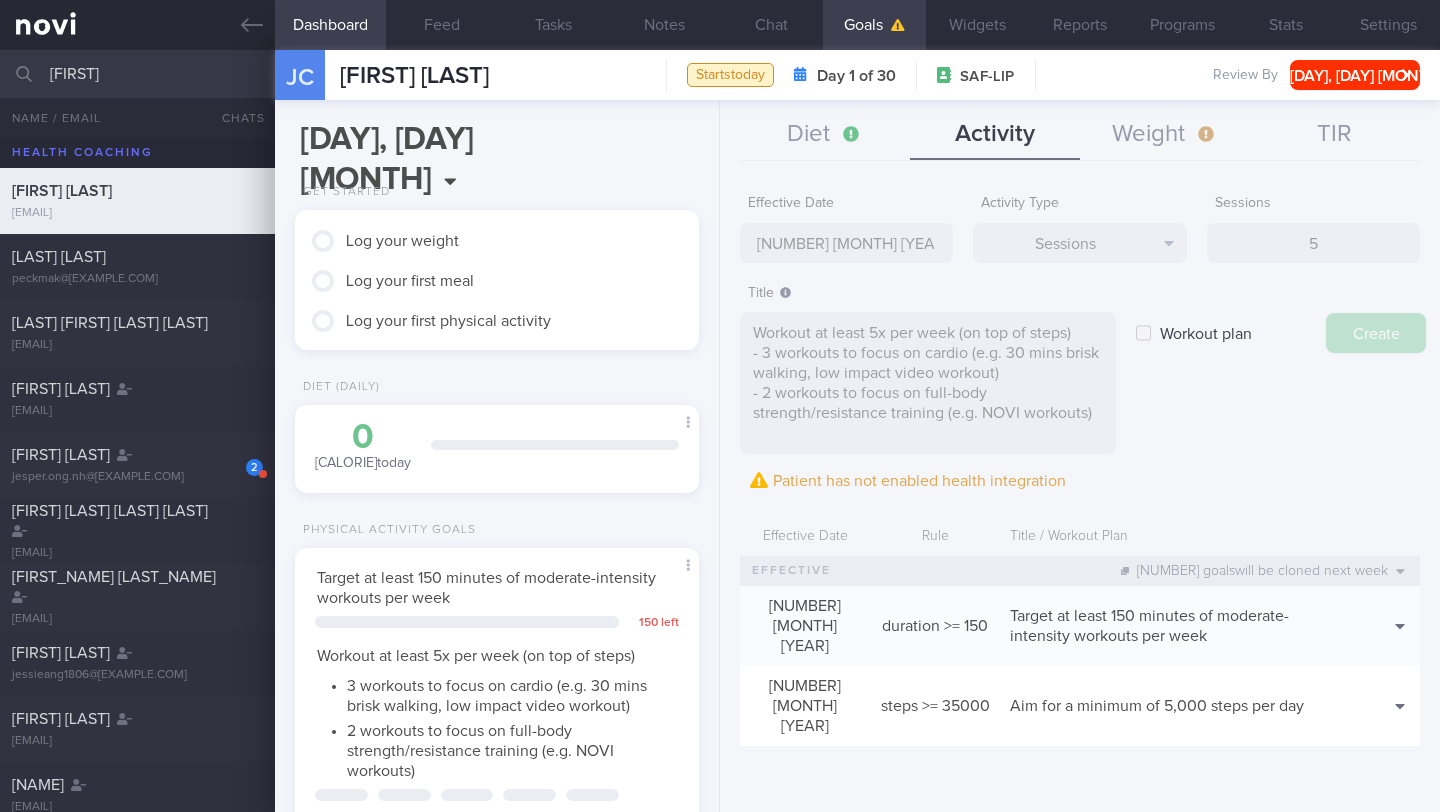 type on "4 [MONTH] [YEAR]" 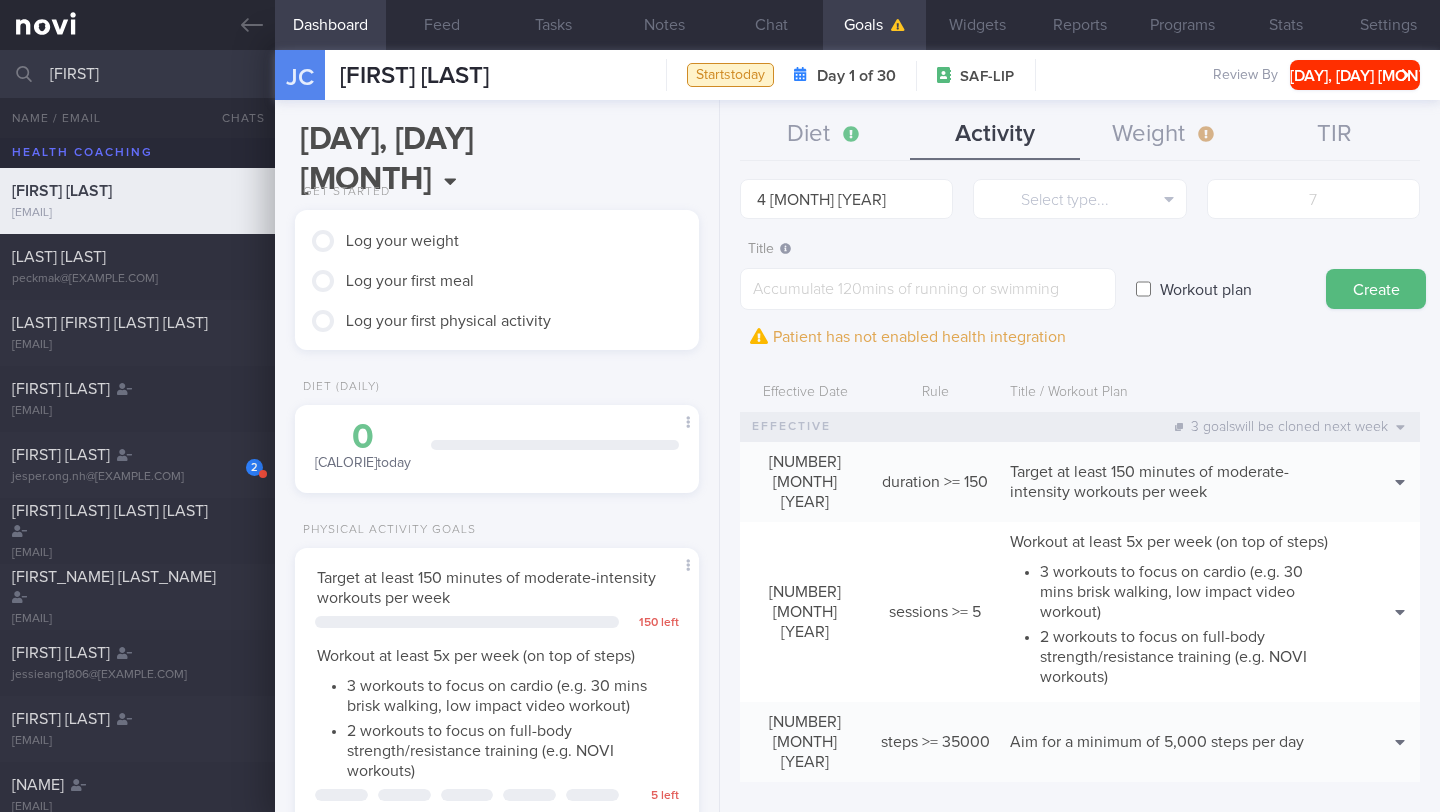 scroll, scrollTop: 23, scrollLeft: 0, axis: vertical 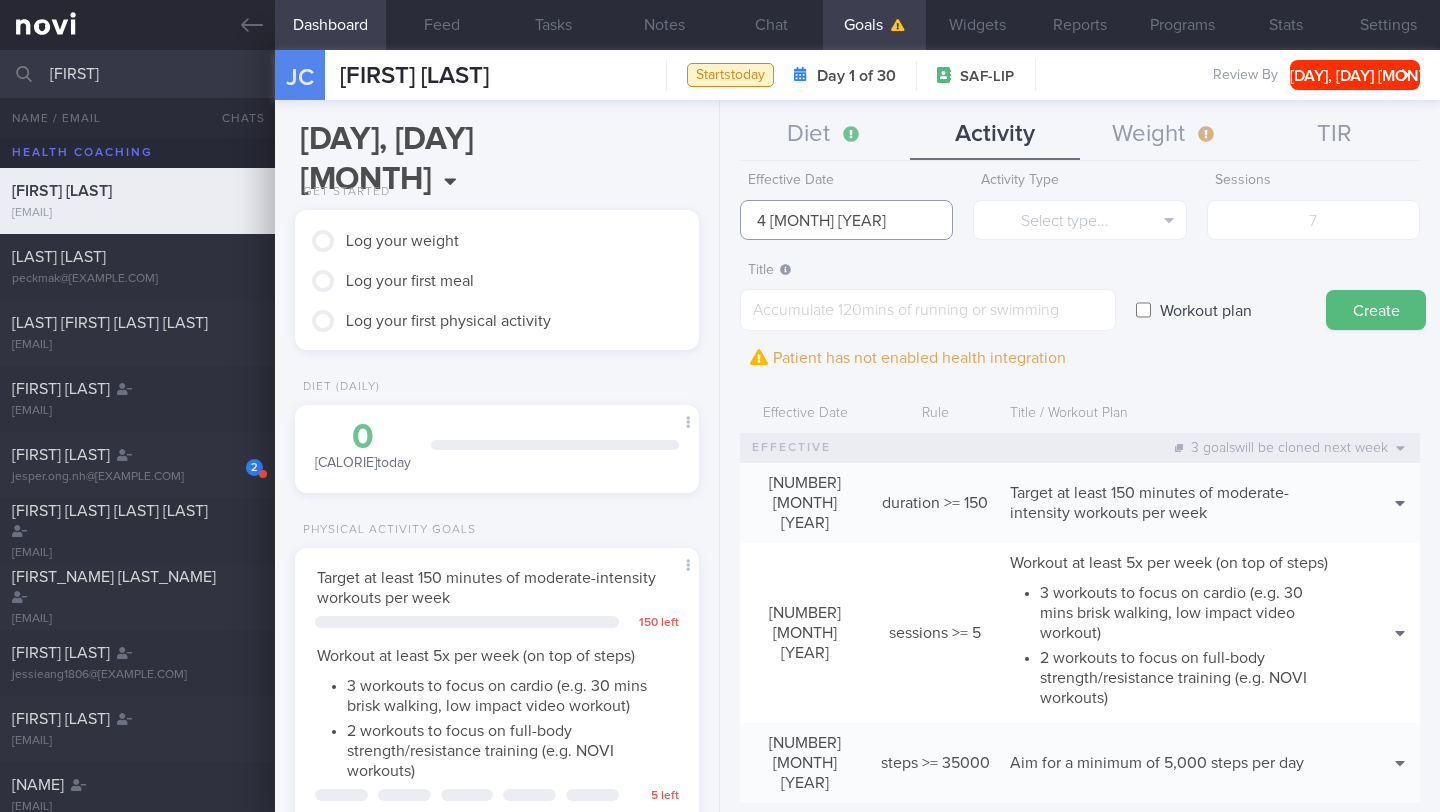 click on "4 [MONTH] [YEAR]" at bounding box center [846, 220] 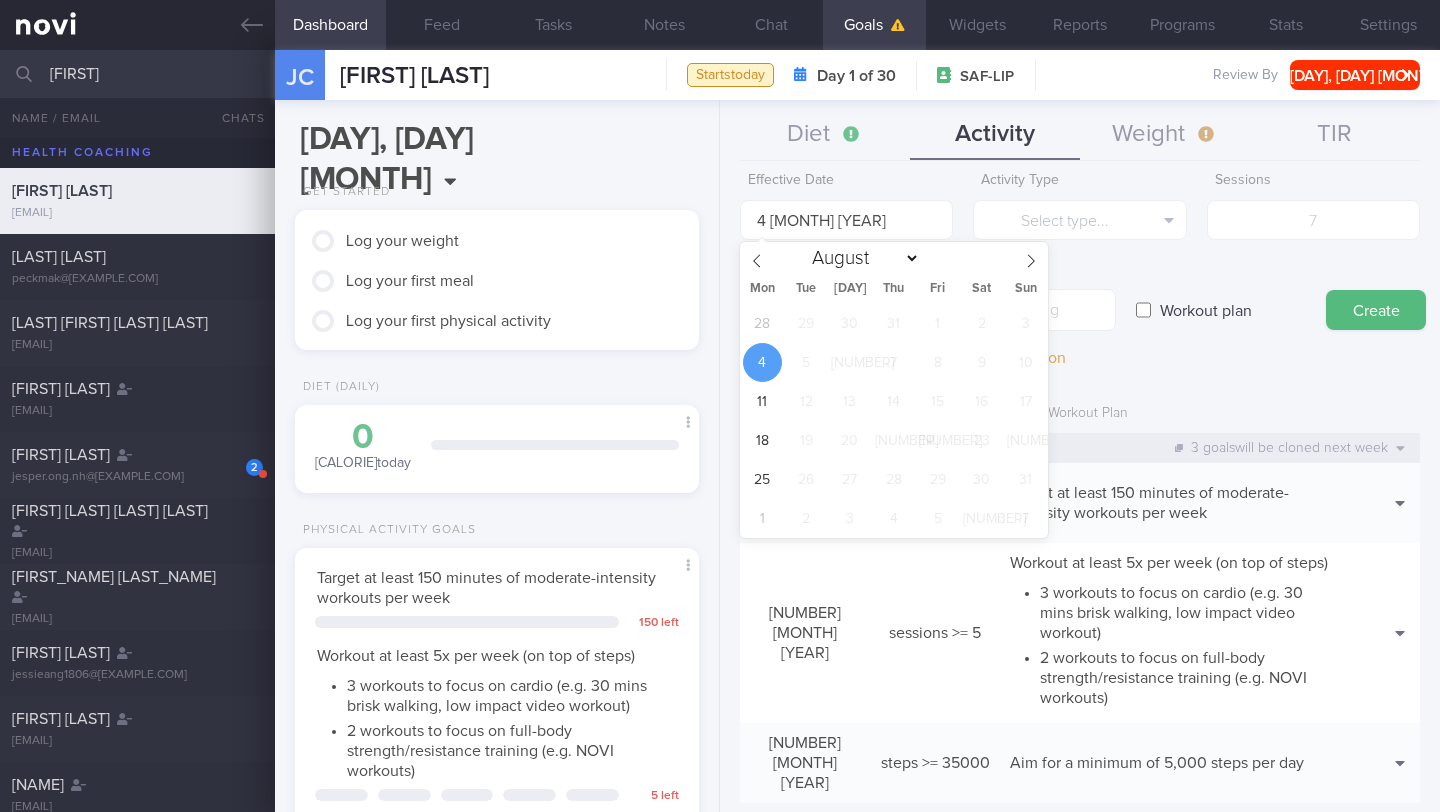 click on "4" at bounding box center (762, 362) 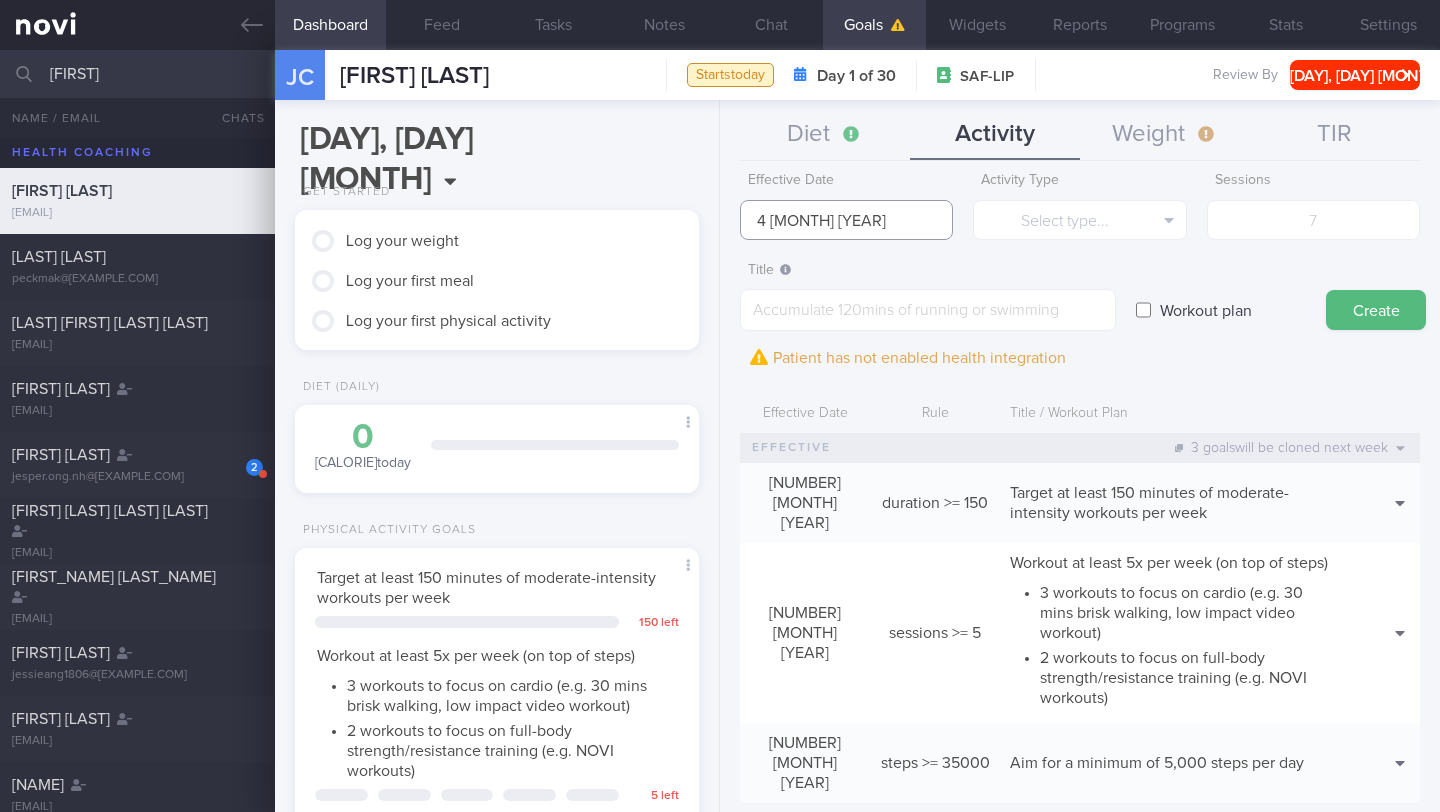 click on "4 [MONTH] [YEAR]" at bounding box center [846, 220] 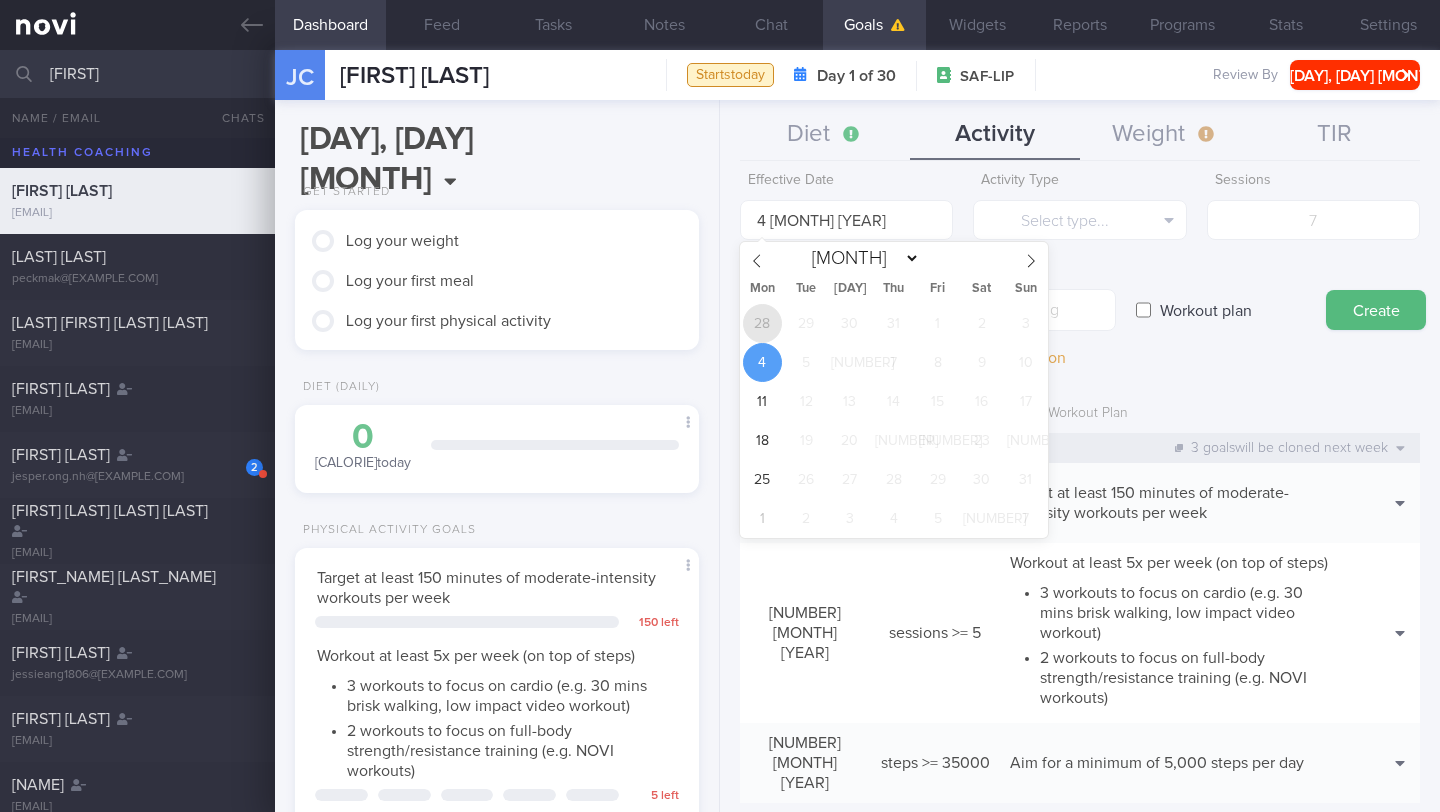 click on "28" at bounding box center (762, 323) 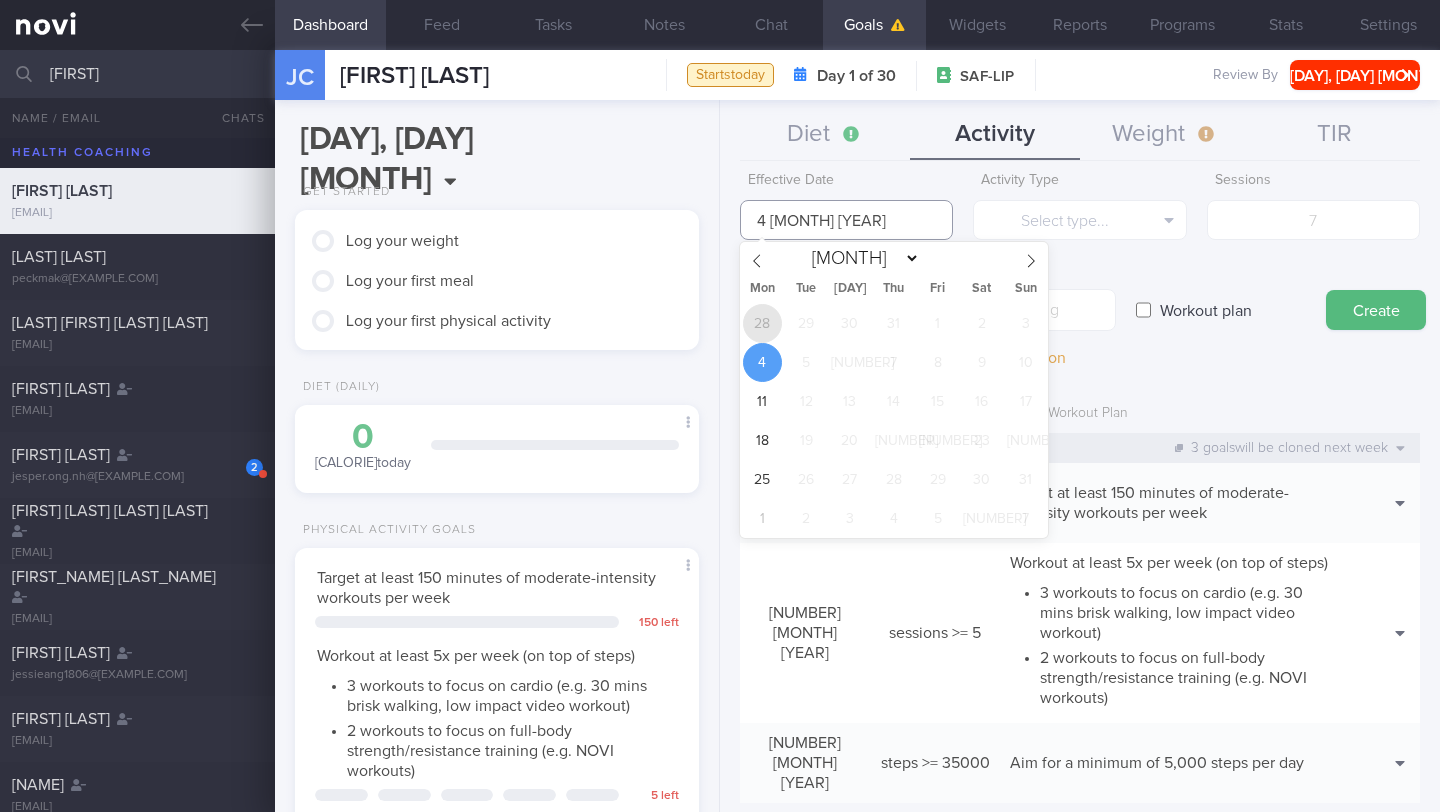 type on "[NUMBER] [MONTH] [YEAR]" 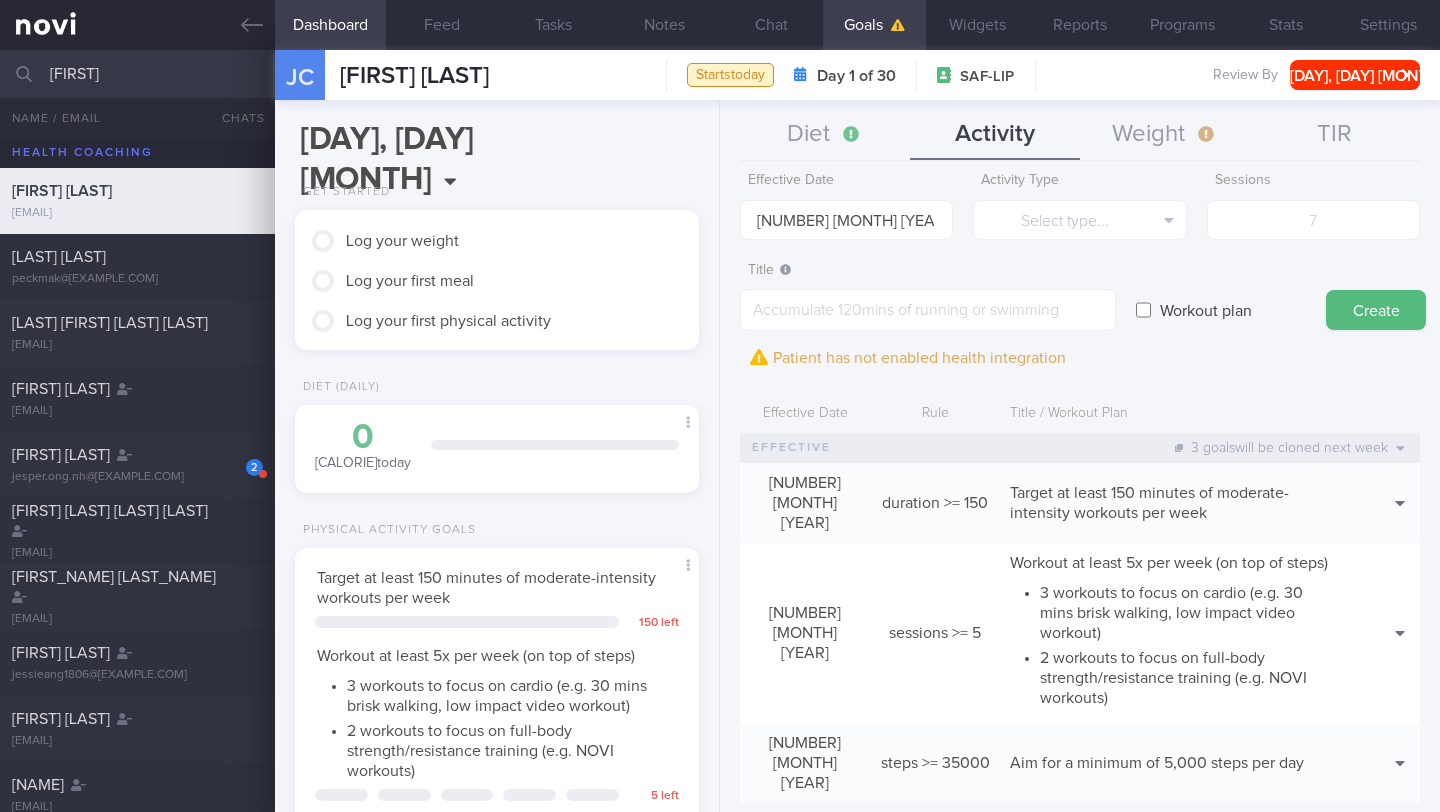 click on "Workout plan" at bounding box center (1206, 310) 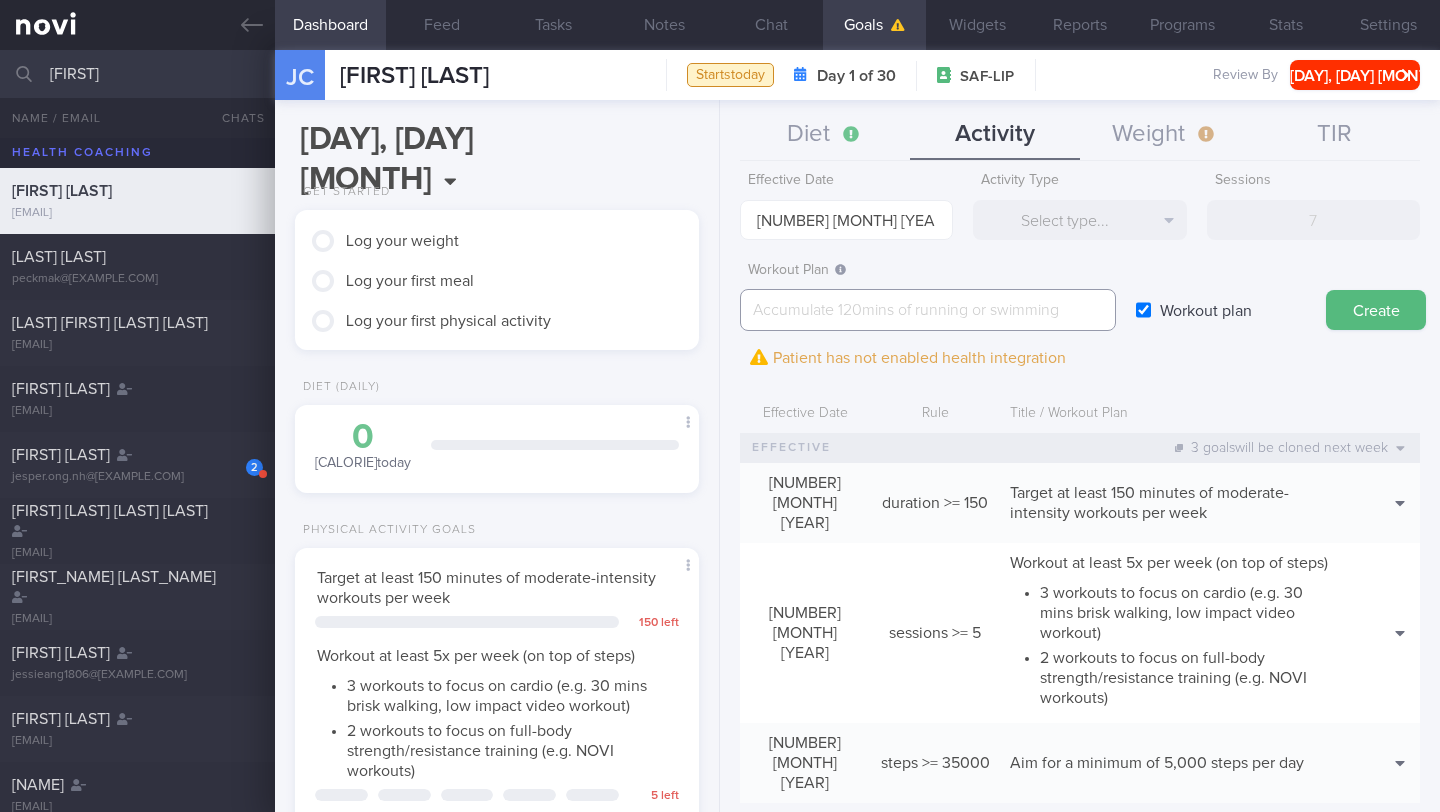 click at bounding box center (928, 310) 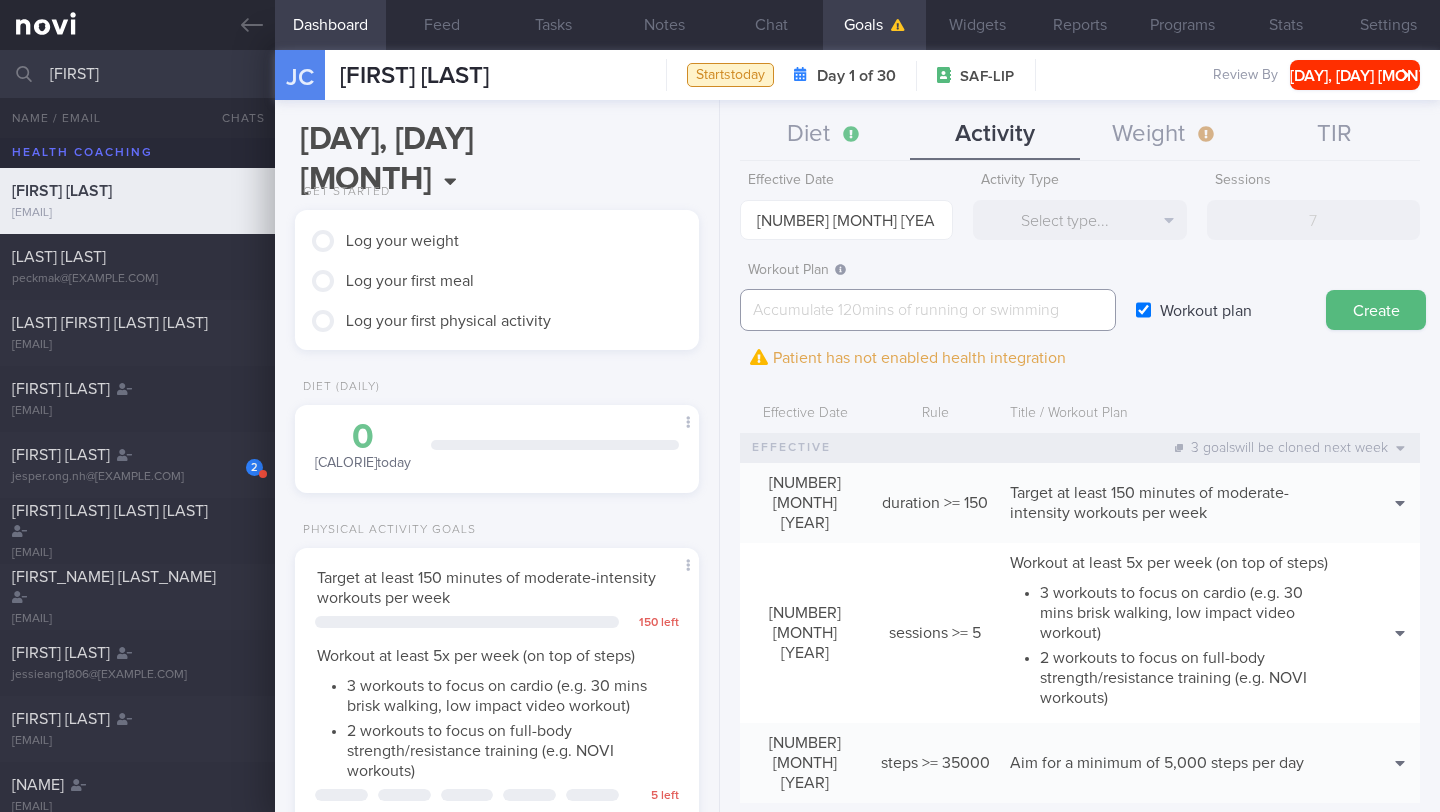 paste on "Start with the beginner workouts for the first few weeks. Then progress to the intermediate workout when you feel the beginner workouts are getting too easy.
*Beginner Workout:*
[NOVI Workout 1A](https://www.youtube.com/watch?v=tczWD8MPreY)
[Stretches for 1A](http://novi-health.com/workouts/cooldown-stretches-workout-1a)
[NOVI Workout 1B](https://www.youtube.com/watch?v=hCt56u6bVzI)
[Stretches for 1B](http://novi-health.com/workouts/cooldown-stretches-workout-1b)" 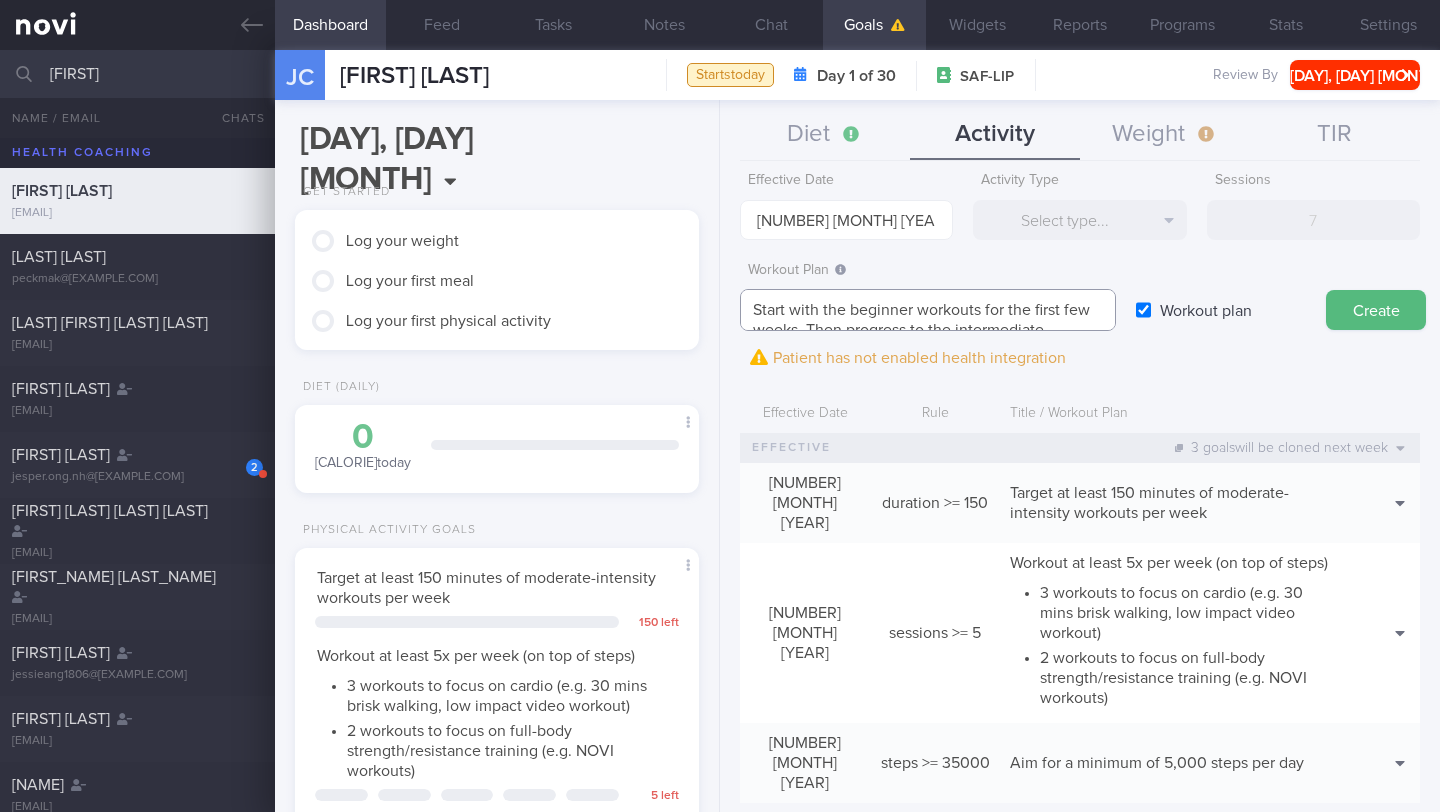 scroll, scrollTop: 20, scrollLeft: 0, axis: vertical 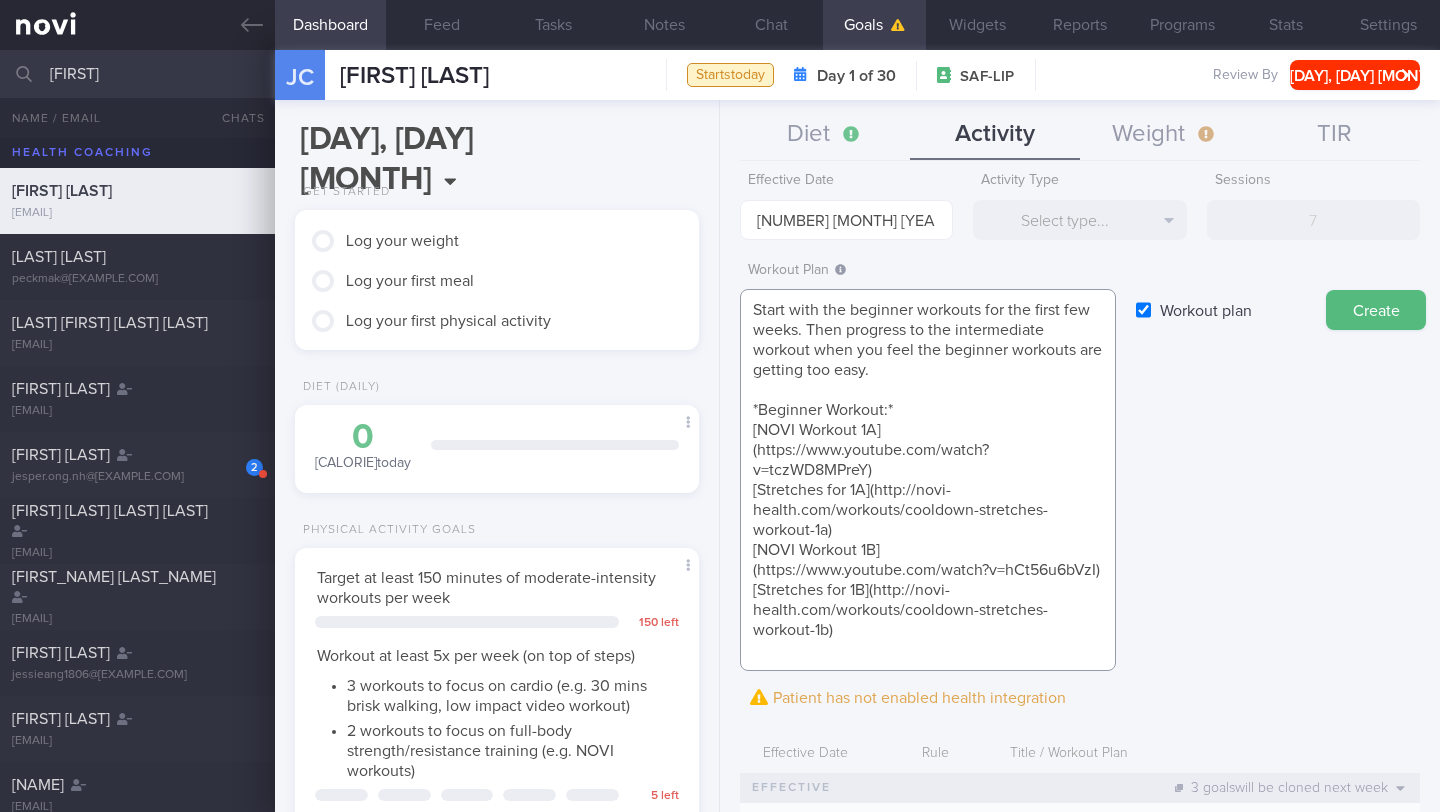 drag, startPoint x: 915, startPoint y: 353, endPoint x: 838, endPoint y: 312, distance: 87.23531 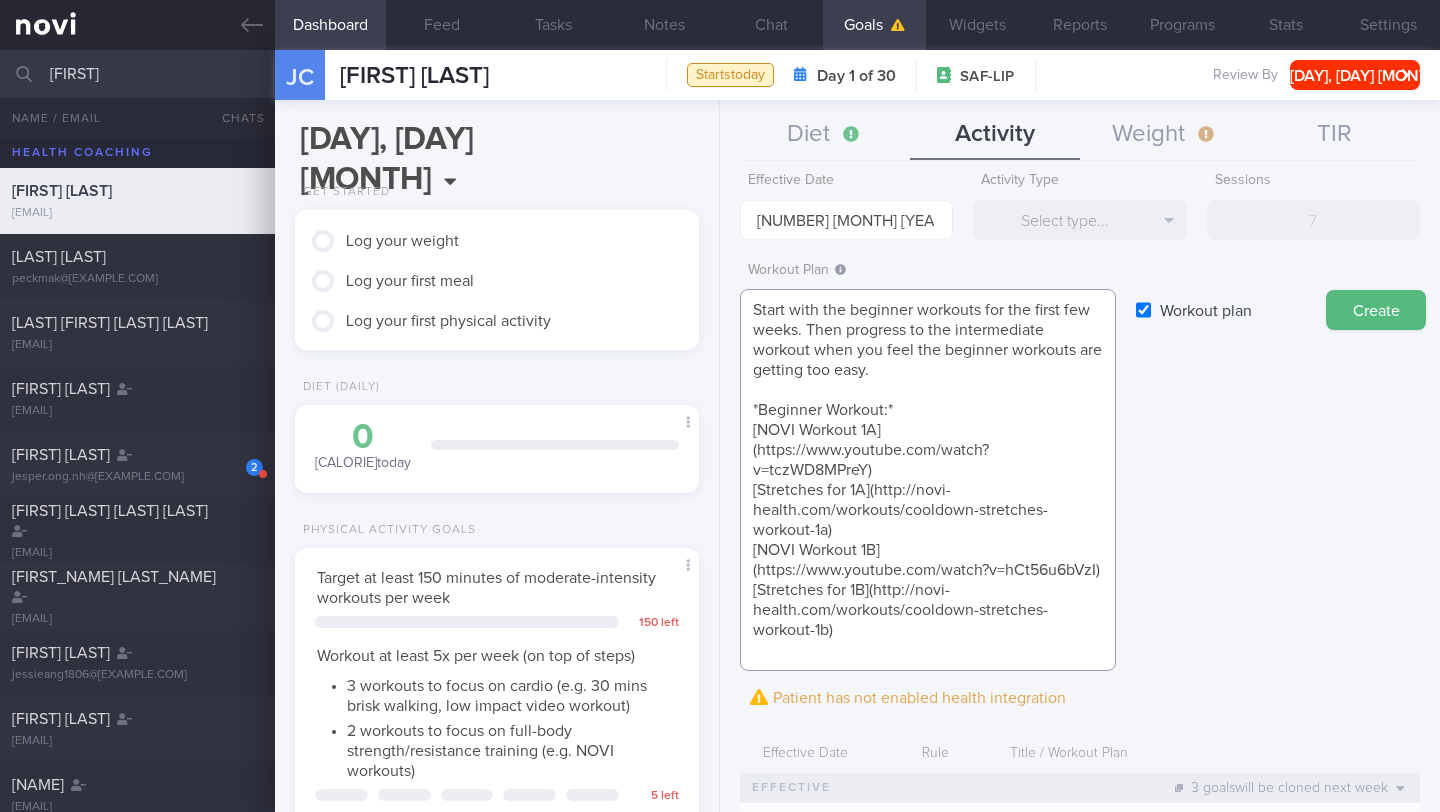 click on "Start with the beginner workouts for the first few weeks. Then progress to the intermediate workout when you feel the beginner workouts are getting too easy.
*Beginner Workout:*
[NOVI Workout 1A](https://www.youtube.com/watch?v=tczWD8MPreY)
[Stretches for 1A](http://novi-health.com/workouts/cooldown-stretches-workout-1a)
[NOVI Workout 1B](https://www.youtube.com/watch?v=hCt56u6bVzI)
[Stretches for 1B](http://novi-health.com/workouts/cooldown-stretches-workout-1b)" at bounding box center [928, 480] 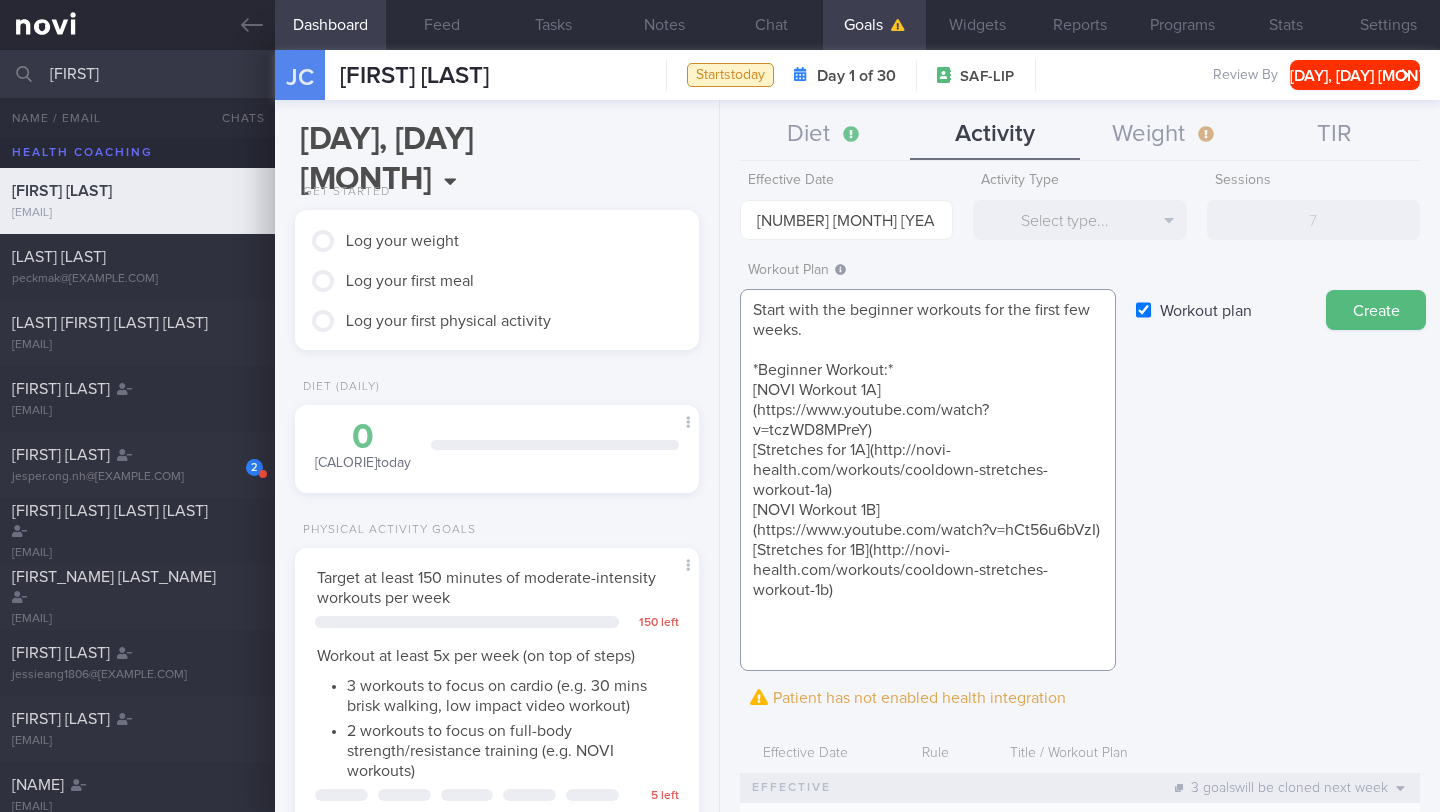 scroll, scrollTop: 0, scrollLeft: 0, axis: both 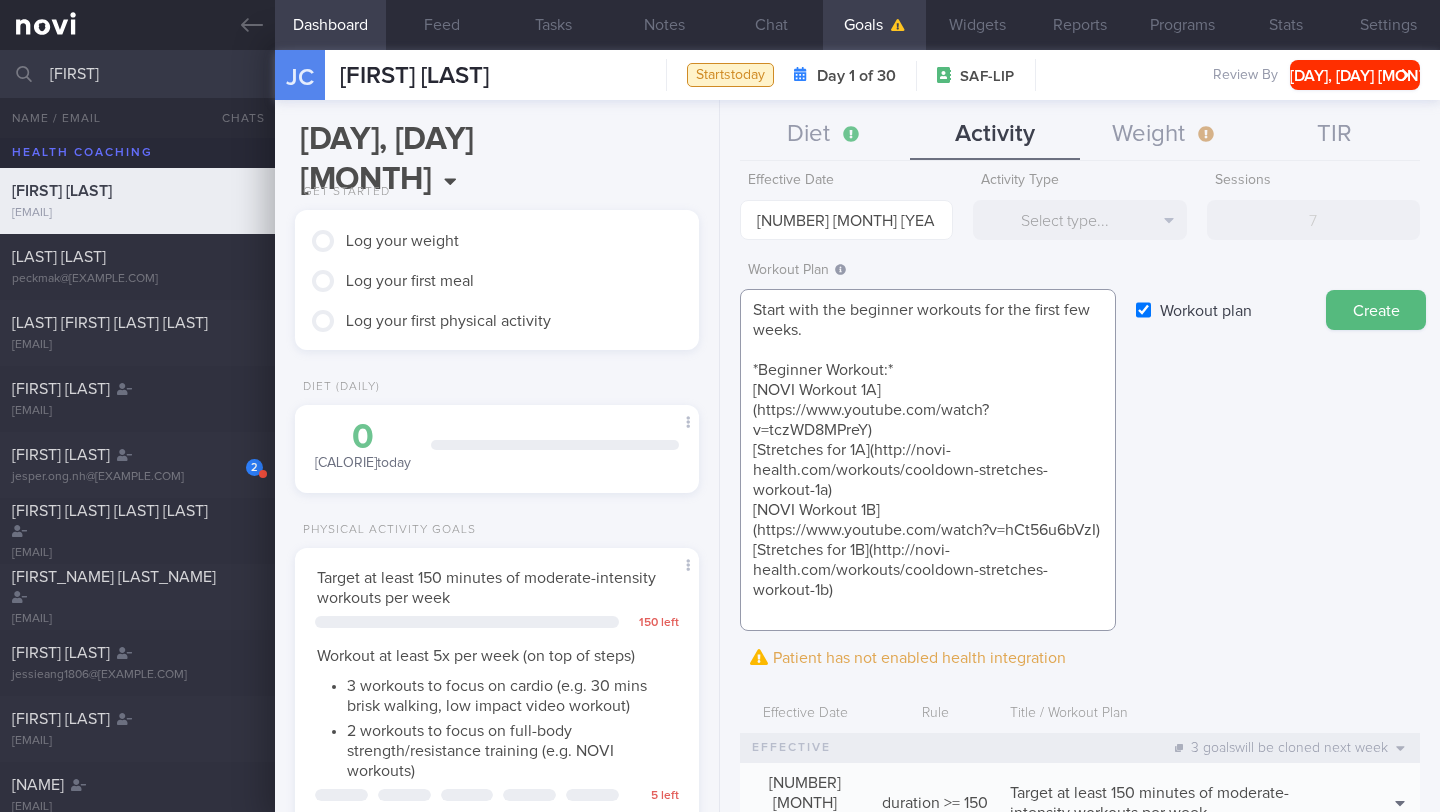 click on "Start with the beginner workouts for the first few weeks.
*Beginner Workout:*
[NOVI Workout 1A](https://www.youtube.com/watch?v=tczWD8MPreY)
[Stretches for 1A](http://novi-health.com/workouts/cooldown-stretches-workout-1a)
[NOVI Workout 1B](https://www.youtube.com/watch?v=hCt56u6bVzI)
[Stretches for 1B](http://novi-health.com/workouts/cooldown-stretches-workout-1b)" at bounding box center (928, 460) 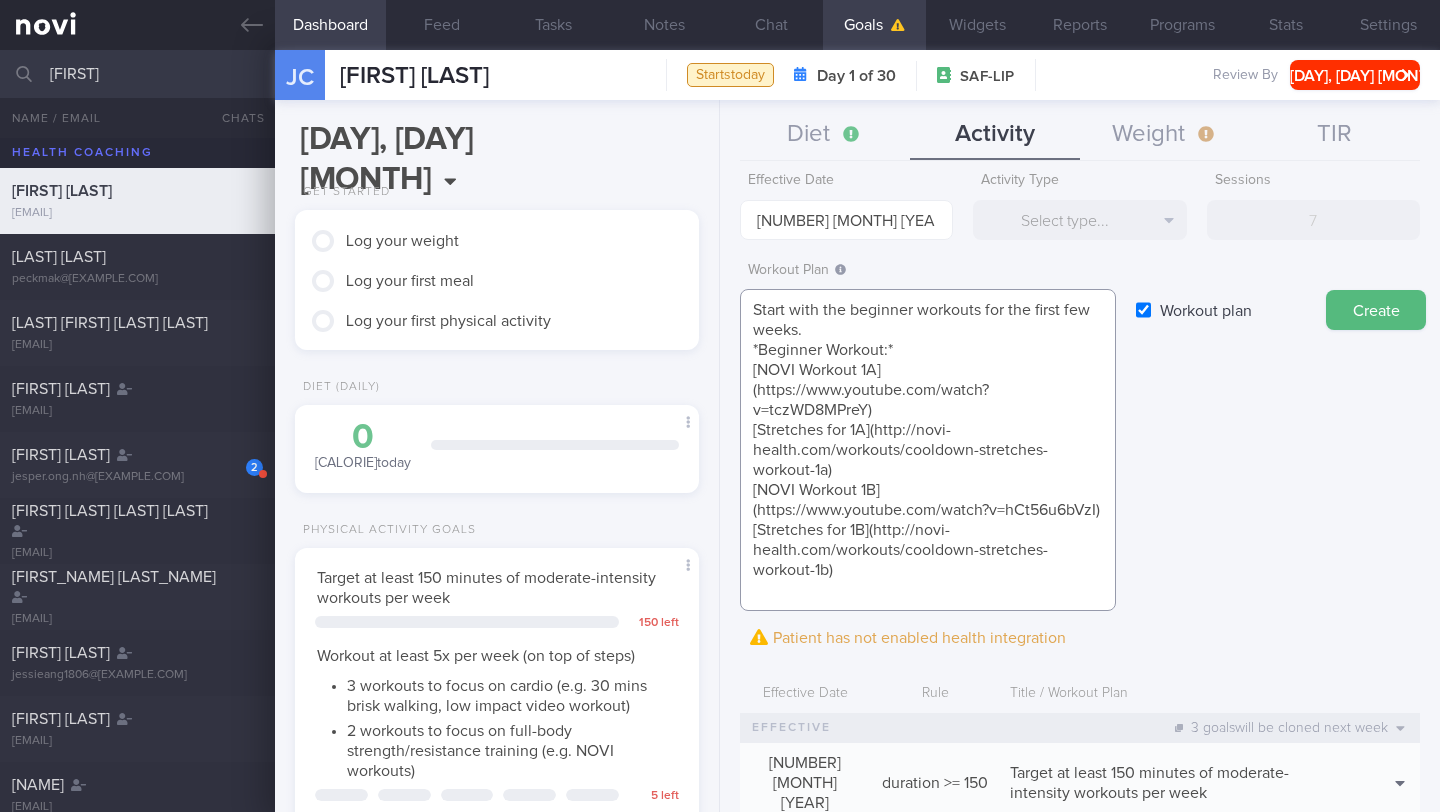 click on "Start with the beginner workouts for the first few weeks.
*Beginner Workout:*
[NOVI Workout 1A](https://www.youtube.com/watch?v=tczWD8MPreY)
[Stretches for 1A](http://novi-health.com/workouts/cooldown-stretches-workout-1a)
[NOVI Workout 1B](https://www.youtube.com/watch?v=hCt56u6bVzI)
[Stretches for 1B](http://novi-health.com/workouts/cooldown-stretches-workout-1b)" at bounding box center [928, 450] 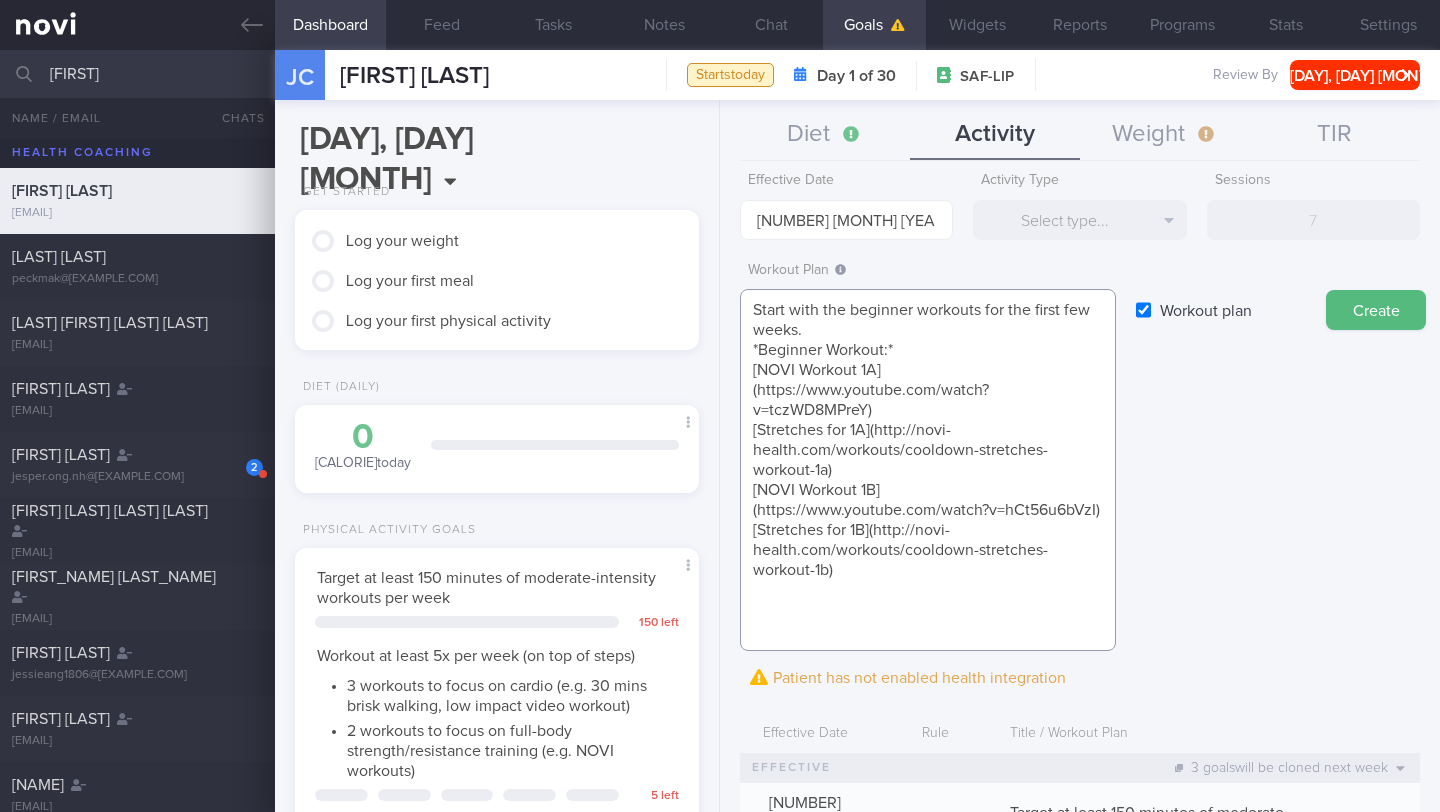 paste on "Beginner Level Resistance Band Workouts
[10-minute Beginner Small Loop Resistance Band Workout](https://www.youtube.com/watch?v=Lk5PisETE9I)
[15-minute Beginner Small Loop Resistance Band Workout](https://www.youtube.com/watch?v=lm_30_1lTqU)
[15-minute Beginner Tube Resistance Band Workout](https://www.youtube.com/watch?v=tONvKzIiqqw)" 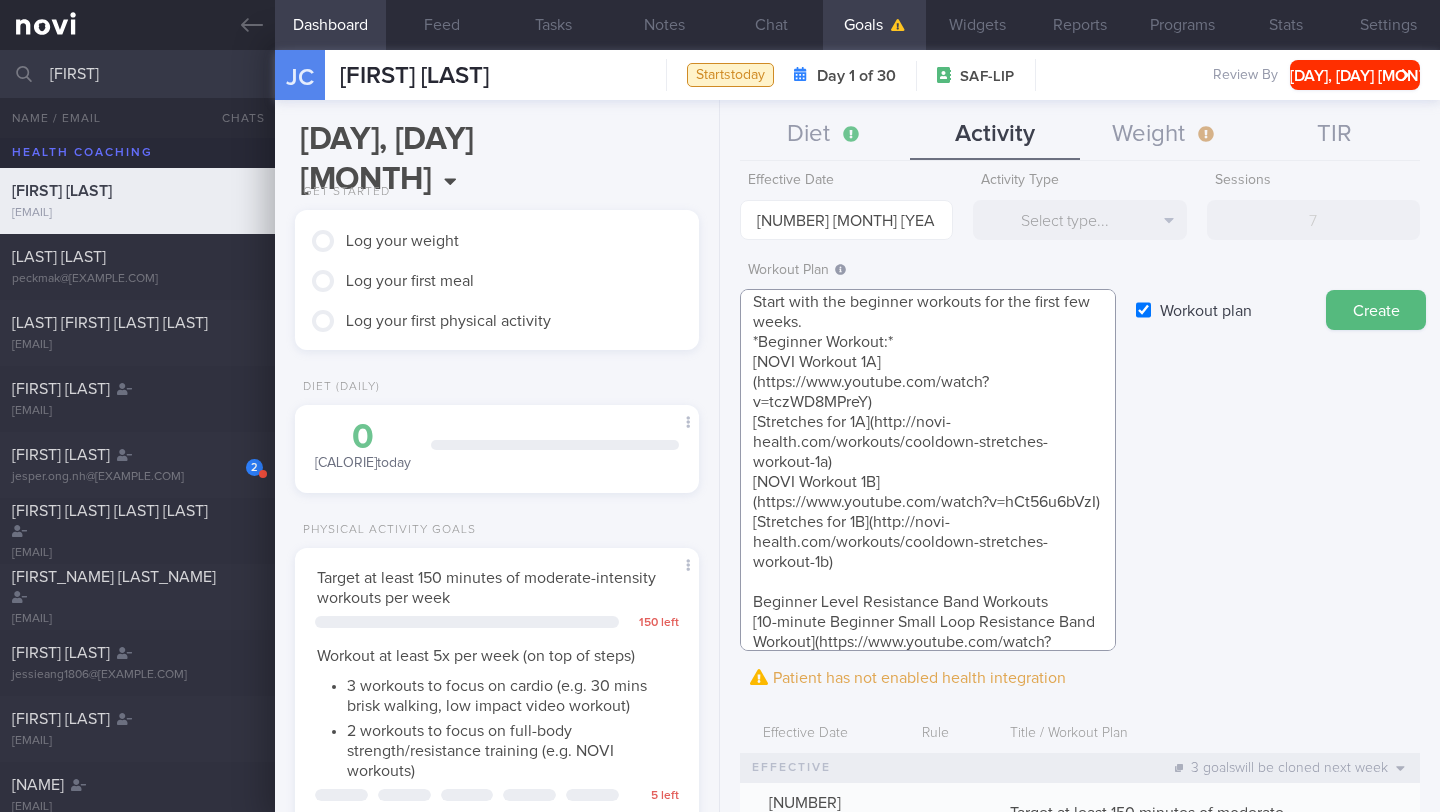 scroll, scrollTop: 0, scrollLeft: 0, axis: both 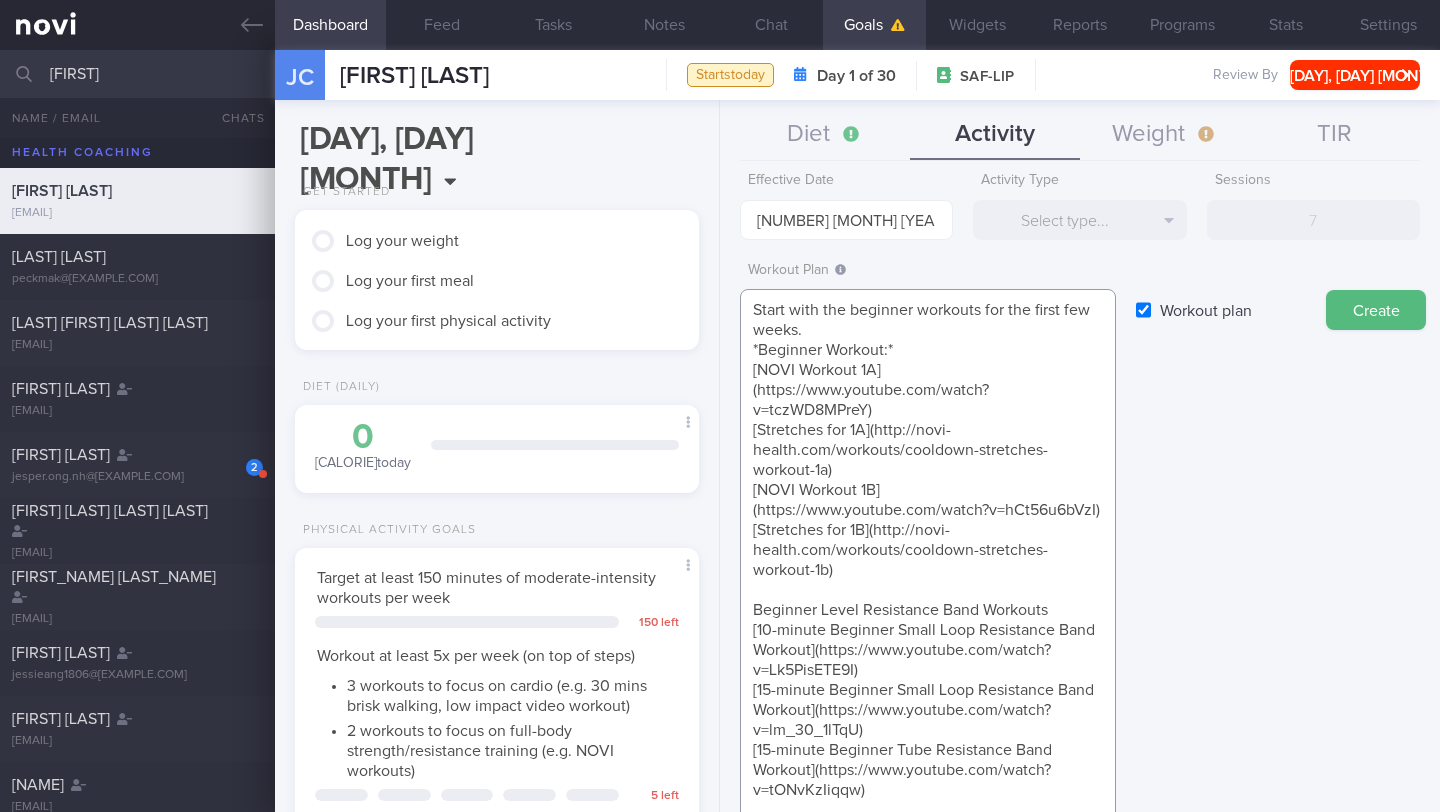 click on "Start with the beginner workouts for the first few weeks.
*Beginner Workout:*
[NOVI Workout 1A](https://www.youtube.com/watch?v=tczWD8MPreY)
[Stretches for 1A](http://novi-health.com/workouts/cooldown-stretches-workout-1a)
[NOVI Workout 1B](https://www.youtube.com/watch?v=hCt56u6bVzI)
[Stretches for 1B](http://novi-health.com/workouts/cooldown-stretches-workout-1b)
Beginner Level Resistance Band Workouts
[10-minute Beginner Small Loop Resistance Band Workout](https://www.youtube.com/watch?v=Lk5PisETE9I)
[15-minute Beginner Small Loop Resistance Band Workout](https://www.youtube.com/watch?v=lm_30_1lTqU)
[15-minute Beginner Tube Resistance Band Workout](https://www.youtube.com/watch?v=tONvKzIiqqw)" at bounding box center [928, 560] 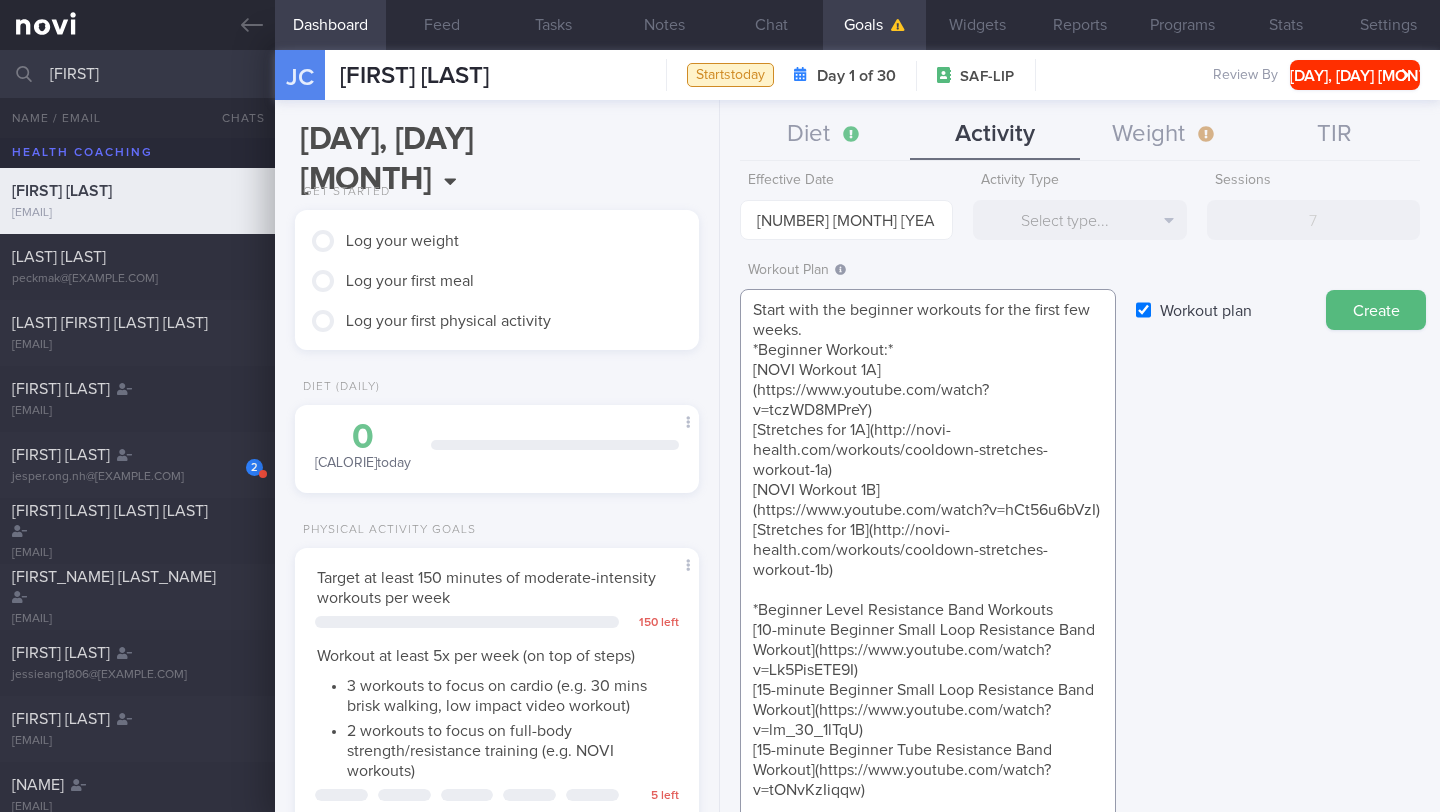 click on "Start with the beginner workouts for the first few weeks.
*Beginner Workout:*
[NOVI Workout 1A](https://www.youtube.com/watch?v=tczWD8MPreY)
[Stretches for 1A](http://novi-health.com/workouts/cooldown-stretches-workout-1a)
[NOVI Workout 1B](https://www.youtube.com/watch?v=hCt56u6bVzI)
[Stretches for 1B](http://novi-health.com/workouts/cooldown-stretches-workout-1b)
*Beginner Level Resistance Band Workouts
[10-minute Beginner Small Loop Resistance Band Workout](https://www.youtube.com/watch?v=Lk5PisETE9I)
[15-minute Beginner Small Loop Resistance Band Workout](https://www.youtube.com/watch?v=lm_30_1lTqU)
[15-minute Beginner Tube Resistance Band Workout](https://www.youtube.com/watch?v=tONvKzIiqqw)" at bounding box center [928, 560] 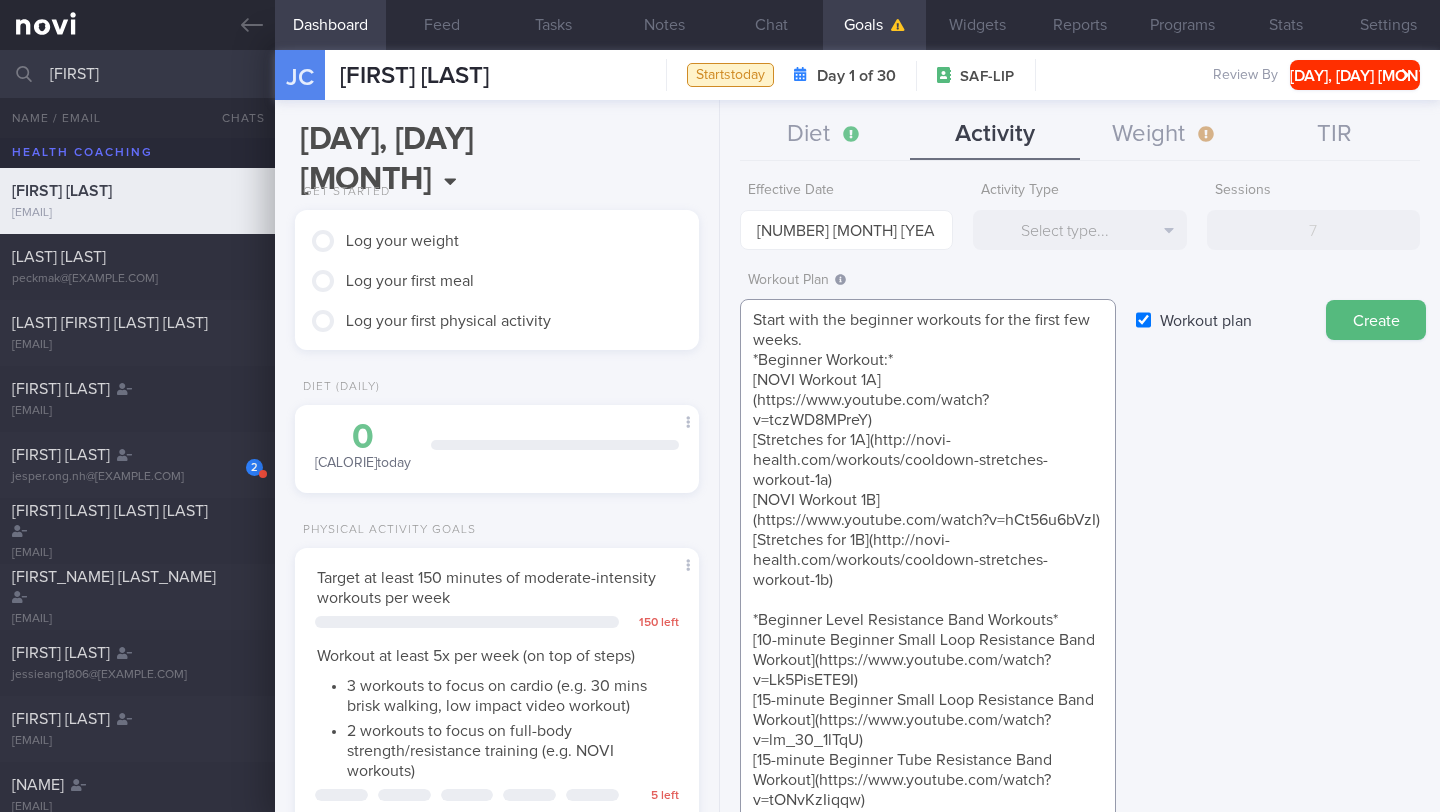 scroll, scrollTop: 0, scrollLeft: 0, axis: both 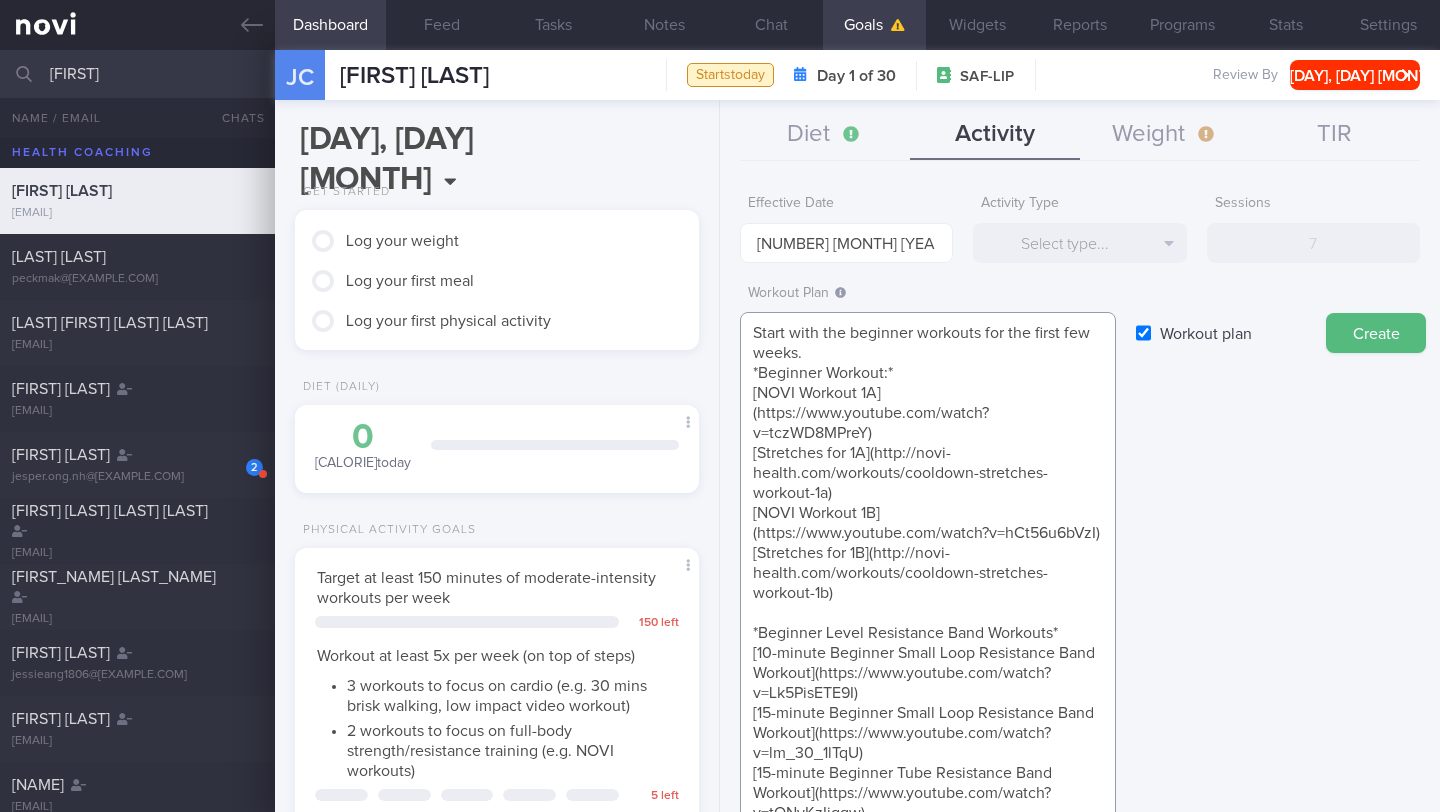 click on "Start with the beginner workouts for the first few weeks.
*Beginner Workout:*
[NOVI Workout 1A](https://www.youtube.com/watch?v=tczWD8MPreY)
[Stretches for 1A](http://novi-health.com/workouts/cooldown-stretches-workout-1a)
[NOVI Workout 1B](https://www.youtube.com/watch?v=hCt56u6bVzI)
[Stretches for 1B](http://novi-health.com/workouts/cooldown-stretches-workout-1b)
*Beginner Level Resistance Band Workouts*
[10-minute Beginner Small Loop Resistance Band Workout](https://www.youtube.com/watch?v=Lk5PisETE9I)
[15-minute Beginner Small Loop Resistance Band Workout](https://www.youtube.com/watch?v=lm_30_1lTqU)
[15-minute Beginner Tube Resistance Band Workout](https://www.youtube.com/watch?v=tONvKzIiqqw)" at bounding box center (928, 583) 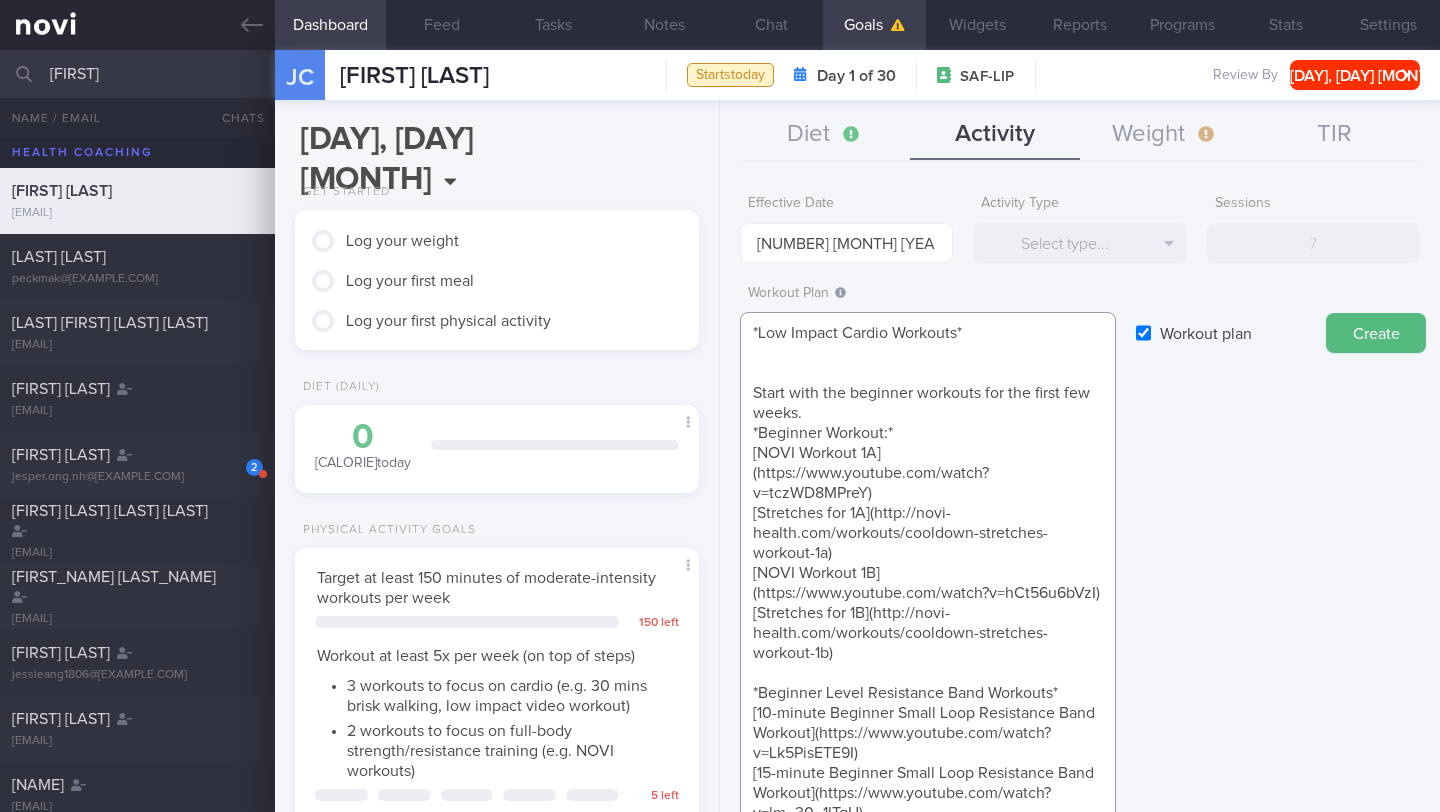 paste on "https://www.youtube.com/@BodyProjectchallenge/search?query=low%20impact" 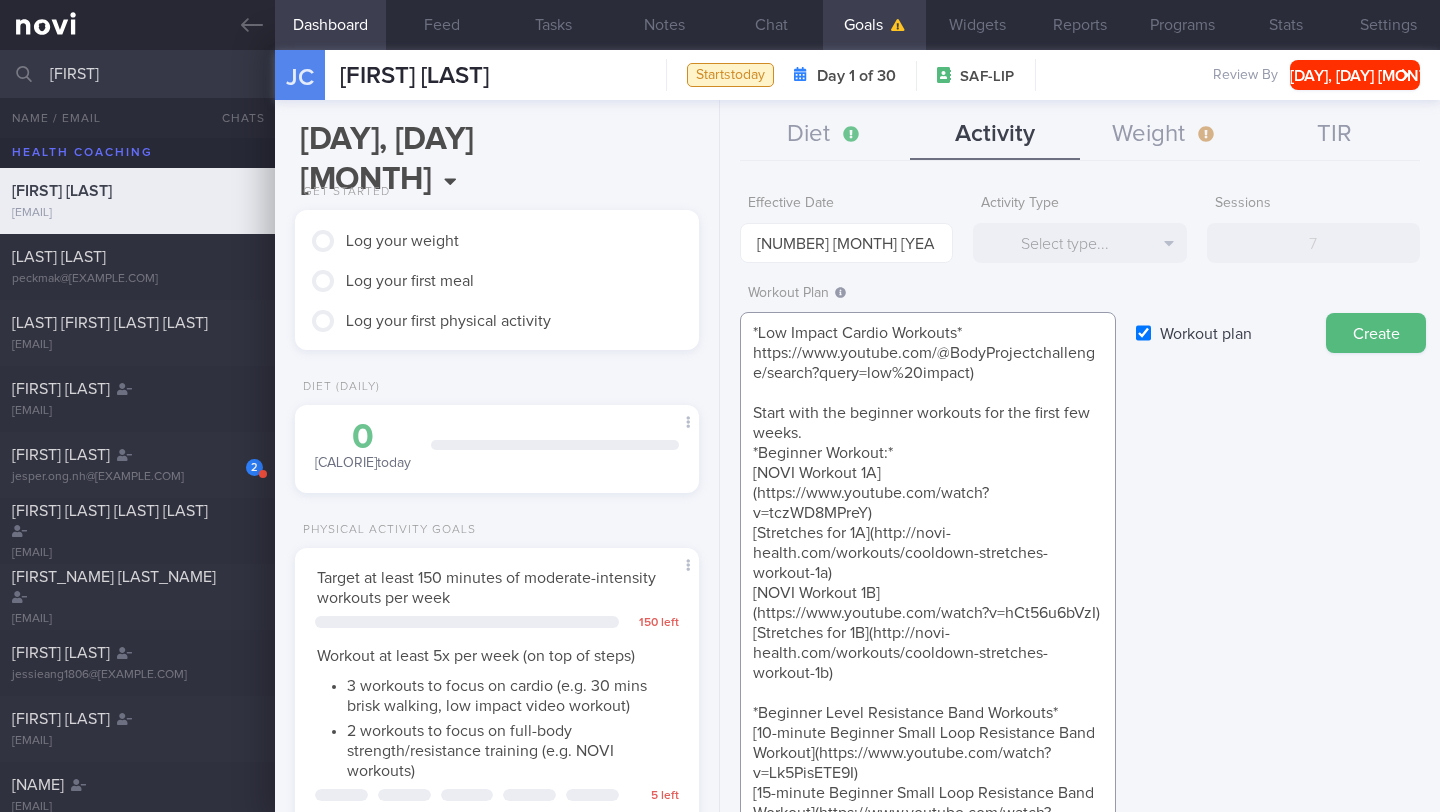 click on "*Low Impact Cardio Workouts*
https://www.youtube.com/@BodyProjectchallenge/search?query=low%20impact)
Start with the beginner workouts for the first few weeks.
*Beginner Workout:*
[NOVI Workout 1A](https://www.youtube.com/watch?v=tczWD8MPreY)
[Stretches for 1A](http://novi-health.com/workouts/cooldown-stretches-workout-1a)
[NOVI Workout 1B](https://www.youtube.com/watch?v=hCt56u6bVzI)
[Stretches for 1B](http://novi-health.com/workouts/cooldown-stretches-workout-1b)
*Beginner Level Resistance Band Workouts*
[10-minute Beginner Small Loop Resistance Band Workout](https://www.youtube.com/watch?v=Lk5PisETE9I)
[15-minute Beginner Small Loop Resistance Band Workout](https://www.youtube.com/watch?v=lm_30_1lTqU)
[15-minute Beginner Tube Resistance Band Workout](https://www.youtube.com/watch?v=tONvKzIiqqw)" at bounding box center [928, 623] 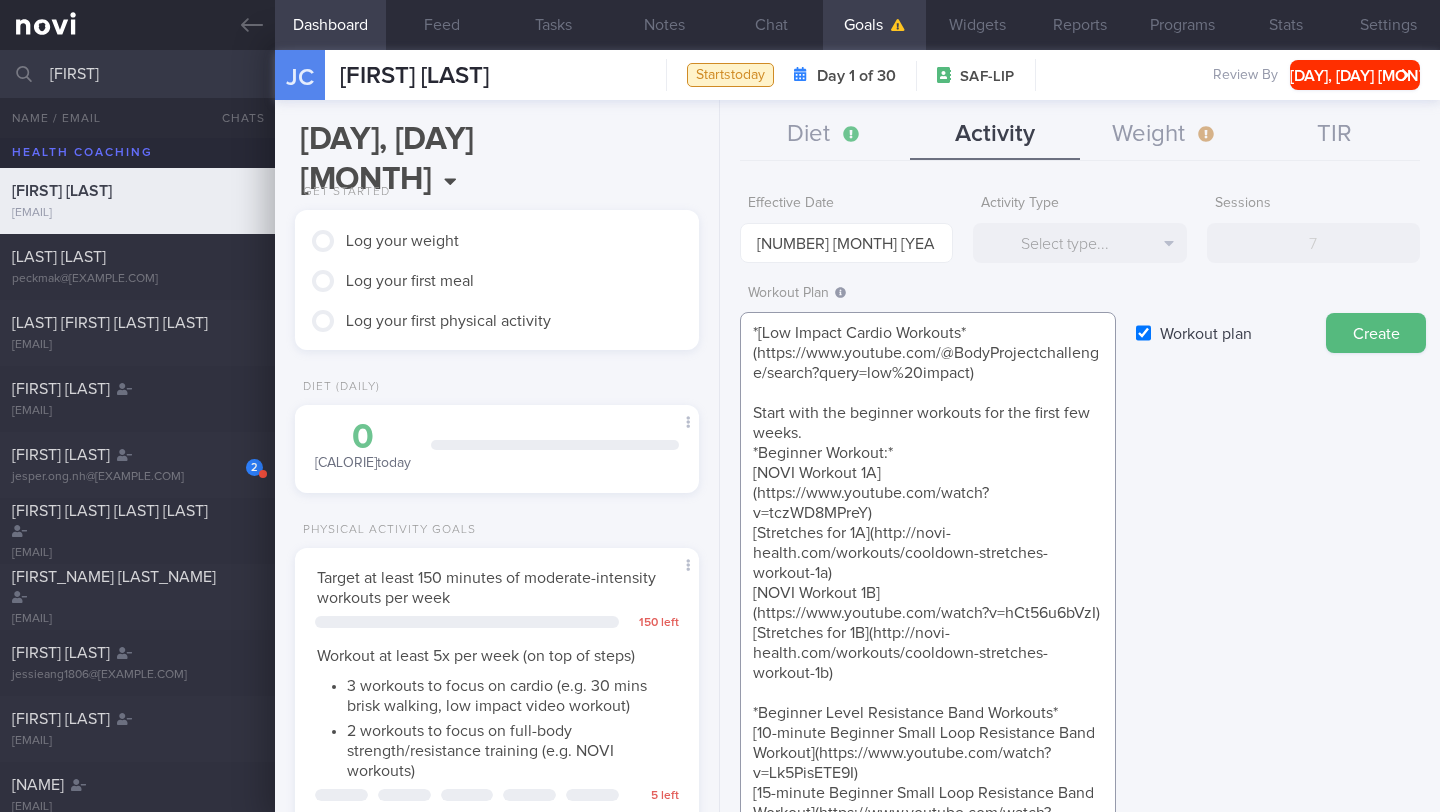 click on "*[Low Impact Cardio Workouts*
(https://www.youtube.com/@BodyProjectchallenge/search?query=low%20impact)
Start with the beginner workouts for the first few weeks.
*Beginner Workout:*
[NOVI Workout 1A](https://www.youtube.com/watch?v=tczWD8MPreY)
[Stretches for 1A](http://novi-health.com/workouts/cooldown-stretches-workout-1a)
[NOVI Workout 1B](https://www.youtube.com/watch?v=hCt56u6bVzI)
[Stretches for 1B](http://novi-health.com/workouts/cooldown-stretches-workout-1b)
*Beginner Level Resistance Band Workouts*
[10-minute Beginner Small Loop Resistance Band Workout](https://www.youtube.com/watch?v=Lk5PisETE9I)
[15-minute Beginner Small Loop Resistance Band Workout](https://www.youtube.com/watch?v=lm_30_1lTqU)
[15-minute Beginner Tube Resistance Band Workout](https://www.youtube.com/watch?v=tONvKzIiqqw)" at bounding box center [928, 623] 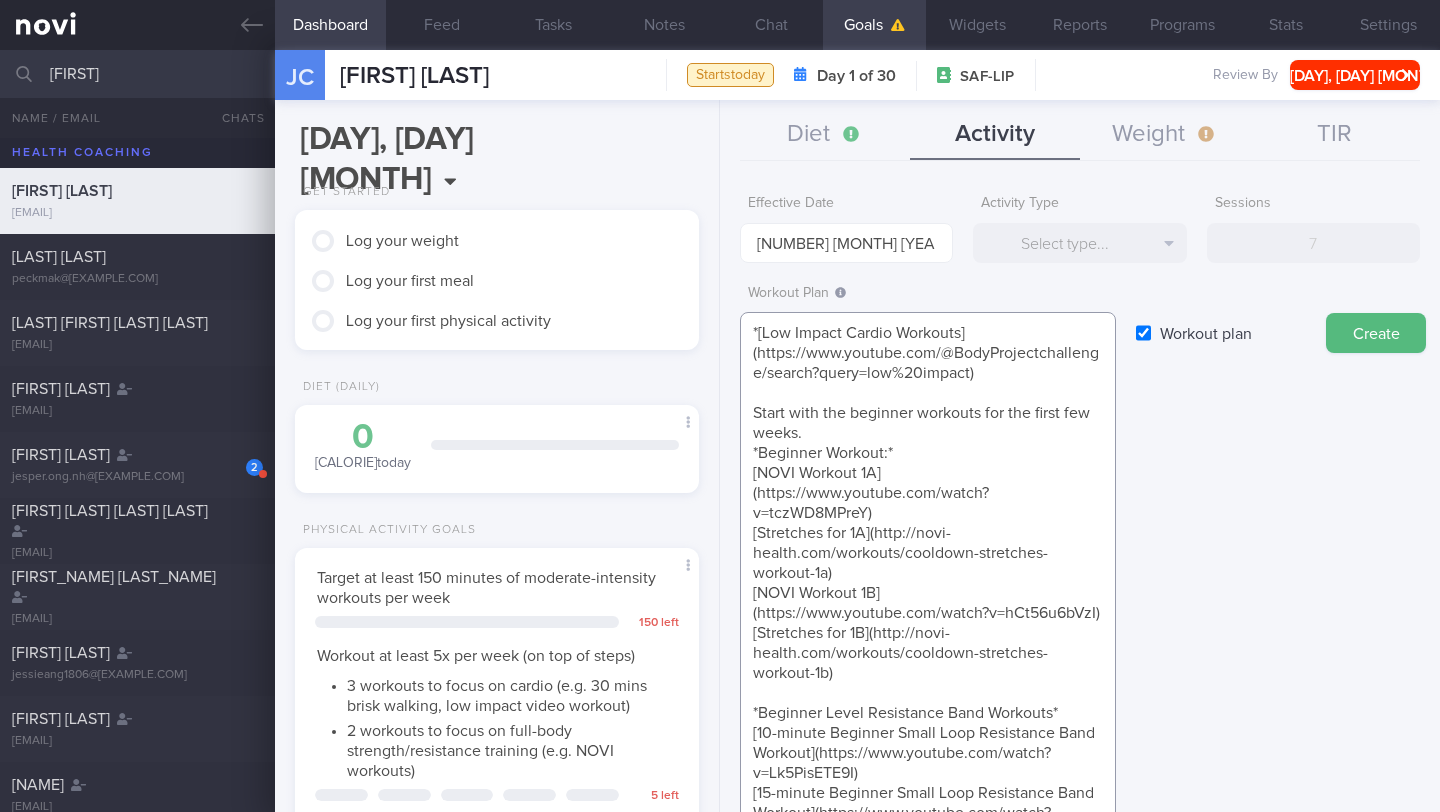 click on "*[Low Impact Cardio Workouts]
(https://www.youtube.com/@BodyProjectchallenge/search?query=low%20impact)
Start with the beginner workouts for the first few weeks.
*Beginner Workout:*
[NOVI Workout 1A](https://www.youtube.com/watch?v=tczWD8MPreY)
[Stretches for 1A](http://novi-health.com/workouts/cooldown-stretches-workout-1a)
[NOVI Workout 1B](https://www.youtube.com/watch?v=hCt56u6bVzI)
[Stretches for 1B](http://novi-health.com/workouts/cooldown-stretches-workout-1b)
*Beginner Level Resistance Band Workouts*
[10-minute Beginner Small Loop Resistance Band Workout](https://www.youtube.com/watch?v=Lk5PisETE9I)
[15-minute Beginner Small Loop Resistance Band Workout](https://www.youtube.com/watch?v=lm_30_1lTqU)
[15-minute Beginner Tube Resistance Band Workout](https://www.youtube.com/watch?v=tONvKzIiqqw)" at bounding box center (928, 623) 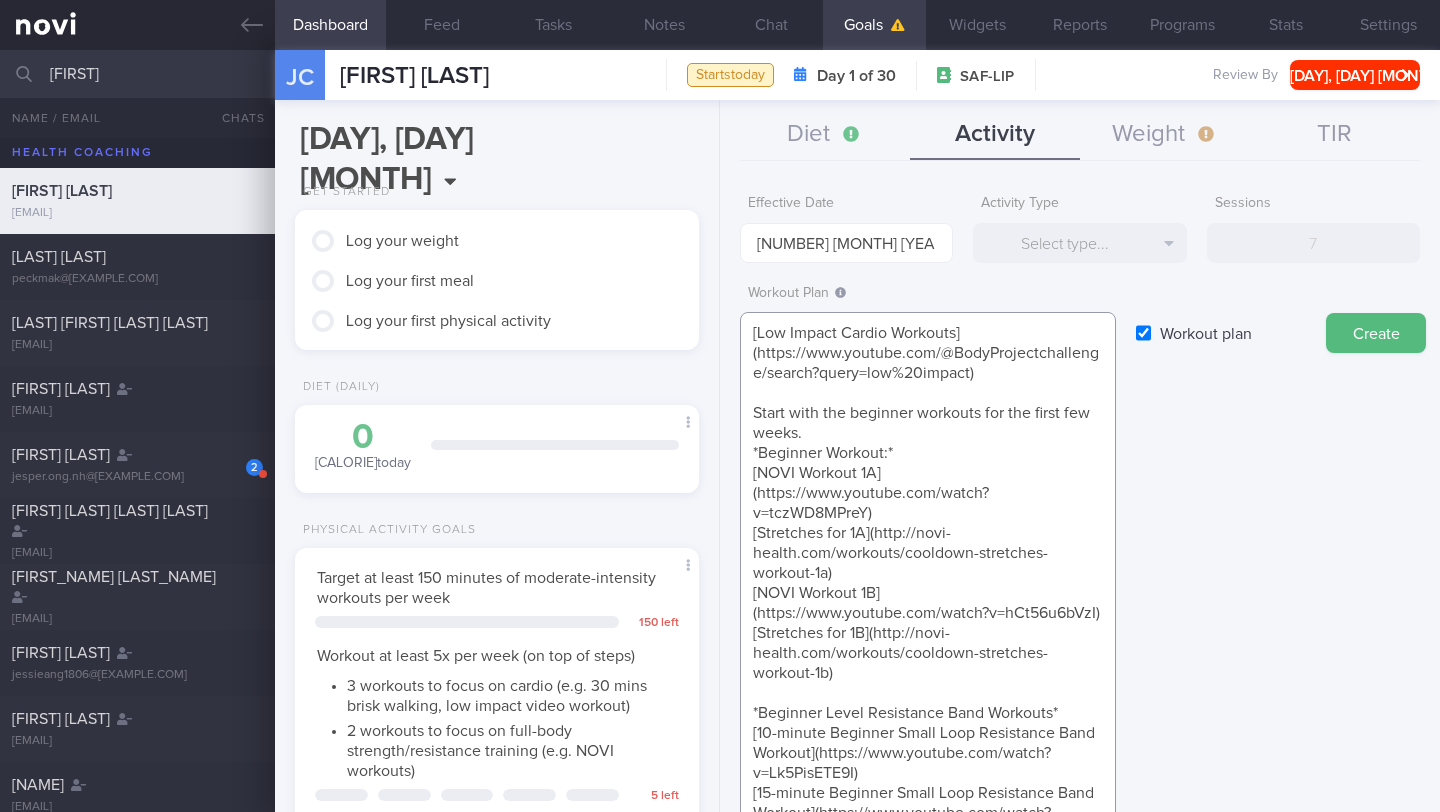 click on "[Low Impact Cardio Workouts](https://www.youtube.com/@BodyProjectchallenge/search?query=low%20impact)
Start with the beginner workouts for the first few weeks.
*Beginner Workout:*
[NOVI Workout 1A](https://www.youtube.com/watch?v=tczWD8MPreY)
[Stretches for 1A](http://novi-health.com/workouts/cooldown-stretches-workout-1a)
[NOVI Workout 1B](https://www.youtube.com/watch?v=hCt56u6bVzI)
[Stretches for 1B](http://novi-health.com/workouts/cooldown-stretches-workout-1b)
*Beginner Level Resistance Band Workouts*
[10-minute Beginner Small Loop Resistance Band Workout](https://www.youtube.com/watch?v=Lk5PisETE9I)
[15-minute Beginner Small Loop Resistance Band Workout](https://www.youtube.com/watch?v=lm_30_1lTqU)
[15-minute Beginner Tube Resistance Band Workout](https://www.youtube.com/watch?v=tONvKzIiqqw)" at bounding box center (928, 623) 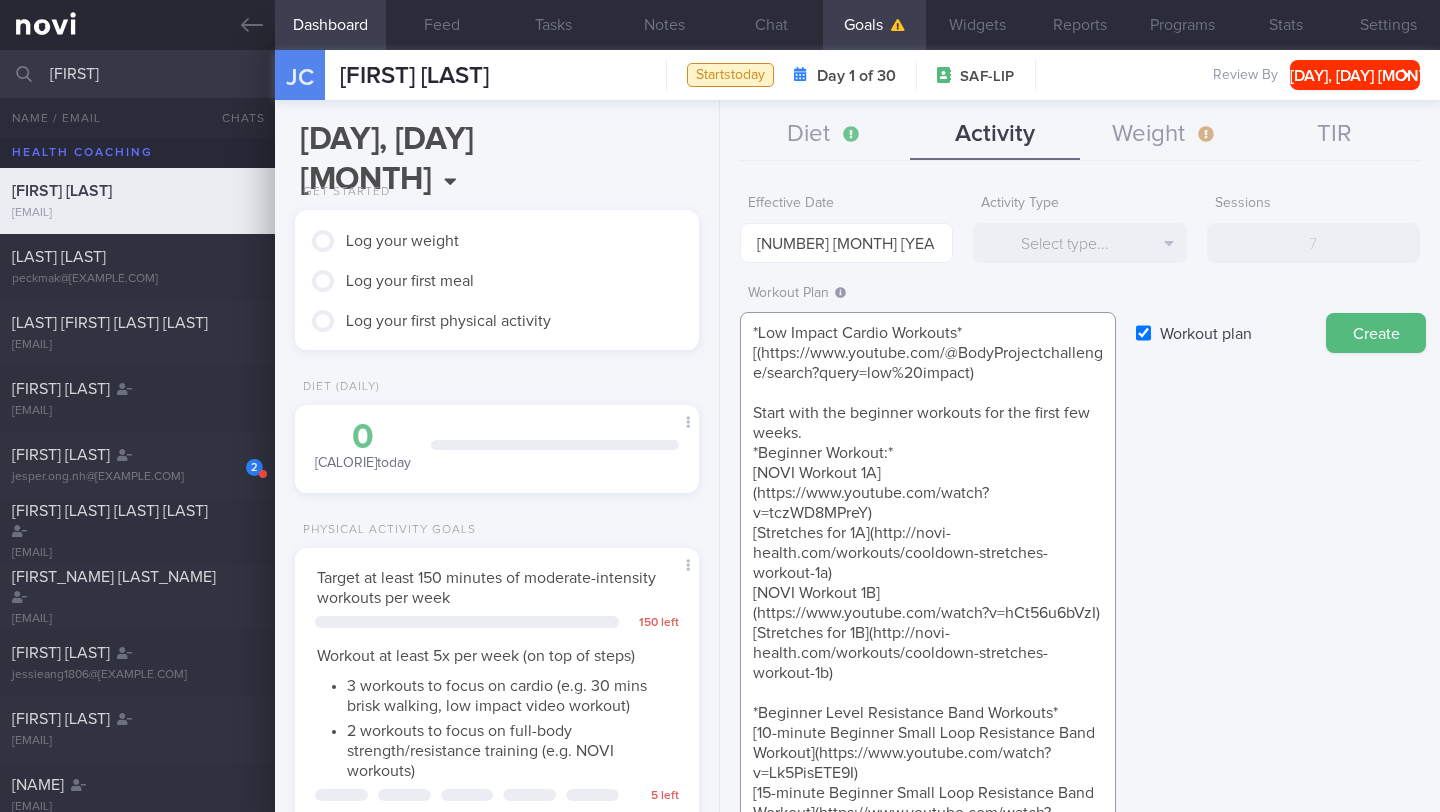click on "*Low Impact Cardio Workouts*[(https://www.youtube.com/@BodyProjectchallenge/search?query=low%20impact)
Start with the beginner workouts for the first few weeks.
*Beginner Workout:*
[NOVI Workout 1A](https://www.youtube.com/watch?v=tczWD8MPreY)
[Stretches for 1A](http://novi-health.com/workouts/cooldown-stretches-workout-1a)
[NOVI Workout 1B](https://www.youtube.com/watch?v=hCt56u6bVzI)
[Stretches for 1B](http://novi-health.com/workouts/cooldown-stretches-workout-1b)
*Beginner Level Resistance Band Workouts*
[10-minute Beginner Small Loop Resistance Band Workout](https://www.youtube.com/watch?v=Lk5PisETE9I)
[15-minute Beginner Small Loop Resistance Band Workout](https://www.youtube.com/watch?v=lm_30_1lTqU)
[15-minute Beginner Tube Resistance Band Workout](https://www.youtube.com/watch?v=tONvKzIiqqw)" at bounding box center (928, 623) 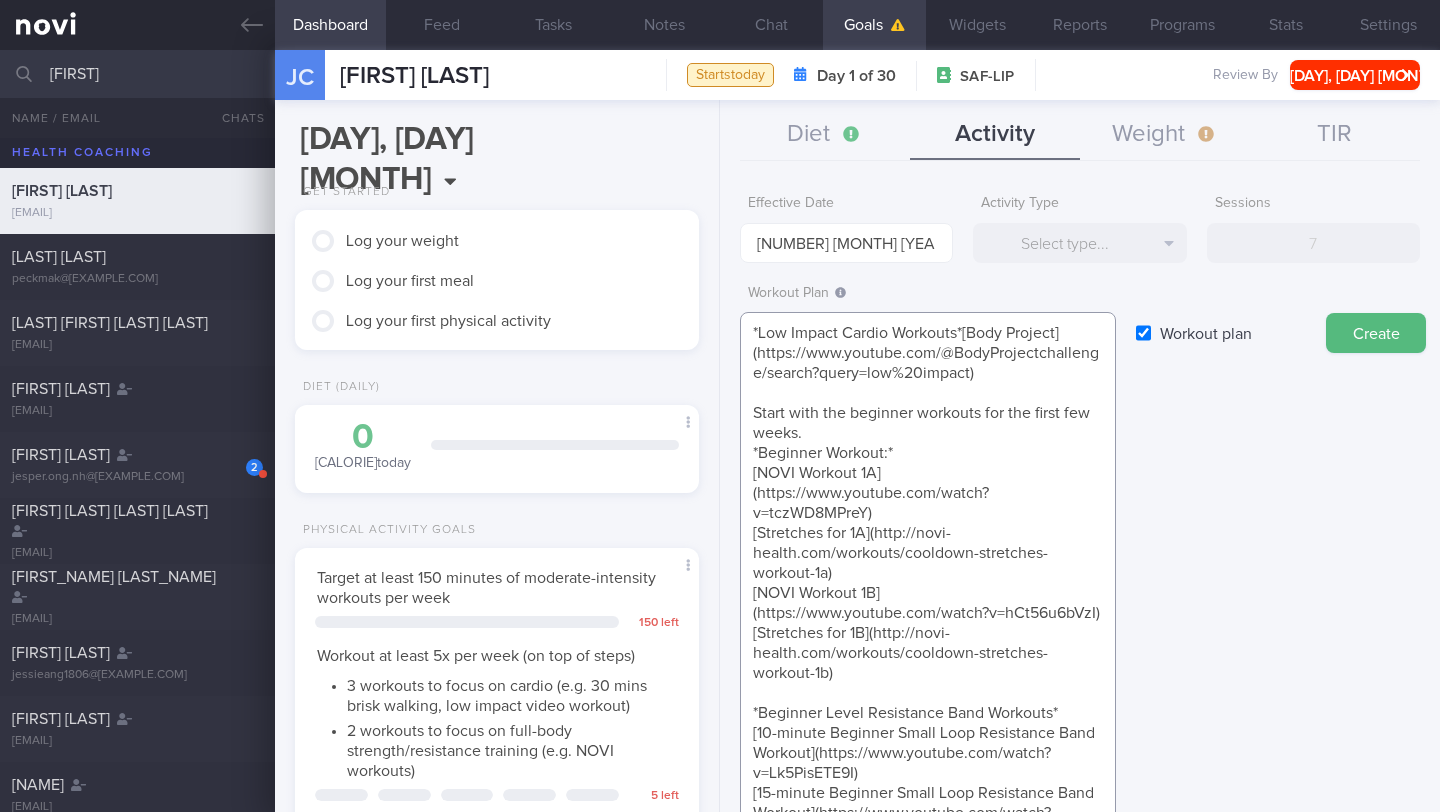 click on "*Low Impact Cardio Workouts*[Body Project](https://www.youtube.com/@BodyProjectchallenge/search?query=low%20impact)
Start with the beginner workouts for the first few weeks.
*Beginner Workout:*
[NOVI Workout 1A](https://www.youtube.com/watch?v=tczWD8MPreY)
[Stretches for 1A](http://novi-health.com/workouts/cooldown-stretches-workout-1a)
[NOVI Workout 1B](https://www.youtube.com/watch?v=hCt56u6bVzI)
[Stretches for 1B](http://novi-health.com/workouts/cooldown-stretches-workout-1b)
*Beginner Level Resistance Band Workouts*
[10-minute Beginner Small Loop Resistance Band Workout](https://www.youtube.com/watch?v=Lk5PisETE9I)
[15-minute Beginner Small Loop Resistance Band Workout](https://www.youtube.com/watch?v=lm_30_1lTqU)
[15-minute Beginner Tube Resistance Band Workout](https://www.youtube.com/watch?v=tONvKzIiqqw)" at bounding box center (928, 623) 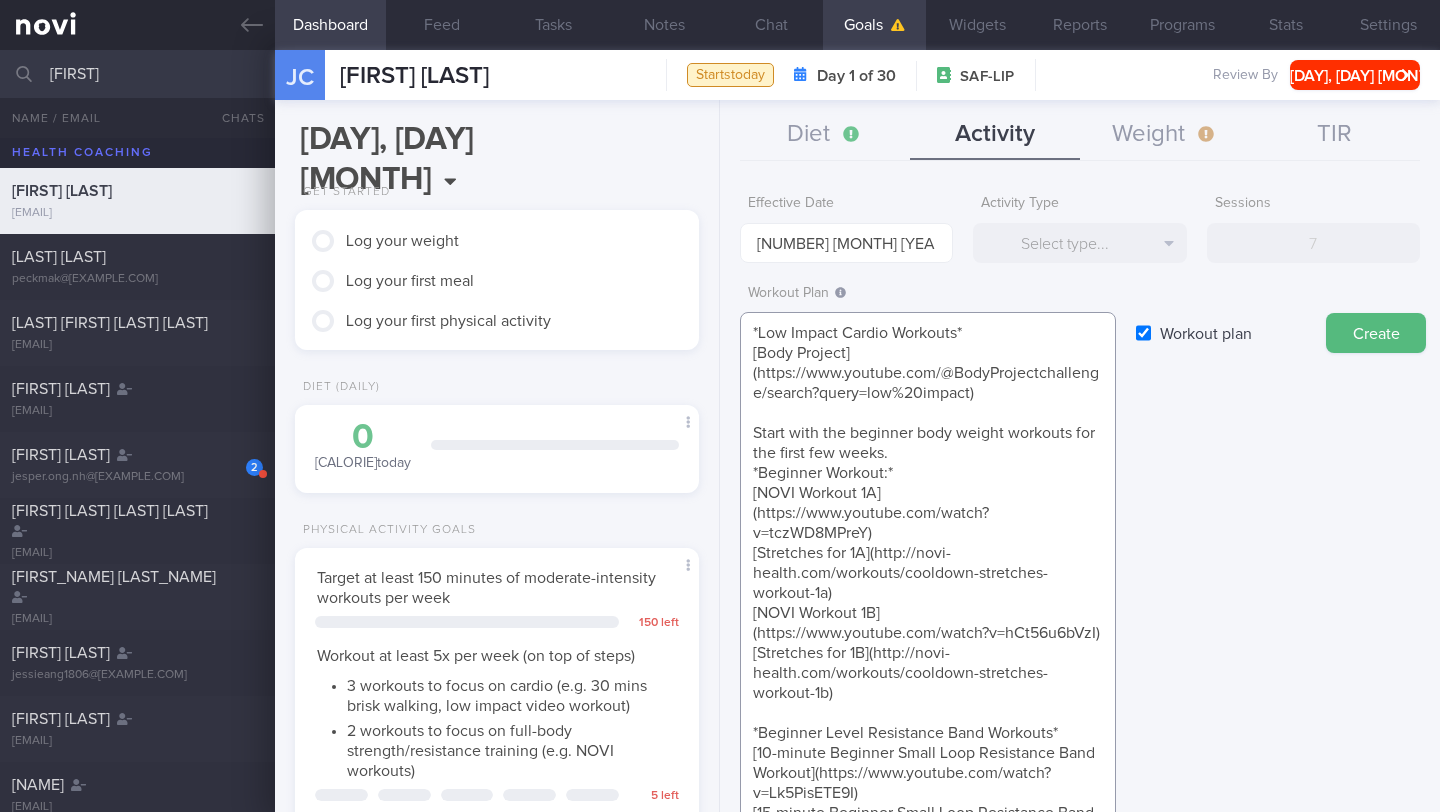 scroll, scrollTop: 60, scrollLeft: 0, axis: vertical 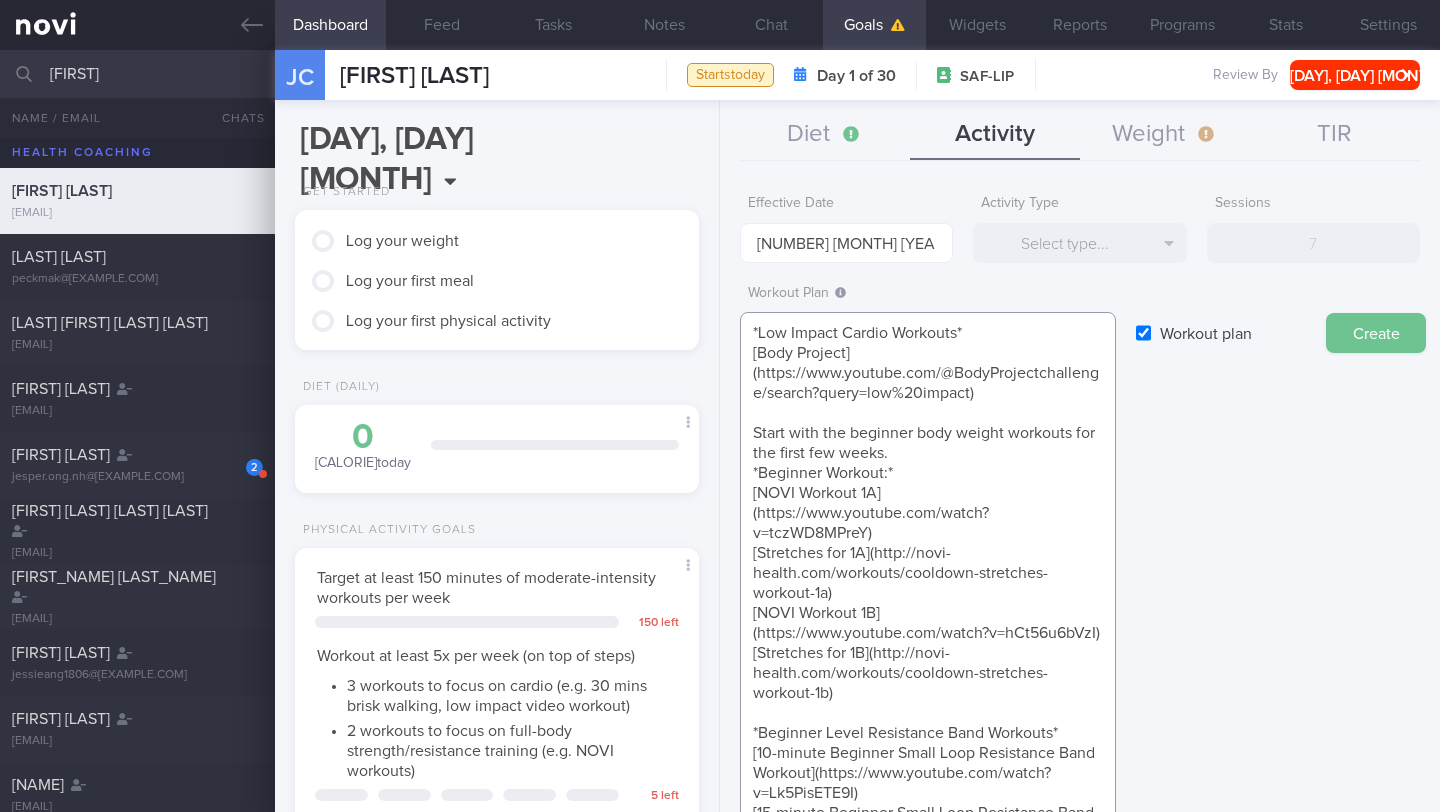 type on "*Low Impact Cardio Workouts*
[Body Project](https://www.youtube.com/@BodyProjectchallenge/search?query=low%20impact)
Start with the beginner body weight workouts for the first few weeks.
*Beginner Workout:*
[NOVI Workout 1A](https://www.youtube.com/watch?v=tczWD8MPreY)
[Stretches for 1A](http://novi-health.com/workouts/cooldown-stretches-workout-1a)
[NOVI Workout 1B](https://www.youtube.com/watch?v=hCt56u6bVzI)
[Stretches for 1B](http://novi-health.com/workouts/cooldown-stretches-workout-1b)
*Beginner Level Resistance Band Workouts*
[10-minute Beginner Small Loop Resistance Band Workout](https://www.youtube.com/watch?v=Lk5PisETE9I)
[15-minute Beginner Small Loop Resistance Band Workout](https://www.youtube.com/watch?v=lm_30_1lTqU)
[15-minute Beginner Tube Resistance Band Workout](https://www.youtube.com/watch?v=tONvKzIiqqw)" 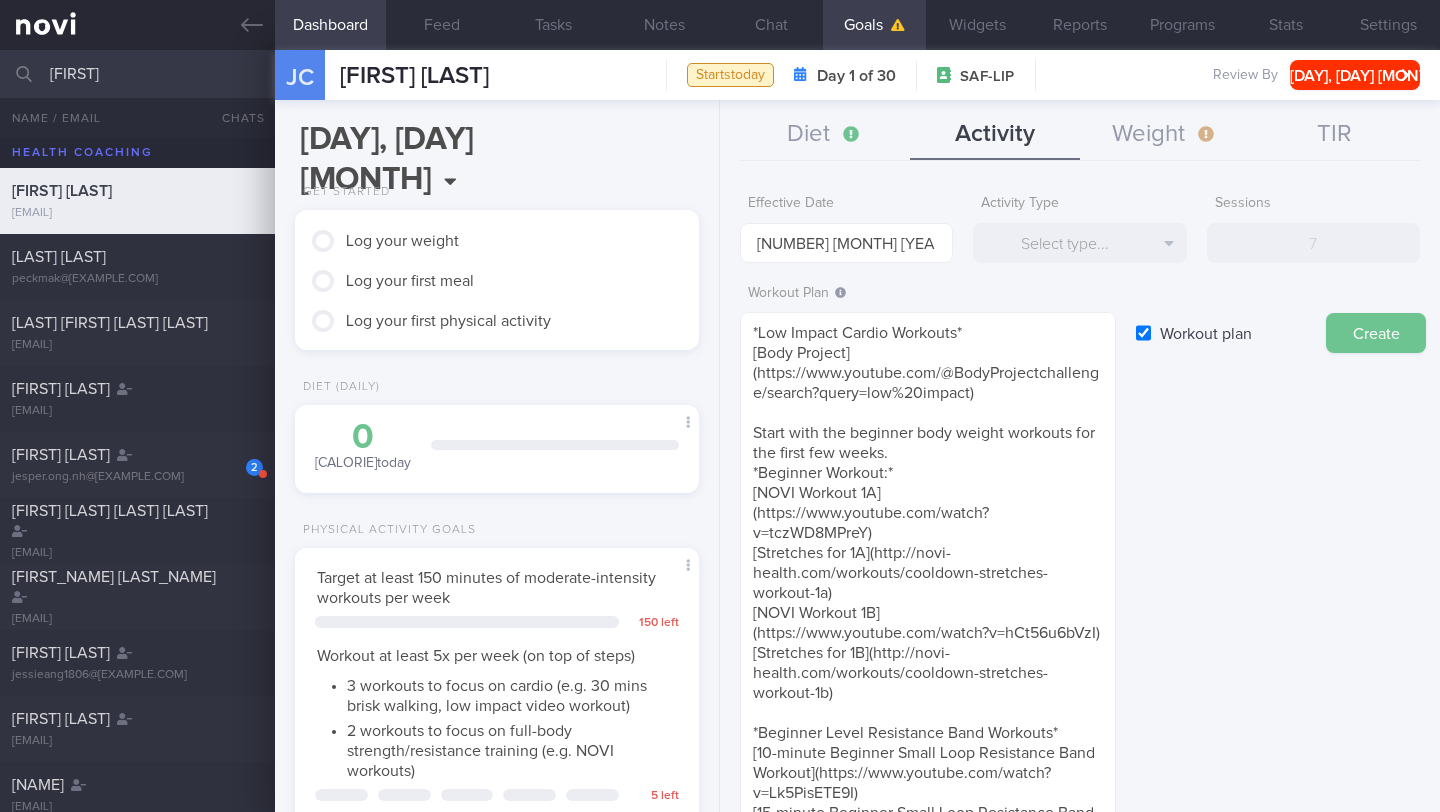 click on "Create" at bounding box center [1376, 333] 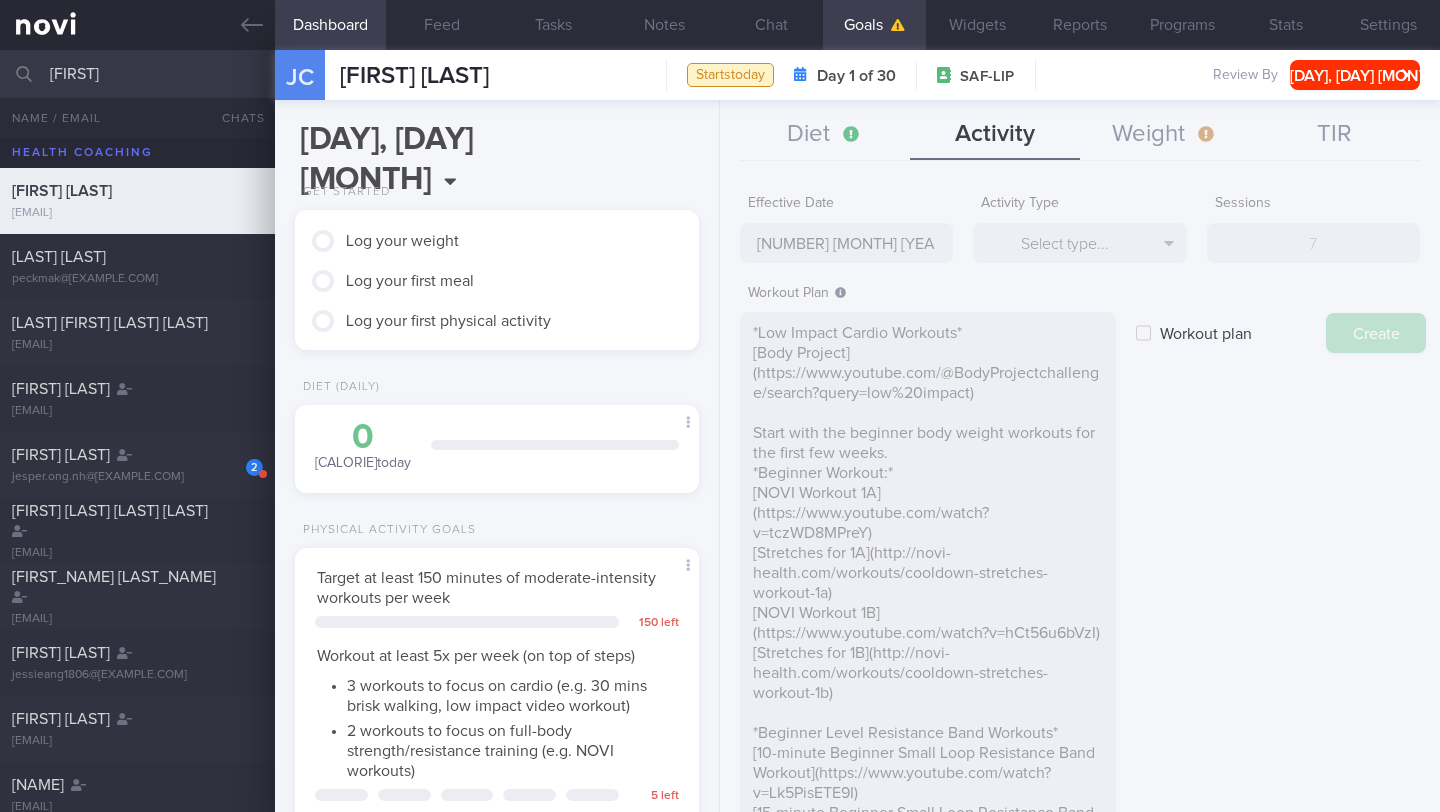 type on "4 [MONTH] [YEAR]" 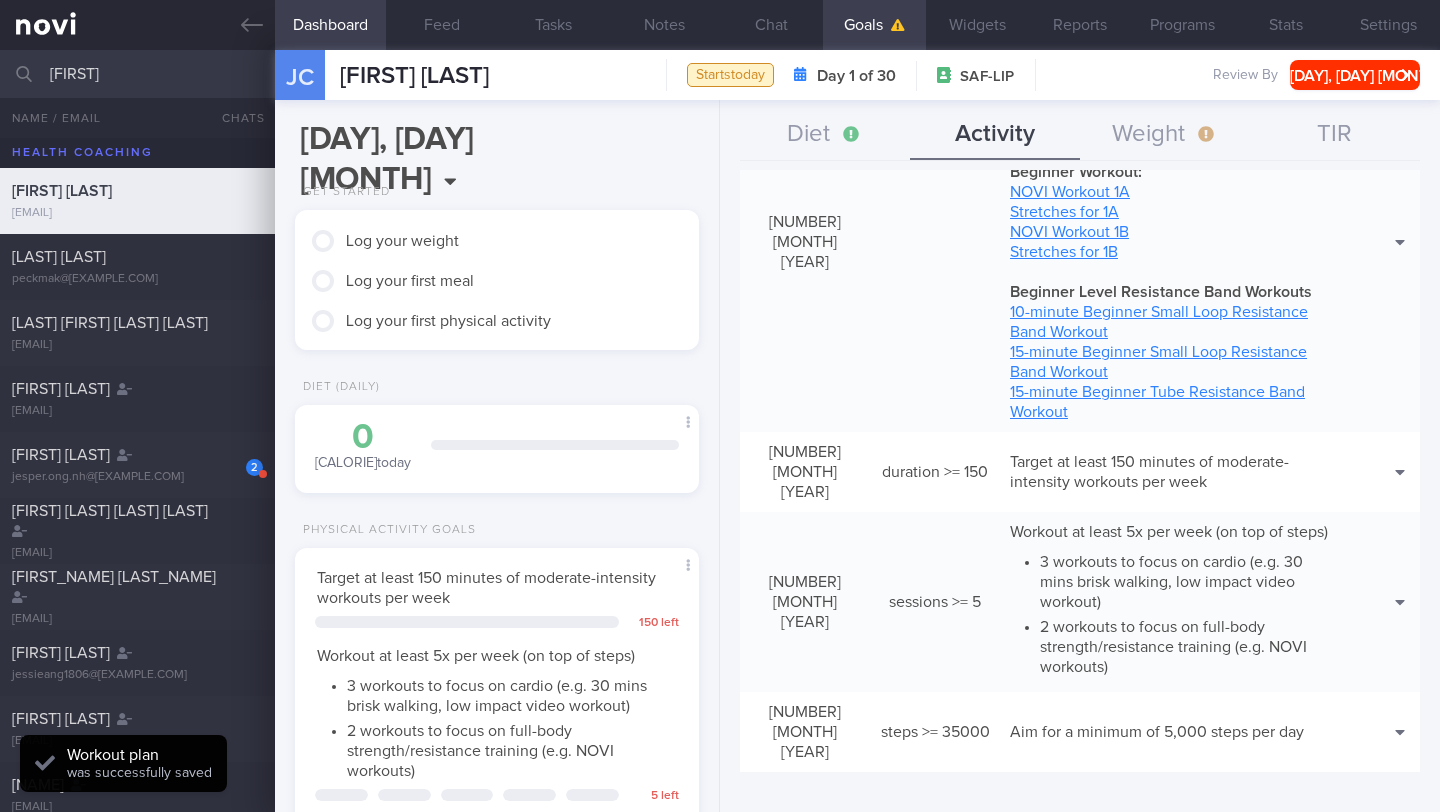 scroll, scrollTop: 438, scrollLeft: 0, axis: vertical 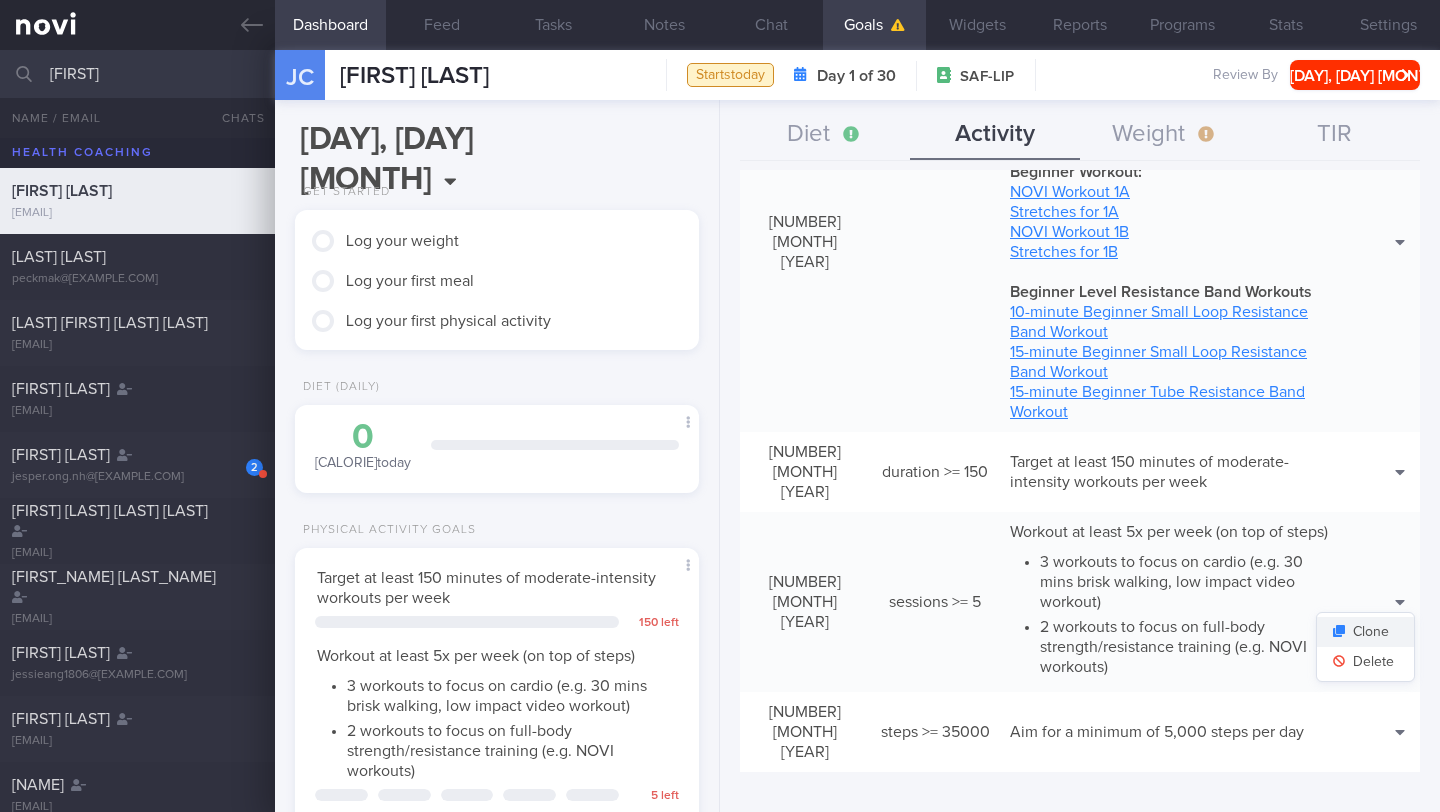click on "Clone" at bounding box center (1365, 632) 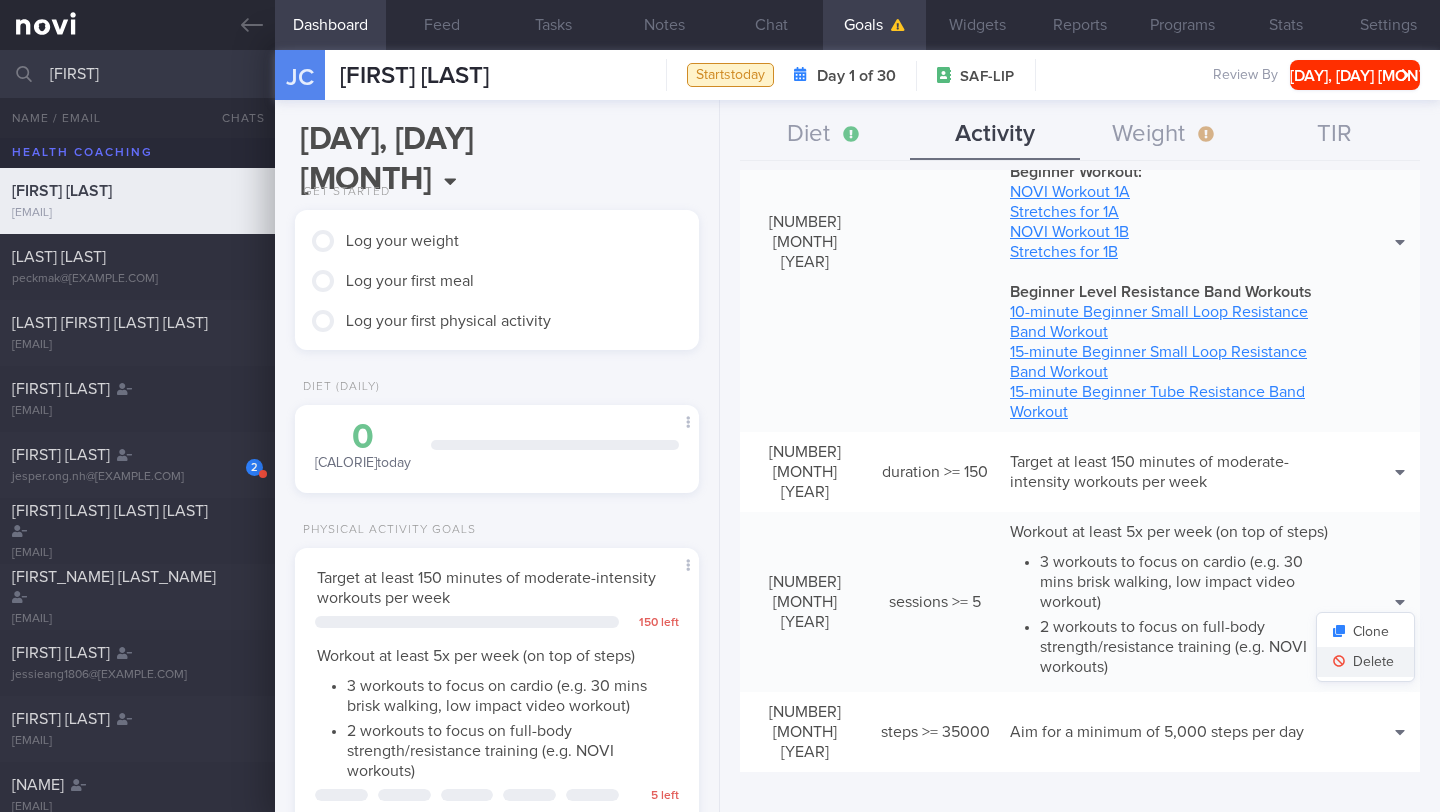 click on "Delete" at bounding box center (1365, 662) 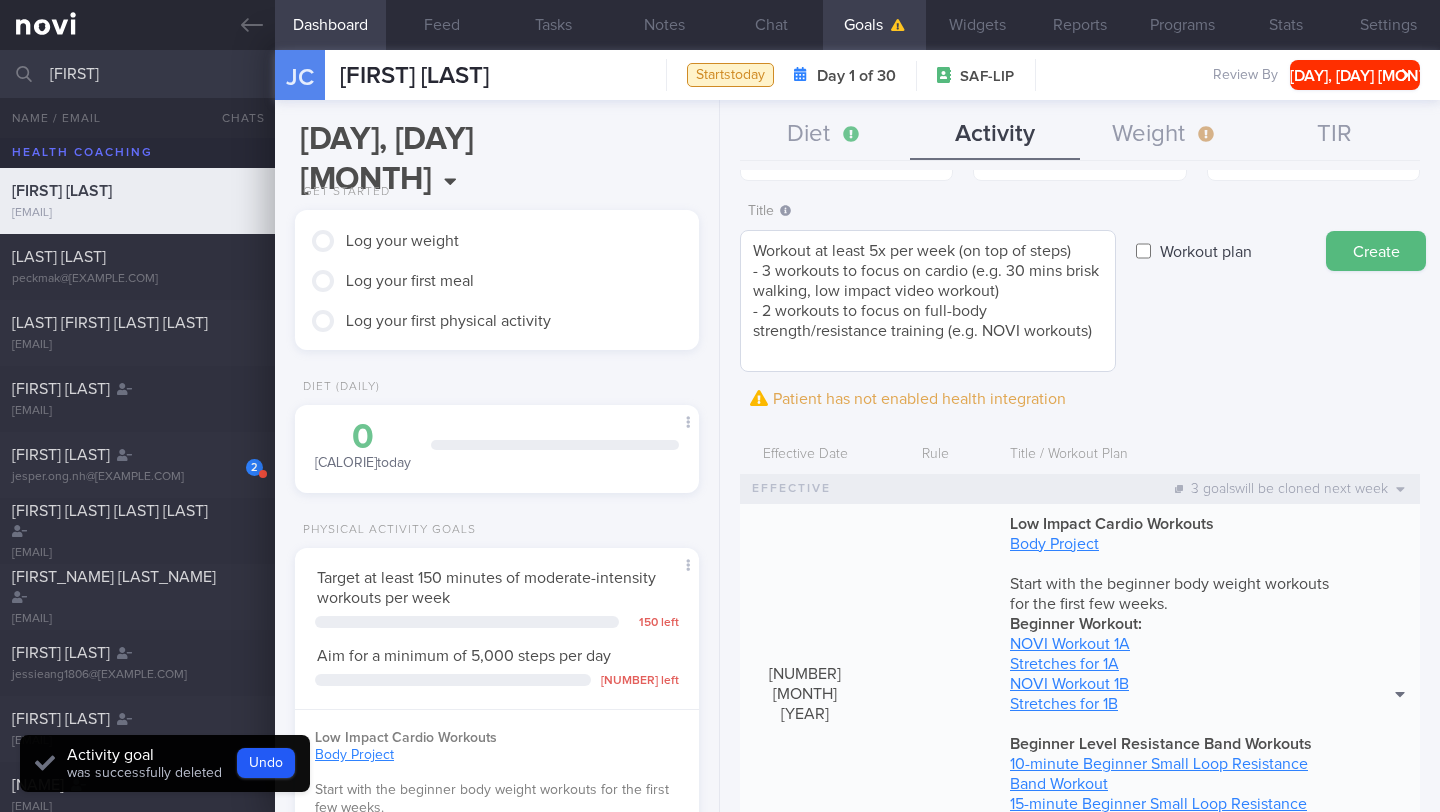 scroll, scrollTop: 0, scrollLeft: 0, axis: both 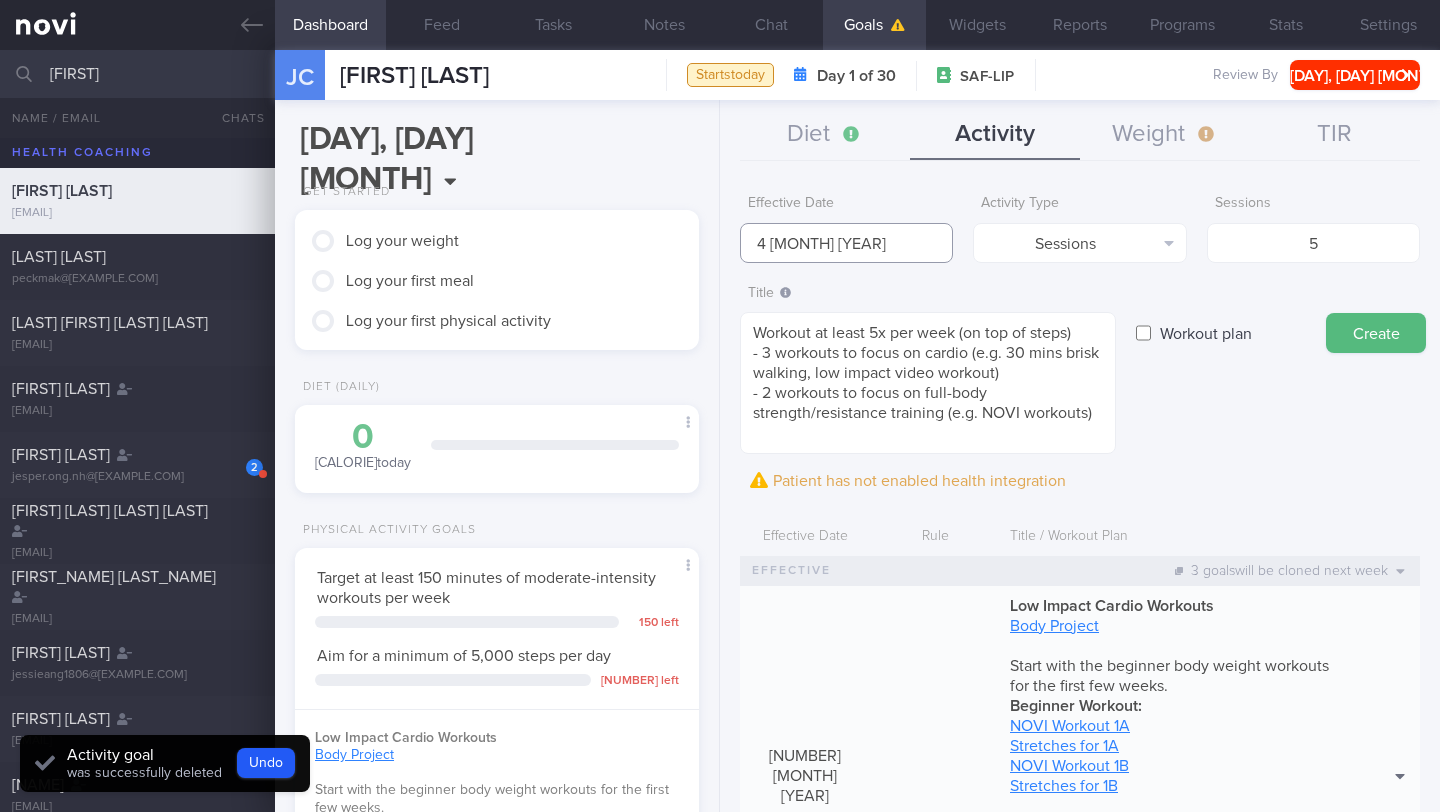 click on "4 [MONTH] [YEAR]" at bounding box center (846, 243) 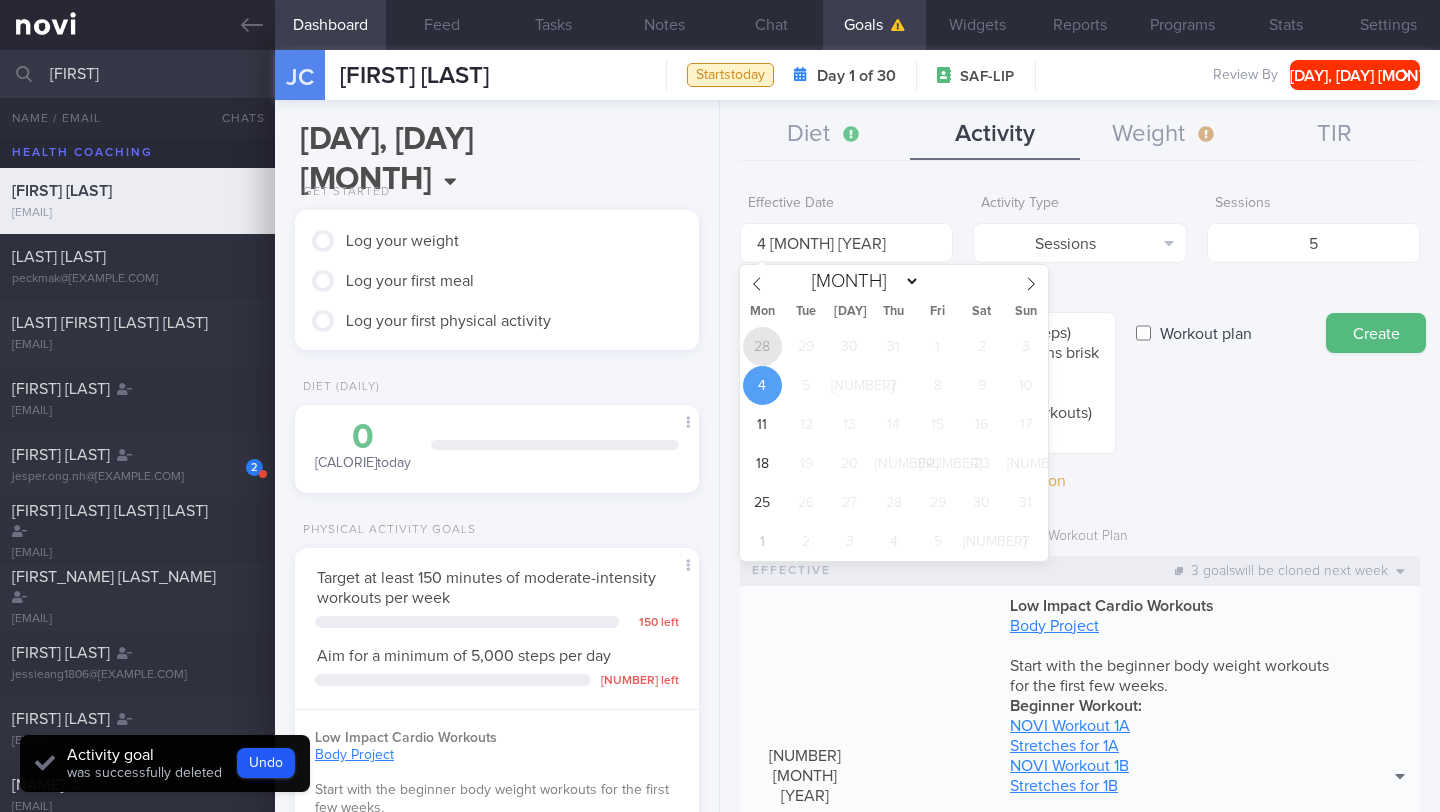 click on "28" at bounding box center [762, 346] 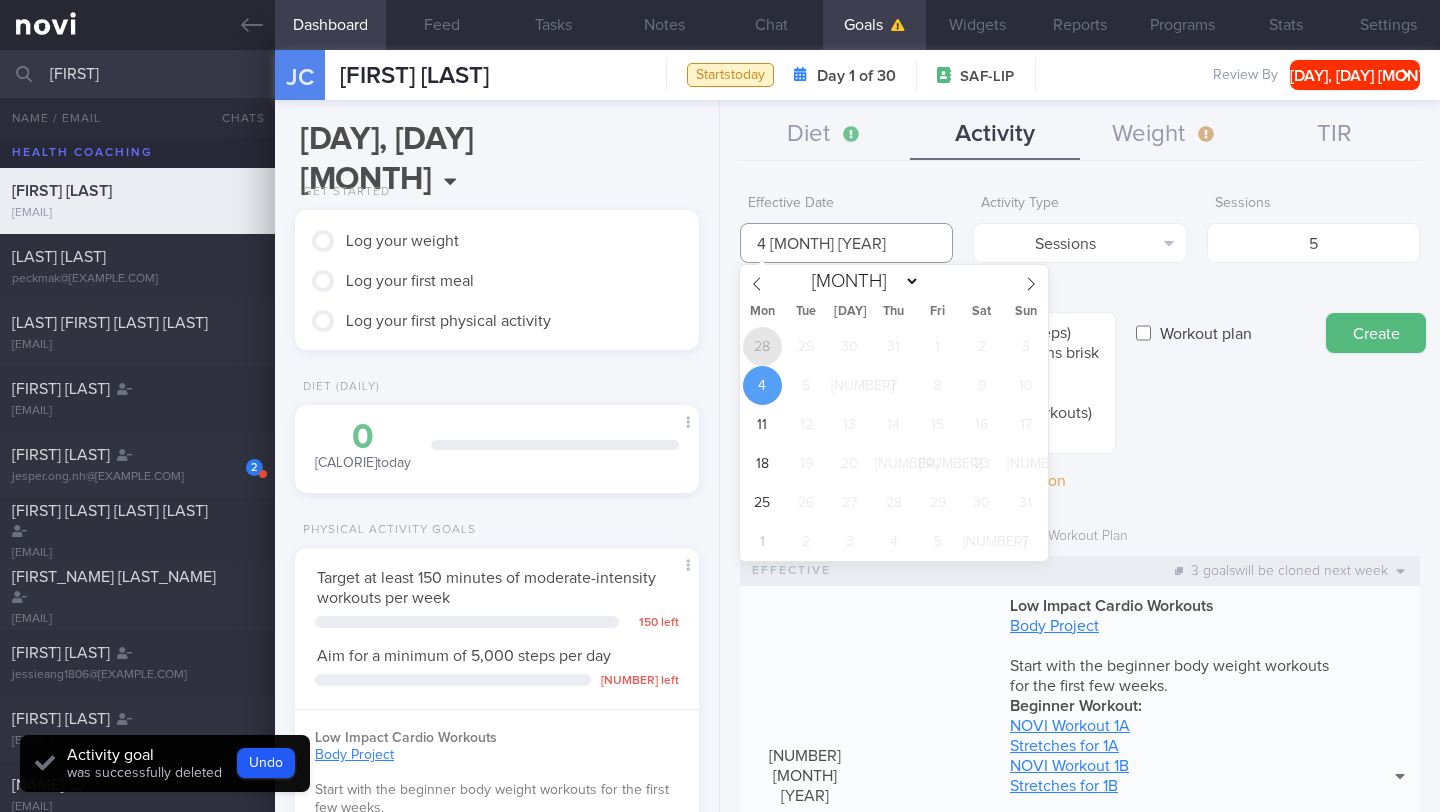 type on "[NUMBER] [MONTH] [YEAR]" 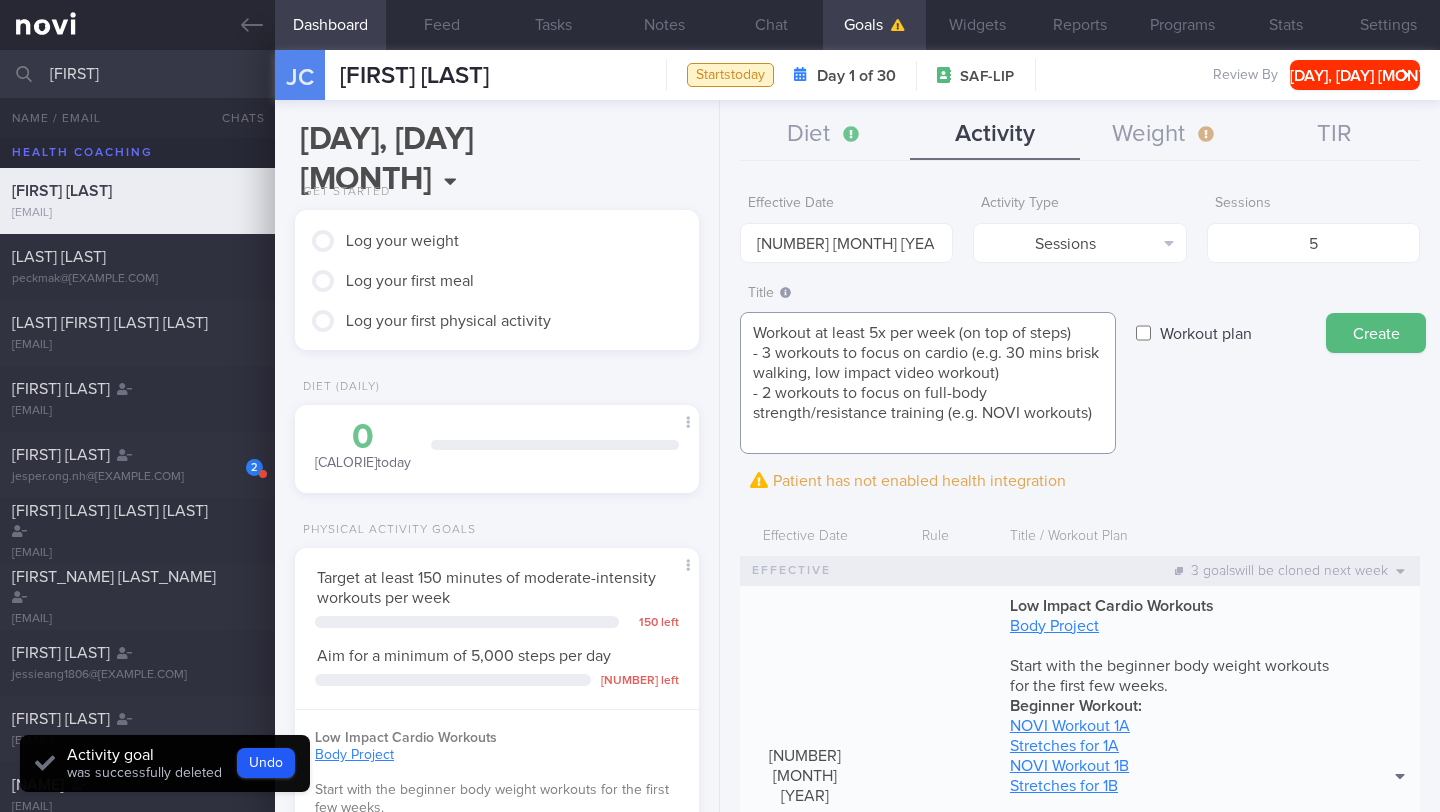 click on "Workout at least 5x per week (on top of steps)
- 3 workouts to focus on cardio (e.g. 30 mins brisk walking, low impact video workout)
- 2 workouts to focus on full-body strength/resistance training (e.g. NOVI workouts)" at bounding box center (928, 383) 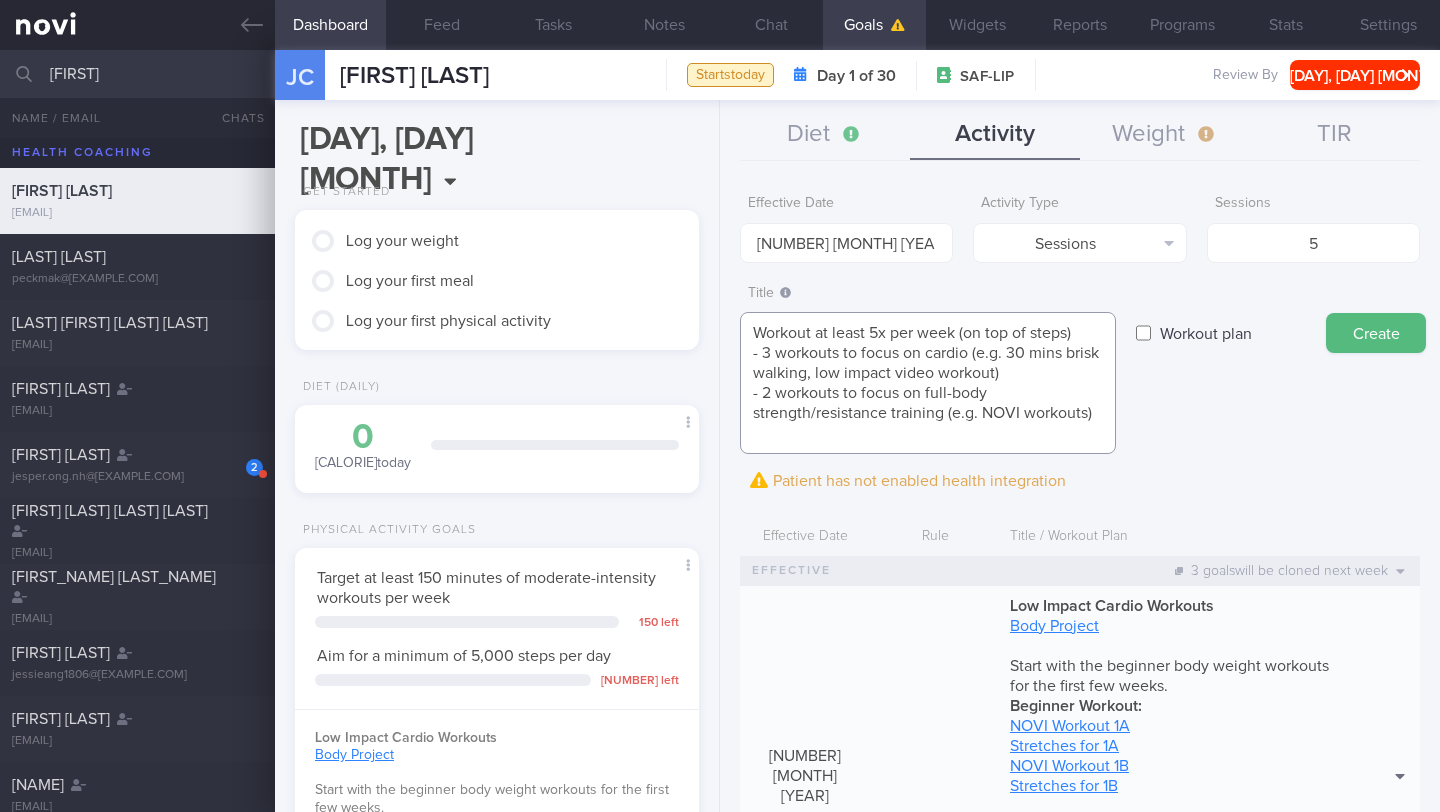 drag, startPoint x: 933, startPoint y: 375, endPoint x: 971, endPoint y: 374, distance: 38.013157 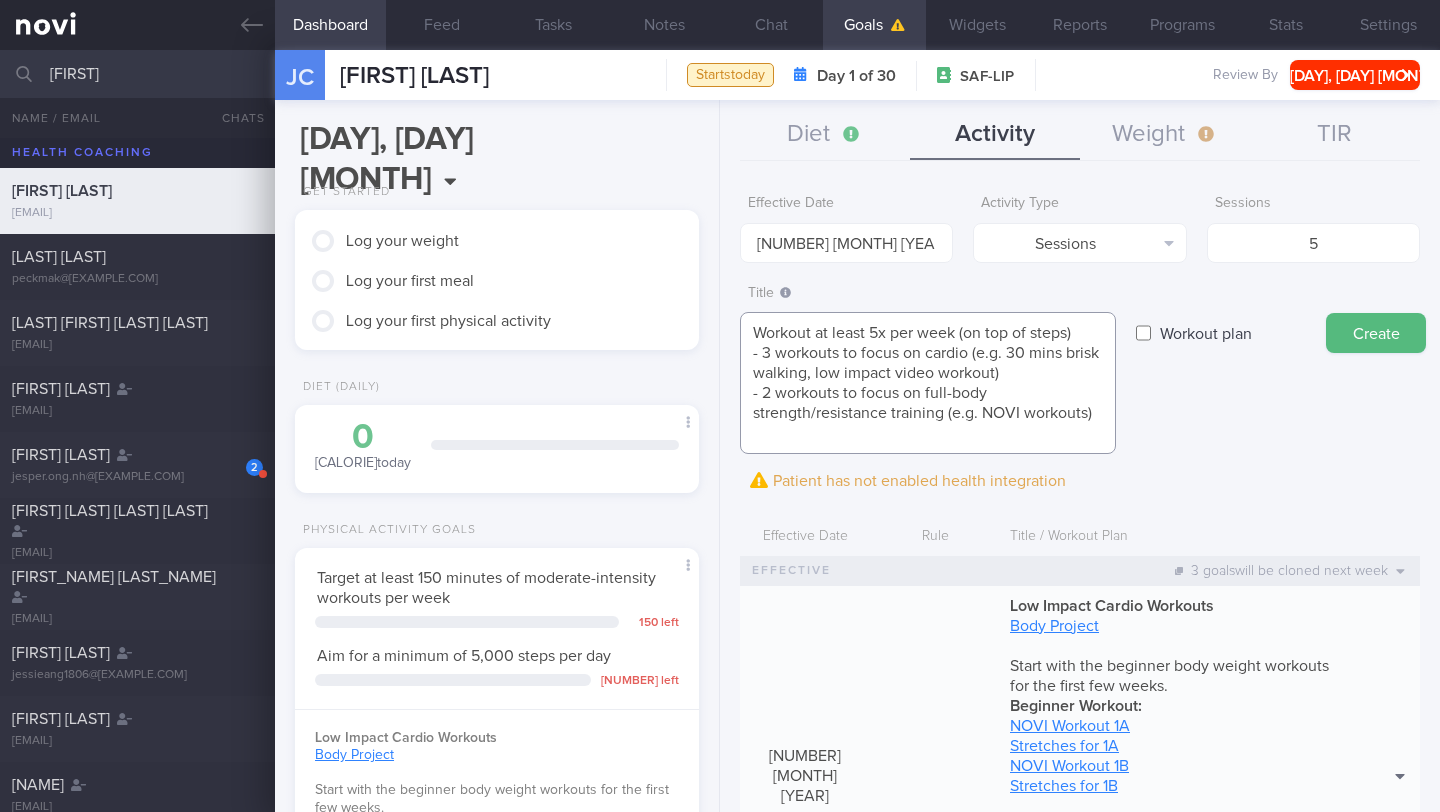 click on "Workout at least 5x per week (on top of steps)
- 3 workouts to focus on cardio (e.g. 30 mins brisk walking, low impact video workout)
- 2 workouts to focus on full-body strength/resistance training (e.g. NOVI workouts)" at bounding box center (928, 383) 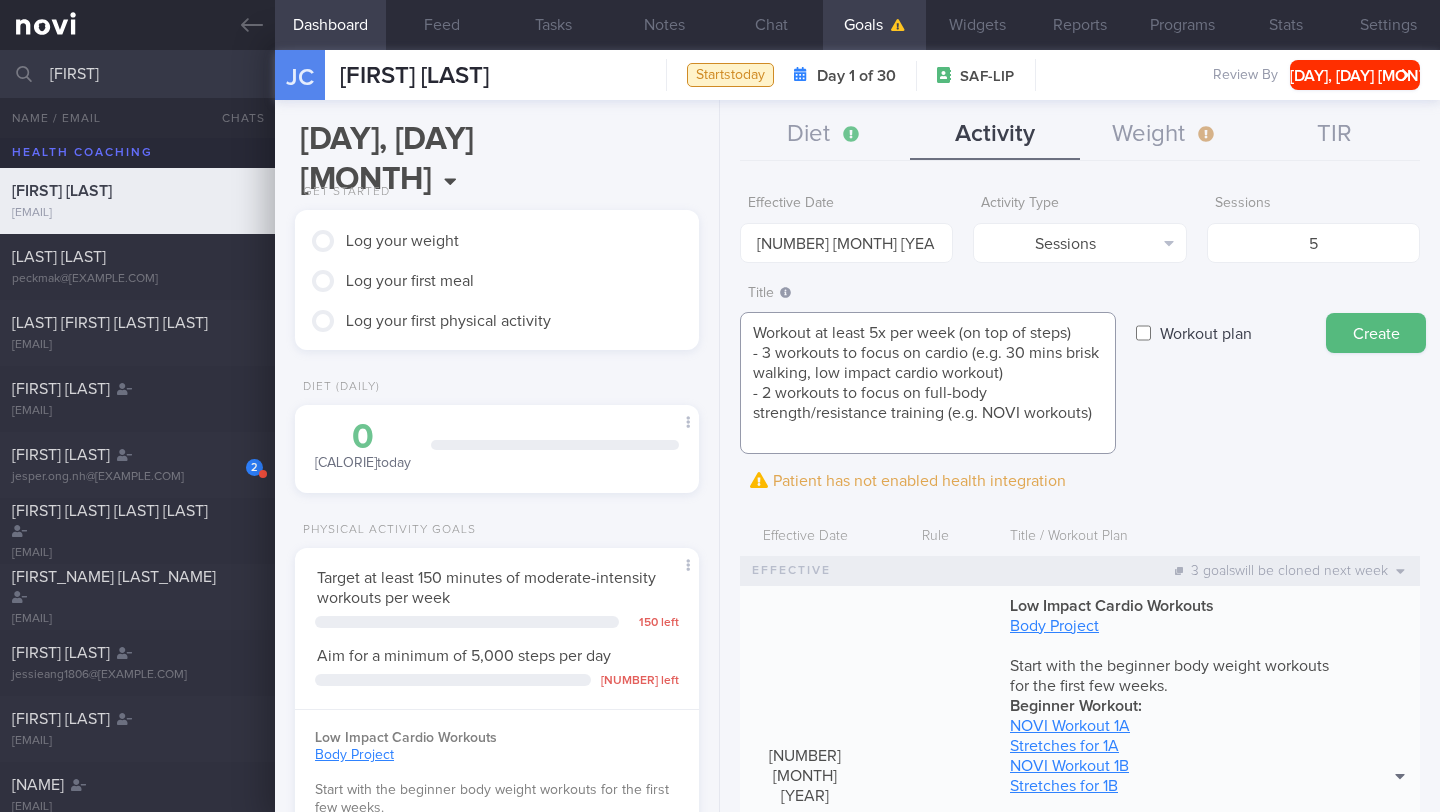 click on "Workout at least 5x per week (on top of steps)
- 3 workouts to focus on cardio (e.g. 30 mins brisk walking, low impact cardio workout)
- 2 workouts to focus on full-body strength/resistance training (e.g. NOVI workouts)" at bounding box center (928, 383) 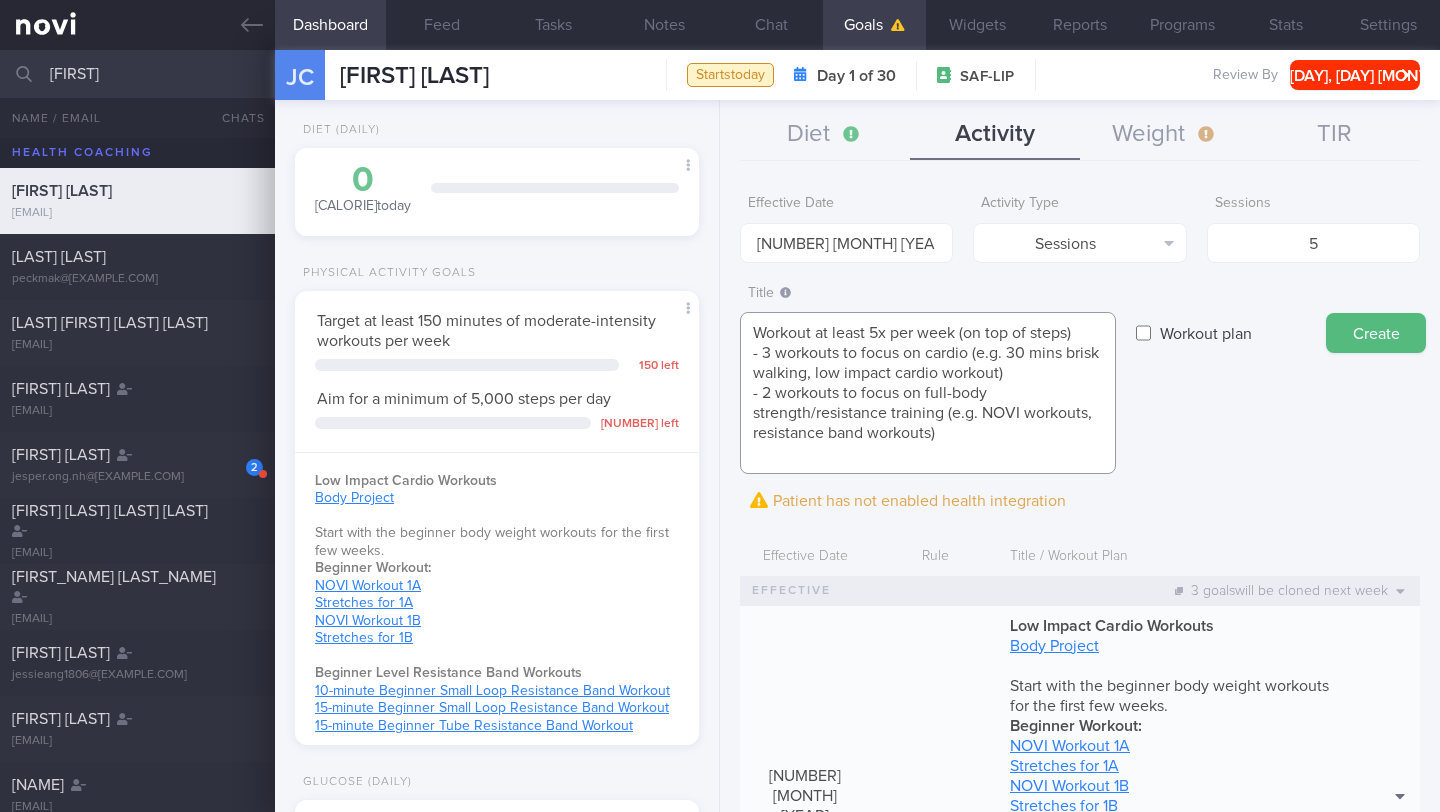 scroll, scrollTop: 343, scrollLeft: 0, axis: vertical 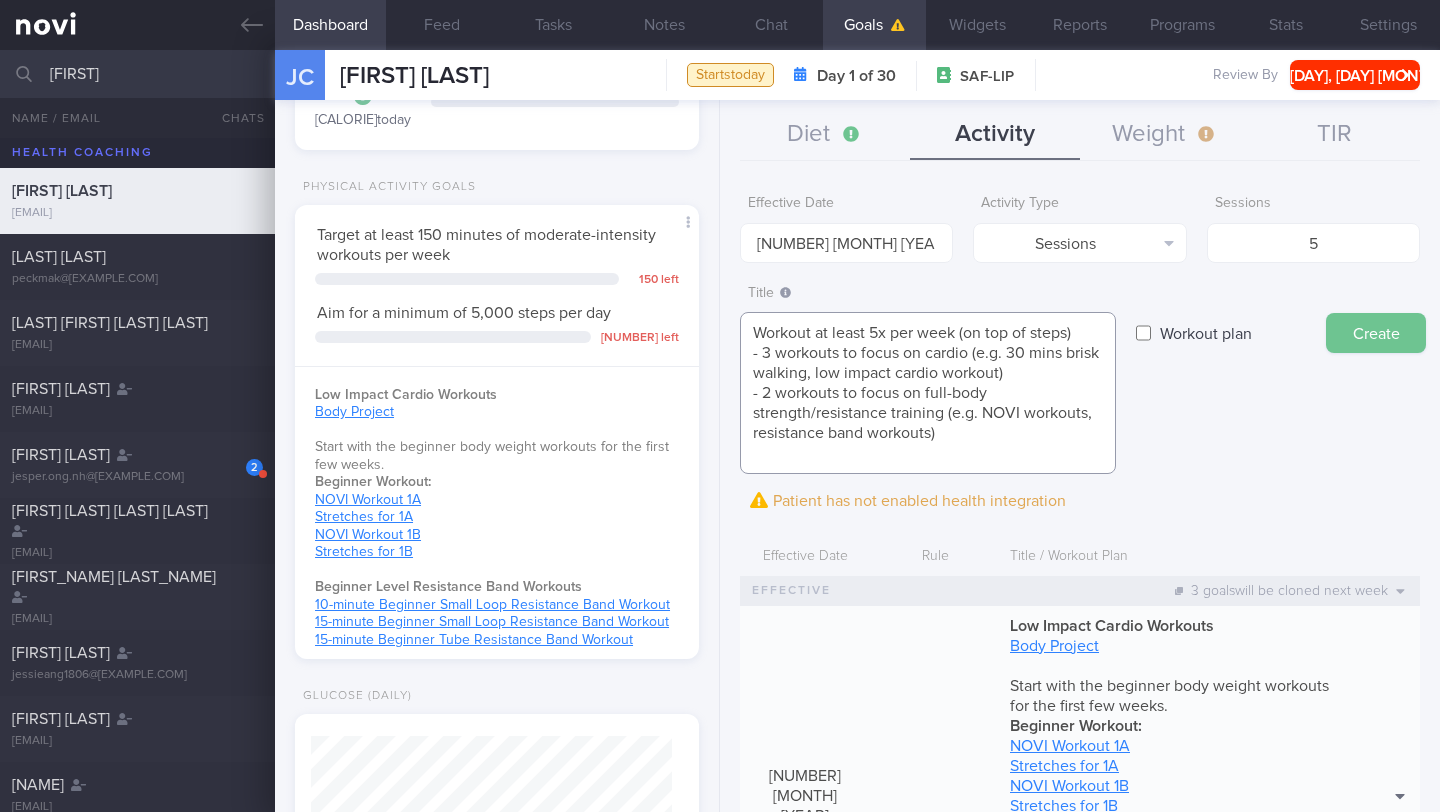 type on "Workout at least 5x per week (on top of steps)
- 3 workouts to focus on cardio (e.g. 30 mins brisk walking, low impact cardio workout)
- 2 workouts to focus on full-body strength/resistance training (e.g. NOVI workouts, resistance band workouts)" 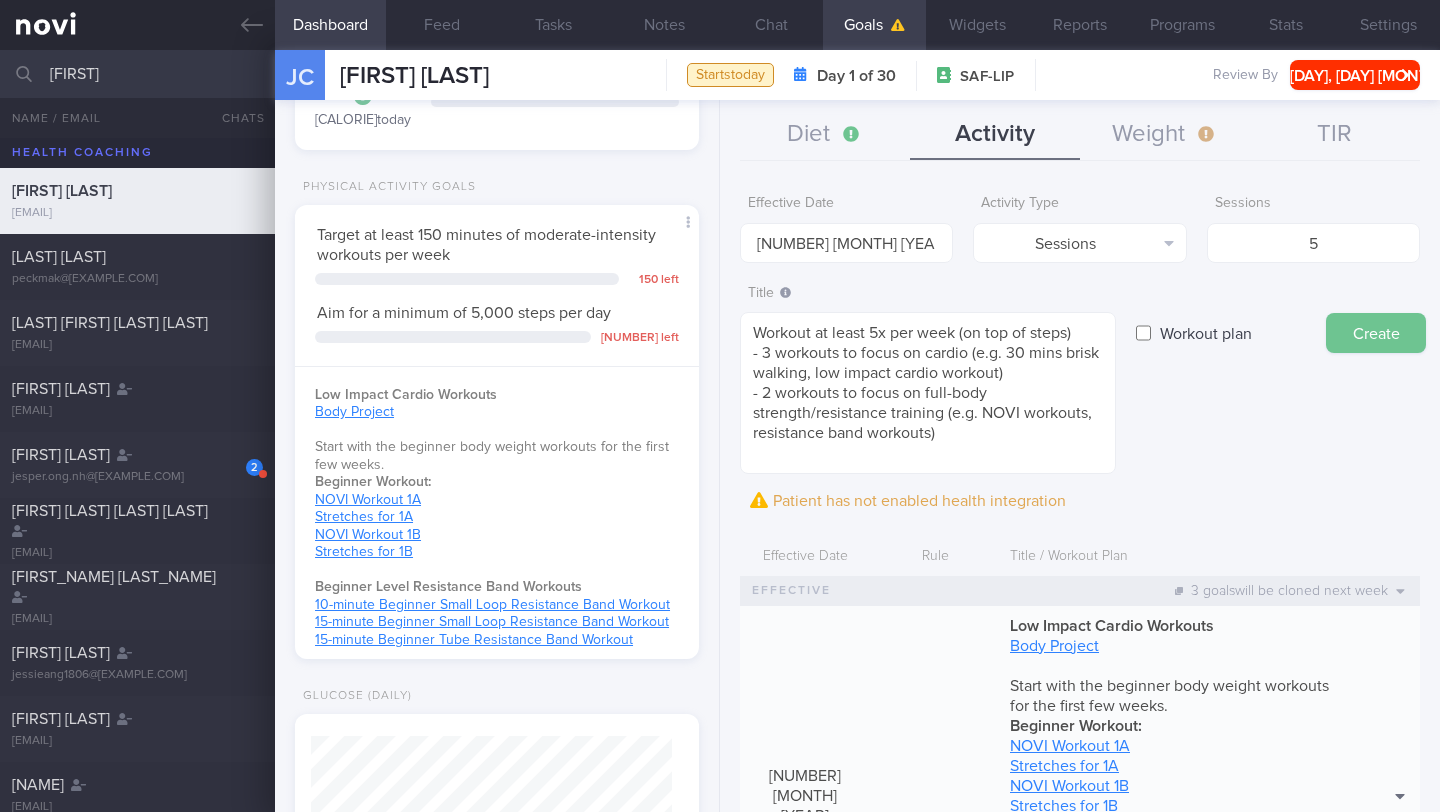 click on "Create" at bounding box center (1376, 333) 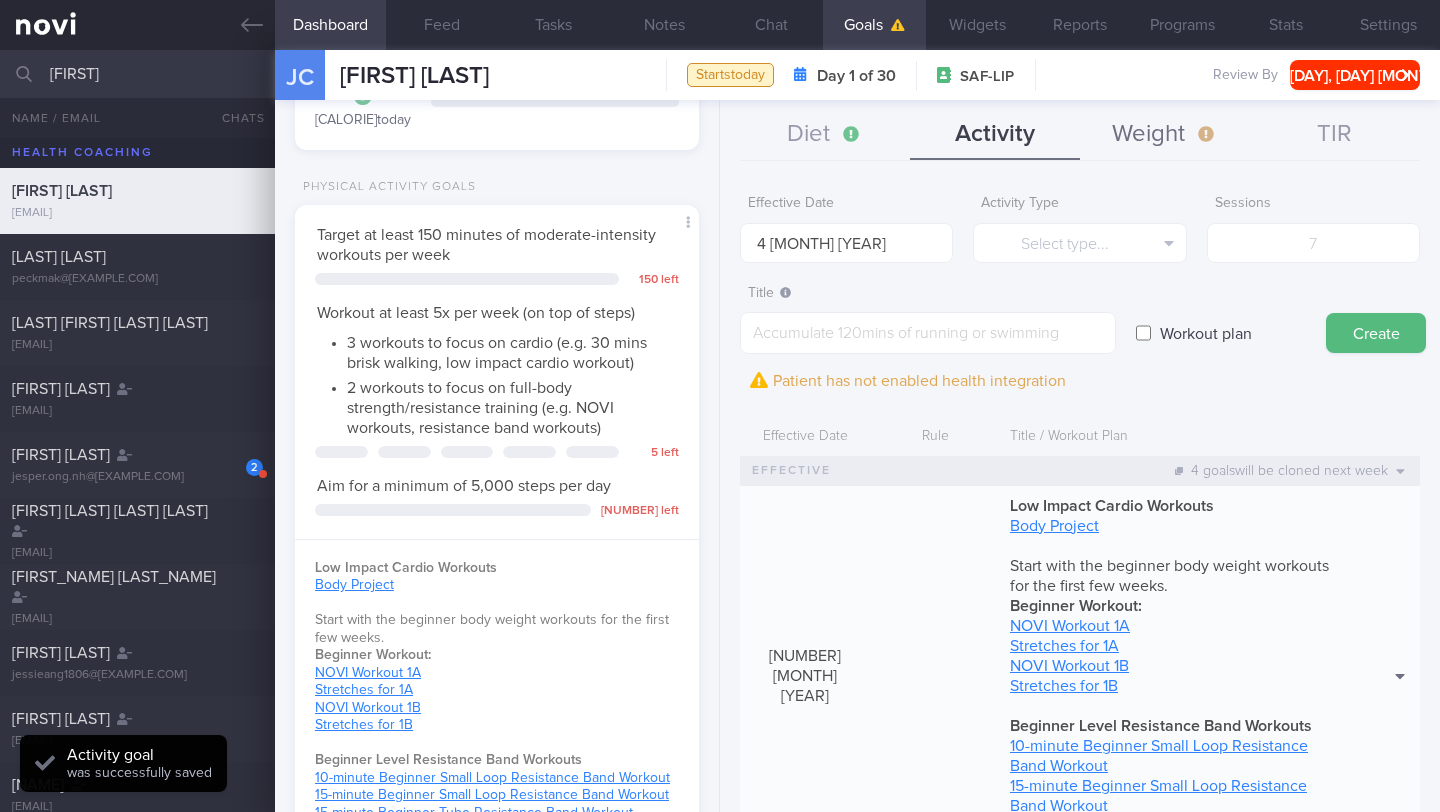 click on "Weight" at bounding box center (1165, 135) 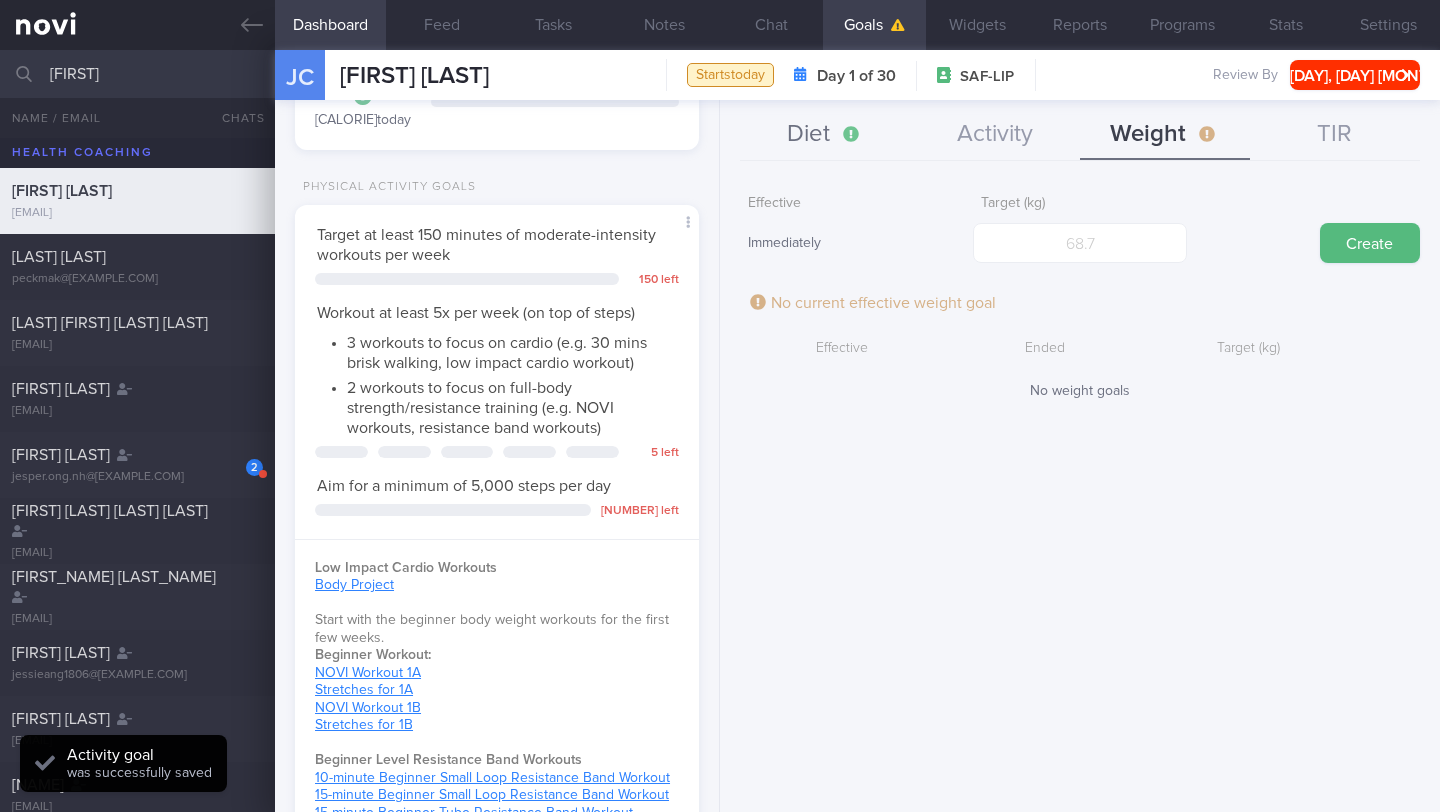 click on "Diet" at bounding box center (825, 135) 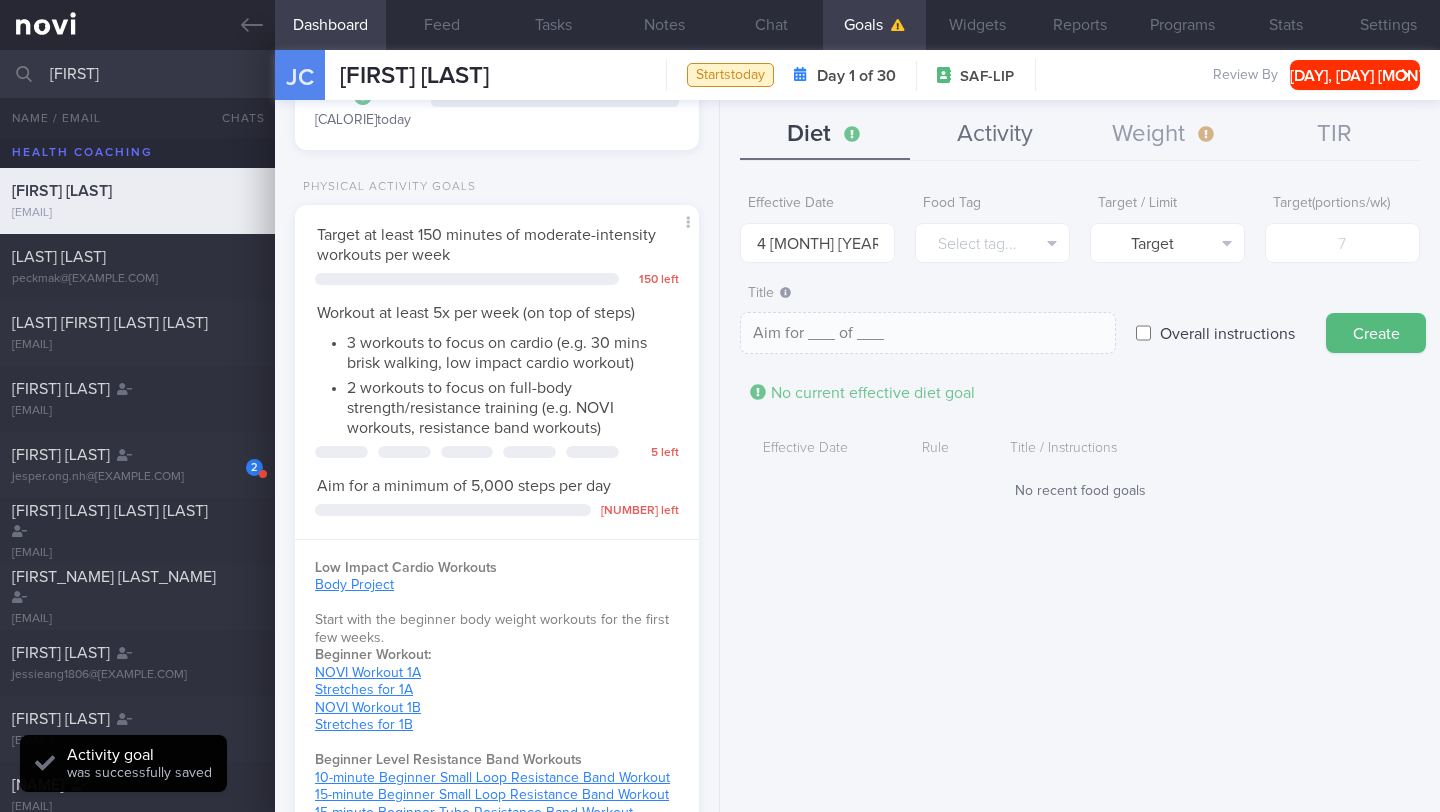 click on "Activity" at bounding box center (995, 135) 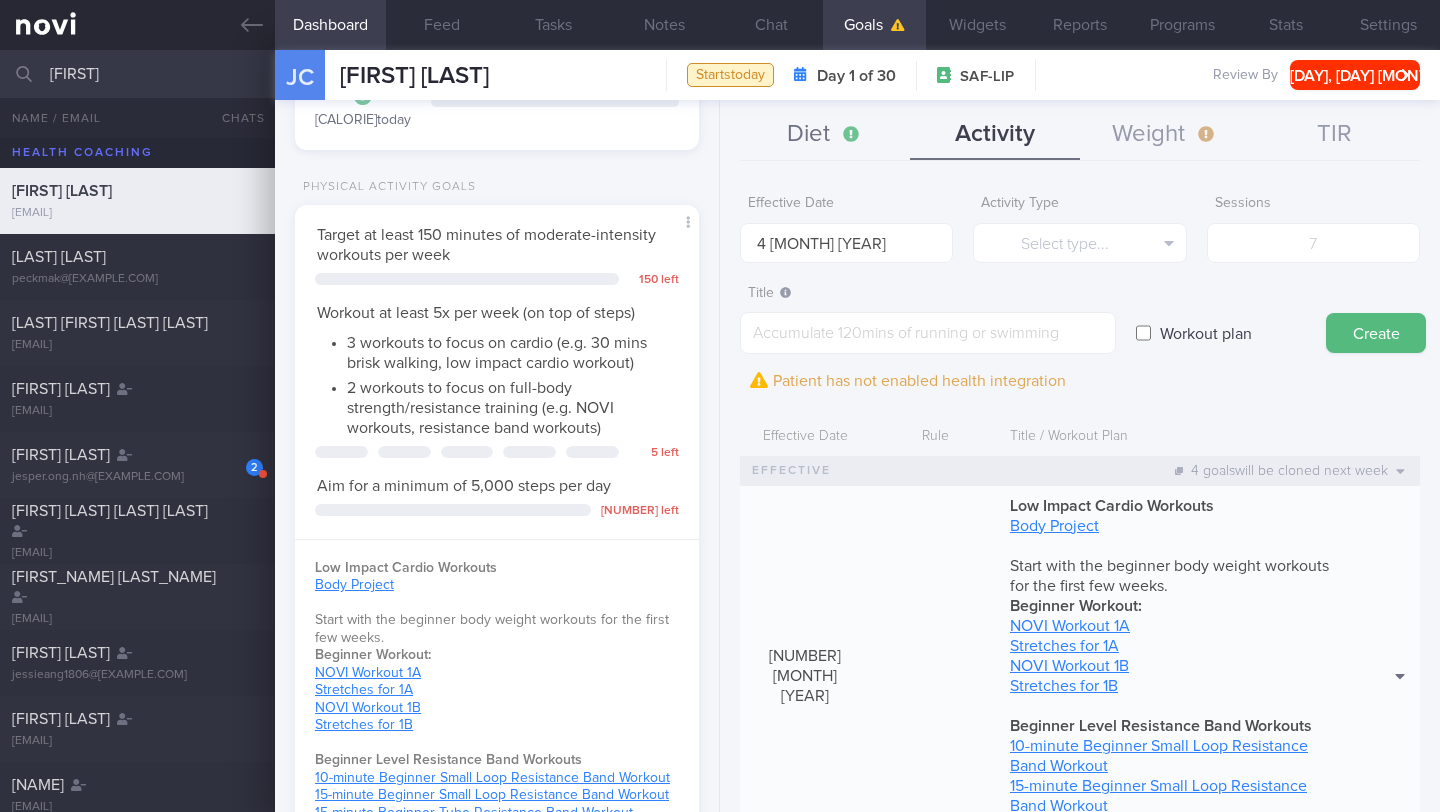 click on "Diet" at bounding box center (825, 135) 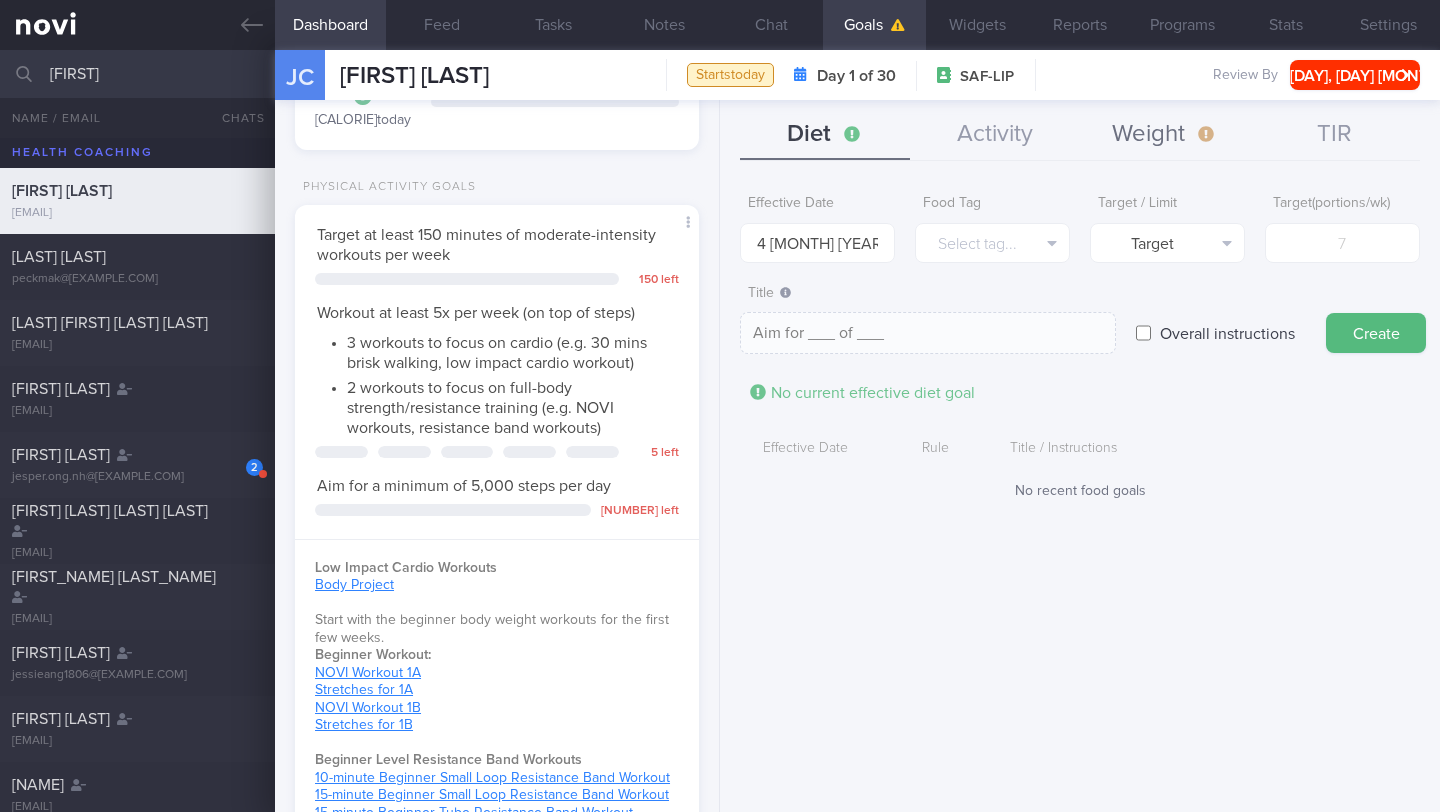 click on "Weight" at bounding box center (1165, 135) 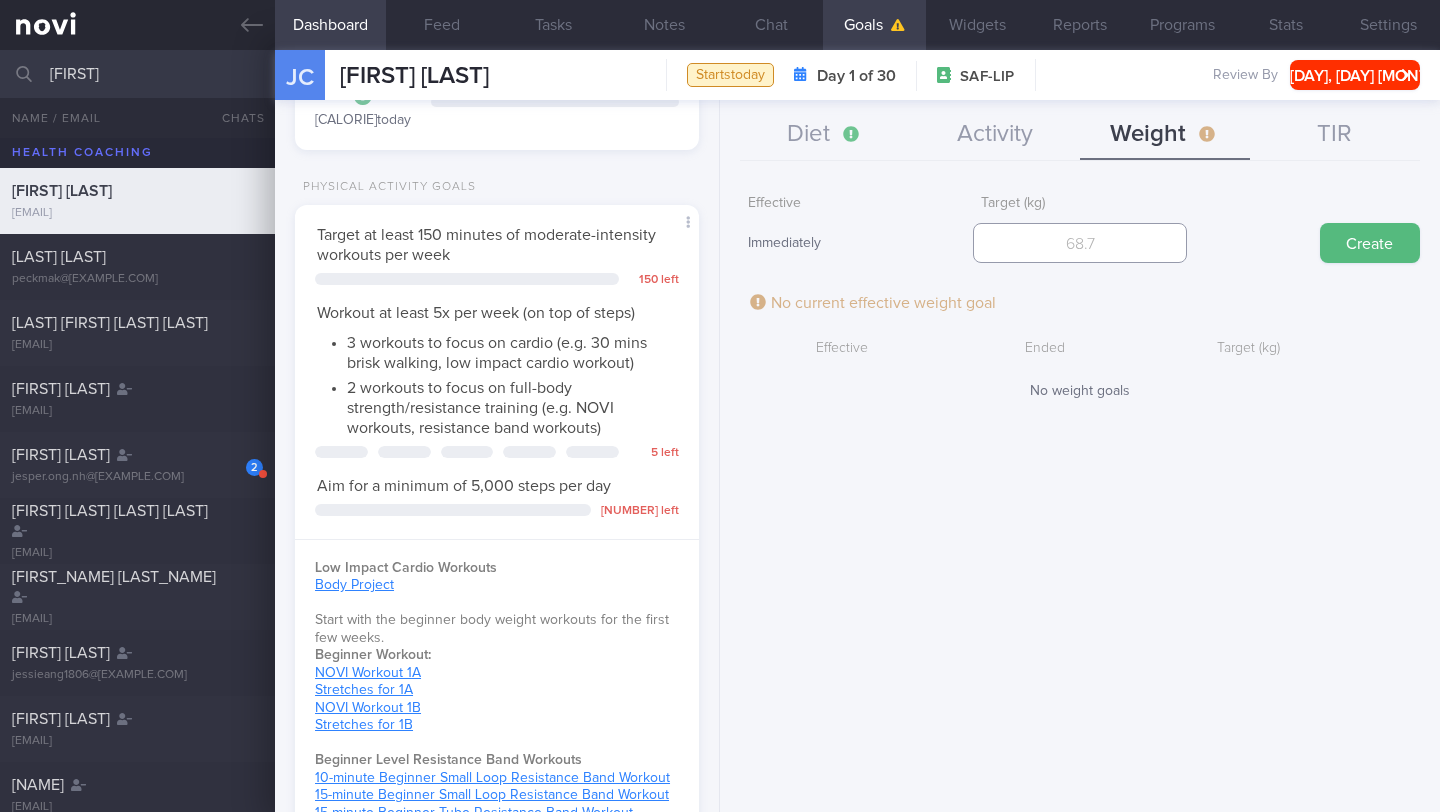 click at bounding box center (1079, 243) 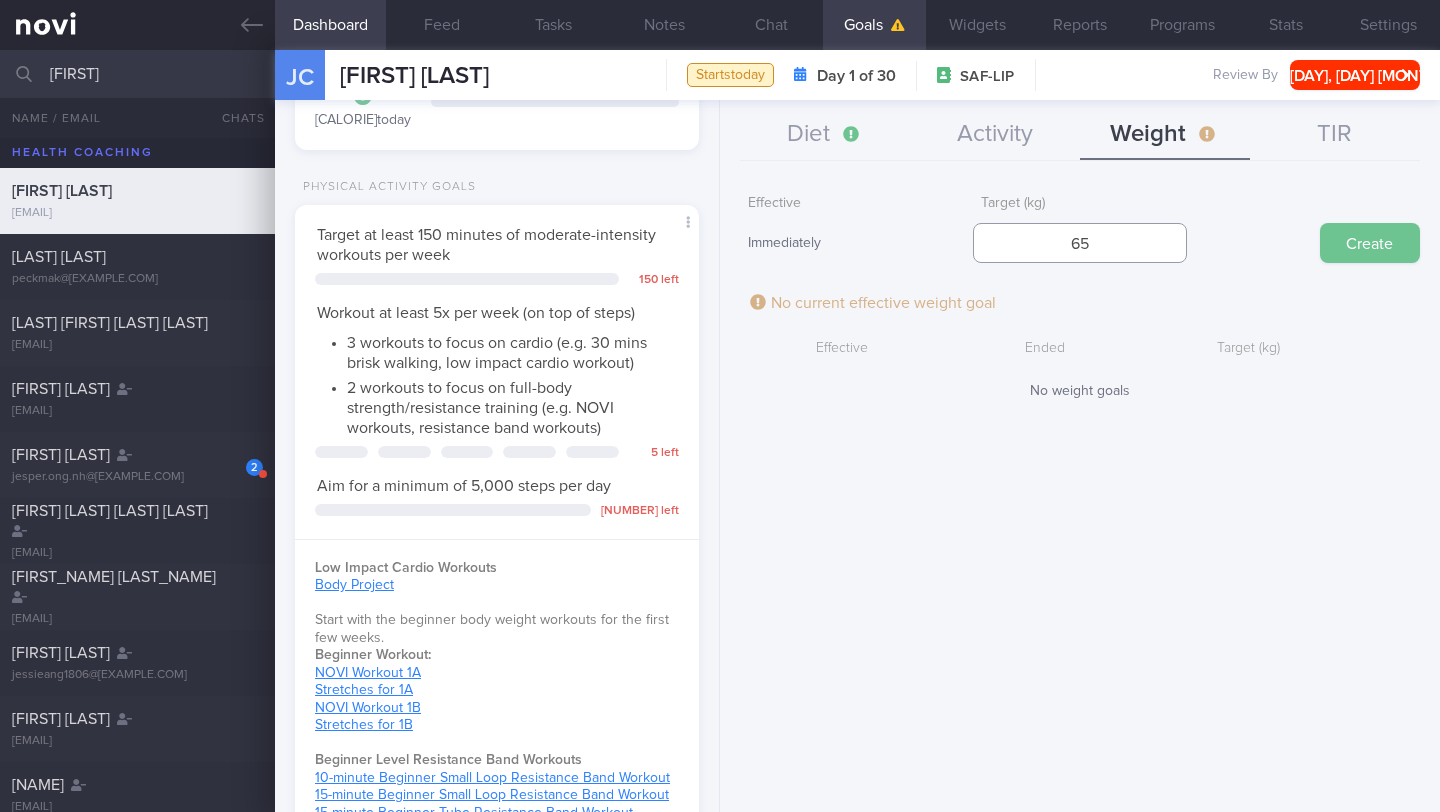 type on "65" 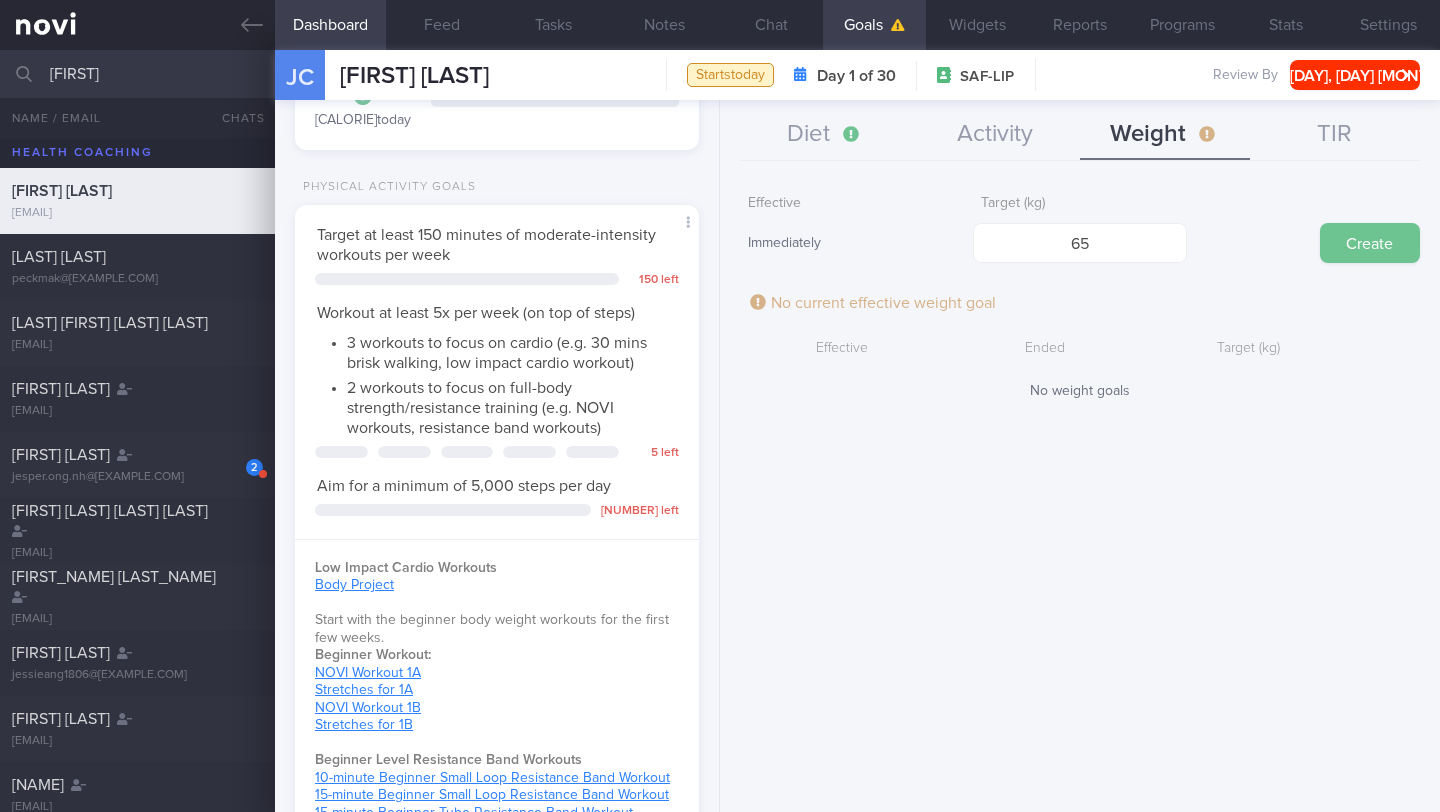click on "Create" at bounding box center (1370, 243) 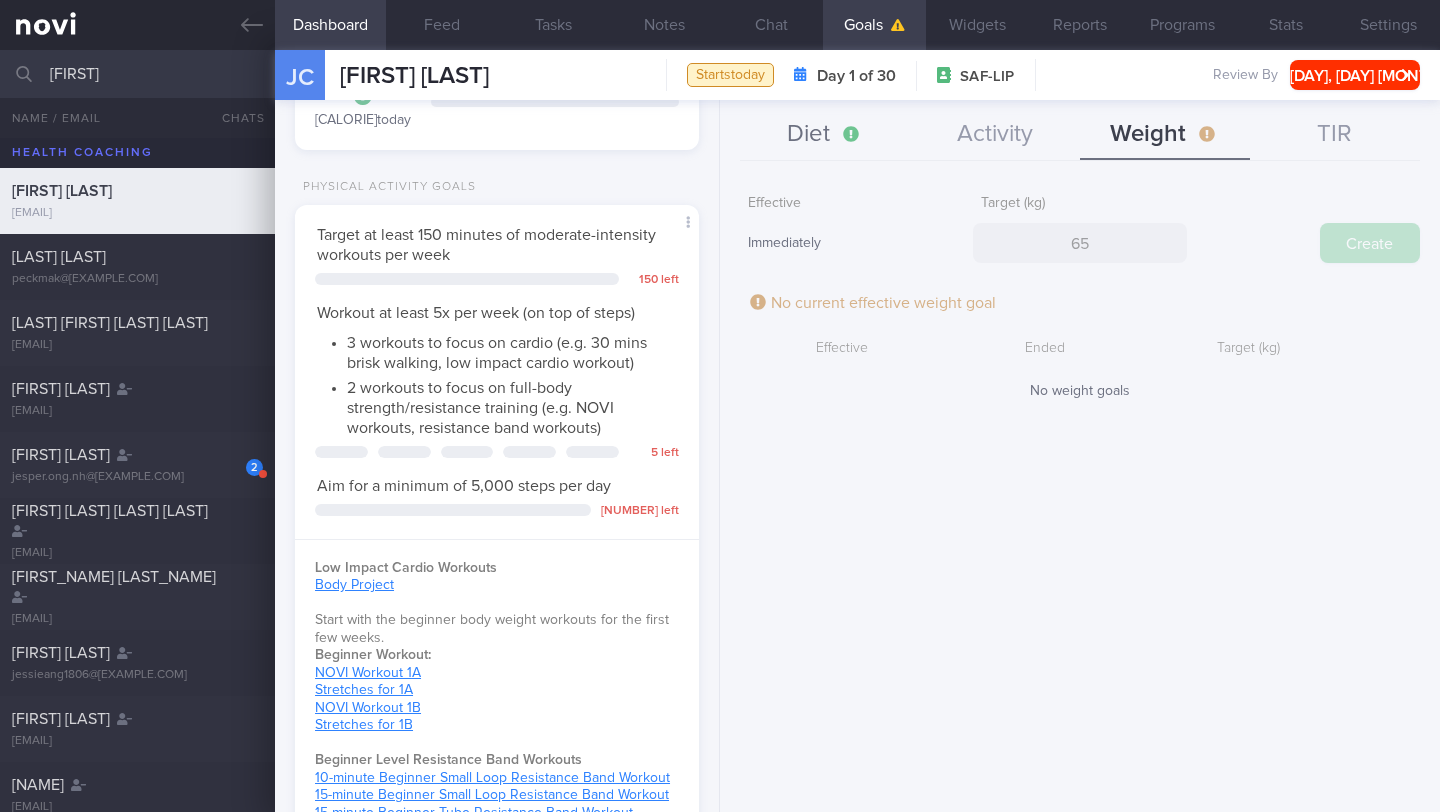 click on "Diet" at bounding box center [825, 135] 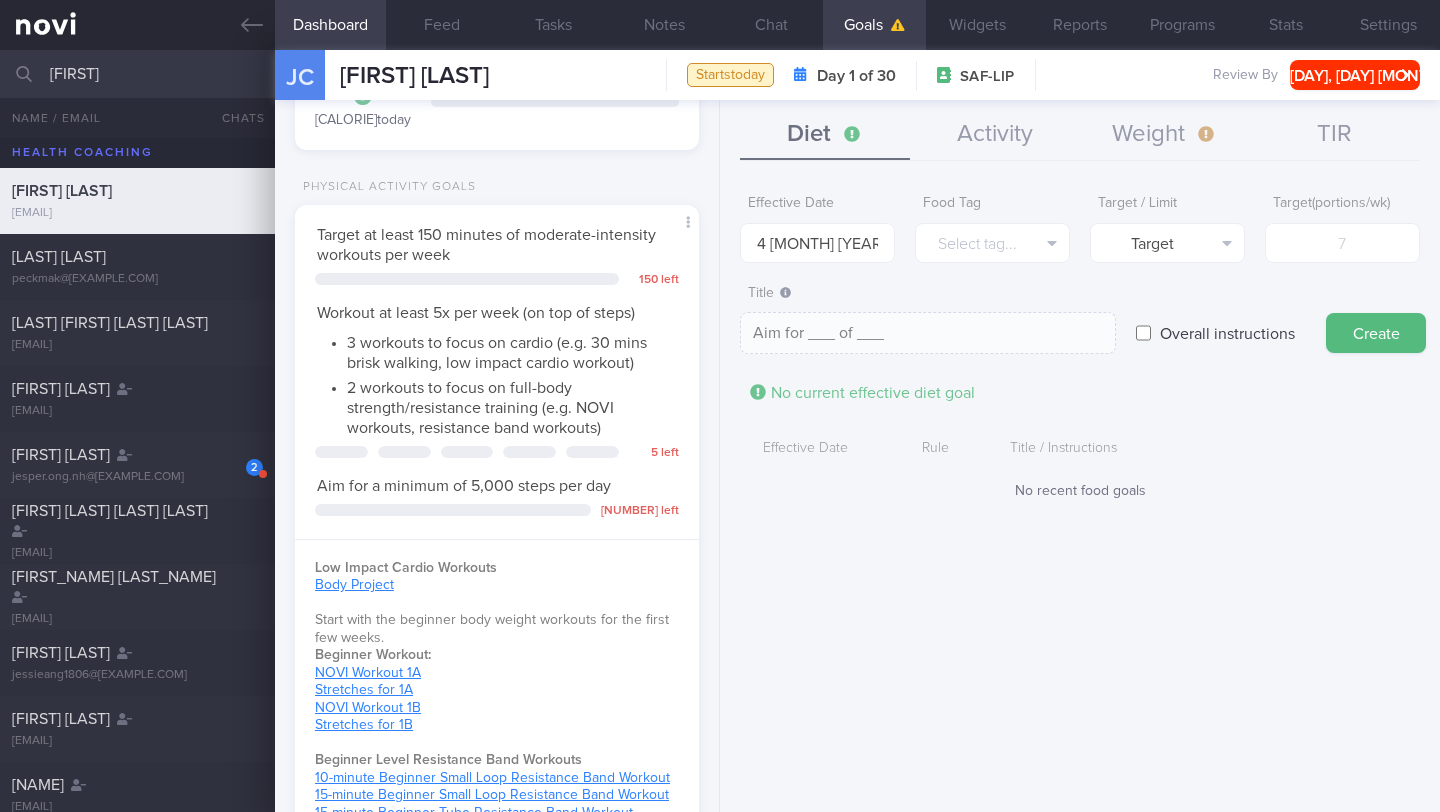 type 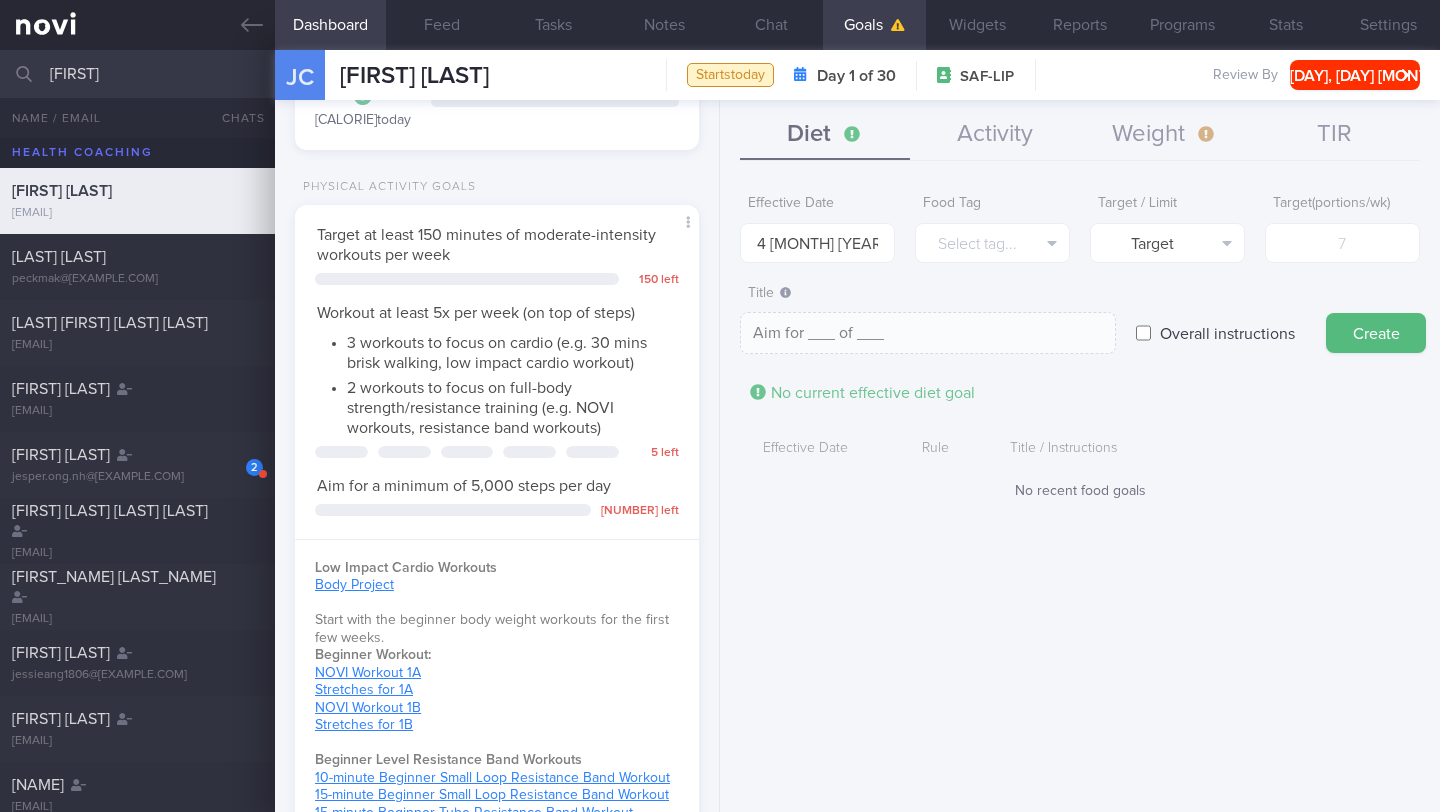 scroll, scrollTop: 999795, scrollLeft: 999647, axis: both 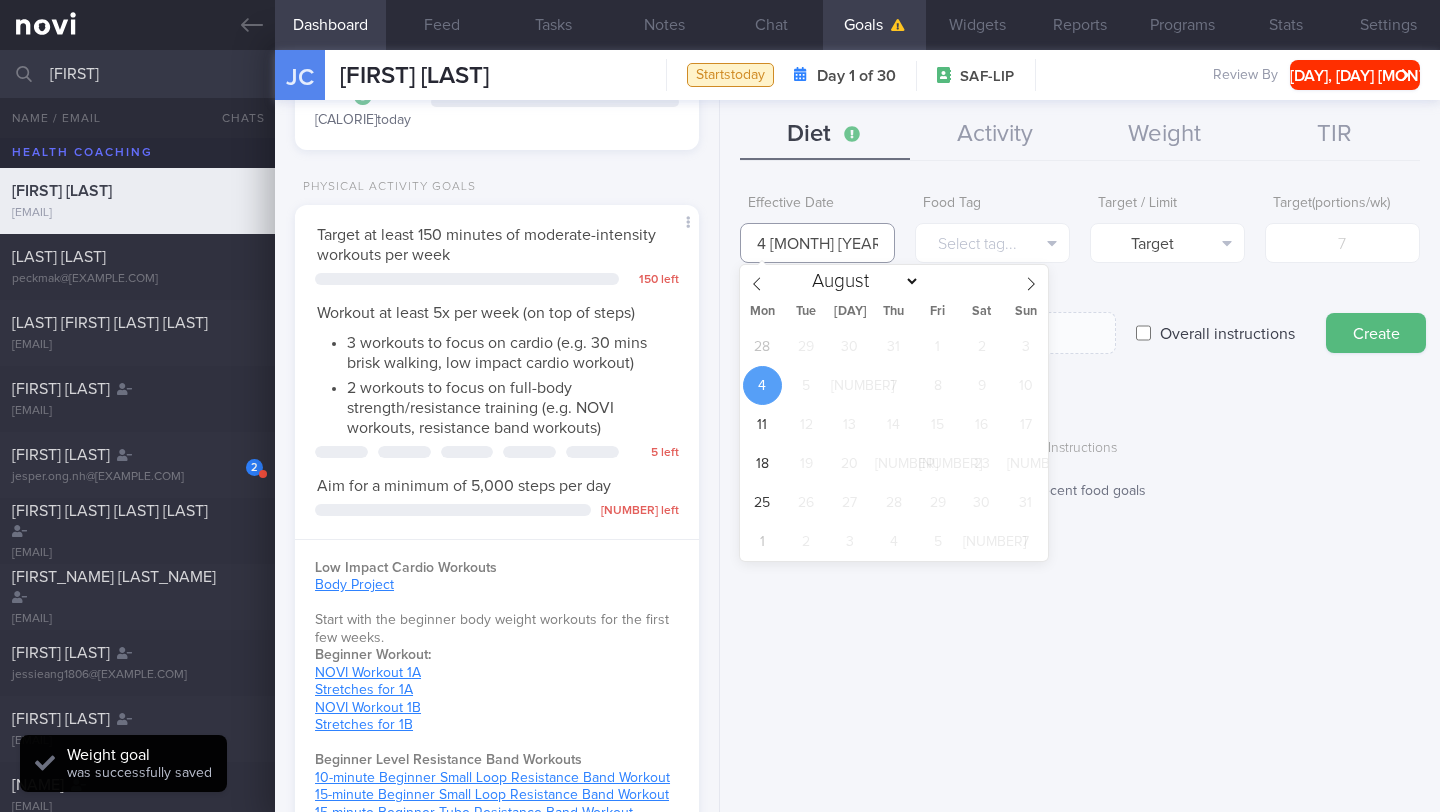 click on "4 [MONTH] [YEAR]" at bounding box center (817, 243) 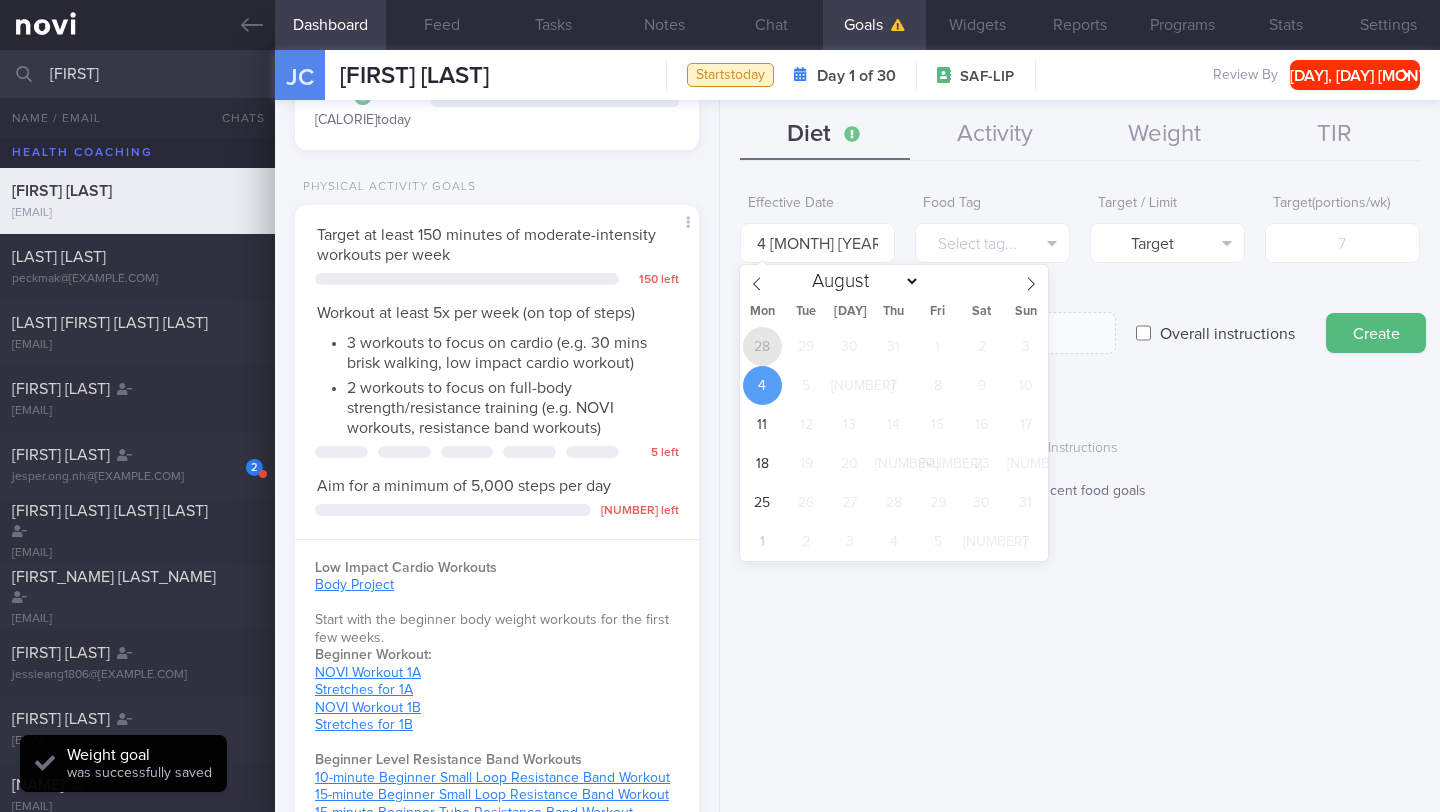 click on "28" at bounding box center (762, 346) 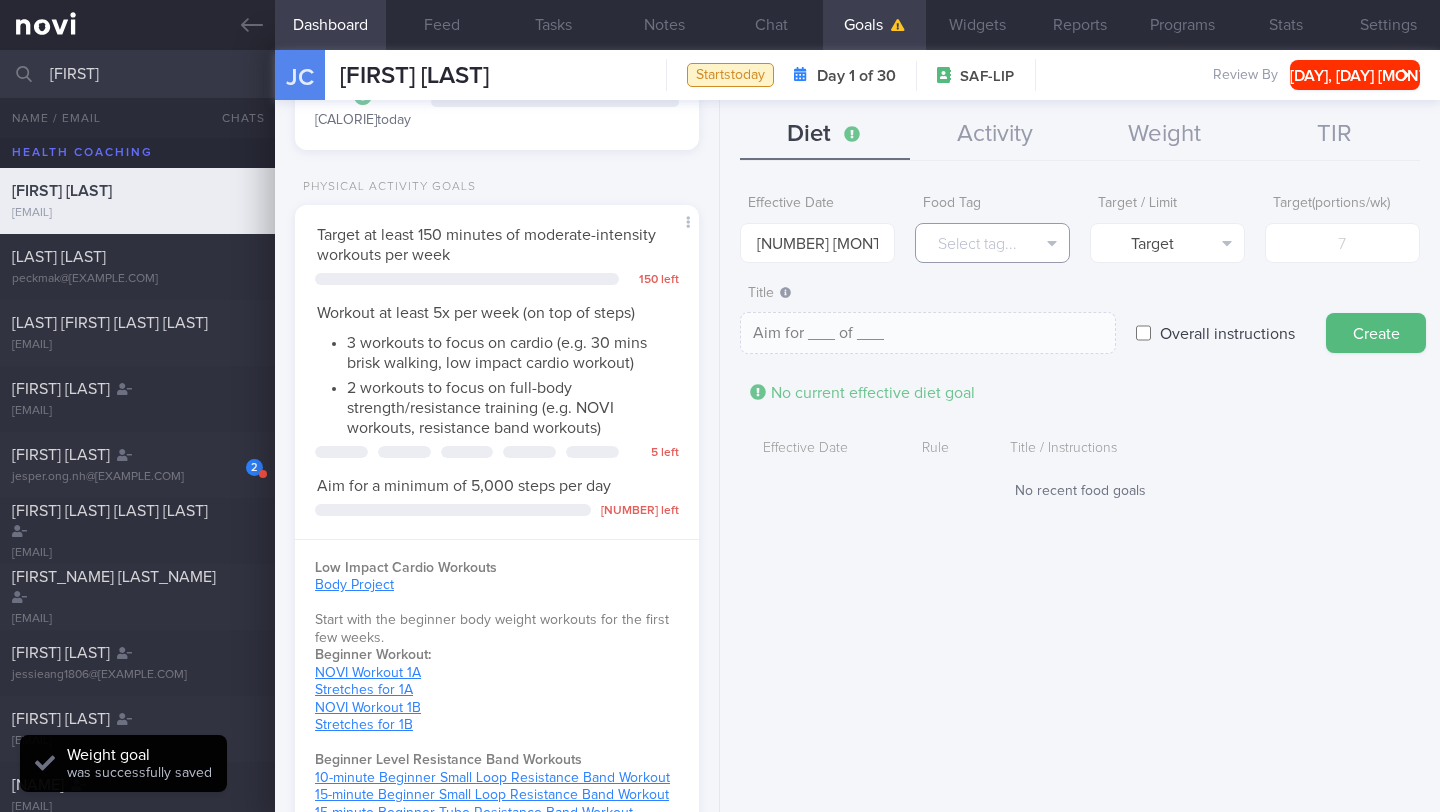 click on "Select tag..." at bounding box center [992, 243] 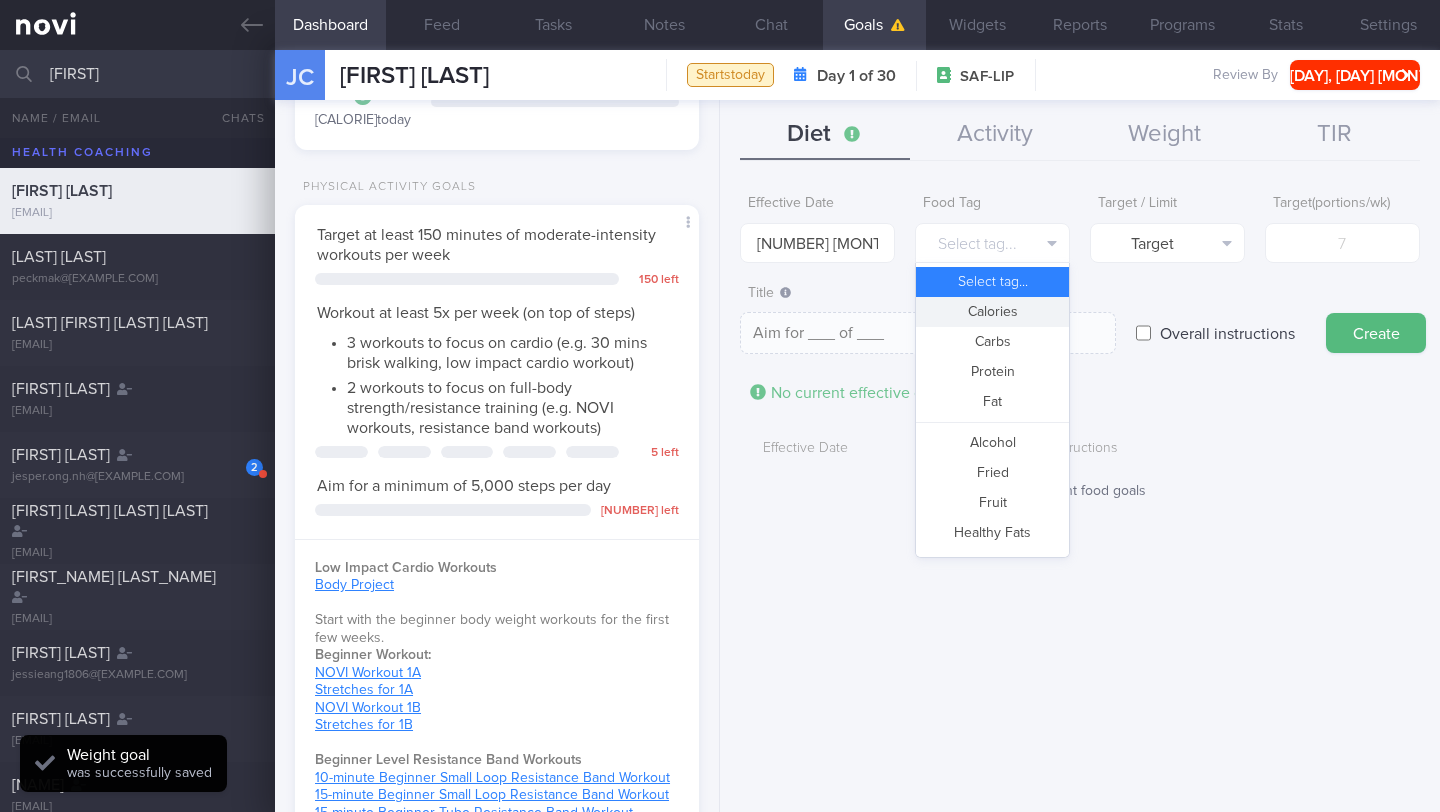 click on "Calories" at bounding box center (992, 312) 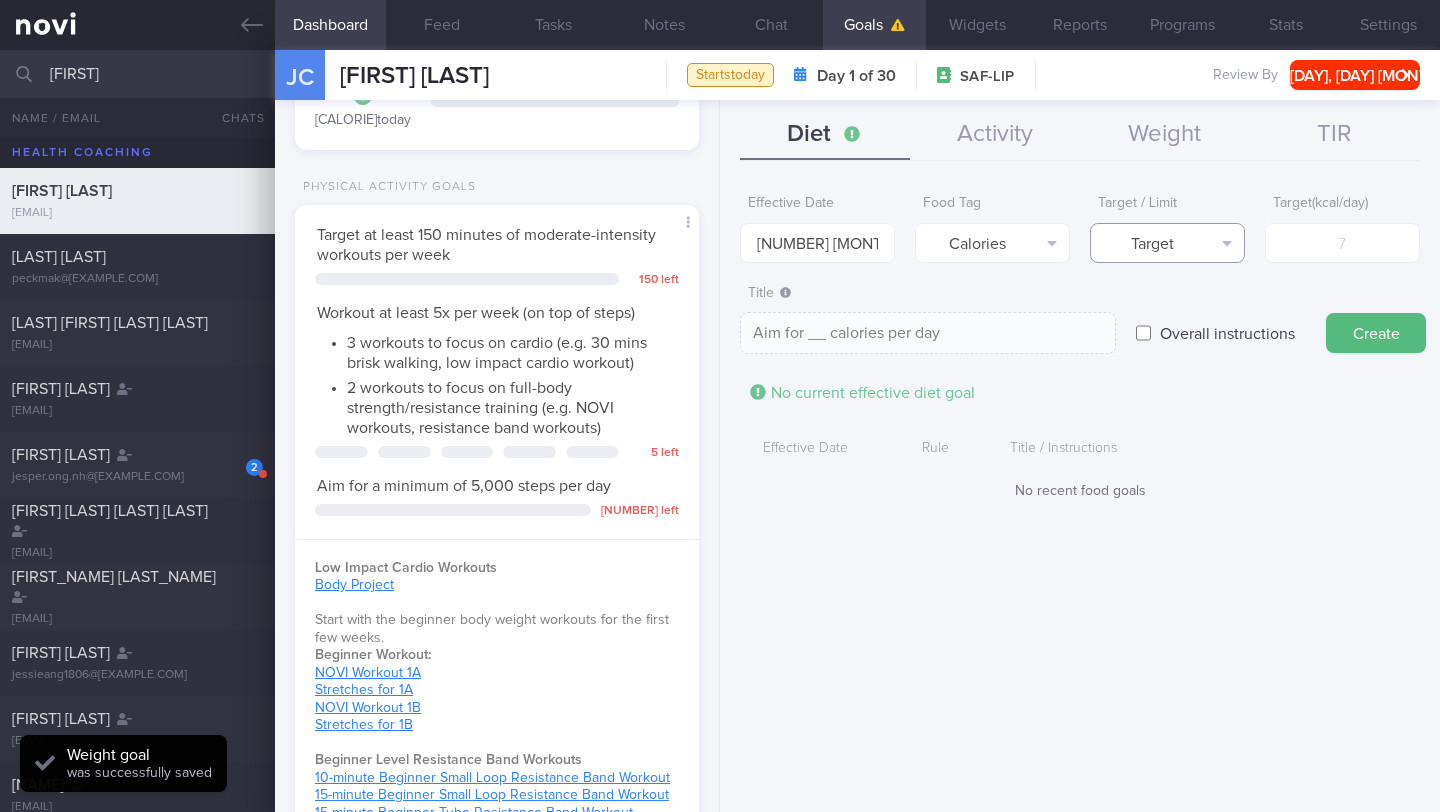 click on "Target" at bounding box center [1167, 243] 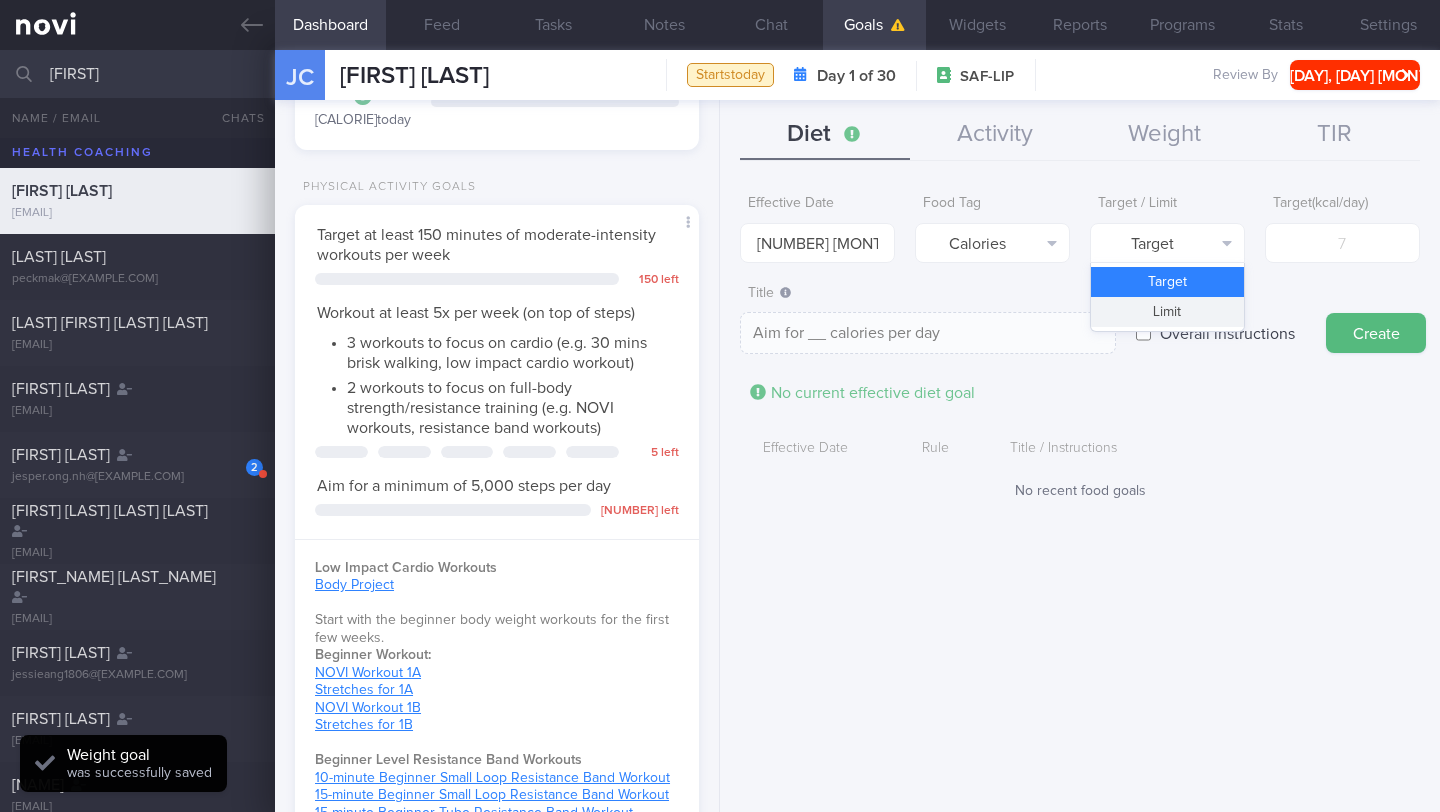 click on "Limit" at bounding box center [1167, 312] 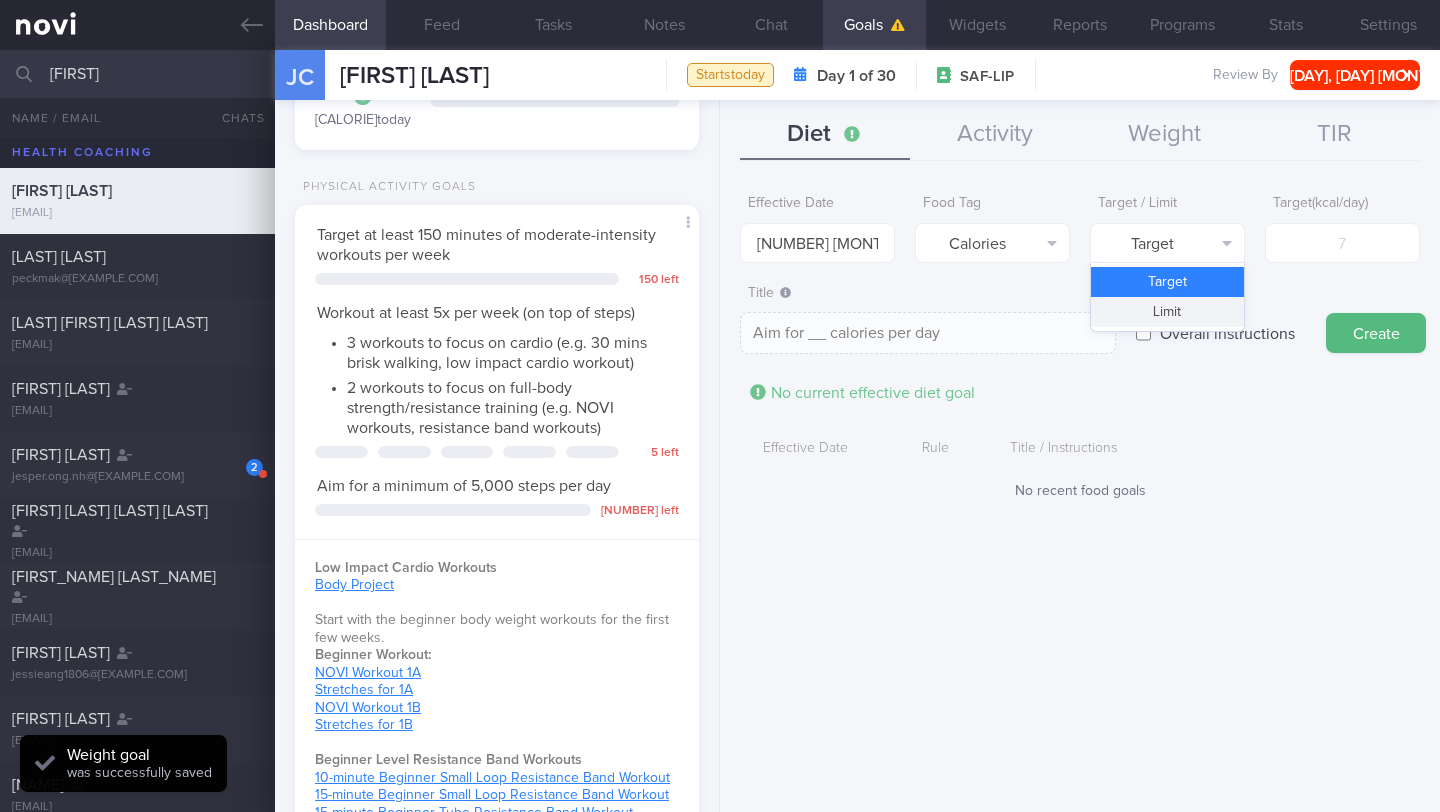 type on "Keep to __ calories per day" 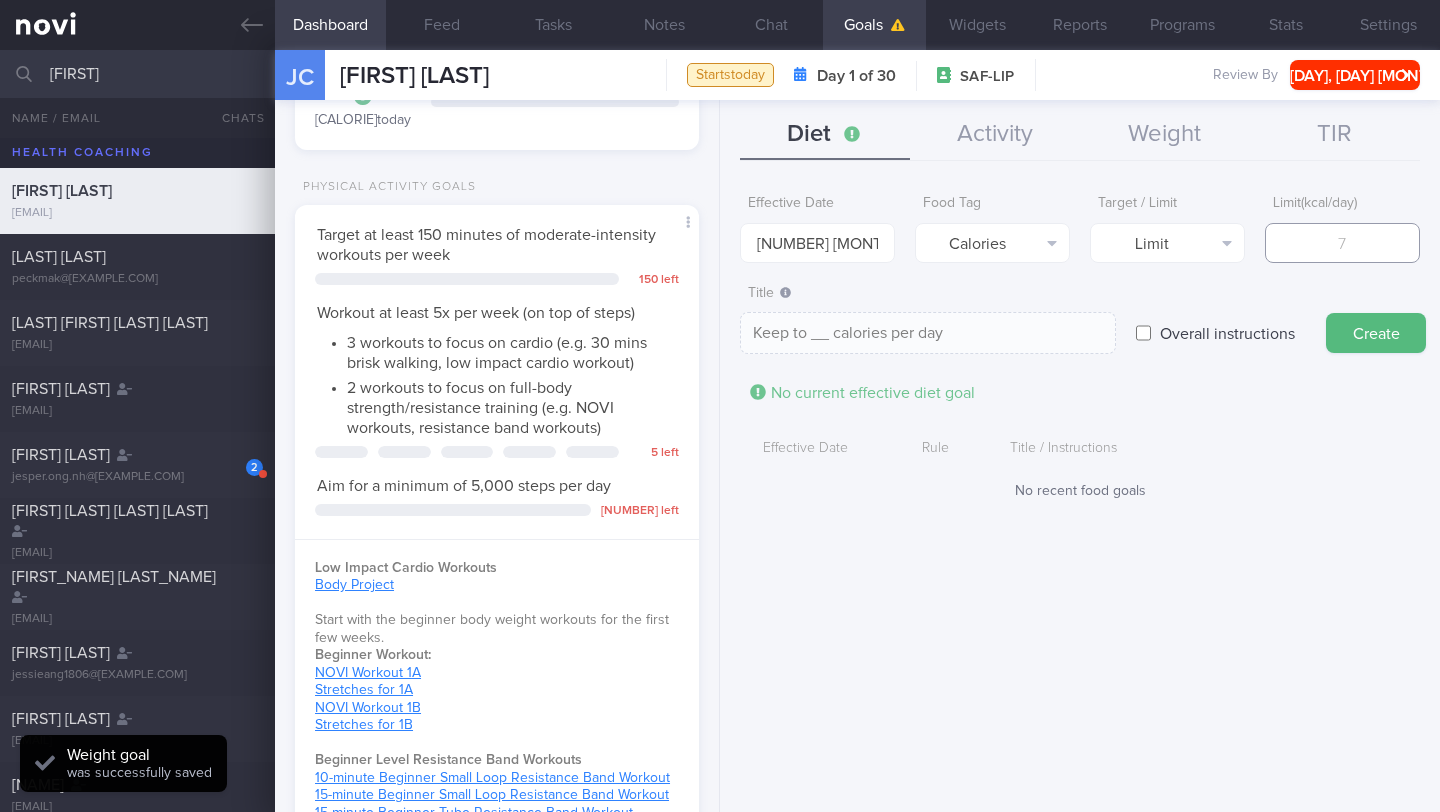 click at bounding box center (1342, 243) 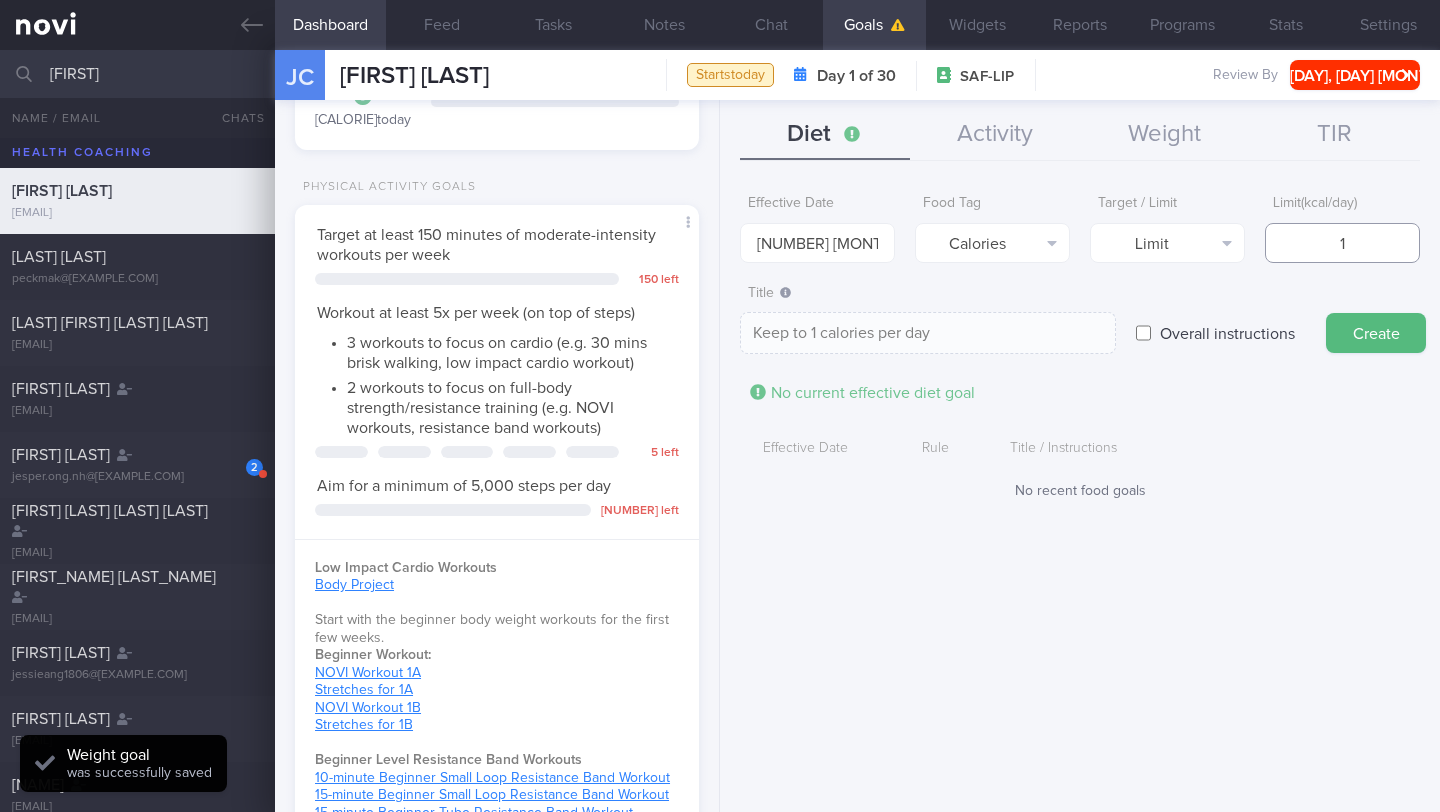 type on "12" 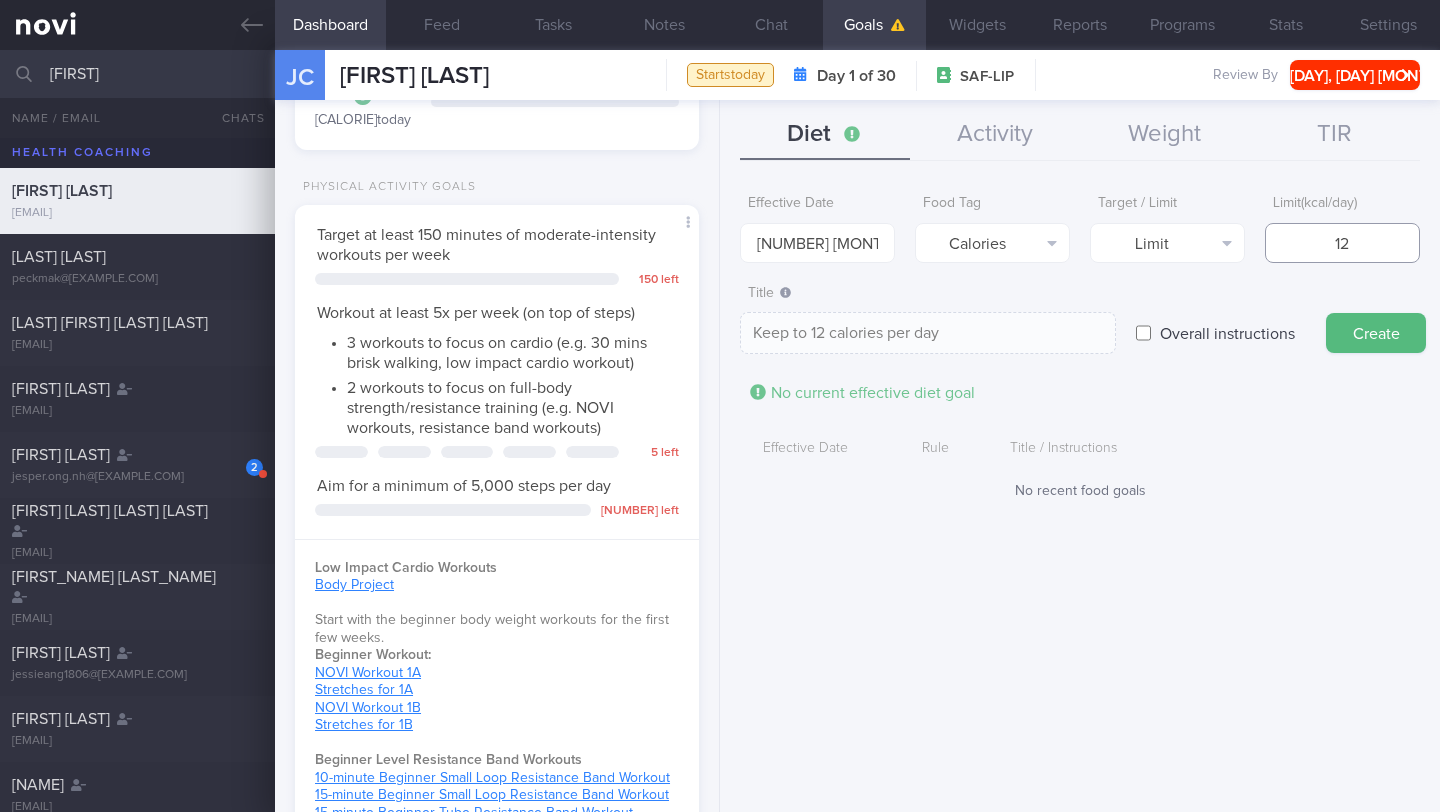 type on "120" 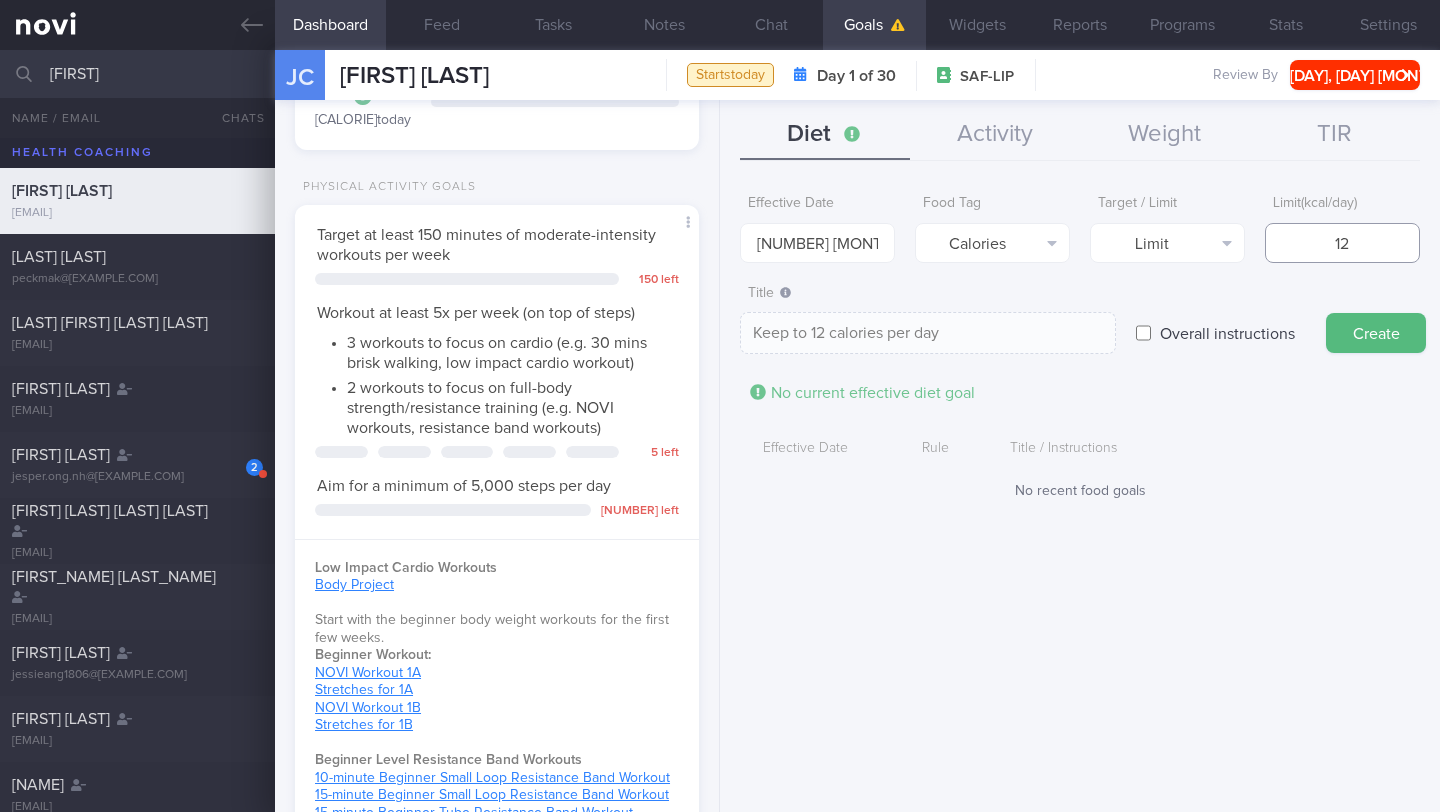 type on "Keep to [NUMBER] calories per day" 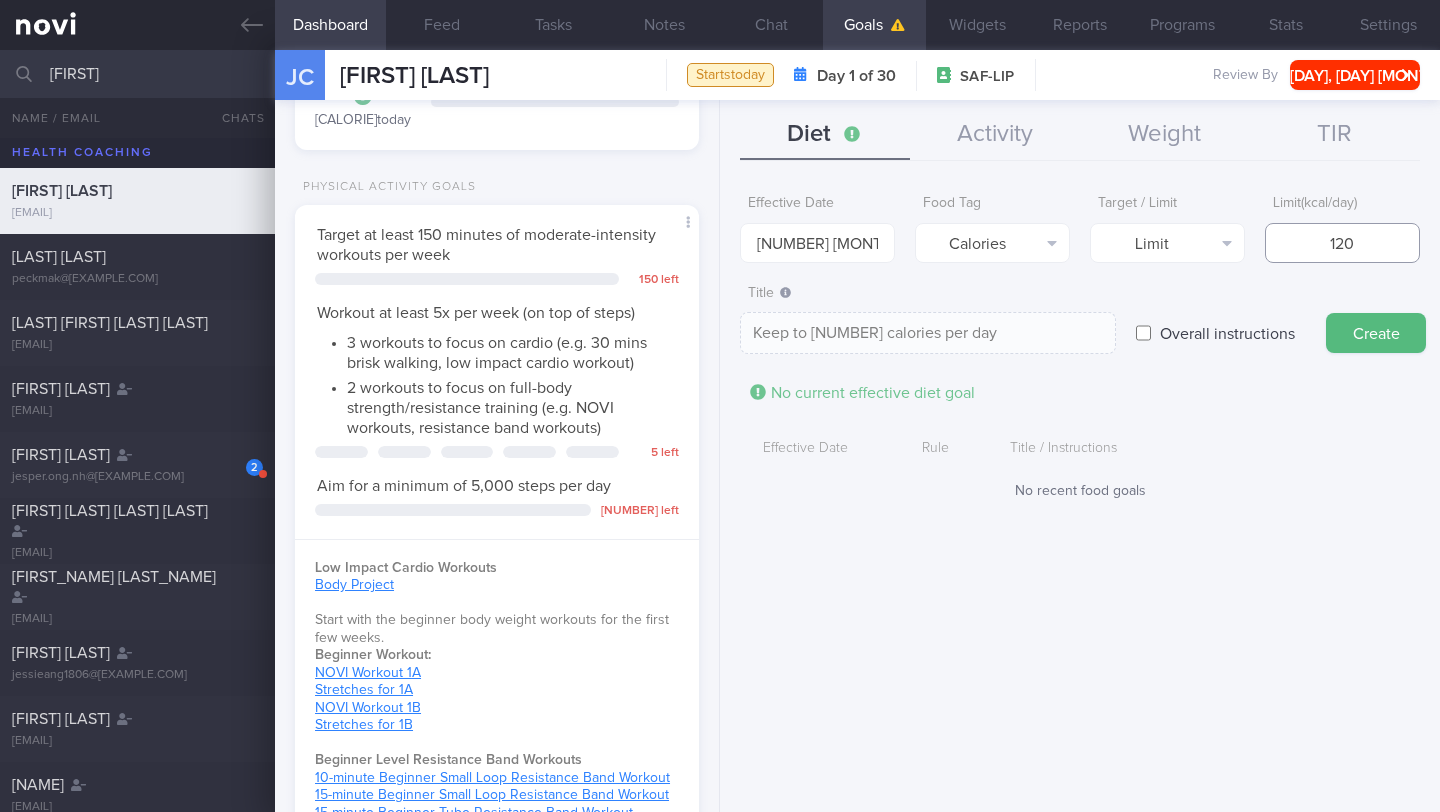 type on "1200" 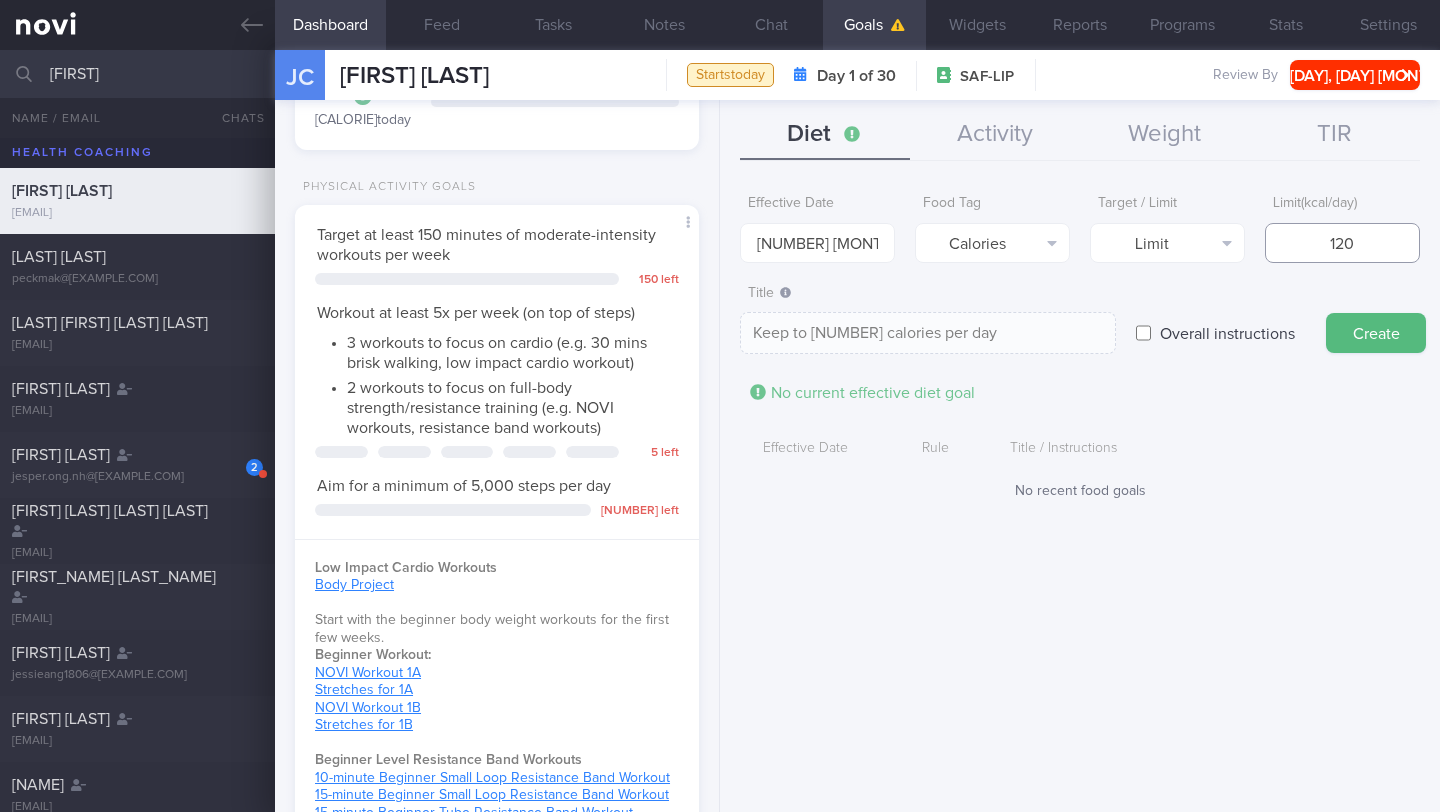 type on "Keep to 1200 calories per day" 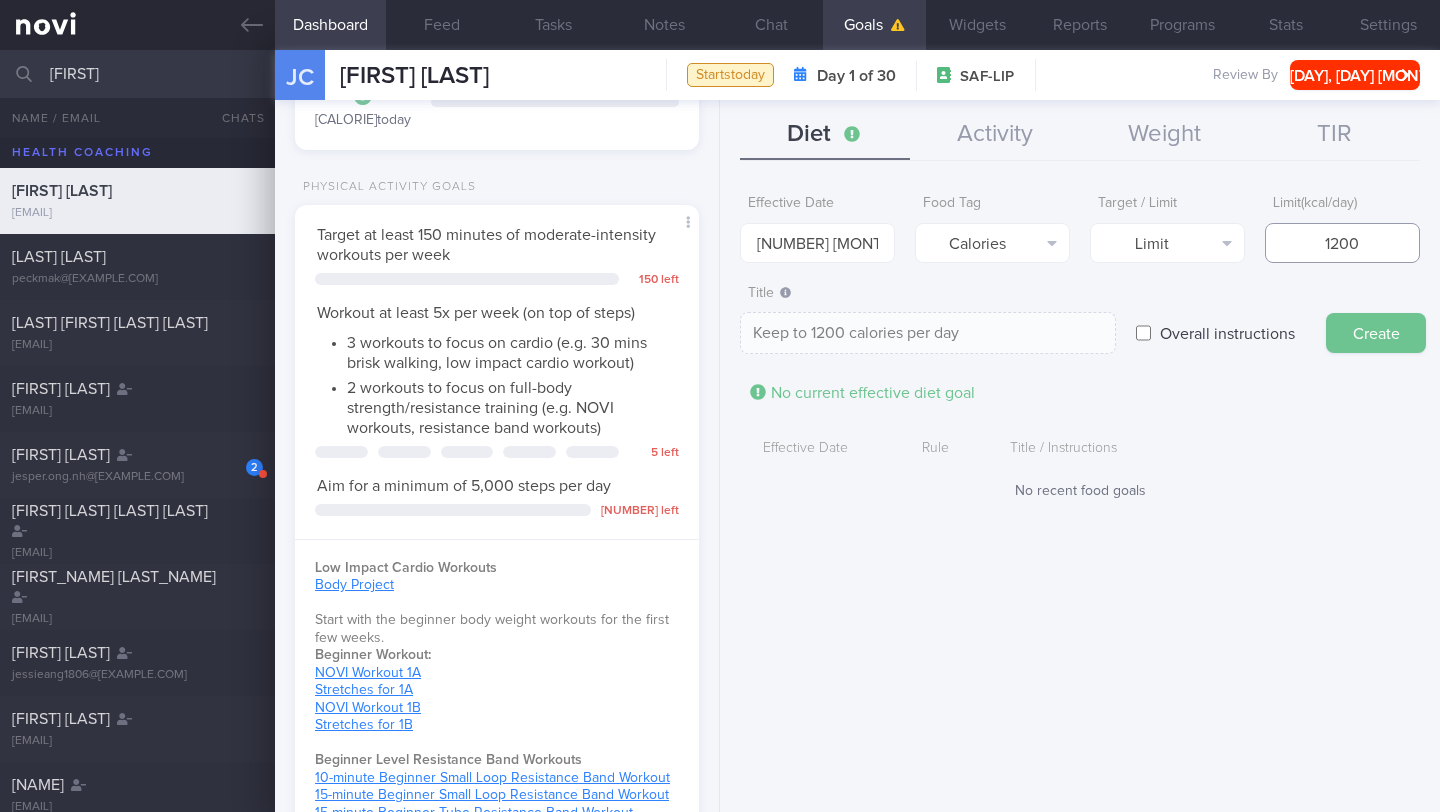 type on "1200" 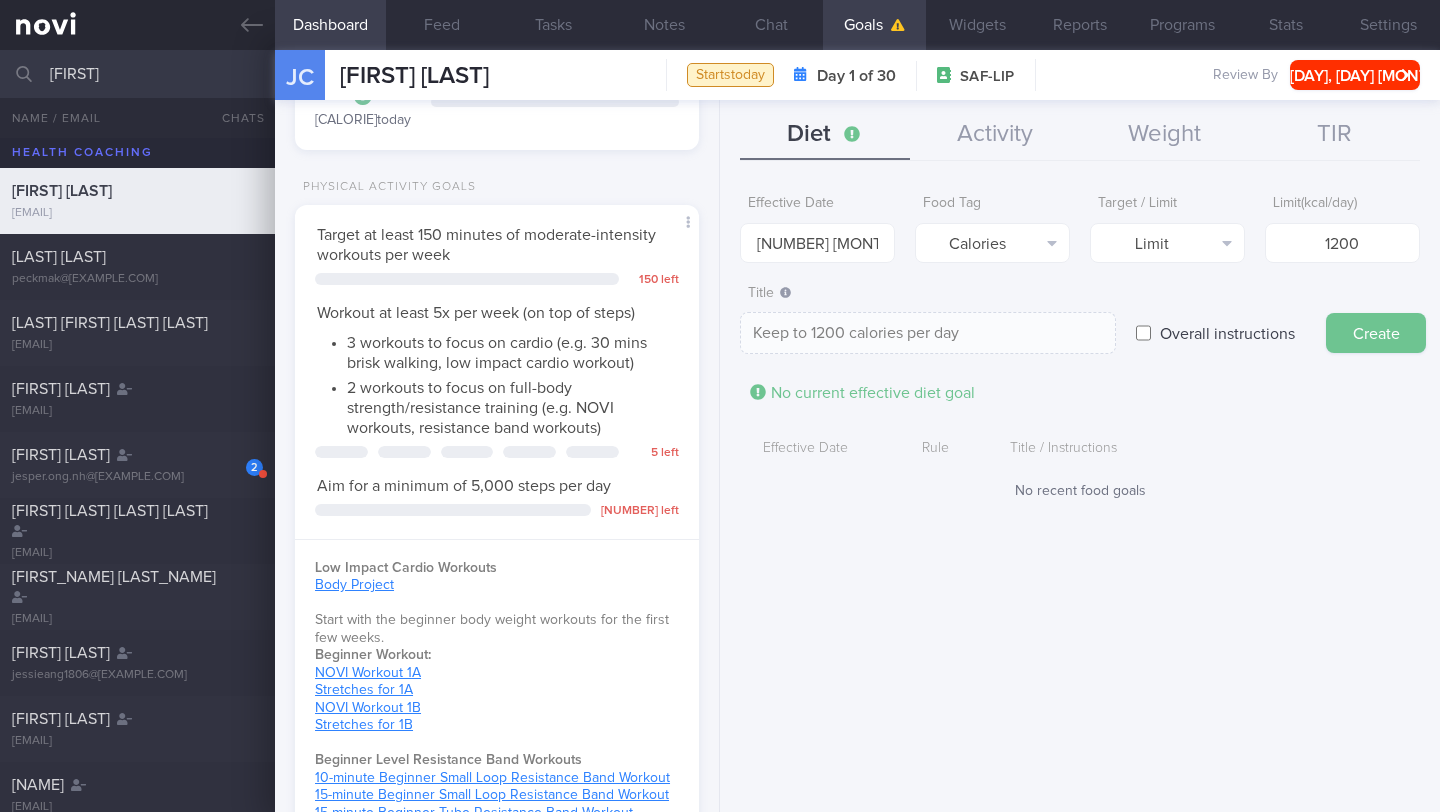 click on "Create" at bounding box center [1376, 333] 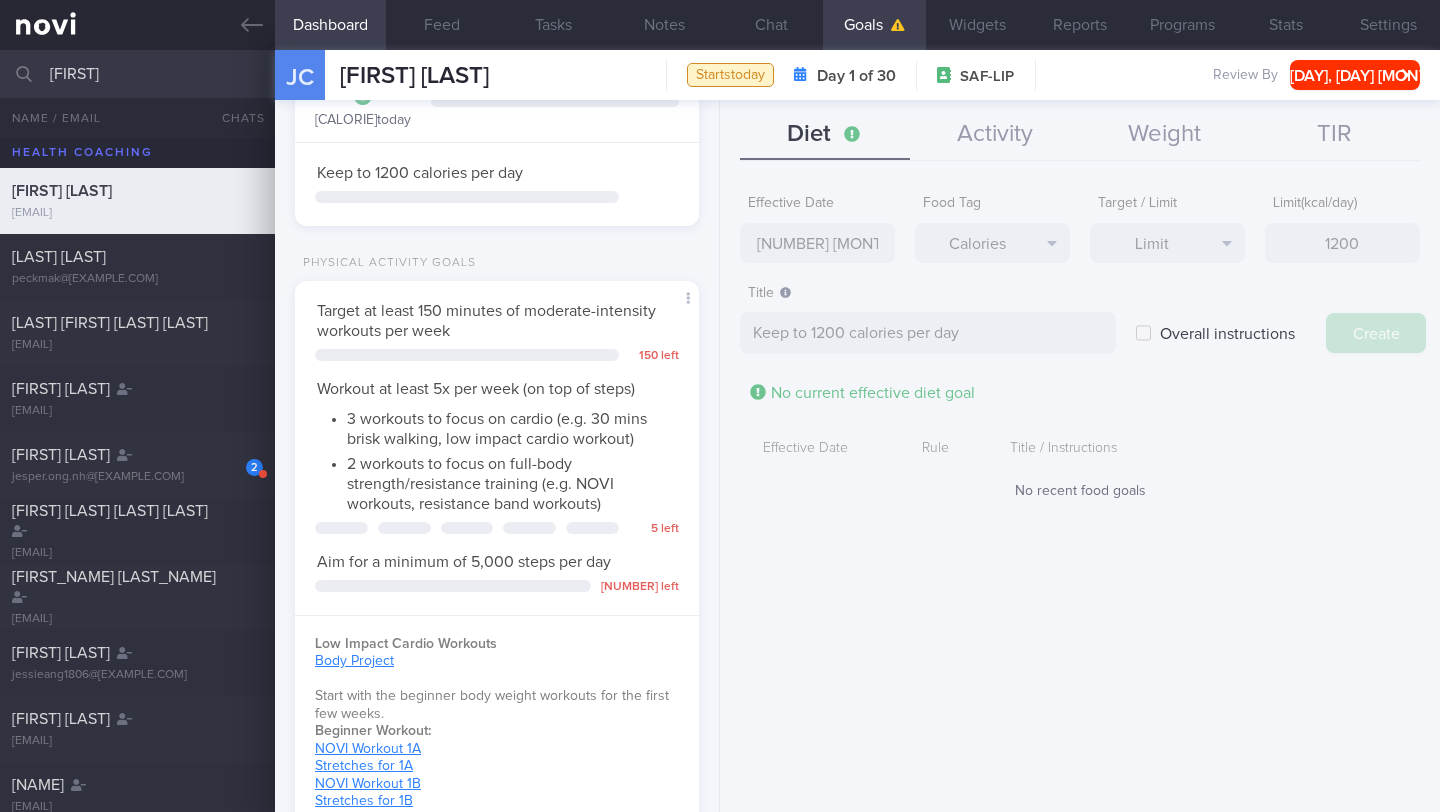type on "4 [MONTH] [YEAR]" 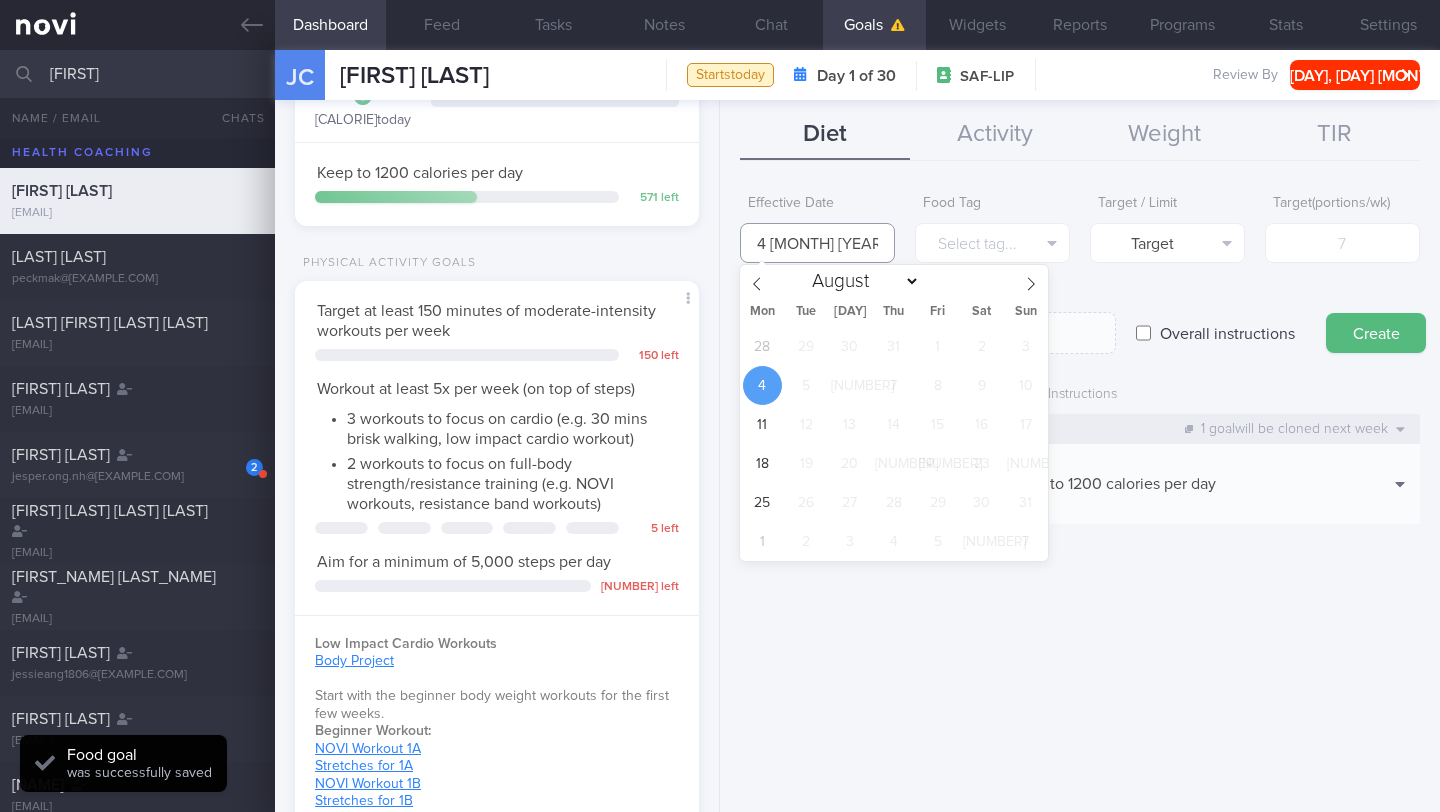 click on "4 [MONTH] [YEAR]" at bounding box center [817, 243] 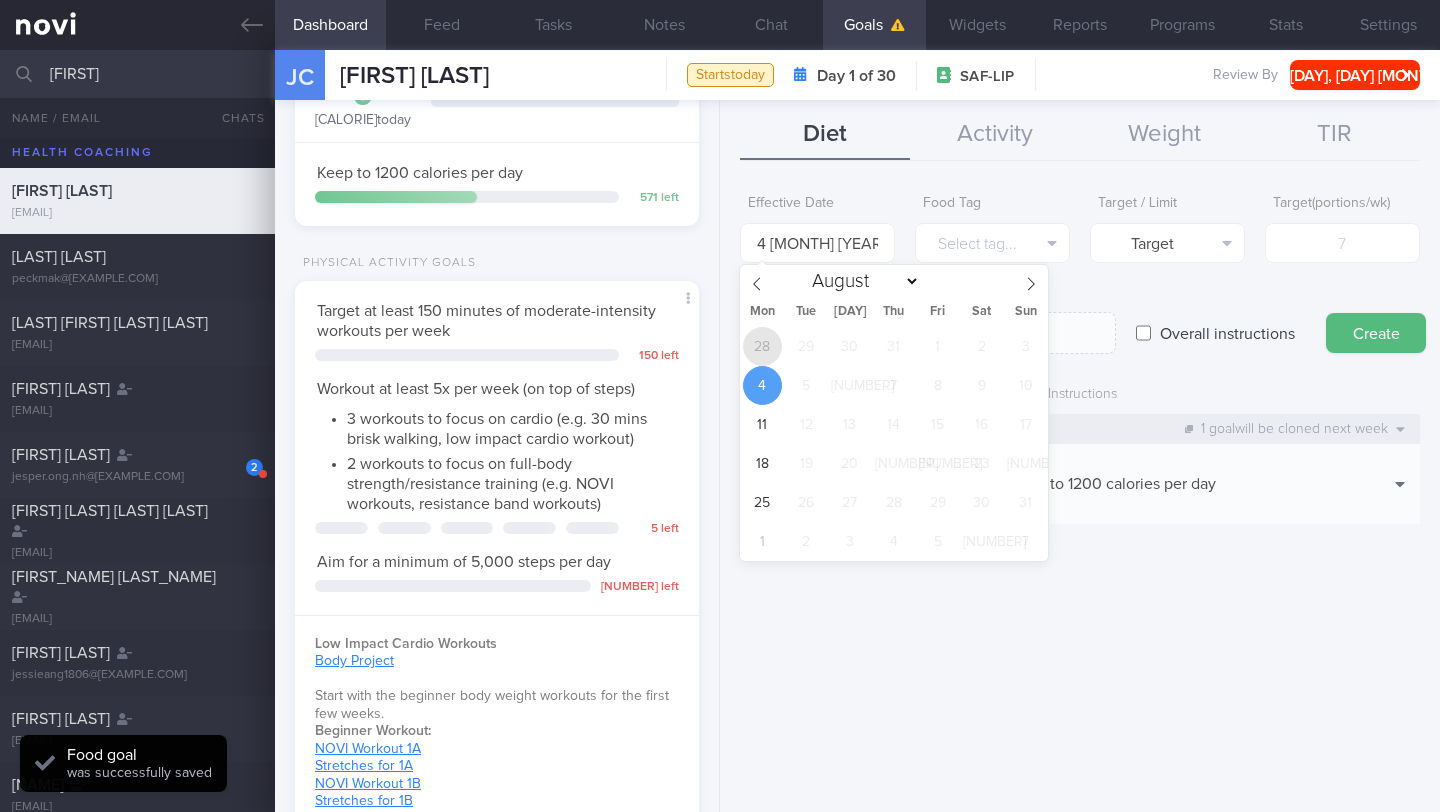 click on "28" at bounding box center [762, 346] 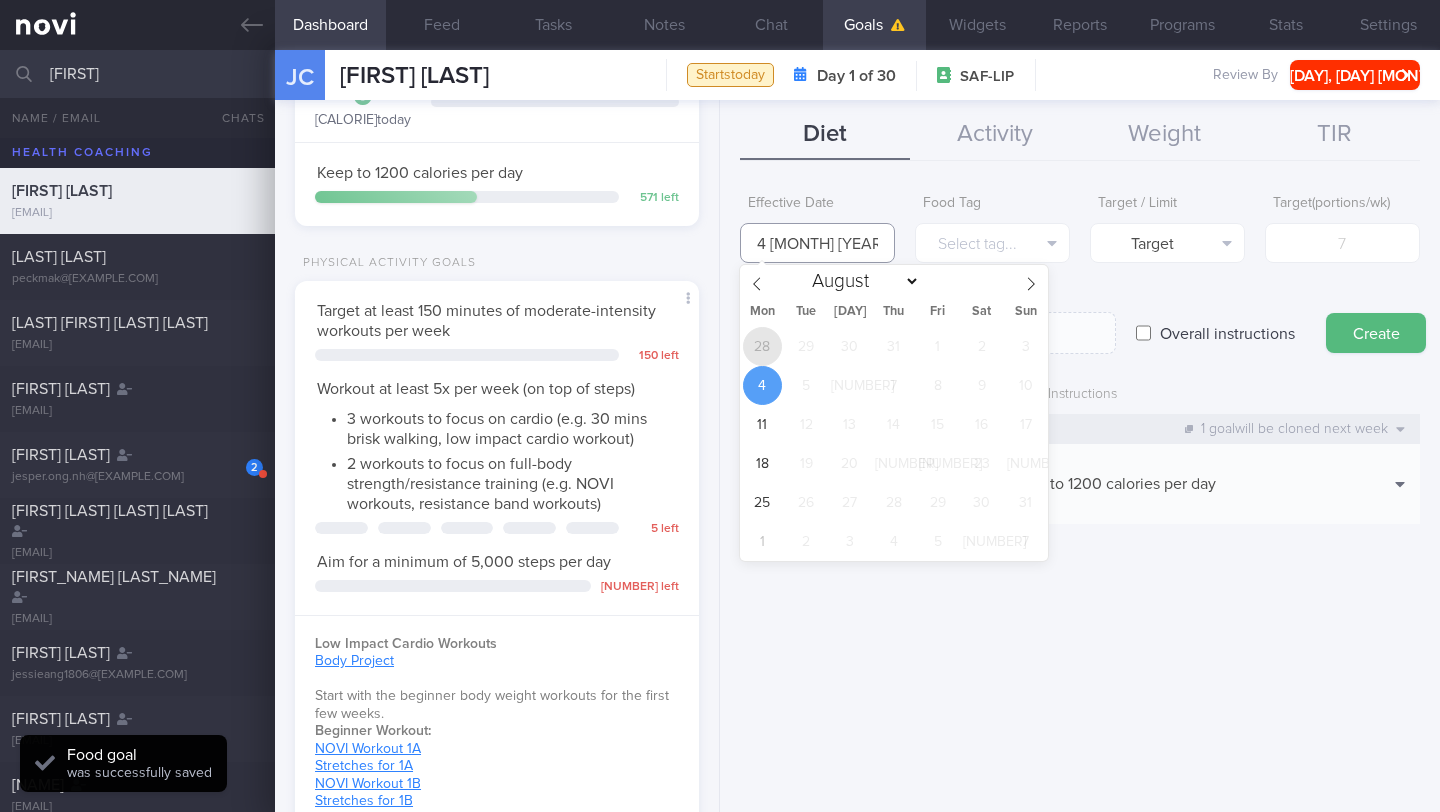 type on "[NUMBER] [MONTH] [YEAR]" 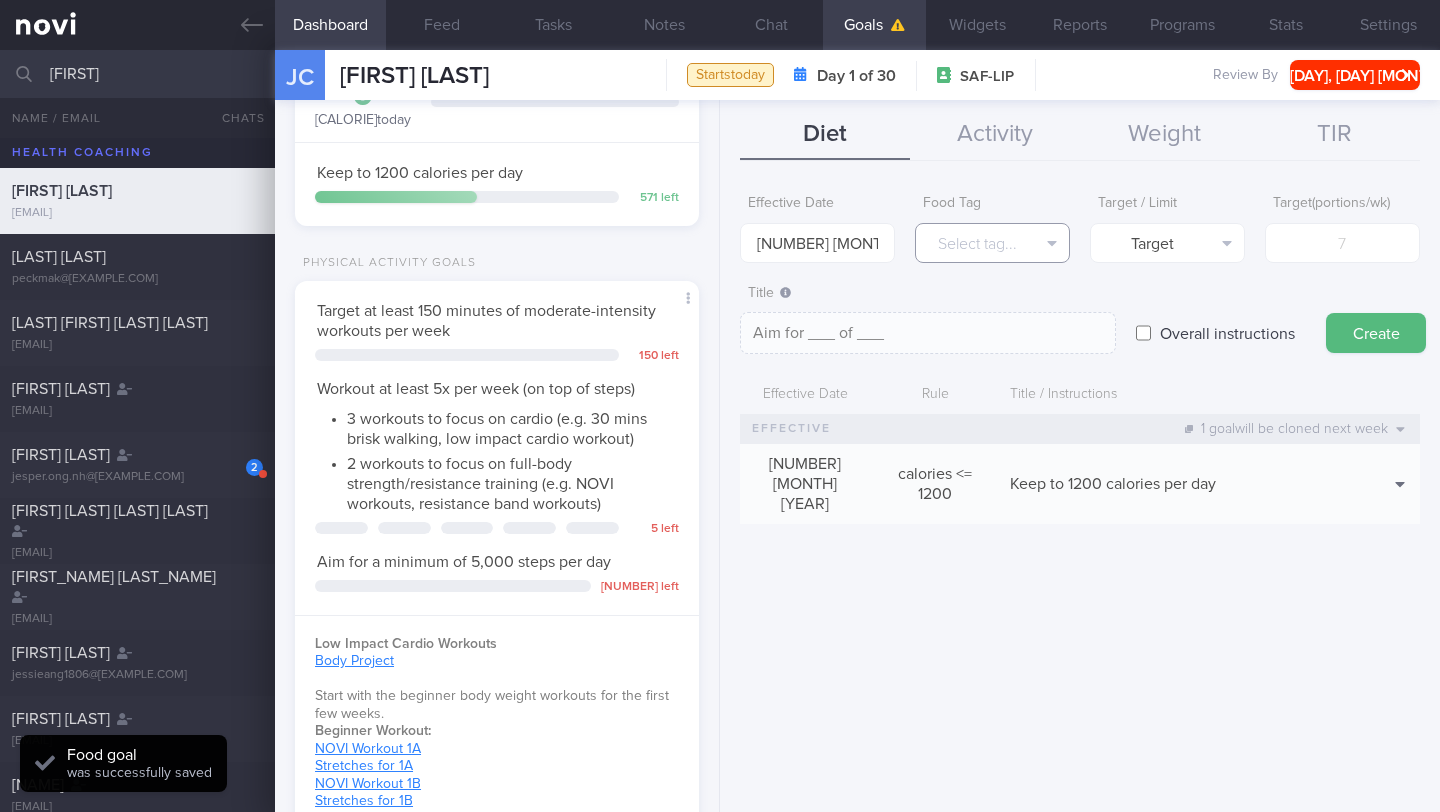 click on "Select tag..." at bounding box center [992, 243] 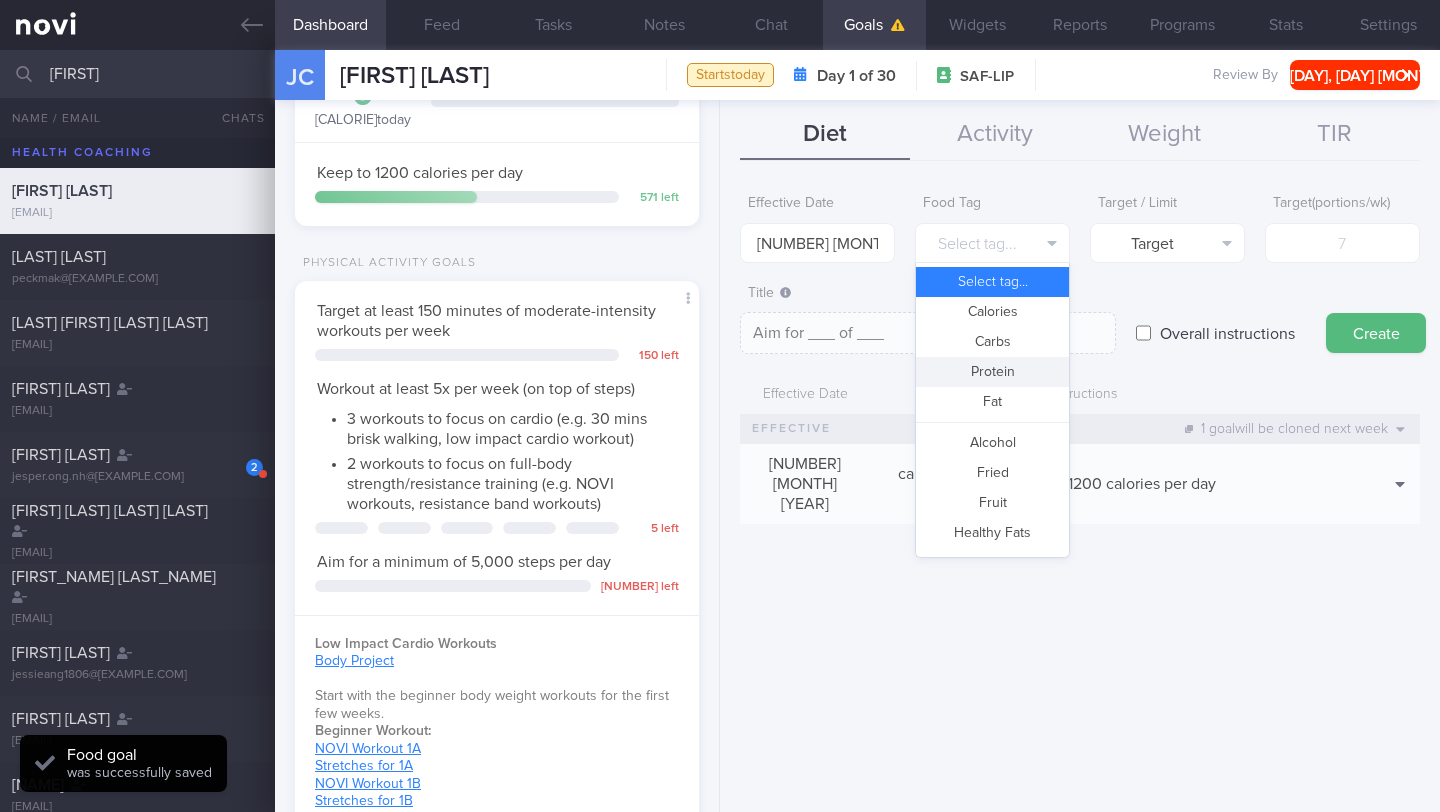 click on "Protein" at bounding box center [992, 372] 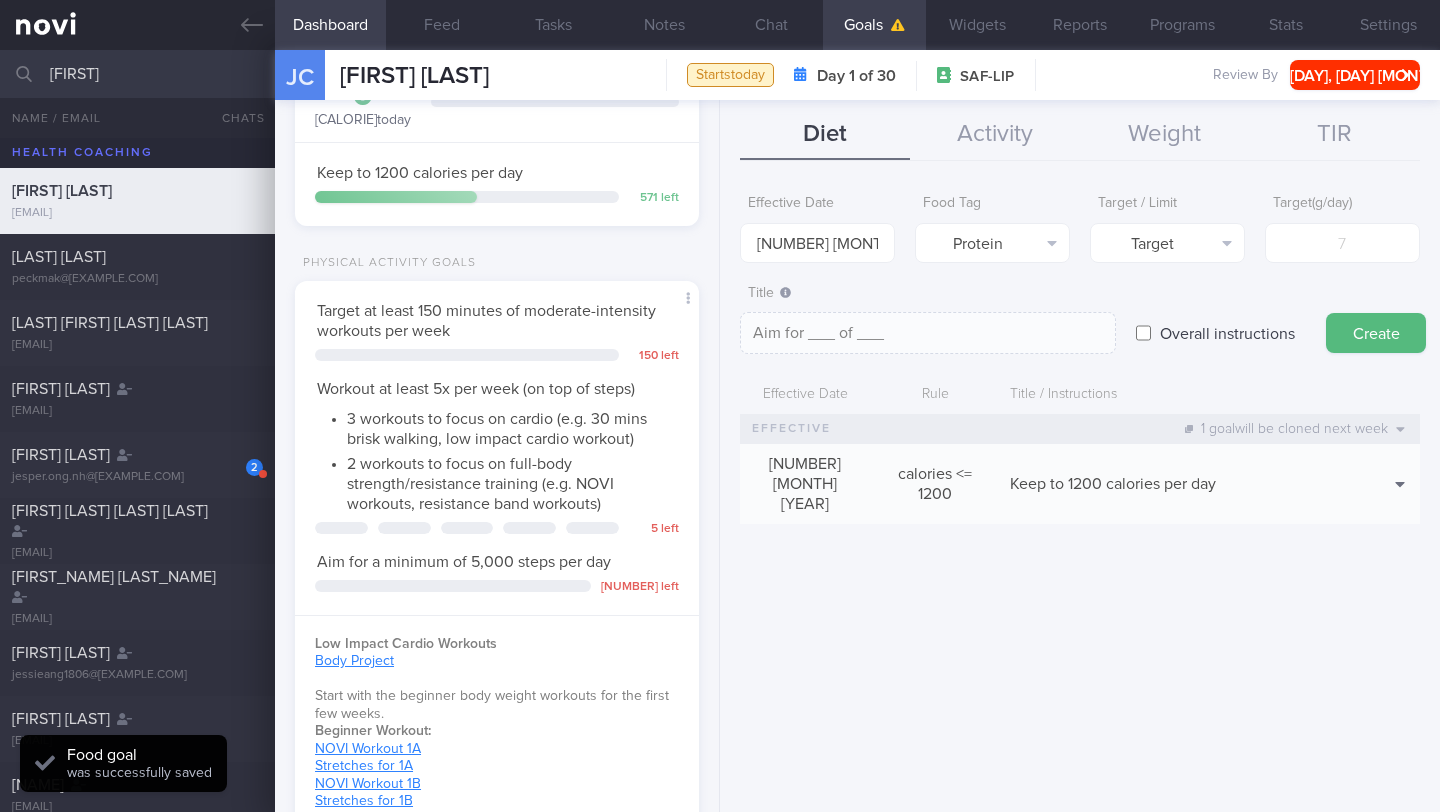 type on "Aim for __g of protein per day" 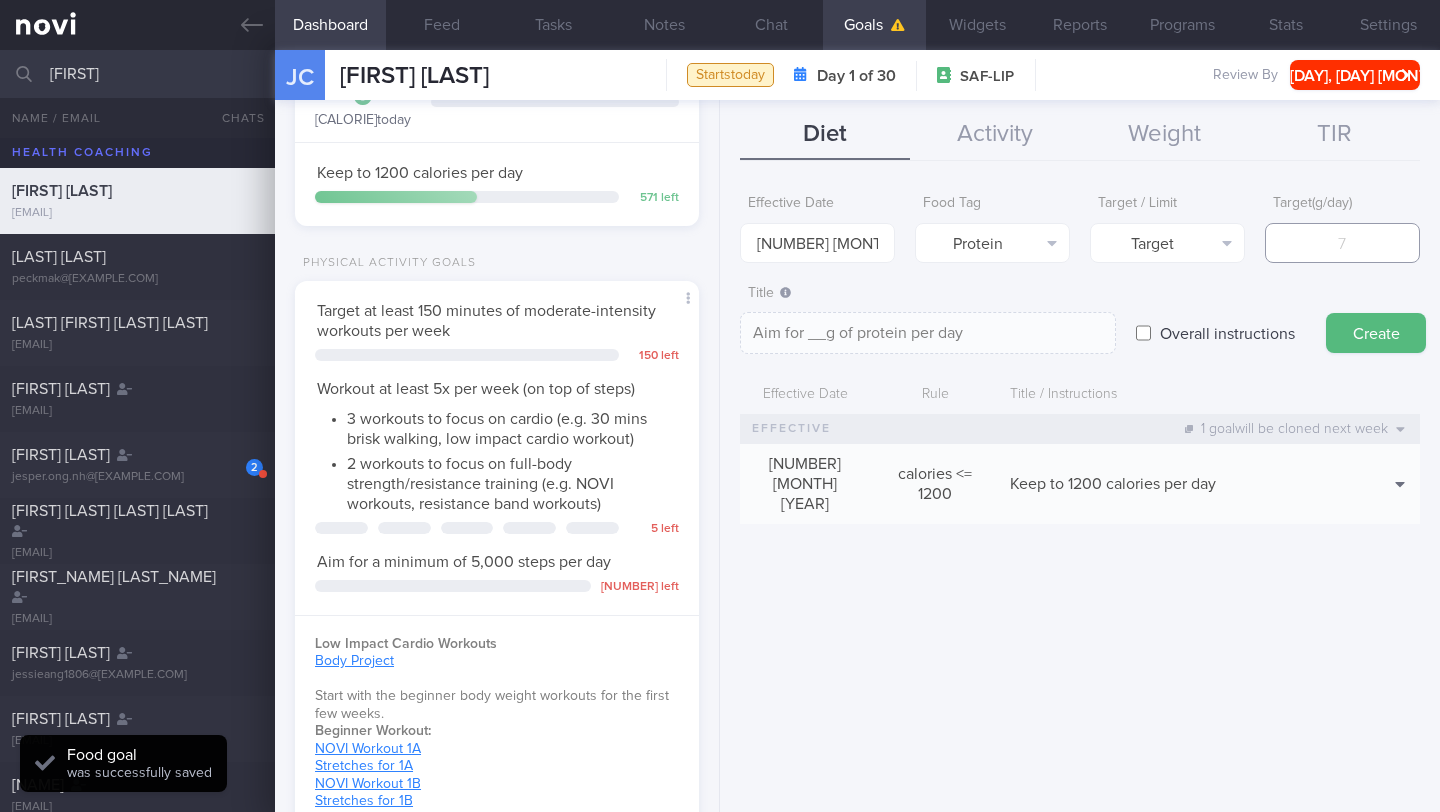 click at bounding box center [1342, 243] 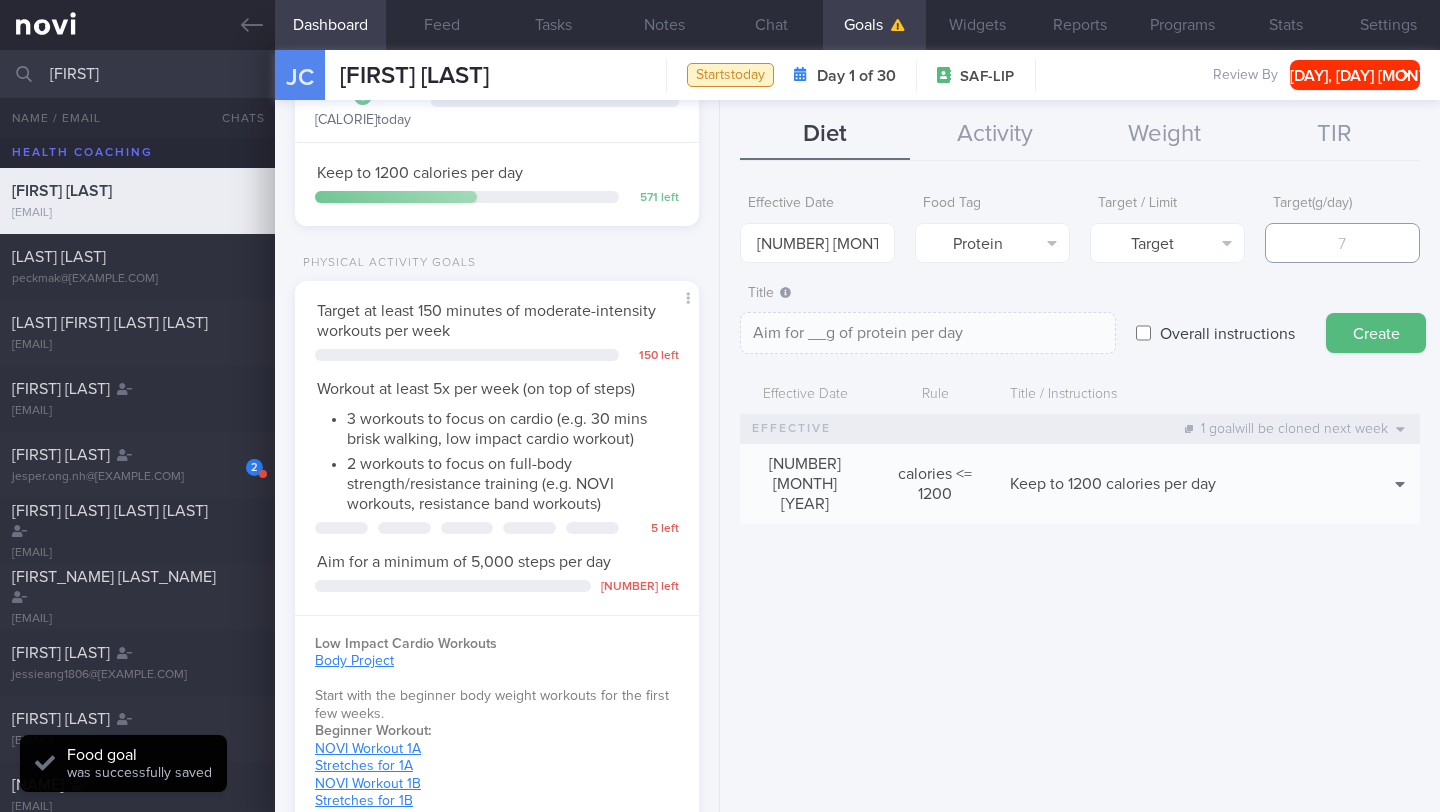 type on "7" 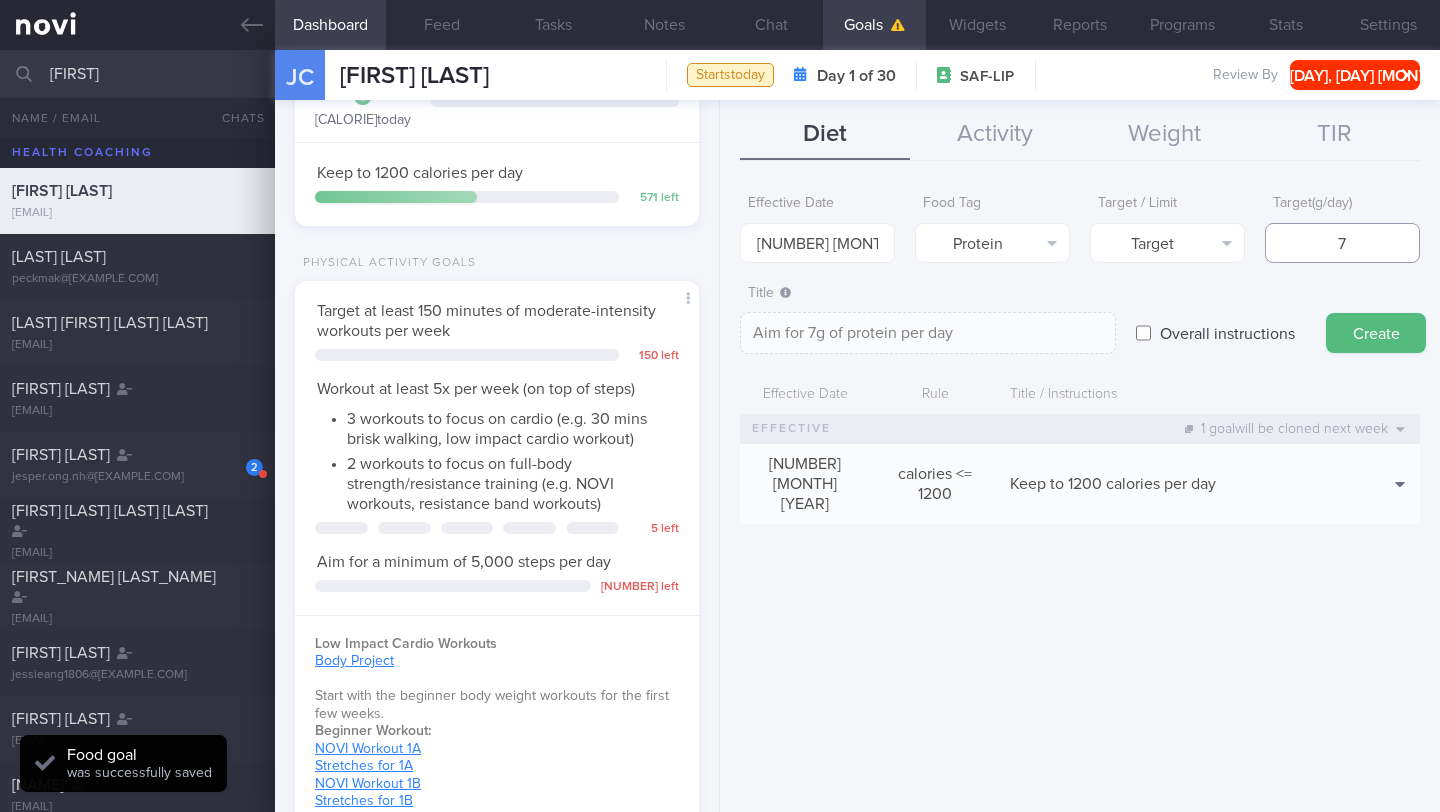type on "75" 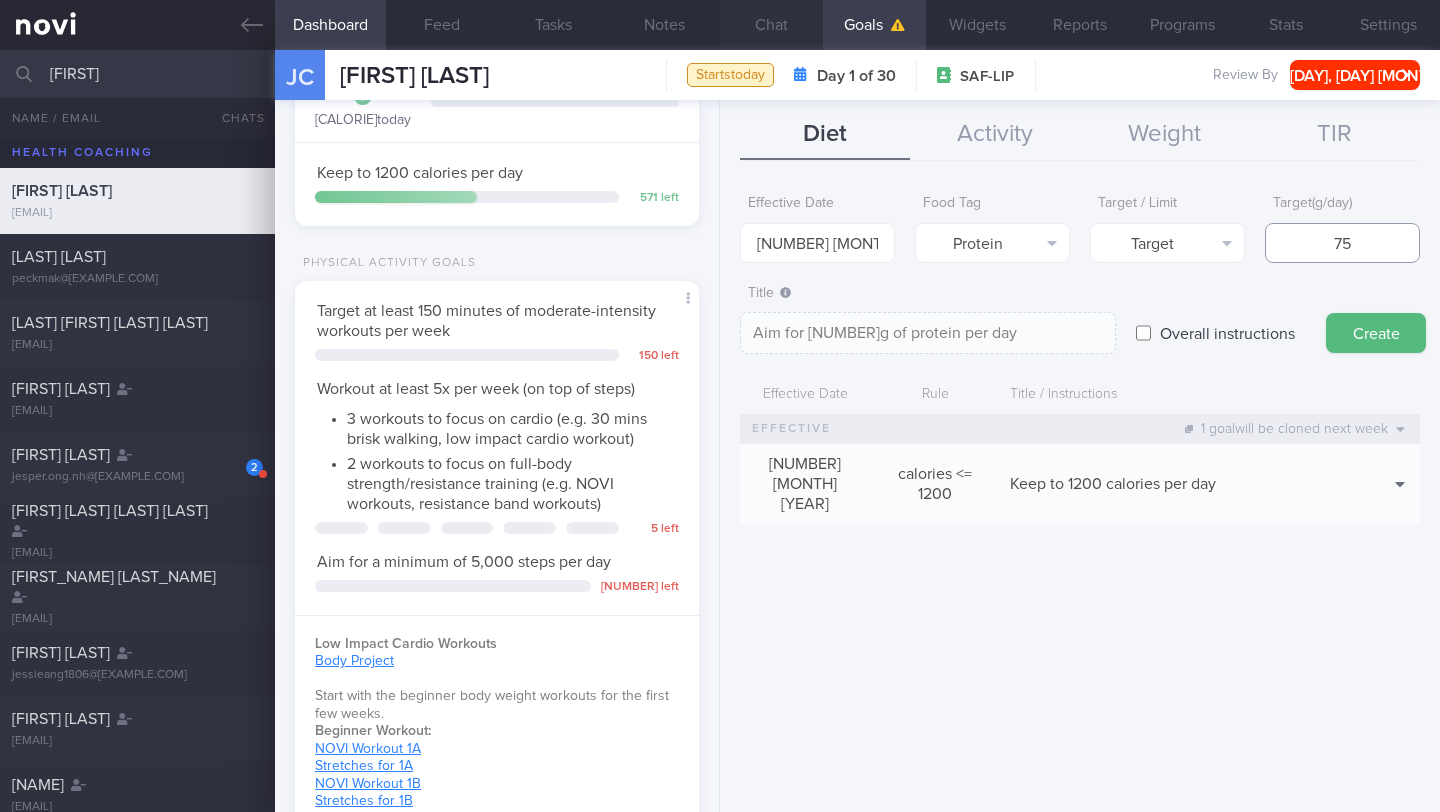 type on "75" 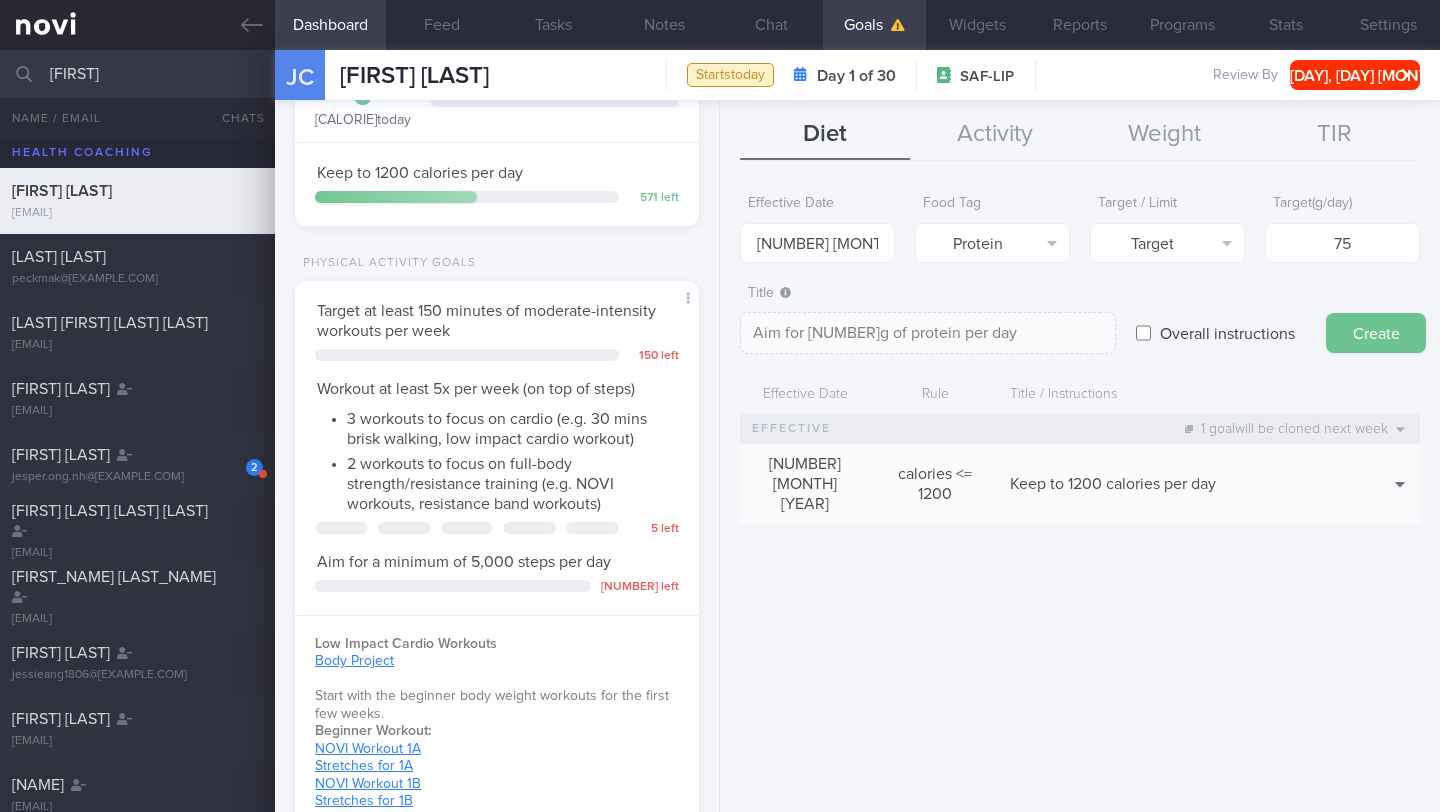 click on "Create" at bounding box center (1376, 333) 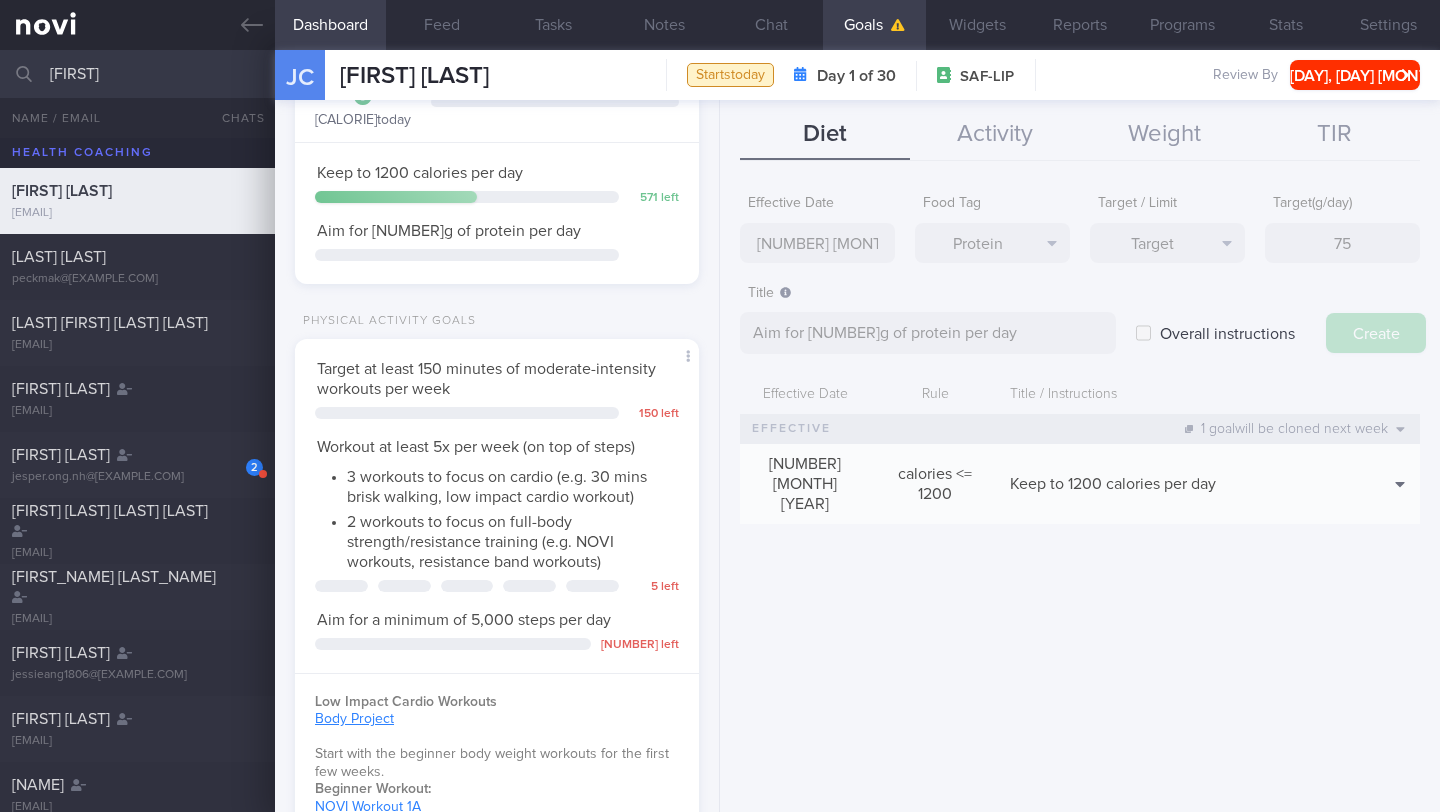 type on "4 [MONTH] [YEAR]" 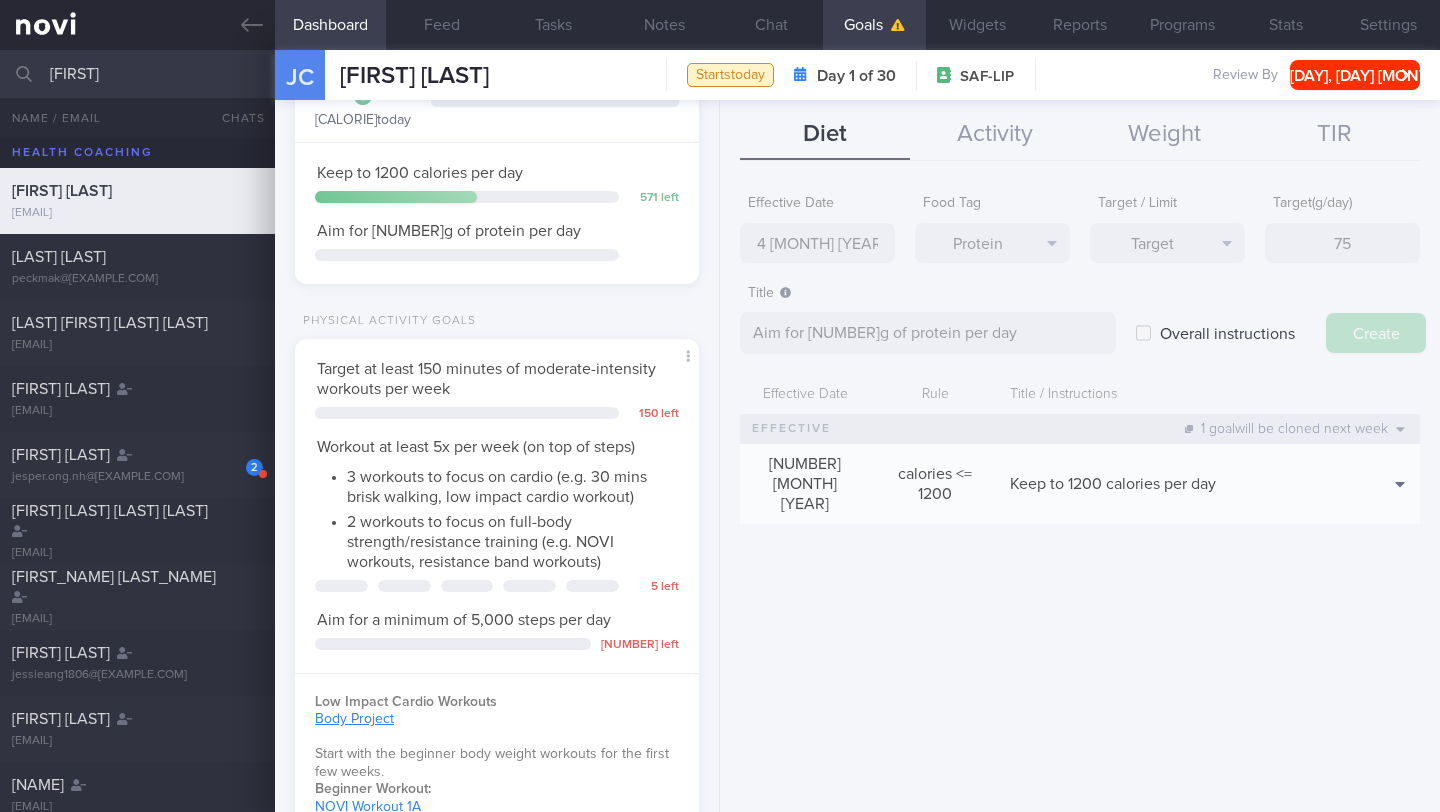type 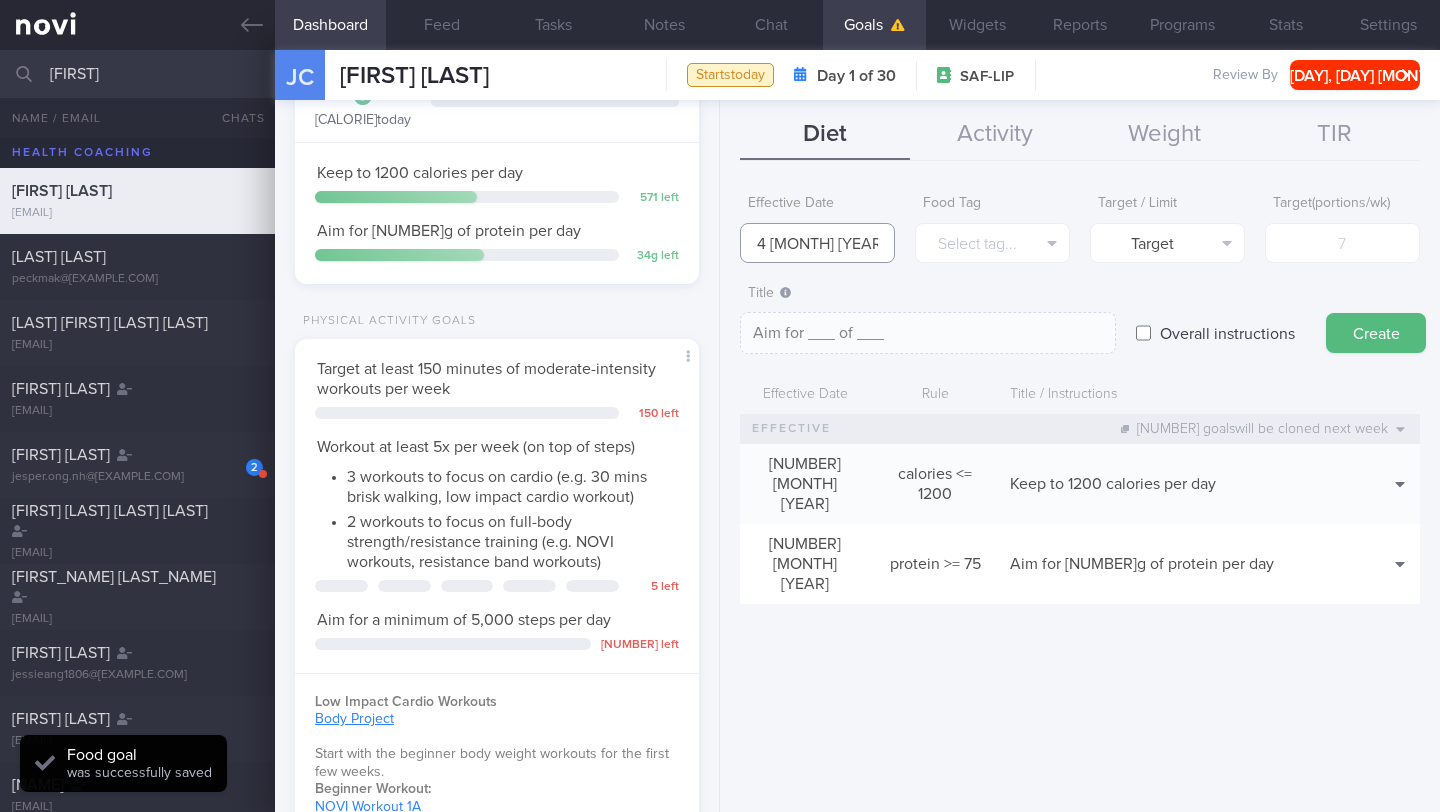 click on "4 [MONTH] [YEAR]" at bounding box center [817, 243] 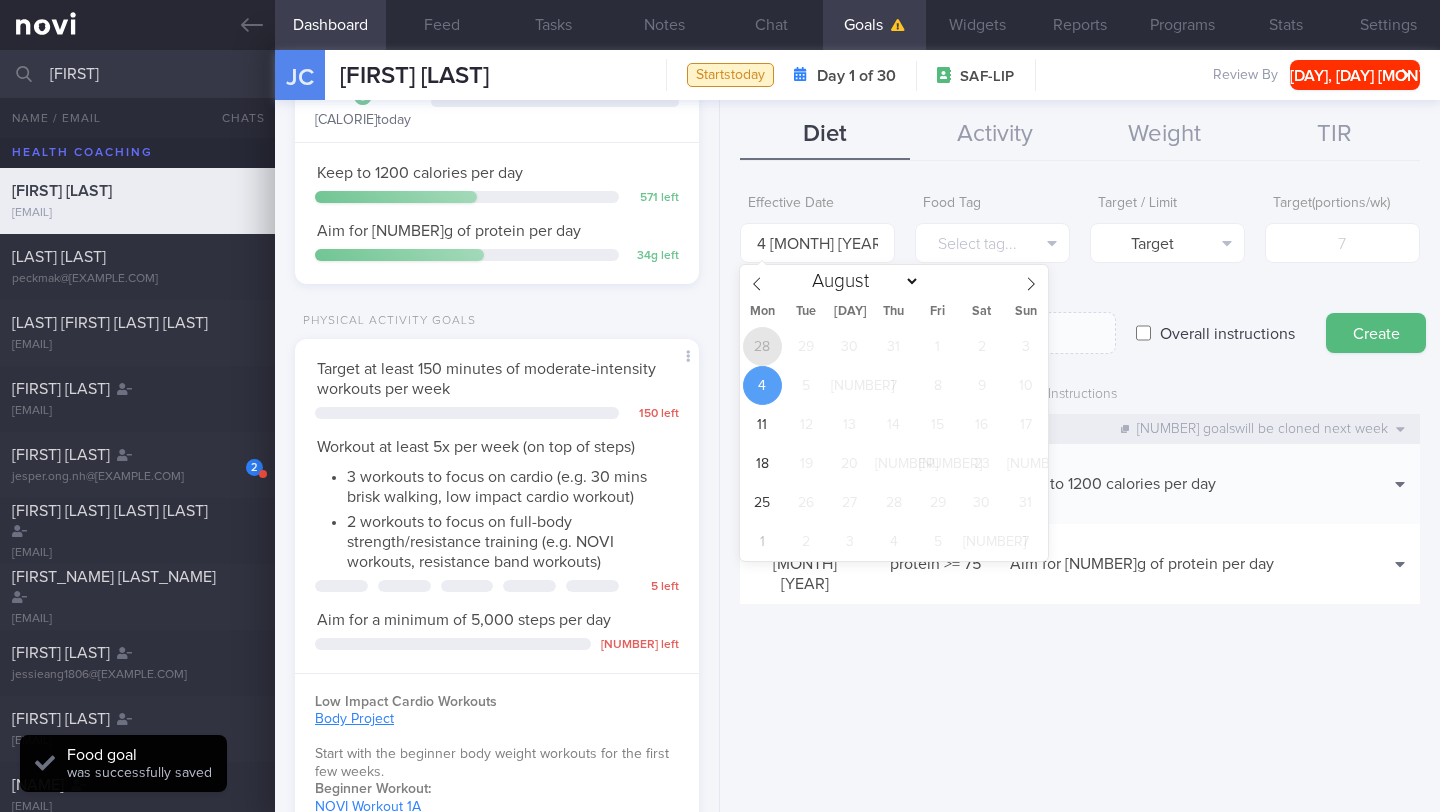 click on "28" at bounding box center (762, 346) 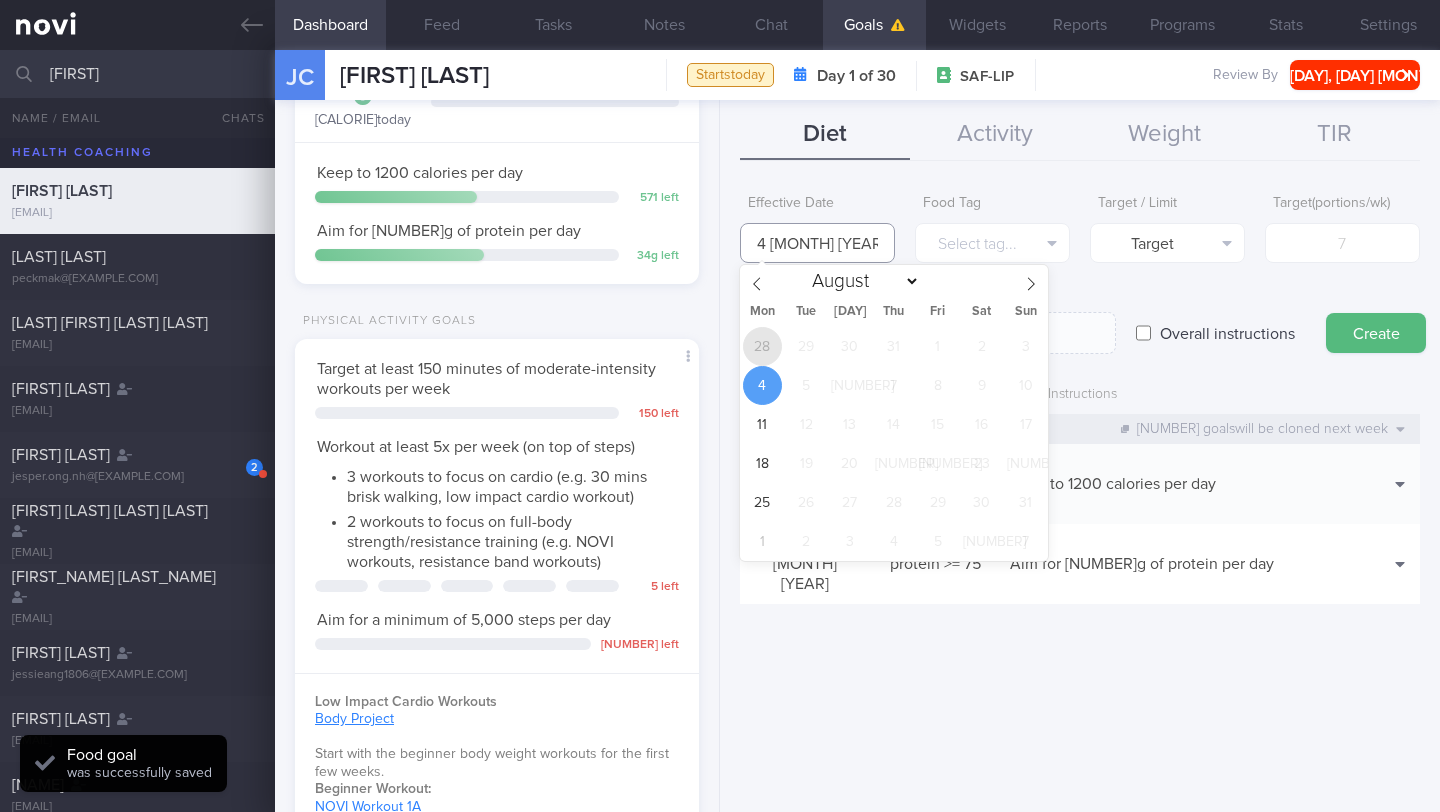 type on "[NUMBER] [MONTH] [YEAR]" 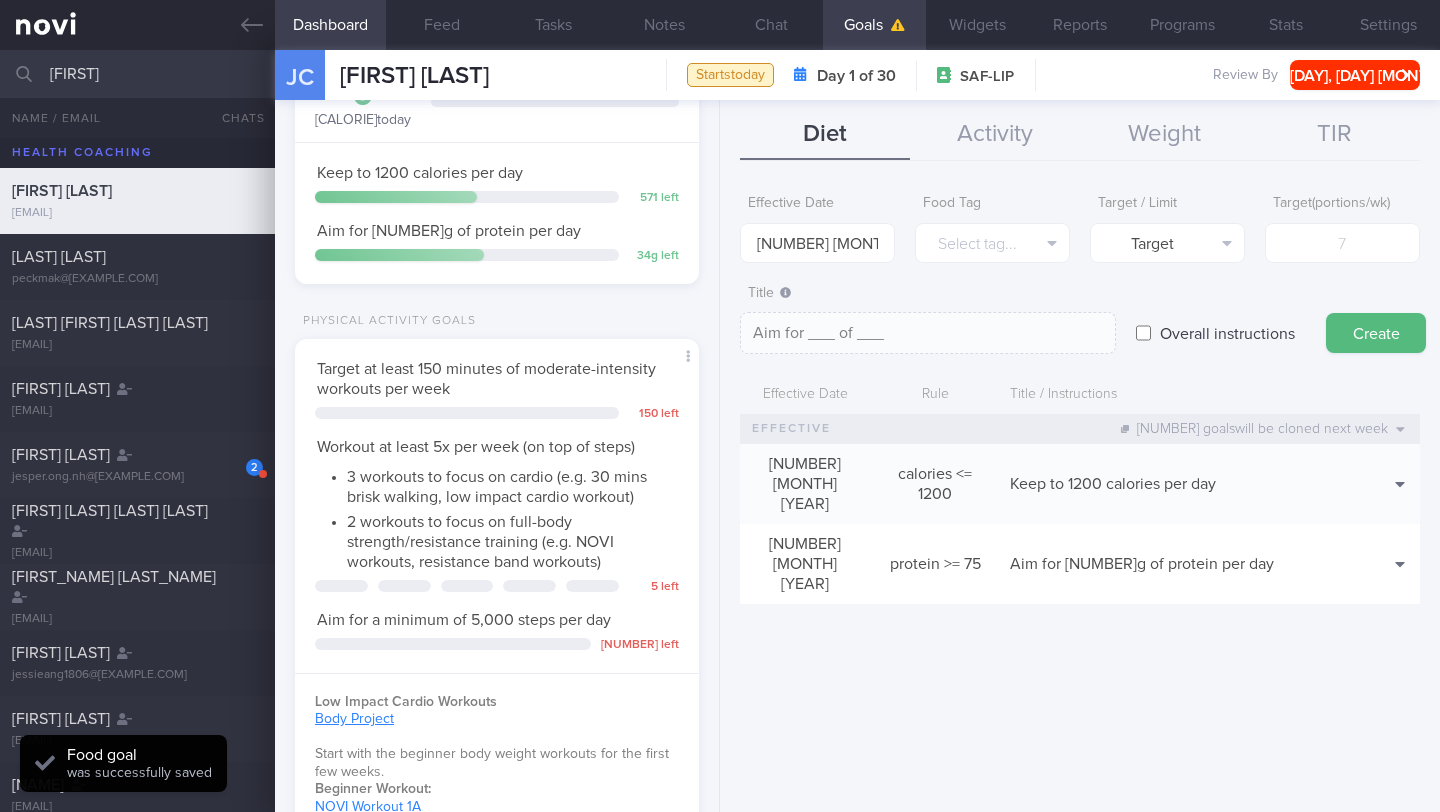 click on "Overall instructions" at bounding box center [1227, 333] 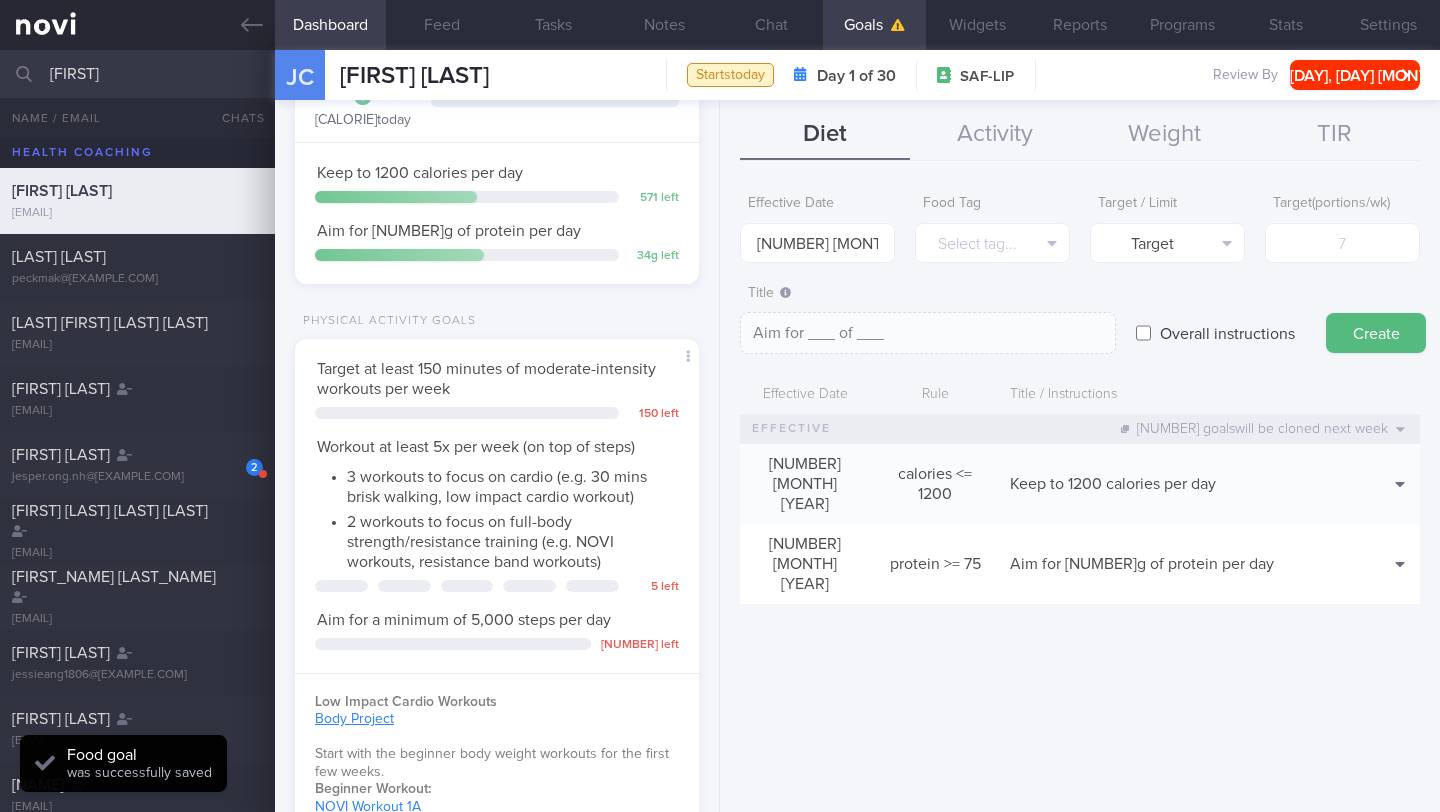 click on "Overall instructions" at bounding box center [1143, 333] 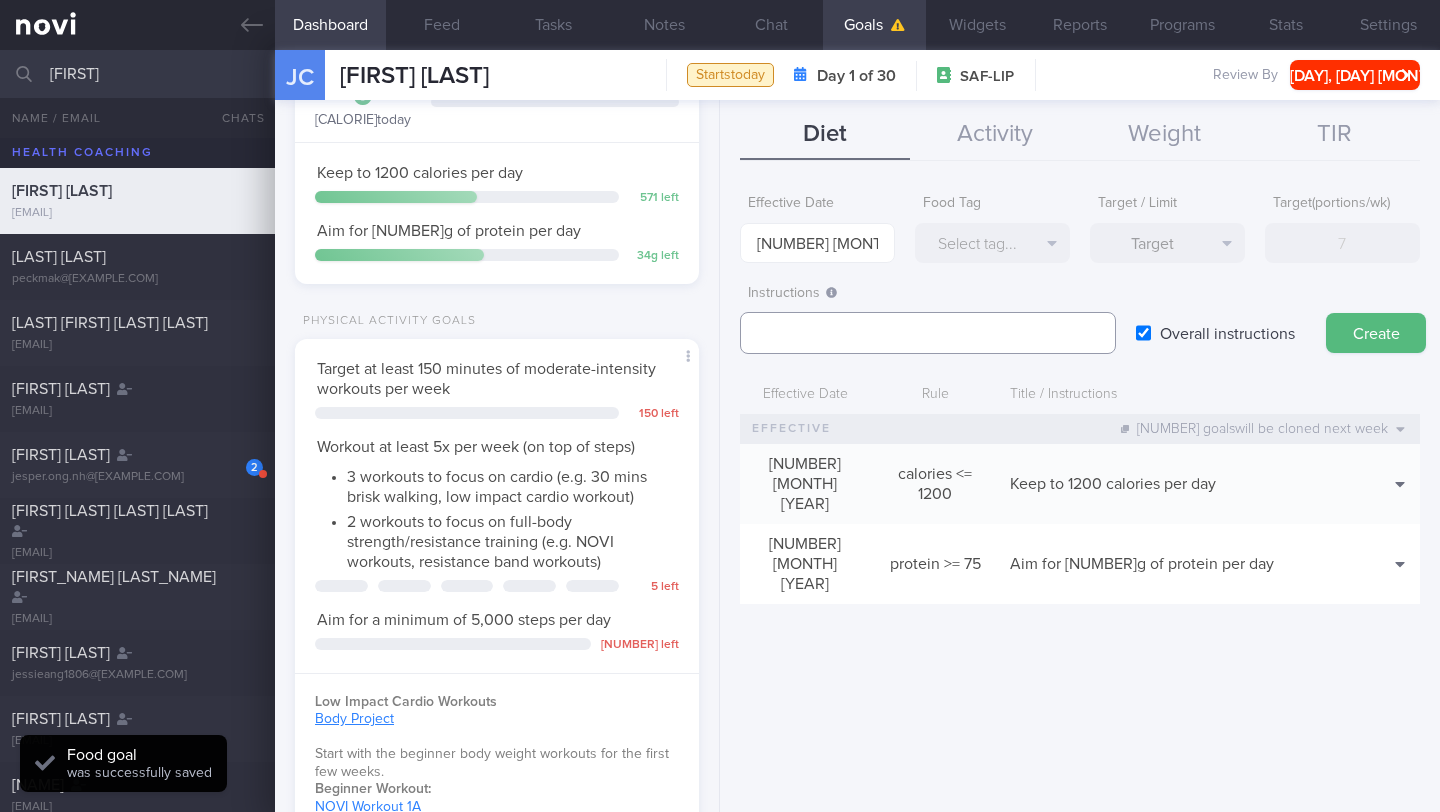 click at bounding box center (928, 333) 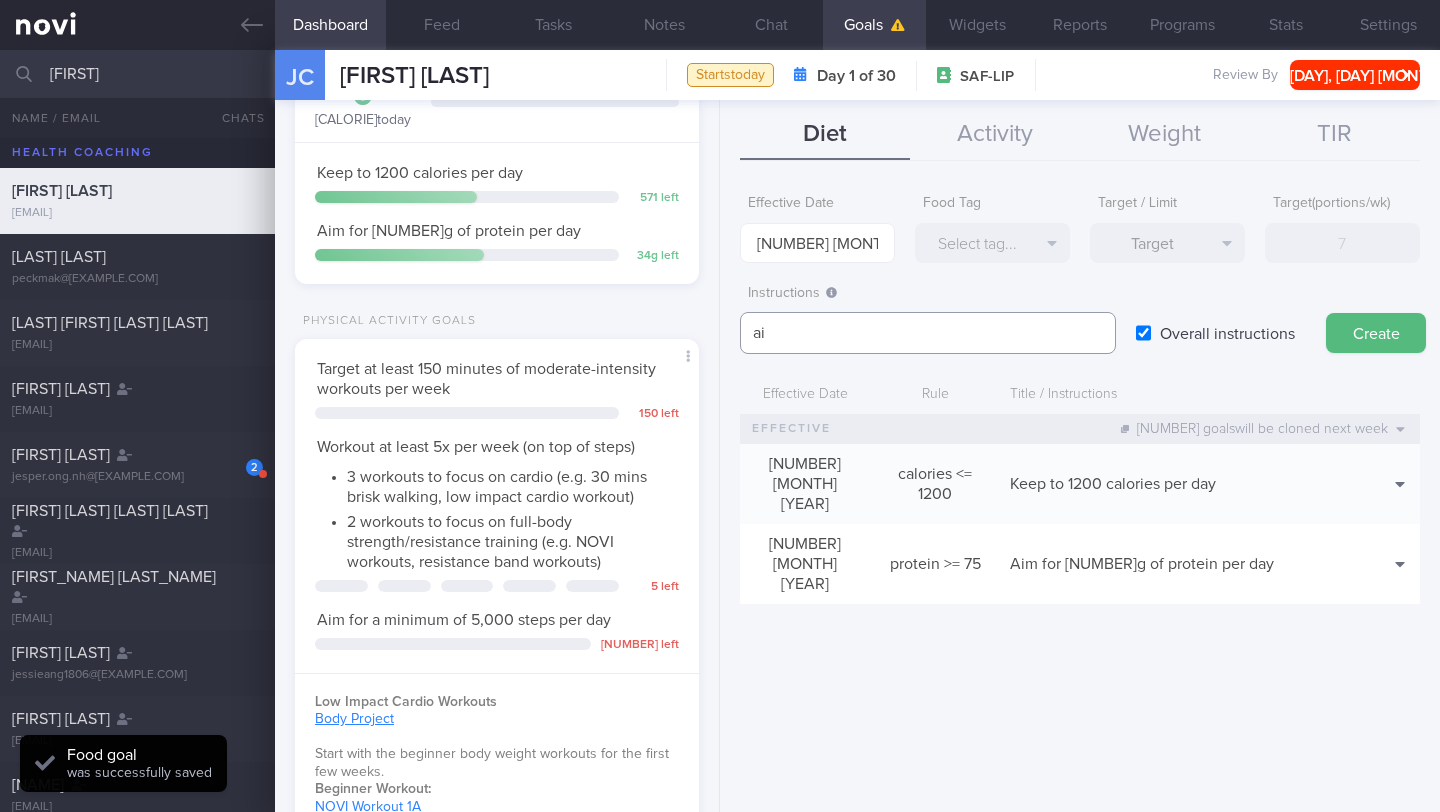 type on "a" 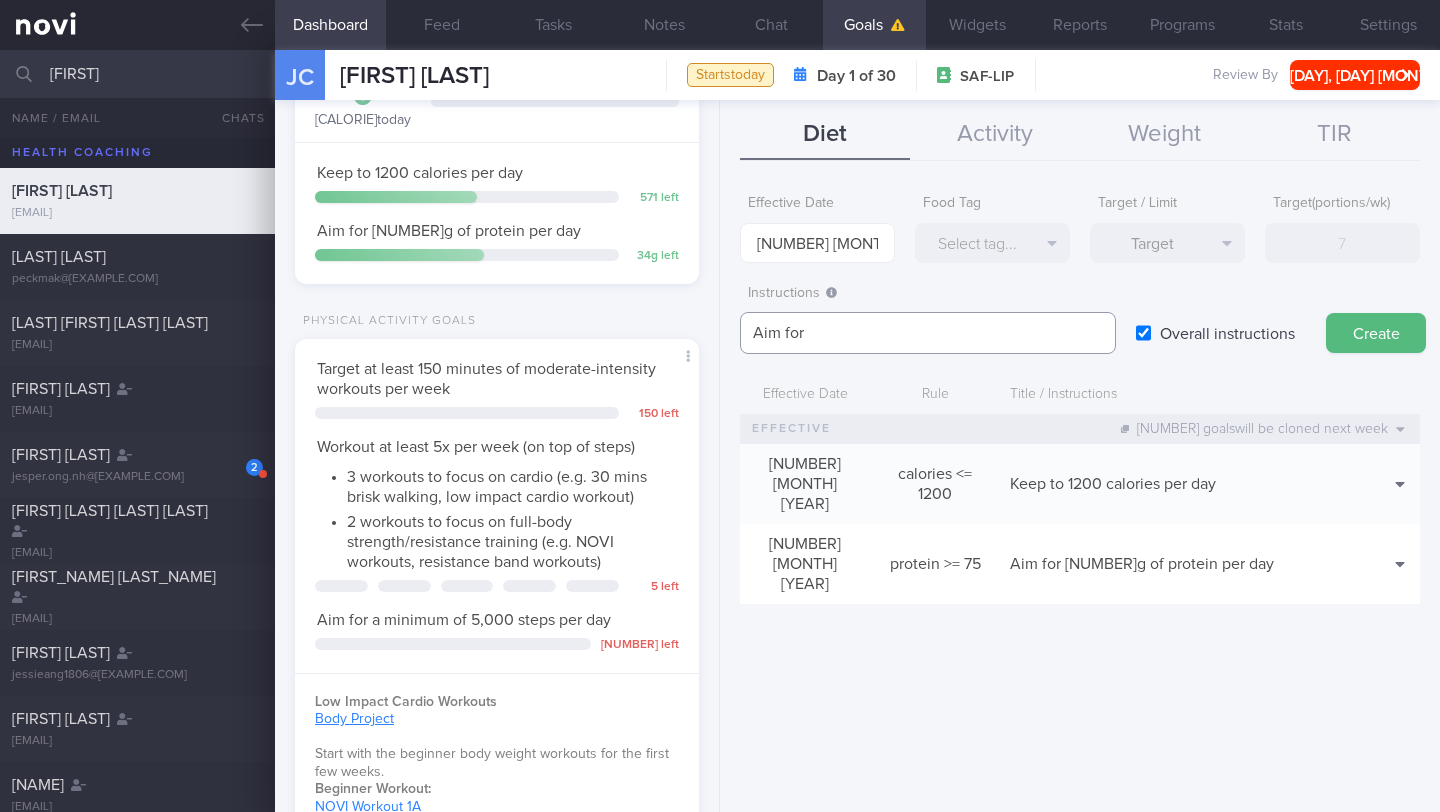 paste on "2L fluids (preferably water, unsweetened beverages, clear soups) per day" 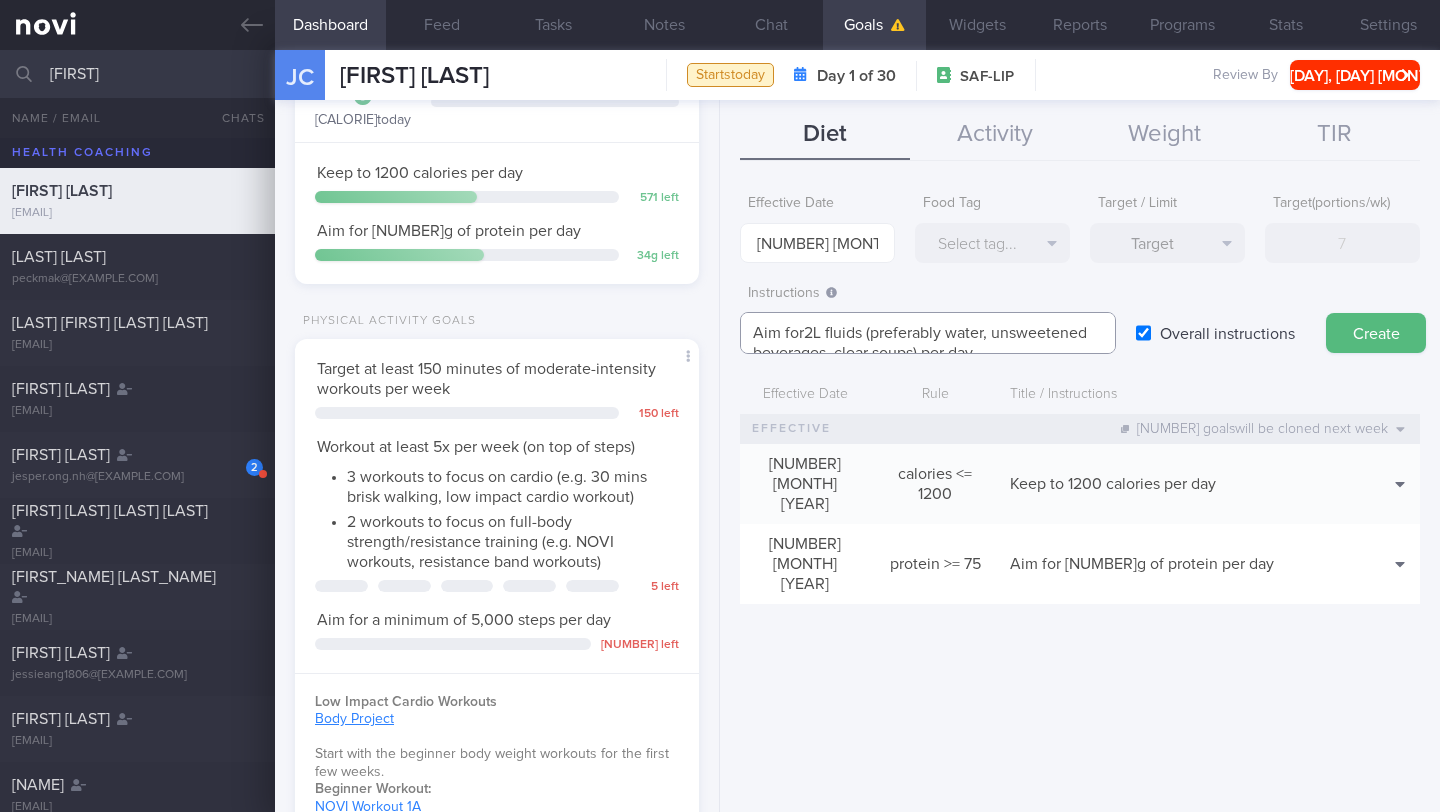 scroll, scrollTop: 0, scrollLeft: 0, axis: both 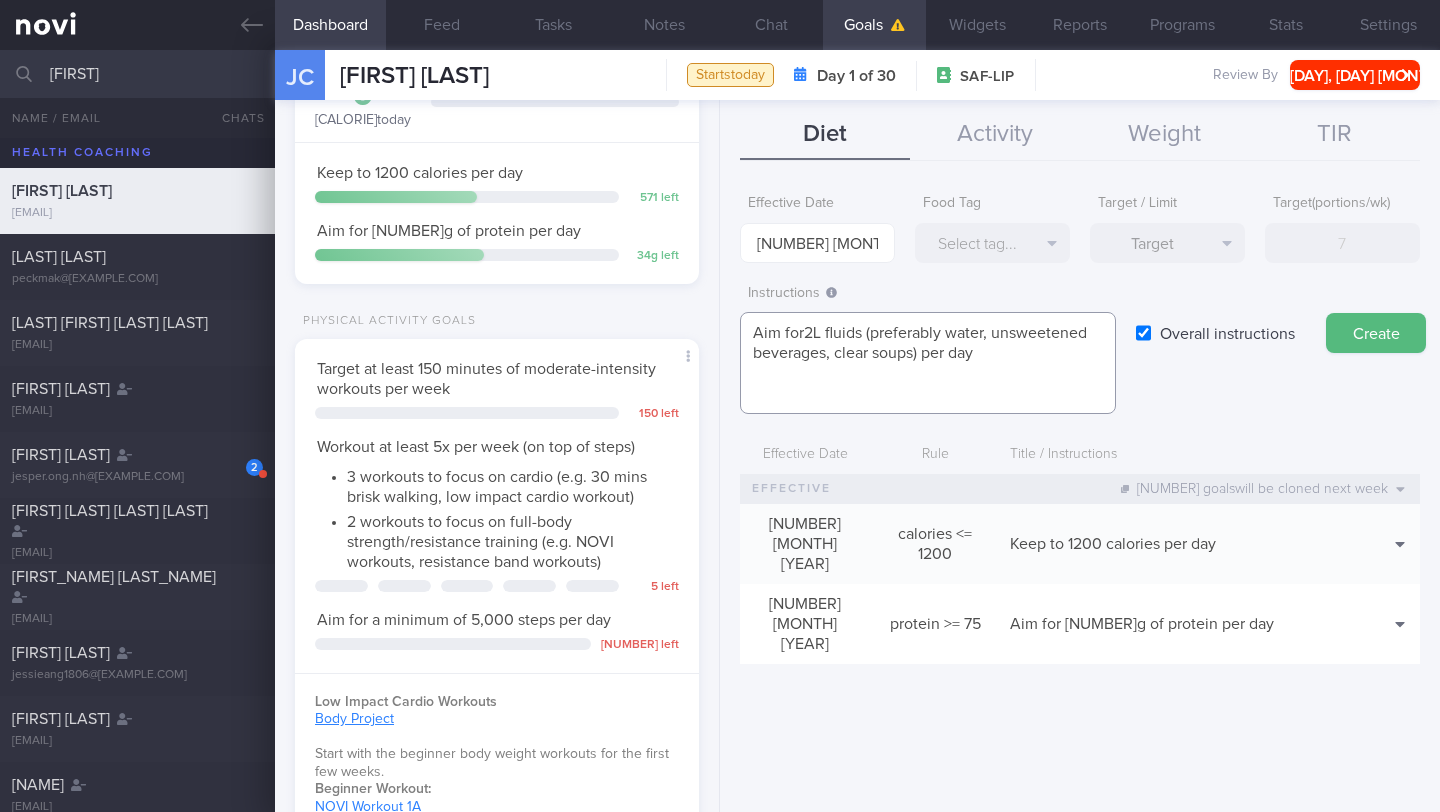 click on "Aim for2L fluids (preferably water, unsweetened beverages, clear soups) per day" at bounding box center [928, 363] 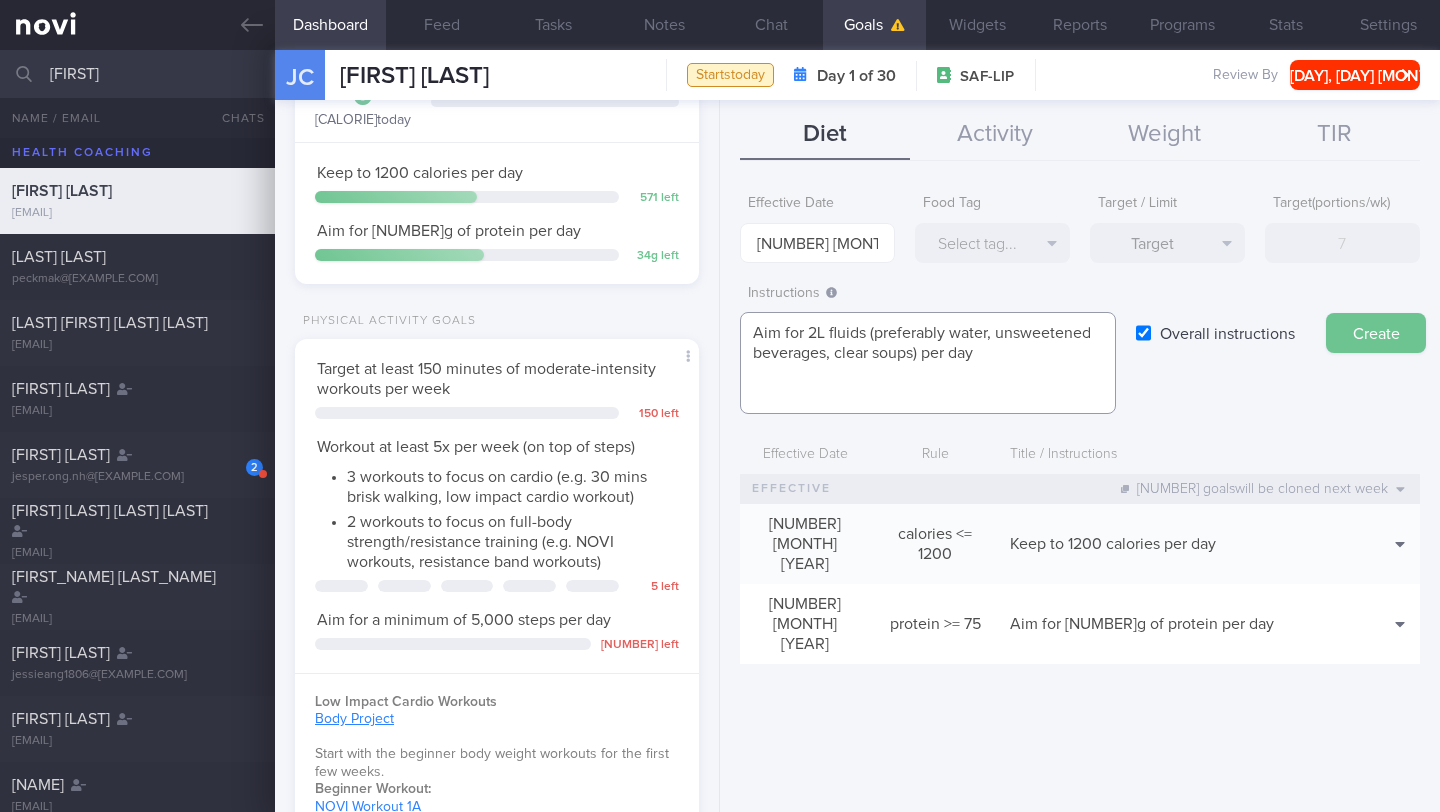 type on "Aim for 2L fluids (preferably water, unsweetened beverages, clear soups) per day" 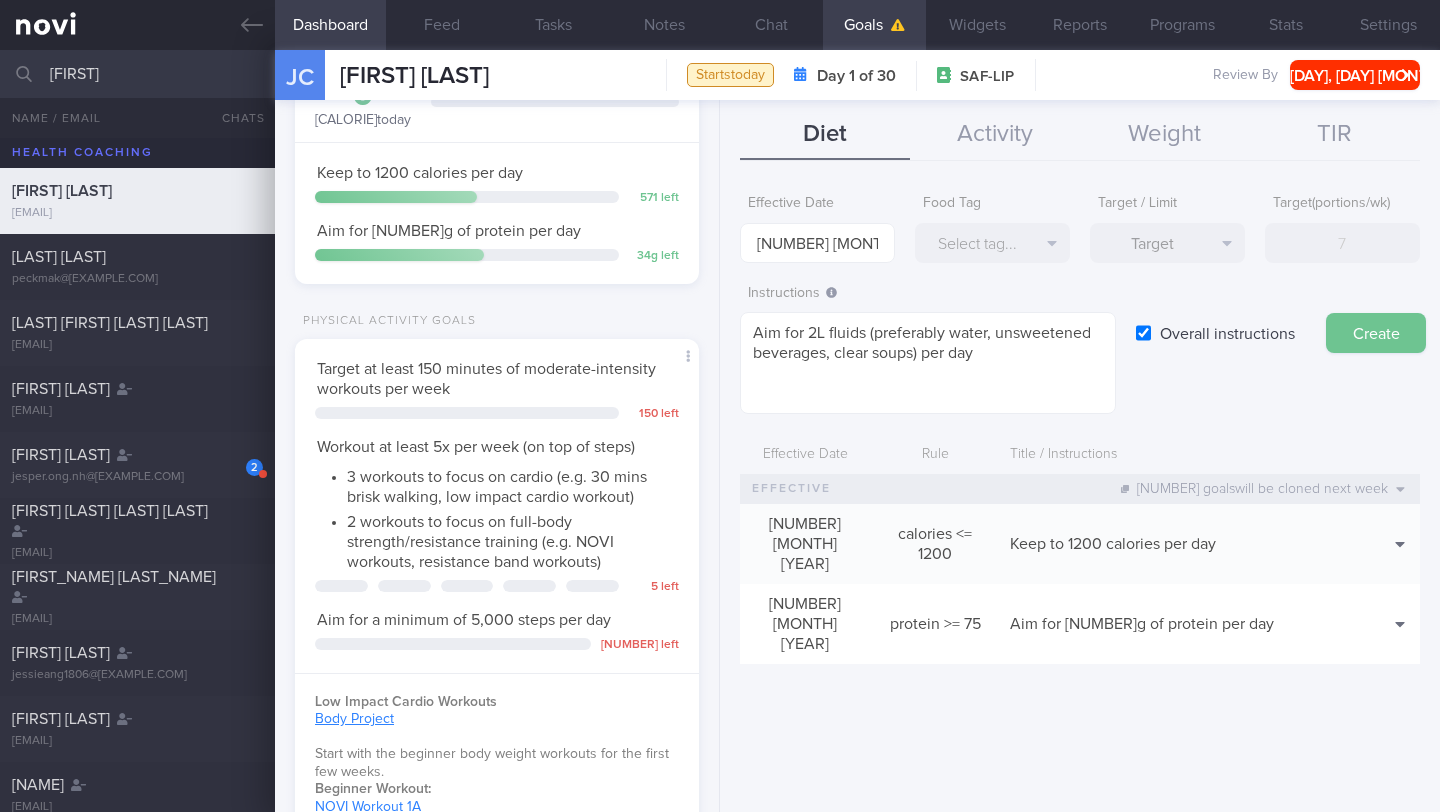 click on "Create" at bounding box center [1376, 333] 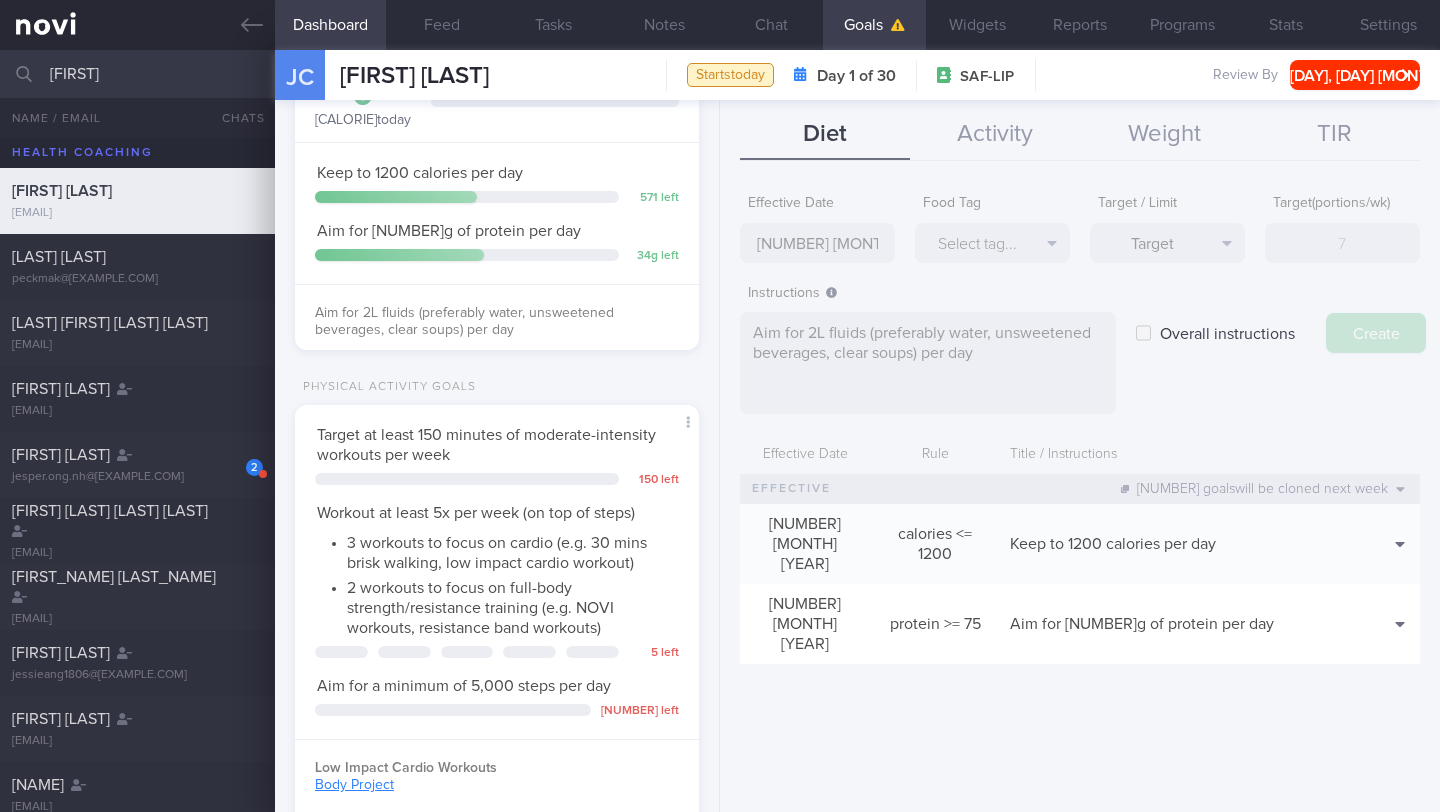 type on "4 [MONTH] [YEAR]" 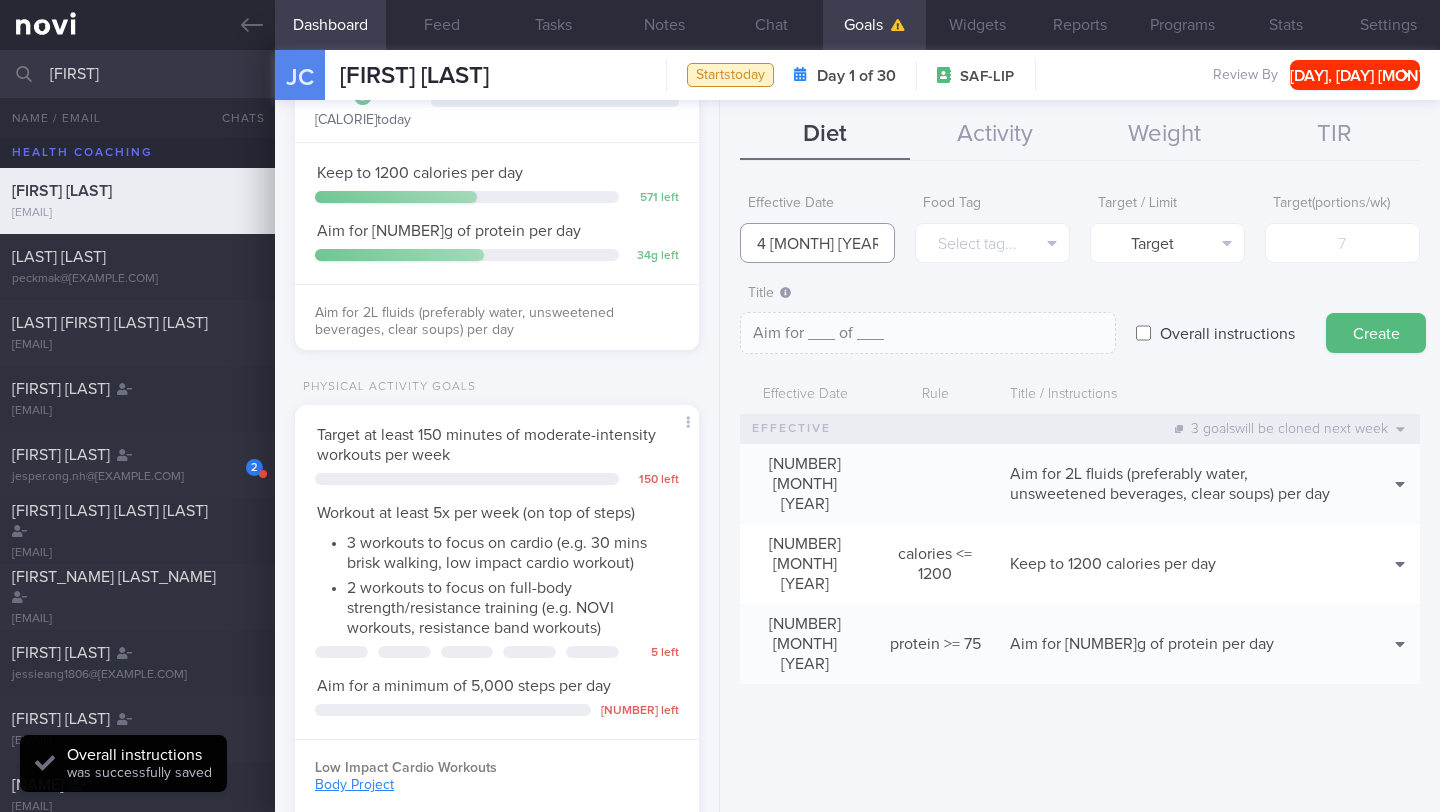 click on "4 [MONTH] [YEAR]" at bounding box center [817, 243] 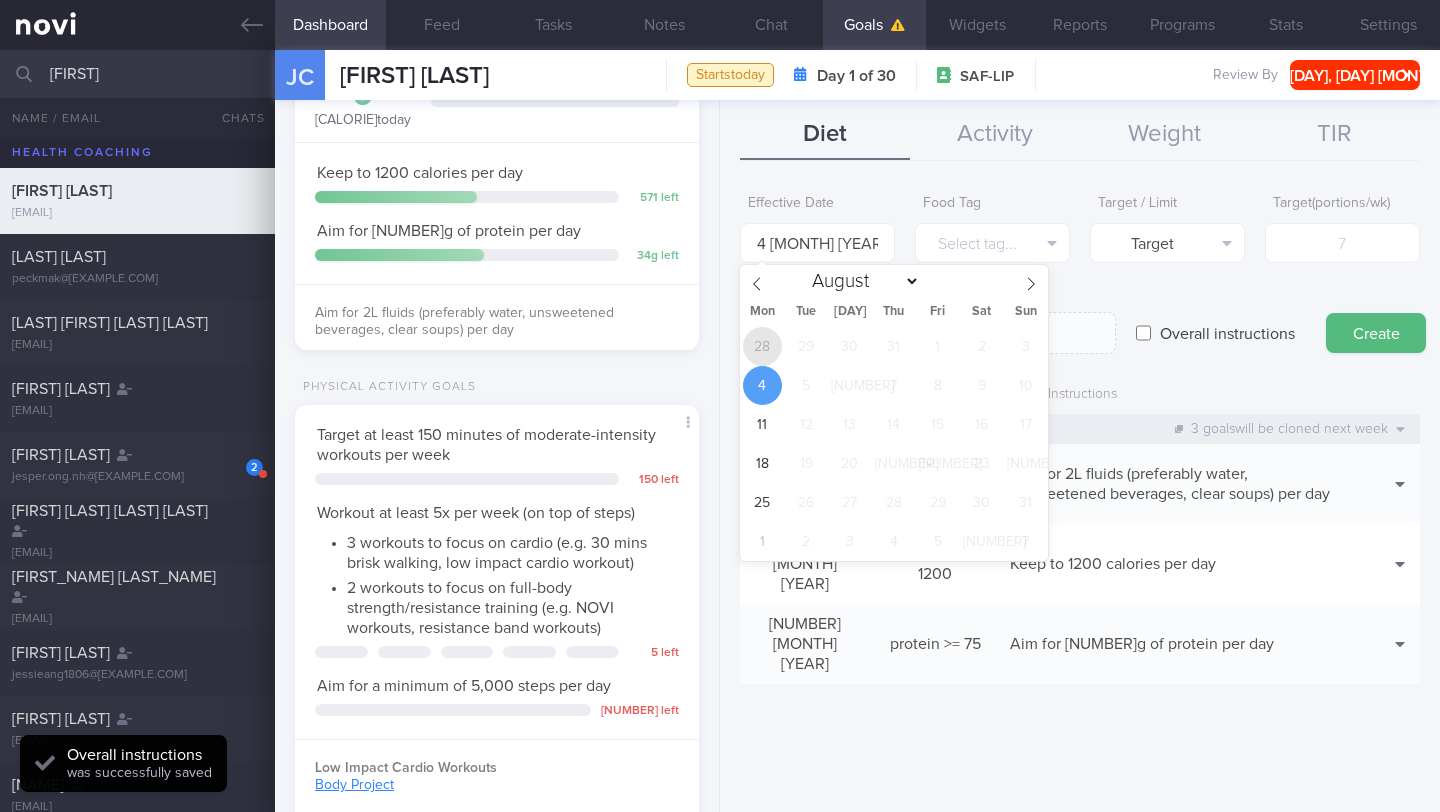 click on "28" at bounding box center [762, 346] 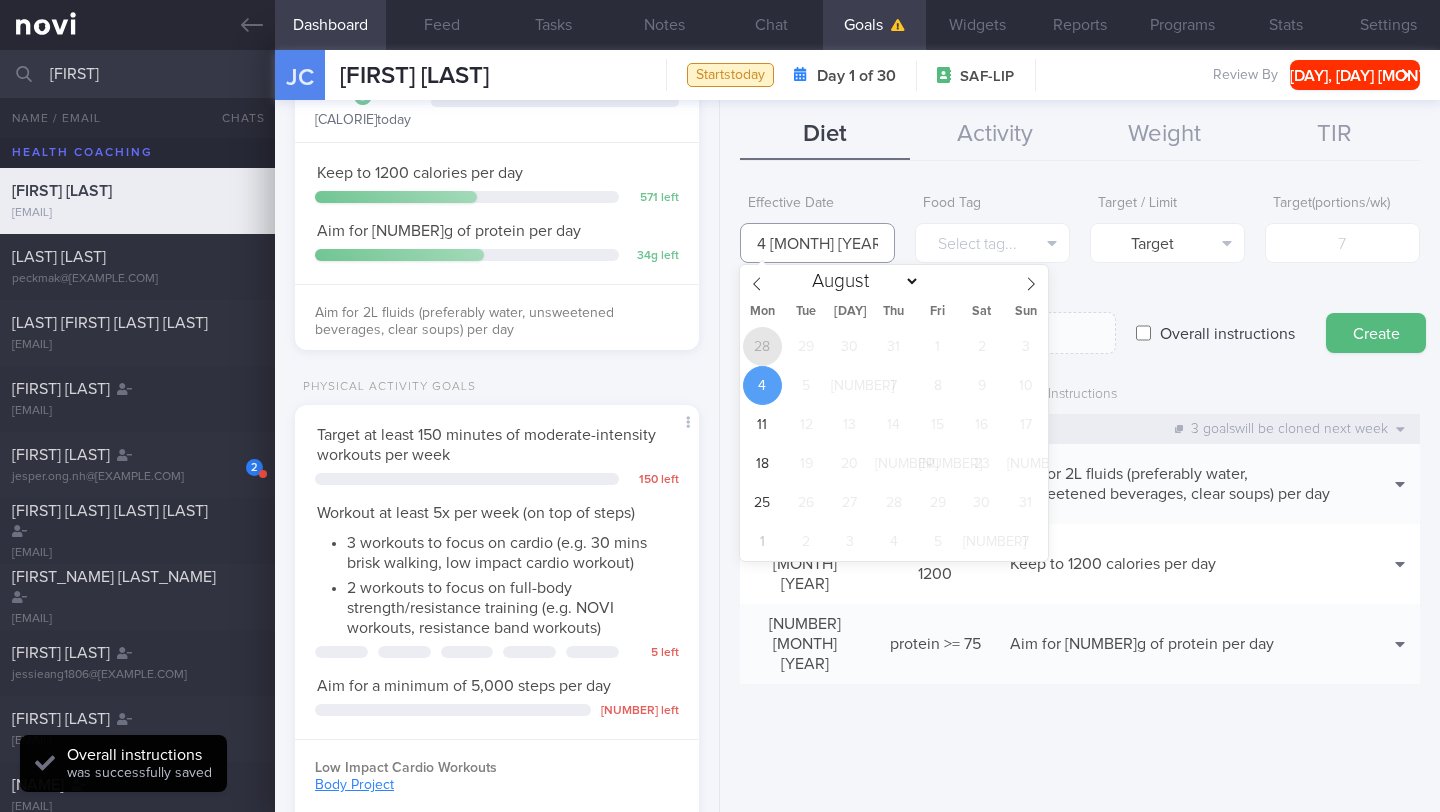 type on "[NUMBER] [MONTH] [YEAR]" 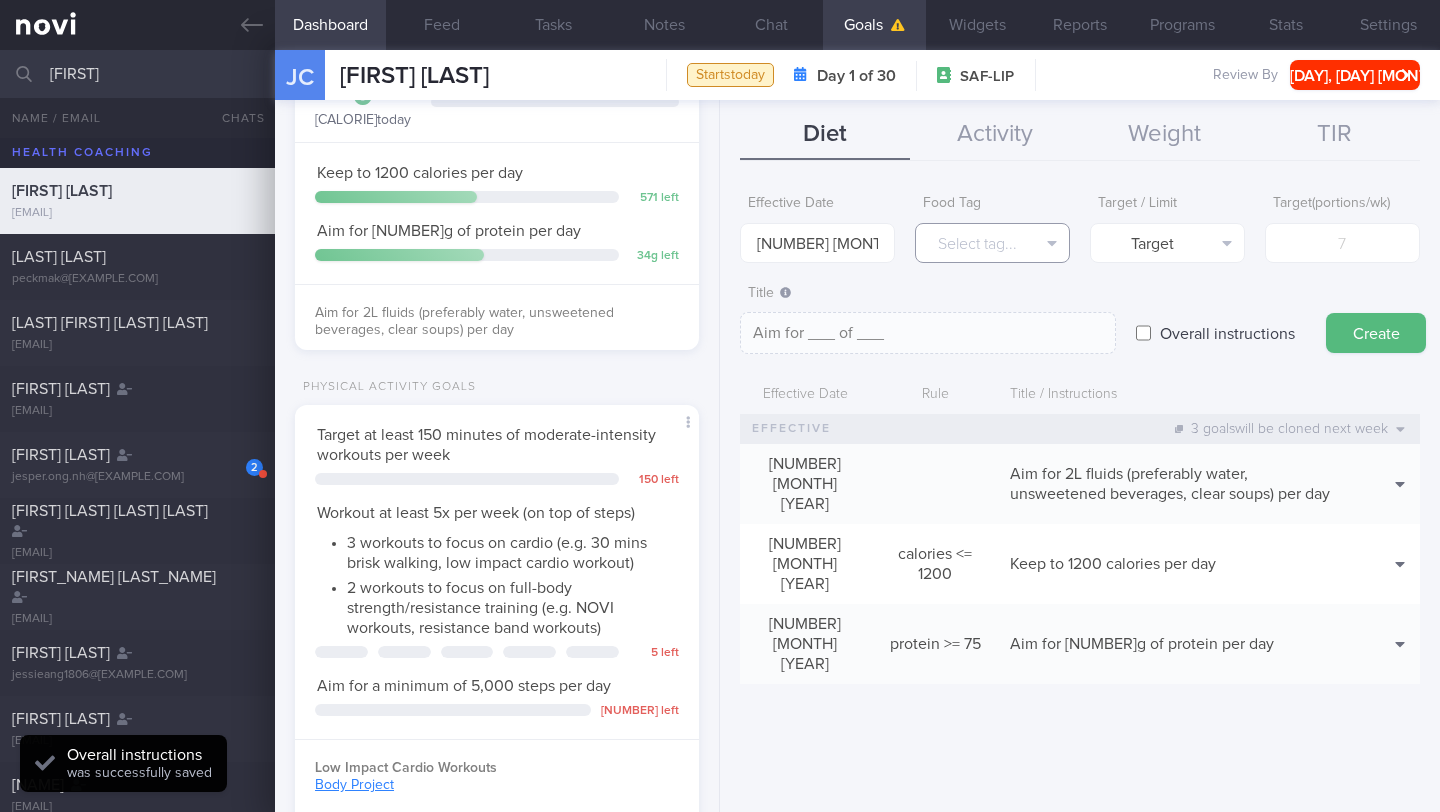 click on "Select tag..." at bounding box center [992, 243] 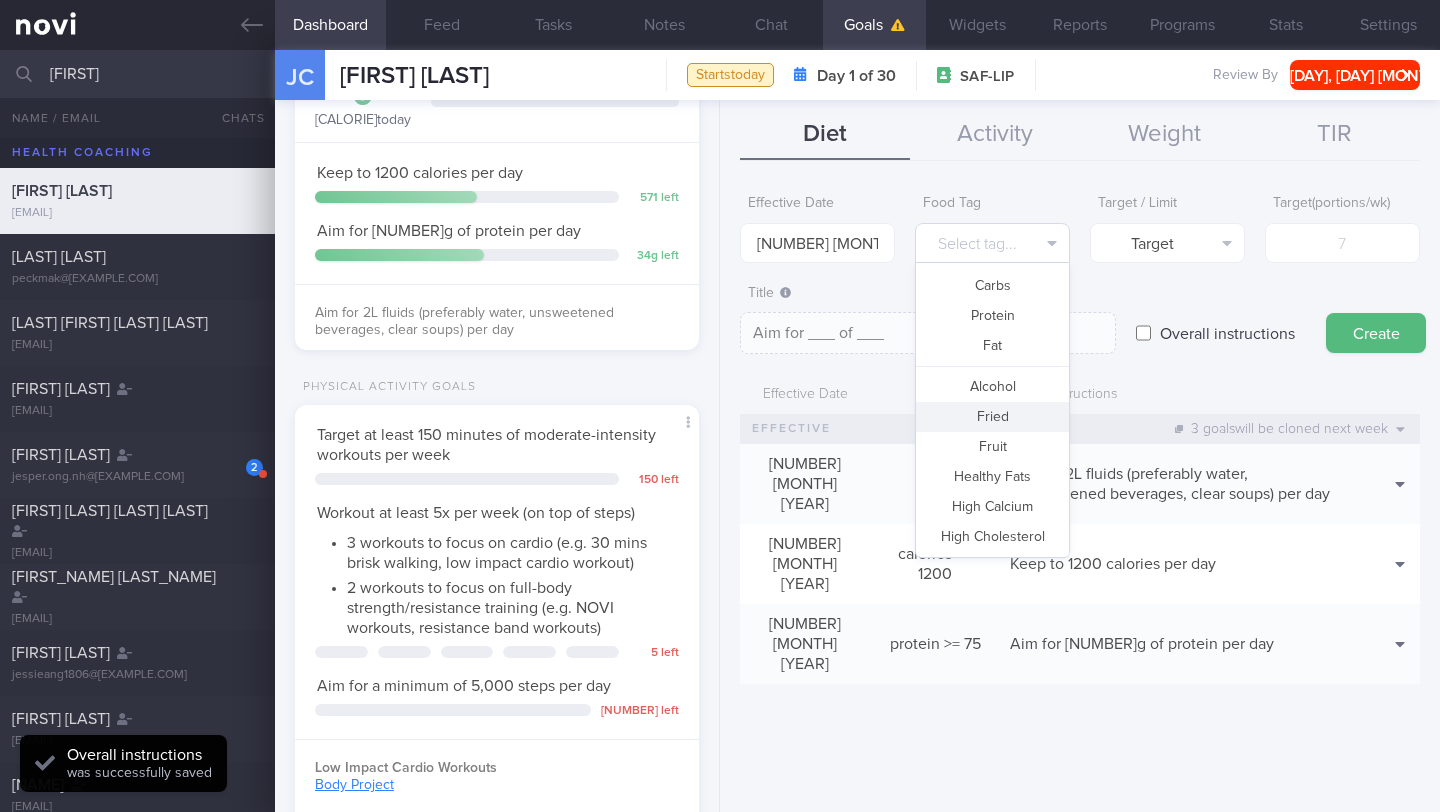 scroll, scrollTop: 58, scrollLeft: 0, axis: vertical 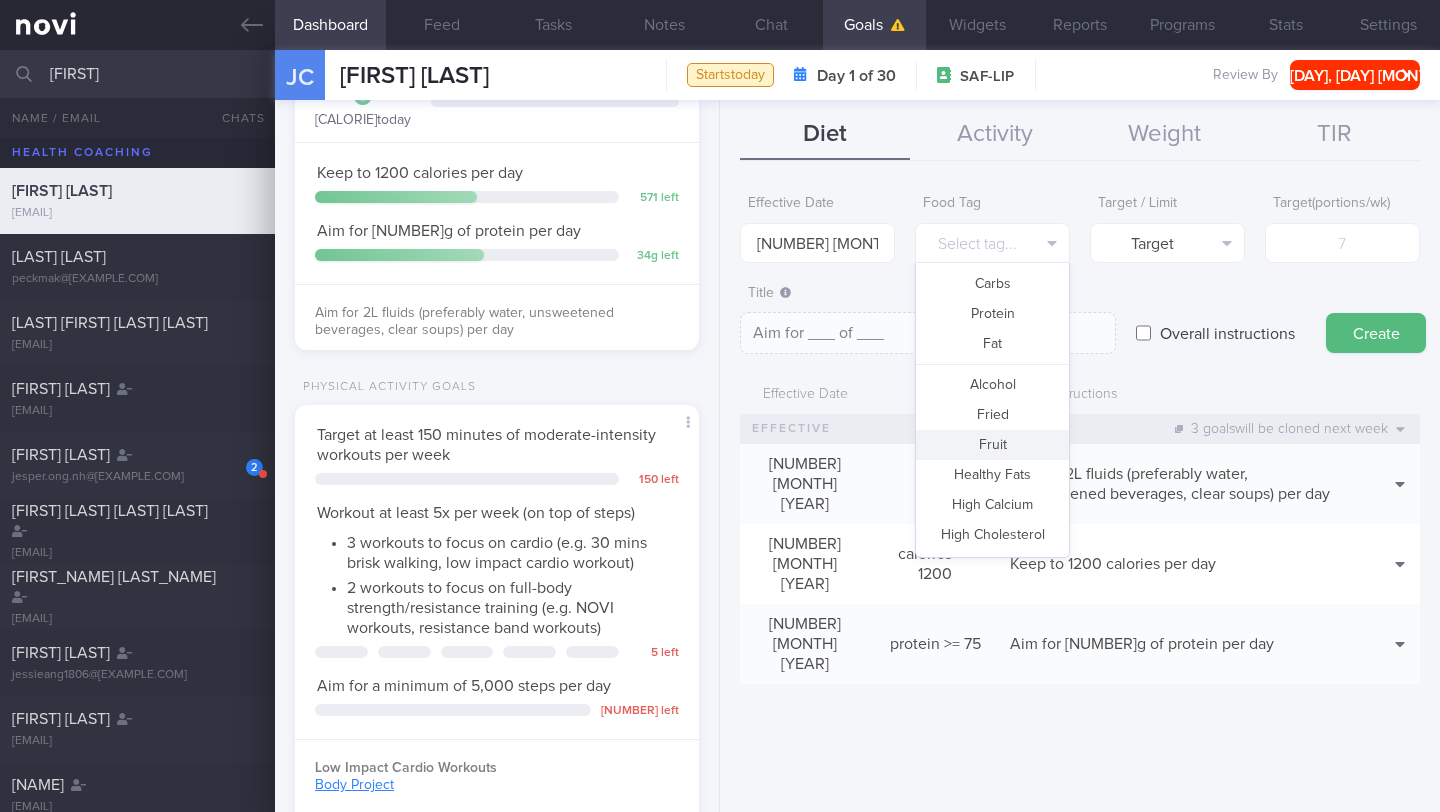 click on "Fruit" at bounding box center [992, 445] 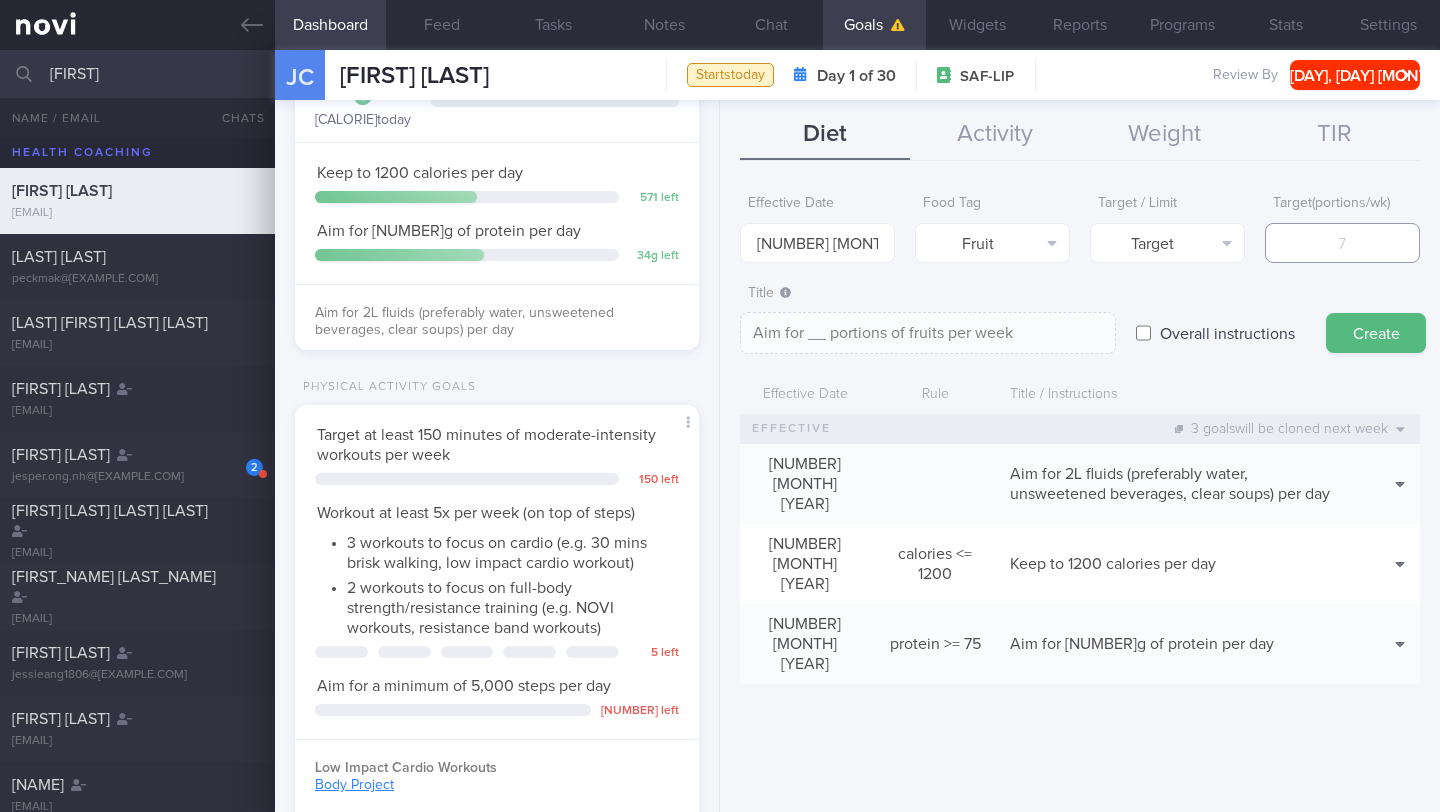 click at bounding box center [1342, 243] 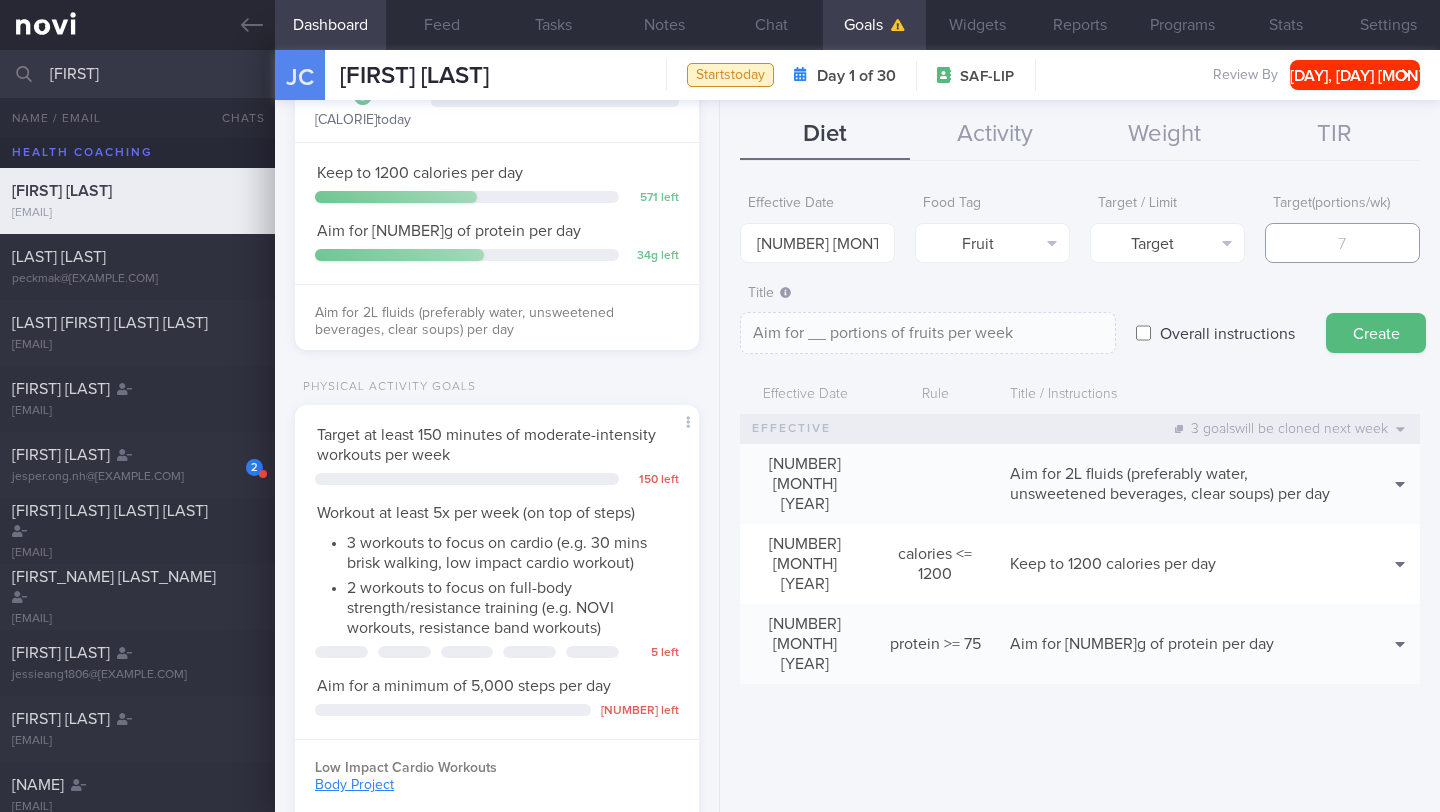 type on "7" 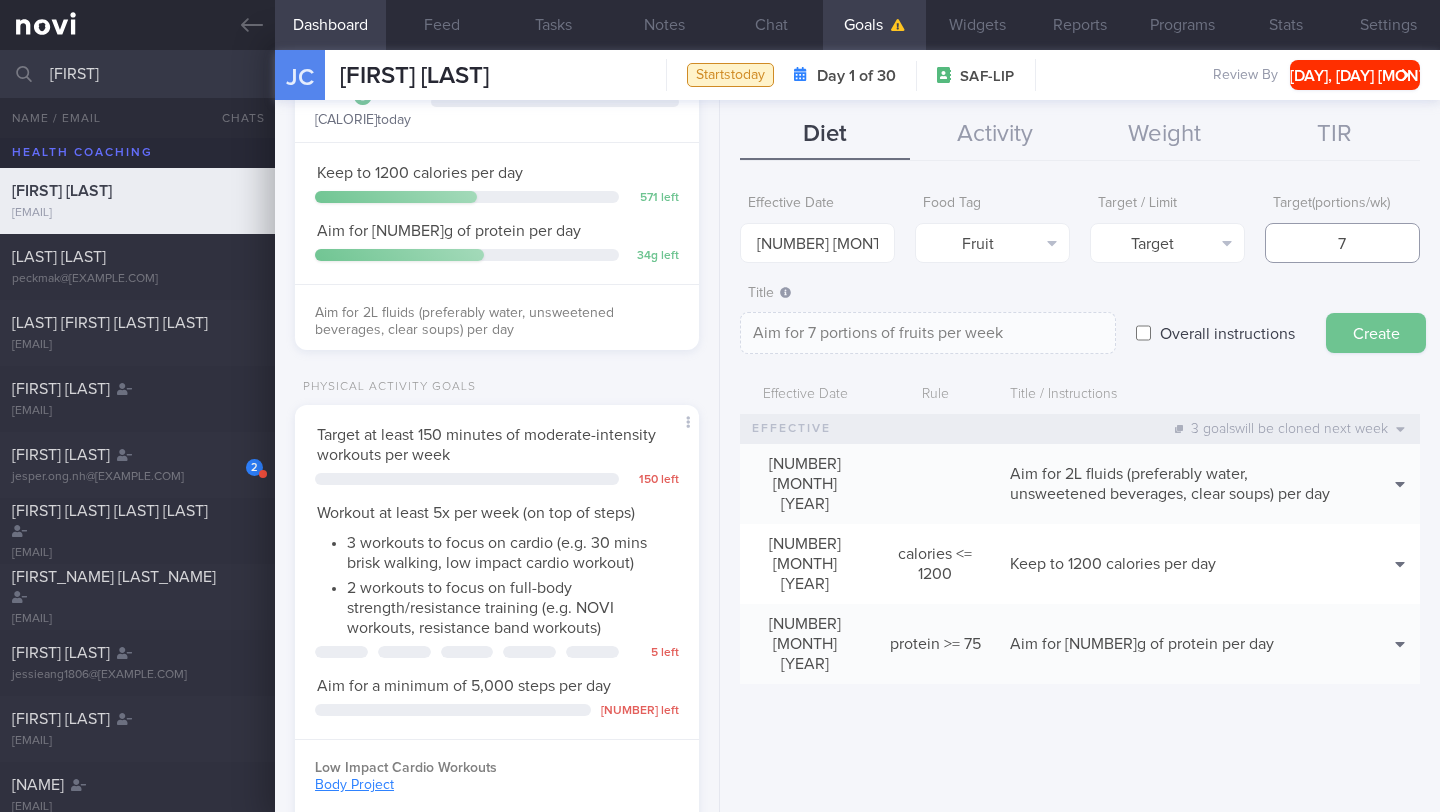 type on "7" 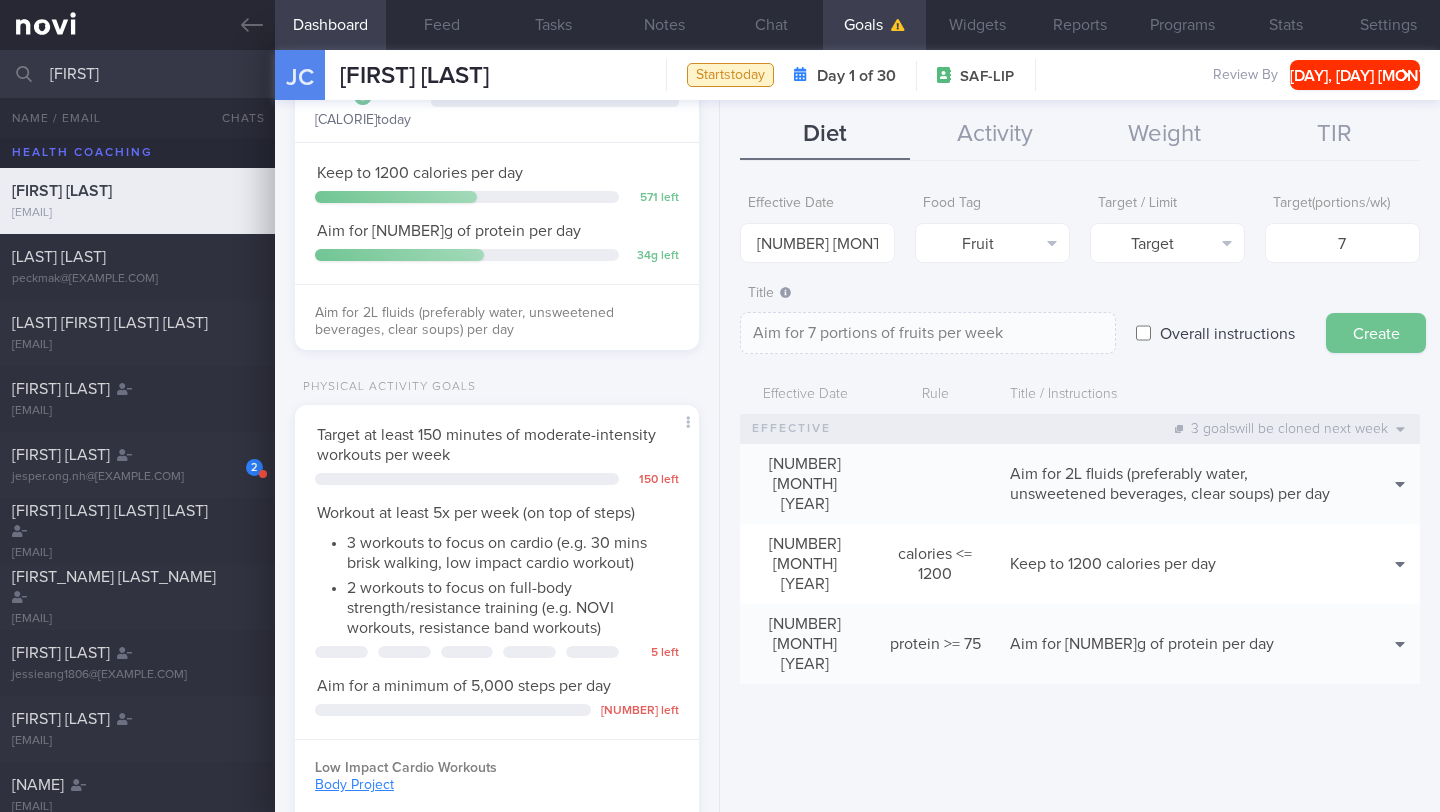 click on "Create" at bounding box center [1376, 333] 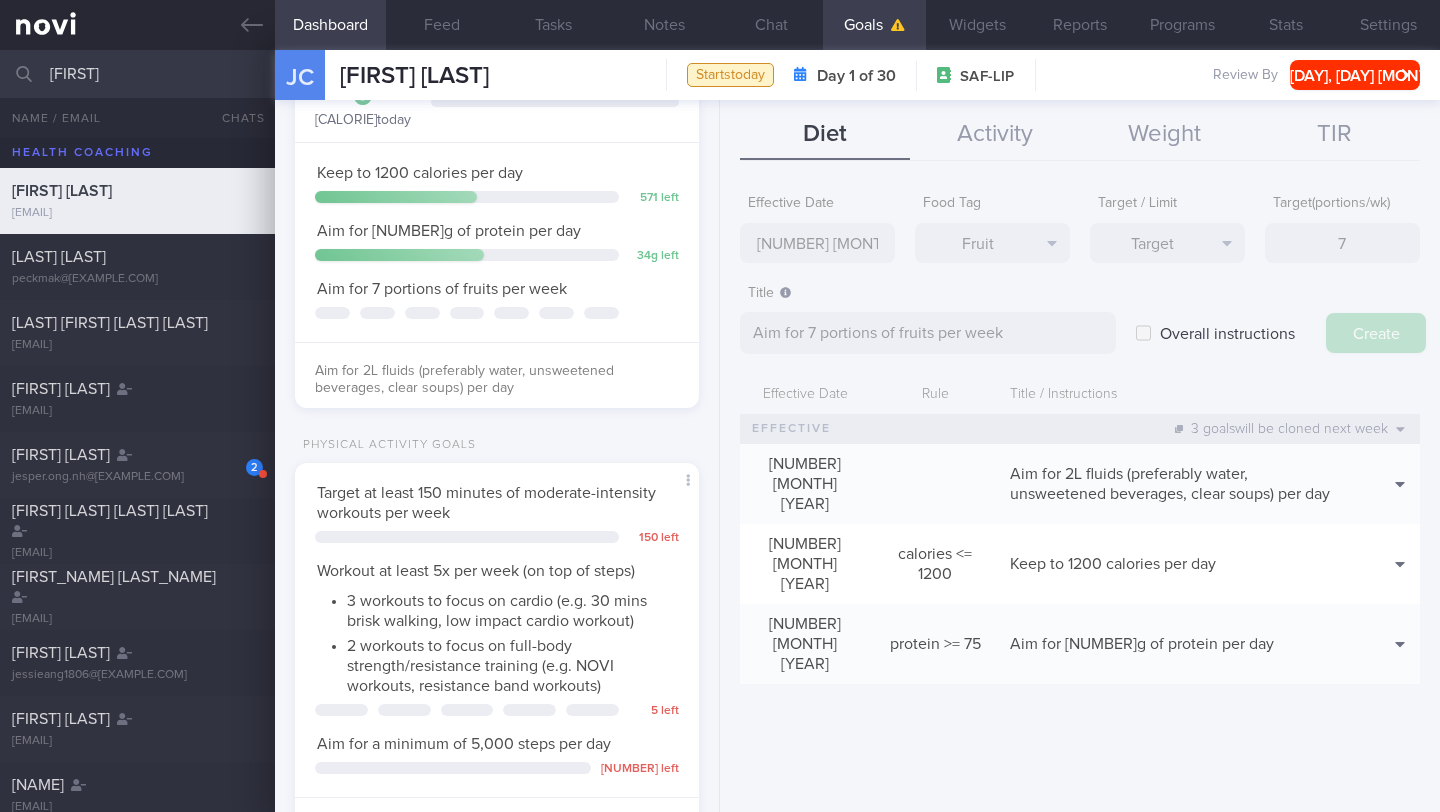 type on "4 [MONTH] [YEAR]" 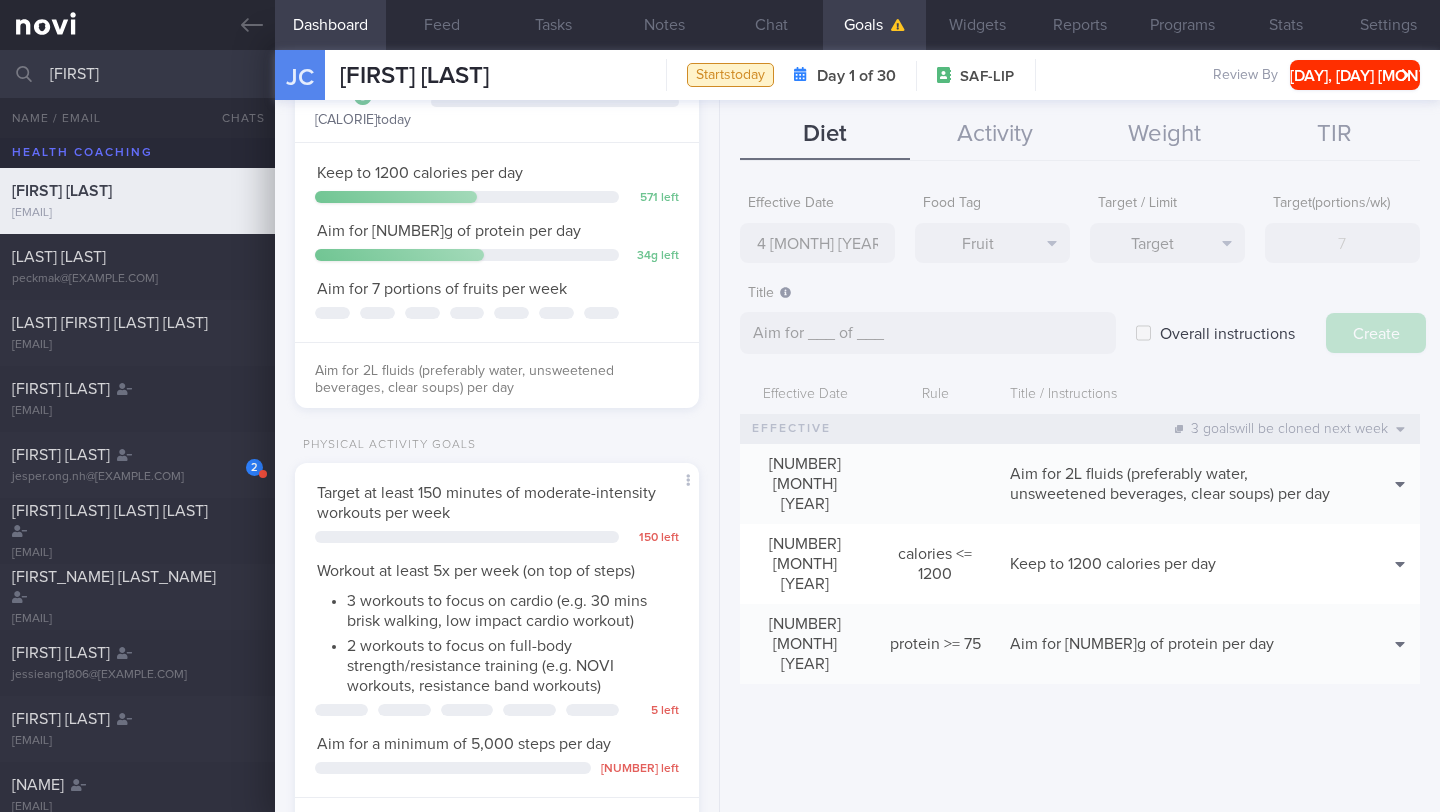 select on "7" 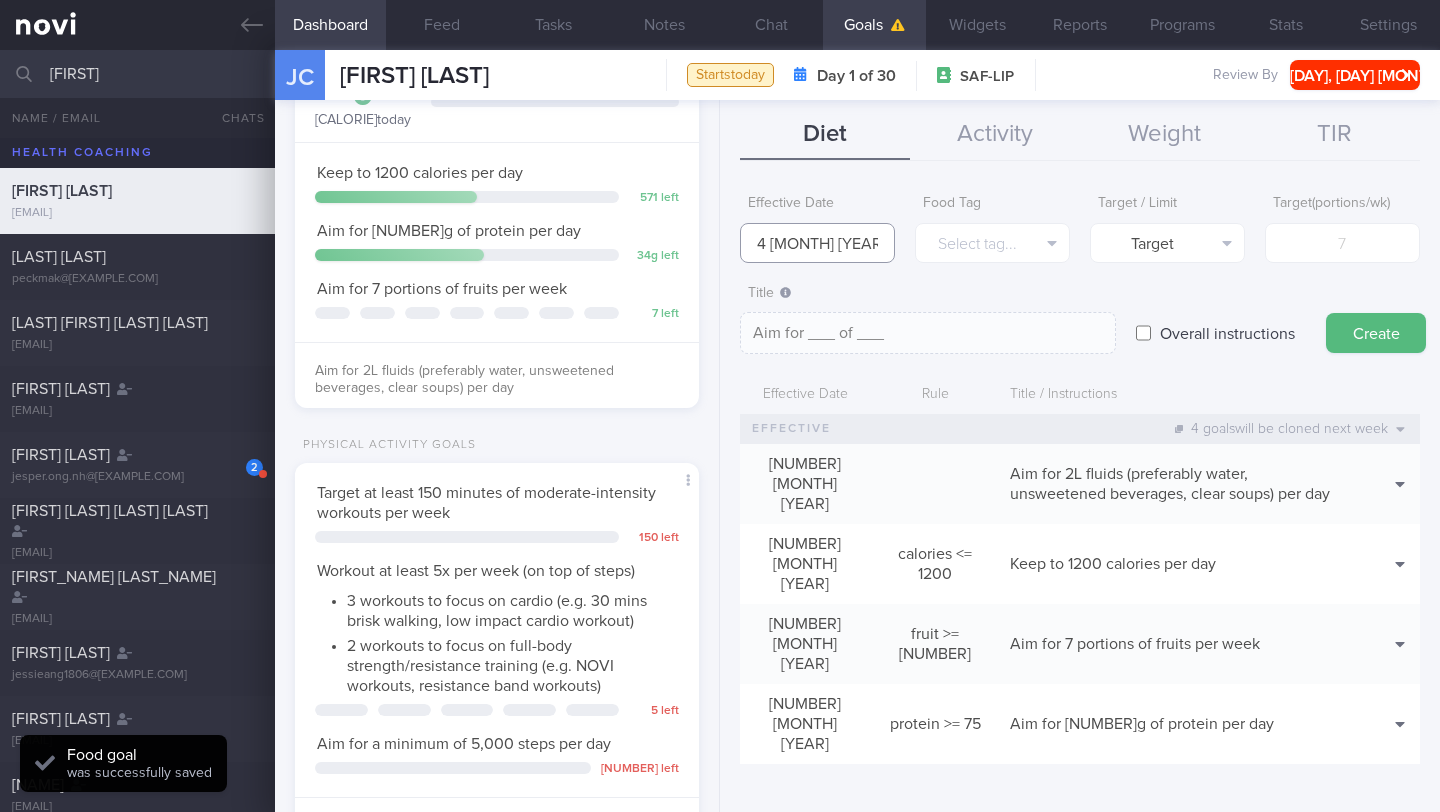 click on "4 [MONTH] [YEAR]" at bounding box center (817, 243) 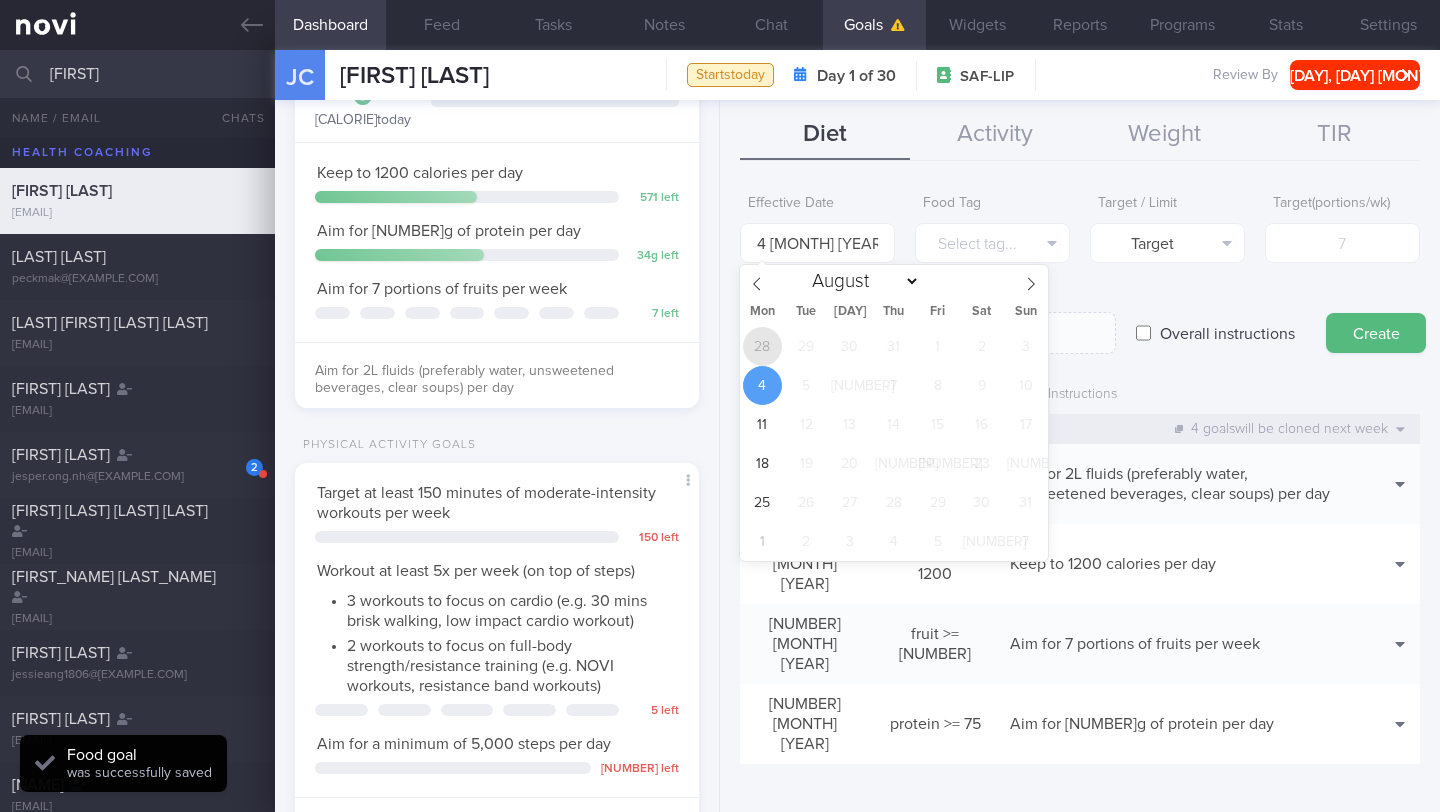 click on "28" at bounding box center [762, 346] 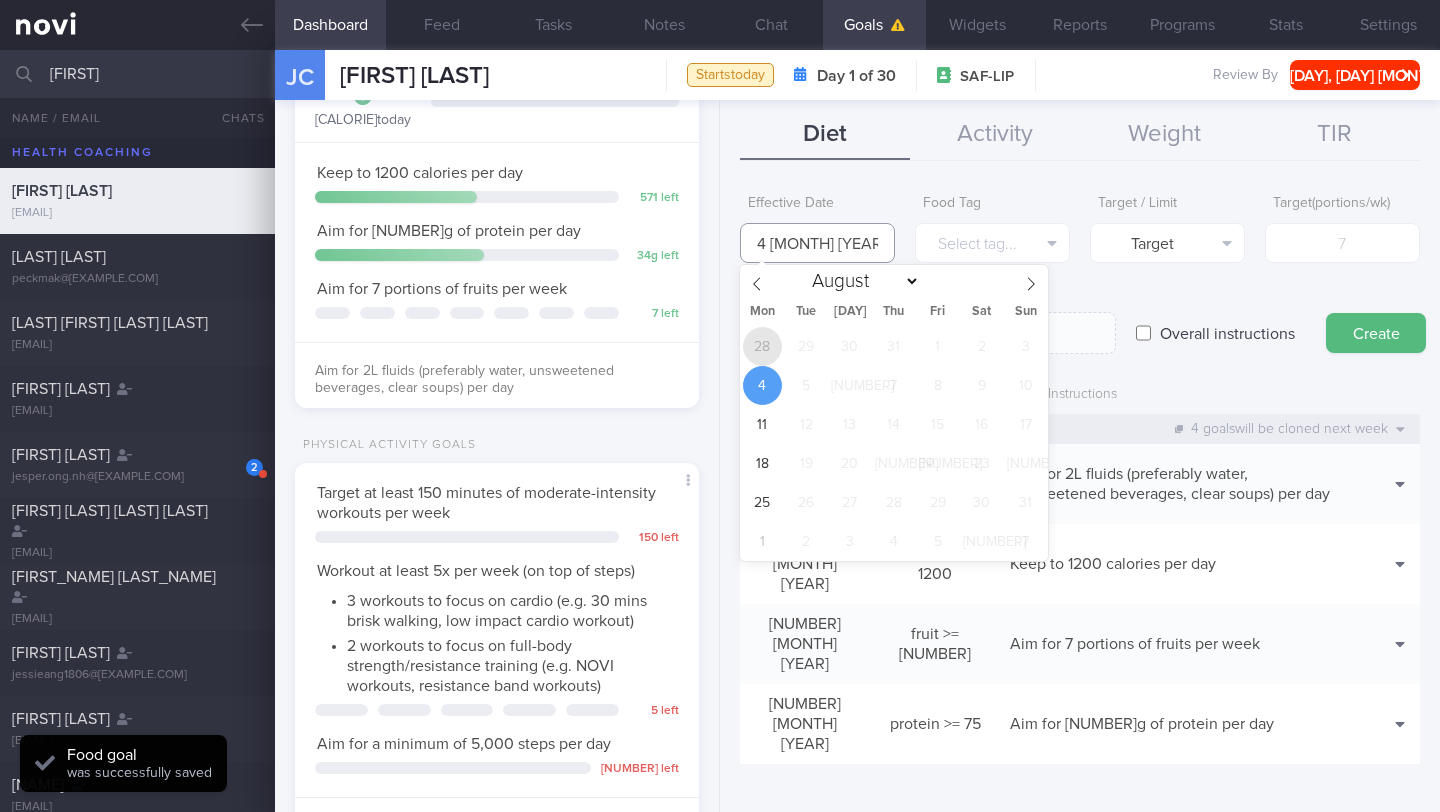 type on "[NUMBER] [MONTH] [YEAR]" 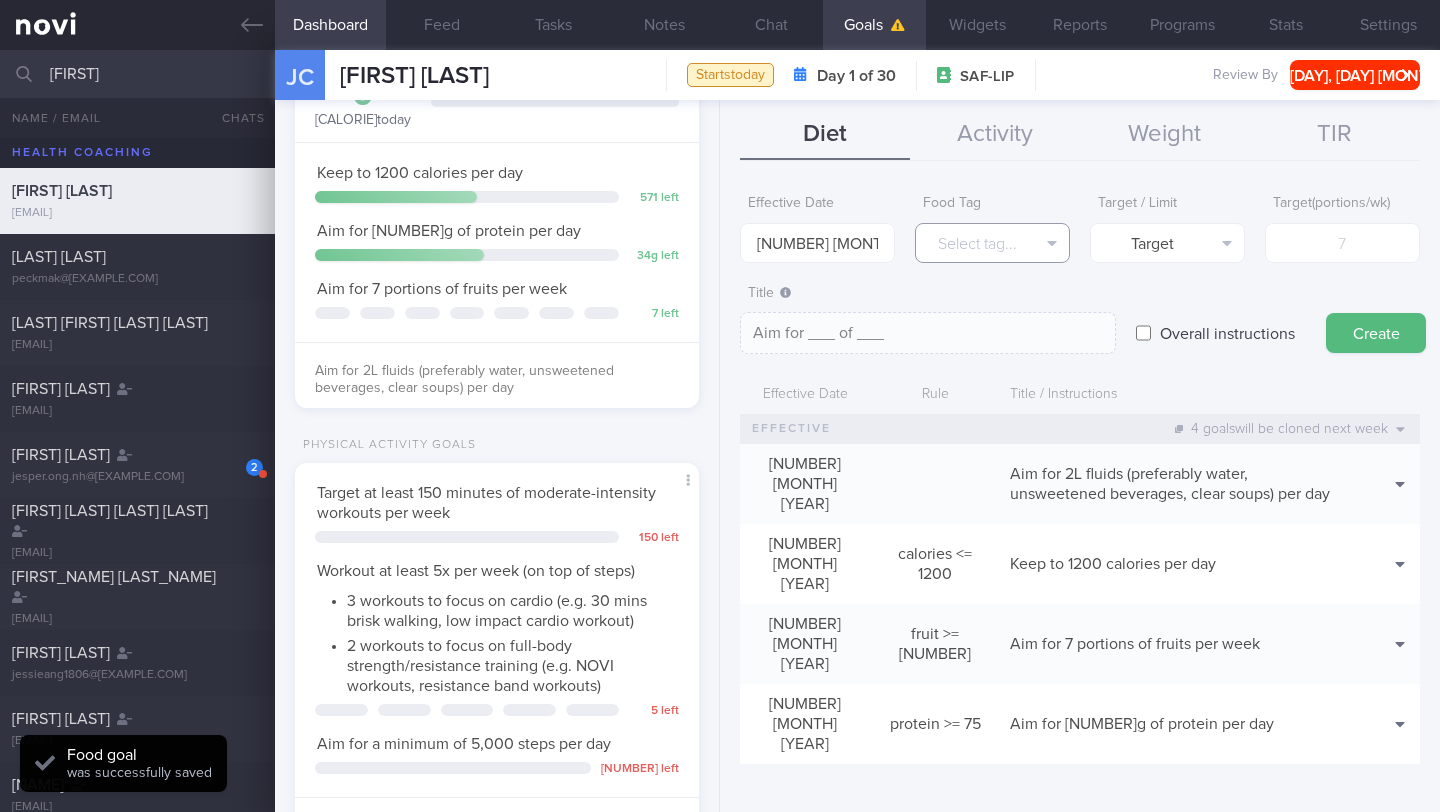 click on "Select tag..." at bounding box center [992, 243] 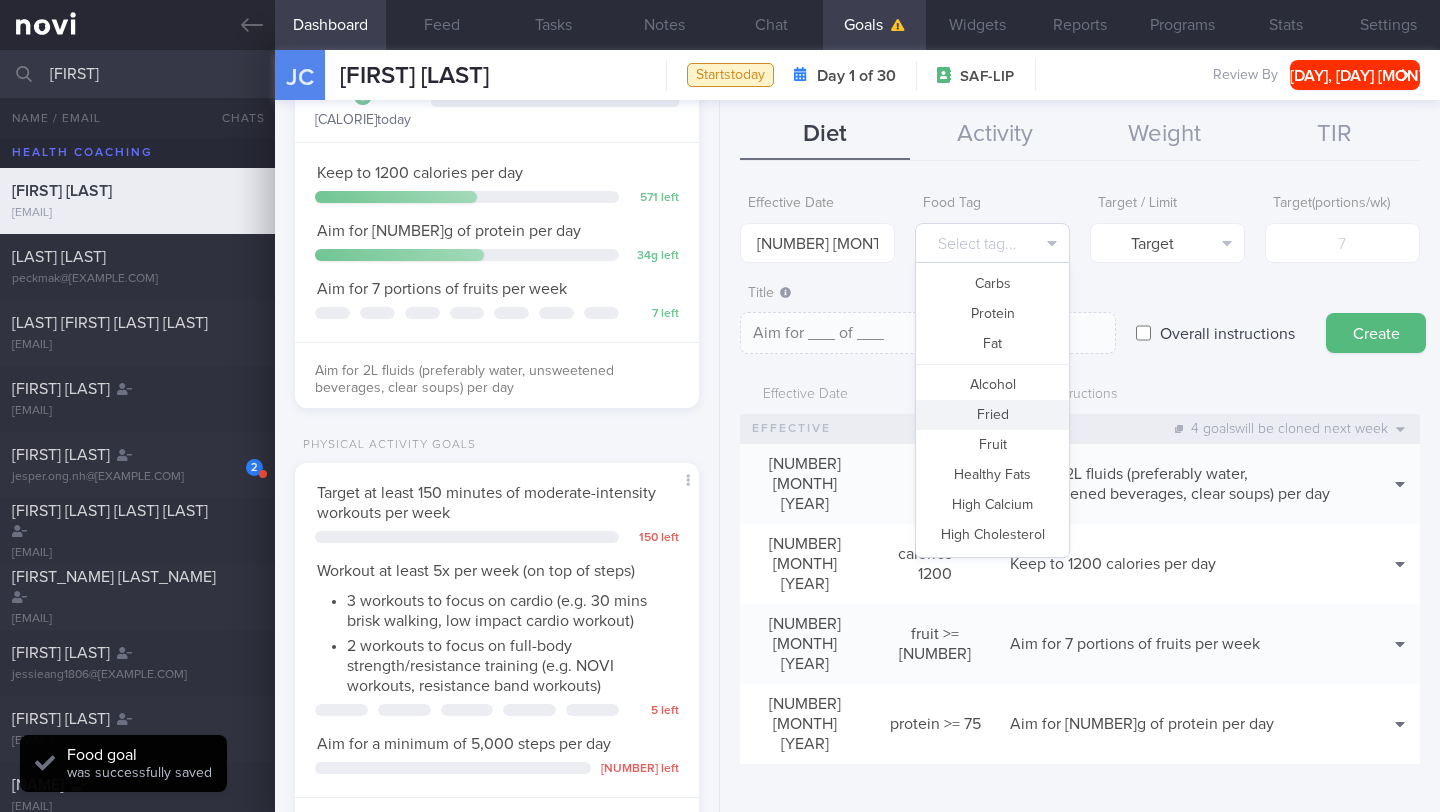 scroll, scrollTop: 595, scrollLeft: 0, axis: vertical 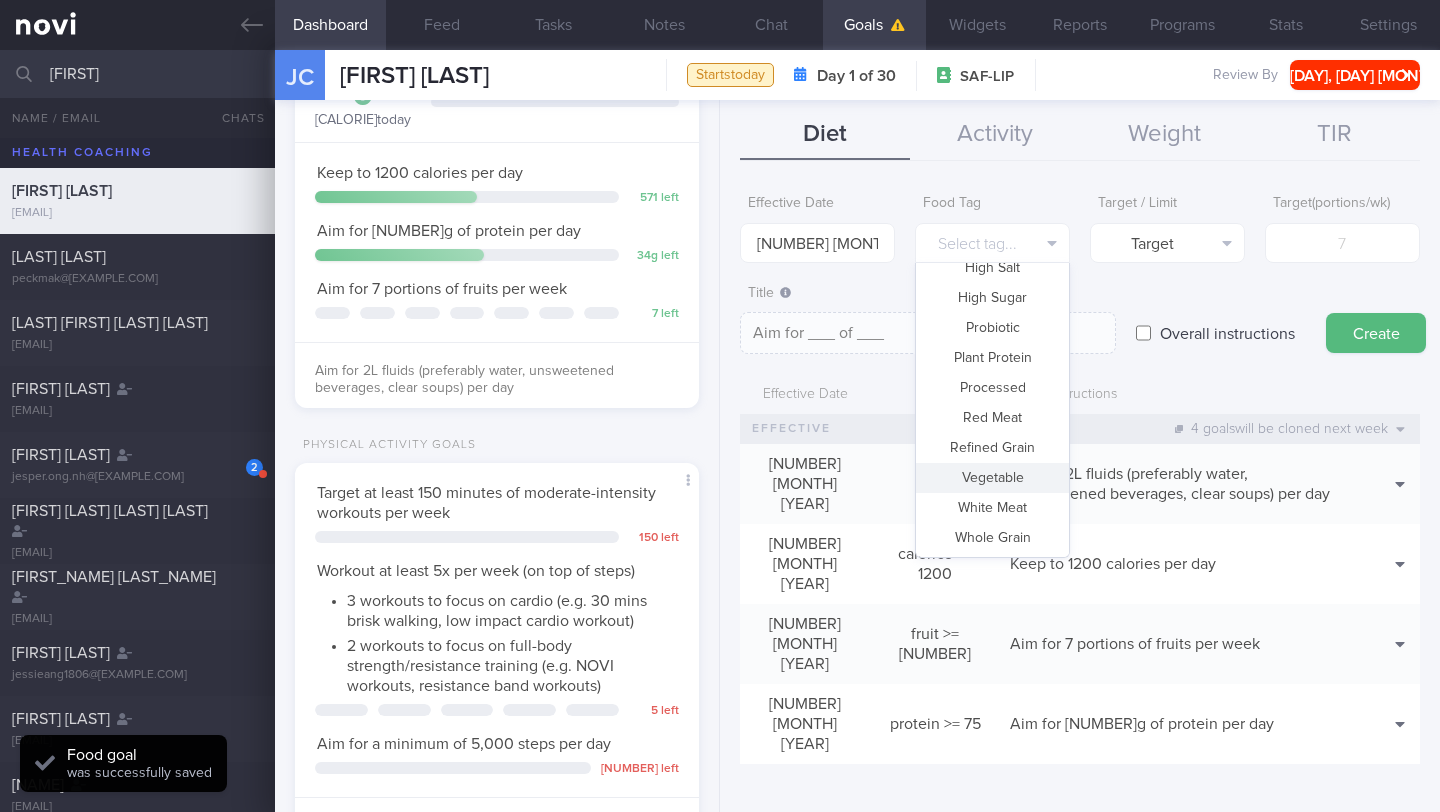 click on "Vegetable" at bounding box center (992, 478) 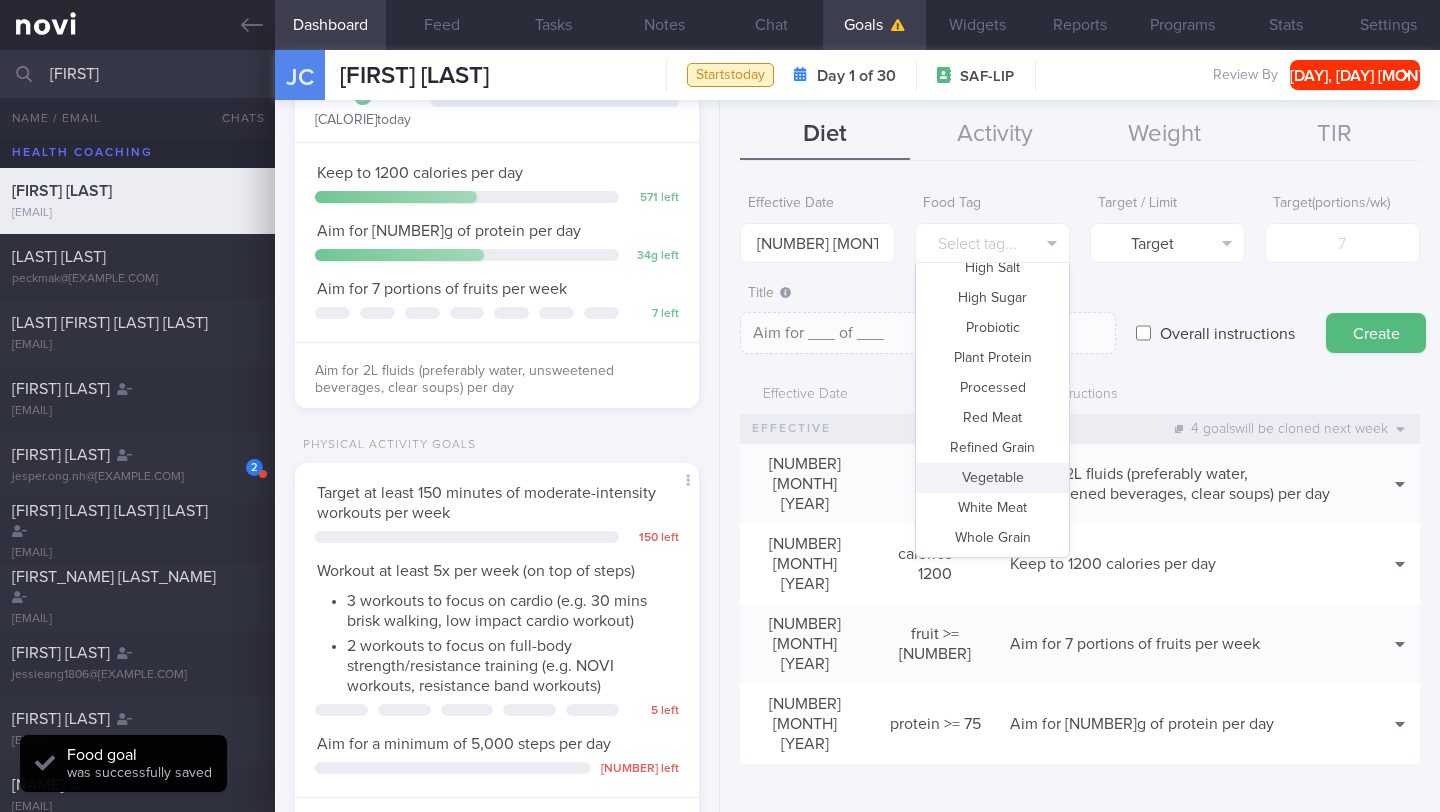 type on "Aim for __ portions of vegetables per week" 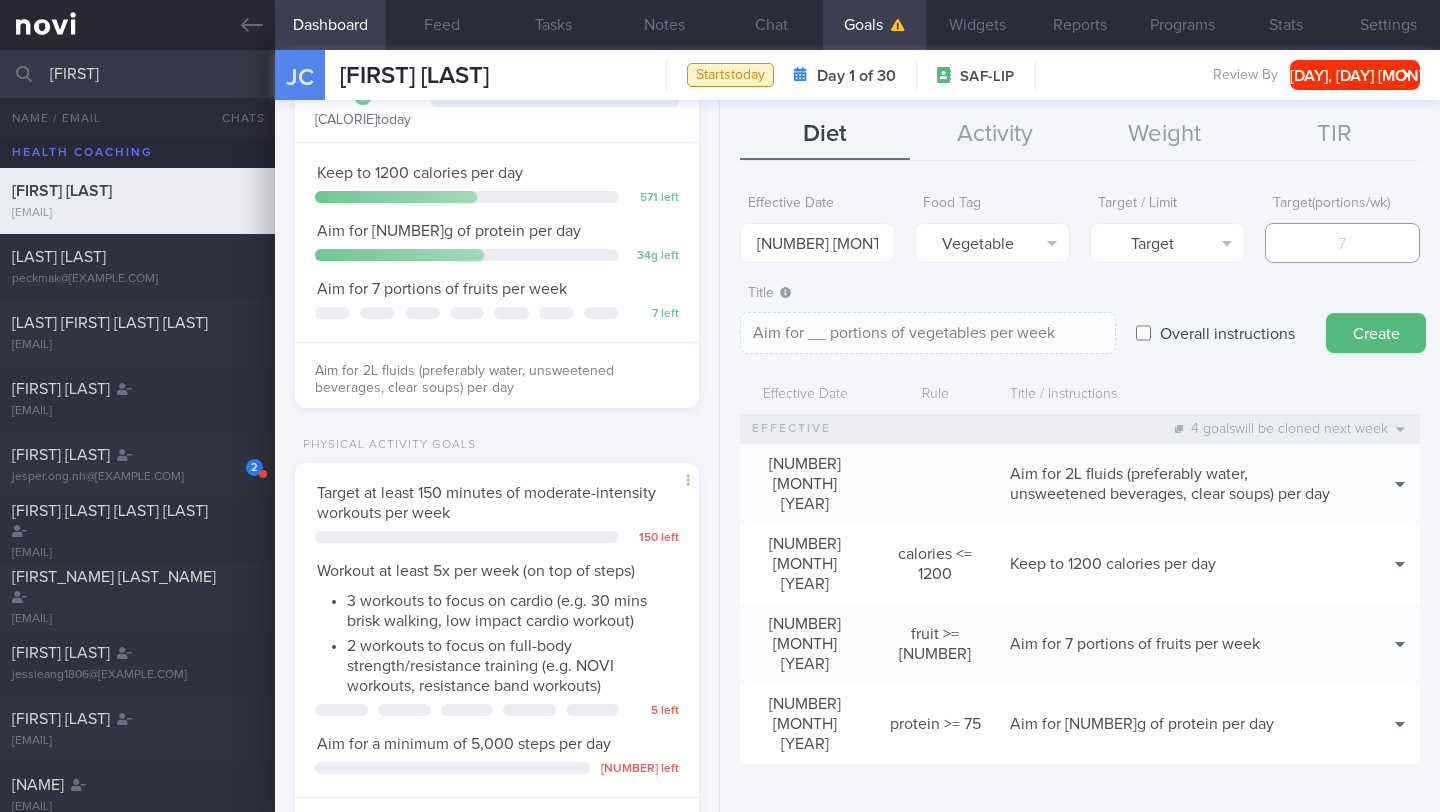 click at bounding box center [1342, 243] 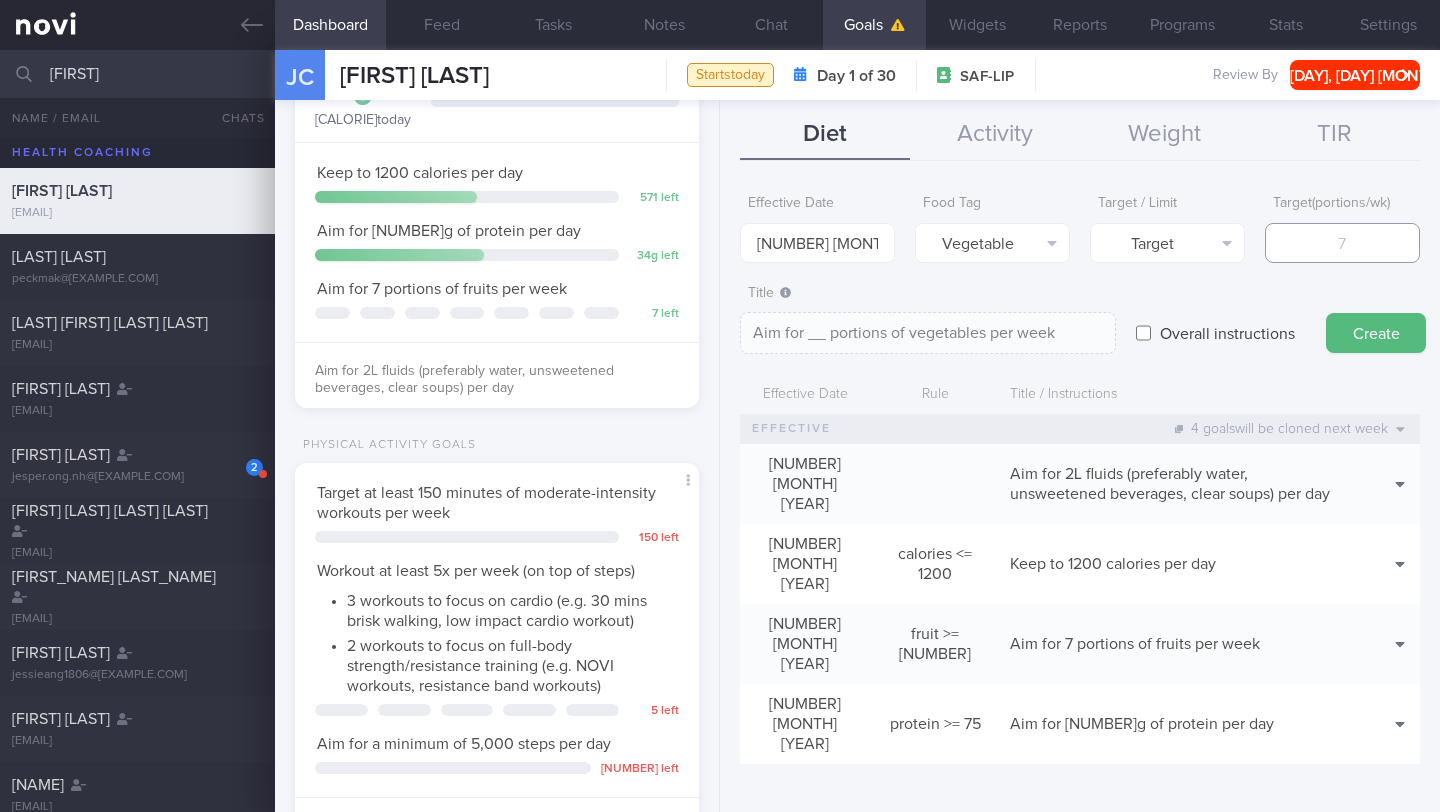 type on "1" 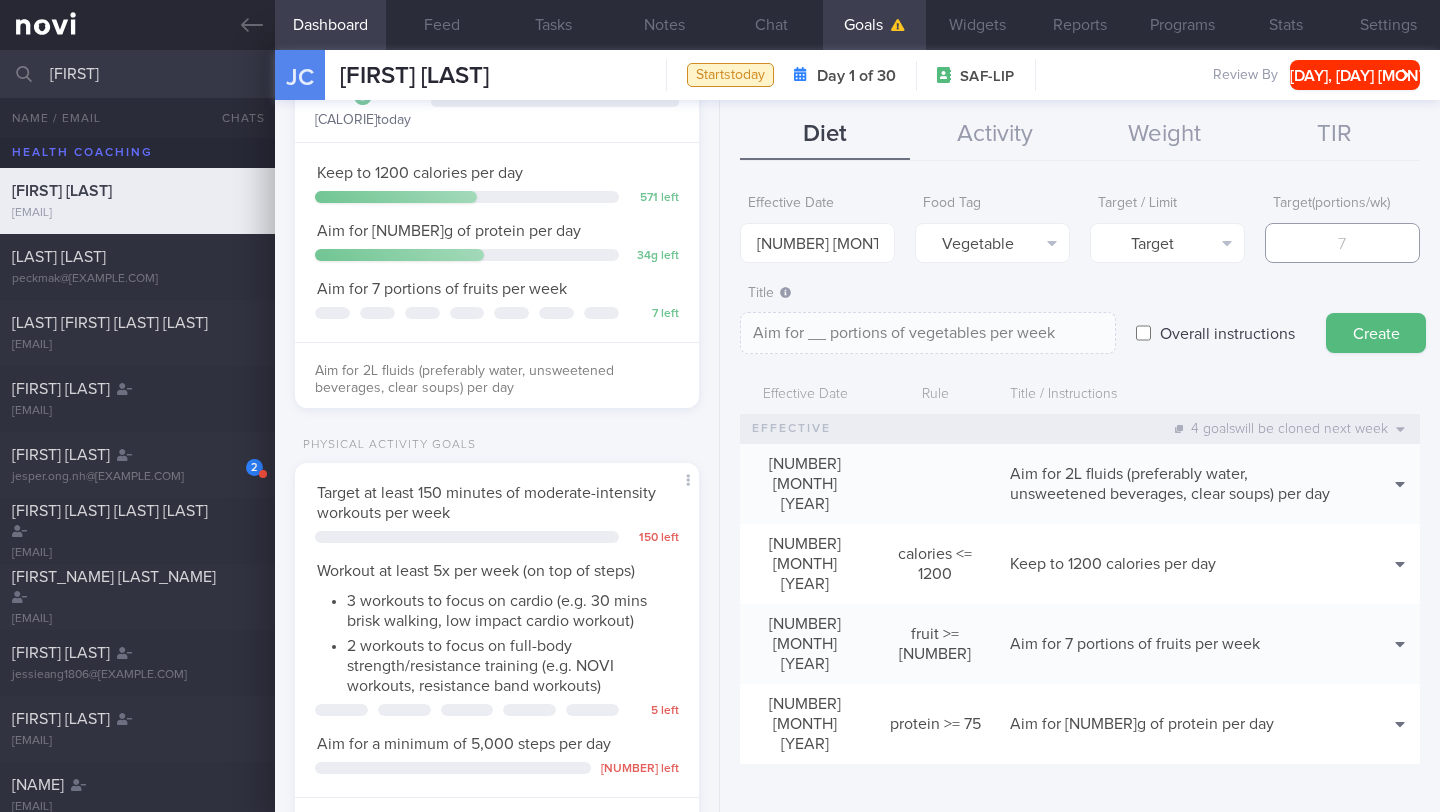 type on "Aim for 1 portions of vegetables per week" 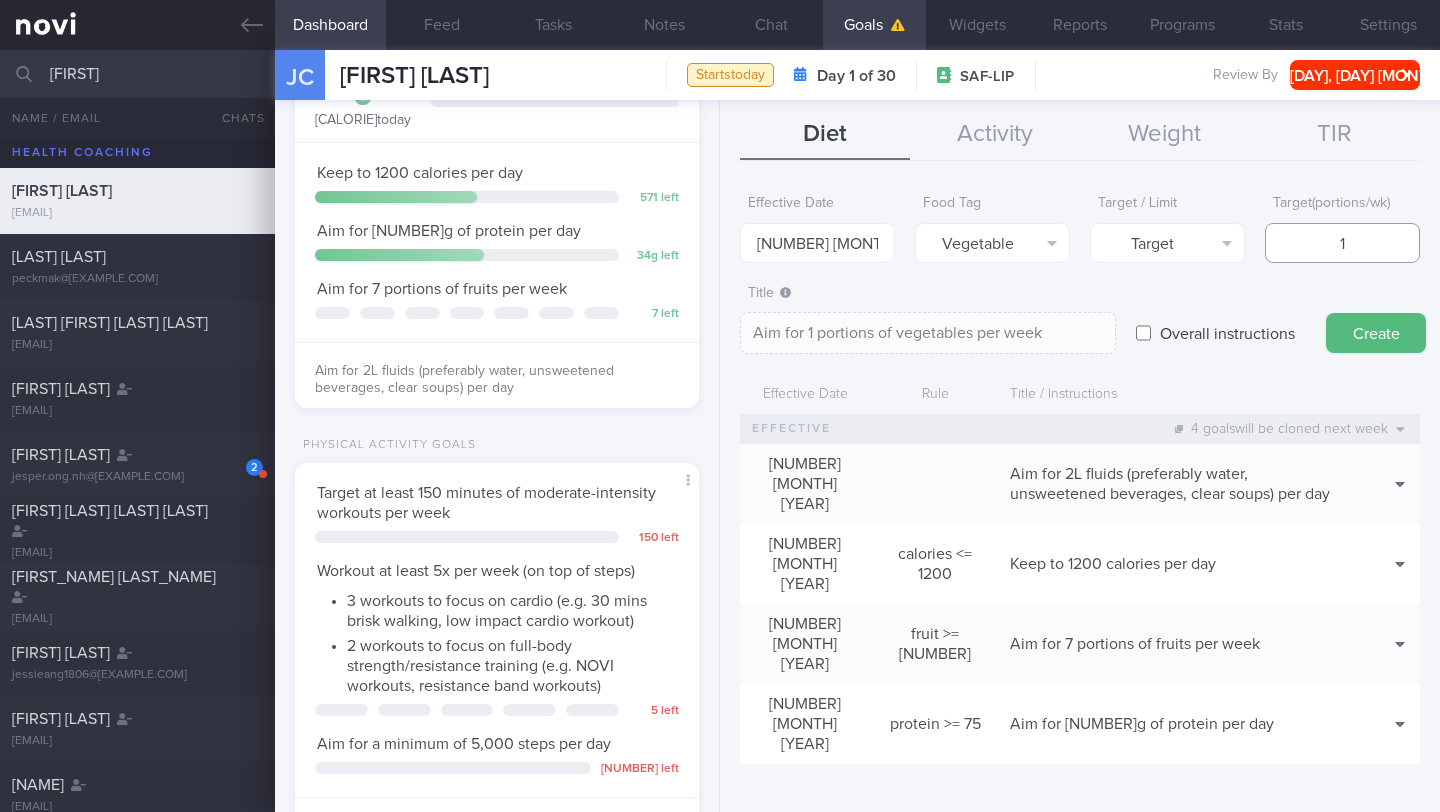 type on "14" 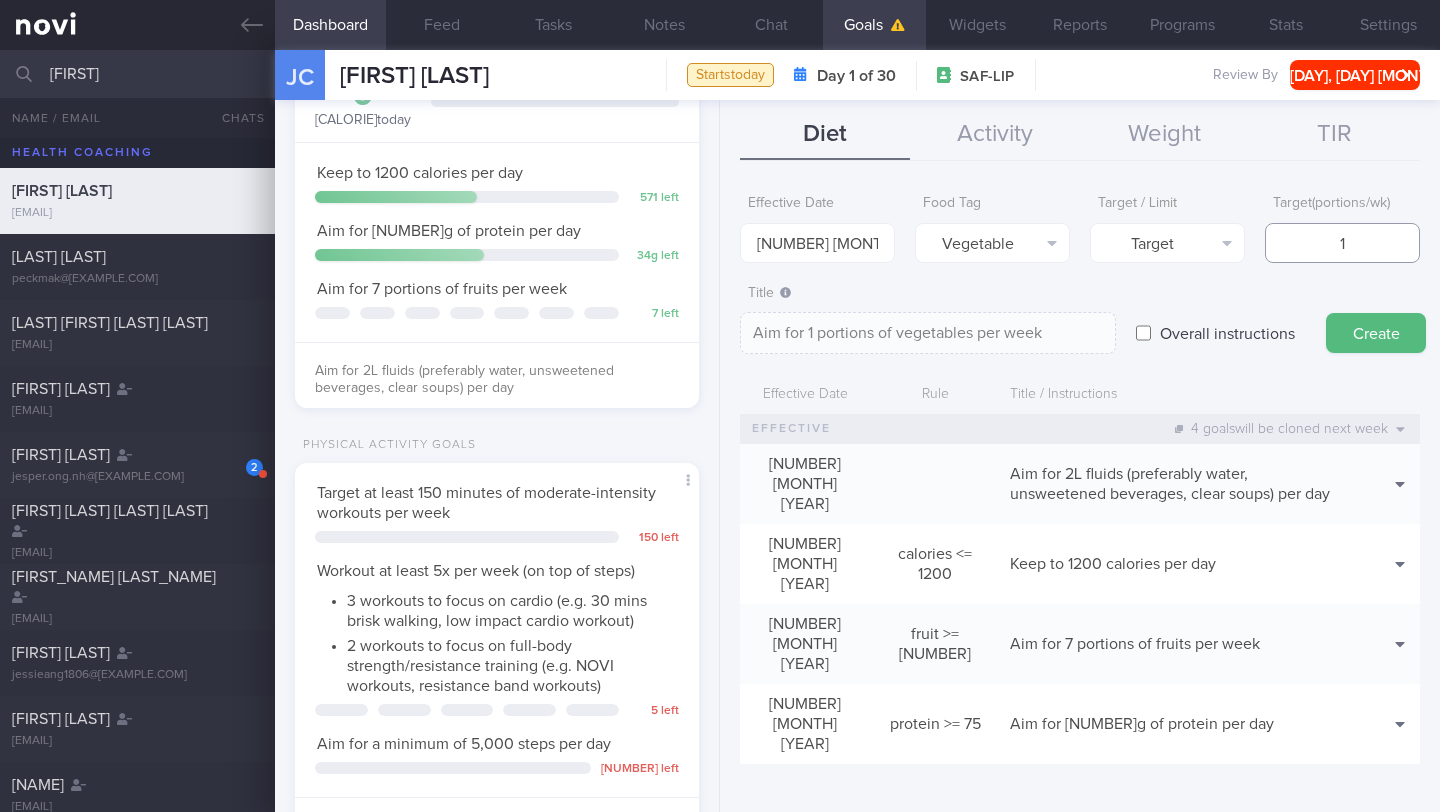 type on "Aim for 14 portions of vegetables per week" 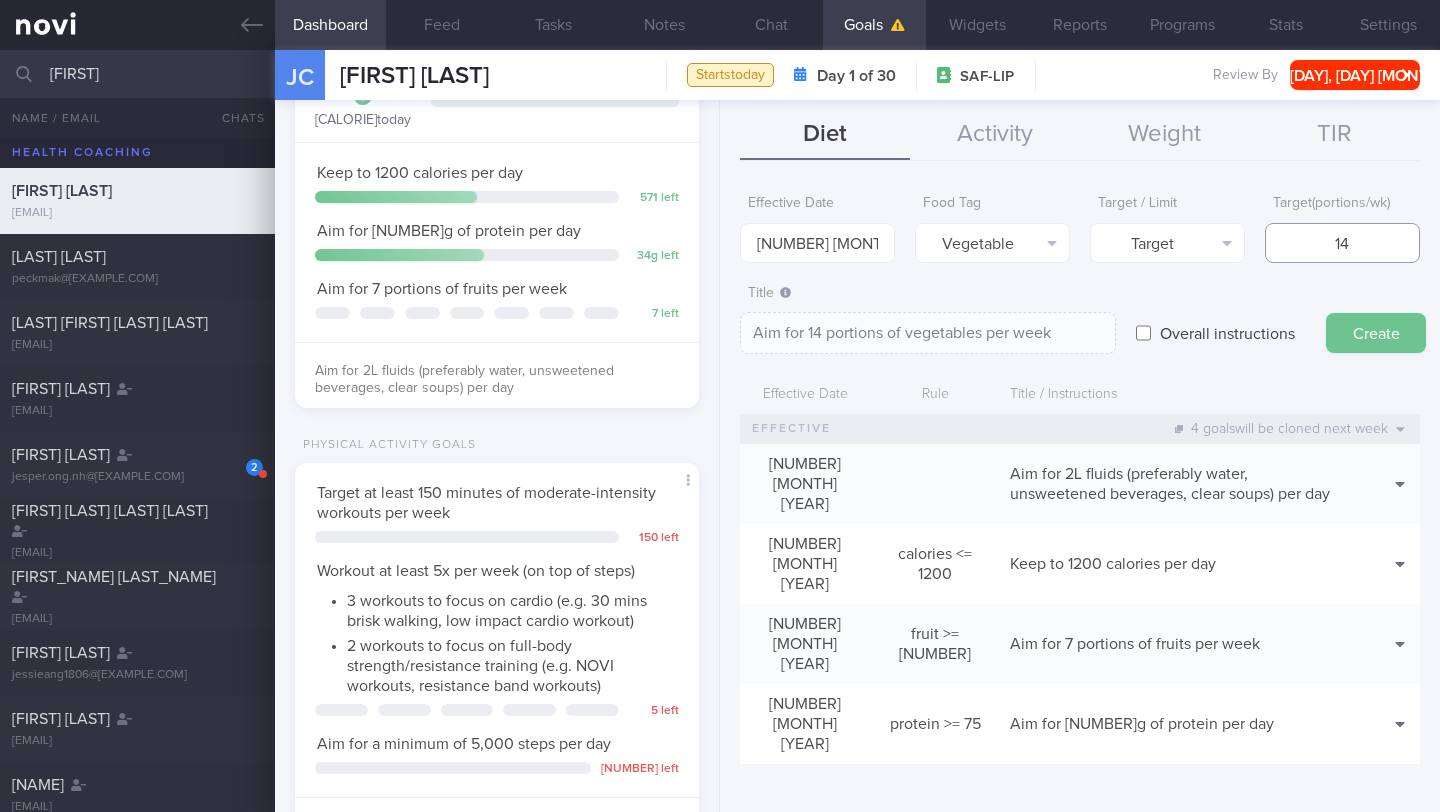 type on "14" 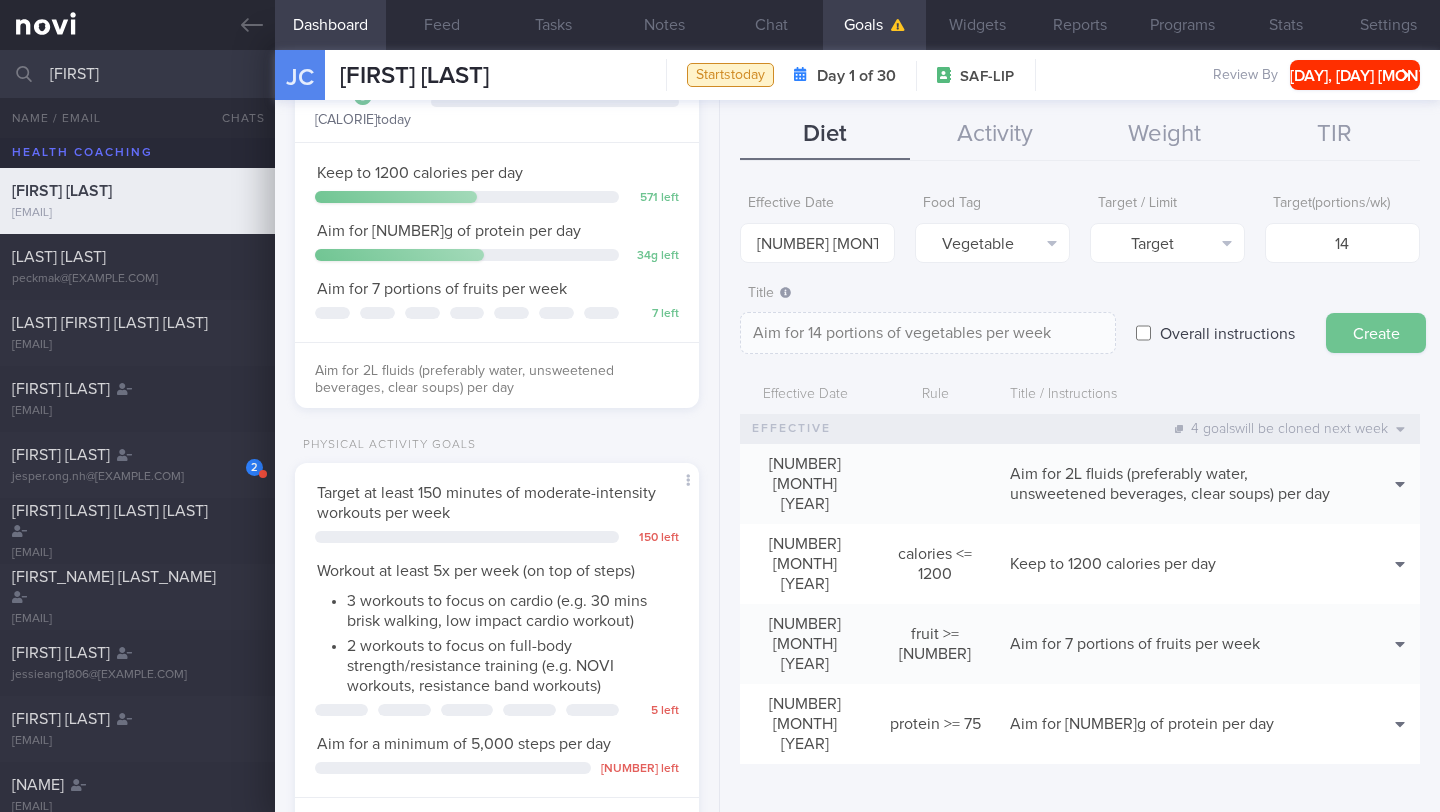click on "Create" at bounding box center (1376, 333) 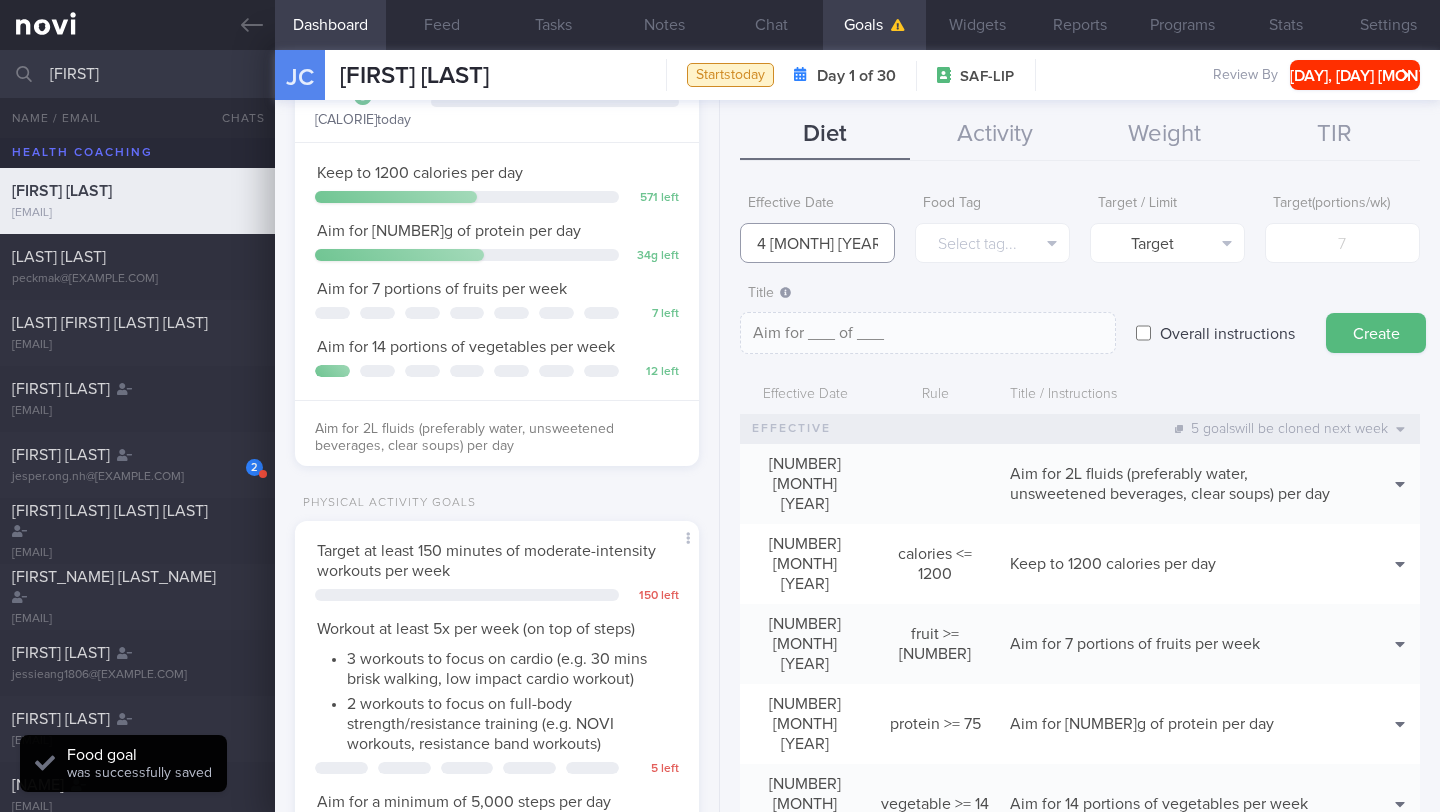 click on "4 [MONTH] [YEAR]" at bounding box center (817, 243) 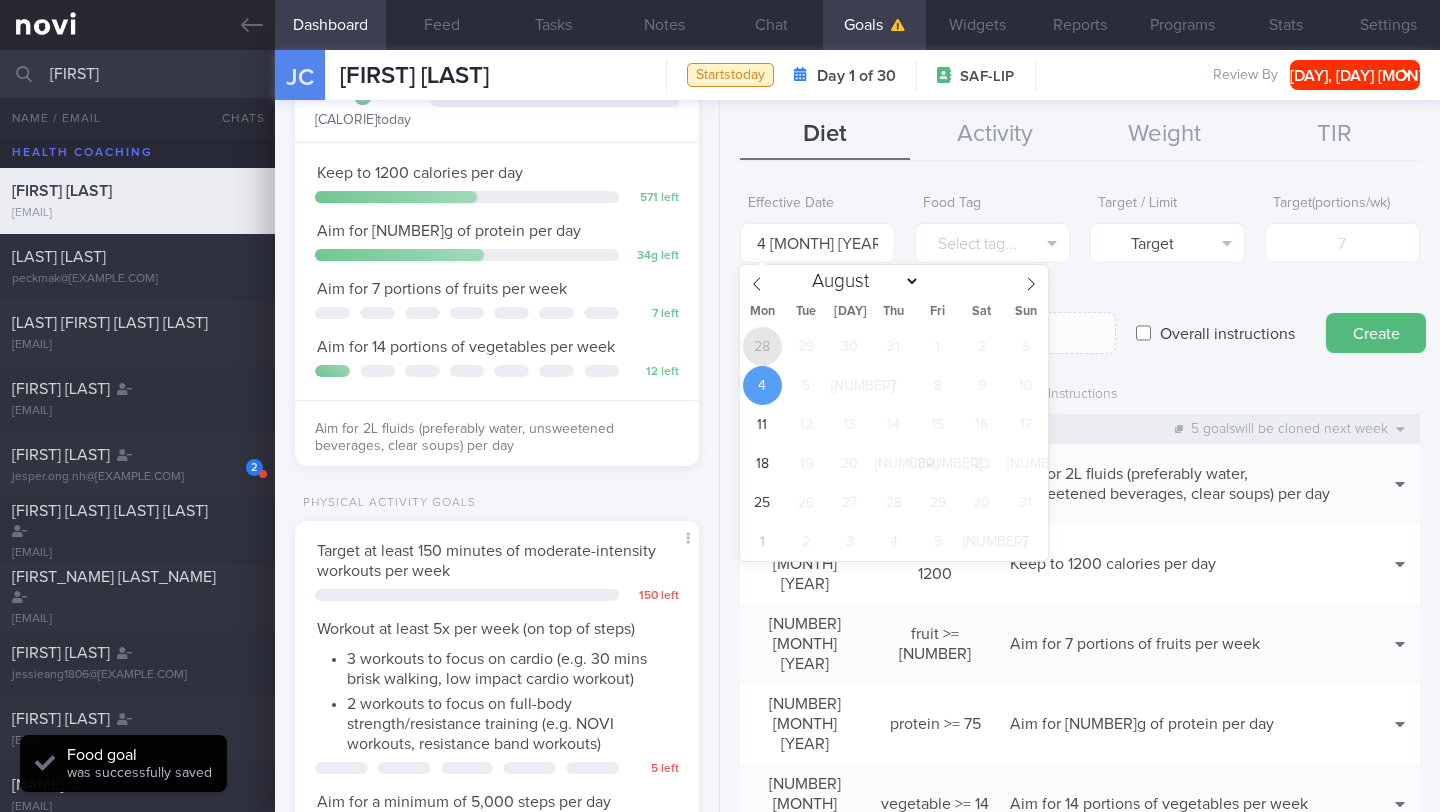 click on "28" at bounding box center (762, 346) 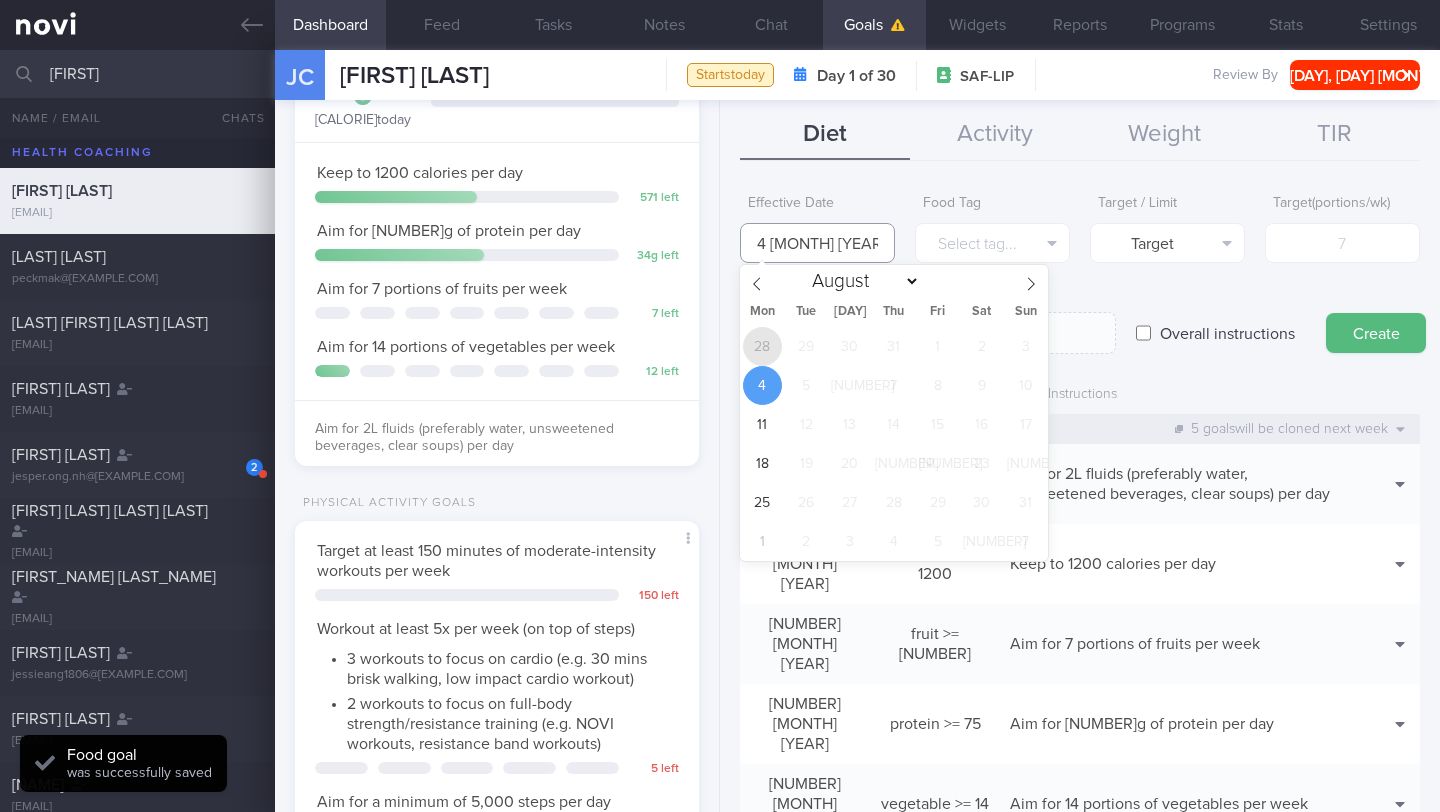 type on "[NUMBER] [MONTH] [YEAR]" 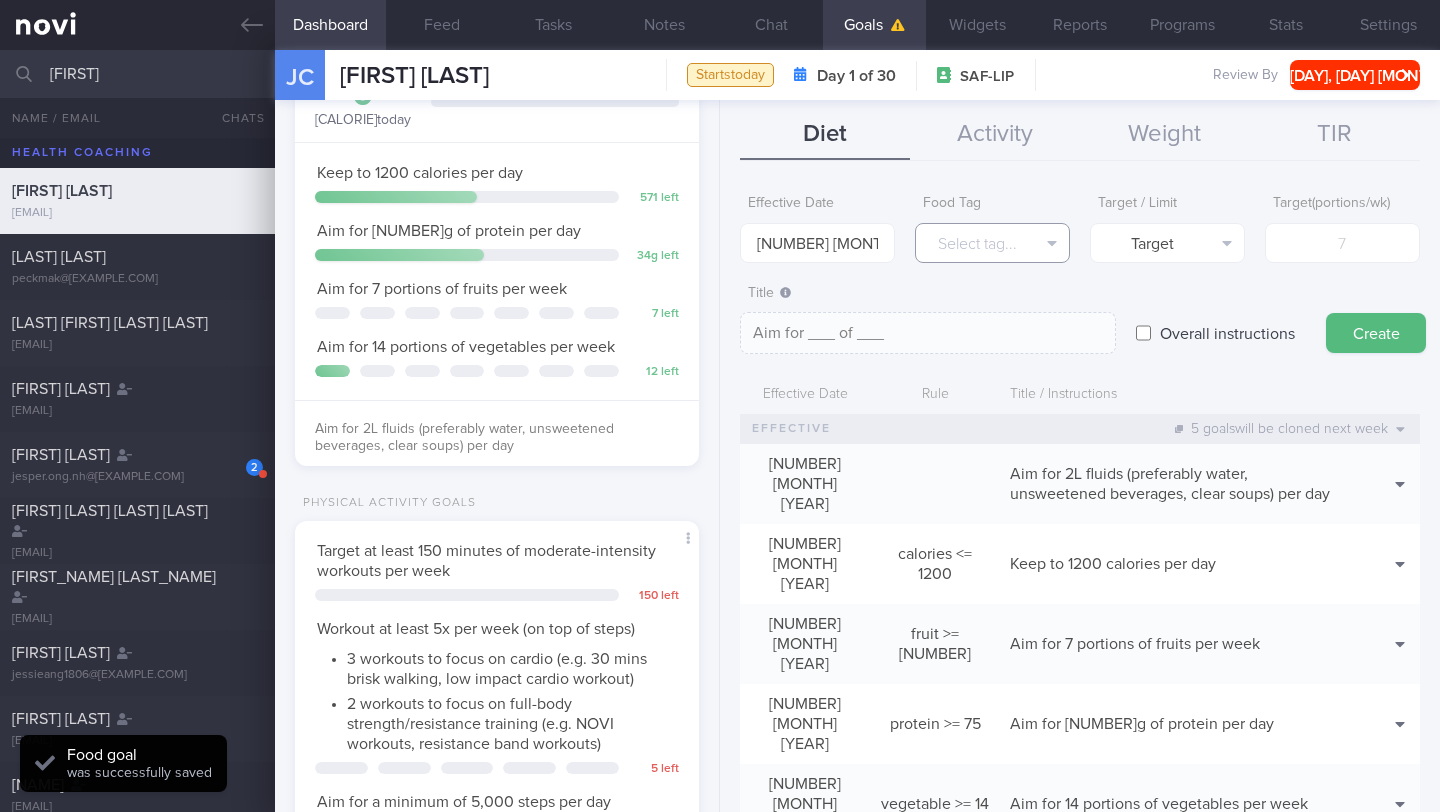 click on "Select tag..." at bounding box center (992, 243) 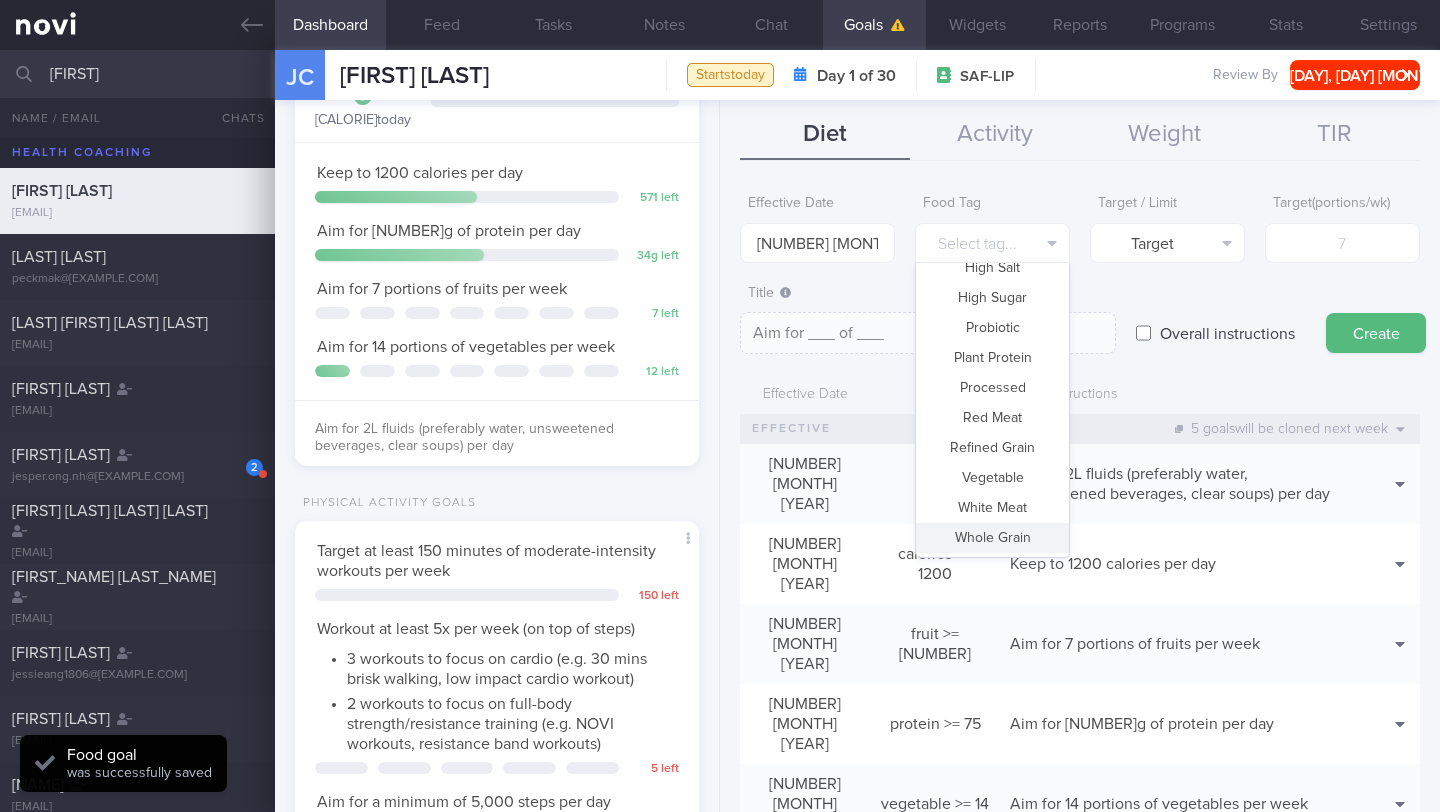 click on "Whole Grain" at bounding box center (992, 538) 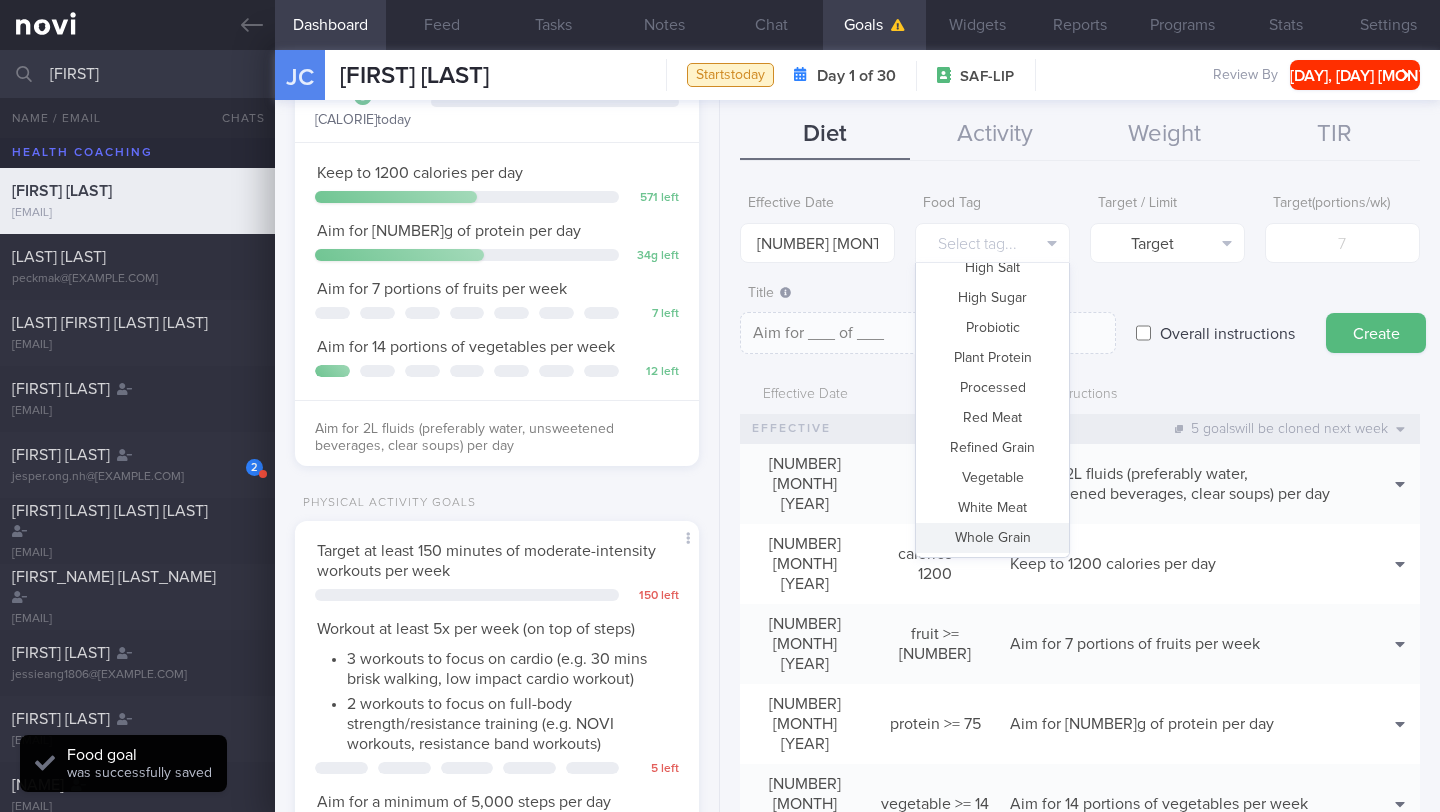 type on "Aim for __ portions of whole grains per week" 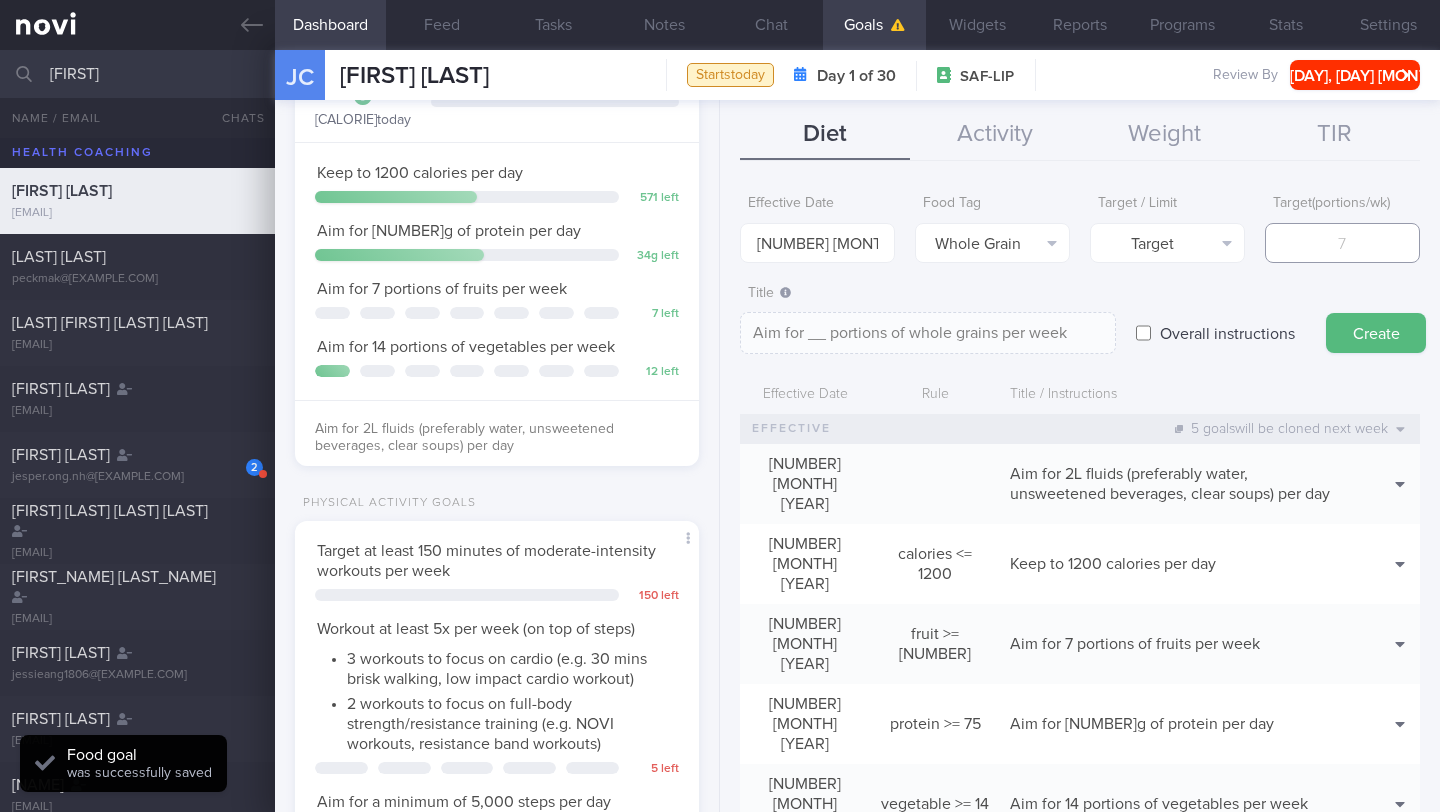 click at bounding box center [1342, 243] 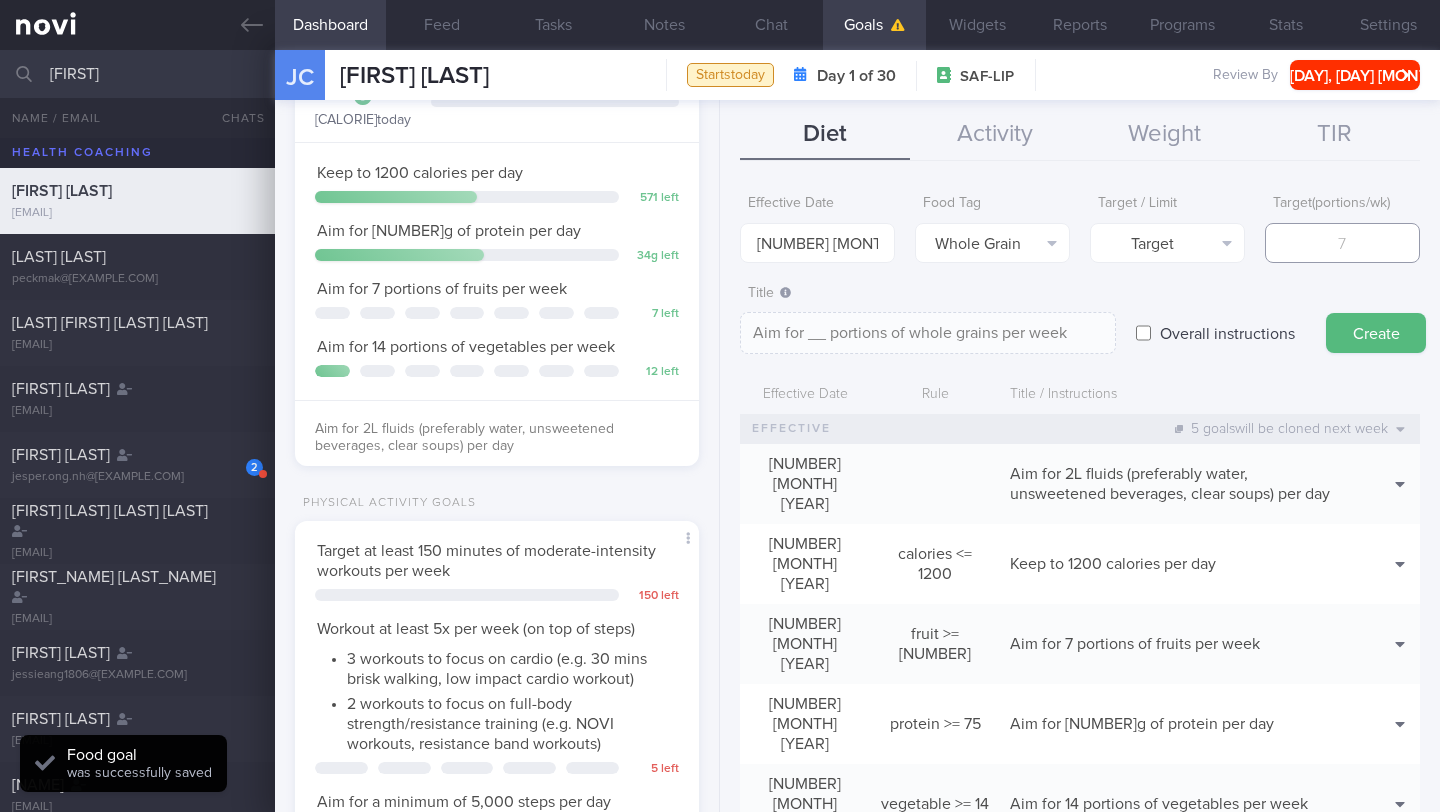 type on "7" 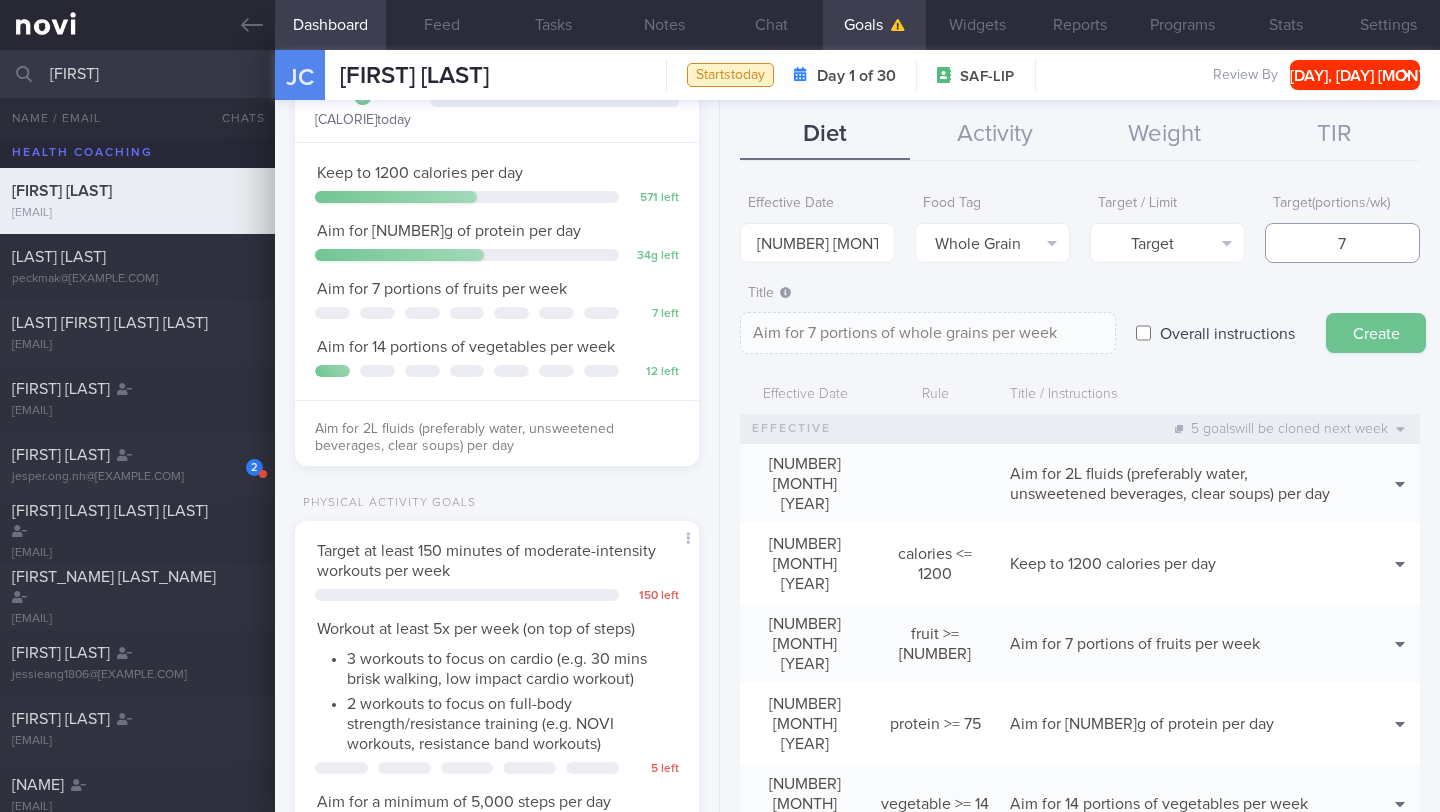 type on "7" 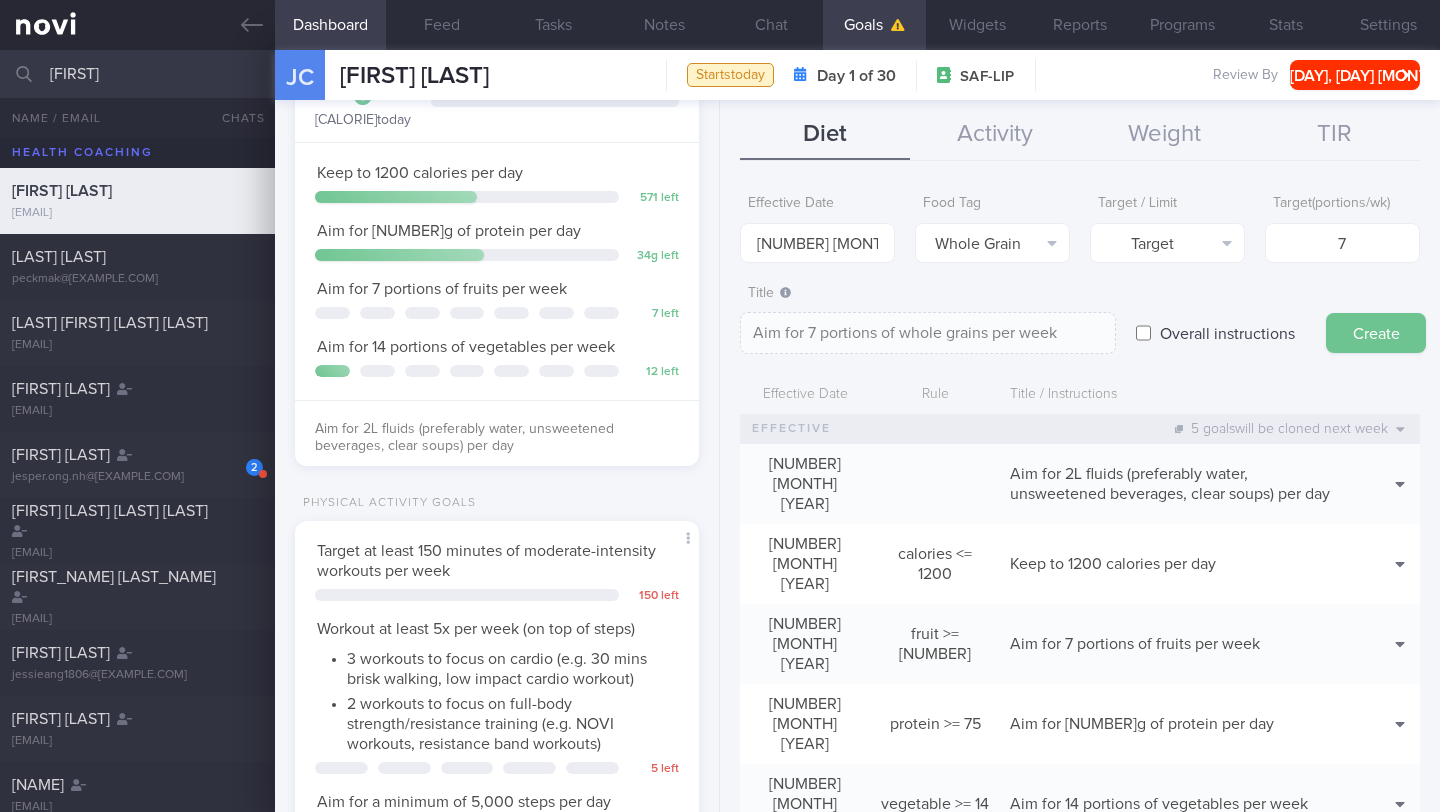 click on "Create" at bounding box center (1376, 333) 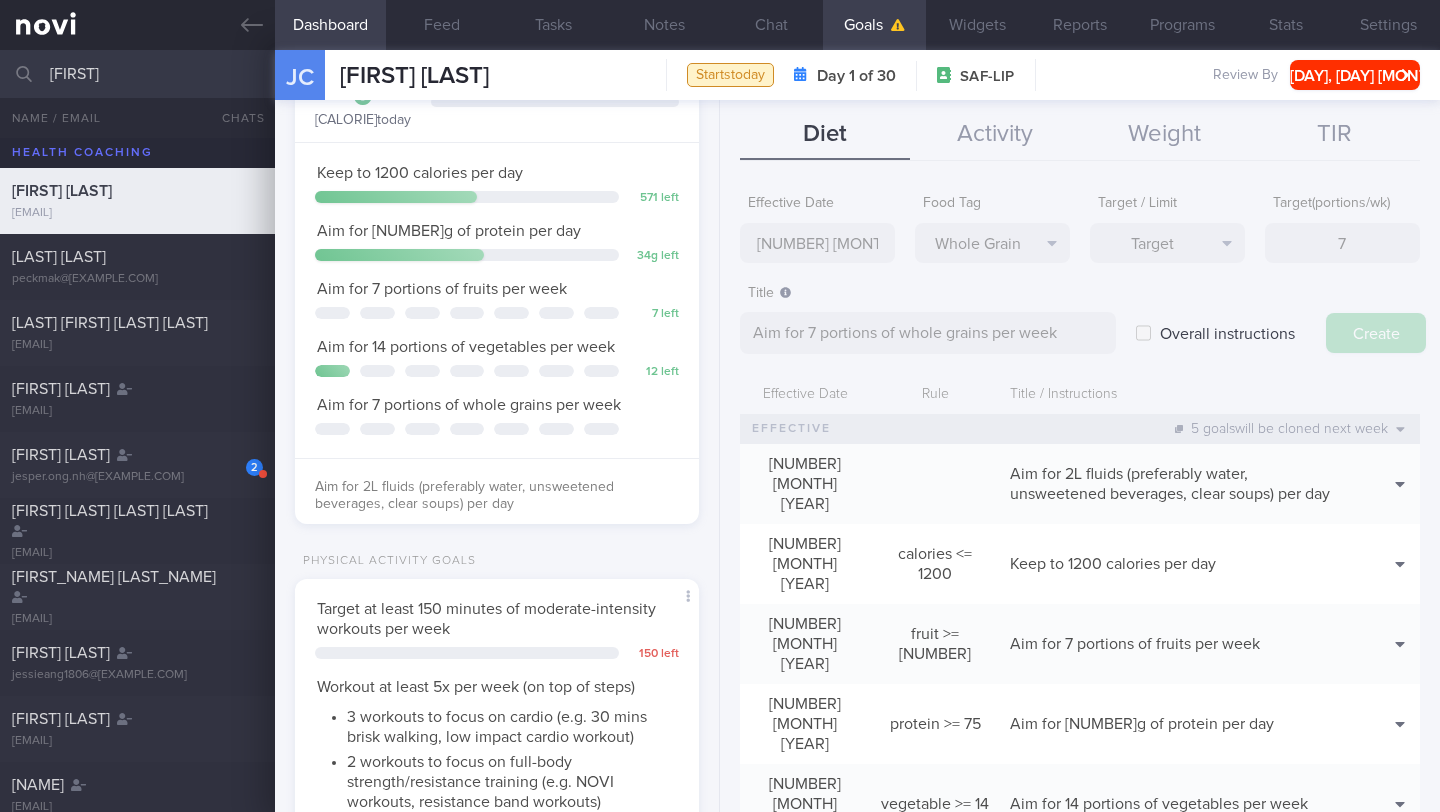 type on "4 [MONTH] [YEAR]" 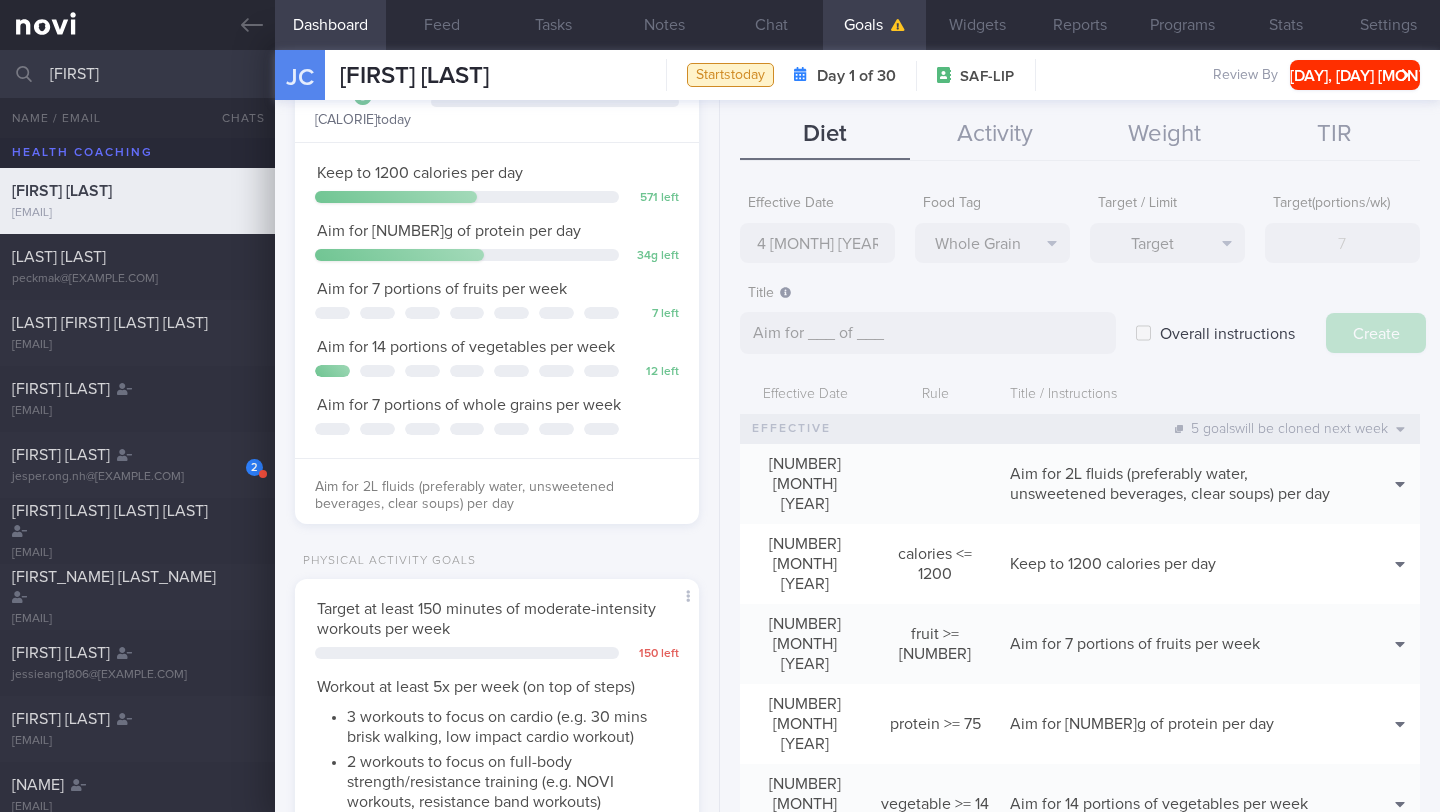 select on "7" 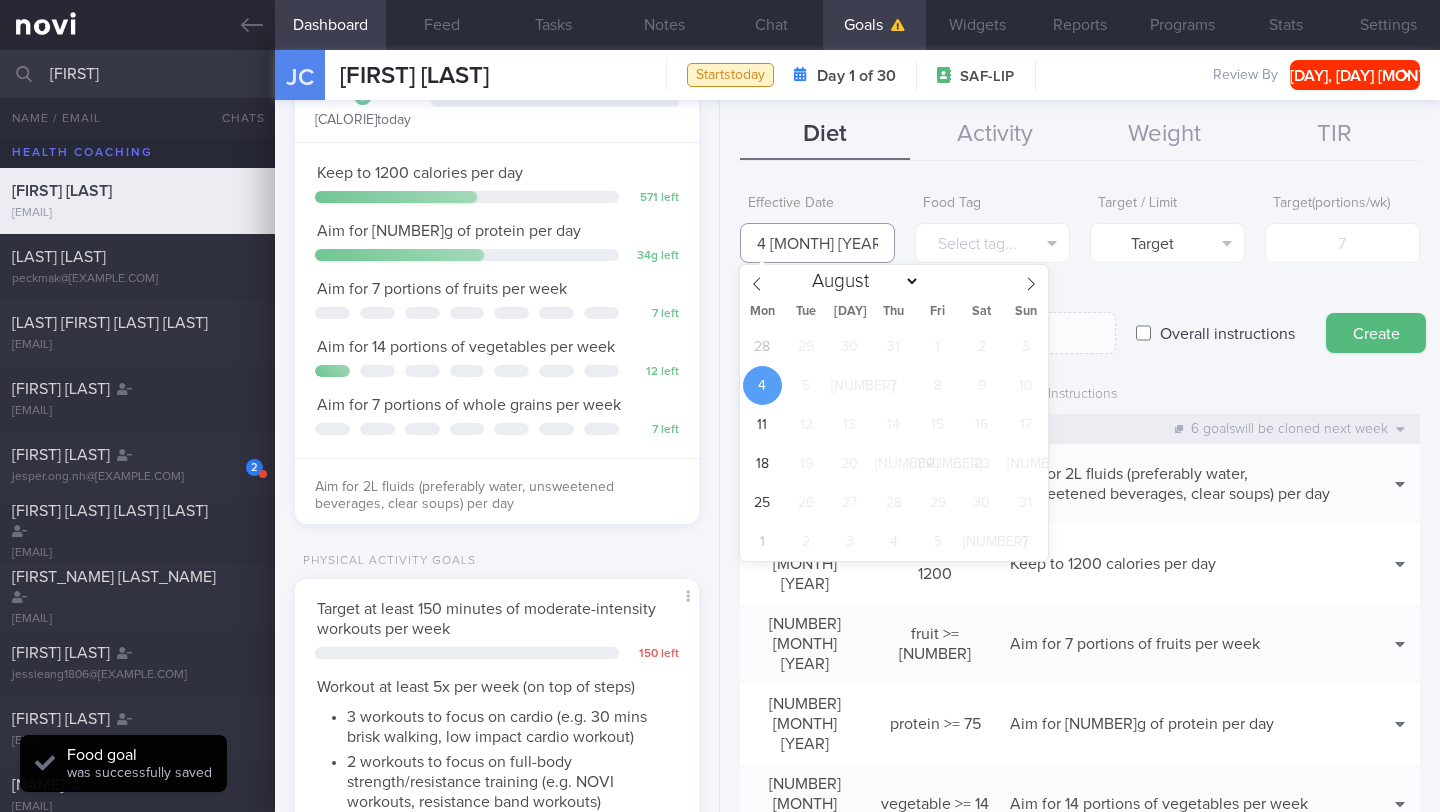 click on "4 [MONTH] [YEAR]" at bounding box center (817, 243) 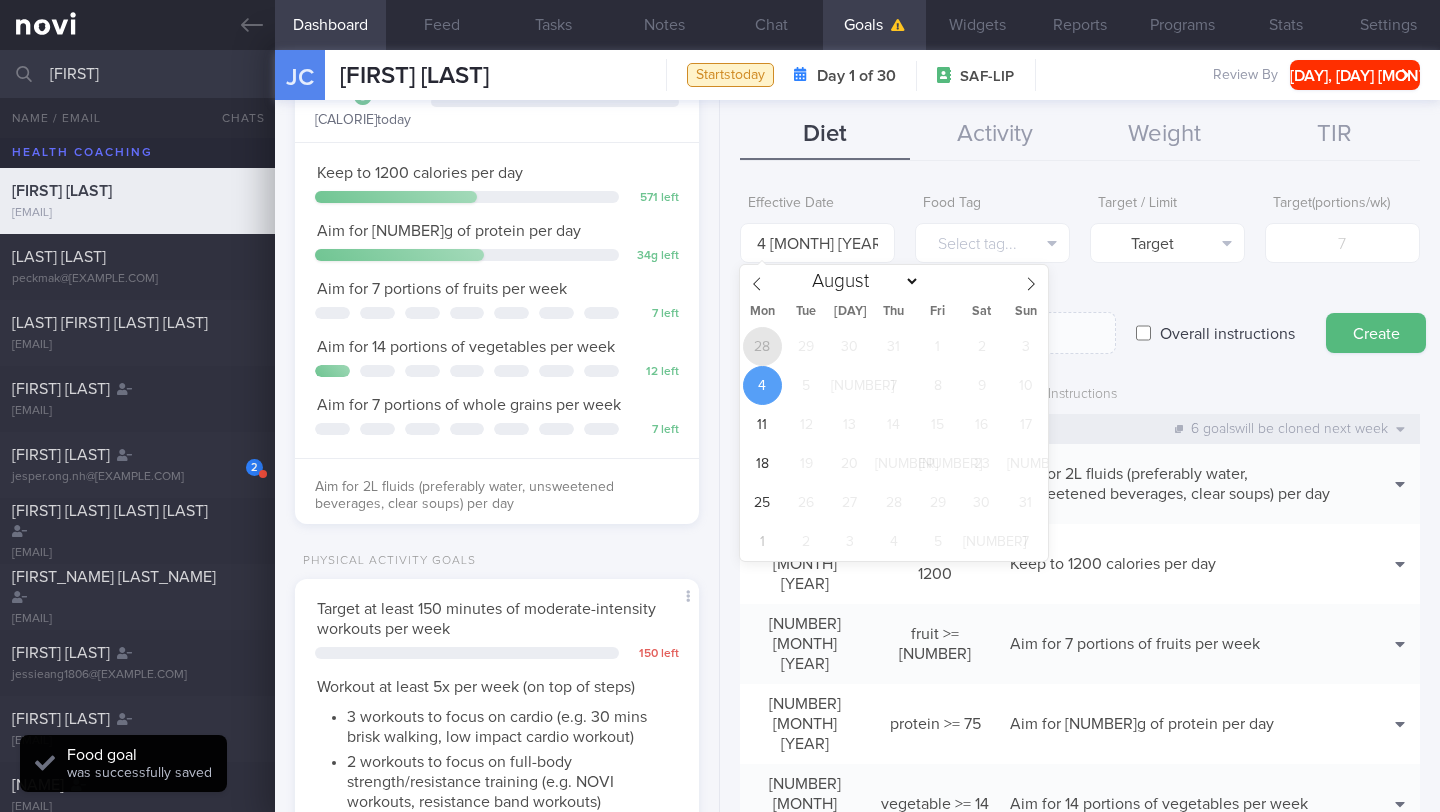 click on "28" at bounding box center (762, 346) 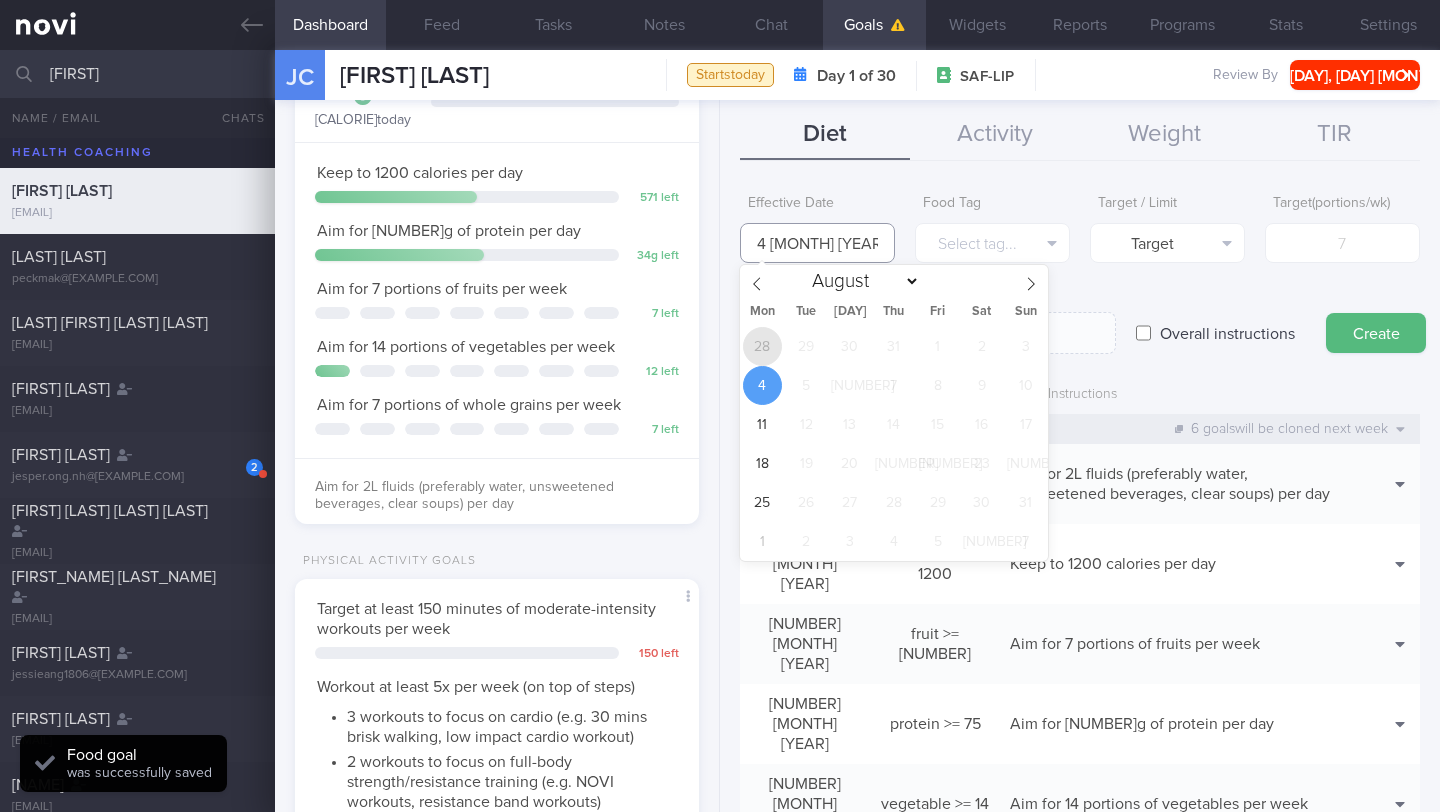 type on "[NUMBER] [MONTH] [YEAR]" 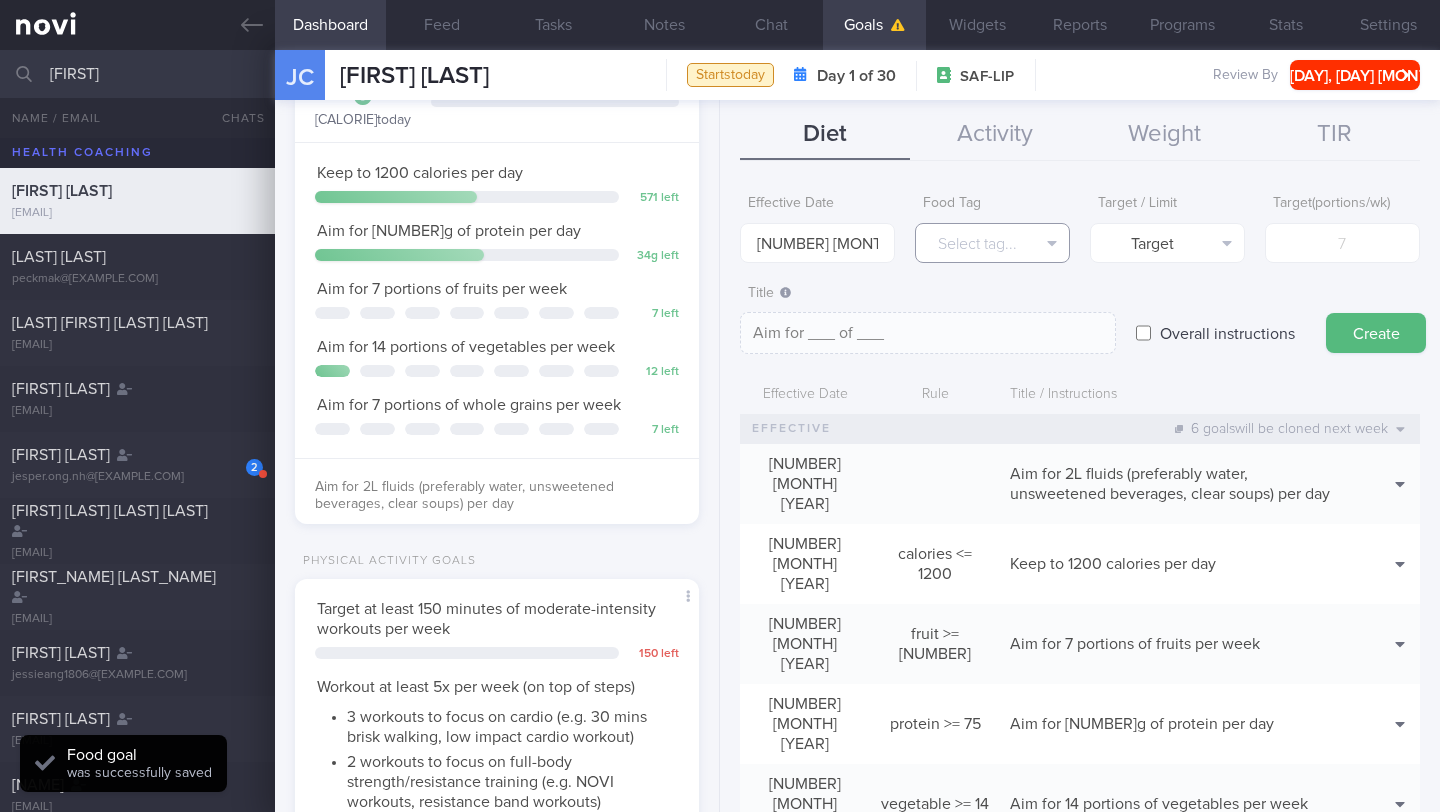click on "Select tag..." at bounding box center (992, 243) 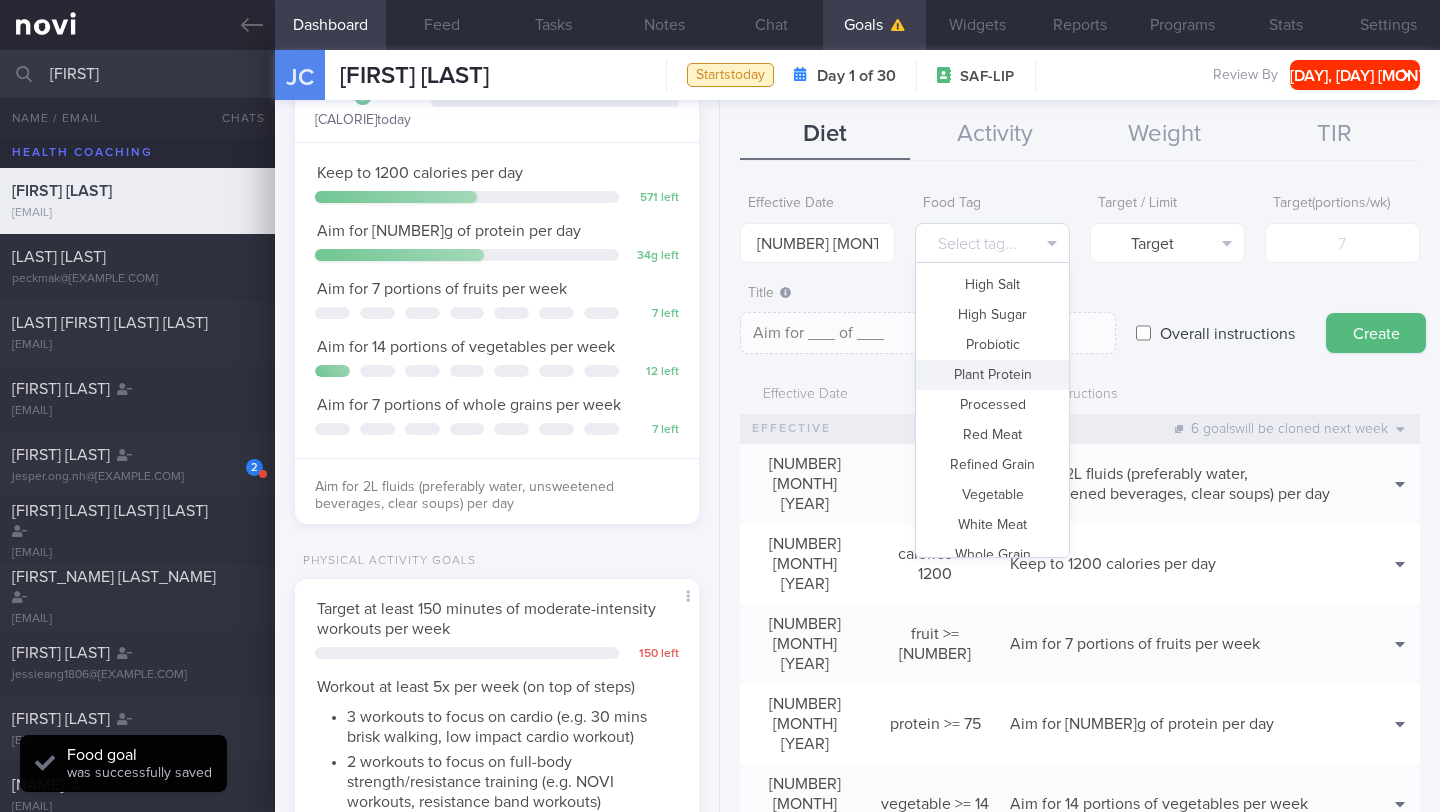 scroll, scrollTop: 577, scrollLeft: 0, axis: vertical 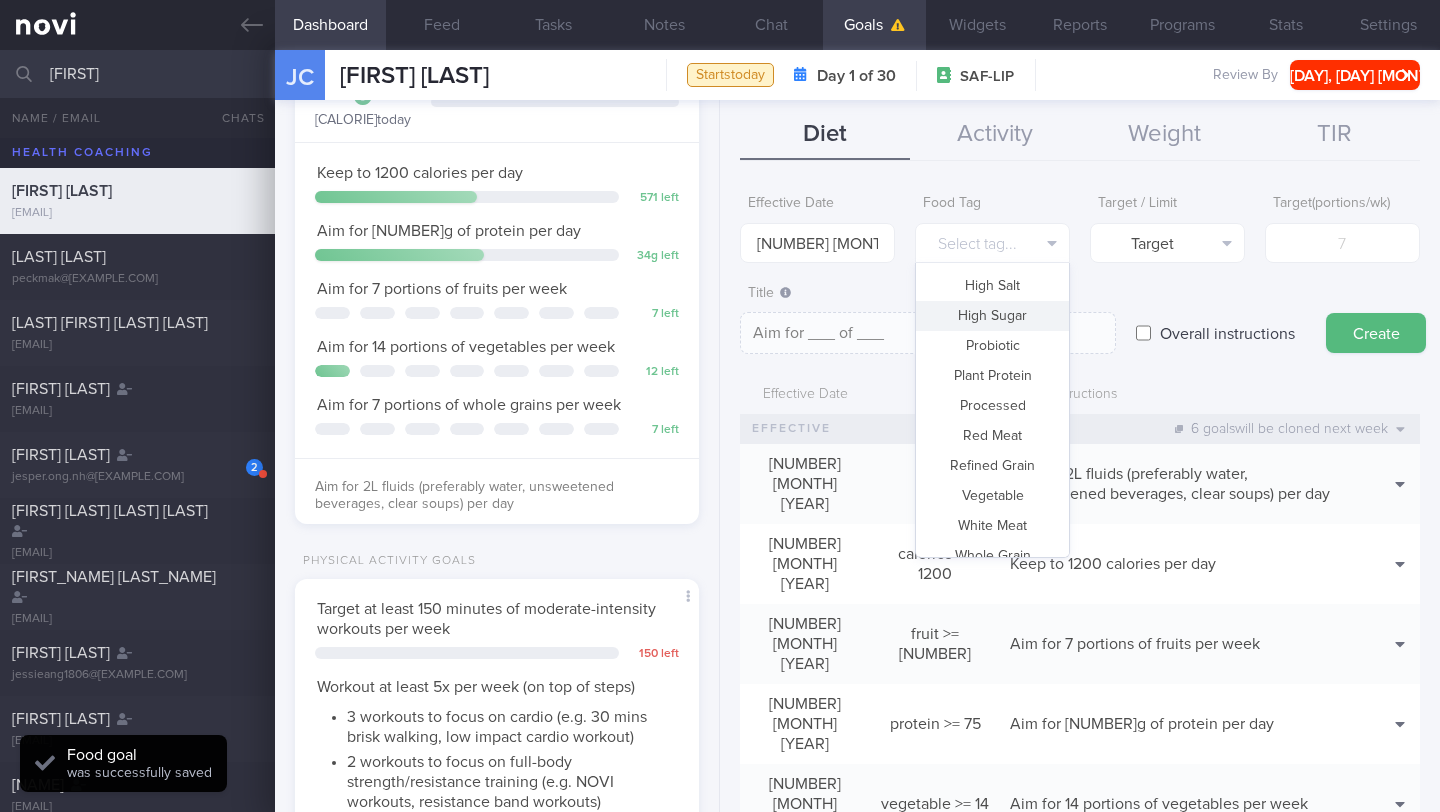 click on "High Sugar" at bounding box center [992, 316] 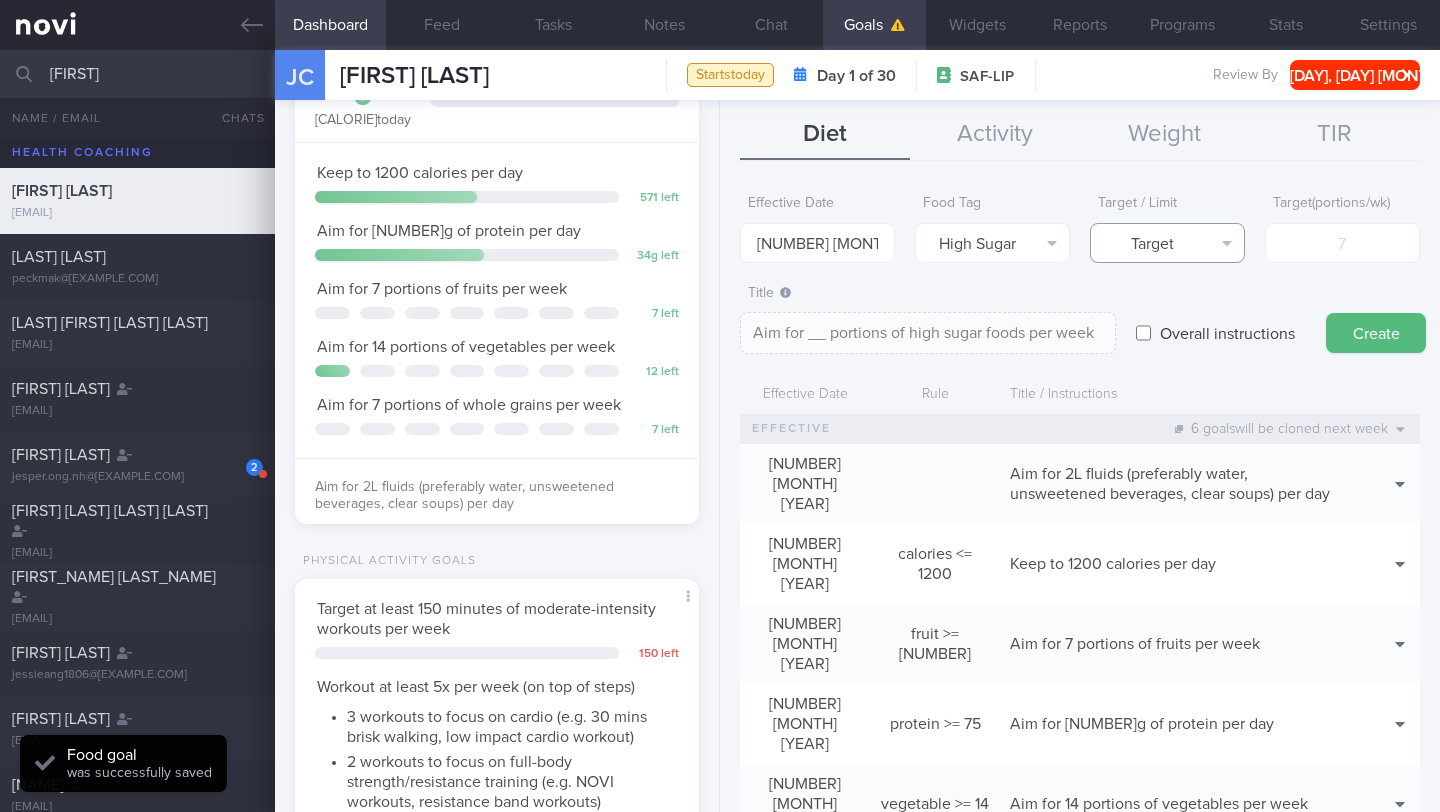 click on "Target" at bounding box center [1167, 243] 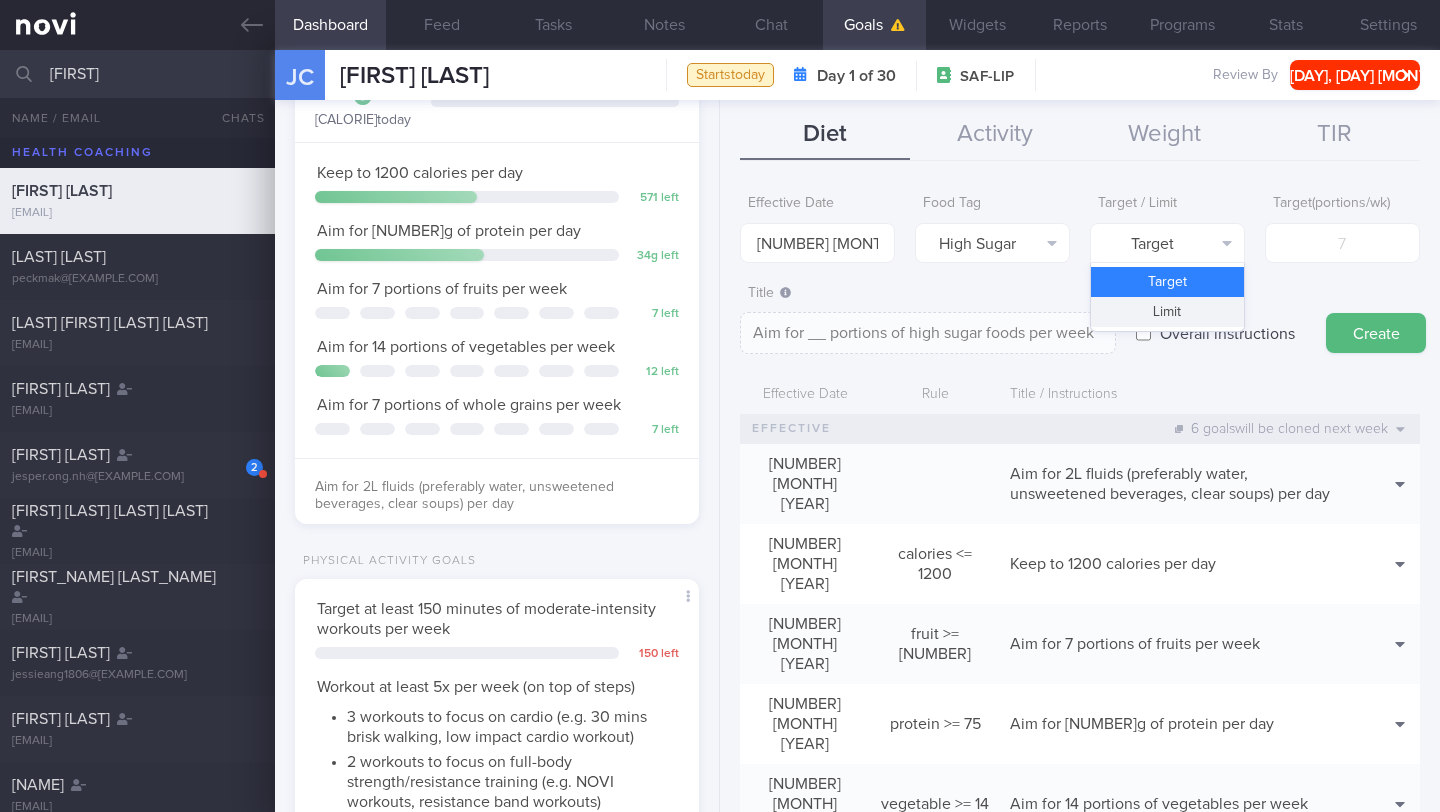 click on "Limit" at bounding box center [1167, 312] 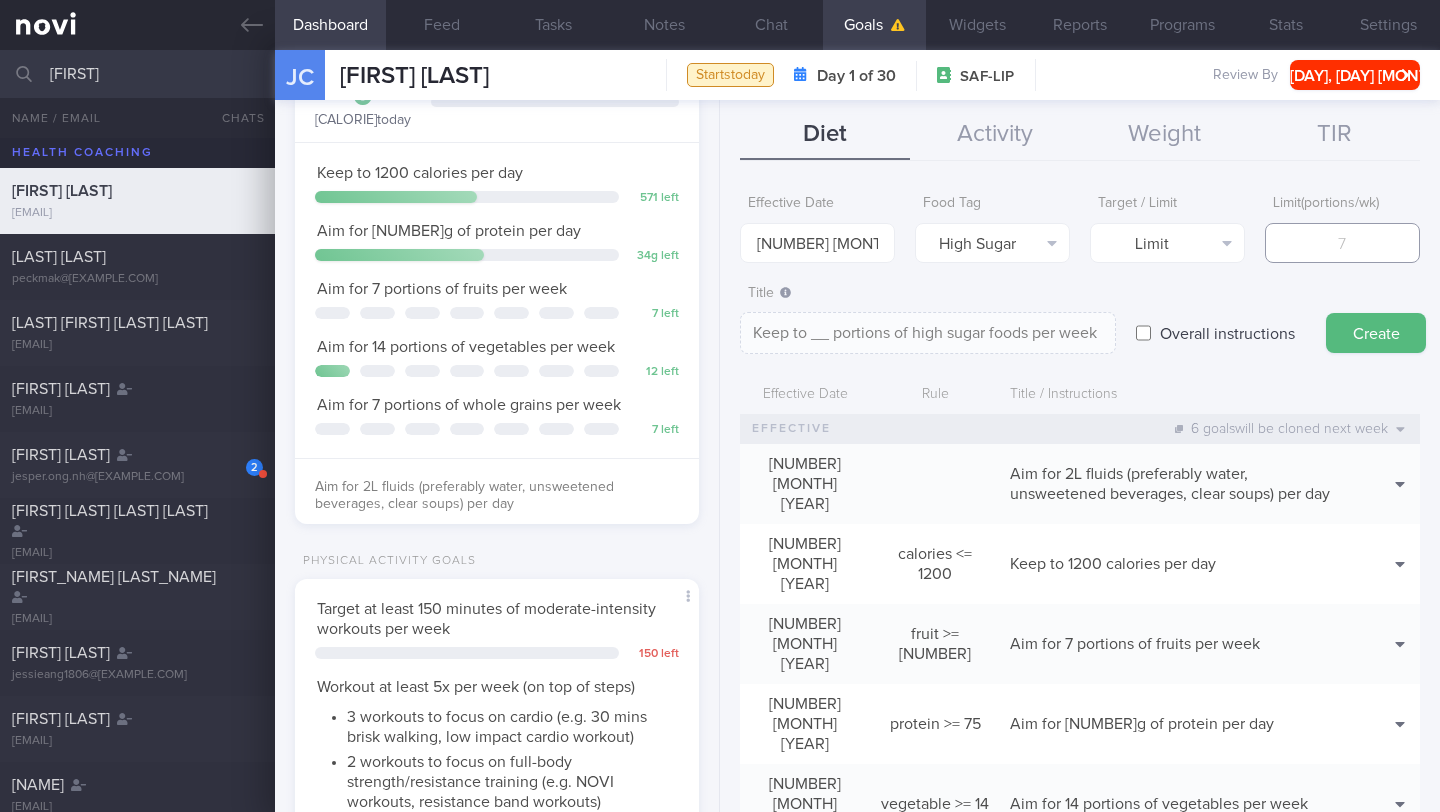 click at bounding box center [1342, 243] 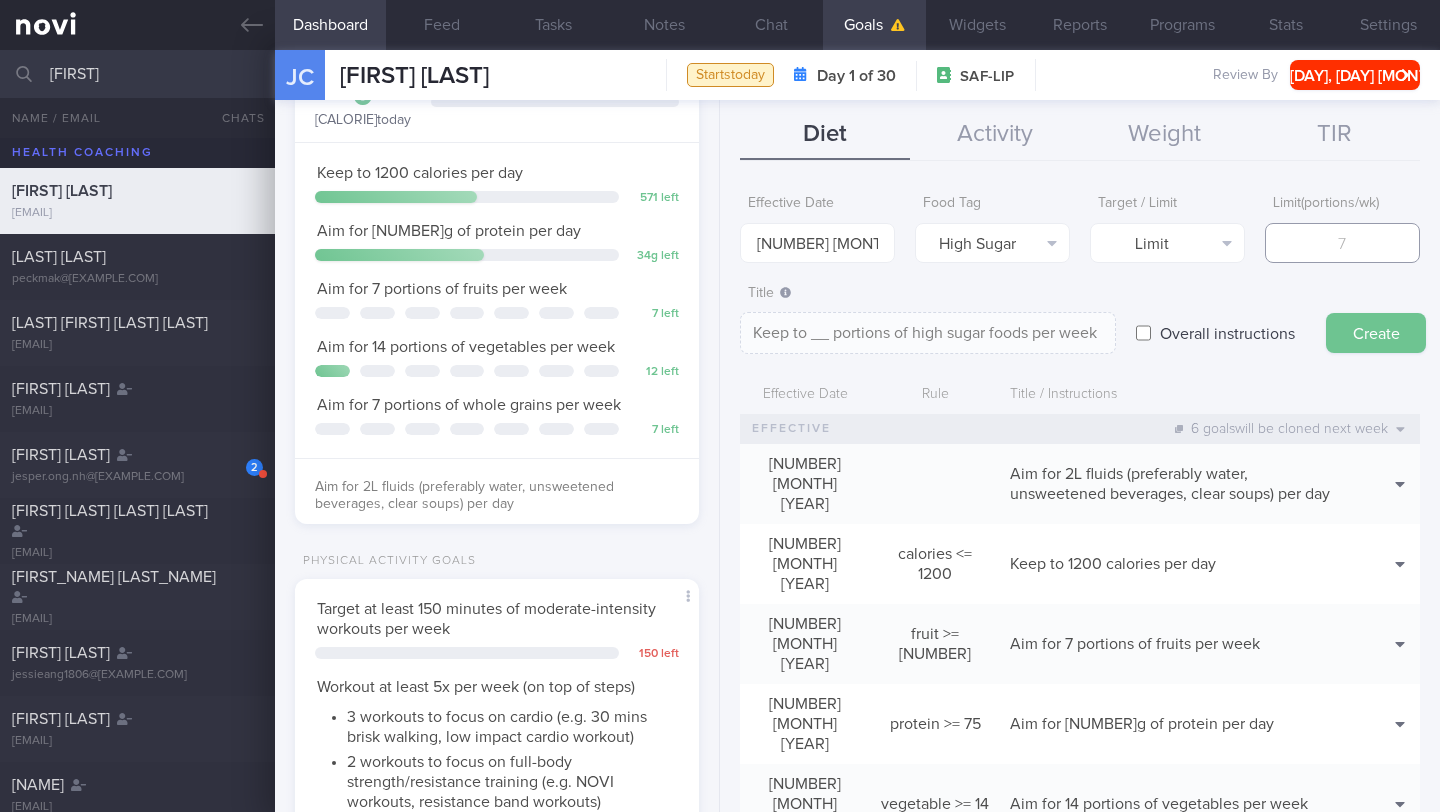 type on "2" 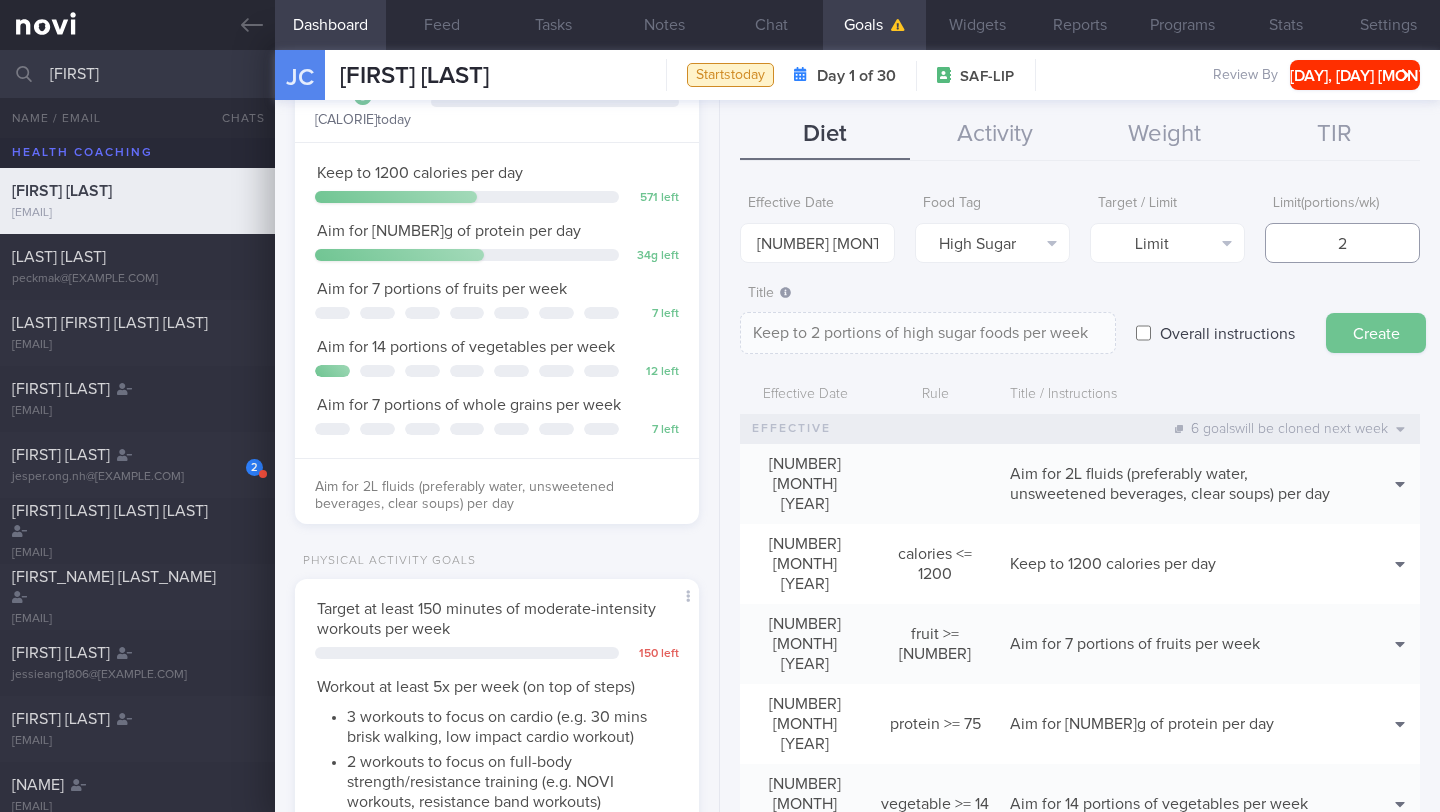 type on "2" 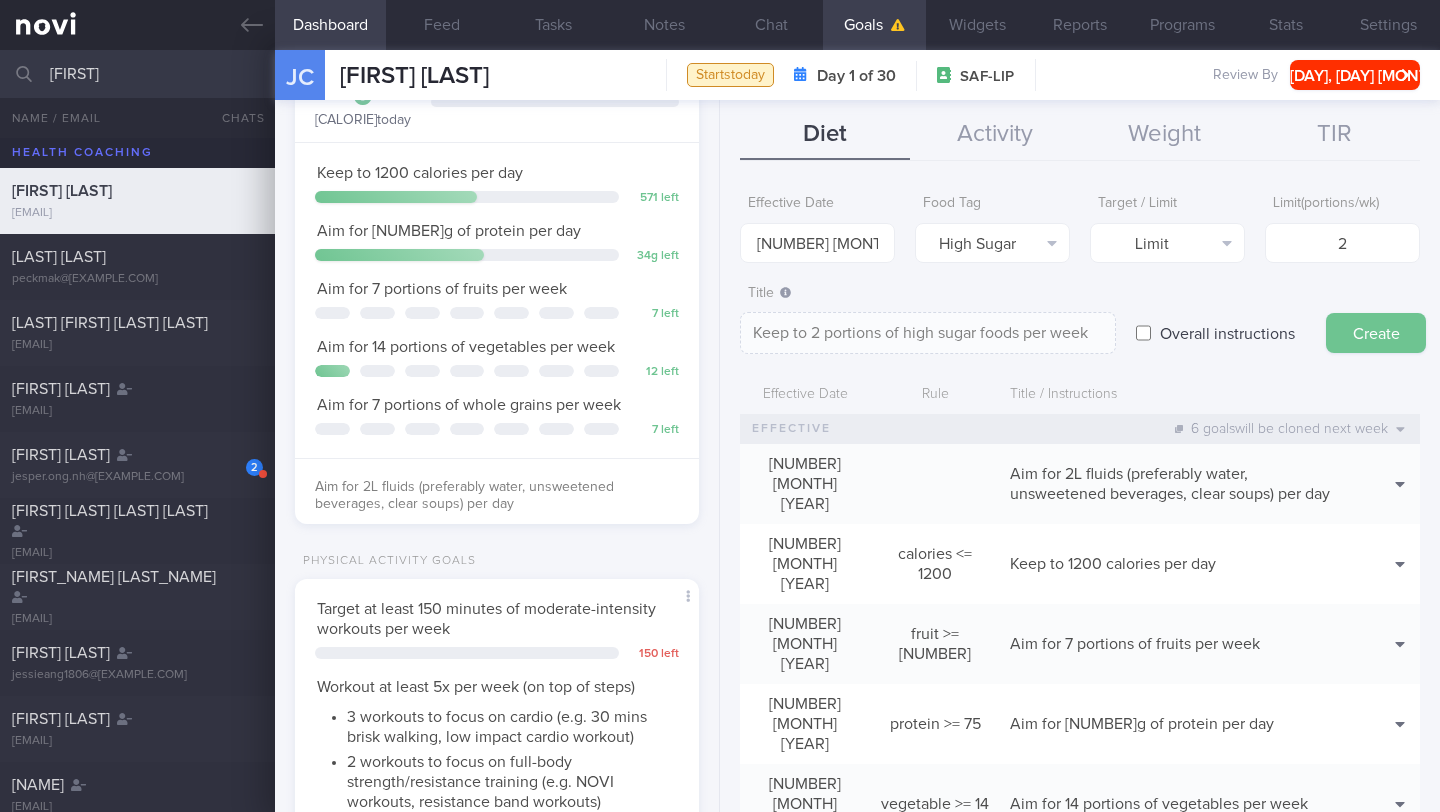 click on "Create" at bounding box center [1376, 333] 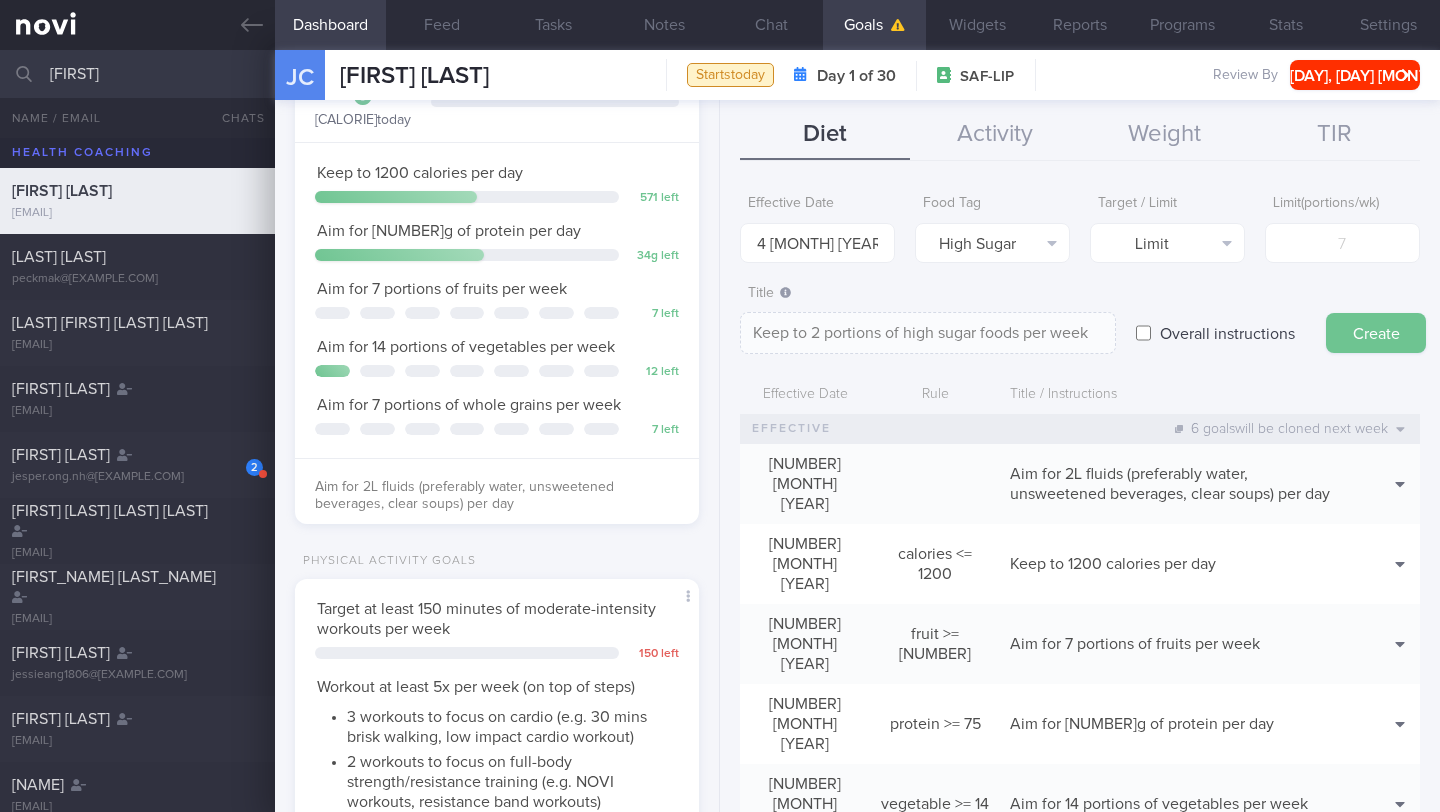 type on "Aim for ___ of ___" 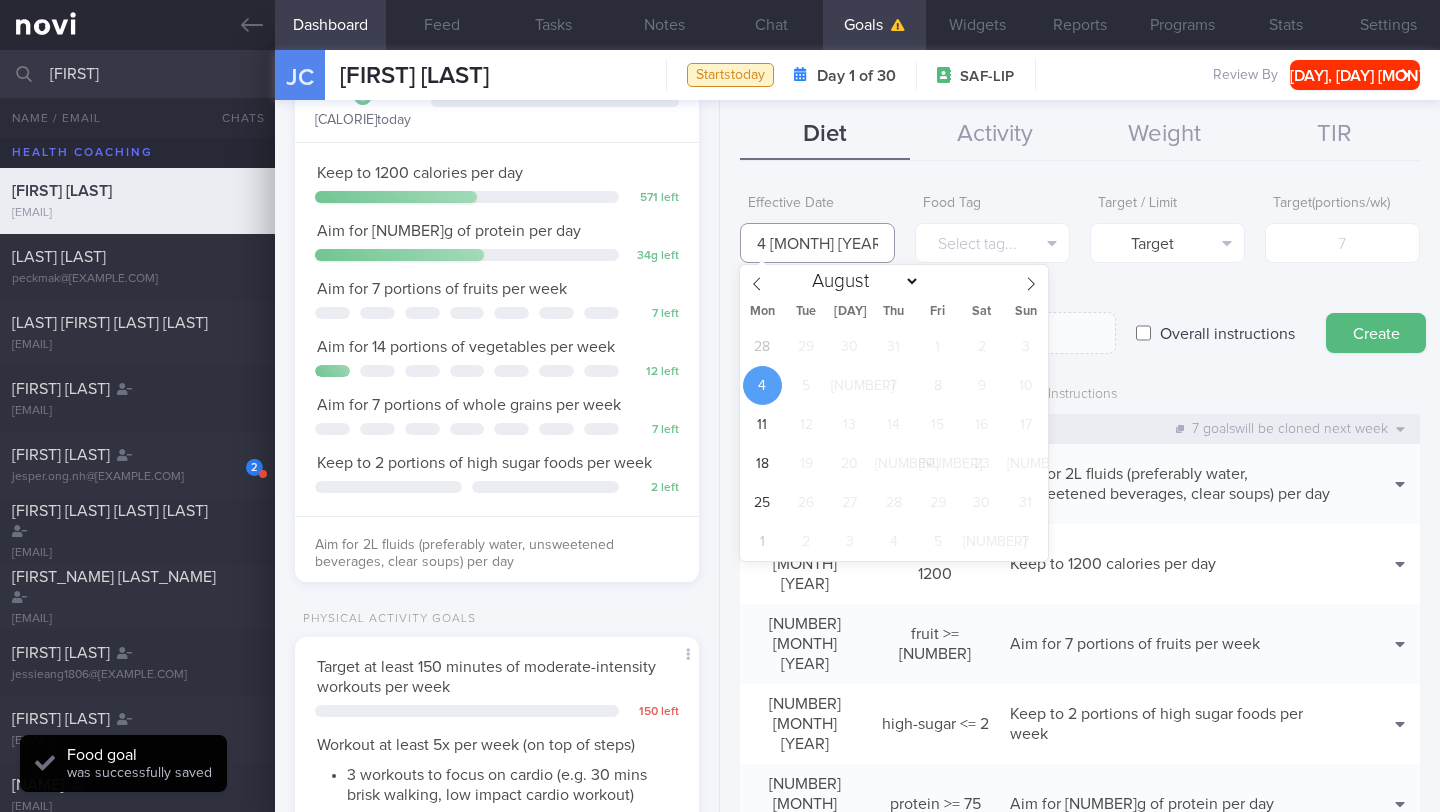 click on "4 [MONTH] [YEAR]" at bounding box center (817, 243) 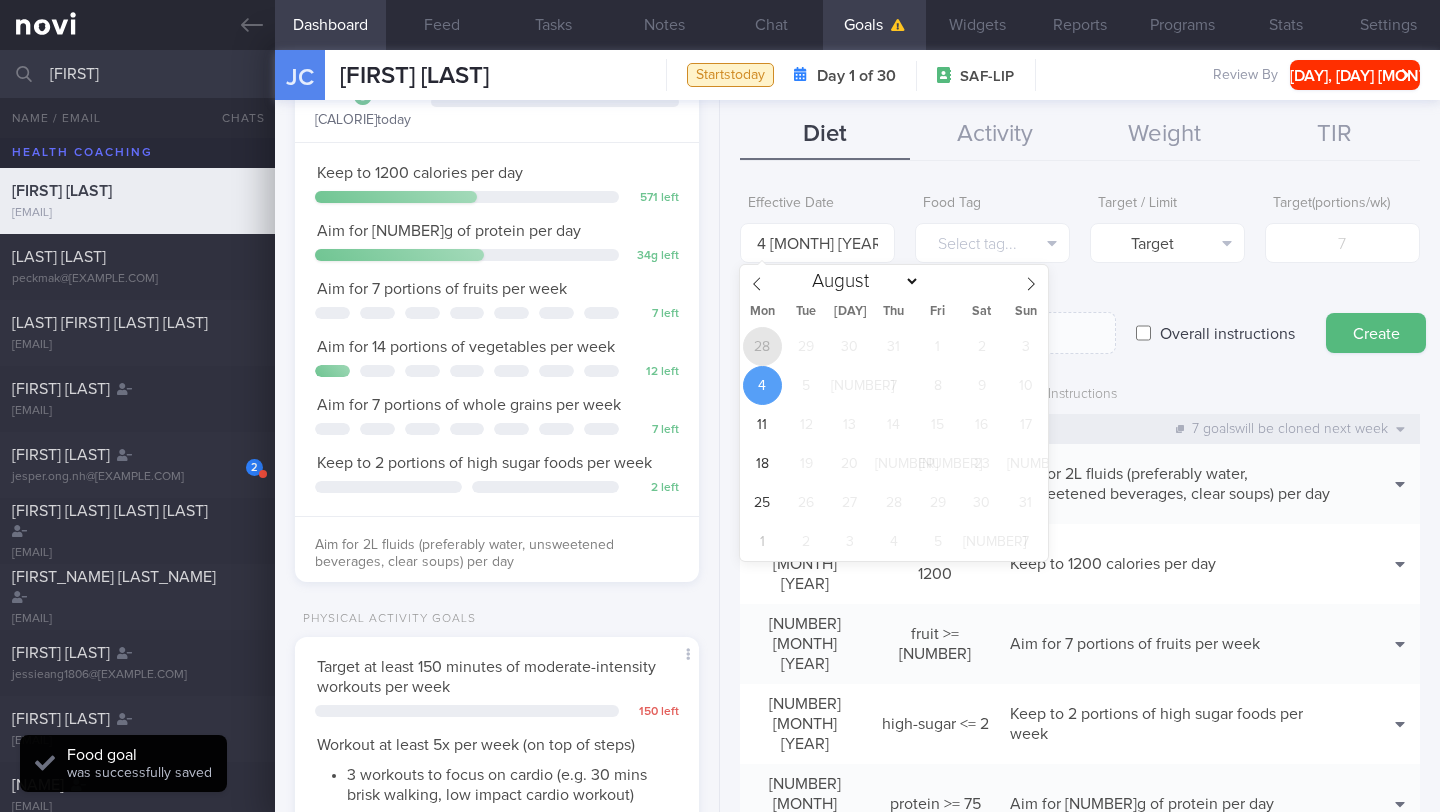 click on "28" at bounding box center (762, 346) 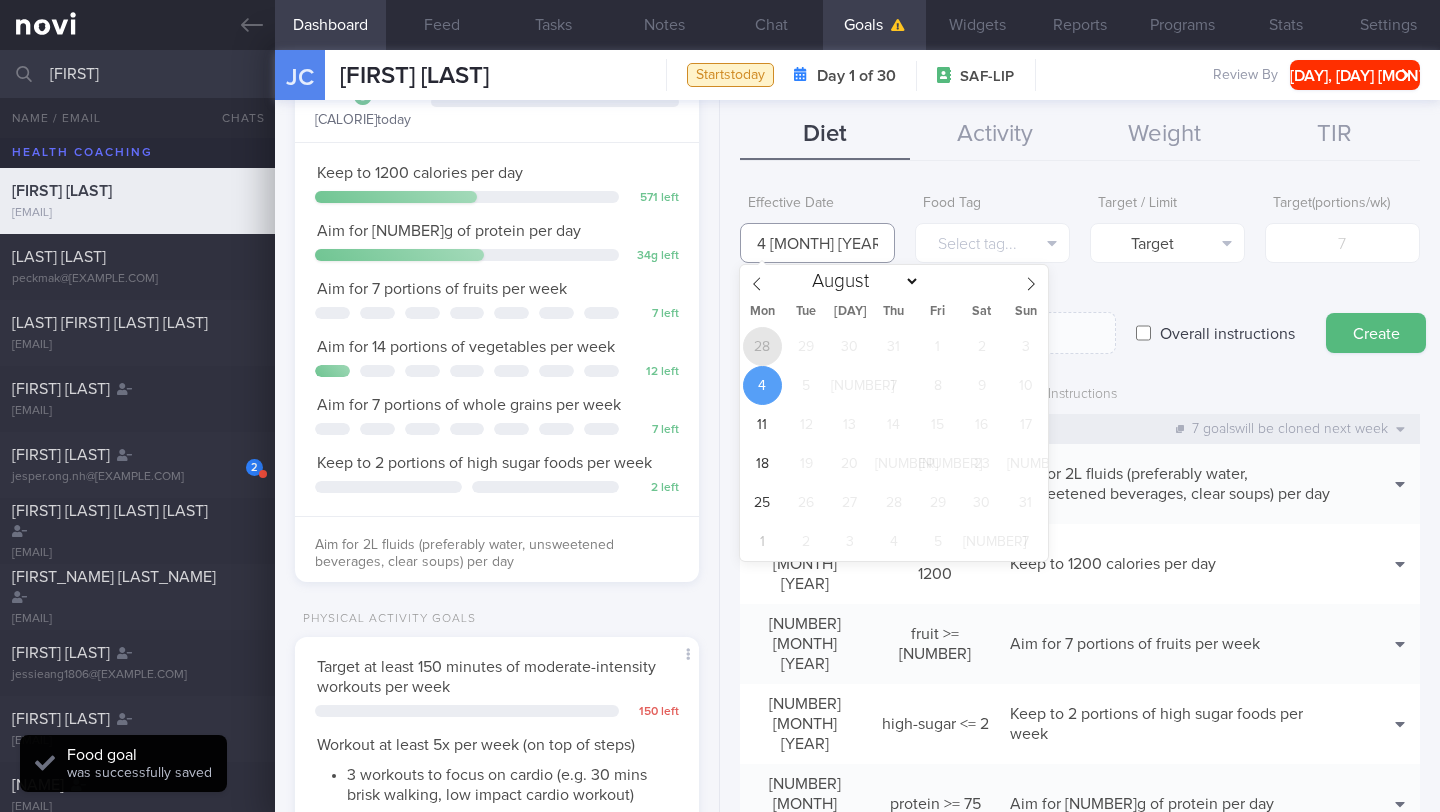 type on "[NUMBER] [MONTH] [YEAR]" 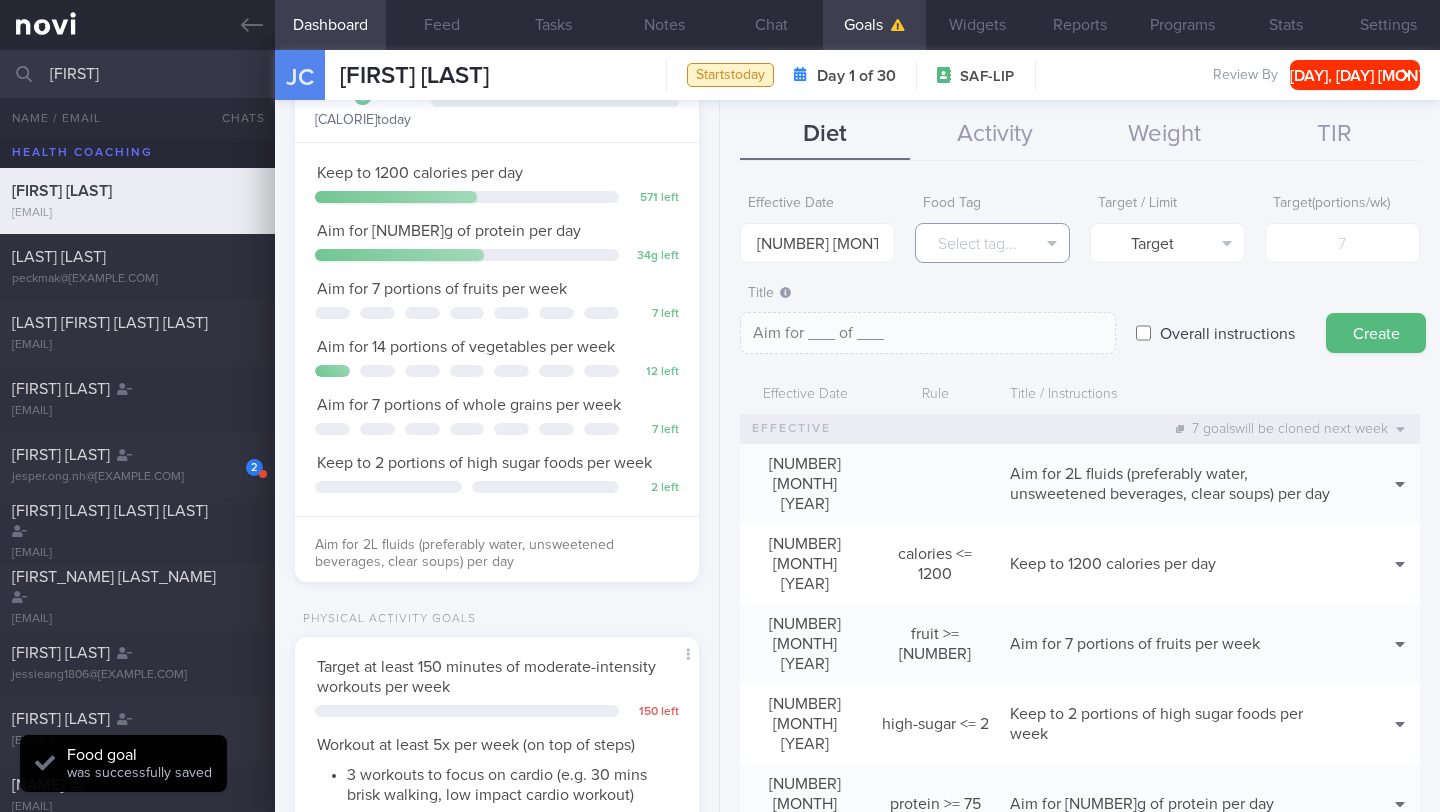 click on "Select tag..." at bounding box center (992, 243) 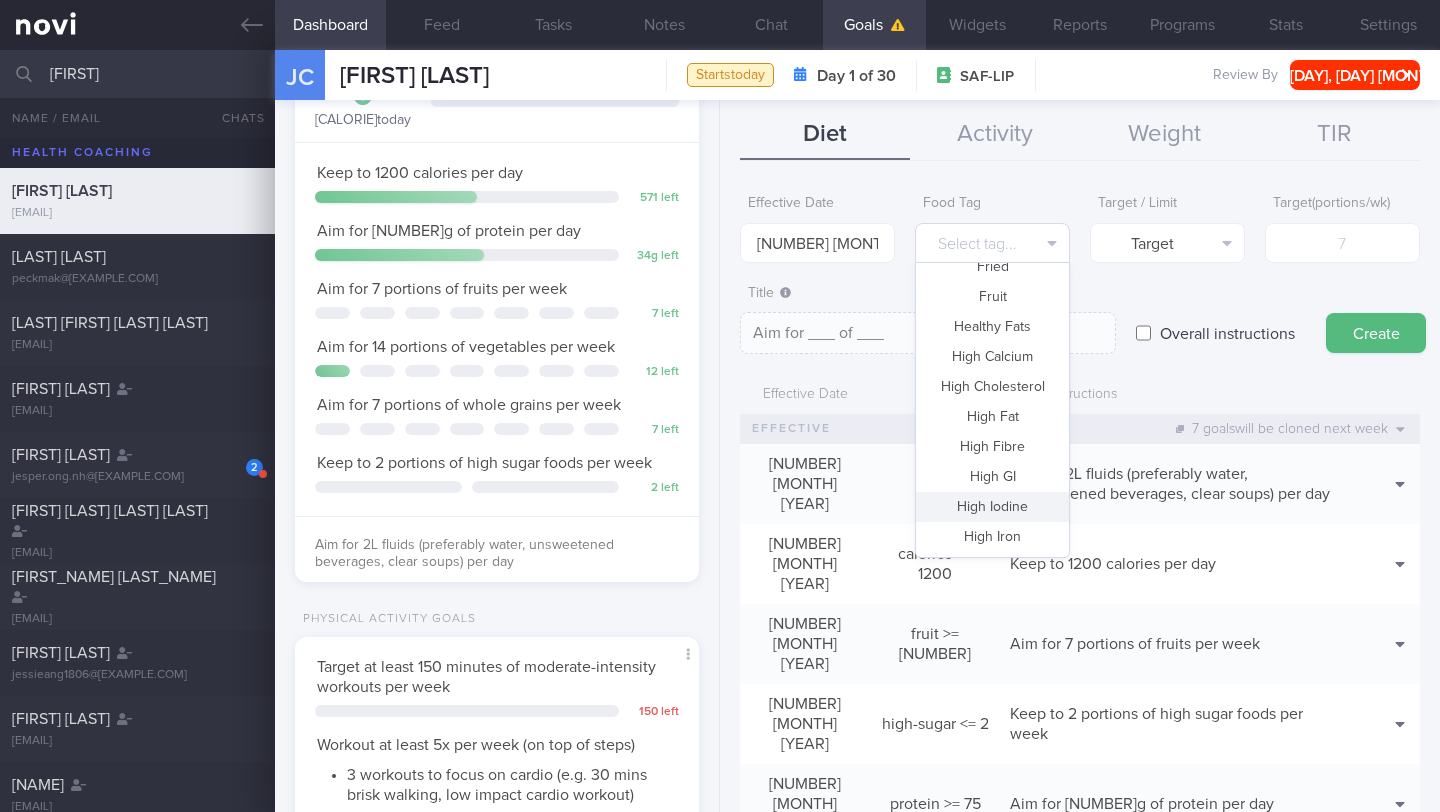 scroll, scrollTop: 196, scrollLeft: 0, axis: vertical 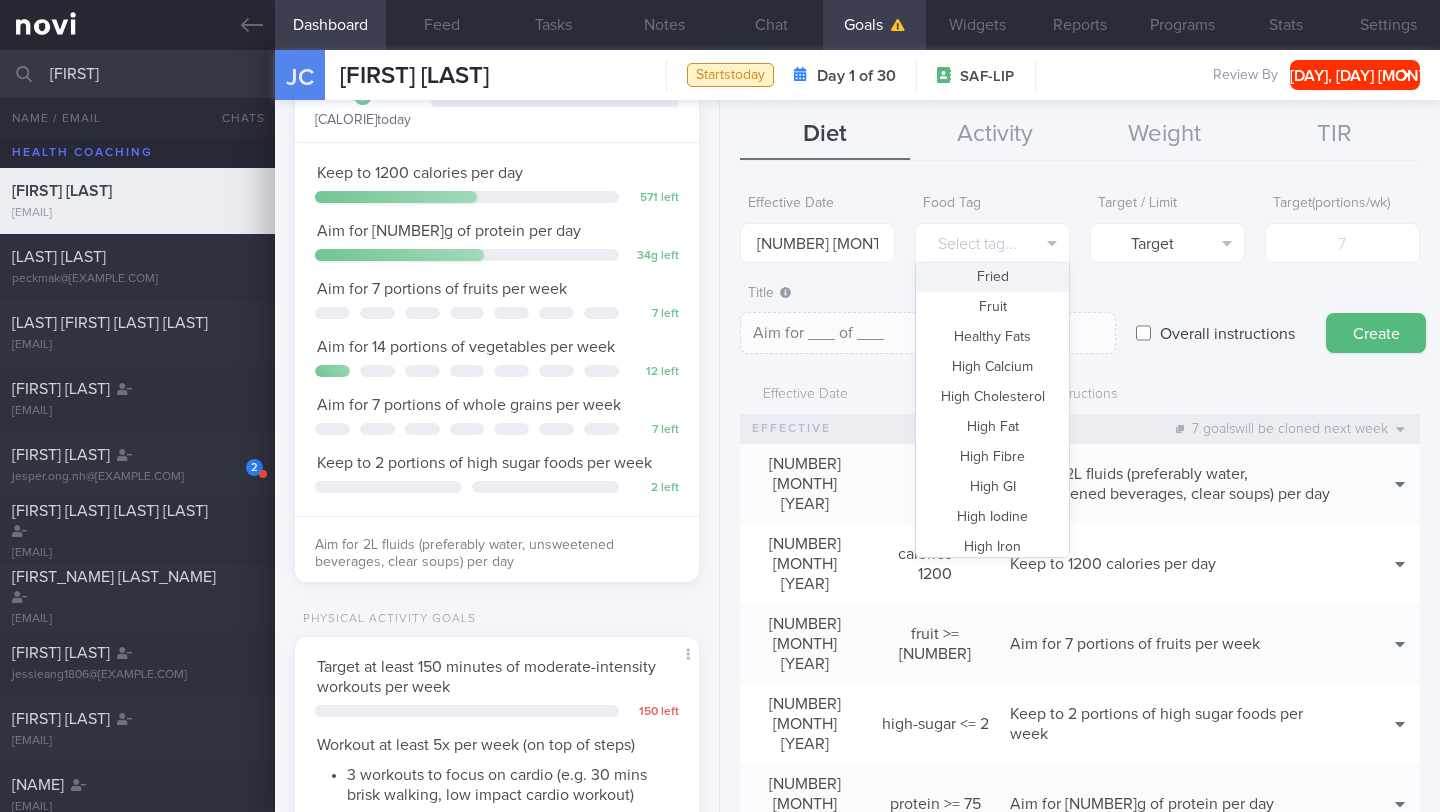 click on "Fried" at bounding box center (992, 277) 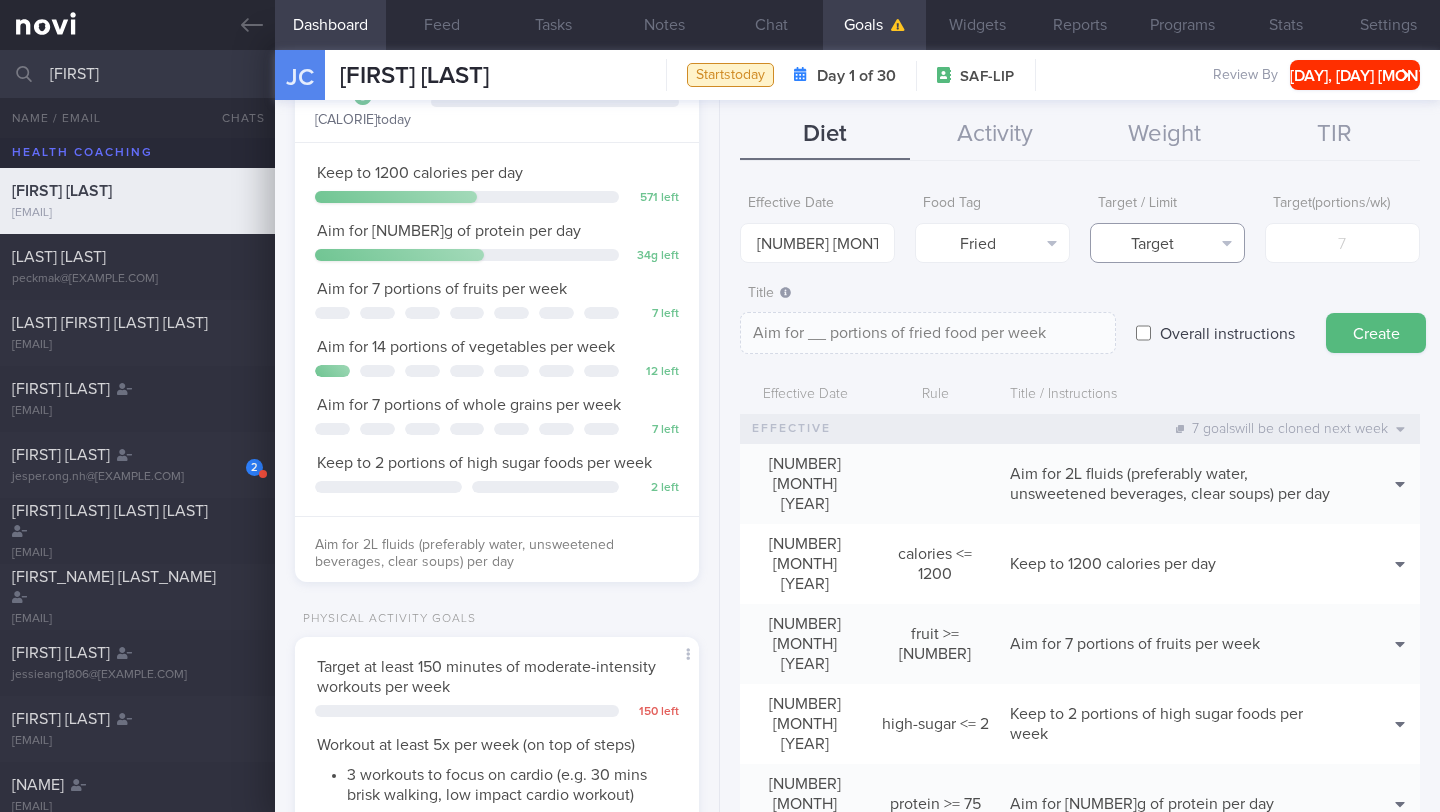 click on "Target" at bounding box center [1167, 243] 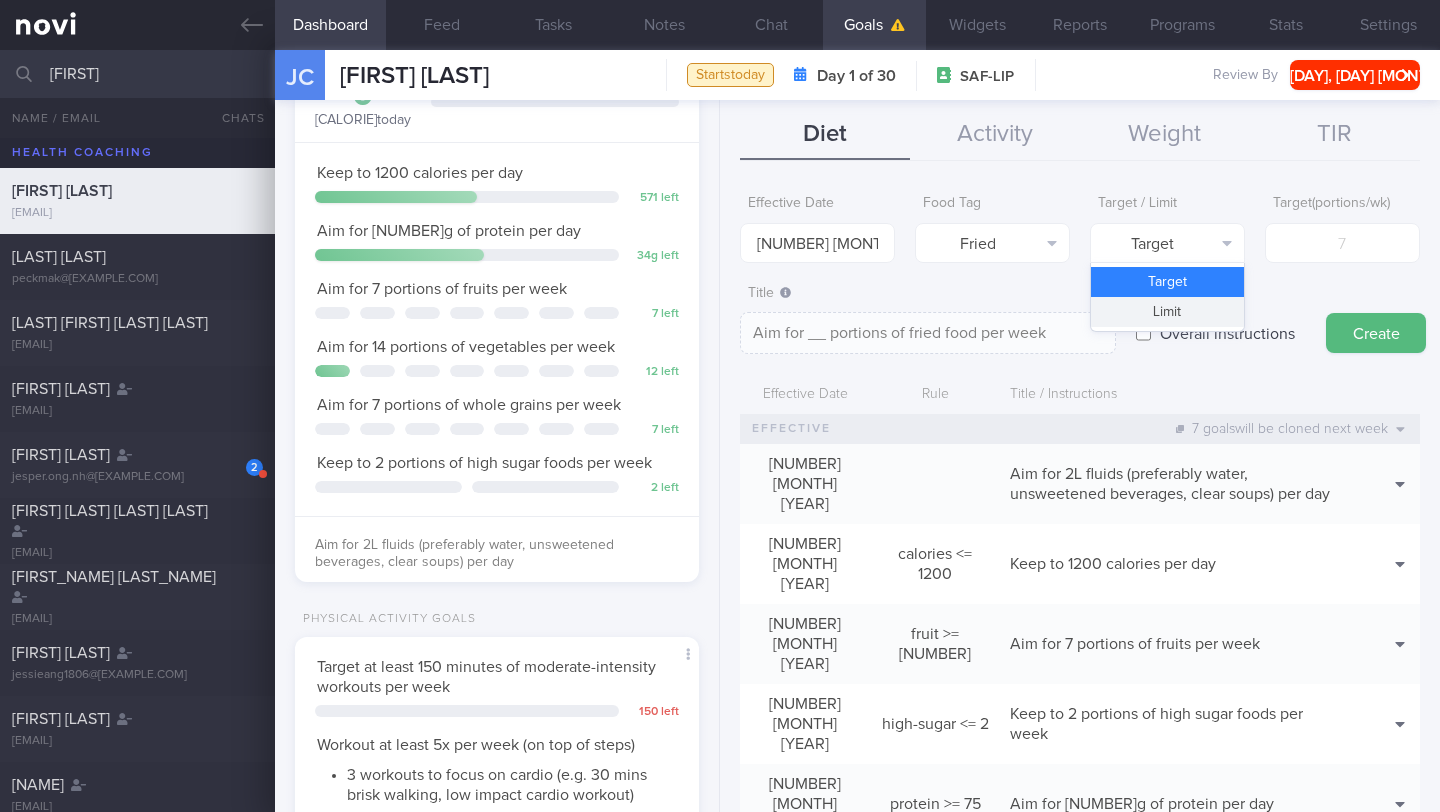 click on "Limit" at bounding box center (1167, 312) 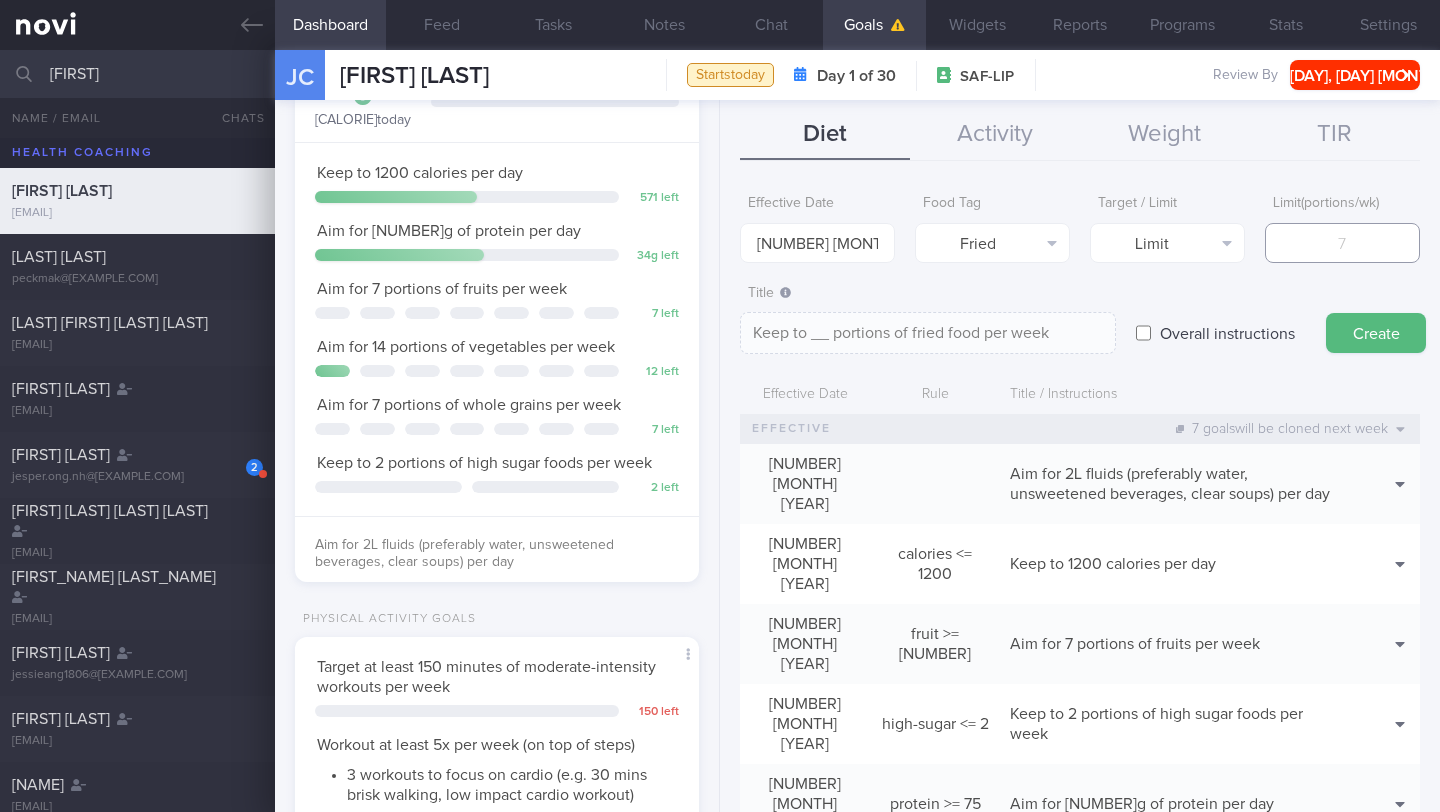 click at bounding box center (1342, 243) 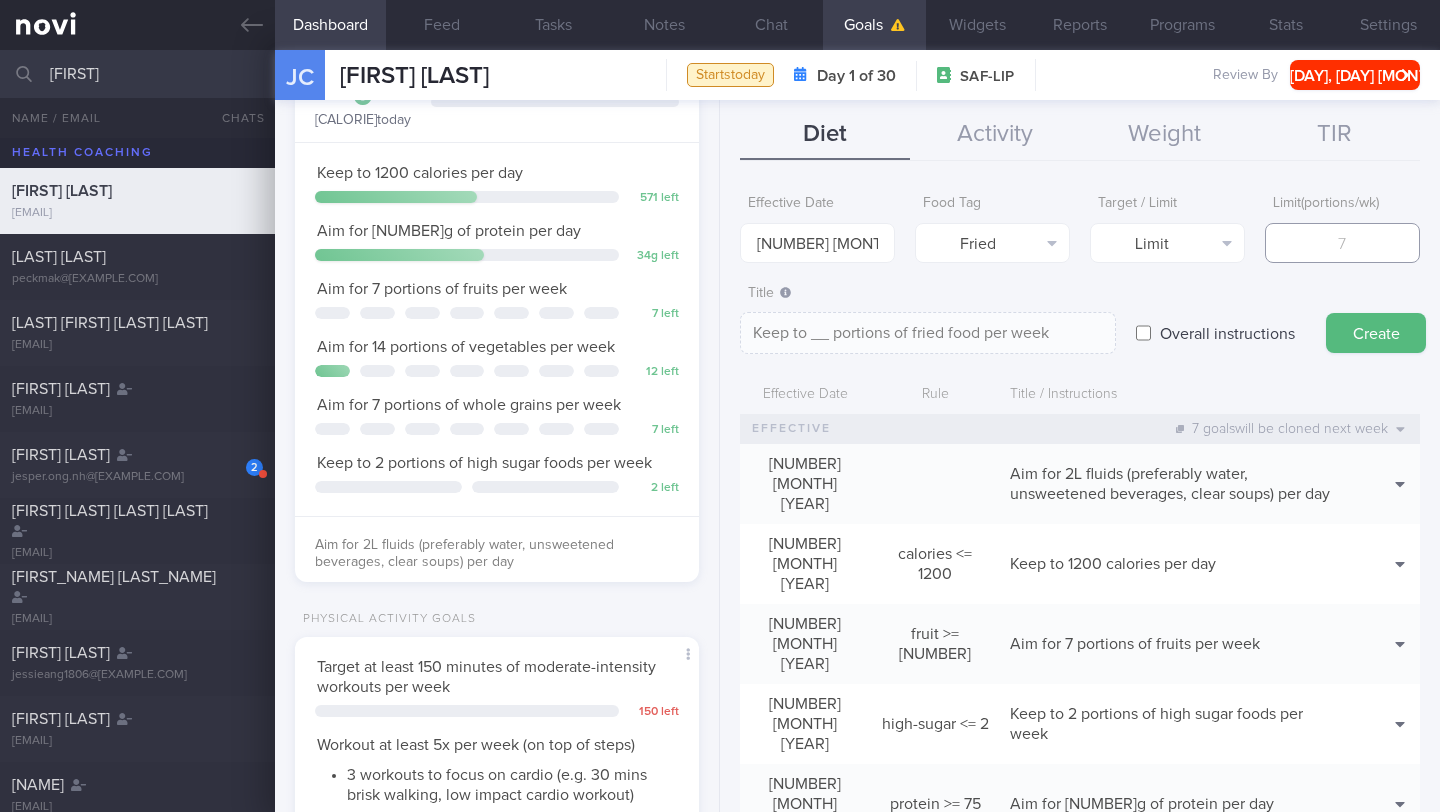 type on "2" 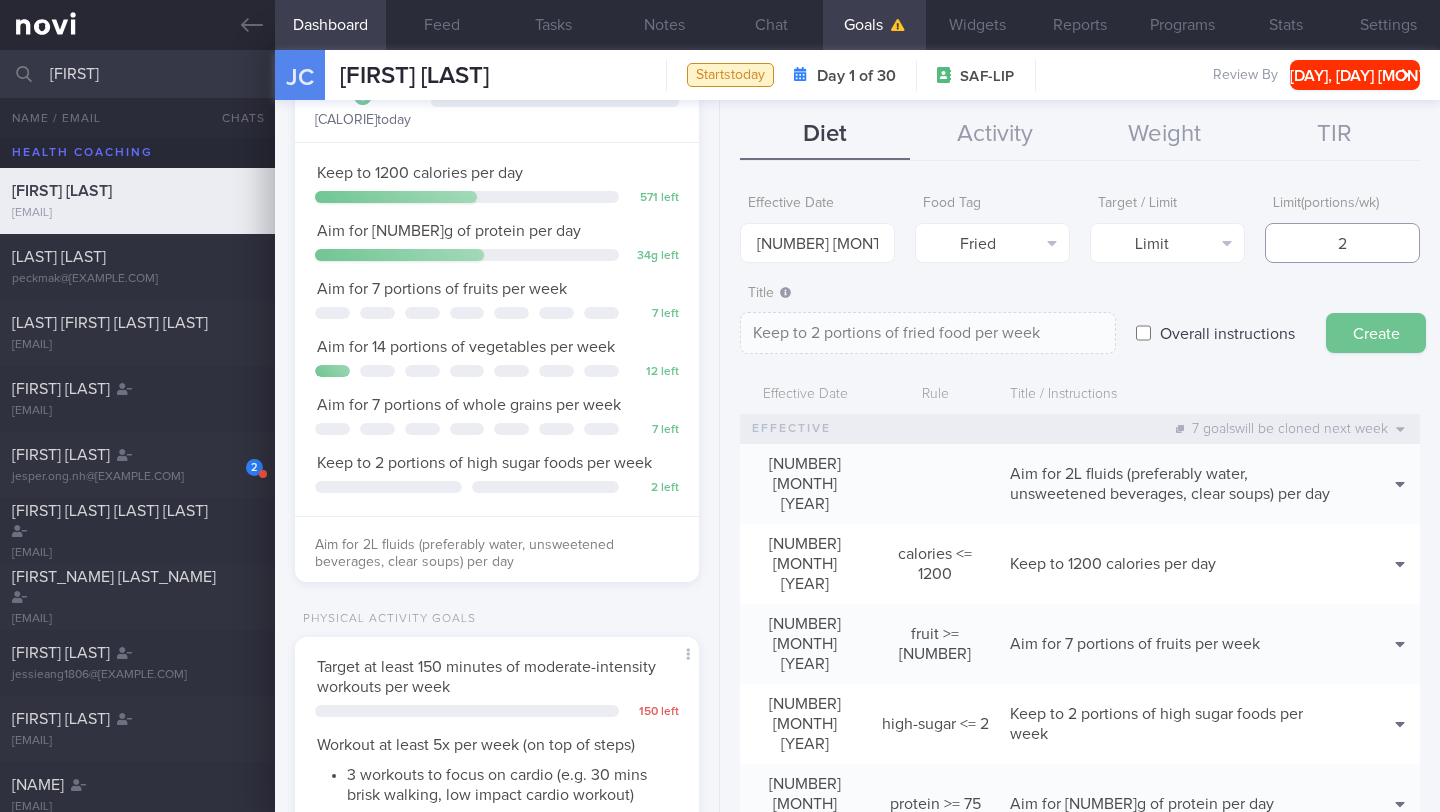 type on "2" 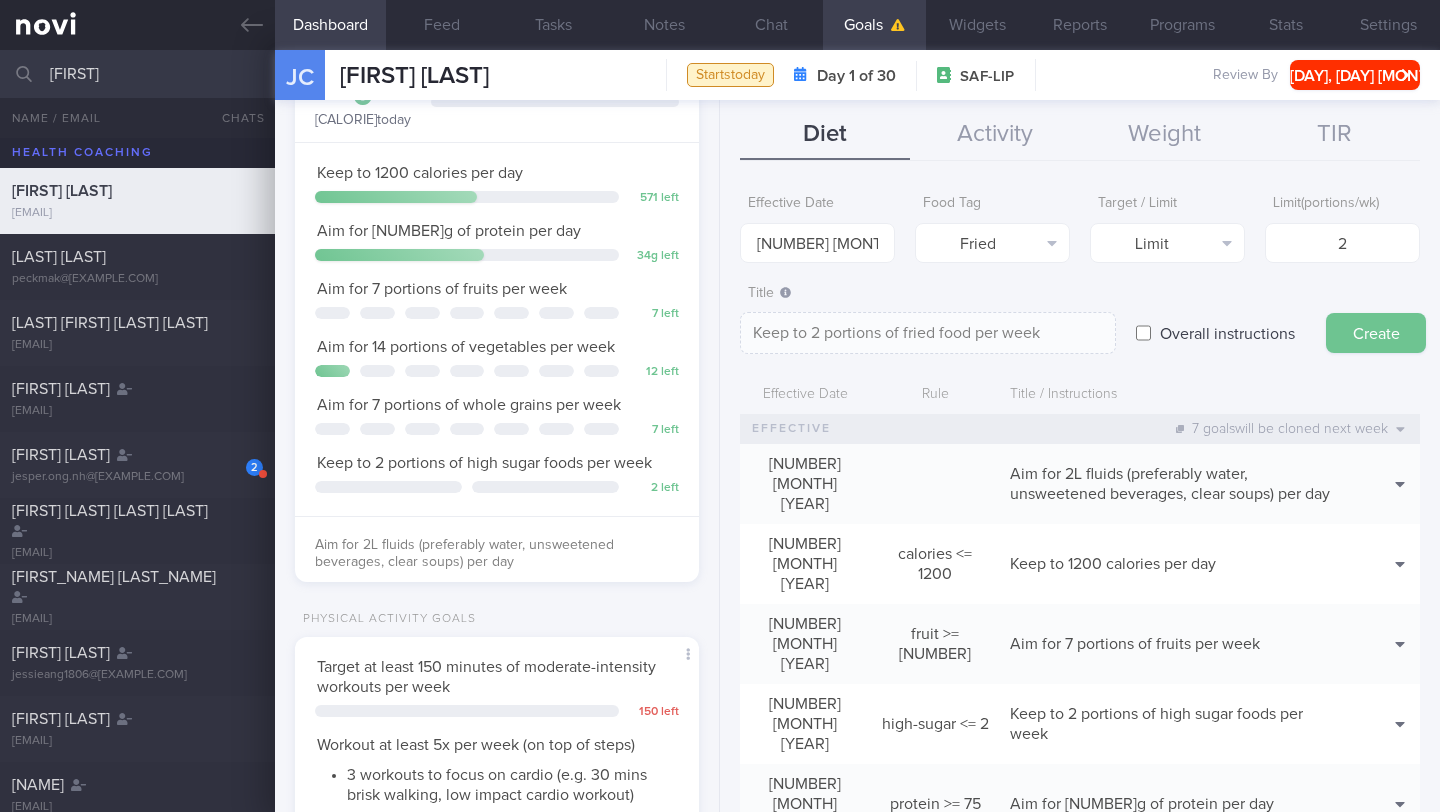 click on "Create" at bounding box center (1376, 333) 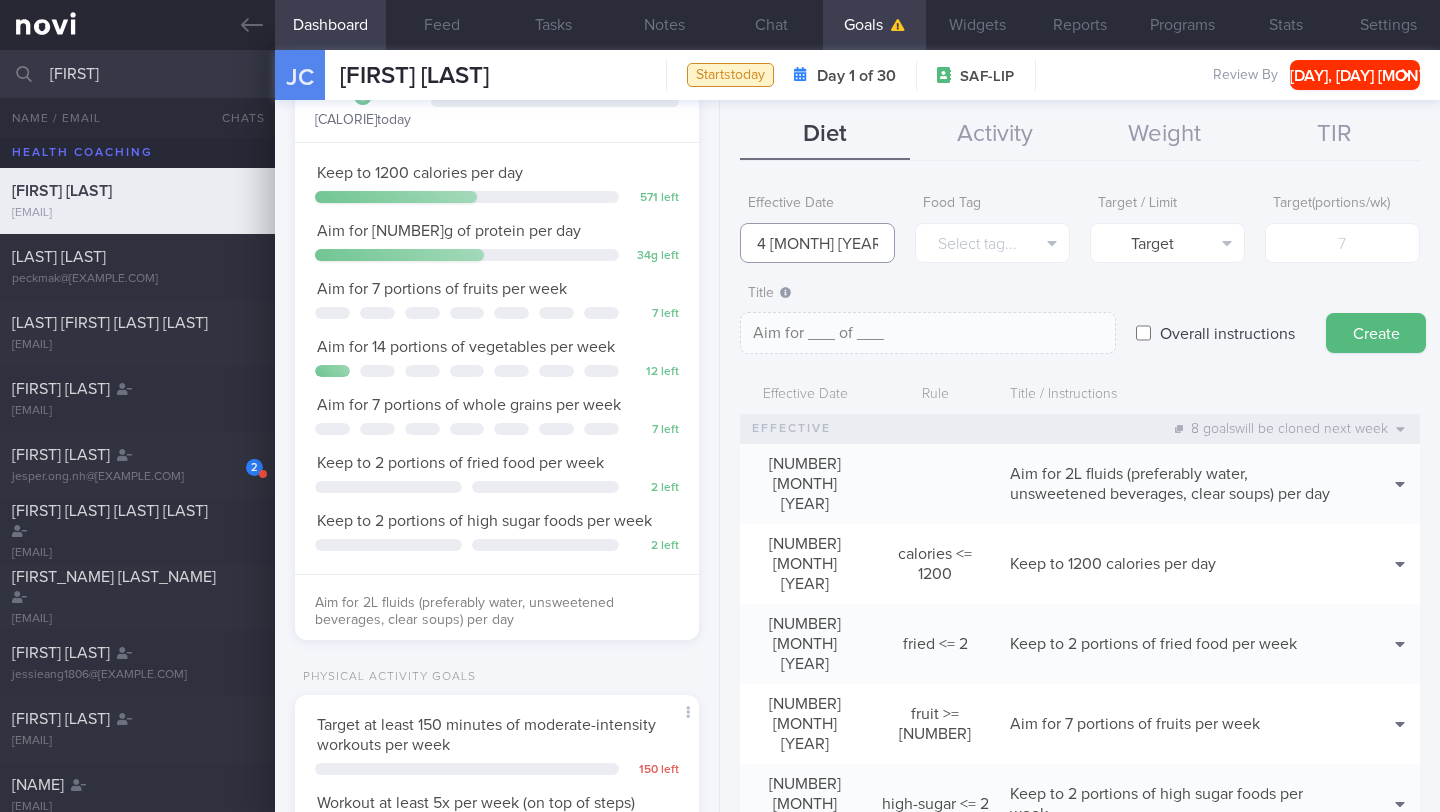 click on "4 [MONTH] [YEAR]" at bounding box center [817, 243] 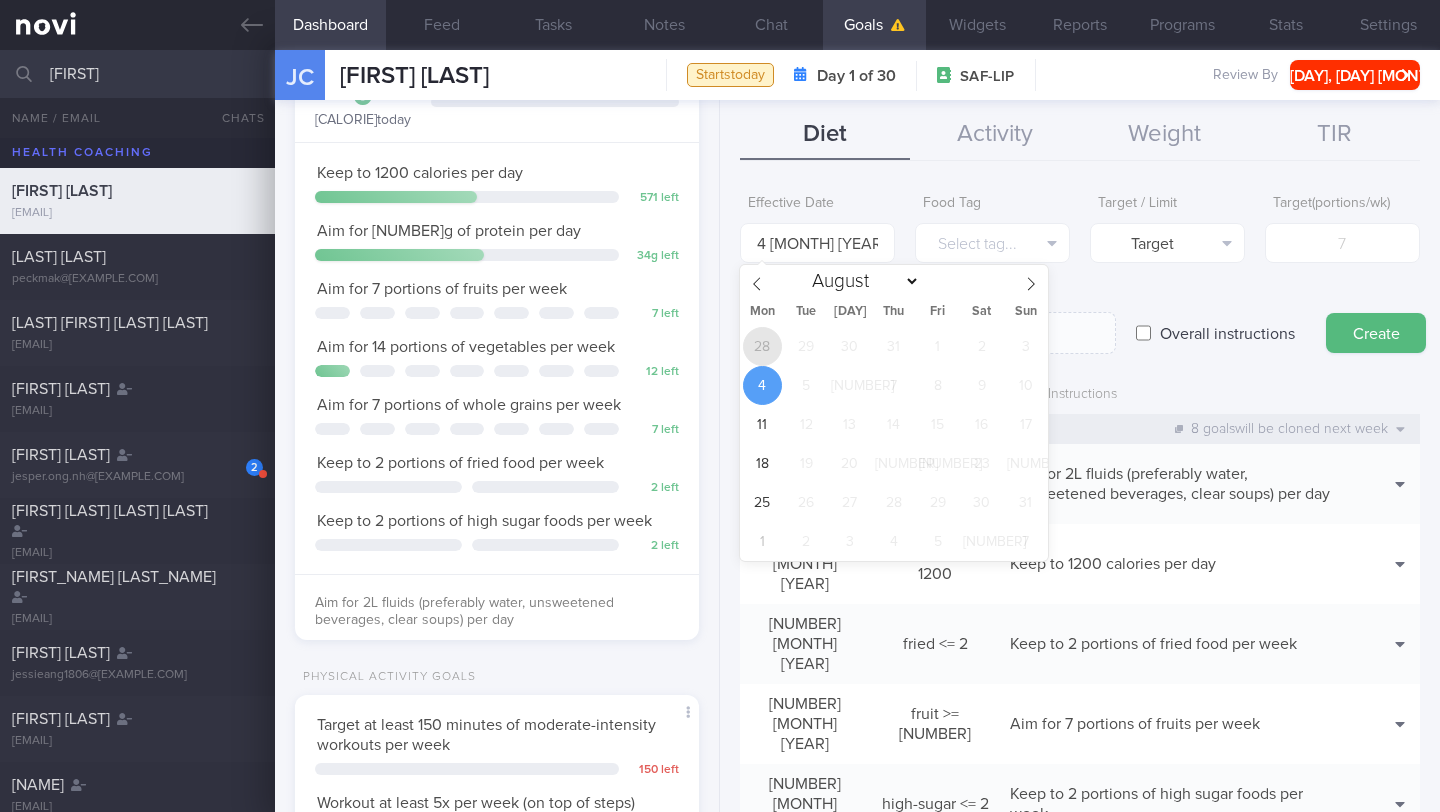 click on "28" at bounding box center [762, 346] 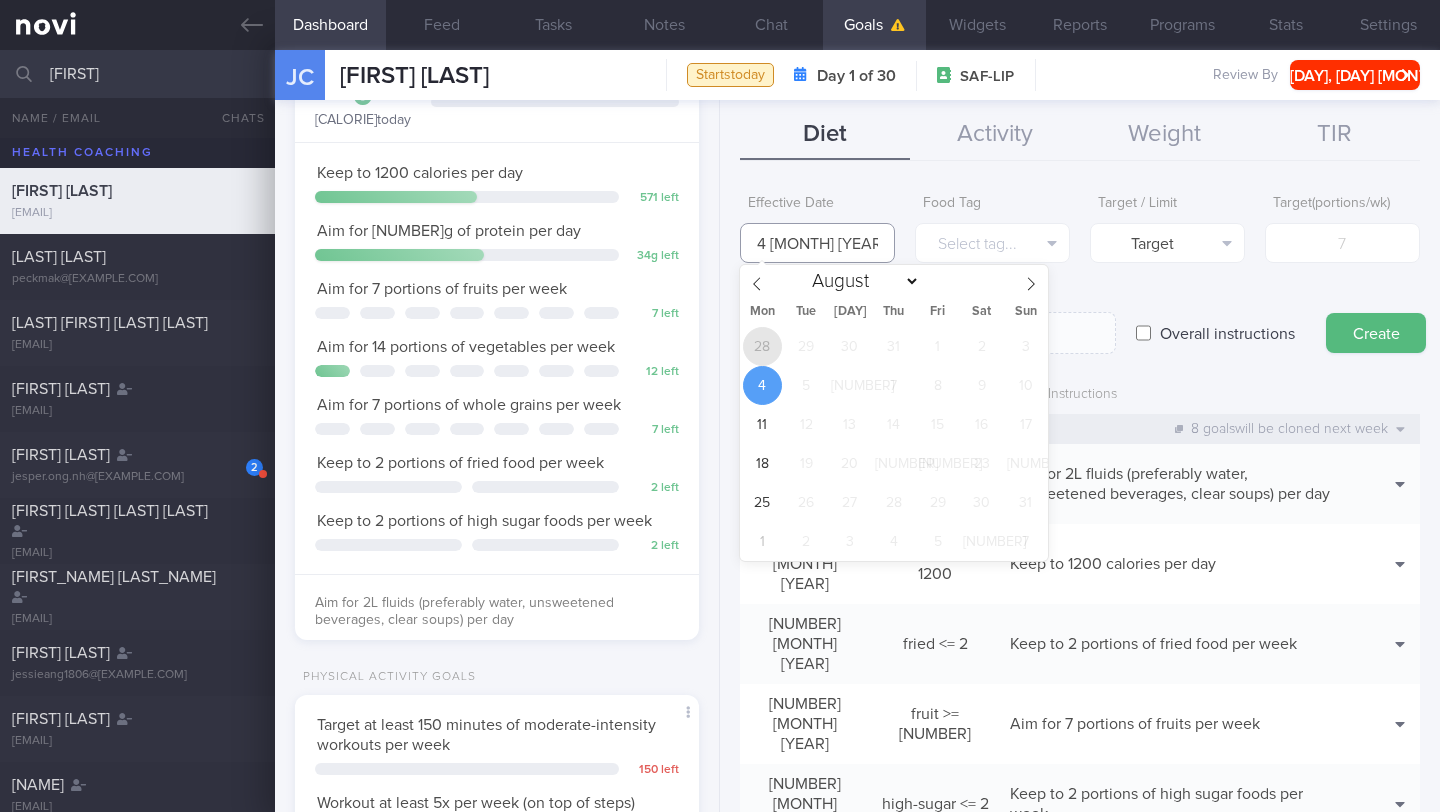 type on "[NUMBER] [MONTH] [YEAR]" 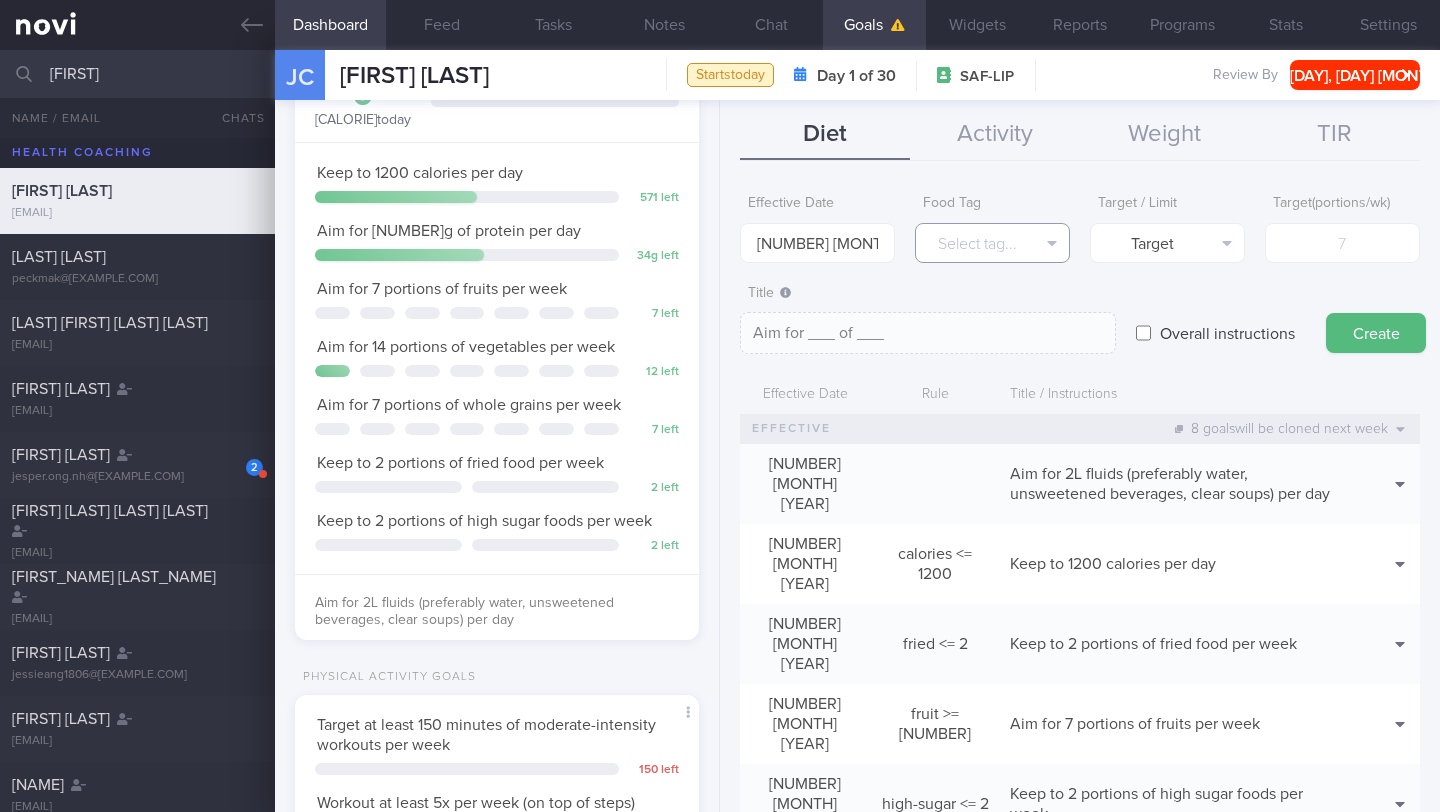 click on "Select tag..." at bounding box center [992, 243] 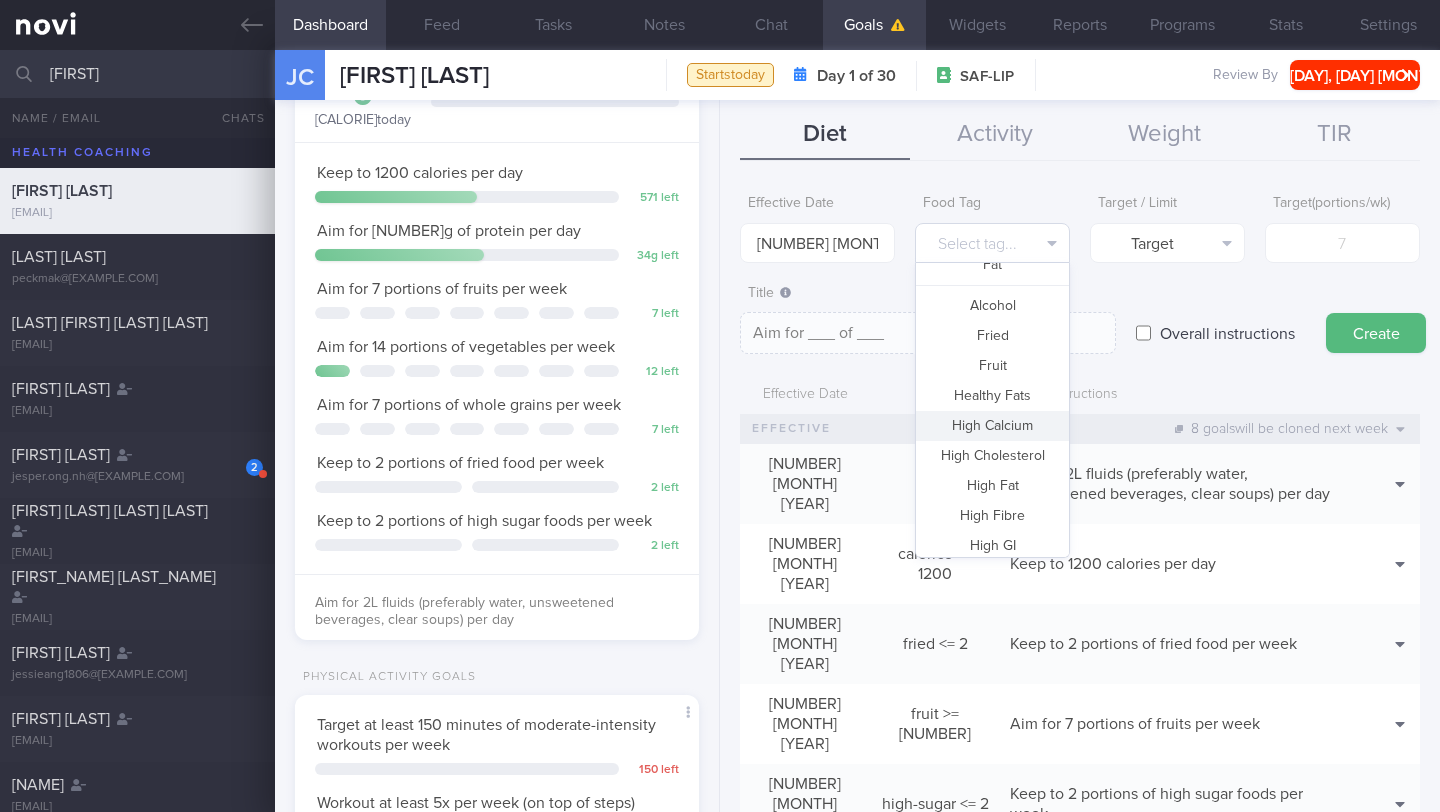 scroll, scrollTop: 95, scrollLeft: 0, axis: vertical 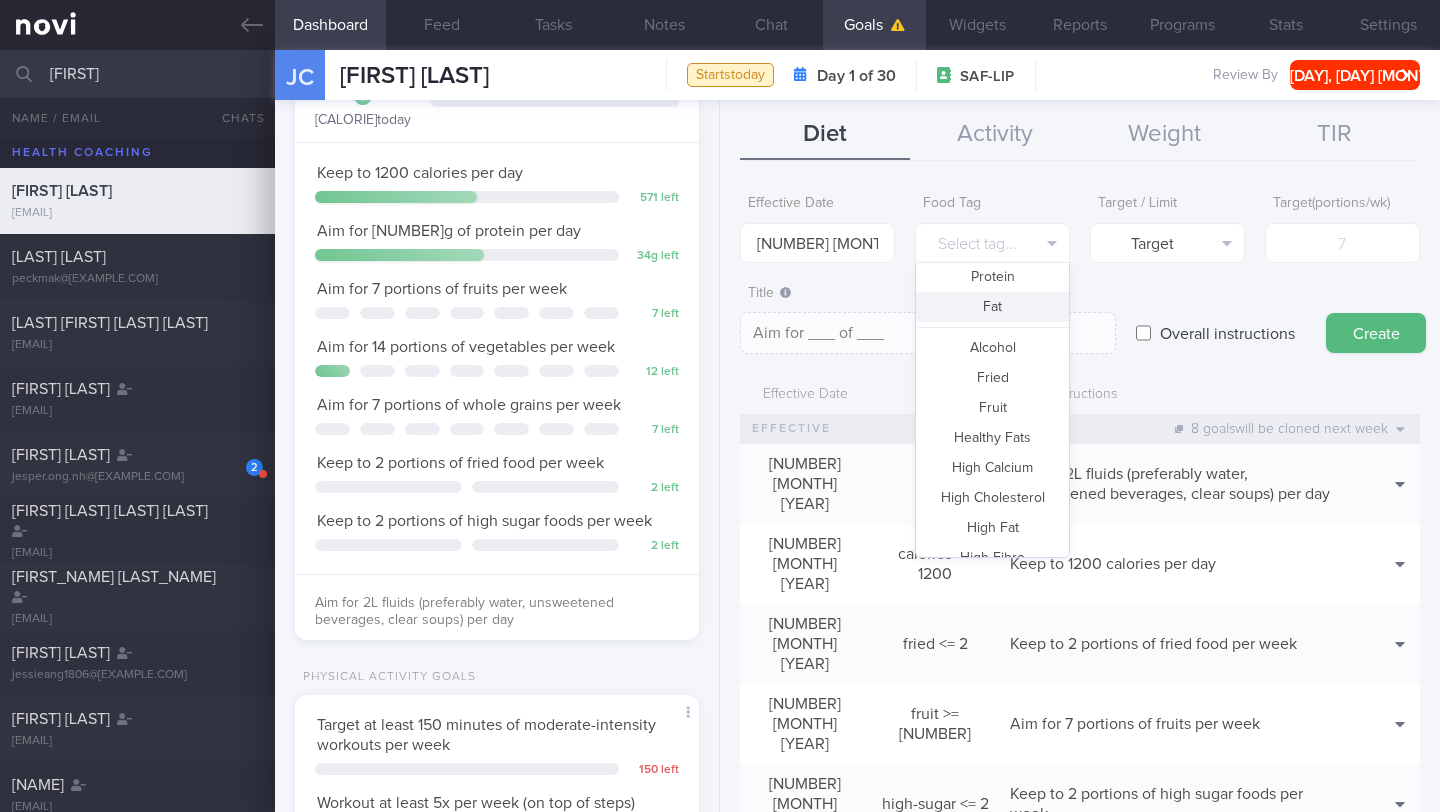 click on "Fat" at bounding box center [992, 307] 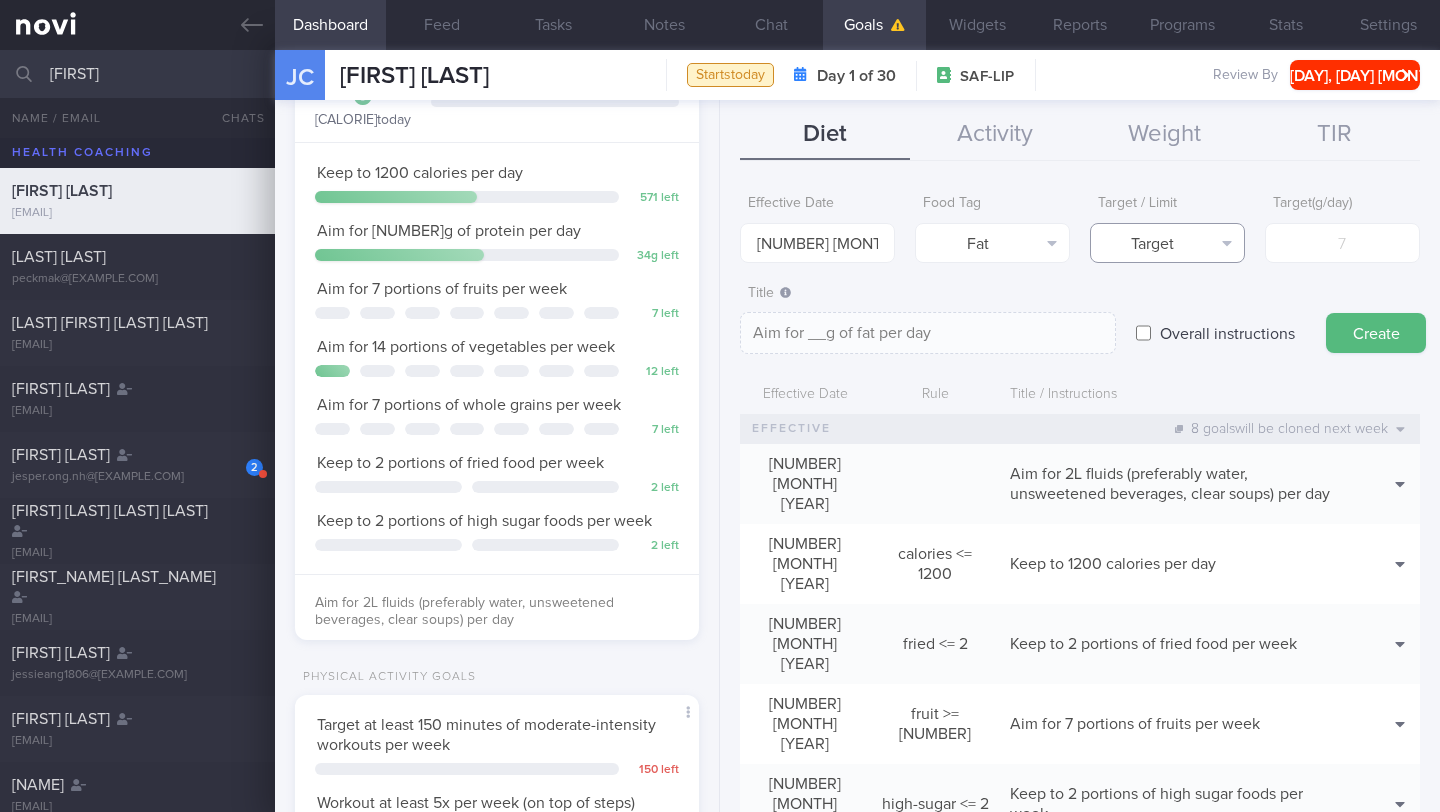 click on "Target" at bounding box center (1167, 243) 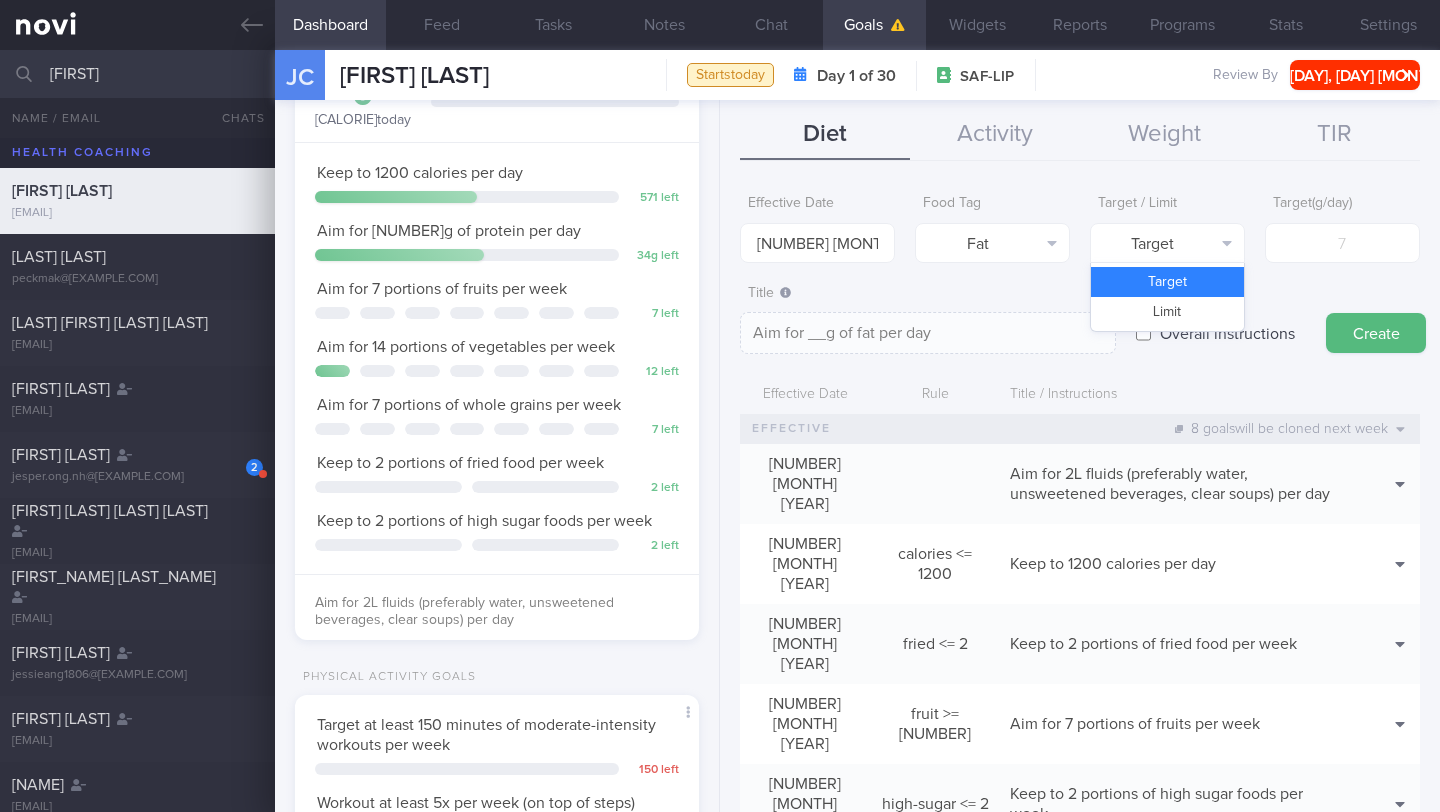 click on "Limit" at bounding box center (1167, 312) 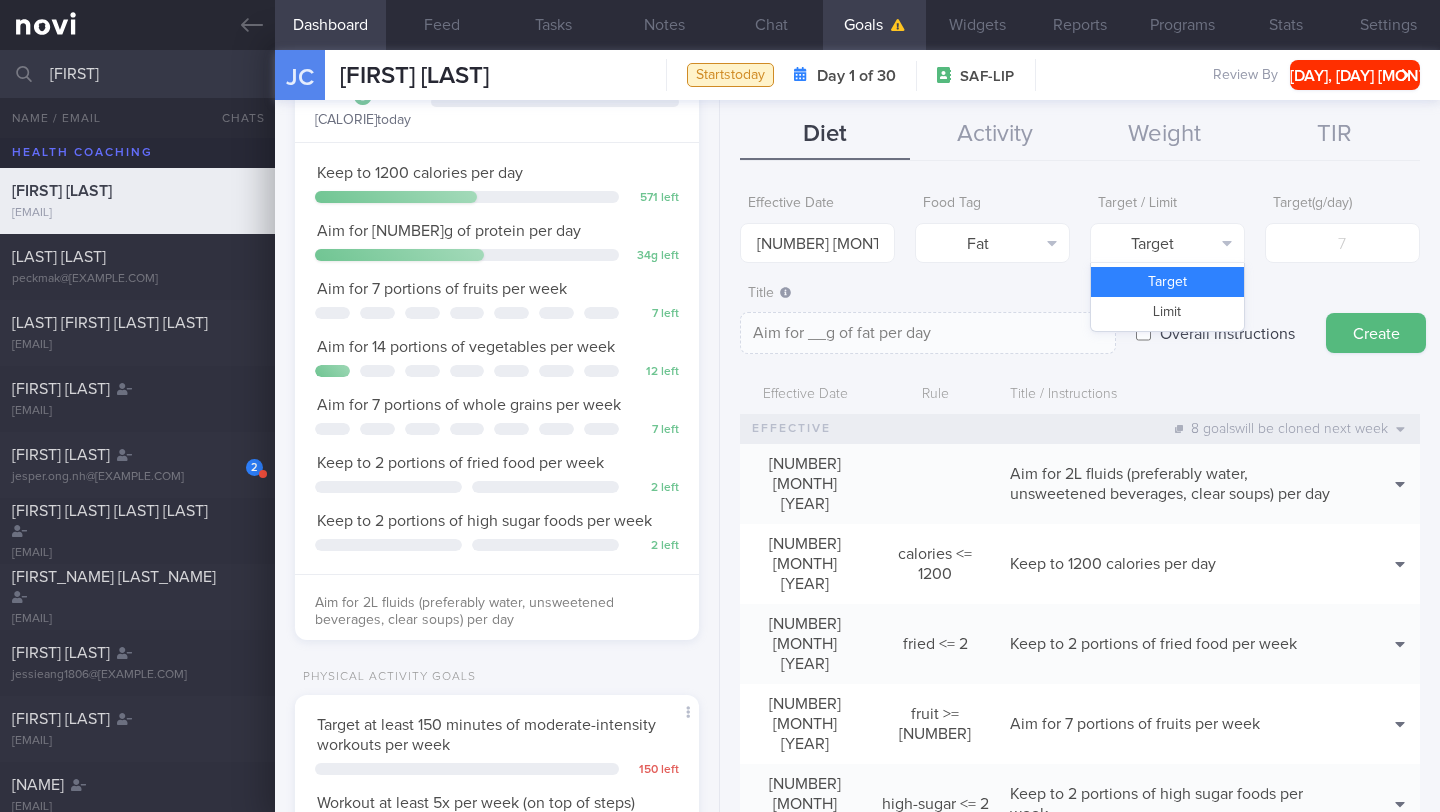 type on "Keep to __g of fat per day" 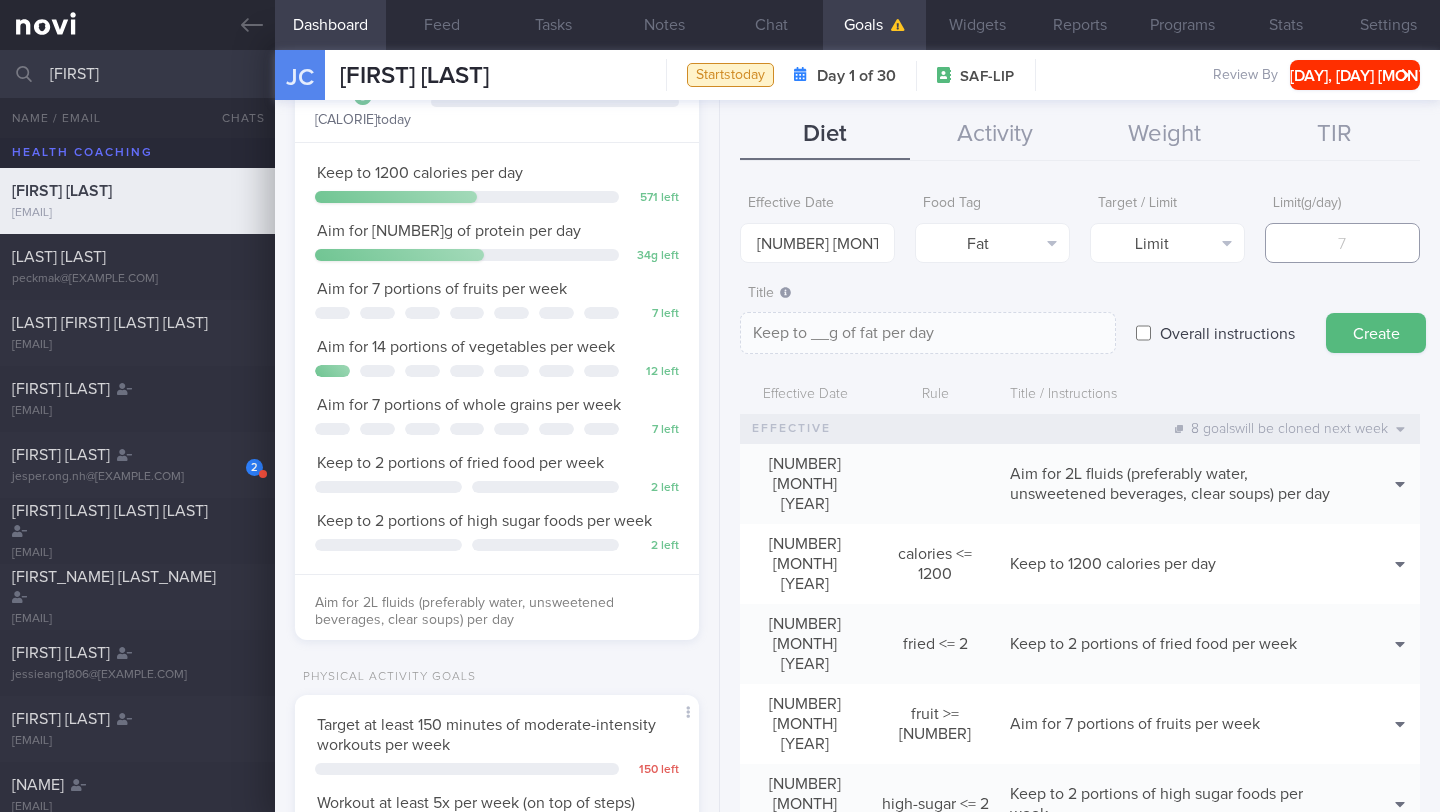 click at bounding box center [1342, 243] 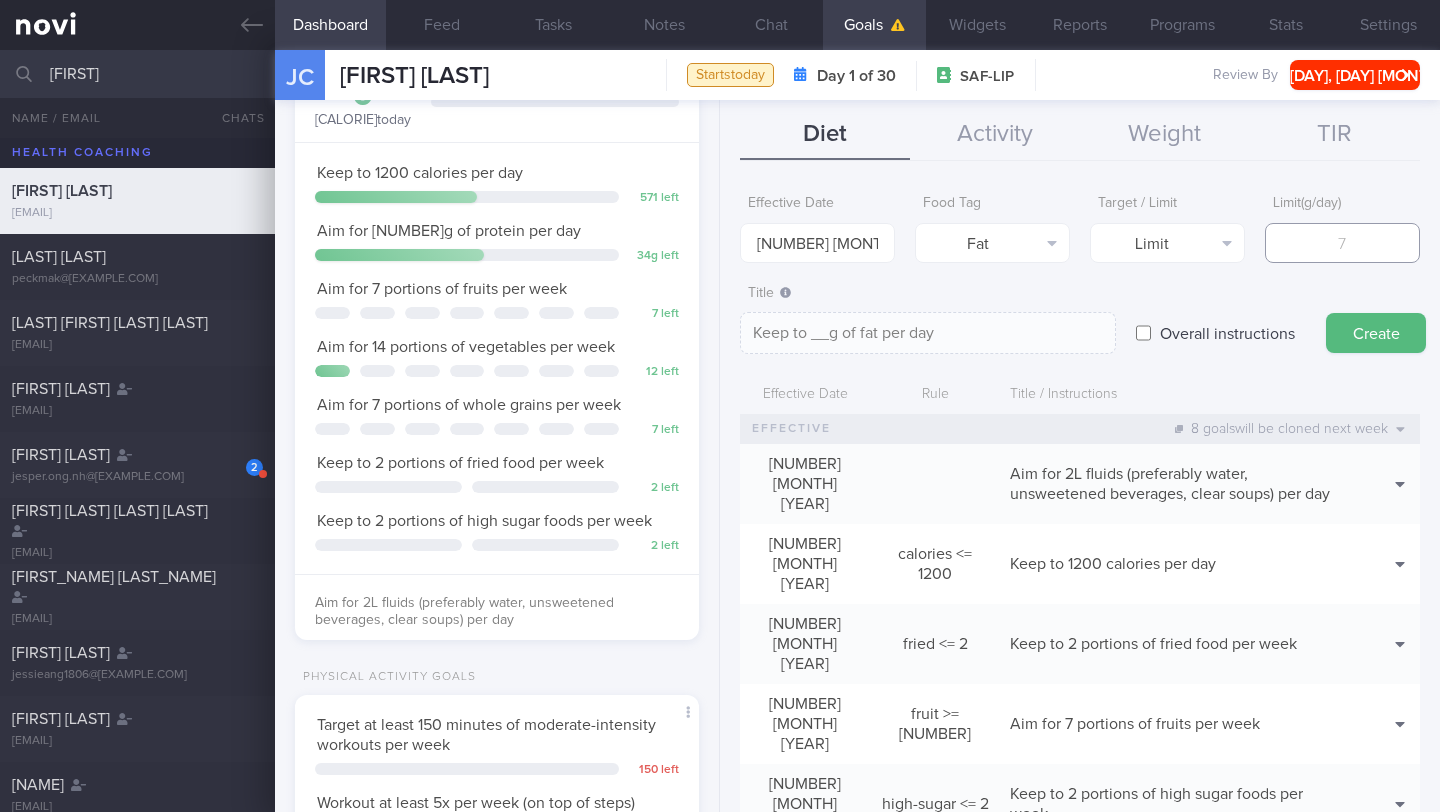 type on "4" 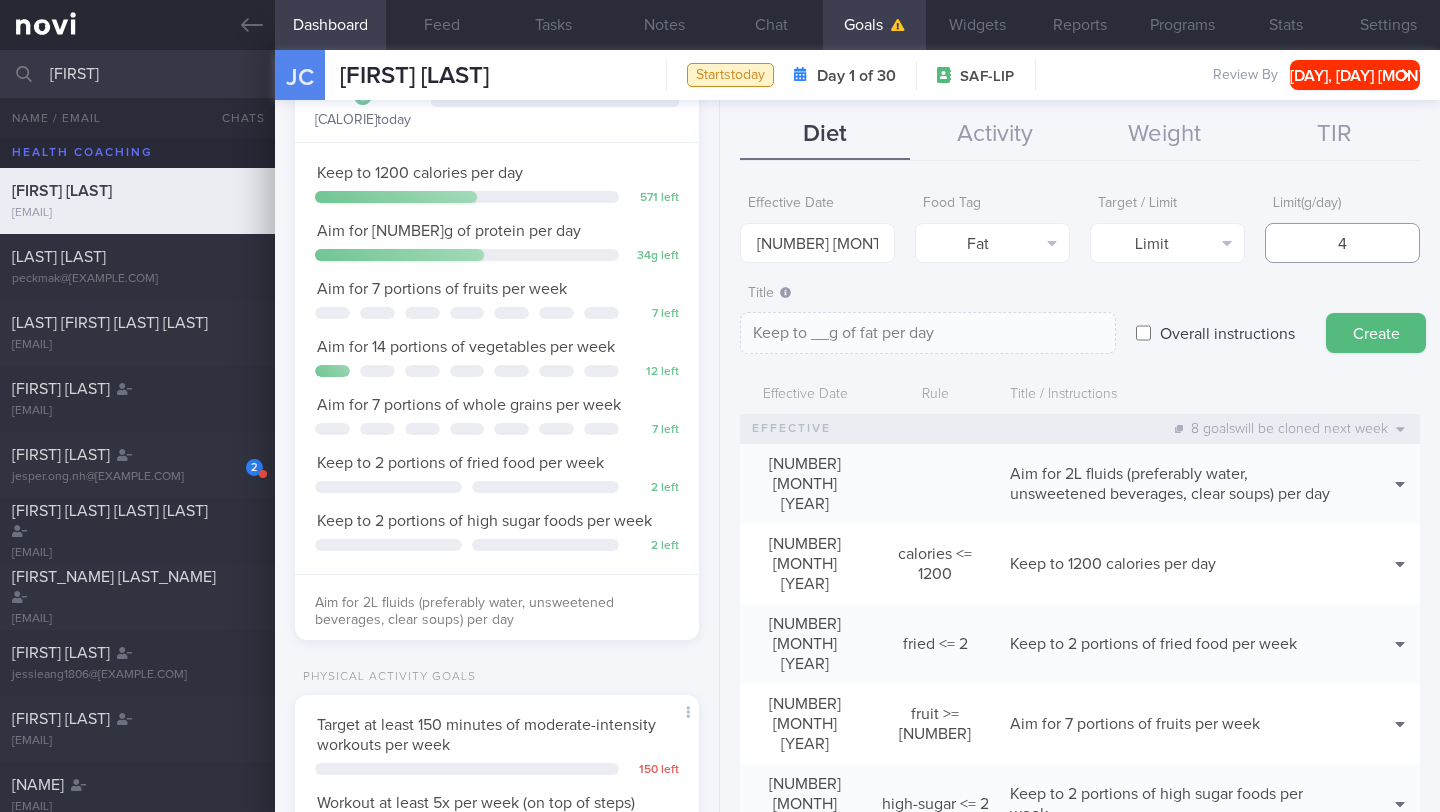 type on "Keep to 4g of fat per day" 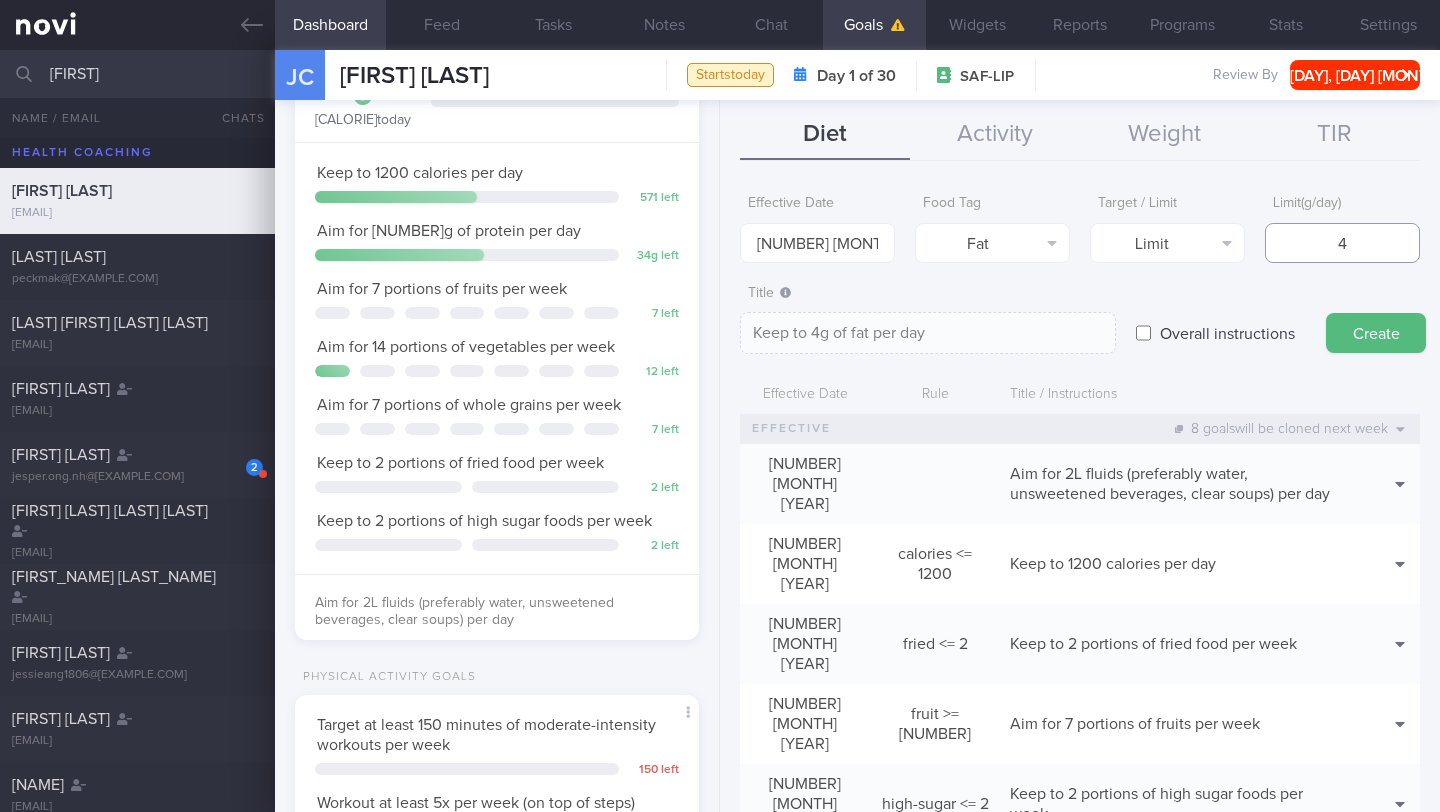 type on "40" 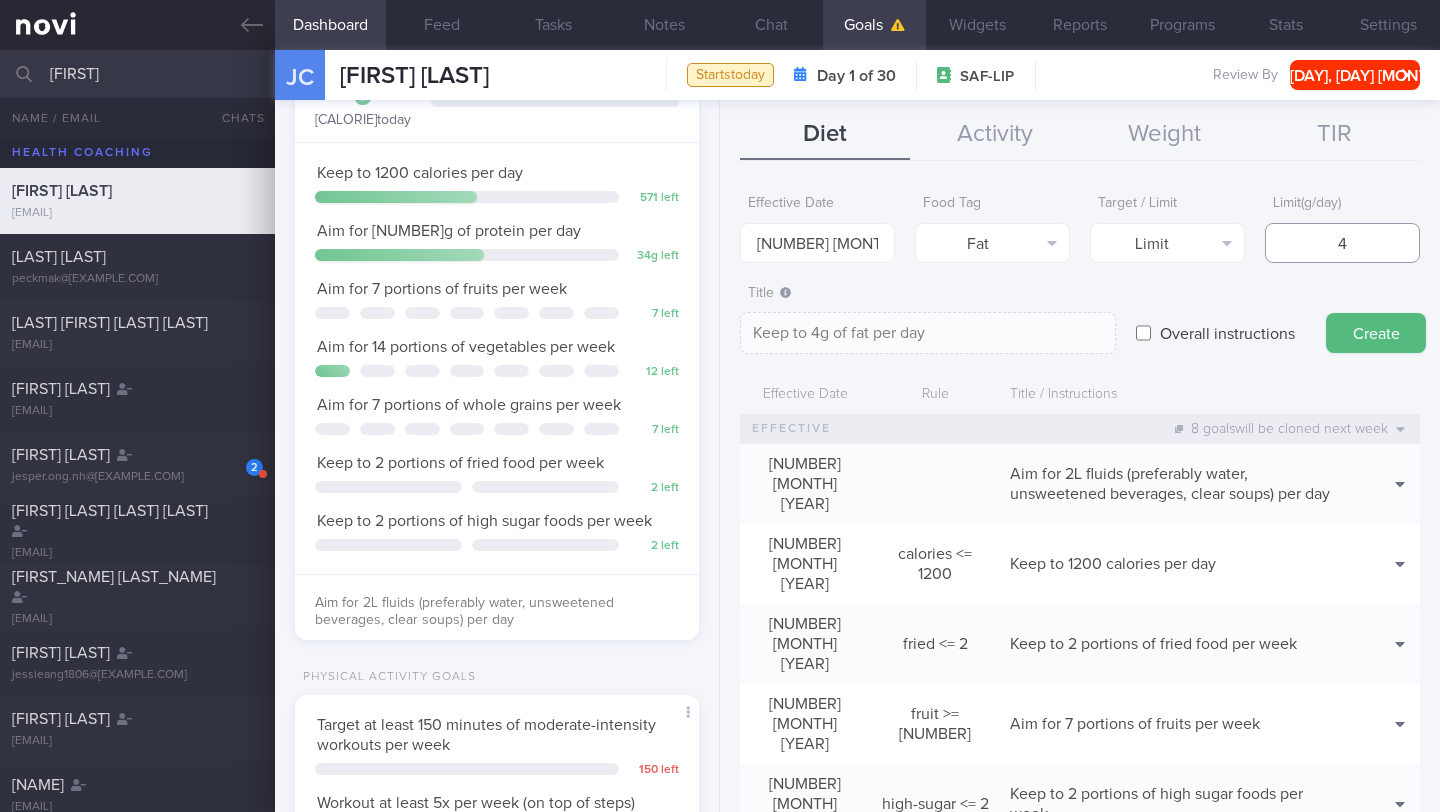 type on "Keep to 40g of fat per day" 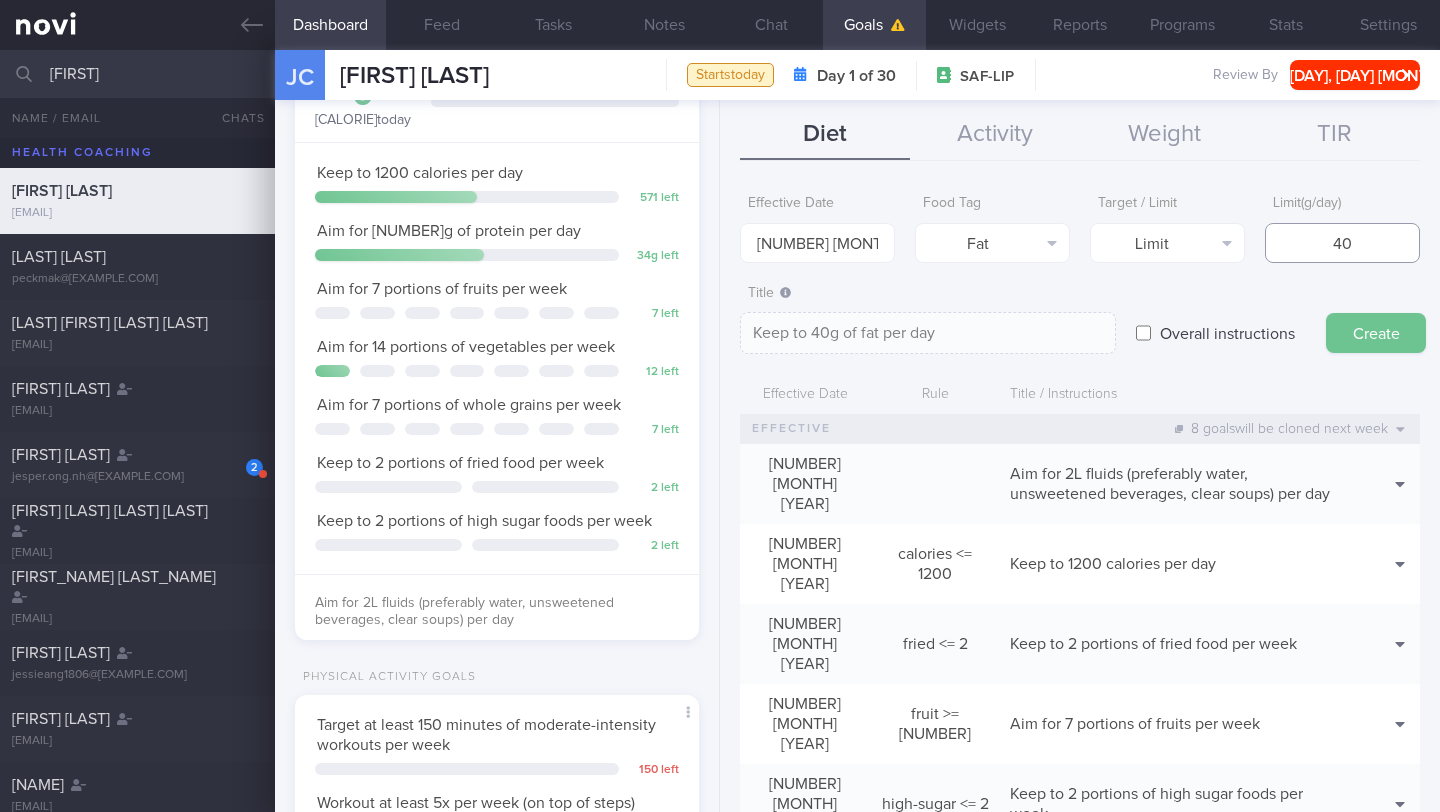 type on "40" 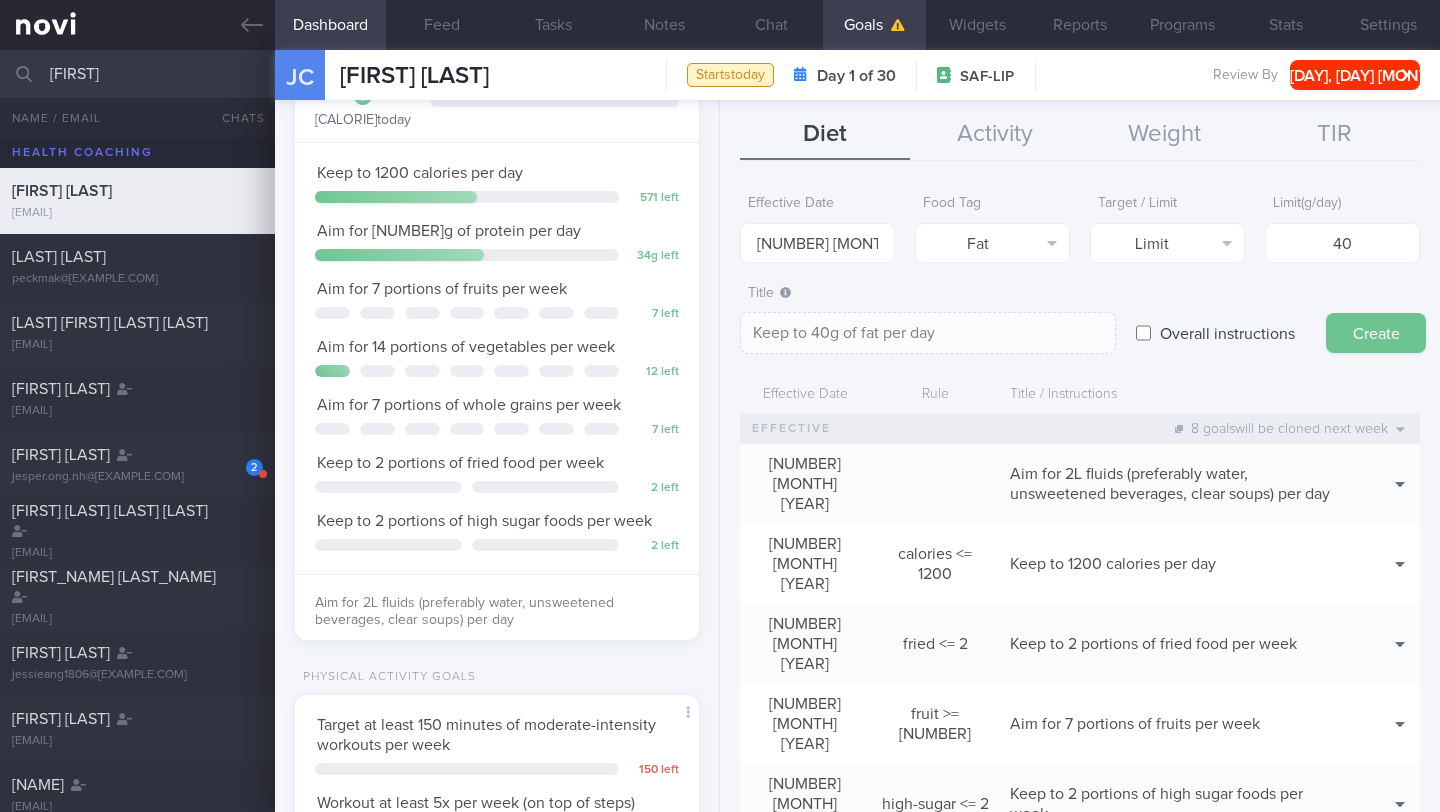 click on "Create" at bounding box center (1376, 333) 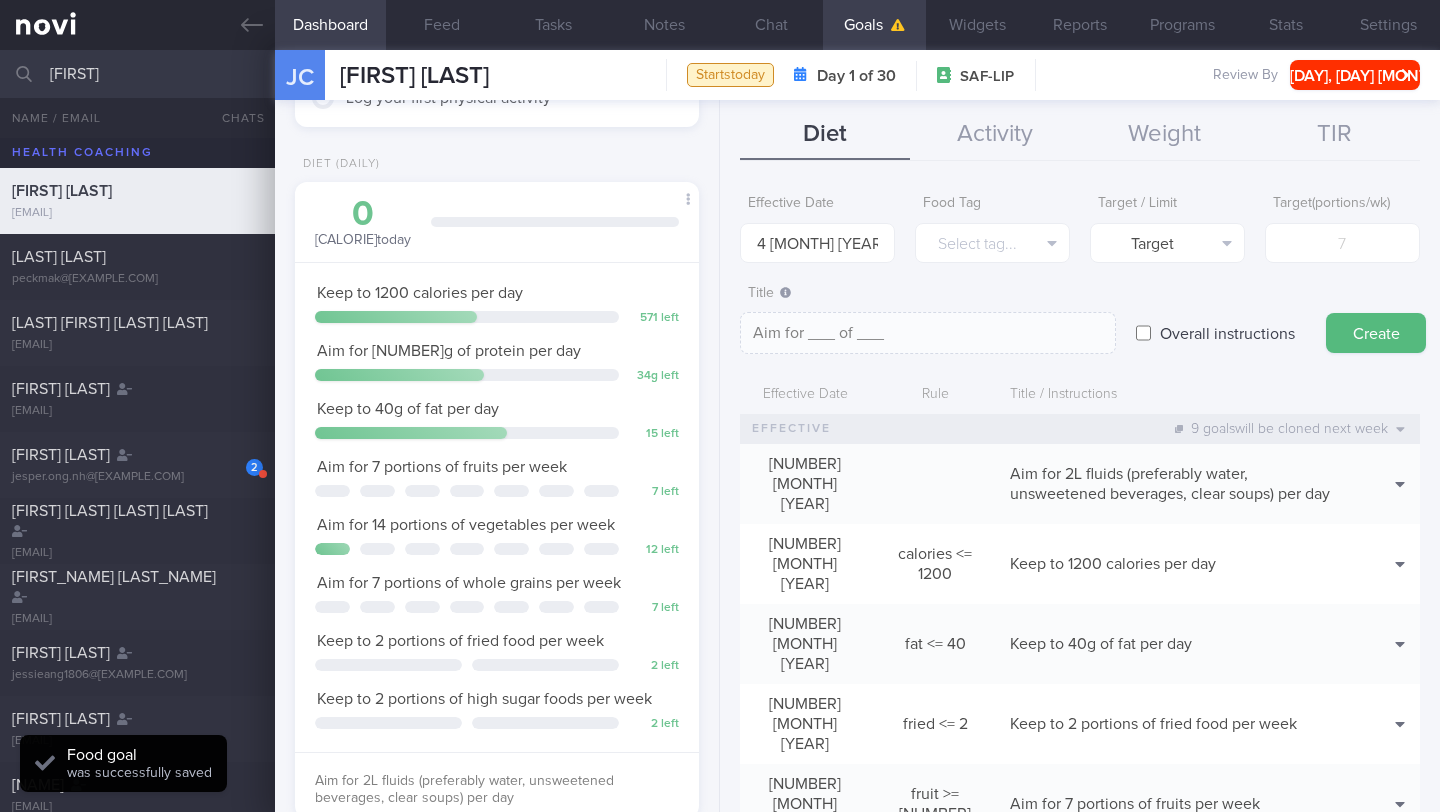 scroll, scrollTop: 0, scrollLeft: 0, axis: both 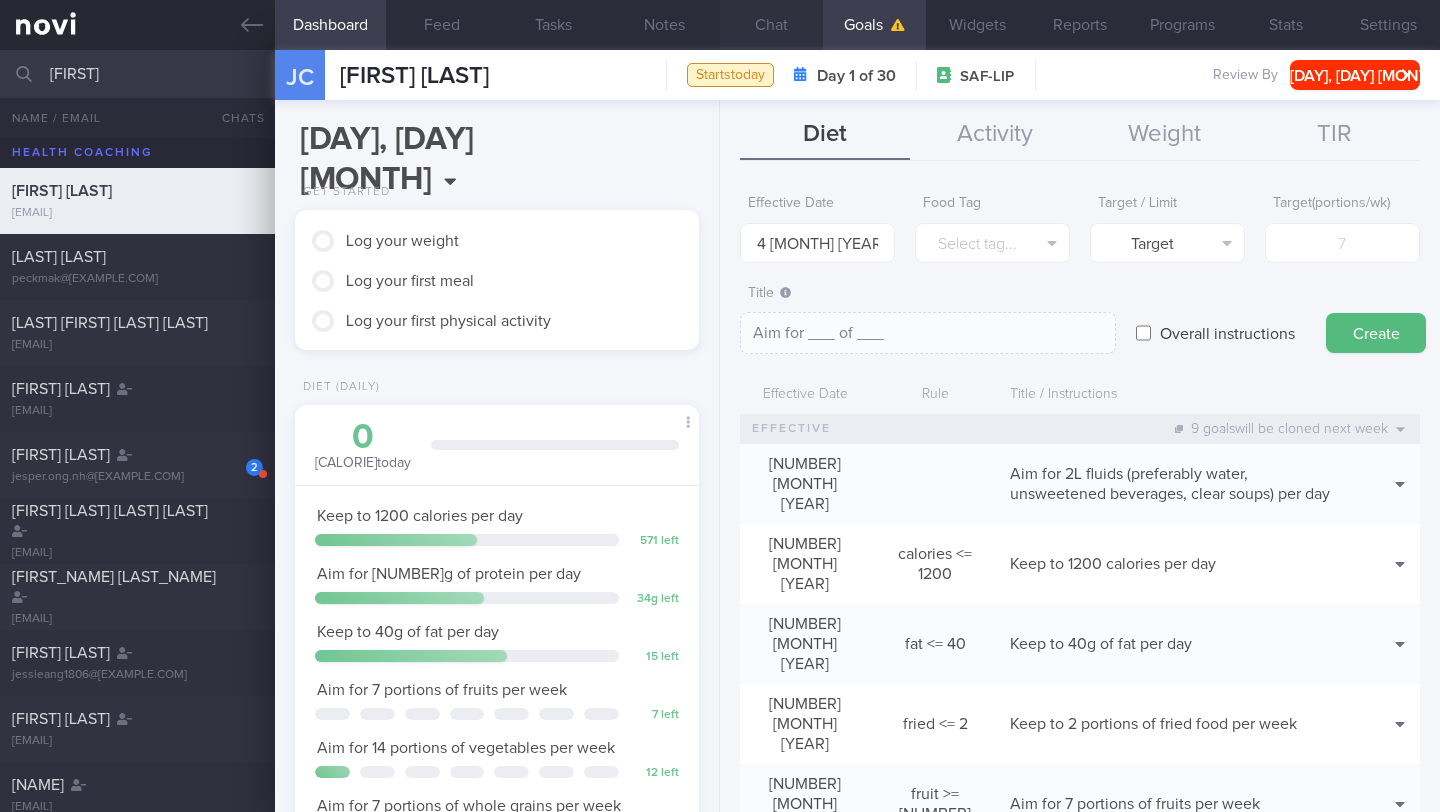 click on "Chat" at bounding box center [771, 25] 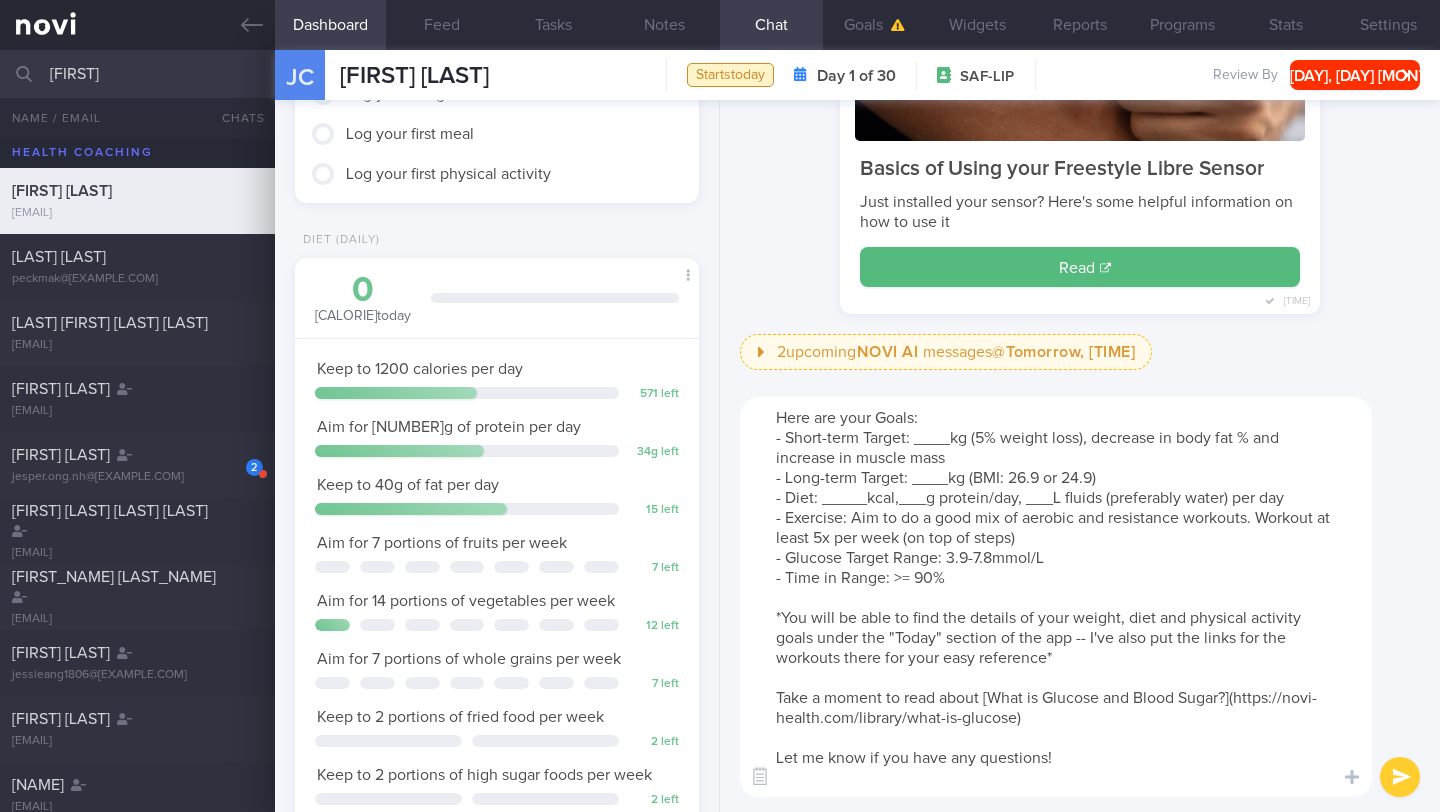 scroll, scrollTop: 150, scrollLeft: 0, axis: vertical 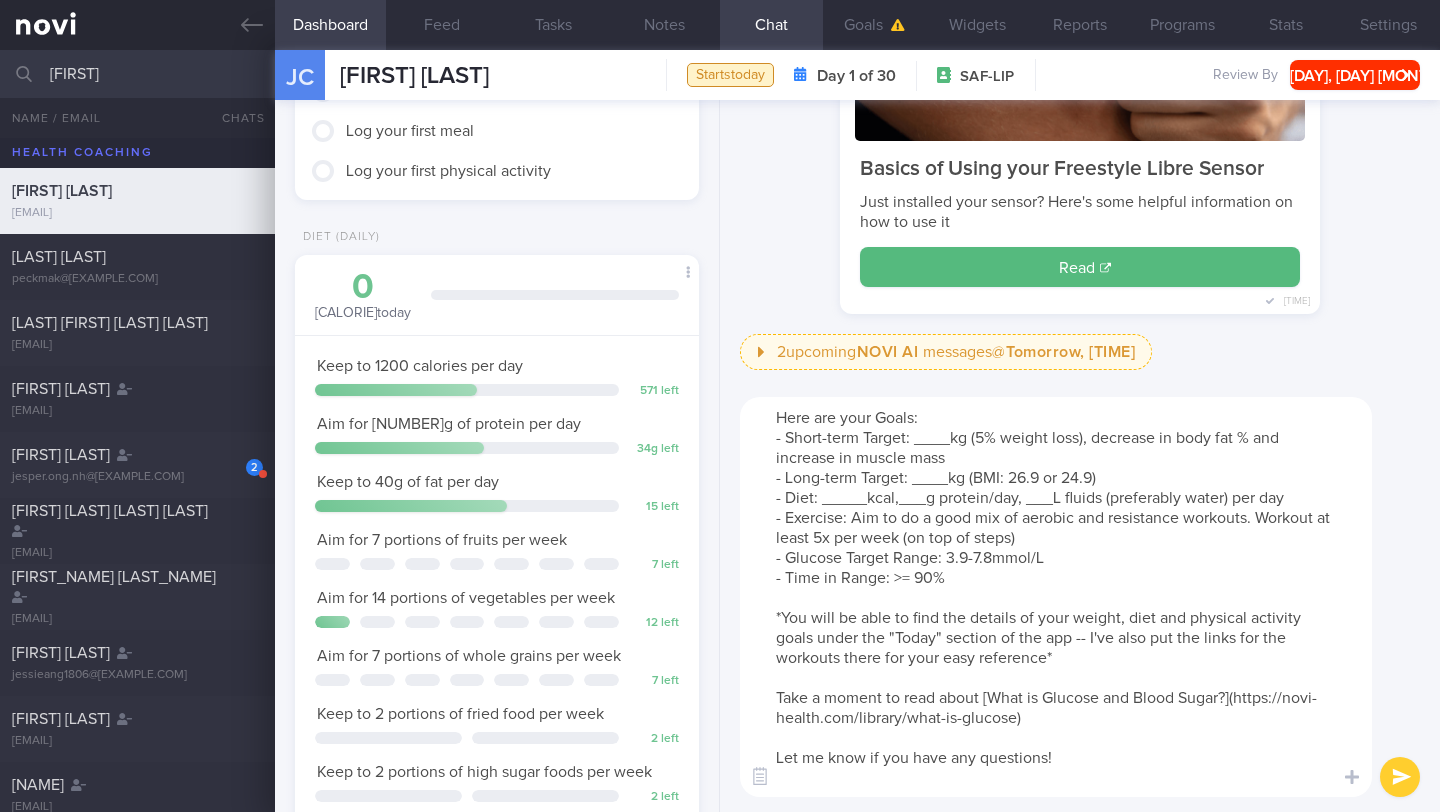drag, startPoint x: 951, startPoint y: 442, endPoint x: 915, endPoint y: 441, distance: 36.013885 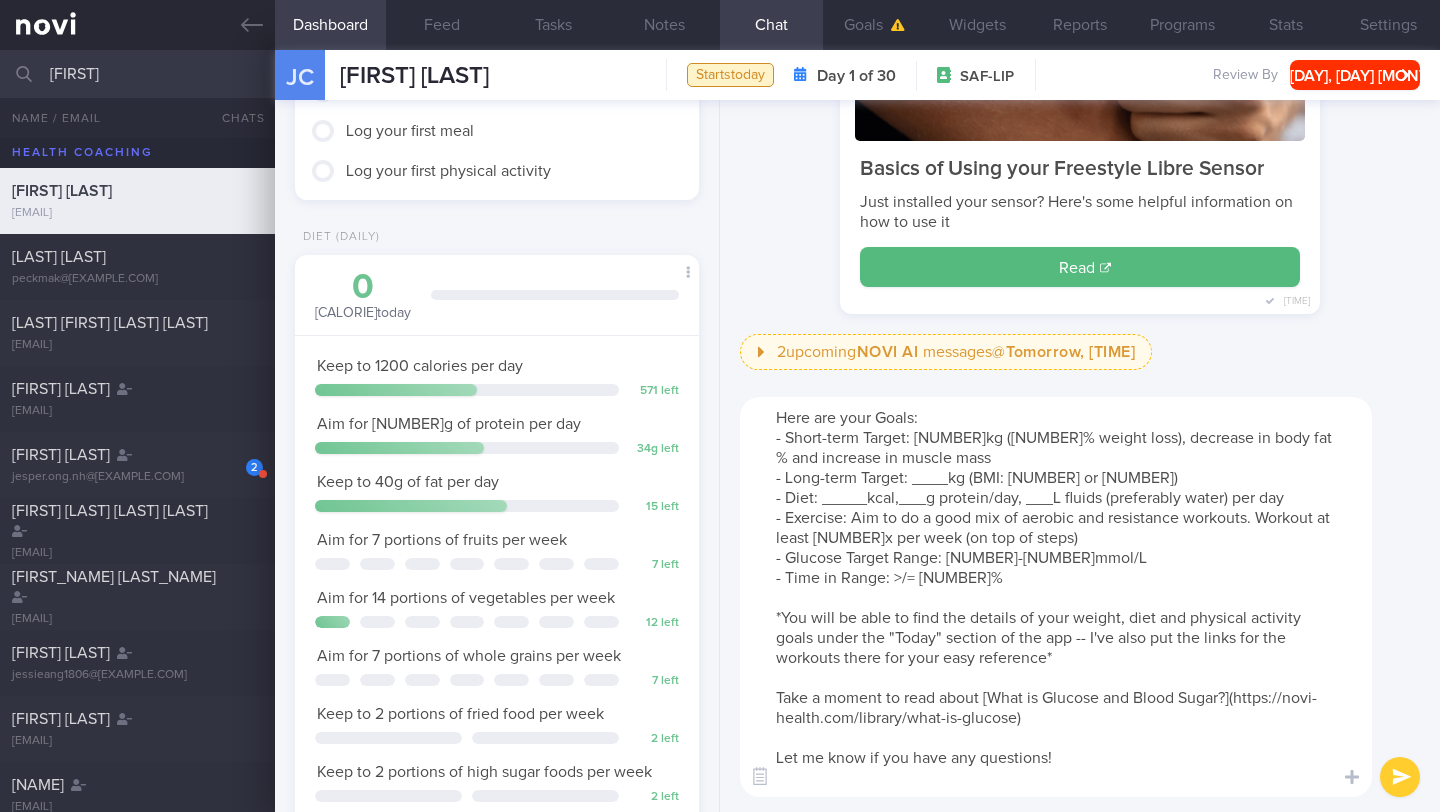 drag, startPoint x: 952, startPoint y: 479, endPoint x: 913, endPoint y: 475, distance: 39.20459 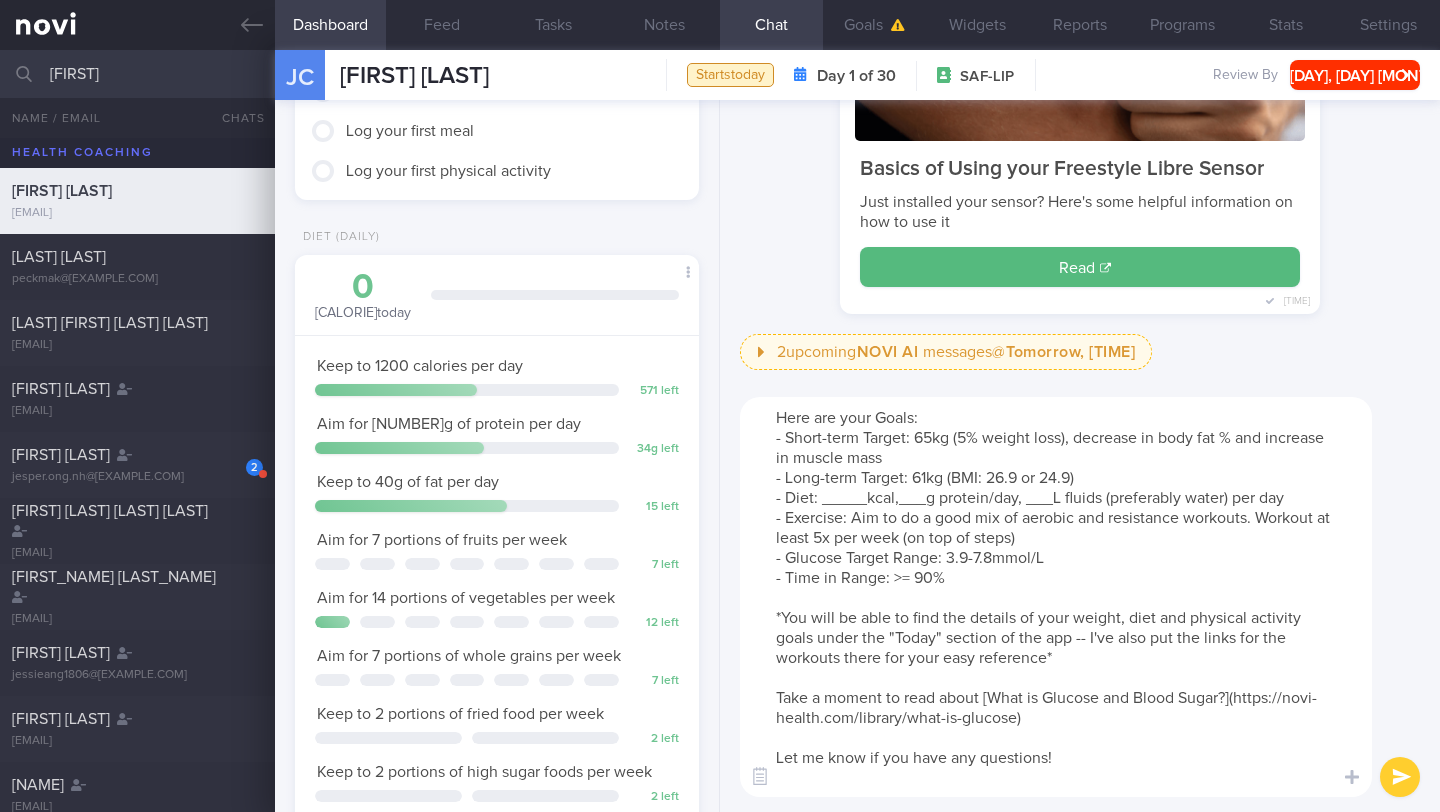 drag, startPoint x: 1045, startPoint y: 480, endPoint x: 995, endPoint y: 478, distance: 50.039986 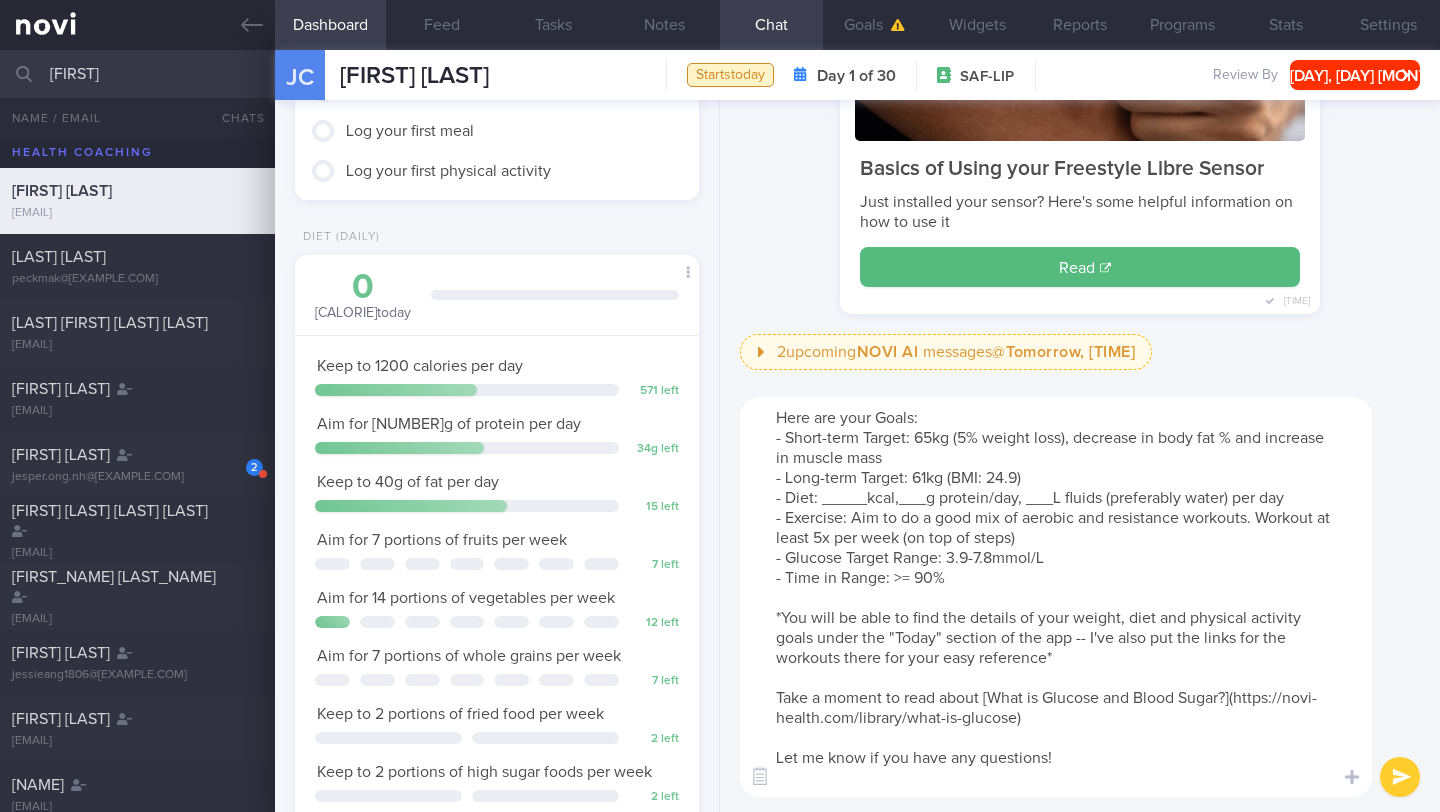 drag, startPoint x: 865, startPoint y: 502, endPoint x: 822, endPoint y: 497, distance: 43.289722 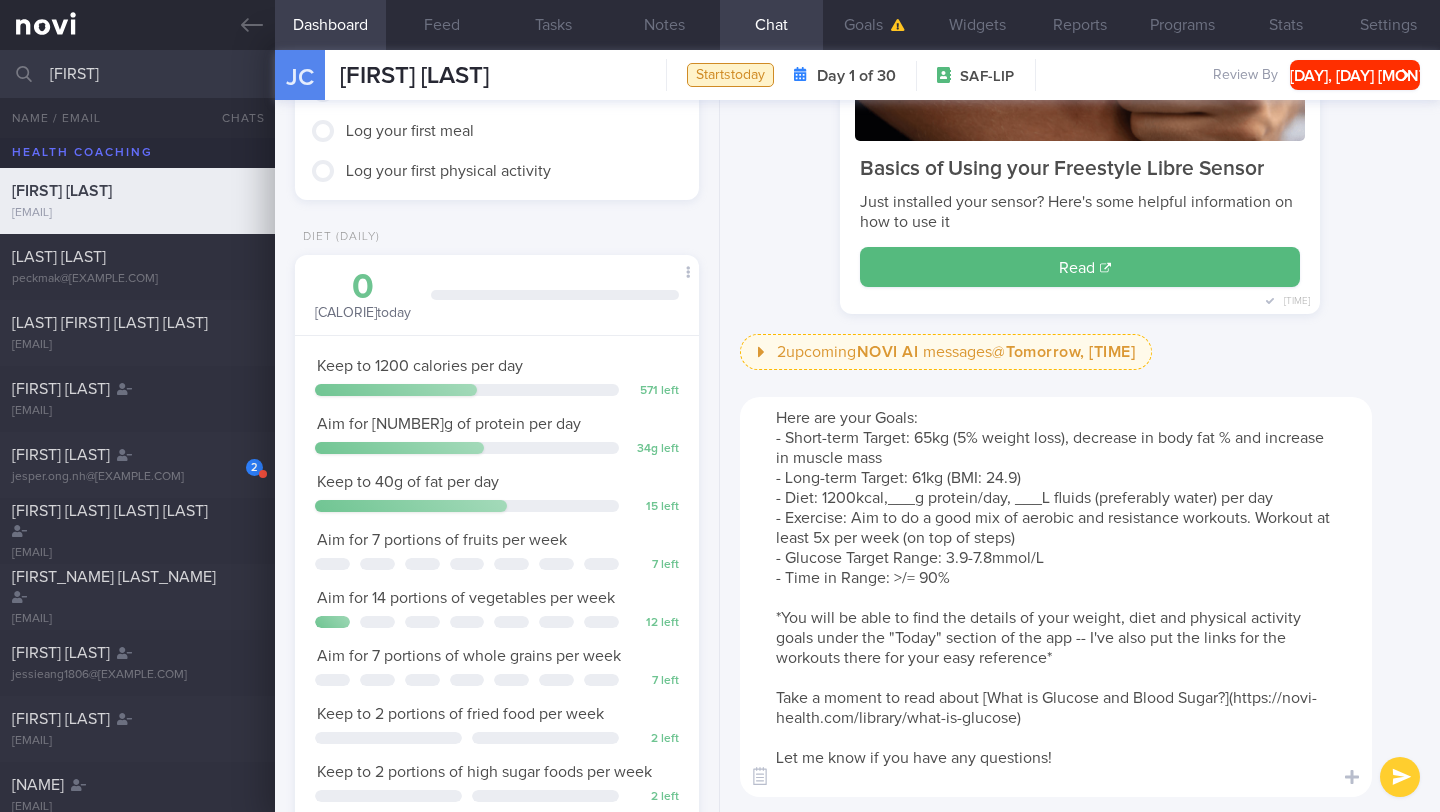 drag, startPoint x: 918, startPoint y: 503, endPoint x: 891, endPoint y: 503, distance: 27 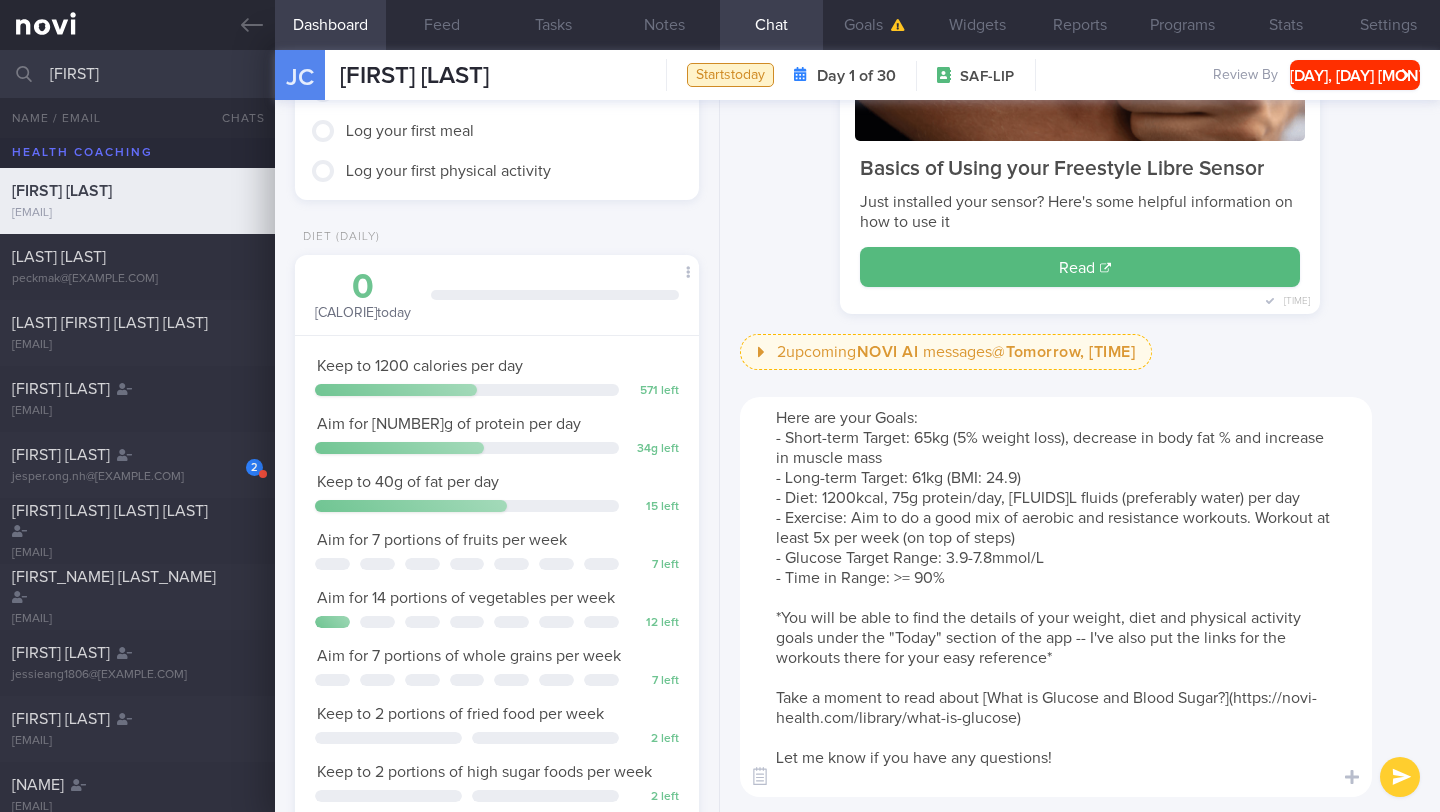 drag, startPoint x: 1035, startPoint y: 502, endPoint x: 1017, endPoint y: 505, distance: 18.248287 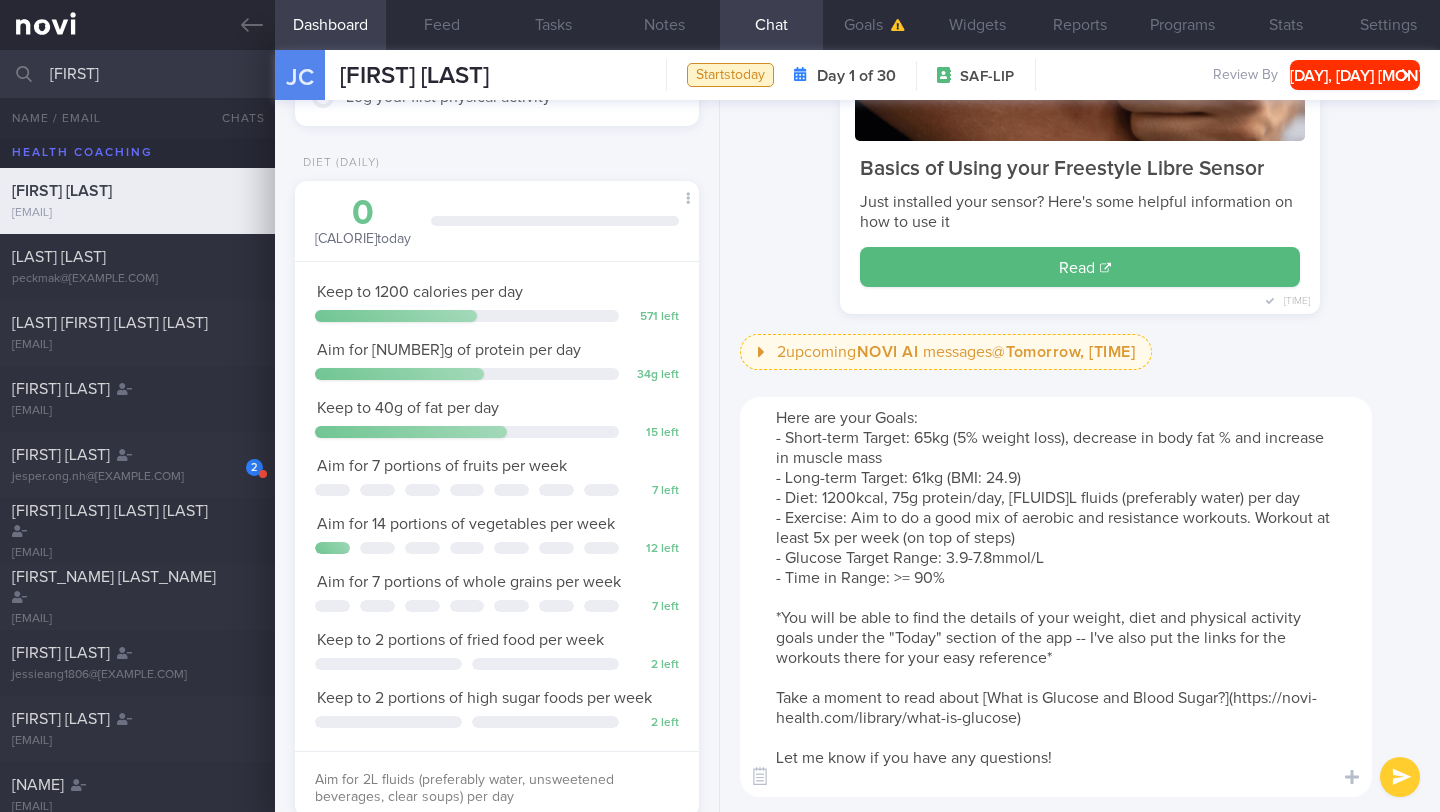 scroll, scrollTop: 265, scrollLeft: 0, axis: vertical 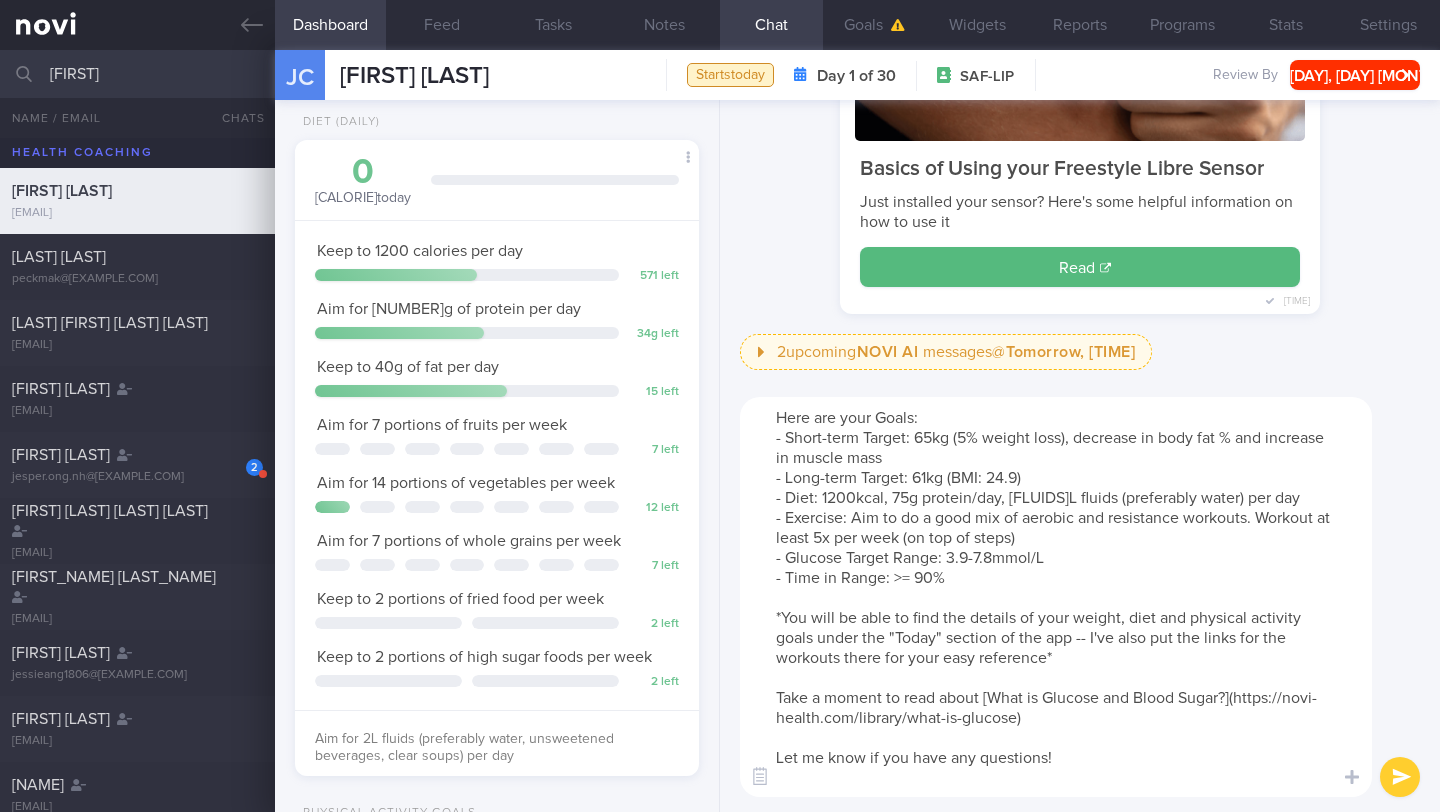 click on "Here are your Goals:
- Short-term Target: 65kg (5% weight loss), decrease in body fat % and increase in muscle mass
- Long-term Target: 61kg (BMI: 24.9)
- Diet: 1200kcal, 75g protein/day, [FLUIDS]L fluids (preferably water) per day
- Exercise: Aim to do a good mix of aerobic and resistance workouts. Workout at least 5x per week (on top of steps)
- Glucose Target Range: 3.9-7.8mmol/L
- Time in Range: >= 90%
*You will be able to find the details of your weight, diet and physical activity goals under the "Today" section of the app -- I've also put the links for the workouts there for your easy reference*
Take a moment to read about [What is Glucose and Blood Sugar?](https://novi-health.com/library/what-is-glucose)
Let me know if you have any questions!" at bounding box center (1056, 597) 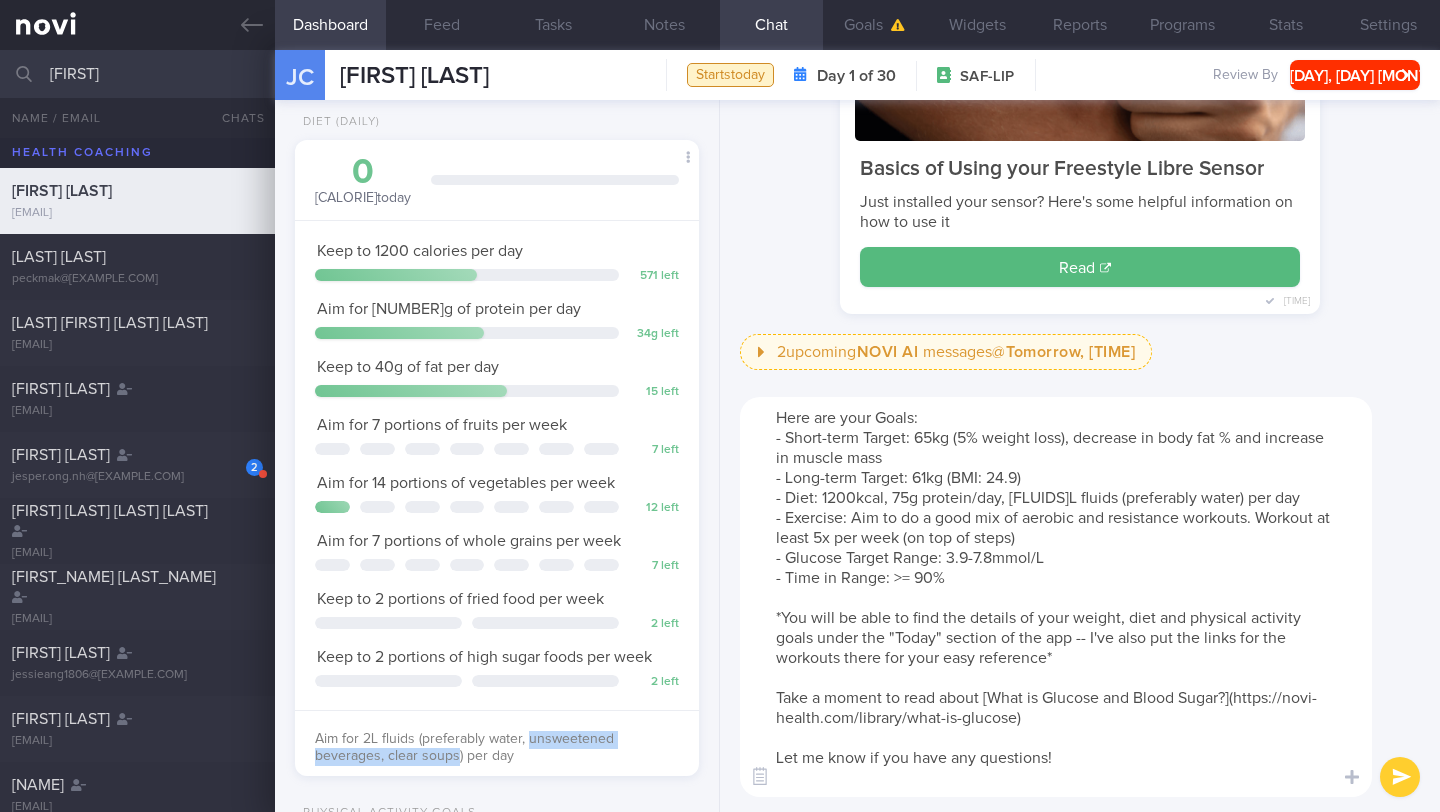 drag, startPoint x: 528, startPoint y: 740, endPoint x: 457, endPoint y: 758, distance: 73.24616 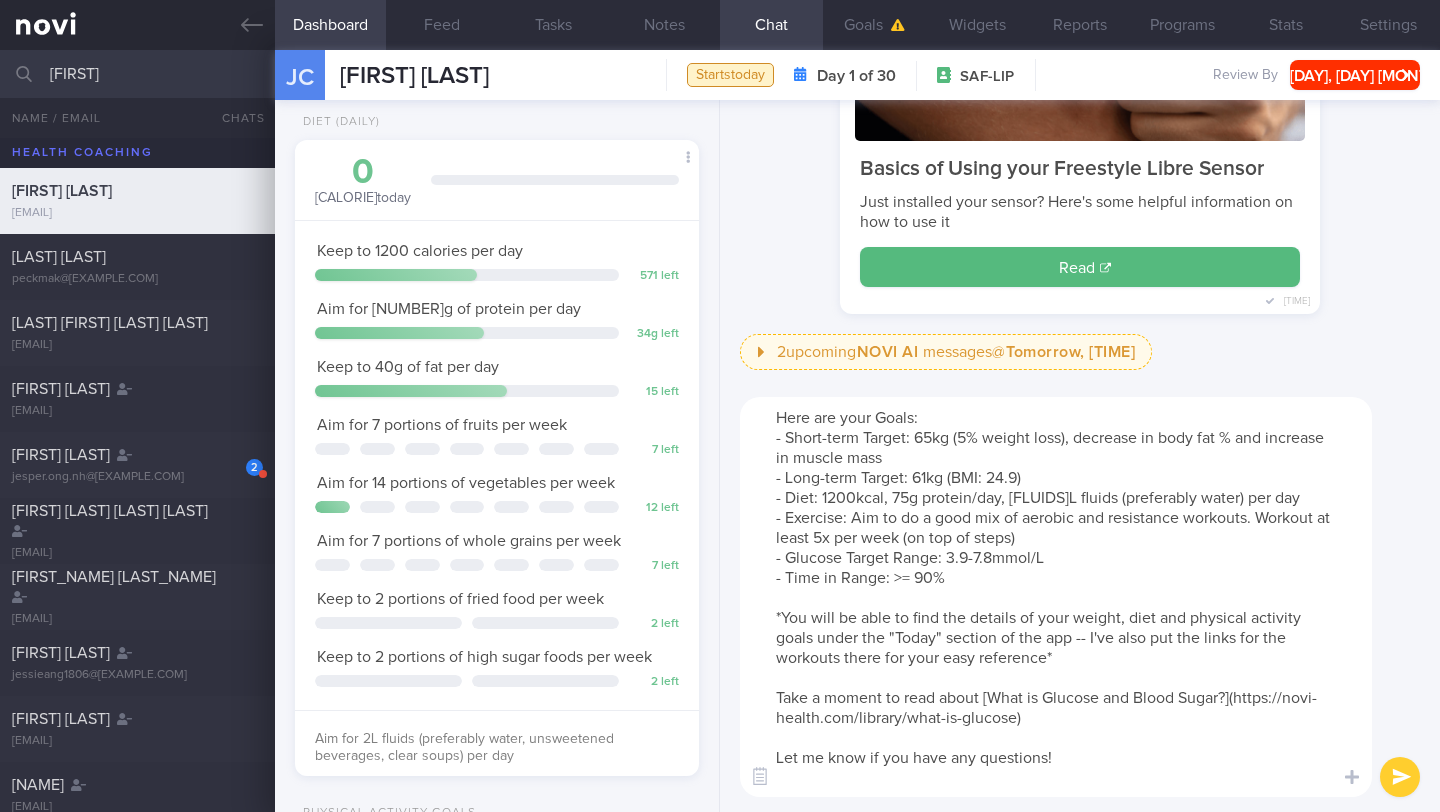 click on "Here are your Goals:
- Short-term Target: 65kg (5% weight loss), decrease in body fat % and increase in muscle mass
- Long-term Target: 61kg (BMI: 24.9)
- Diet: 1200kcal, 75g protein/day, [FLUIDS]L fluids (preferably water) per day
- Exercise: Aim to do a good mix of aerobic and resistance workouts. Workout at least 5x per week (on top of steps)
- Glucose Target Range: 3.9-7.8mmol/L
- Time in Range: >= 90%
*You will be able to find the details of your weight, diet and physical activity goals under the "Today" section of the app -- I've also put the links for the workouts there for your easy reference*
Take a moment to read about [What is Glucose and Blood Sugar?](https://novi-health.com/library/what-is-glucose)
Let me know if you have any questions!" at bounding box center [1056, 597] 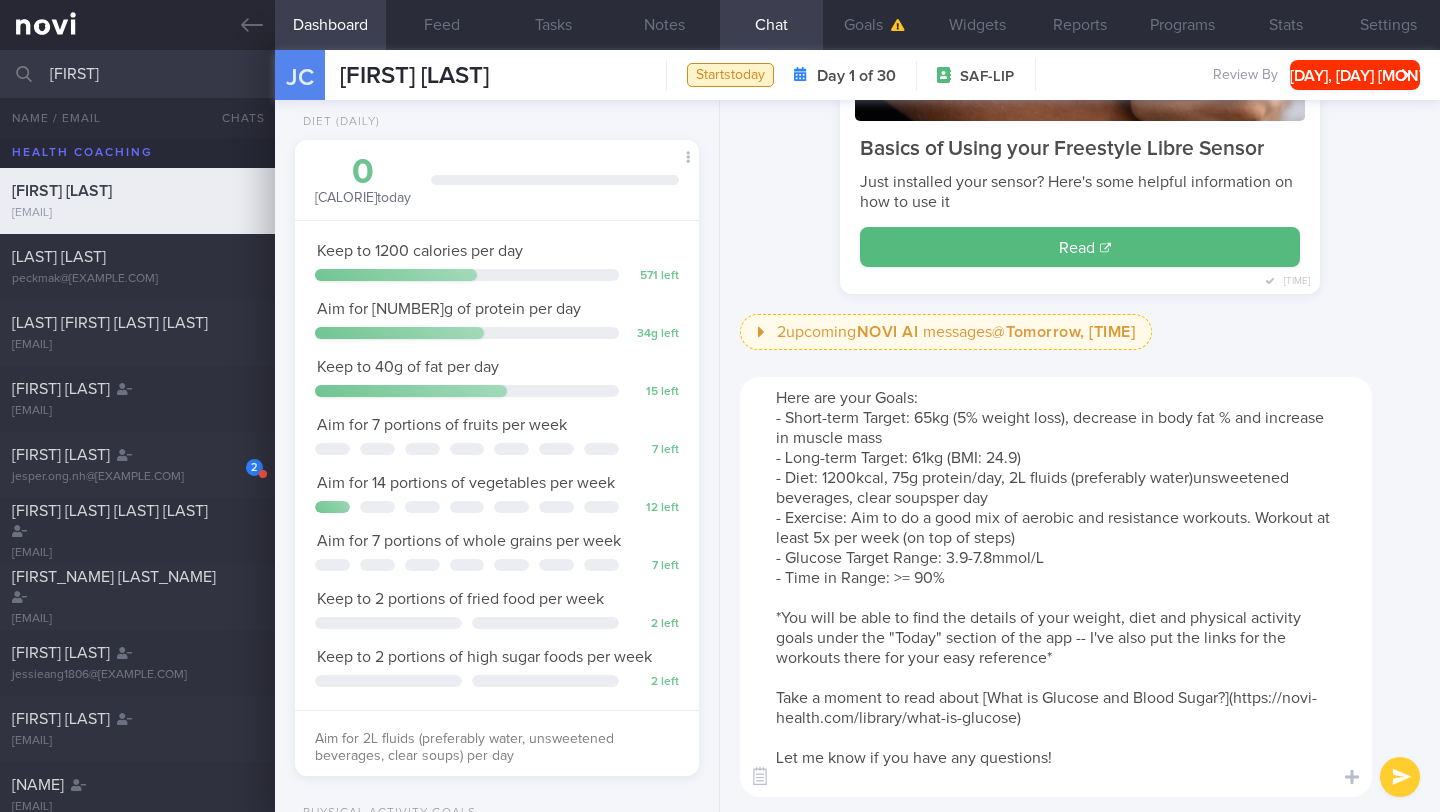 click on "Here are your Goals:
- Short-term Target: 65kg (5% weight loss), decrease in body fat % and increase in muscle mass
- Long-term Target: 61kg (BMI: 24.9)
- Diet: 1200kcal, 75g protein/day, 2L fluids (preferably water)unsweetened beverages, clear soupsper day
- Exercise: Aim to do a good mix of aerobic and resistance workouts. Workout at least 5x per week (on top of steps)
- Glucose Target Range: 3.9-7.8mmol/L
- Time in Range: >= 90%
*You will be able to find the details of your weight, diet and physical activity goals under the "Today" section of the app -- I've also put the links for the workouts there for your easy reference*
Take a moment to read about [What is Glucose and Blood Sugar?](https://novi-health.com/library/what-is-glucose)
Let me know if you have any questions!" at bounding box center [1056, 587] 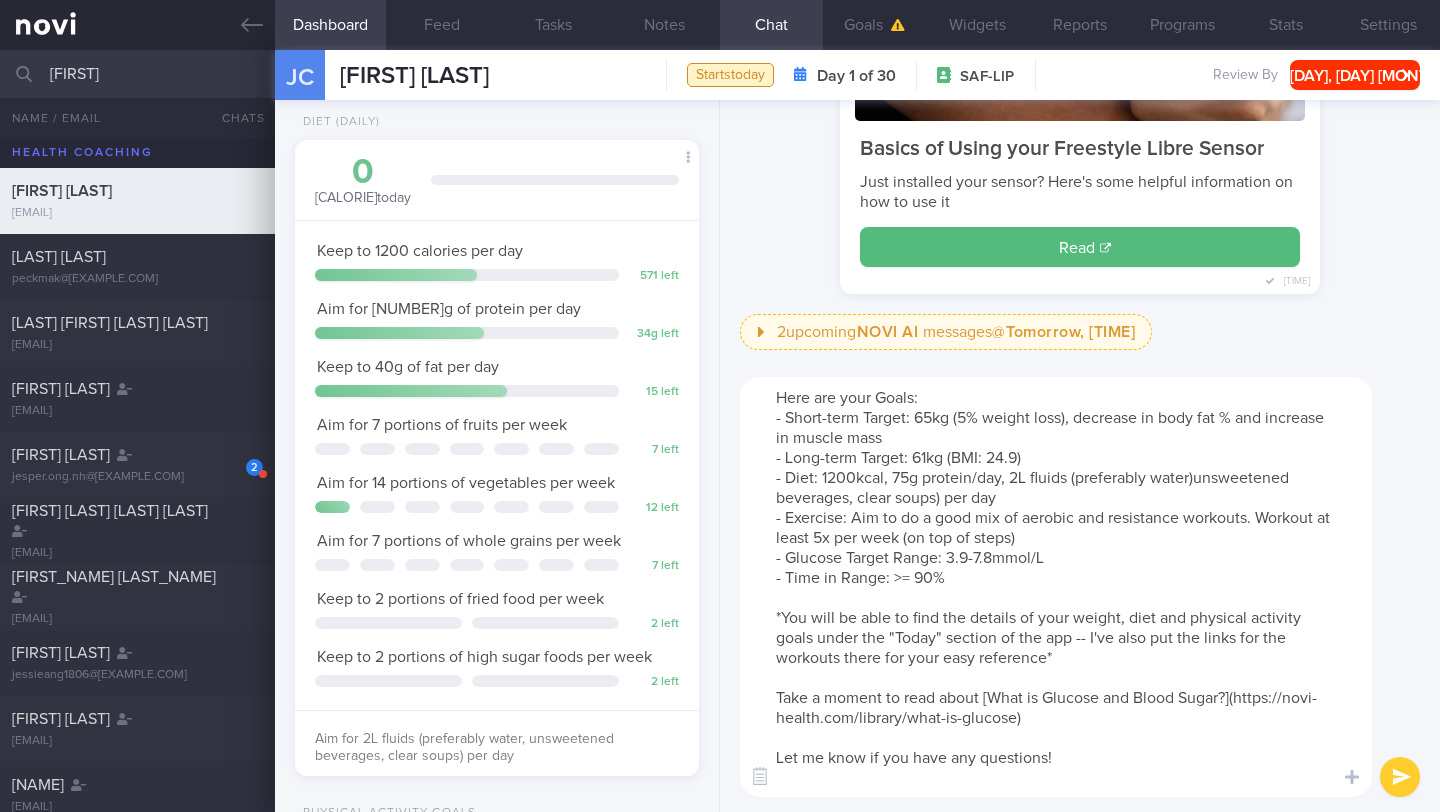click on "Here are your Goals:
- Short-term Target: 65kg (5% weight loss), decrease in body fat % and increase in muscle mass
- Long-term Target: 61kg (BMI: 24.9)
- Diet: 1200kcal, 75g protein/day, 2L fluids (preferably water)unsweetened beverages, clear soups) per day
- Exercise: Aim to do a good mix of aerobic and resistance workouts. Workout at least 5x per week (on top of steps)
- Glucose Target Range: 3.9-7.8mmol/L
- Time in Range: >= 90%
*You will be able to find the details of your weight, diet and physical activity goals under the "Today" section of the app -- I've also put the links for the workouts there for your easy reference*
Take a moment to read about [What is Glucose and Blood Sugar?](https://novi-health.com/library/what-is-glucose)
Let me know if you have any questions!" at bounding box center (1056, 587) 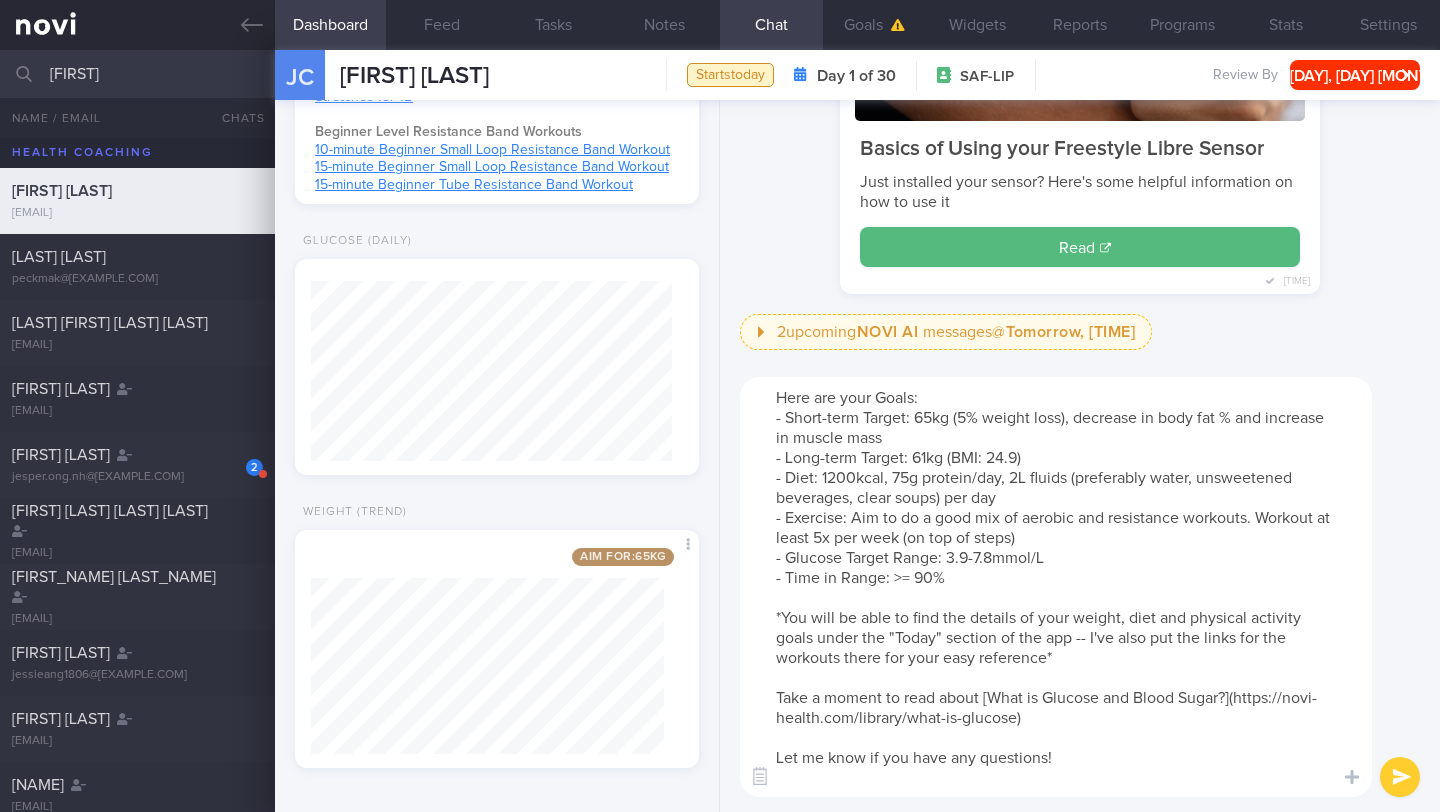 scroll, scrollTop: 1560, scrollLeft: 0, axis: vertical 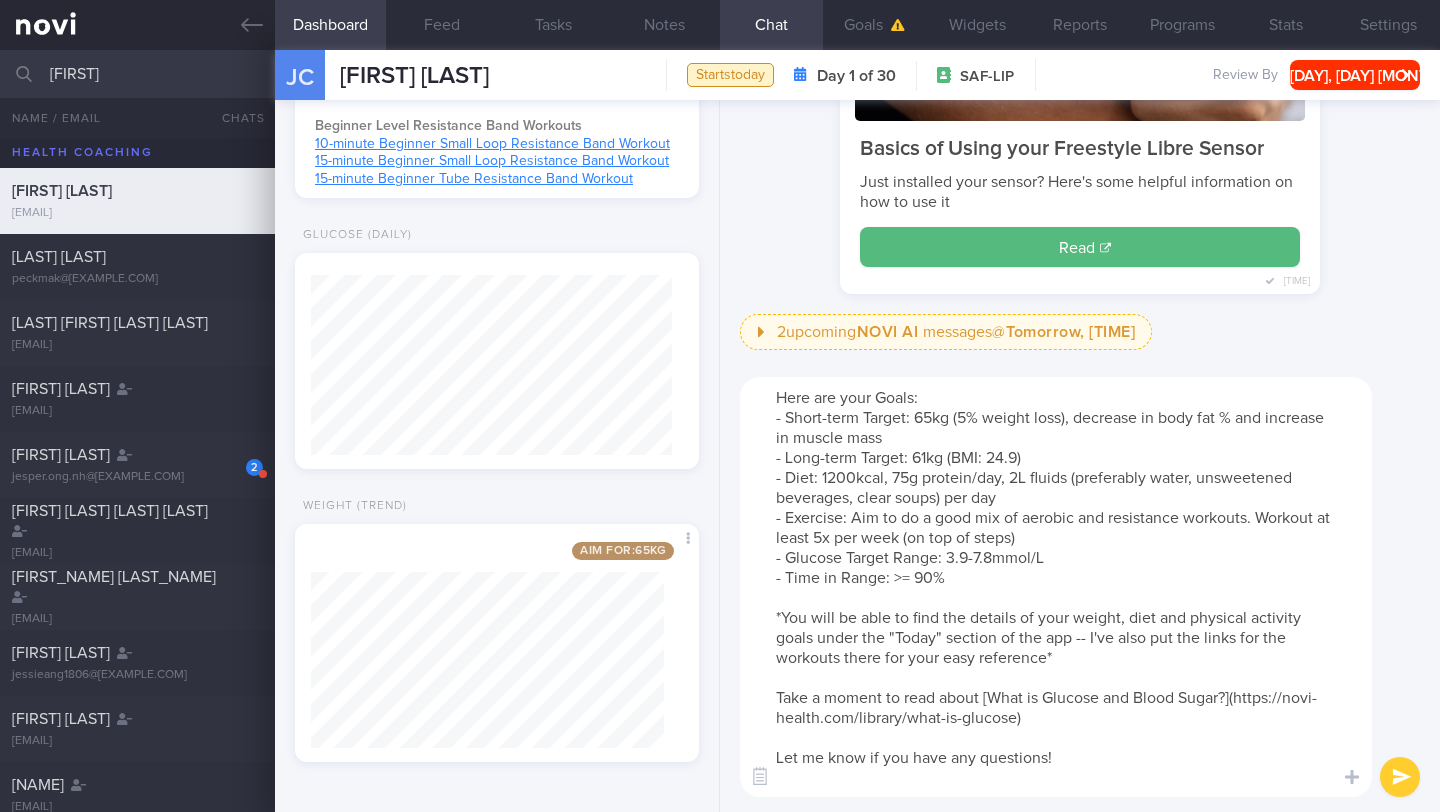 type on "Here are your Goals:
- Short-term Target: 65kg (5% weight loss), decrease in body fat % and increase in muscle mass
- Long-term Target: 61kg (BMI: 24.9)
- Diet: 1200kcal, 75g protein/day, 2L fluids (preferably water, unsweetened beverages, clear soups) per day
- Exercise: Aim to do a good mix of aerobic and resistance workouts. Workout at least 5x per week (on top of steps)
- Glucose Target Range: 3.9-7.8mmol/L
- Time in Range: >= 90%
*You will be able to find the details of your weight, diet and physical activity goals under the "Today" section of the app -- I've also put the links for the workouts there for your easy reference*
Take a moment to read about [What is Glucose and Blood Sugar?](https://novi-health.com/library/what-is-glucose)
Let me know if you have any questions!" 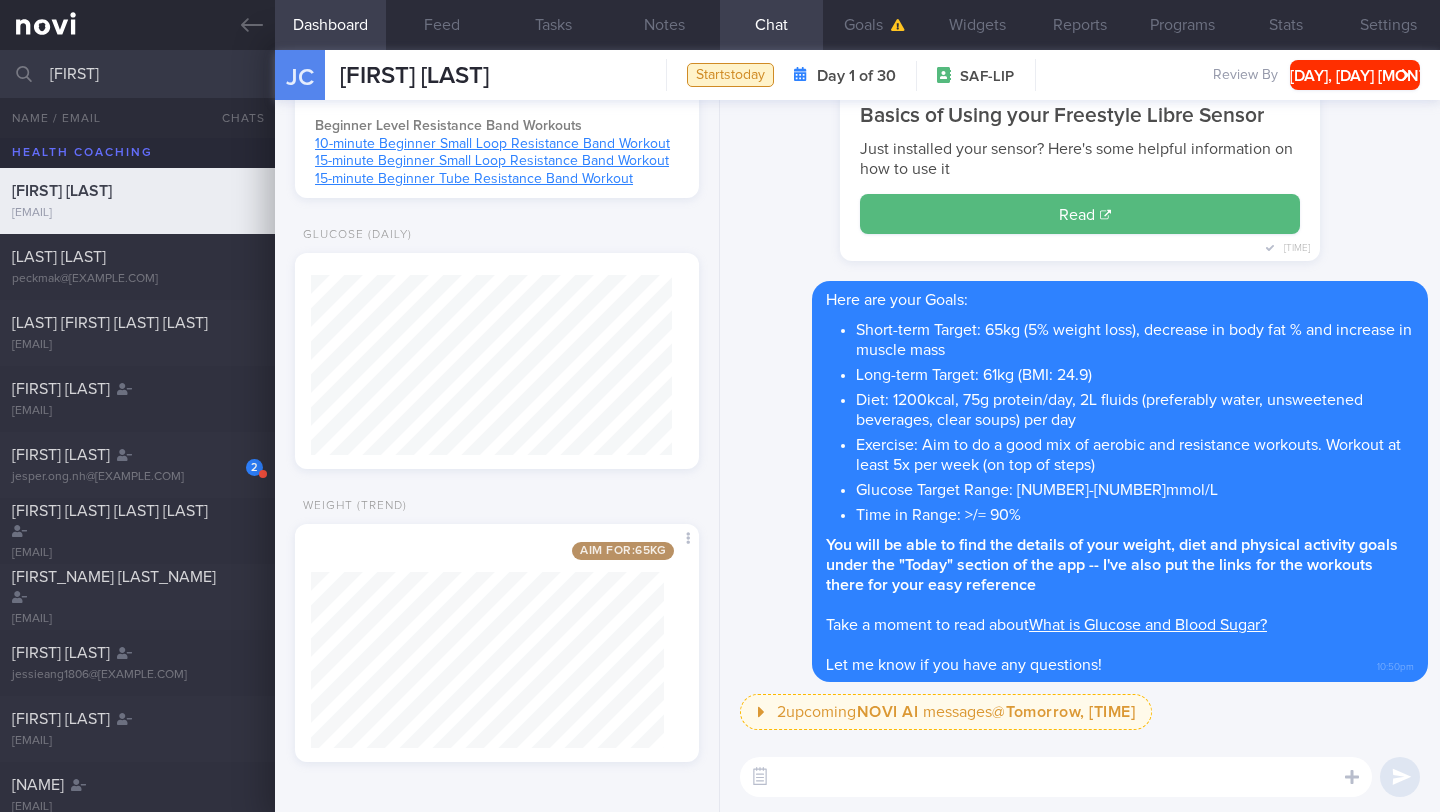 click at bounding box center (1056, 777) 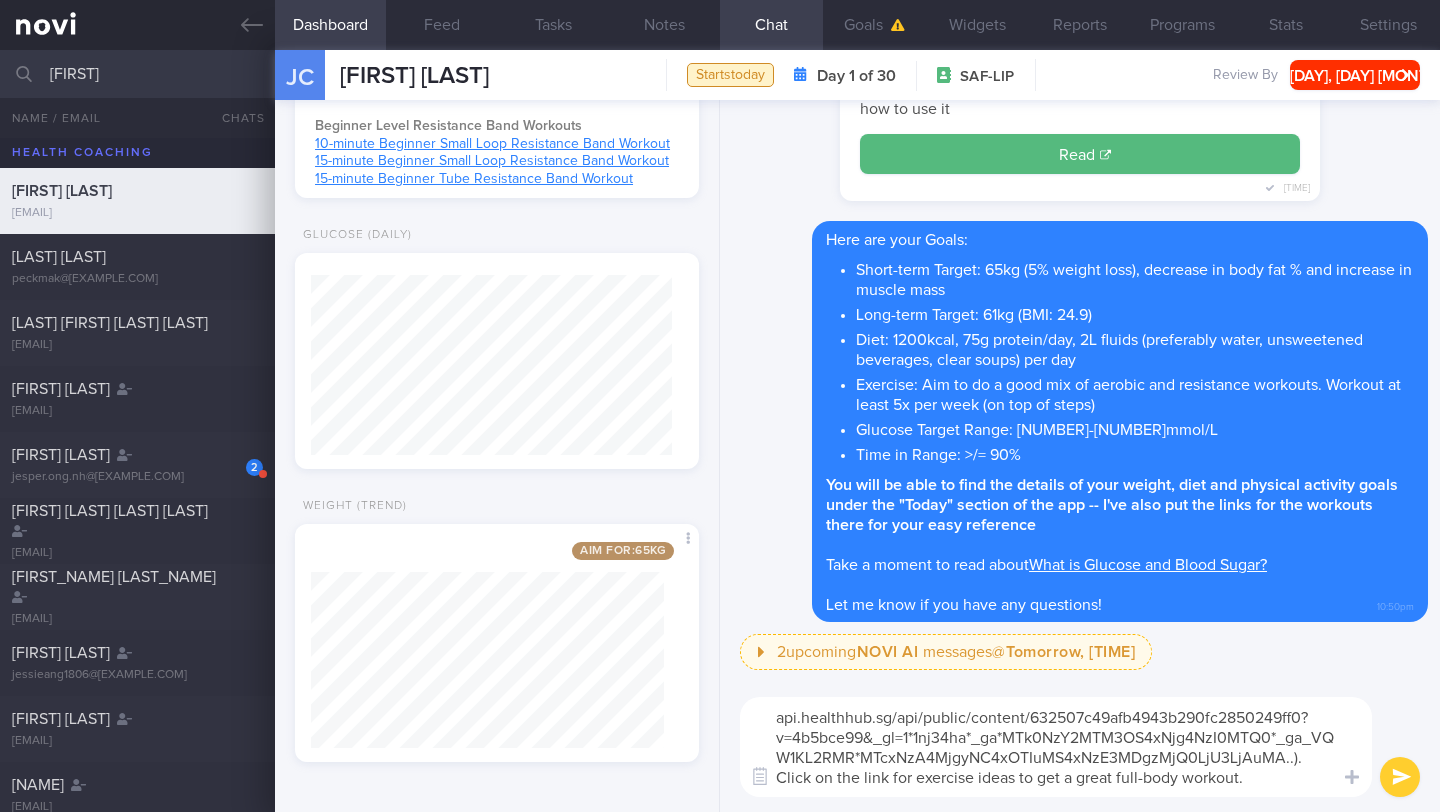 scroll, scrollTop: 0, scrollLeft: 0, axis: both 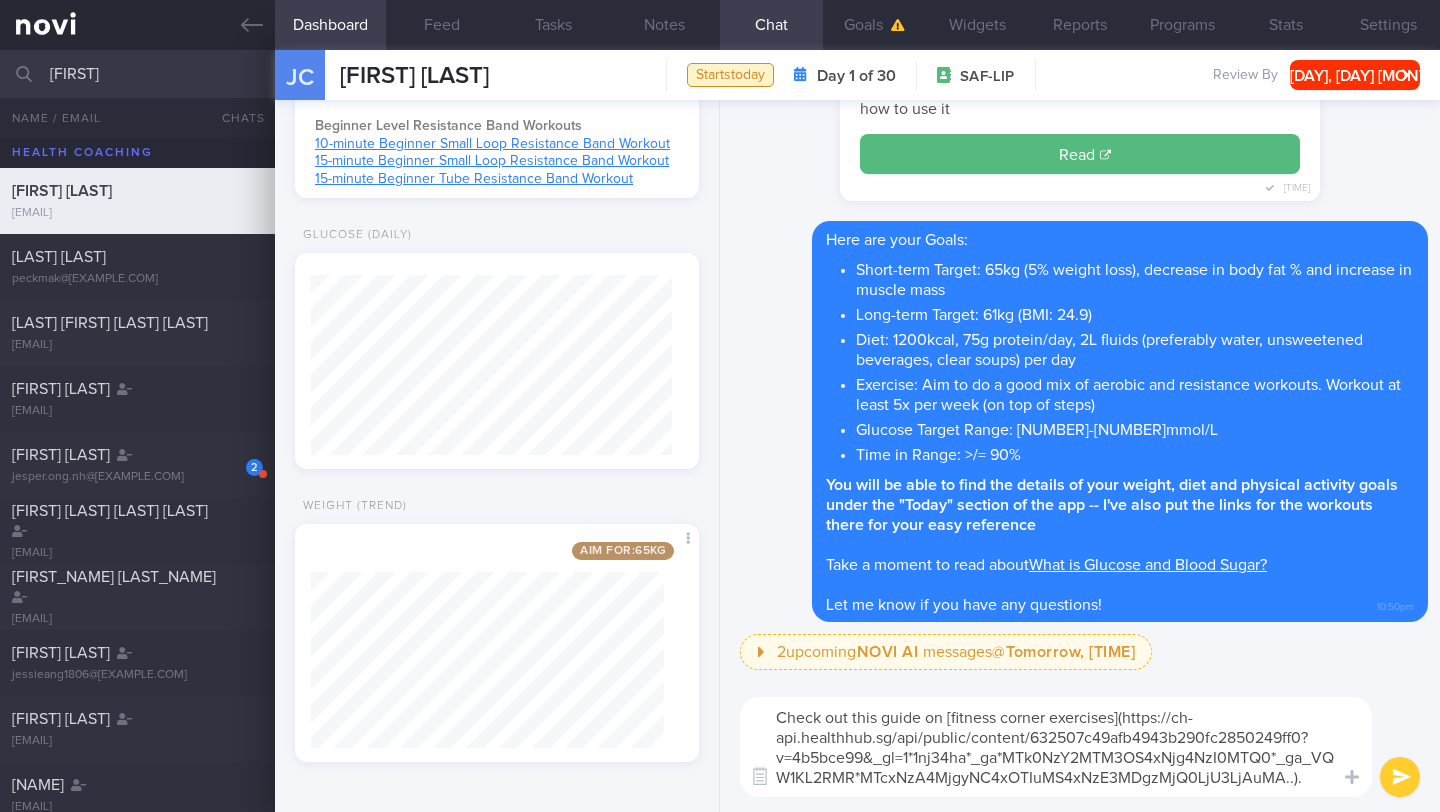 type on "Check out this guide on [fitness corner exercises](https://ch-api.healthhub.sg/api/public/content/632507c49afb4943b290fc2850249ff0?v=4b5bce99&_gl=1*1nj34ha*_ga*MTk0NzY2MTM3OS4xNjg4NzI0MTQ0*_ga_VQW1KL2RMR*MTcxNzA4MjgyNC4xOTIuMS4xNzE3MDgzMjQ0LjU3LjAuMA..). Click on the link for exercise ideas to get a great full-body workout." 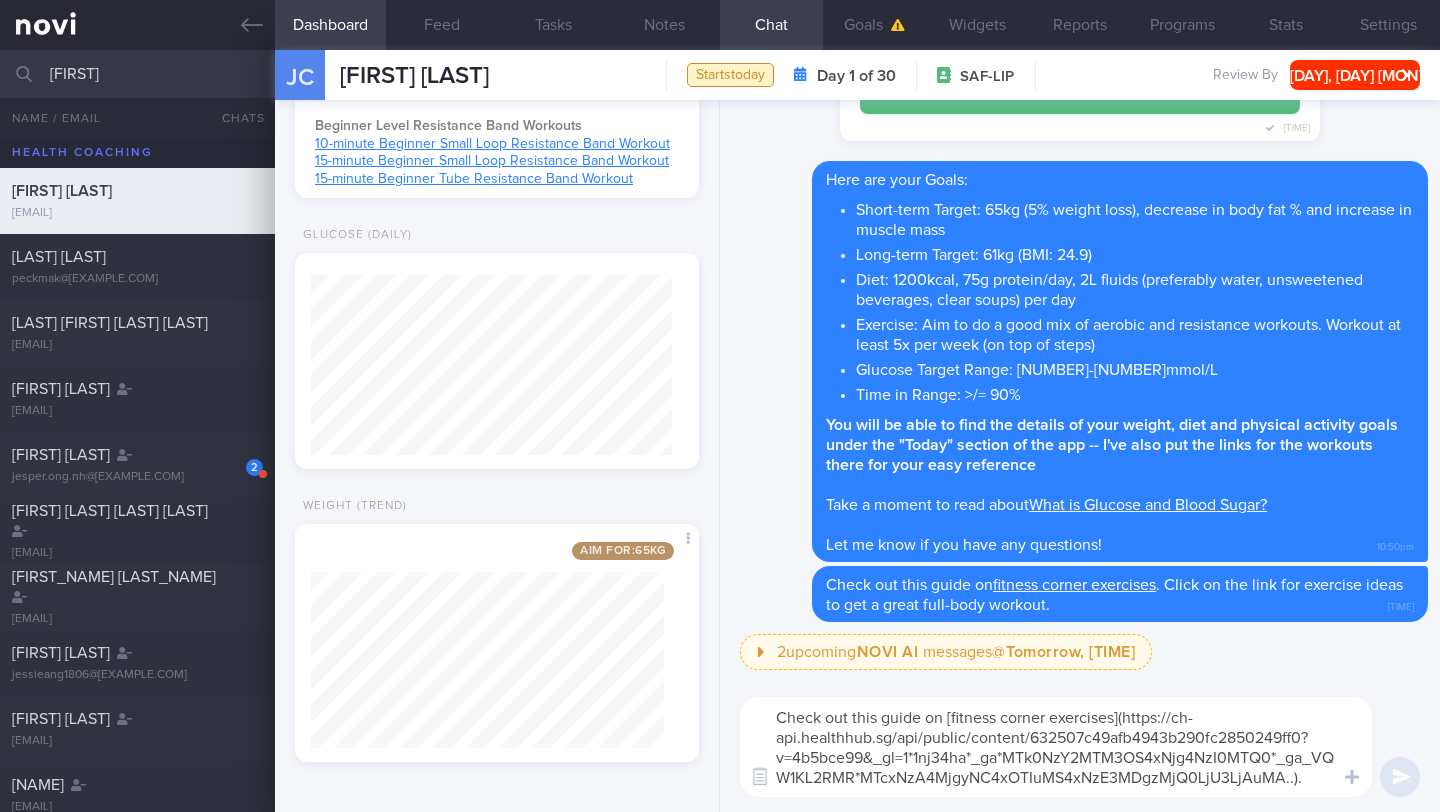 type 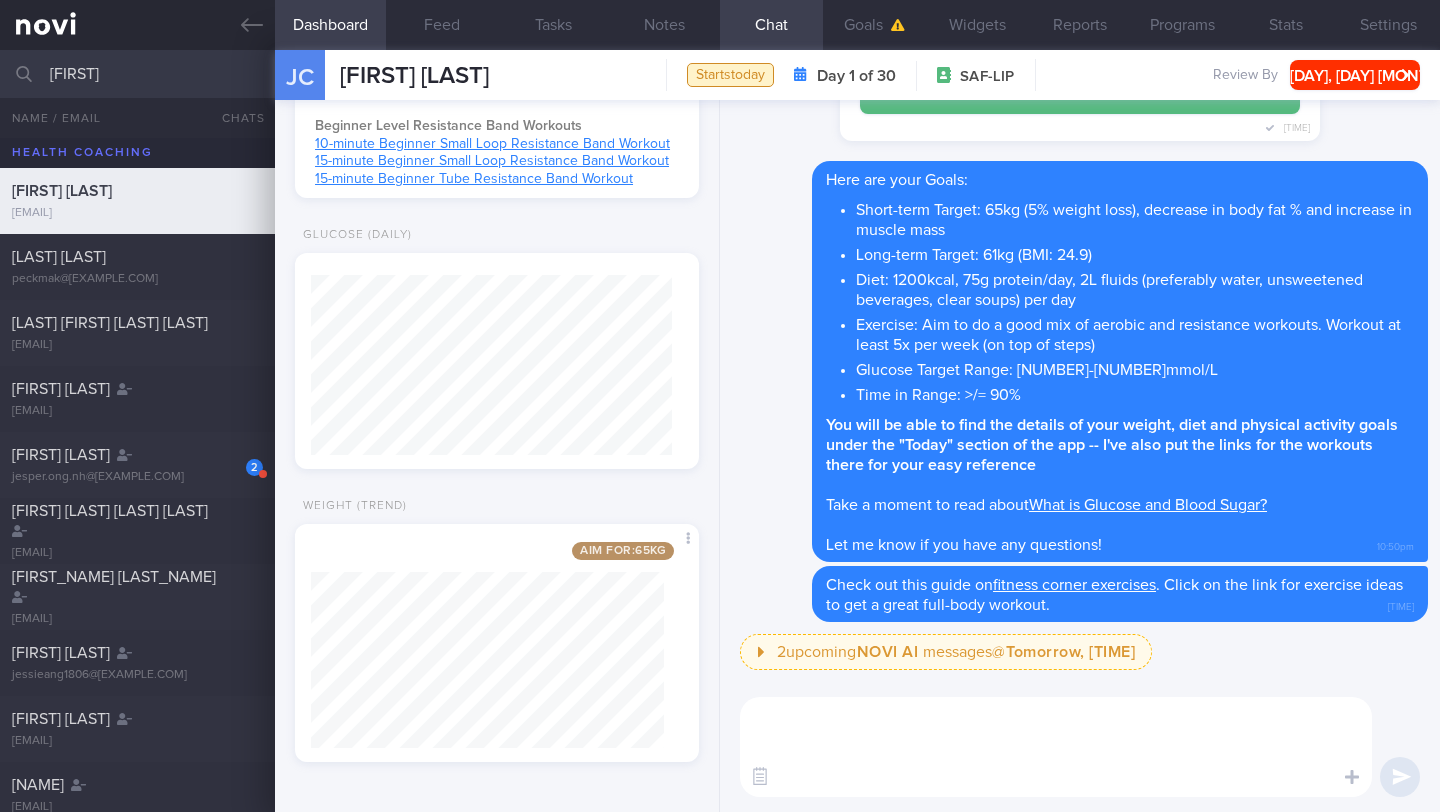 scroll, scrollTop: 0, scrollLeft: 0, axis: both 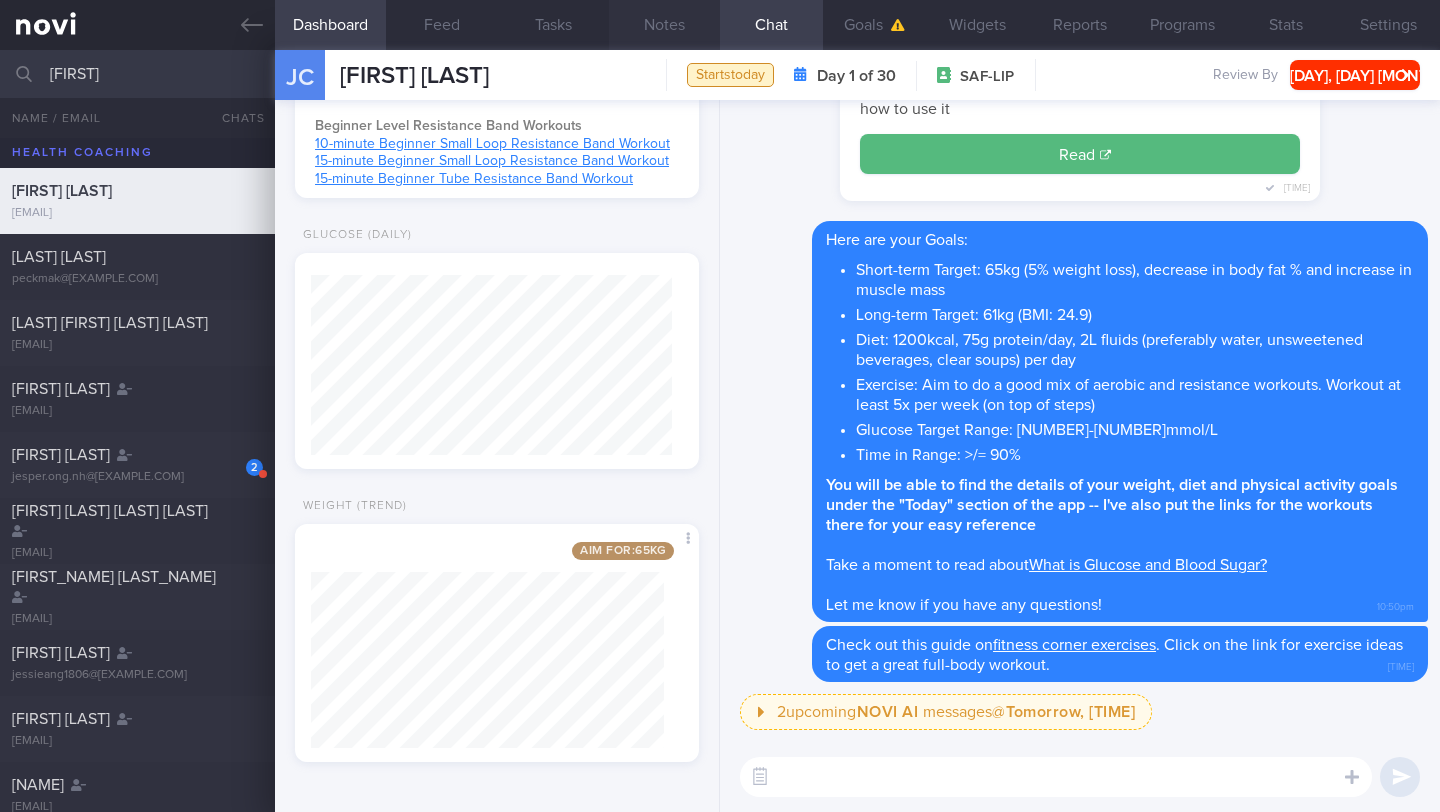 click on "Notes" at bounding box center [664, 25] 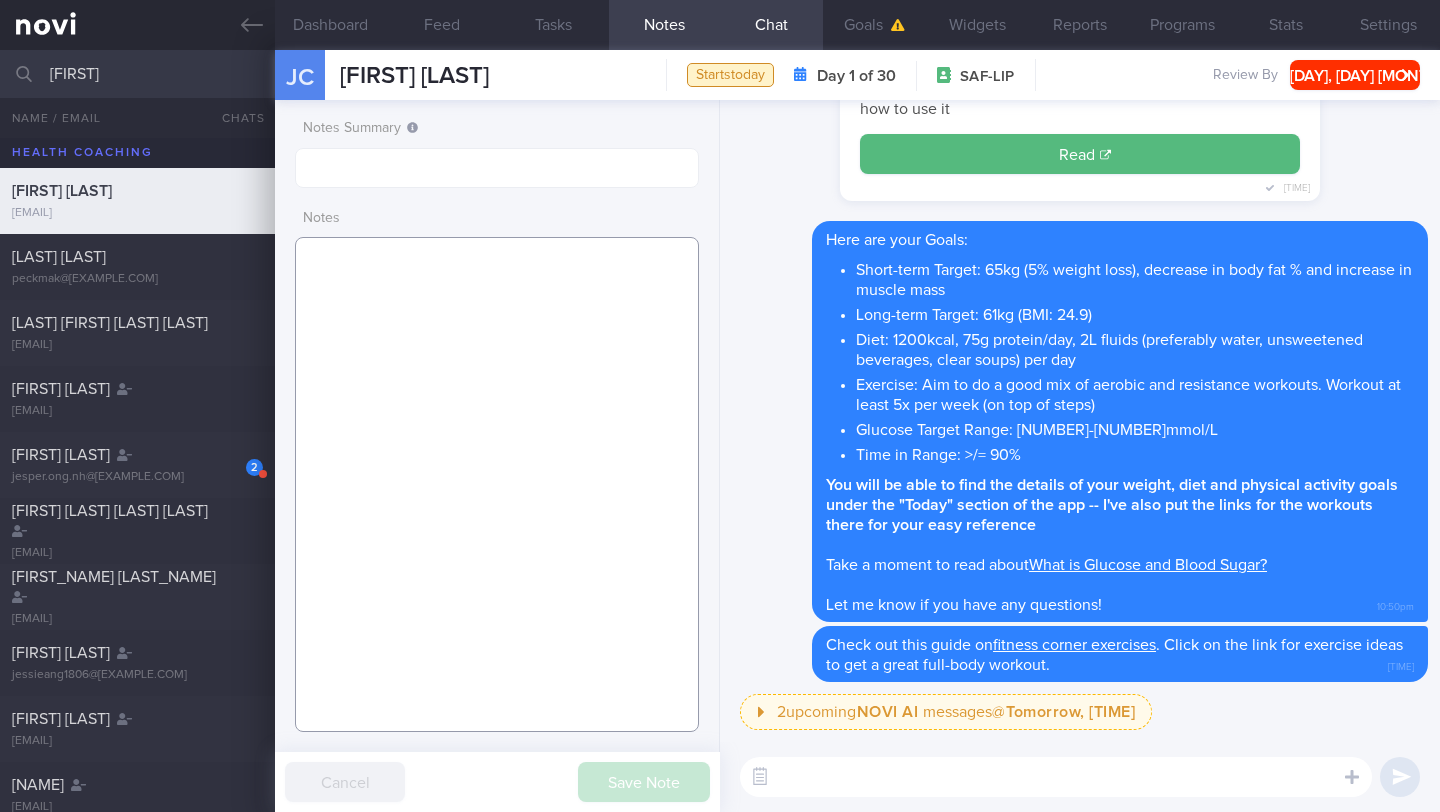 click at bounding box center [497, 484] 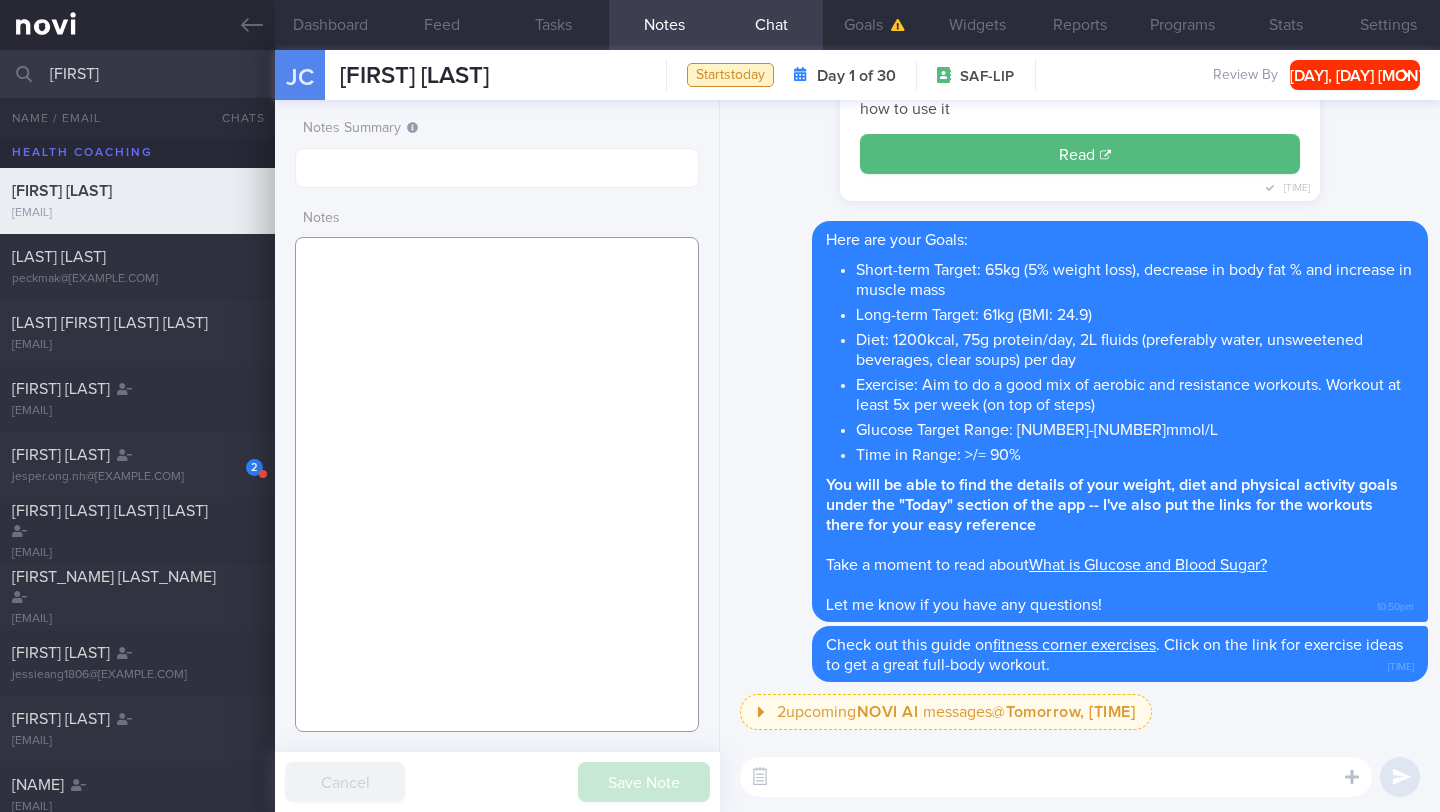 paste on "NOVI article: Health Benefits of Glucose Monitoring Even If You Do Not Have Diabetes
AI: Basics of Using your Freestyle Libre Sensor
NOVI article: Calorie Deficit
What causes glucose spikes
NOVI: How Monitoring Your Glucose Can Help You Stay Energised
Make healthier choices when eating out
How to increase NEAT
Importance of resistance training
NOVI/YouTube workouts
How to overcome barriers to exercise (HealthHub)
Tips to cook healthier at home
Recipes
Importance of adequate protein intake
How to hit protein target
Importance of fruits, vegetables and whole grains -- and their serving sizes
Tips for portion control/ handling food cravings/food noise
Food label reading
Stress and weight gain" 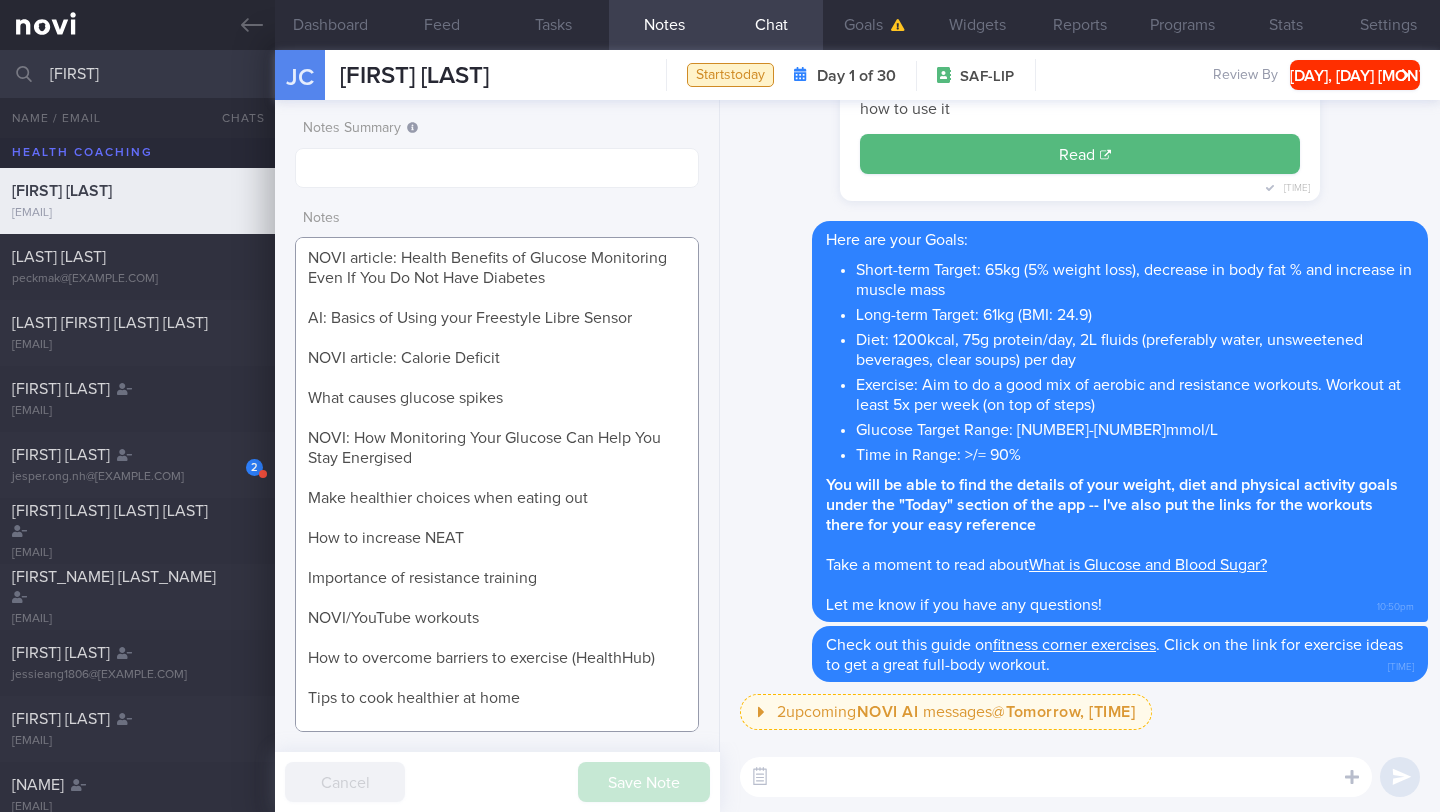 scroll, scrollTop: 295, scrollLeft: 0, axis: vertical 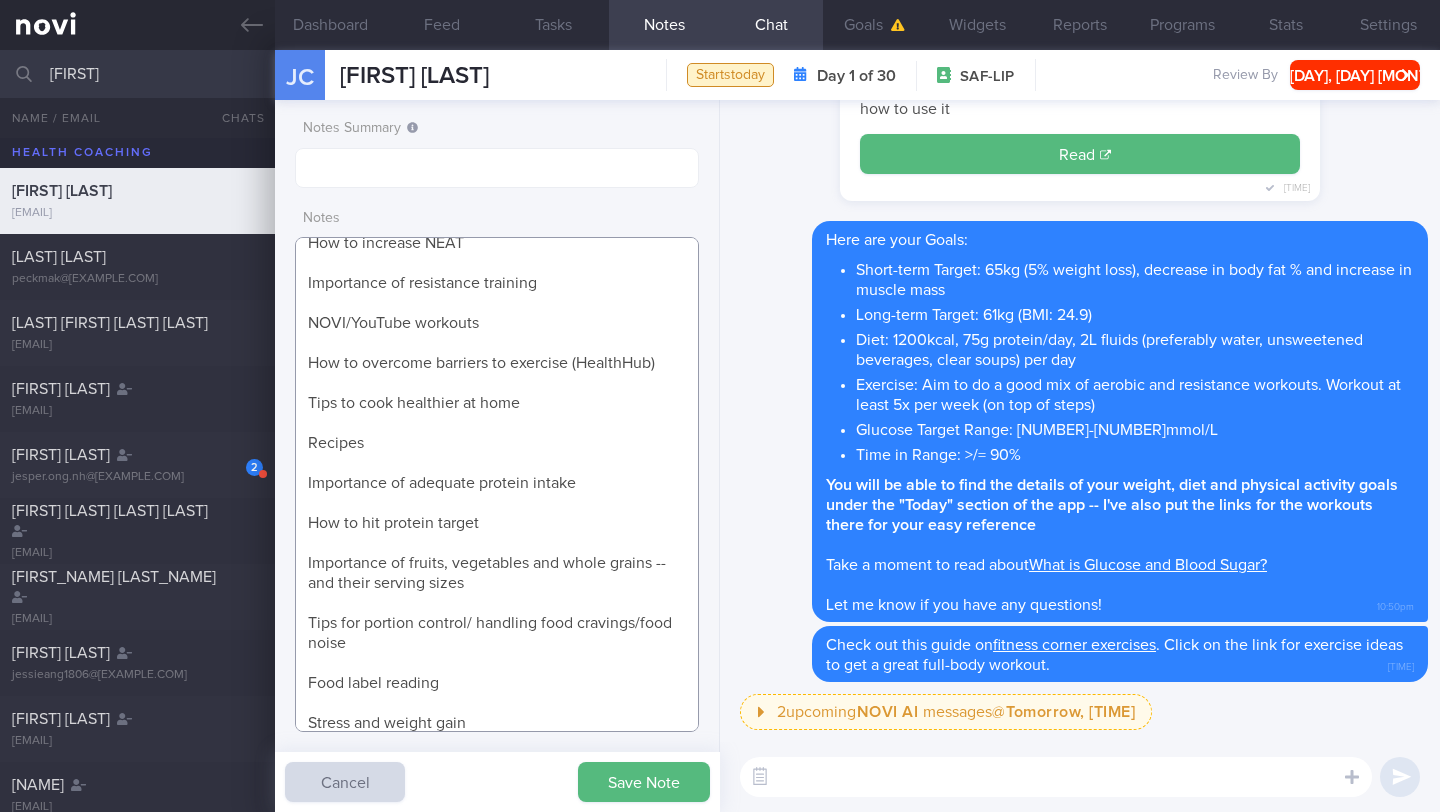 type on "NOVI article: Health Benefits of Glucose Monitoring Even If You Do Not Have Diabetes
AI: Basics of Using your Freestyle Libre Sensor
NOVI article: Calorie Deficit
What causes glucose spikes
NOVI: How Monitoring Your Glucose Can Help You Stay Energised
Make healthier choices when eating out
How to increase NEAT
Importance of resistance training
NOVI/YouTube workouts
How to overcome barriers to exercise (HealthHub)
Tips to cook healthier at home
Recipes
Importance of adequate protein intake
How to hit protein target
Importance of fruits, vegetables and whole grains -- and their serving sizes
Tips for portion control/ handling food cravings/food noise
Food label reading
Stress and weight gain" 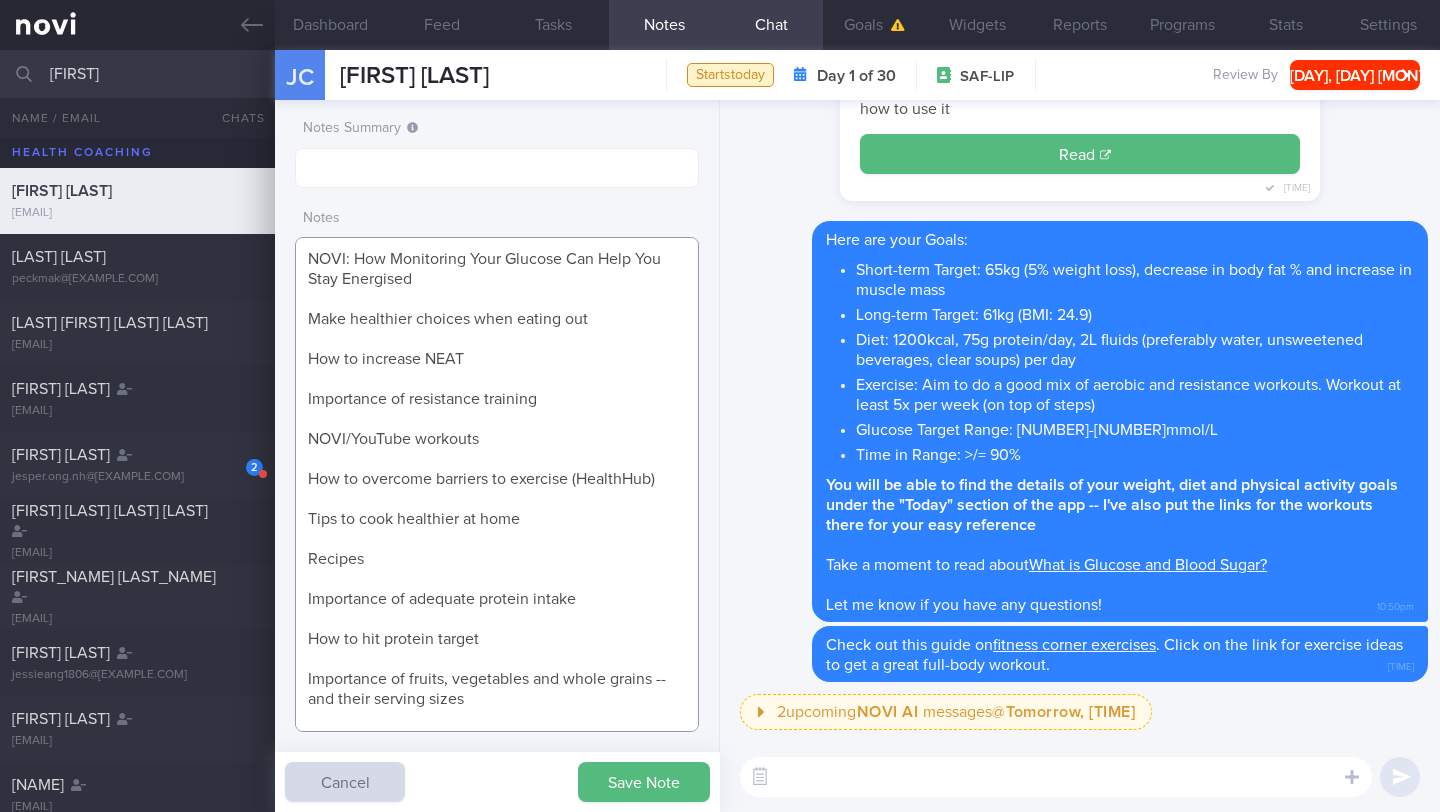 scroll, scrollTop: 0, scrollLeft: 0, axis: both 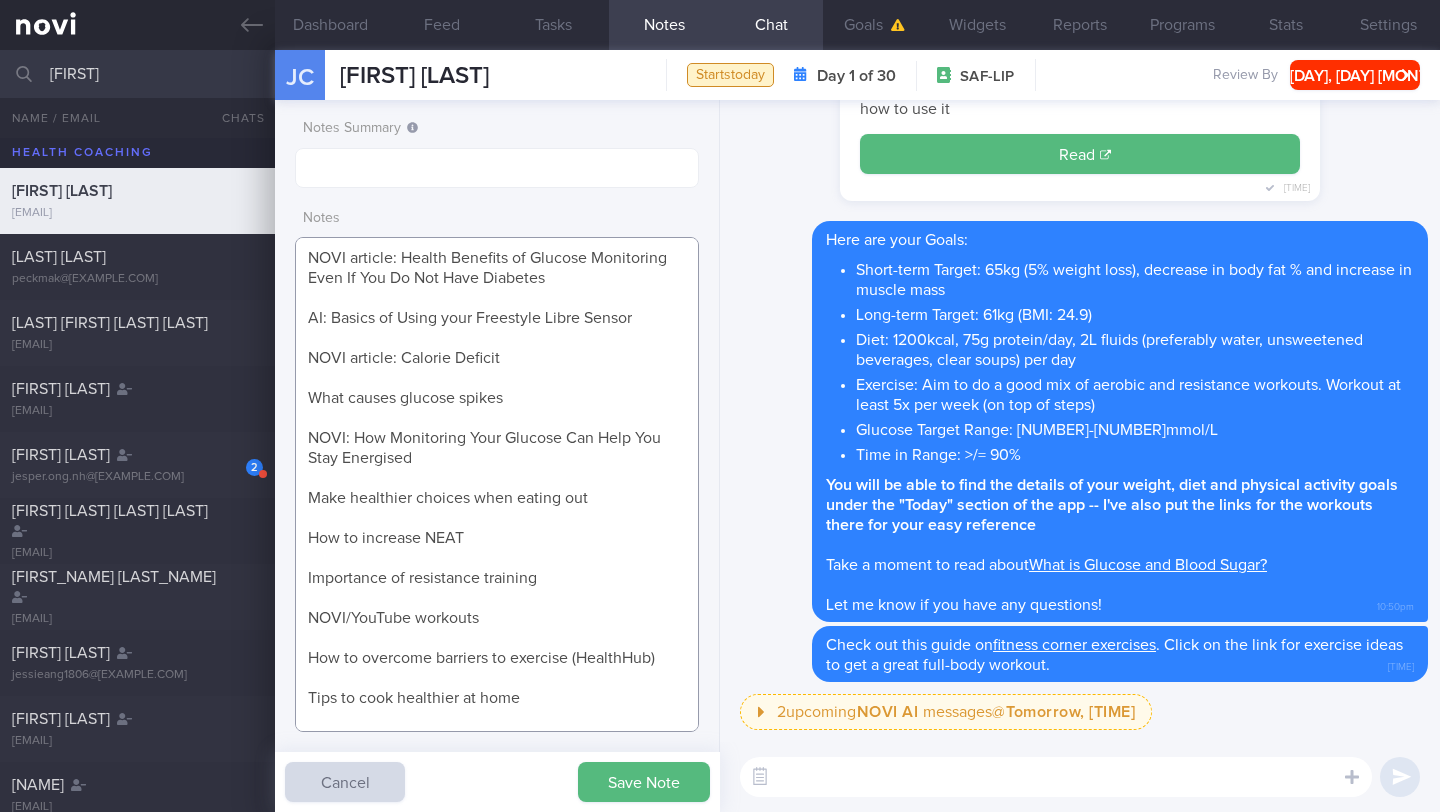 drag, startPoint x: 507, startPoint y: 712, endPoint x: 277, endPoint y: 179, distance: 580.5075 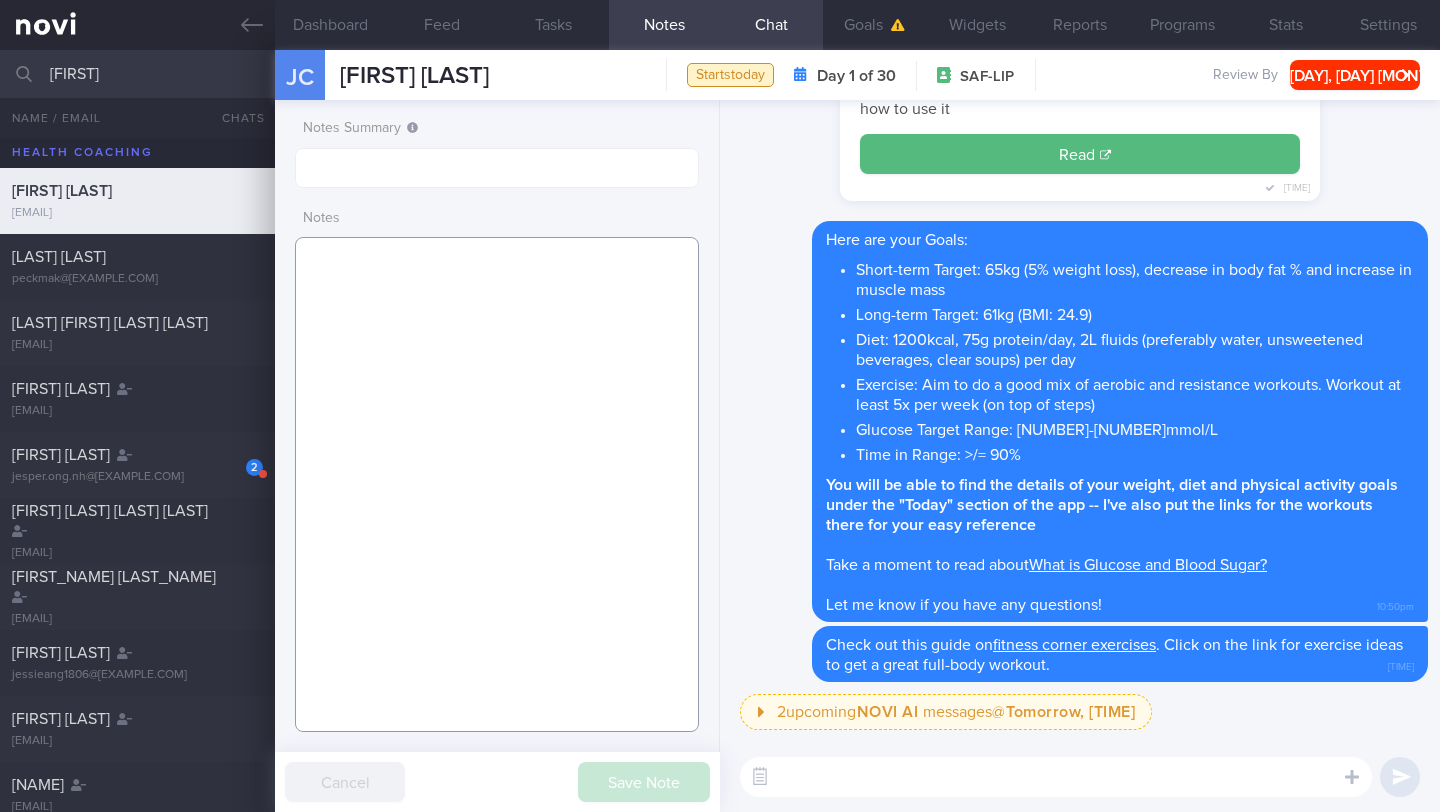 paste on "NOVI article: Health Benefits of Glucose Monitoring Even If You Do Not Have Diabetes
AI: Basics of Using your Freestyle Libre Sensor
NOVI article: Calorie Deficit
What causes glucose spikes
NOVI: How Monitoring Your Glucose Can Help You Stay Energised
Make healthier choices when eating out
How to increase NEAT
Importance of resistance training
NOVI/YouTube workouts
How to overcome barriers to exercise (HealthHub)
Tips to cook healthier at home
Recipes
Importance of adequate protein intake
How to hit protein target
Importance of fruits, vegetables and whole grains -- and their serving sizes
Tips for portion control/ handling food cravings/food noise
Food label reading
Stress and weight gain" 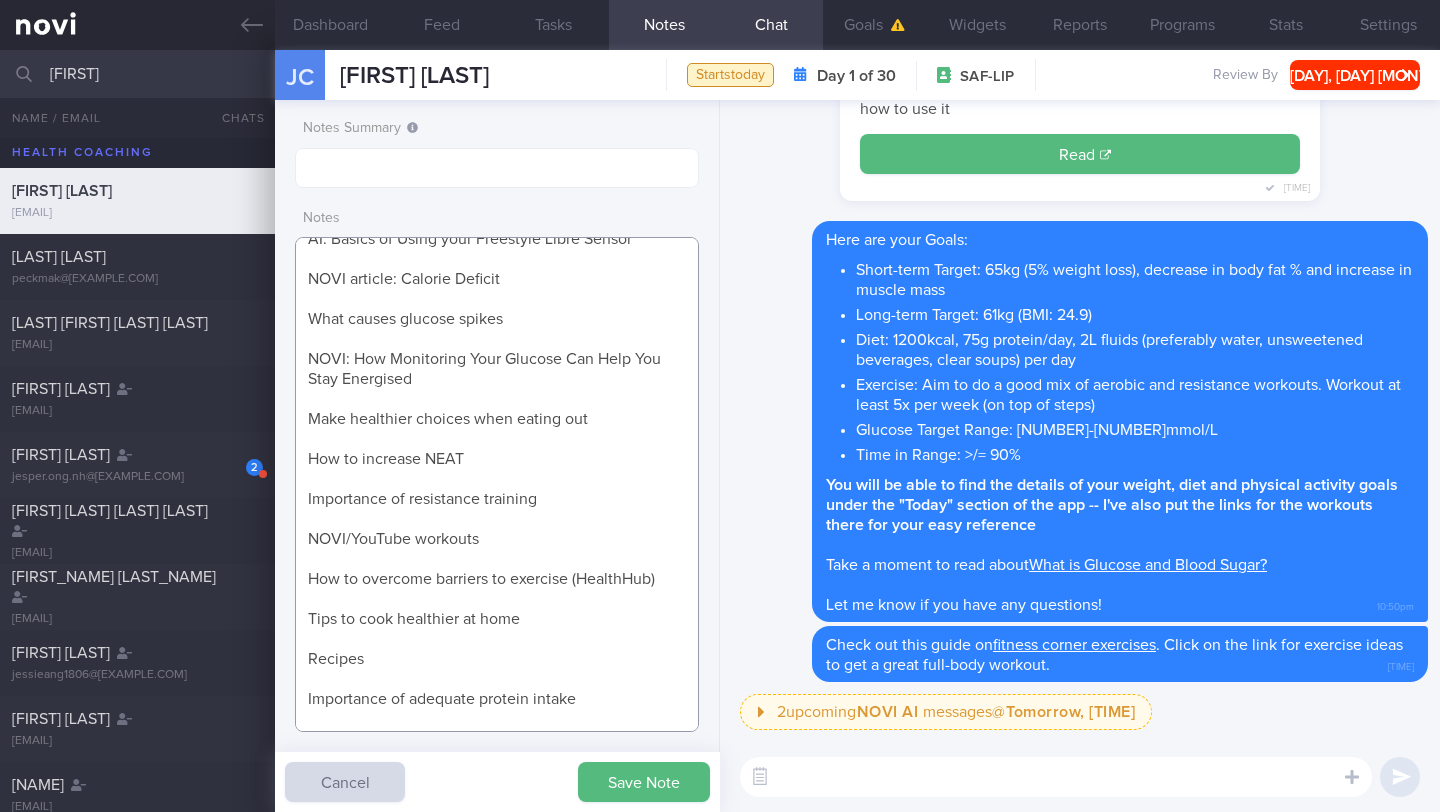 scroll, scrollTop: 0, scrollLeft: 0, axis: both 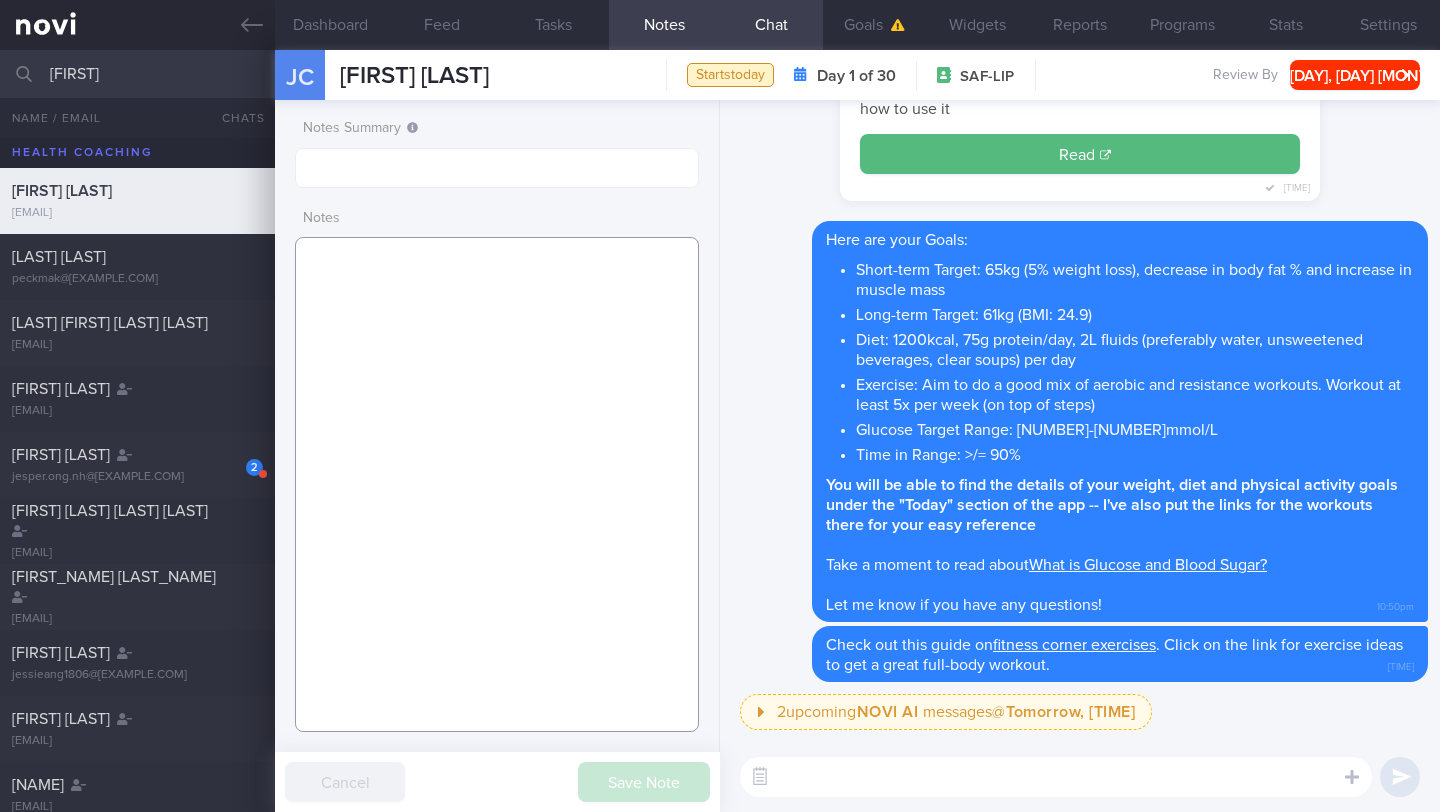 click at bounding box center (497, 484) 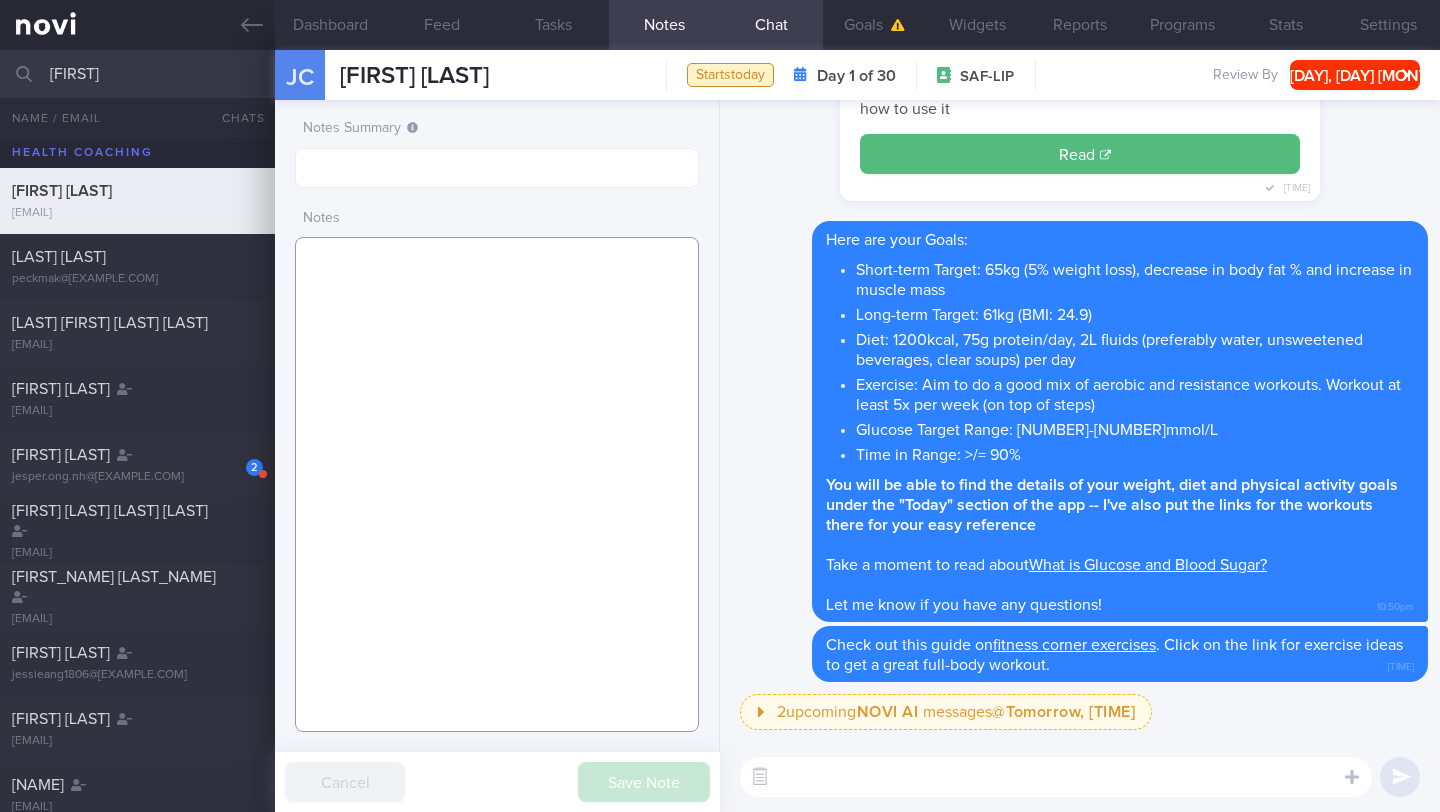 paste on "SUPPORT NEEDED:
CHALLENGE:
Wt Targets:
- Pmhx:
- Meds:
- Social hx:
- Diet:
- Exercise:
SHARE:
- Glucose experiments
- NOVI article: Health Benefits of Glucose Monitoring Even If You Do Not Have Diabetes
- NOVI: What is Glucose and Blood Sugar
- AI: Basics of Using your Freestyle Libre Sensor
- NOVI article: Calorie Deficit
- AI food logging
- Photo guide
- NOVI/YouTube workouts
- NOVI: Resistance training
- Enc to try full body gym workouts this week
- Make healthier choices when eating out
- Hand size portion guide
- Healthy plate portions
- What causes glucose spikes
- NOVI: How Monitoring Your Glucose Can Help You Stay Energised
- How to increase NEAT
- How to overcome barriers to exercise (HealthHub)
- Tips to cook healthier at home
- Recipes
- Importance of adequate protein intake
- How to hit protein target
- Importance of fruits, vegetables and whole grains -- and their serving sizes
- Tips for portion control/ handling food cravings/food noise
- Food label reading
- Sleep and weight ..." 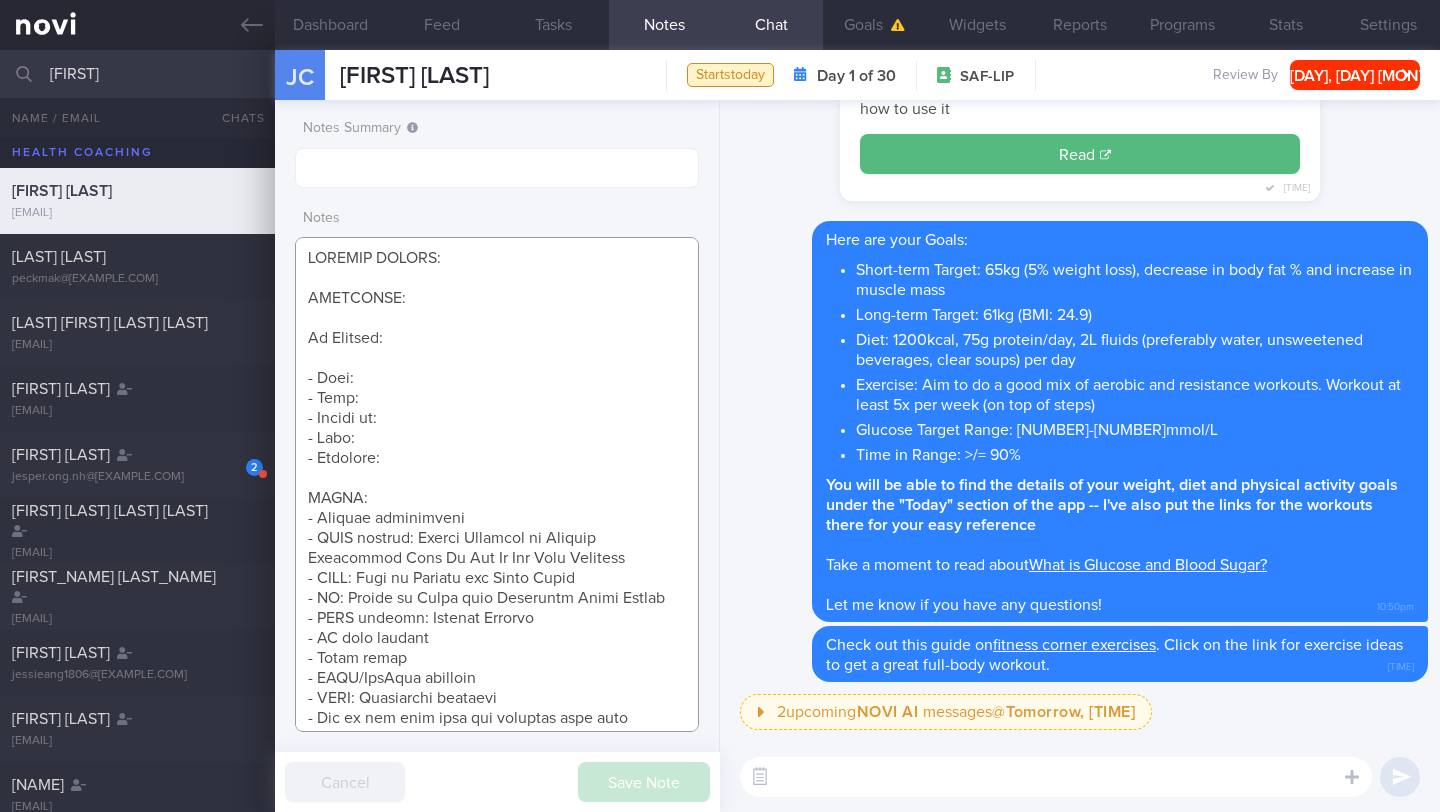 scroll, scrollTop: 395, scrollLeft: 0, axis: vertical 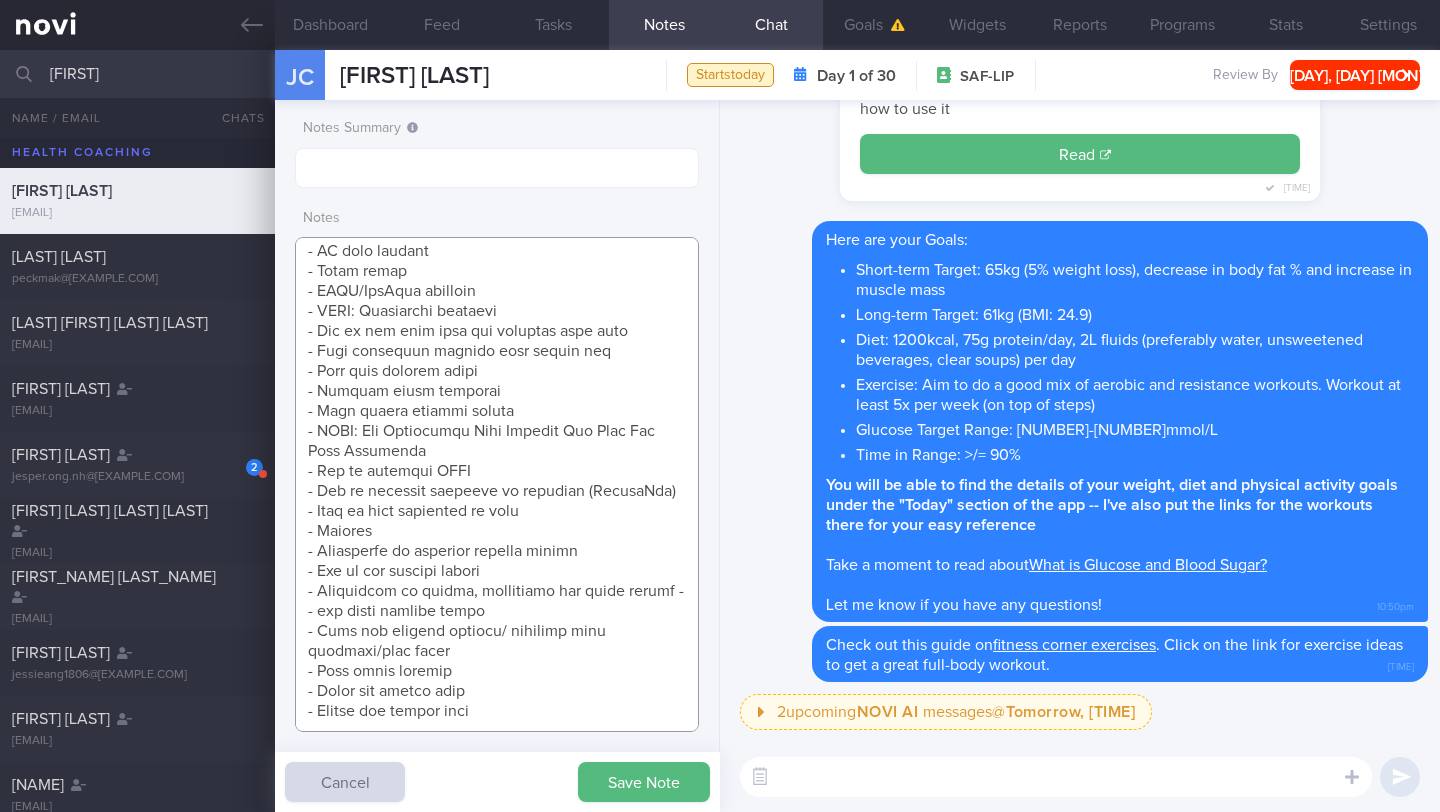 click at bounding box center [497, 484] 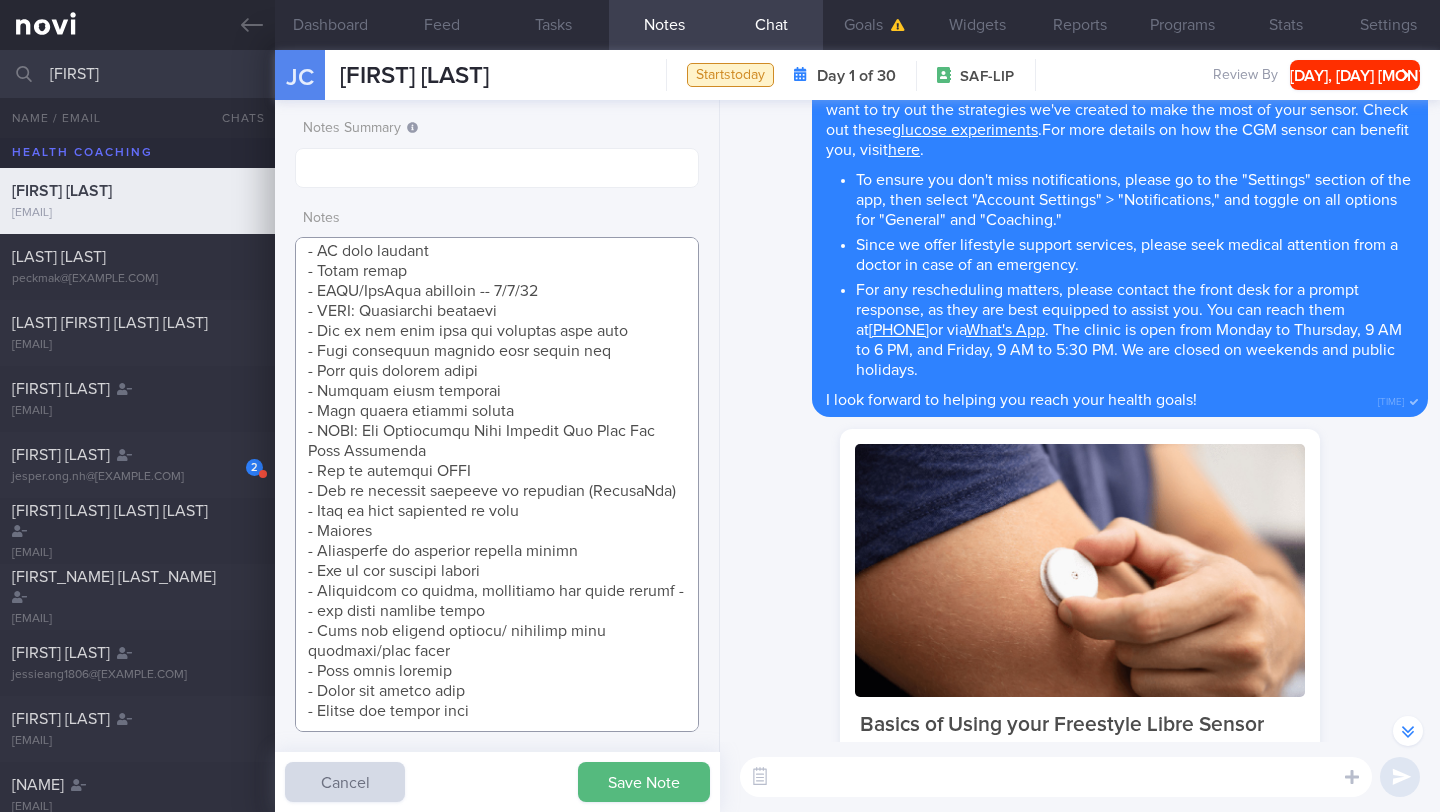 scroll, scrollTop: -874, scrollLeft: 0, axis: vertical 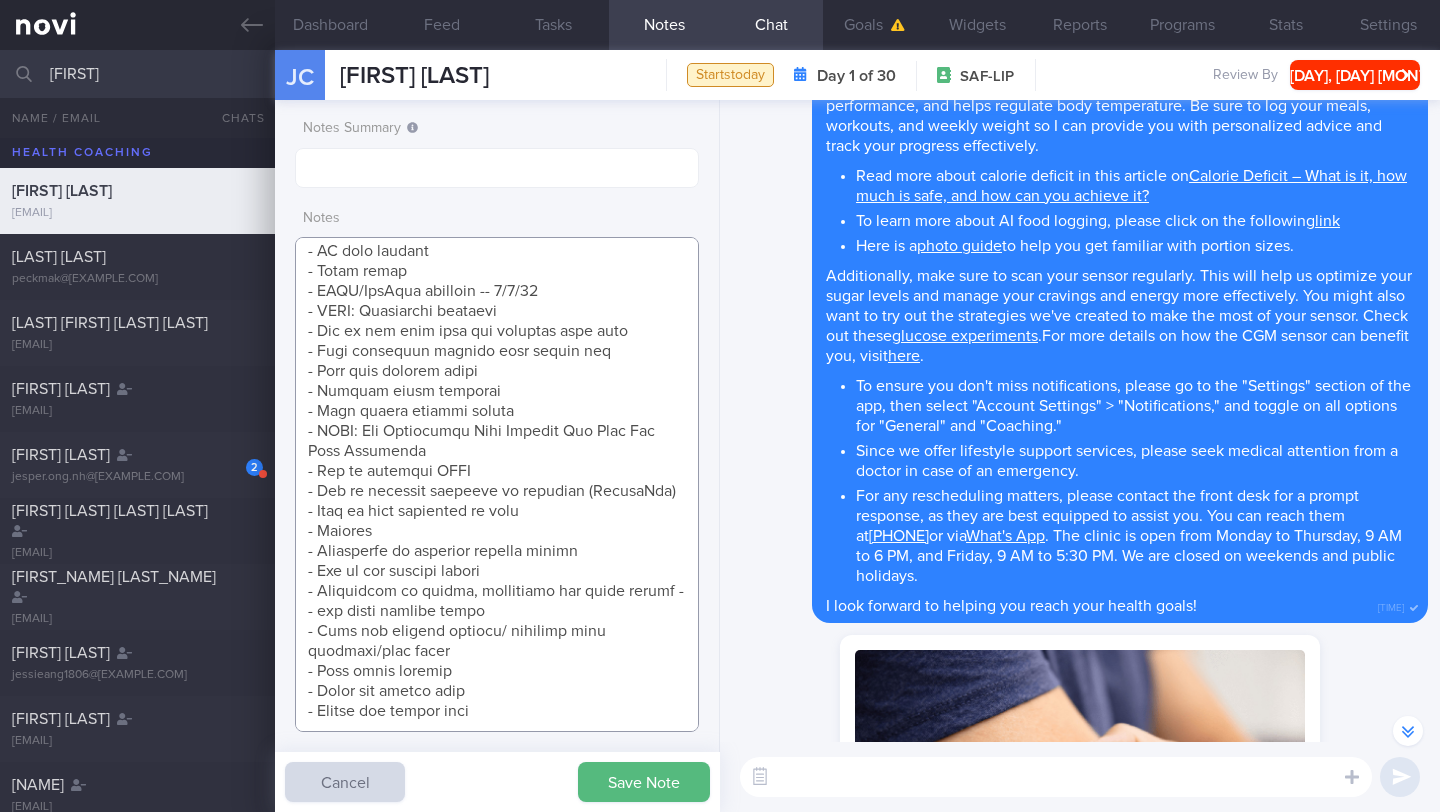 click at bounding box center (497, 484) 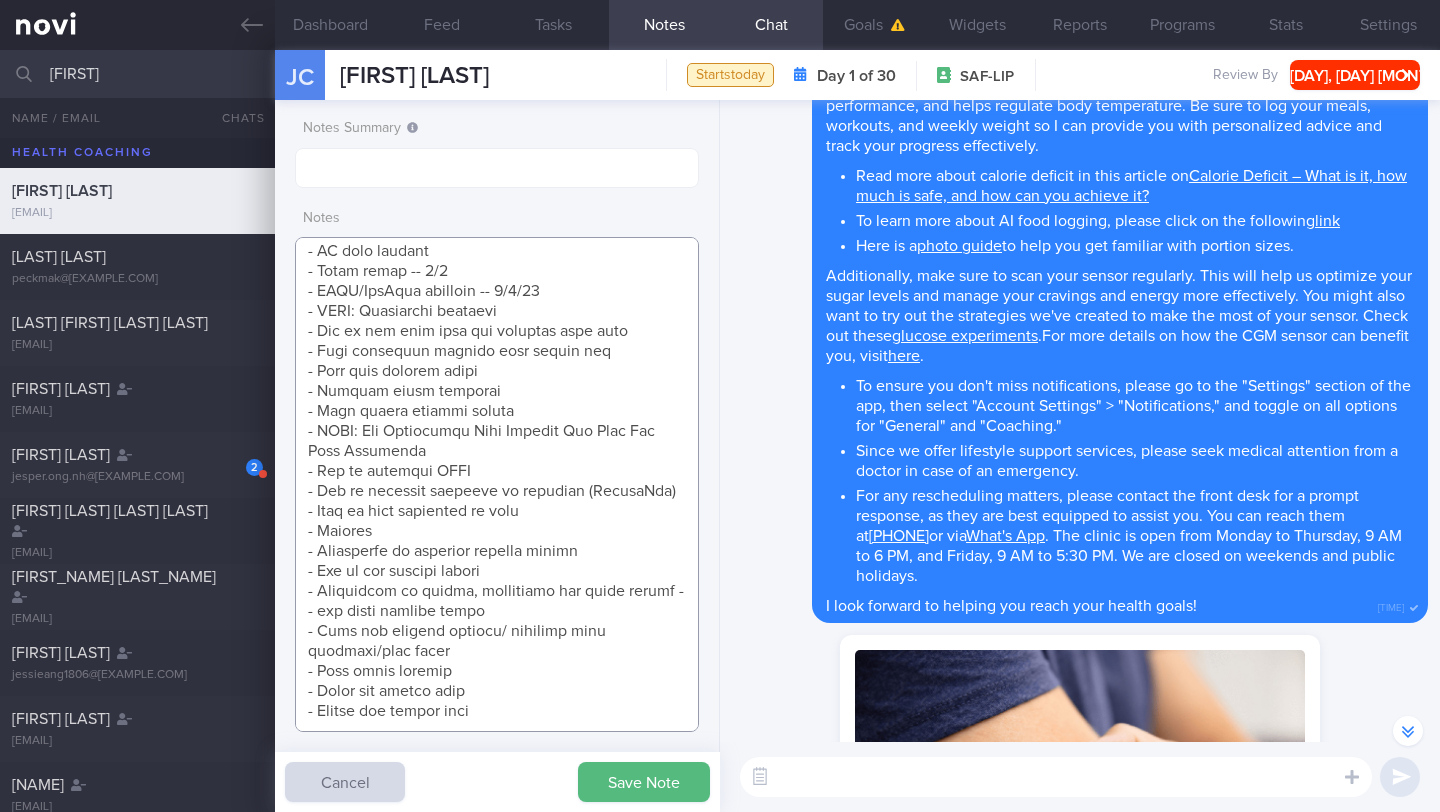 click at bounding box center [497, 484] 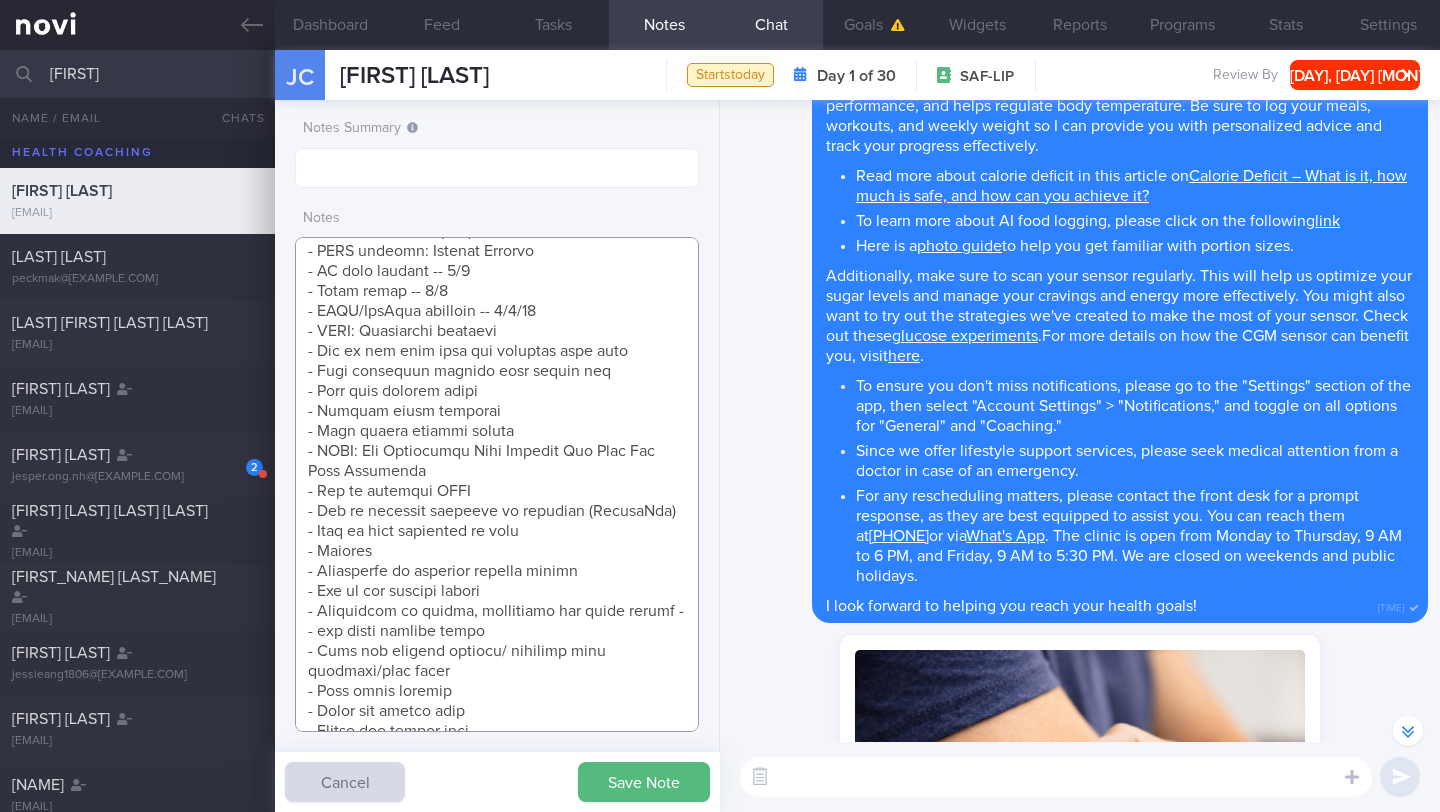 scroll, scrollTop: 180, scrollLeft: 0, axis: vertical 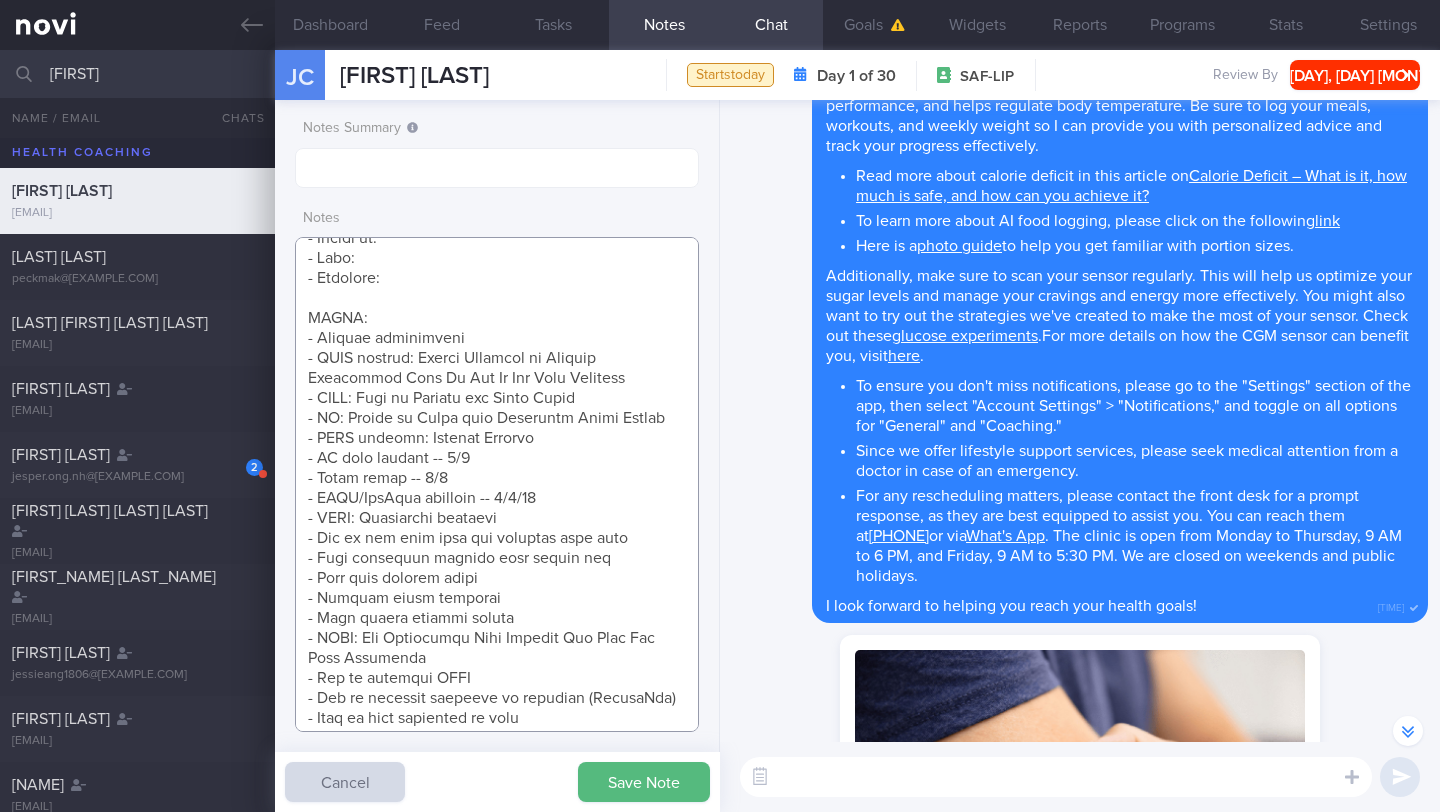 click at bounding box center (497, 484) 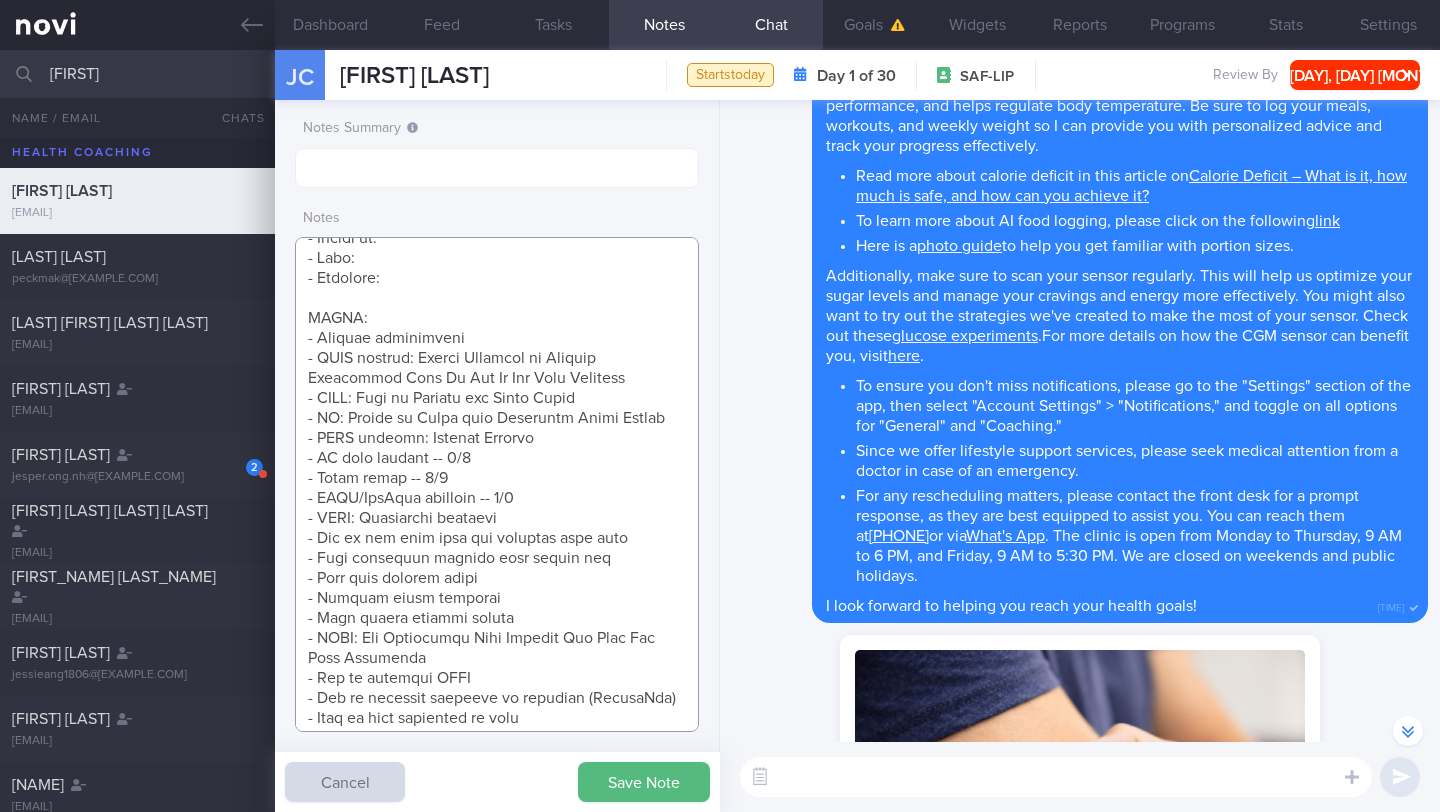 click at bounding box center (497, 484) 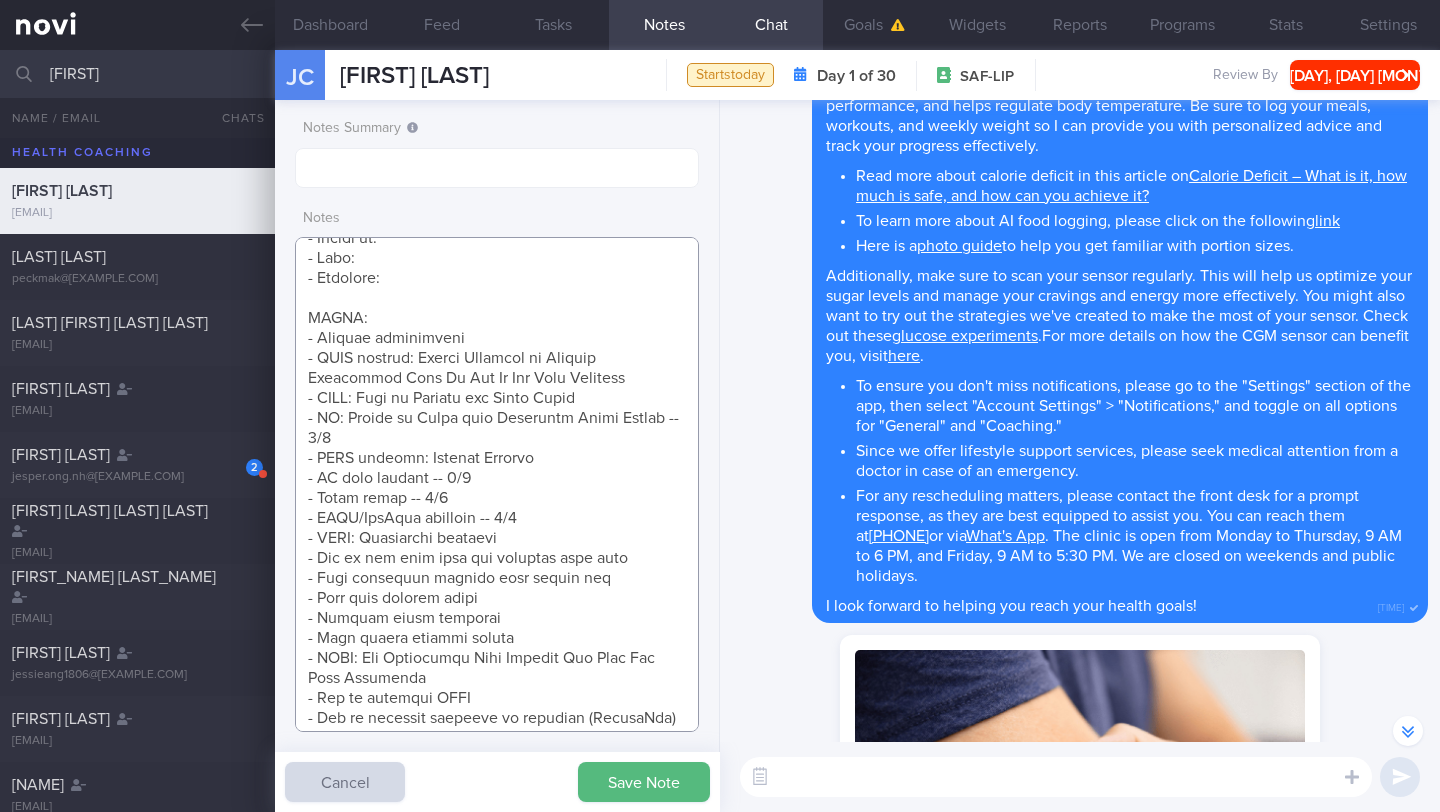 click at bounding box center [497, 484] 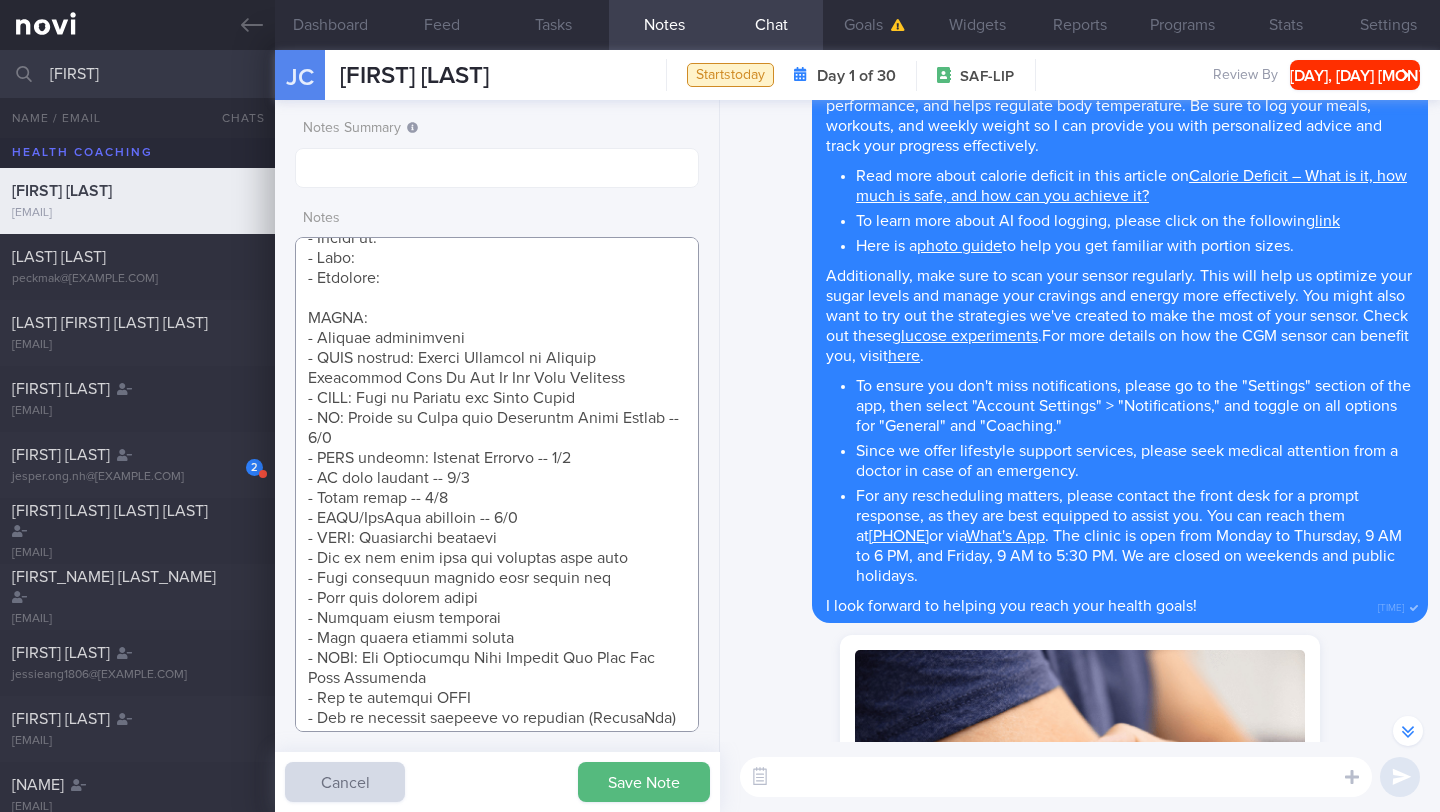 click at bounding box center (497, 484) 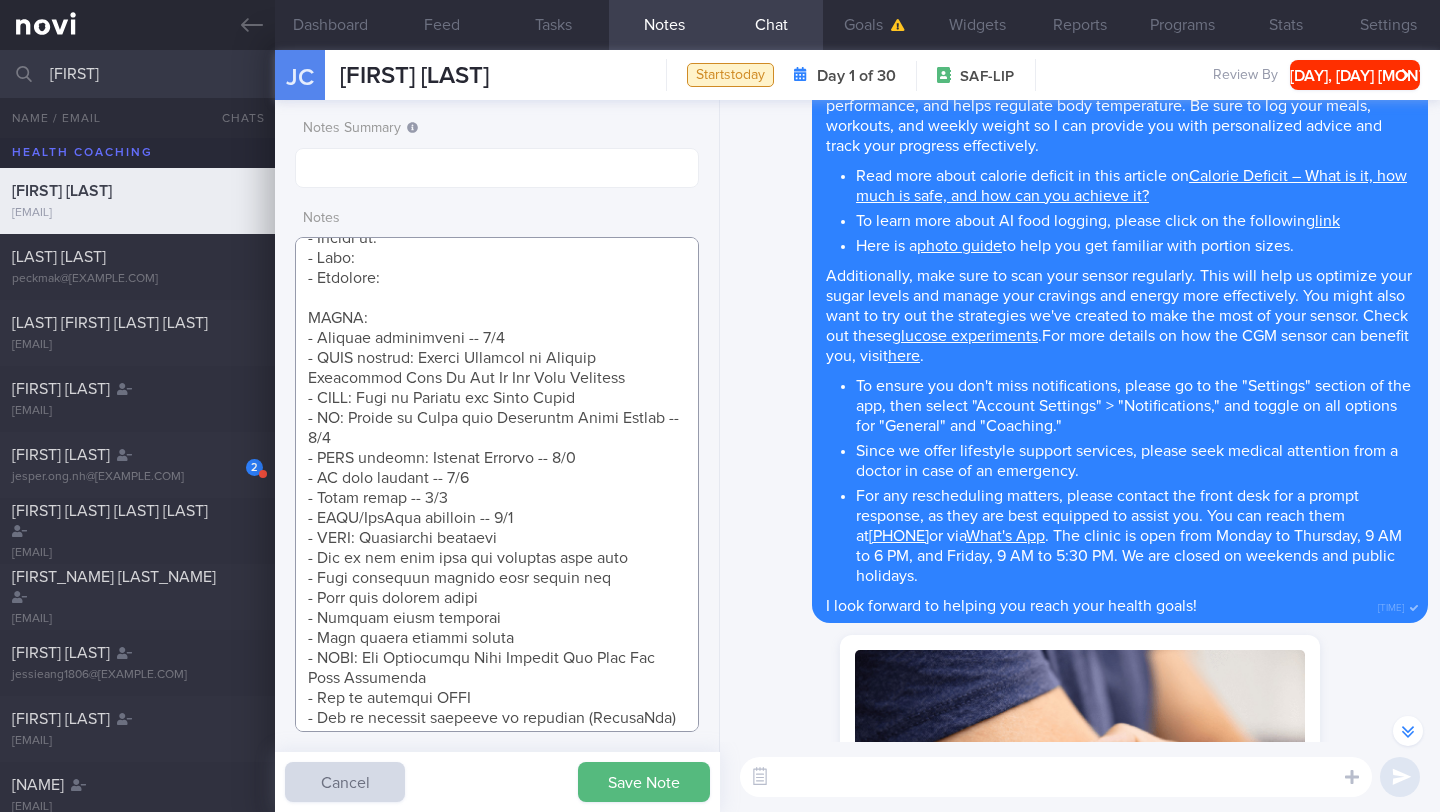 click at bounding box center (497, 484) 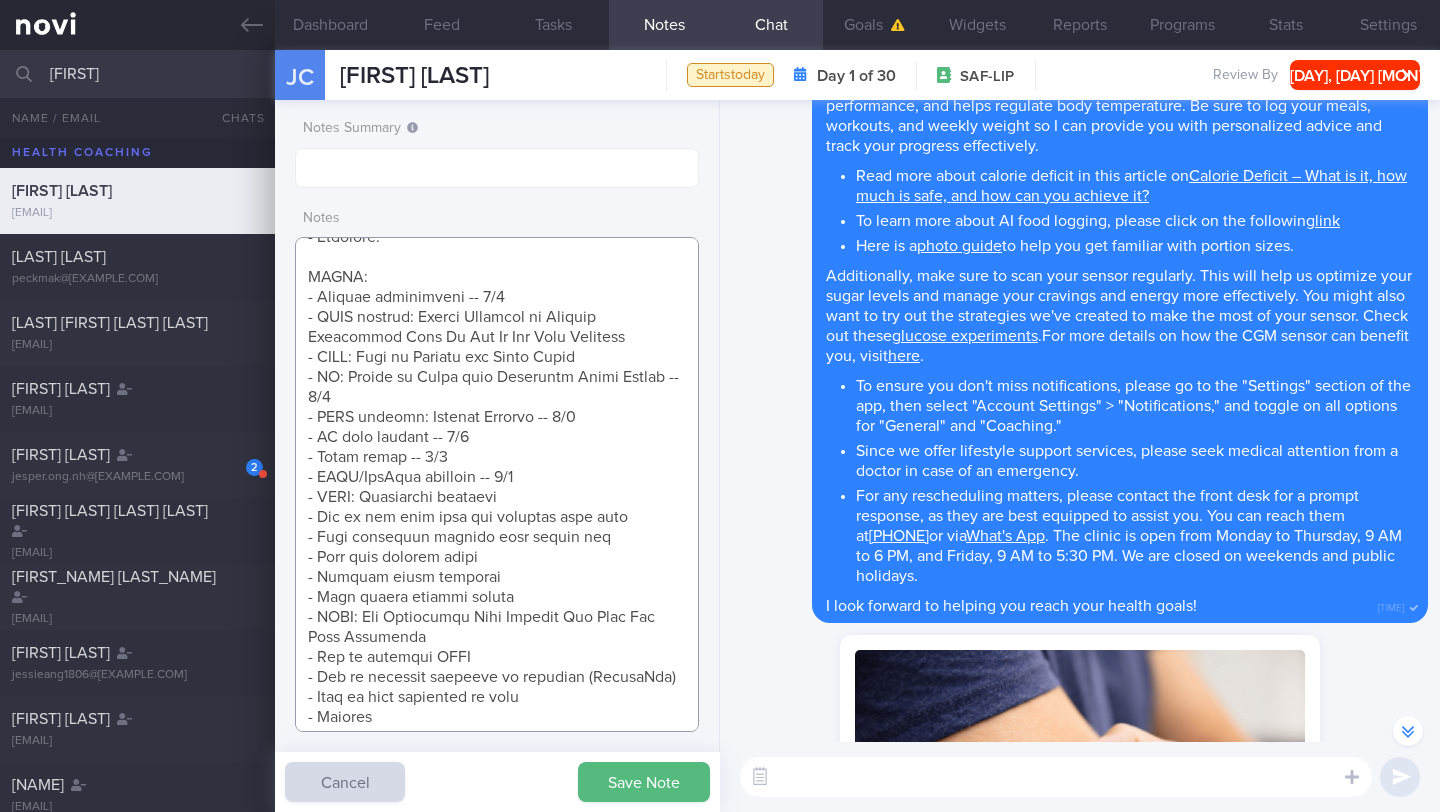 scroll, scrollTop: 0, scrollLeft: 0, axis: both 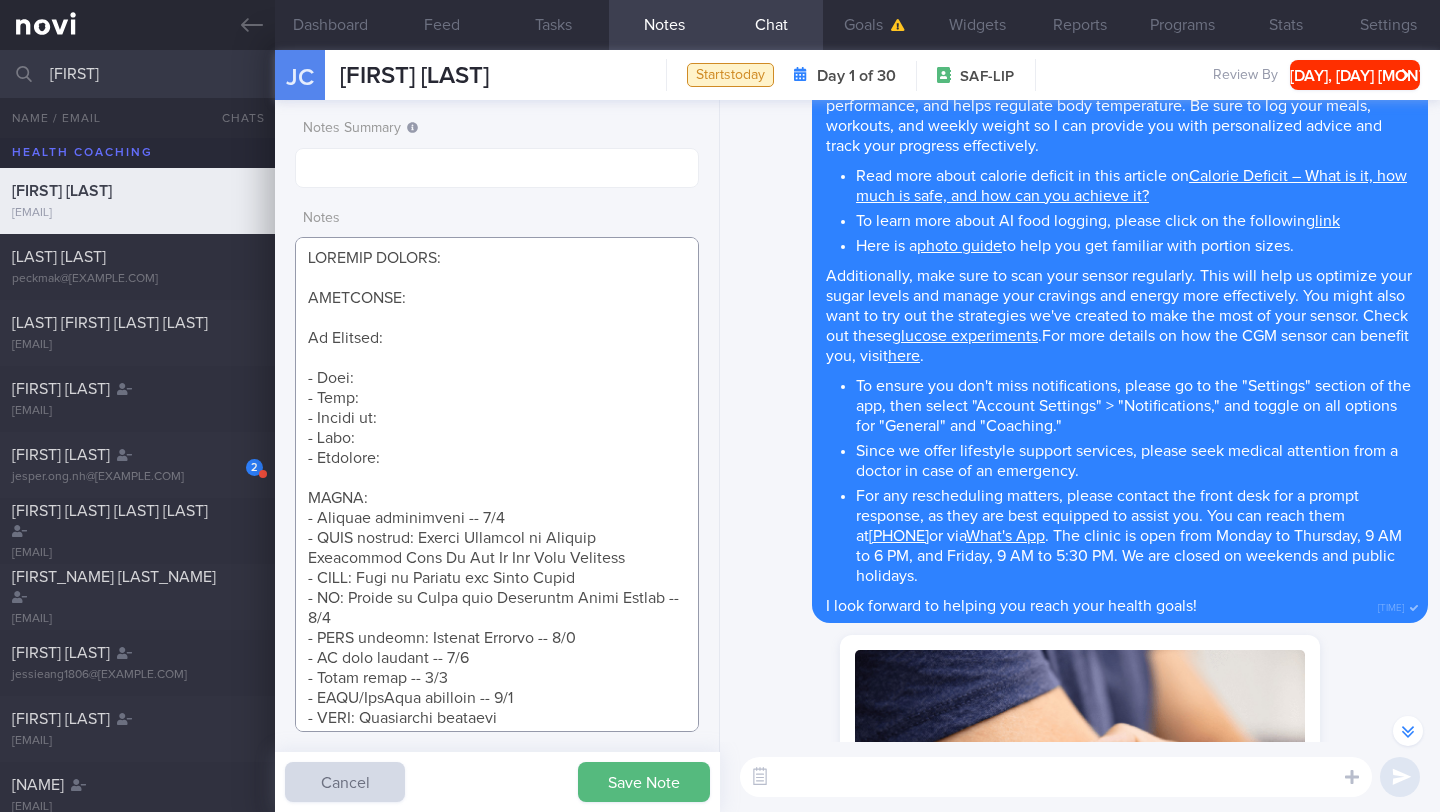 click at bounding box center [497, 484] 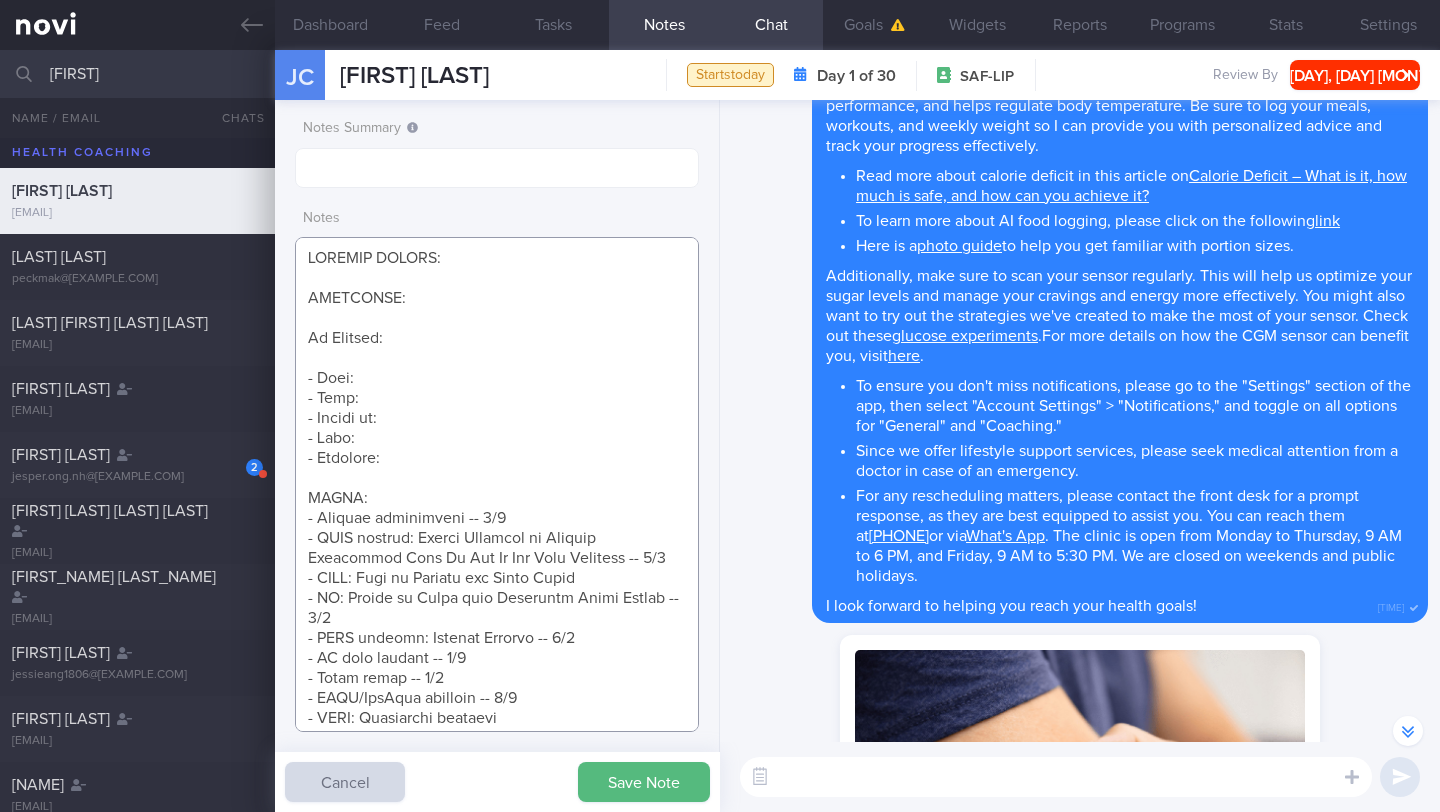 click at bounding box center (497, 484) 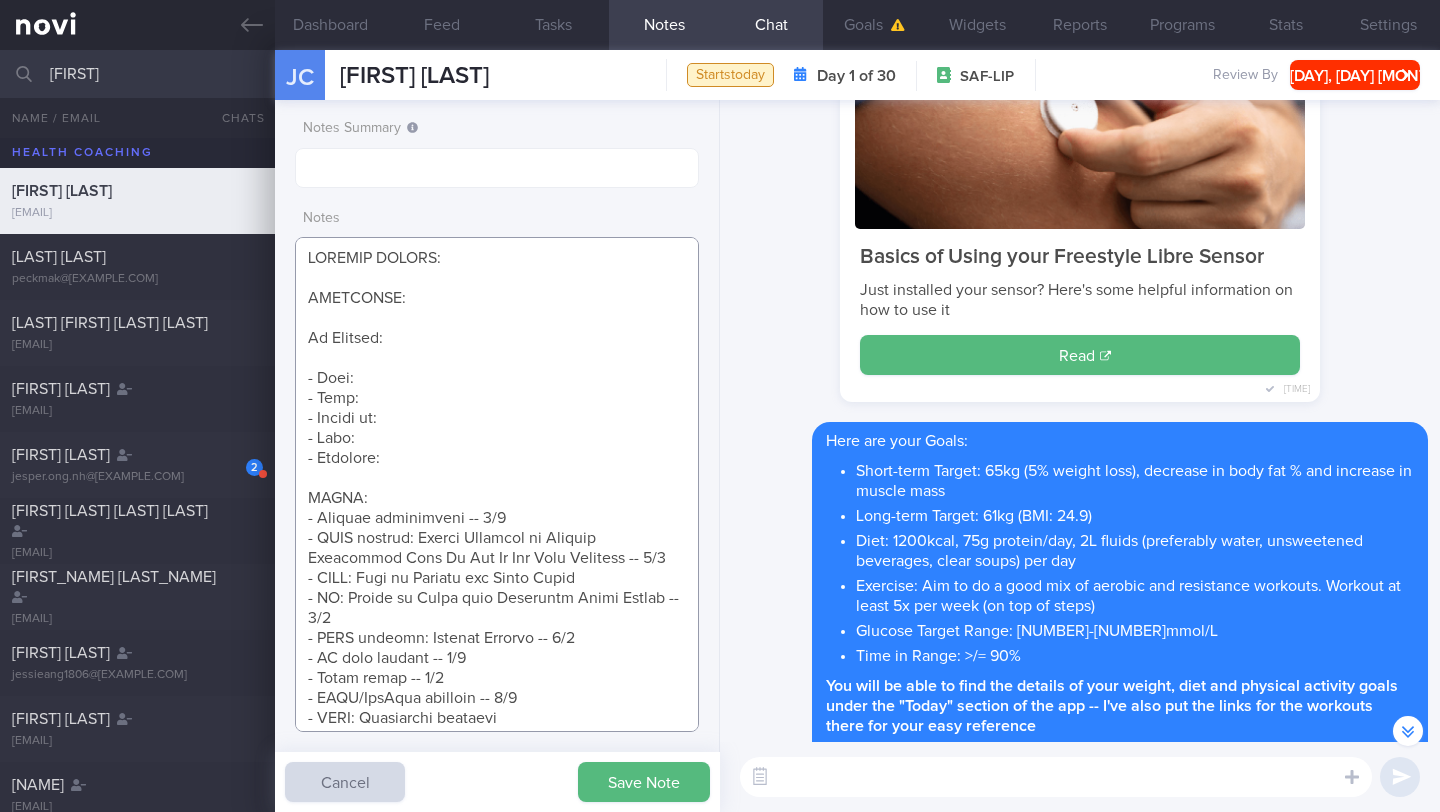 scroll, scrollTop: 0, scrollLeft: 0, axis: both 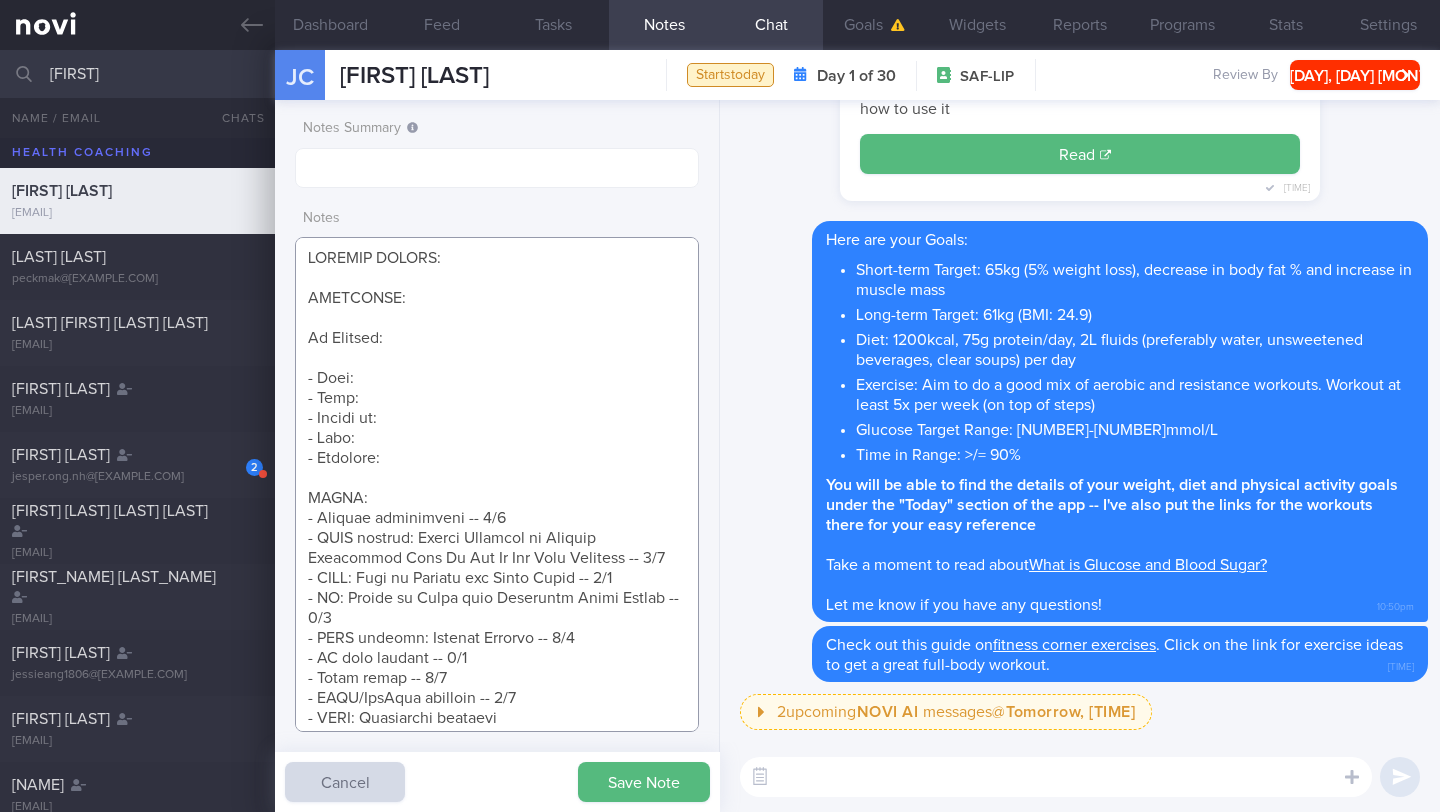 click at bounding box center (497, 484) 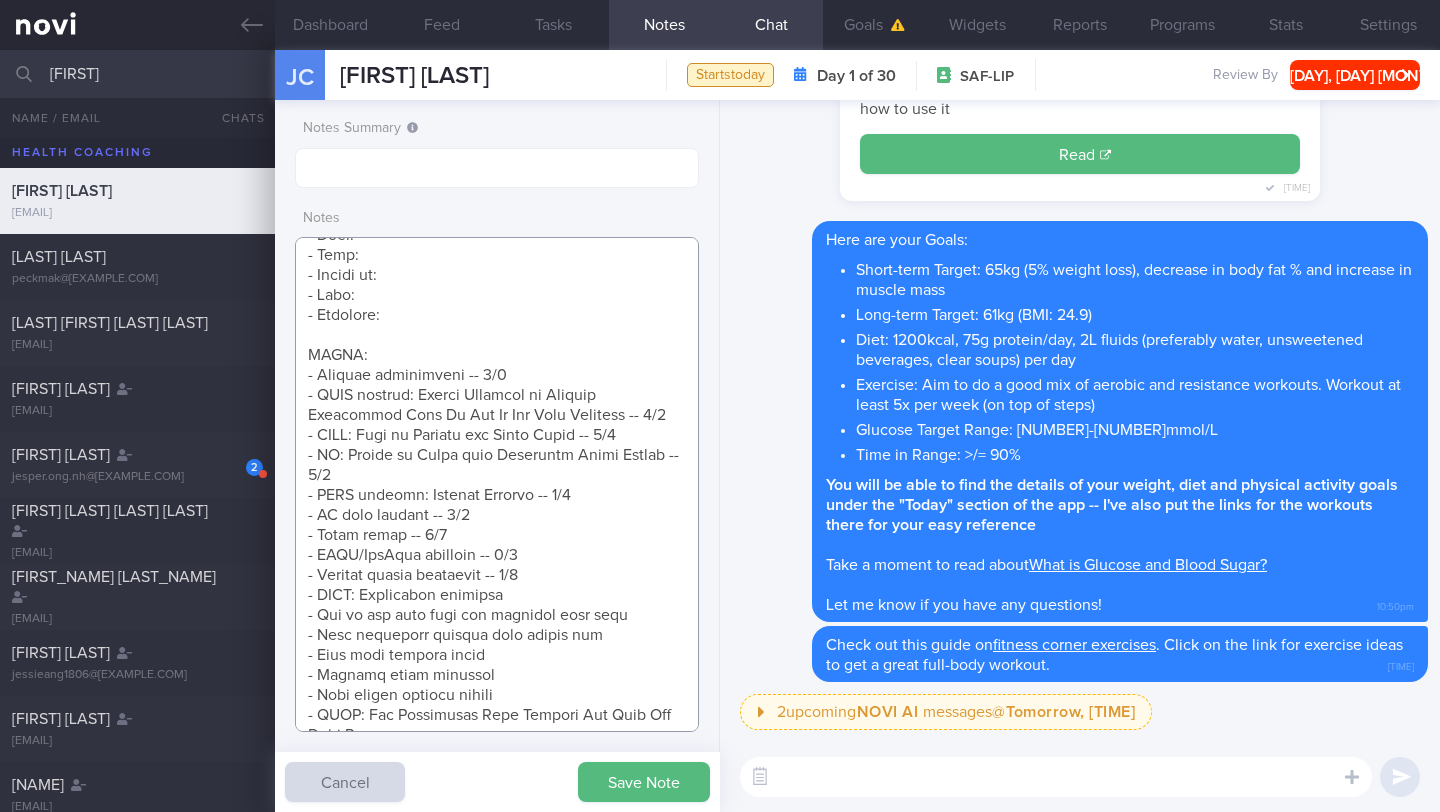 scroll, scrollTop: 225, scrollLeft: 0, axis: vertical 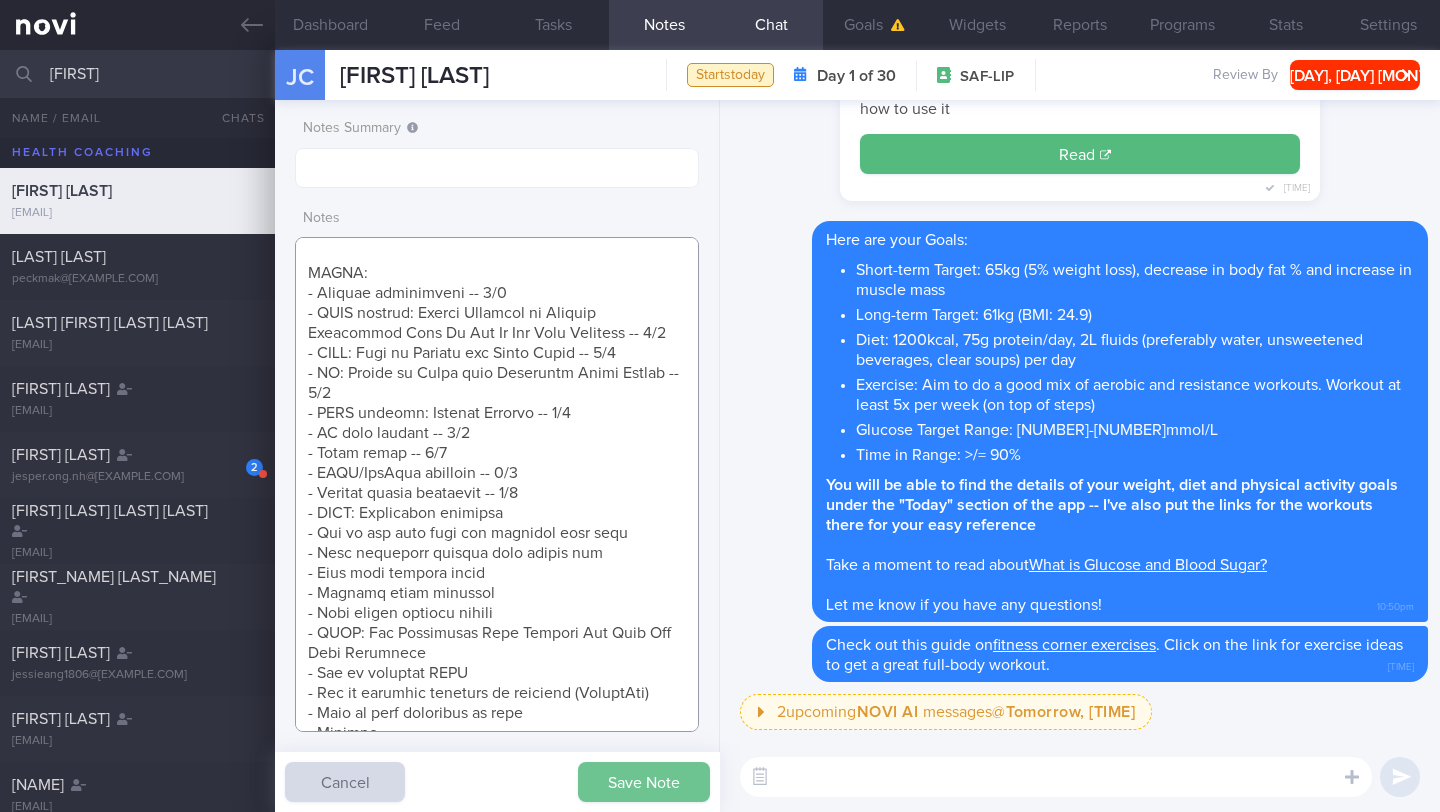type on "SUPPORT NEEDED:
CHALLENGE:
Wt Targets:
- Pmhx:
- Meds:
- Social hx:
- Diet:
- Exercise:
SHARE:
- Glucose experiments -- 1/[NUM]
- NOVI article: Health Benefits of Glucose Monitoring Even If You Do Not Have Diabetes -- 1/[NUM]
- NOVI: What is Glucose and Blood Sugar -- 1/[NUM]
- AI: Basics of Using your Freestyle Libre Sensor -- 1/[NUM]
- NOVI article: Calorie Deficit -- 1/[NUM]
- AI food logging -- 1/[NUM]
- Photo guide -- 1/[NUM]
- NOVI/YouTube workouts -- 1/[NUM]
- Fitness corner exercises -- 1/[NUM]
- NOVI: Resistance training
- Enc to try full body gym workouts this week
- Make healthier choices when eating out
- Hand size portion guide
- Healthy plate portions
- What causes glucose spikes
- NOVI: How Monitoring Your Glucose Can Help You Stay Energised
- How to increase NEAT
- How to overcome barriers to exercise (HealthHub)
- Tips to cook healthier at home
- Recipes
- Importance of adequate protein intake
- How to hit protein target
- Importance of fruits, vegetables and whole grains -- and their serving sizes
- Tips for portion..." 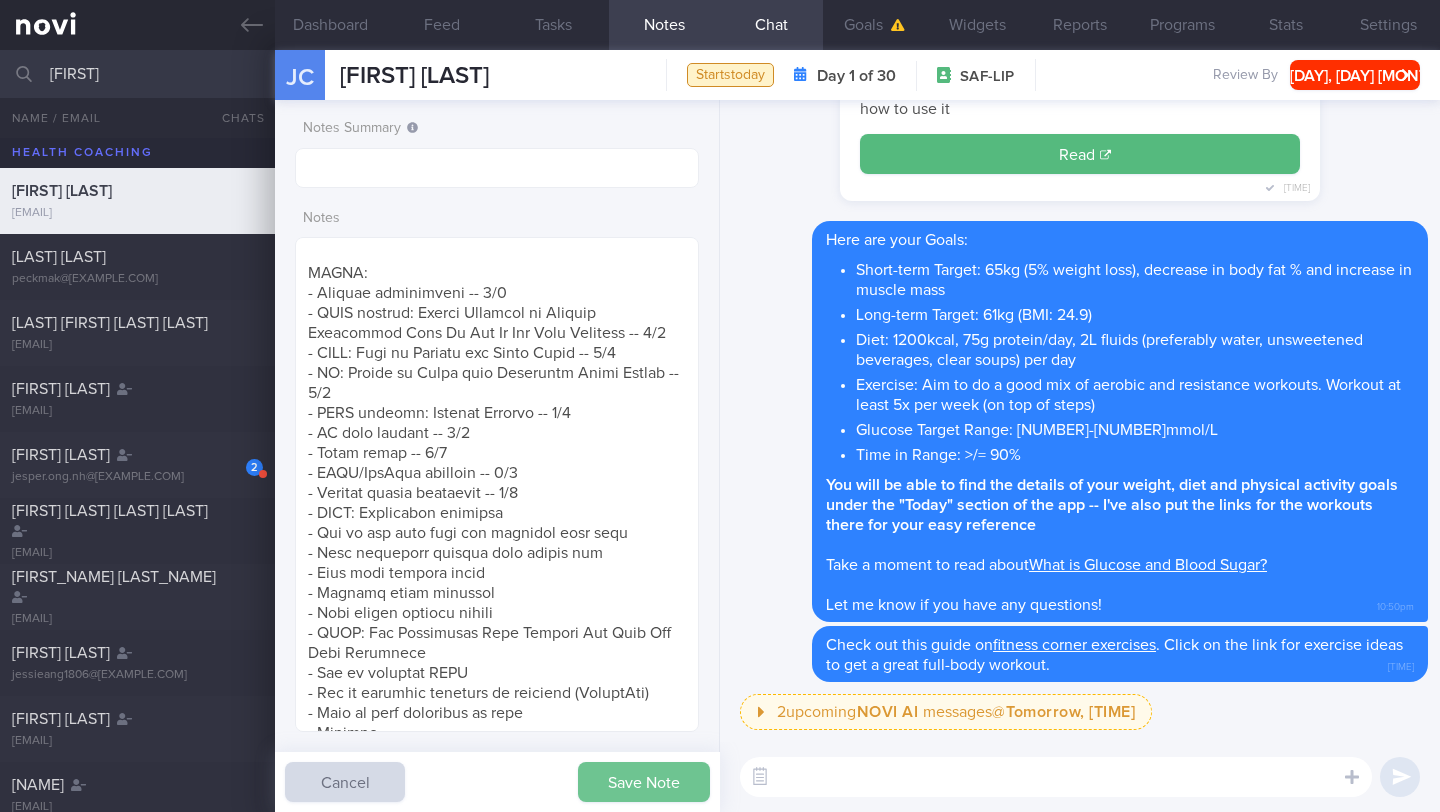click on "Save Note" at bounding box center (644, 782) 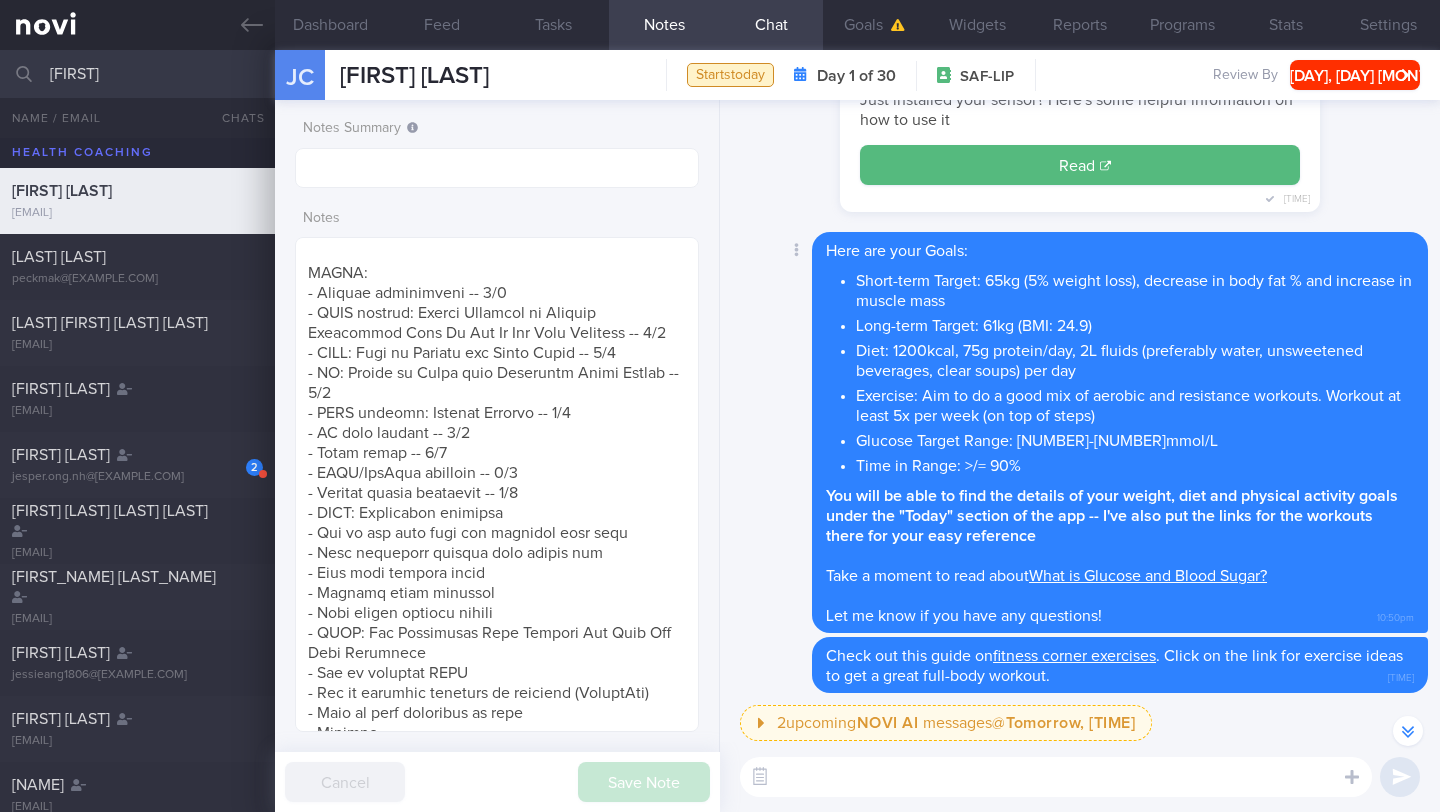 scroll, scrollTop: -10, scrollLeft: 0, axis: vertical 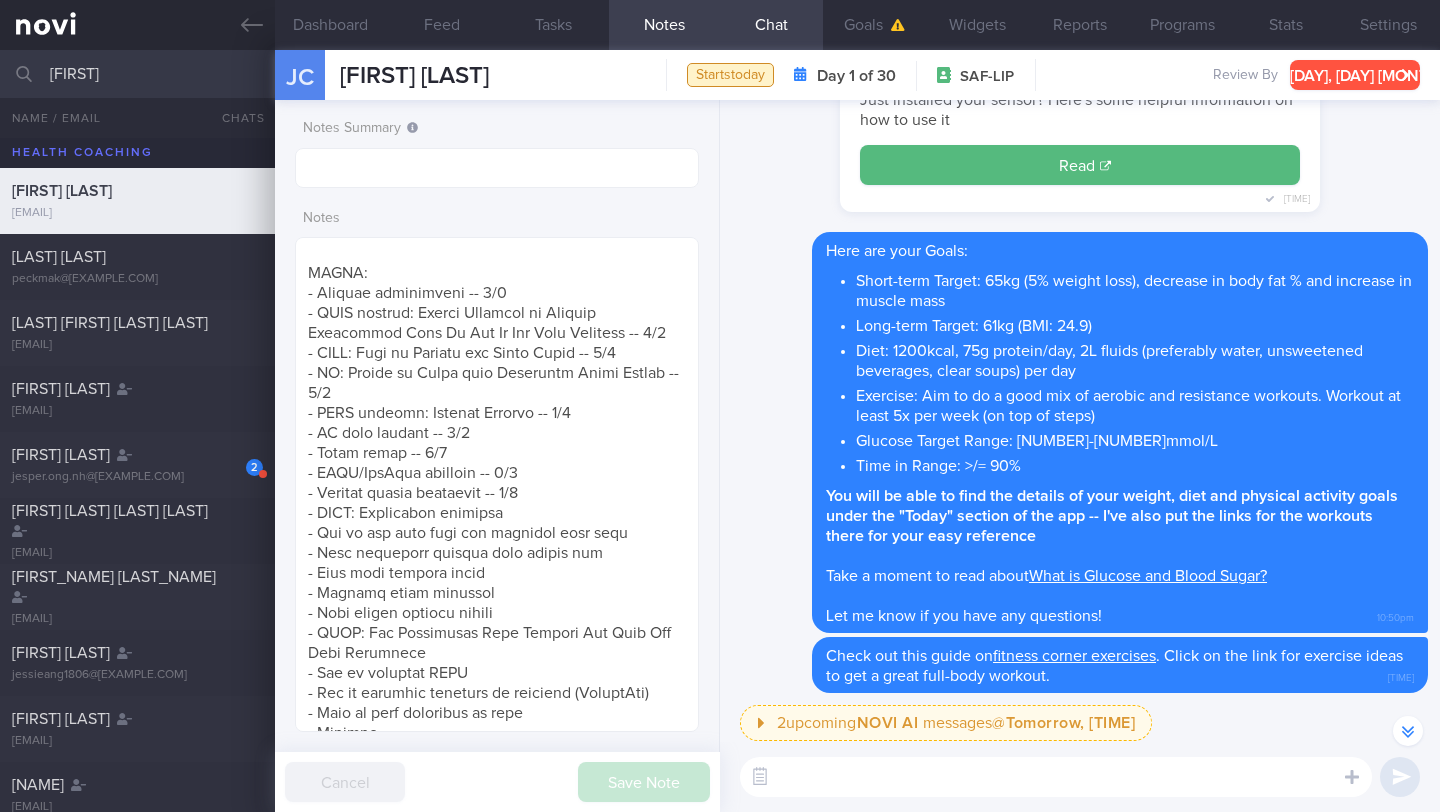 click on "[DAY], [DAY] [MONTH]" at bounding box center (1355, 75) 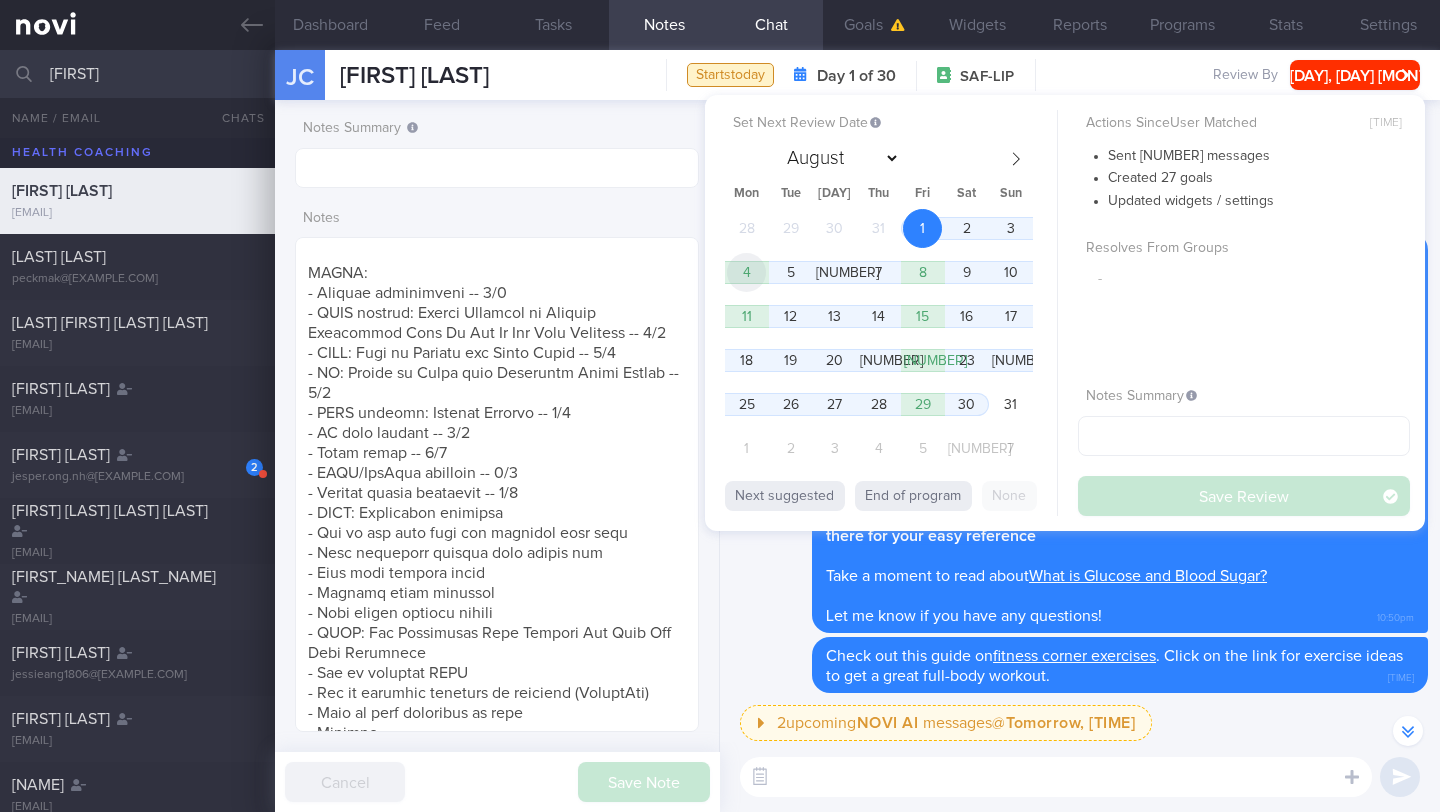 click on "4" at bounding box center (746, 272) 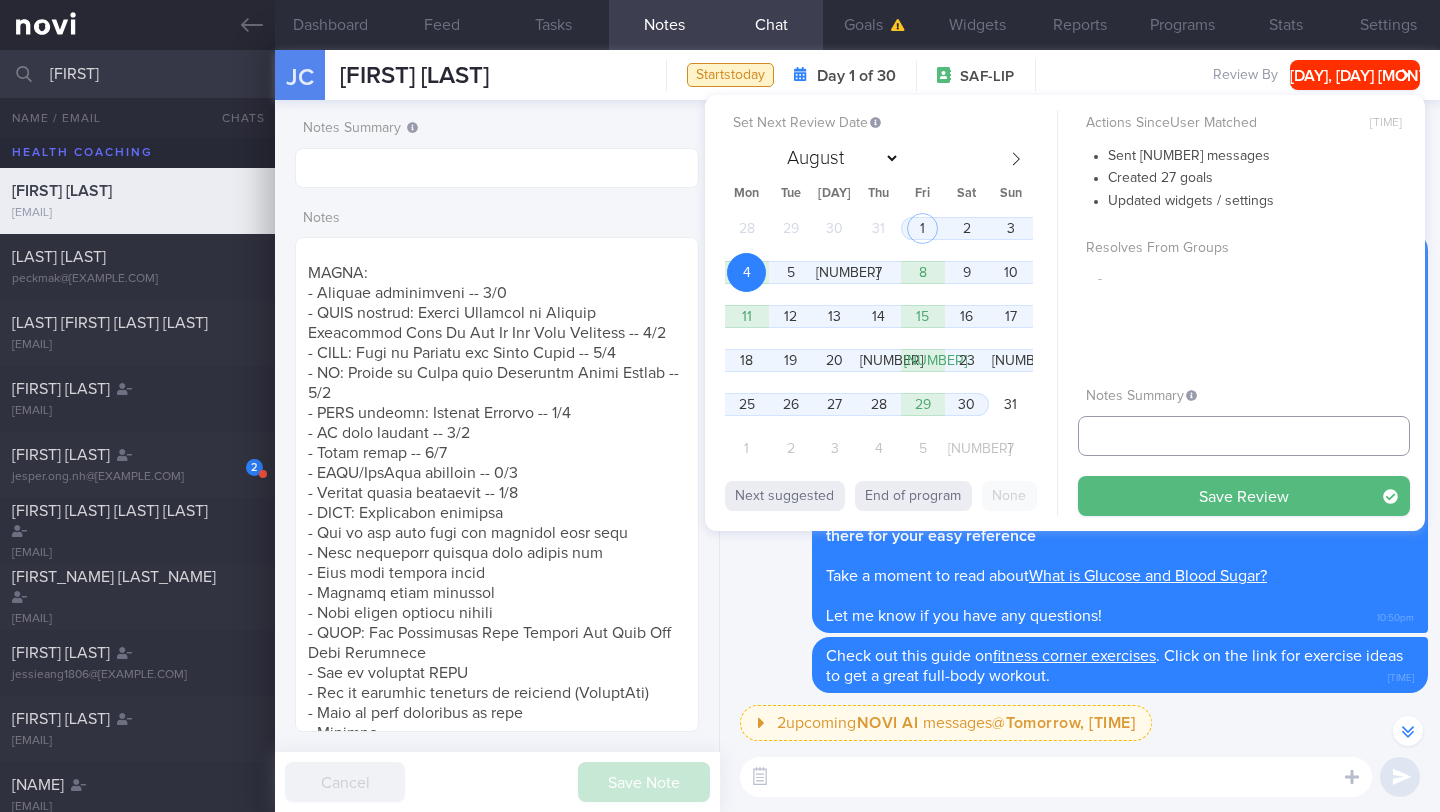 click at bounding box center [1244, 436] 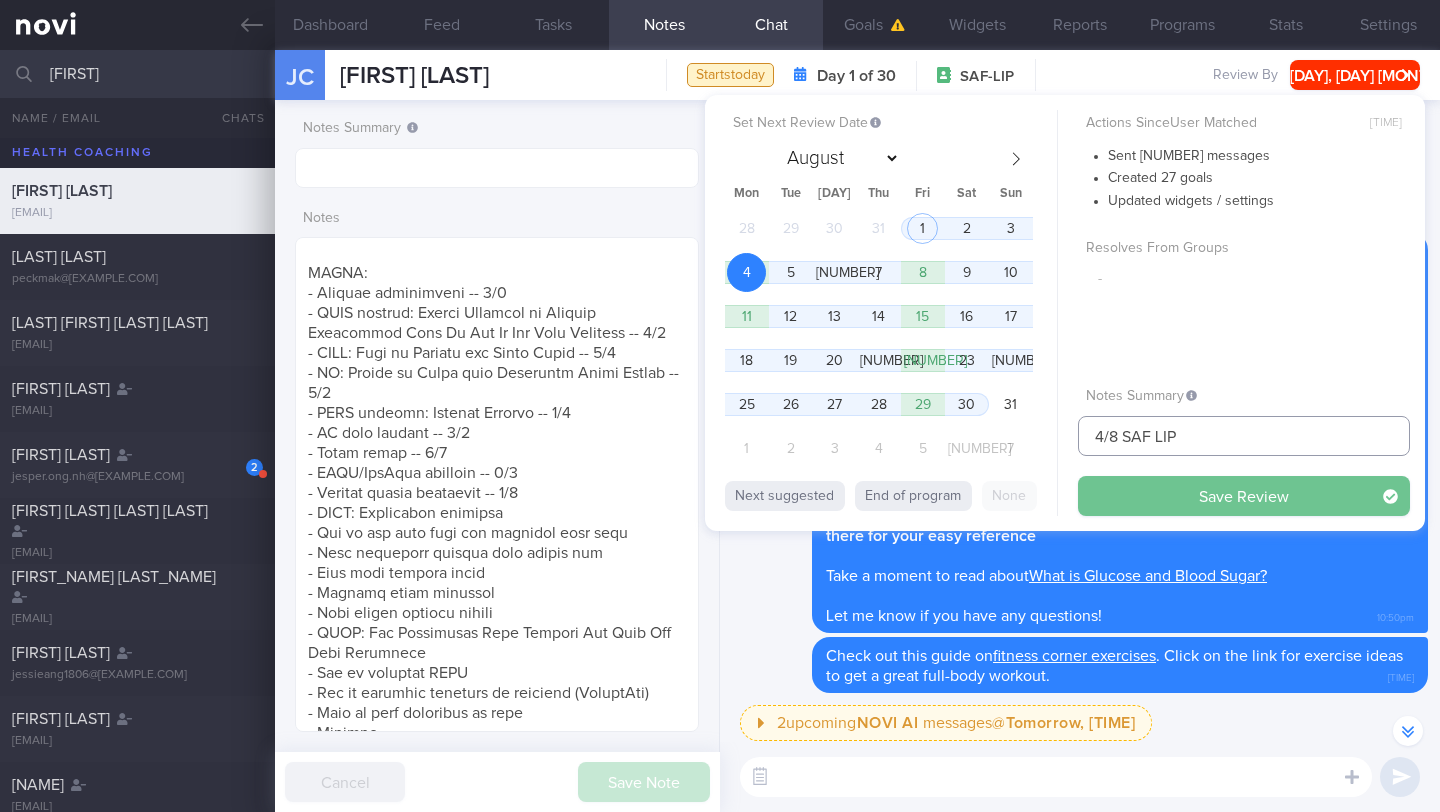 type on "4/8 SAF LIP" 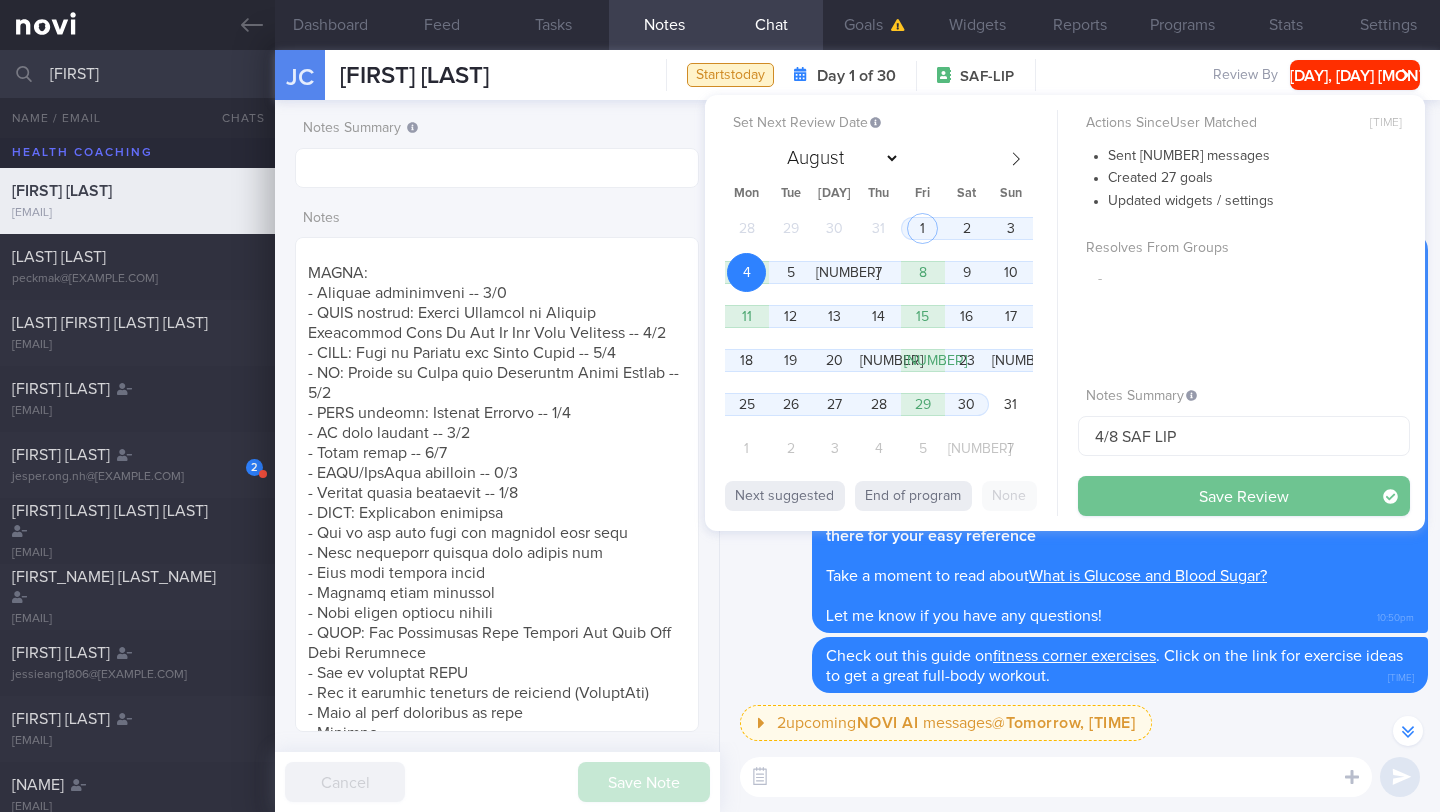 click on "Save Review" at bounding box center [1244, 496] 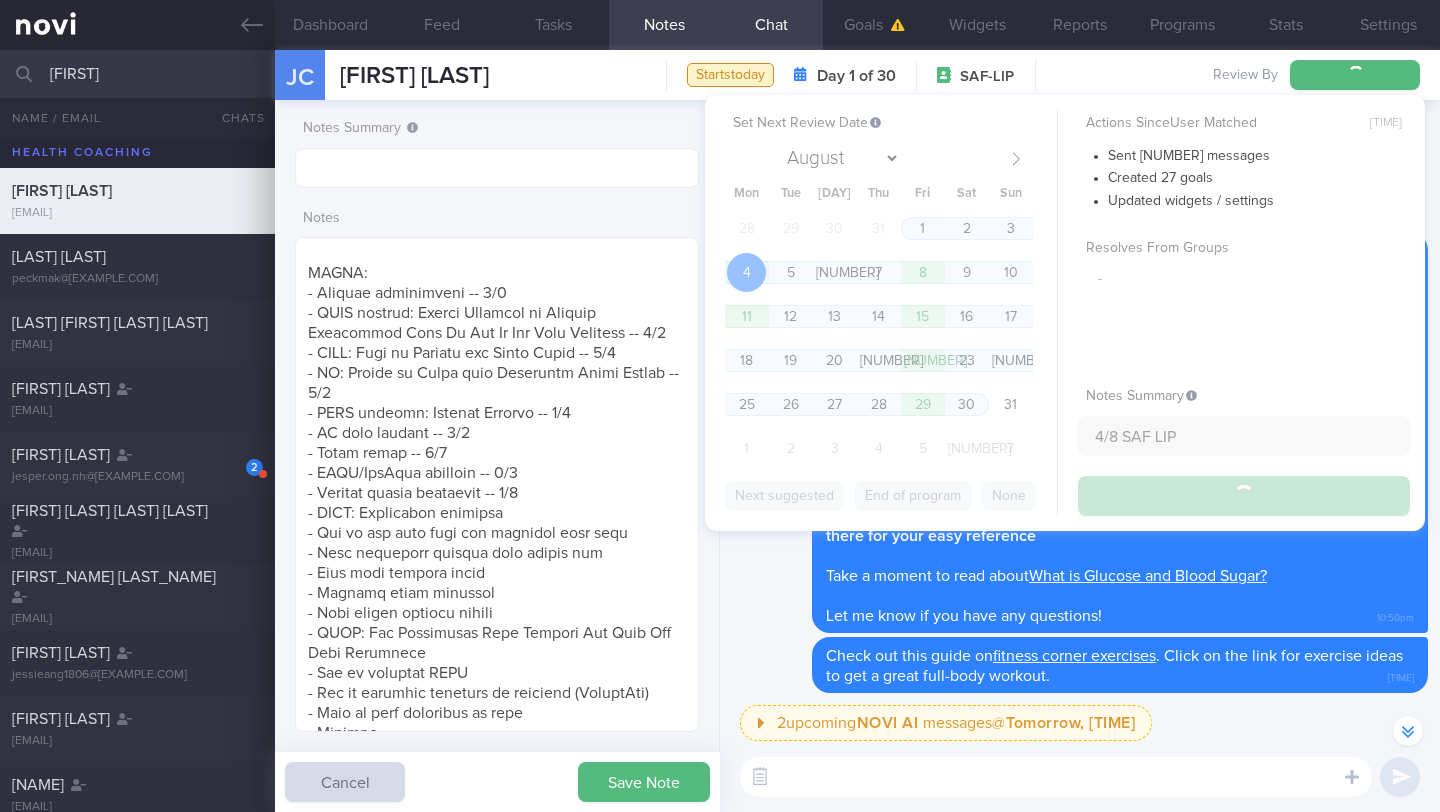 type on "4/8 SAF LIP" 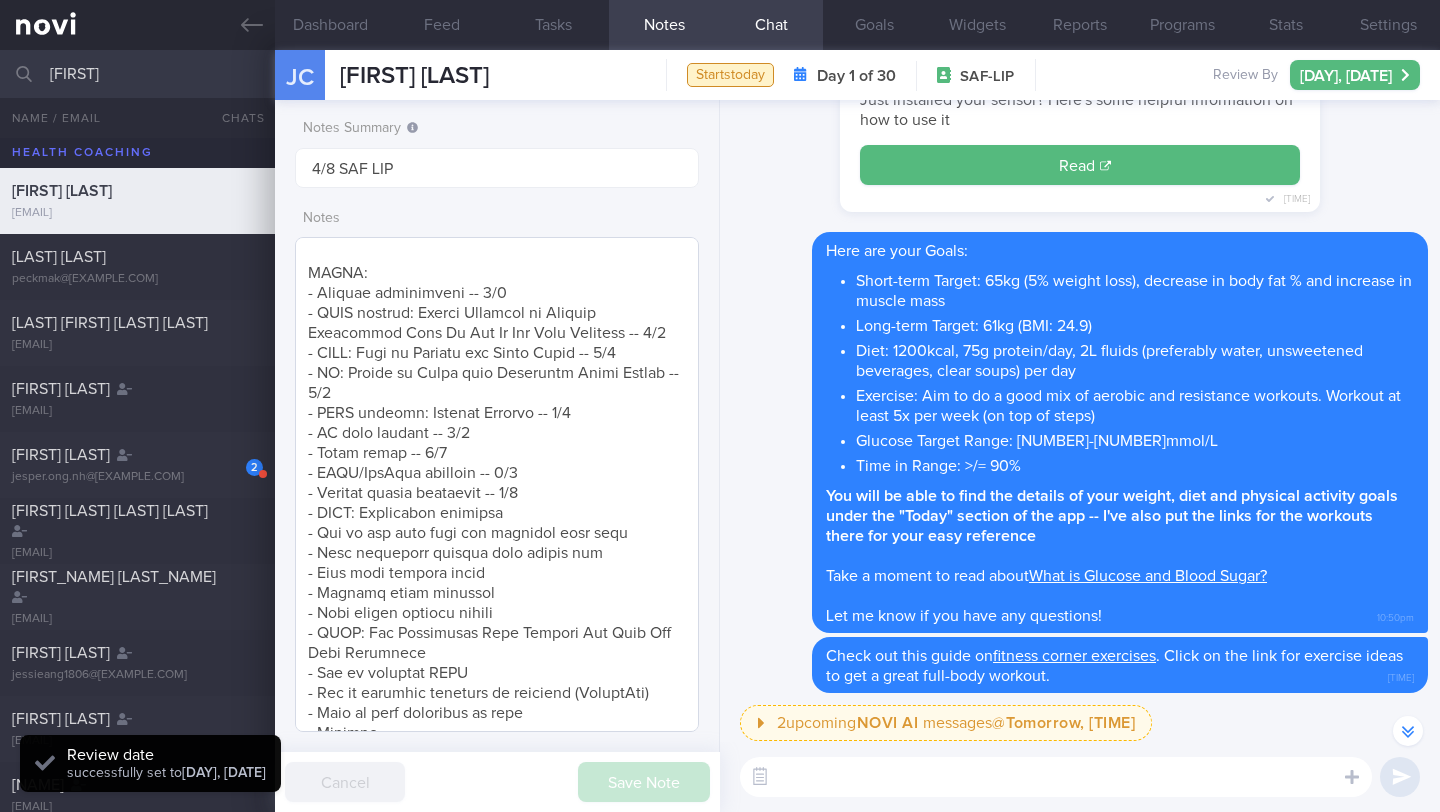 scroll, scrollTop: 999820, scrollLeft: 999639, axis: both 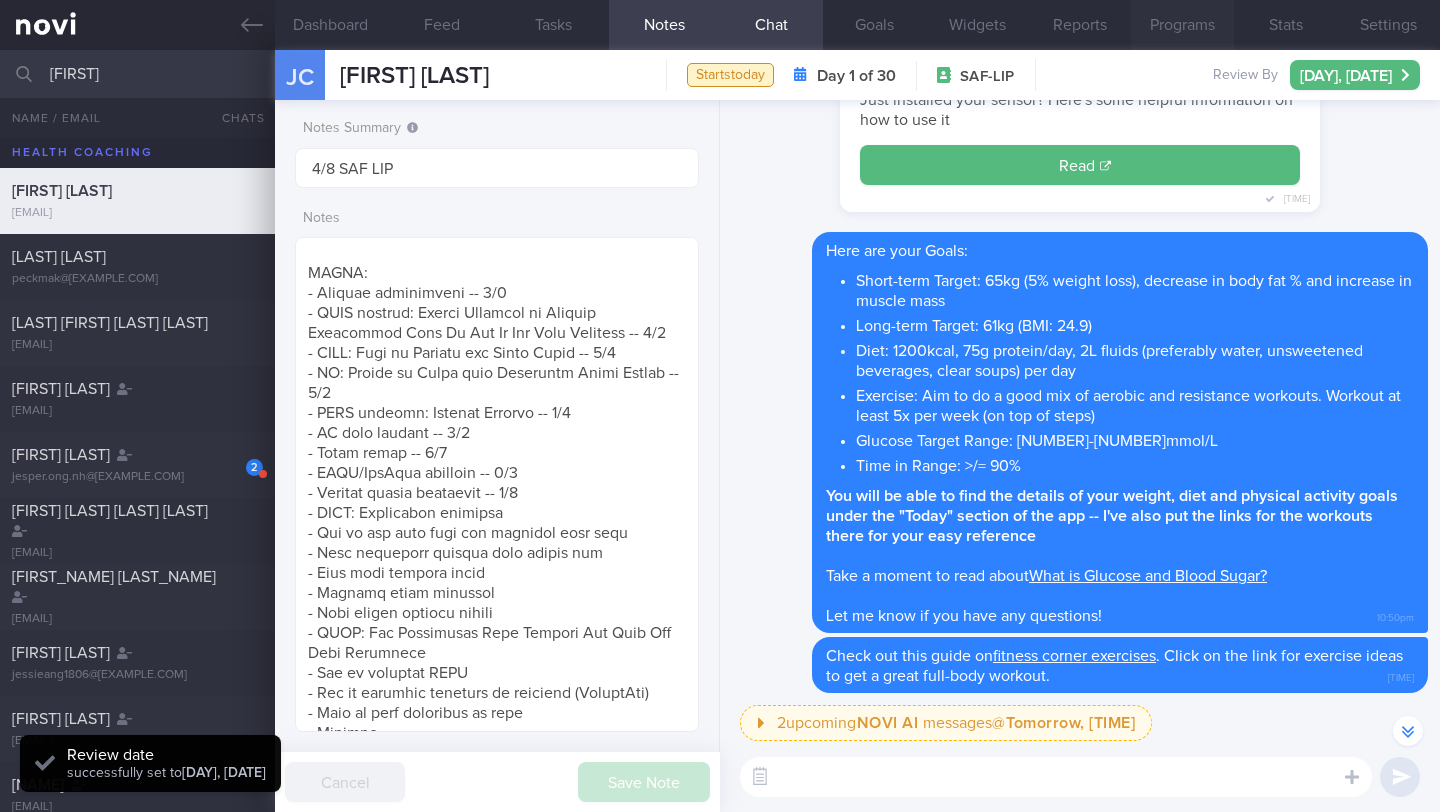 click on "Programs" at bounding box center (1182, 25) 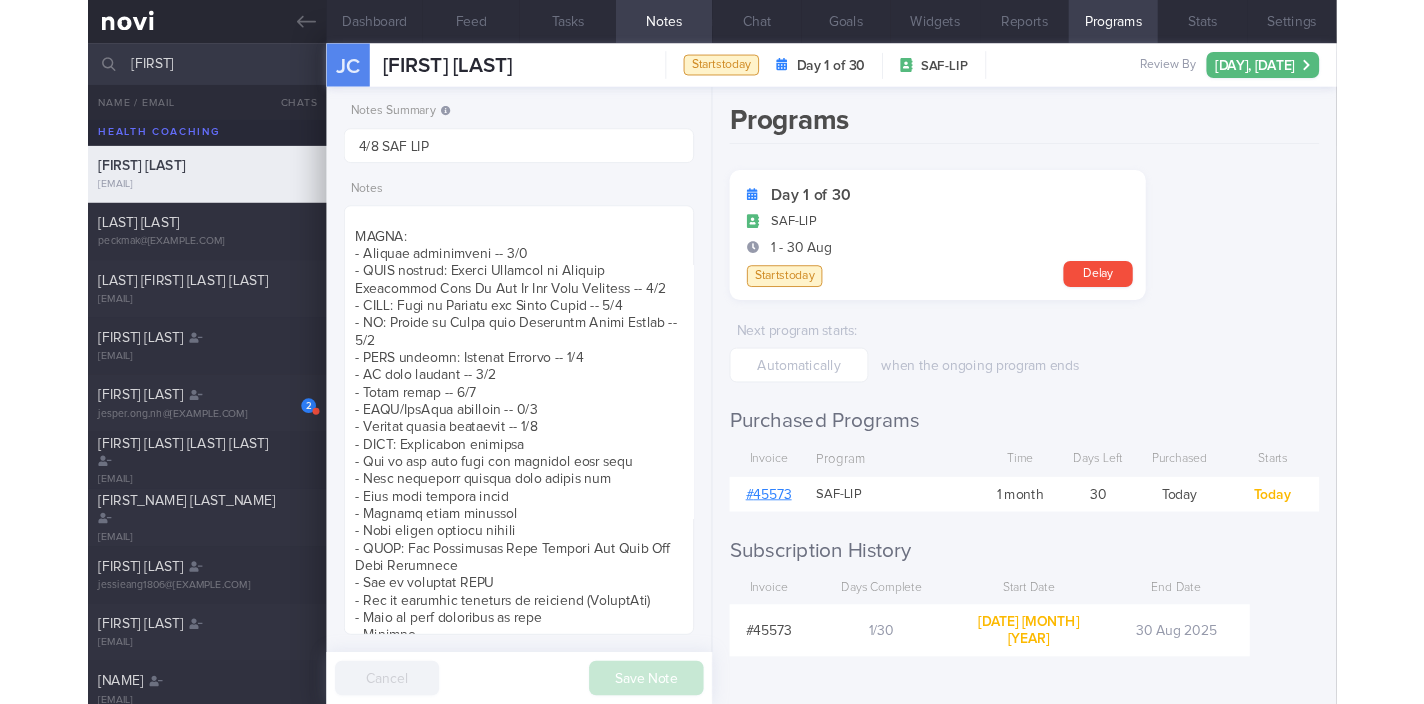 scroll, scrollTop: 178, scrollLeft: 356, axis: both 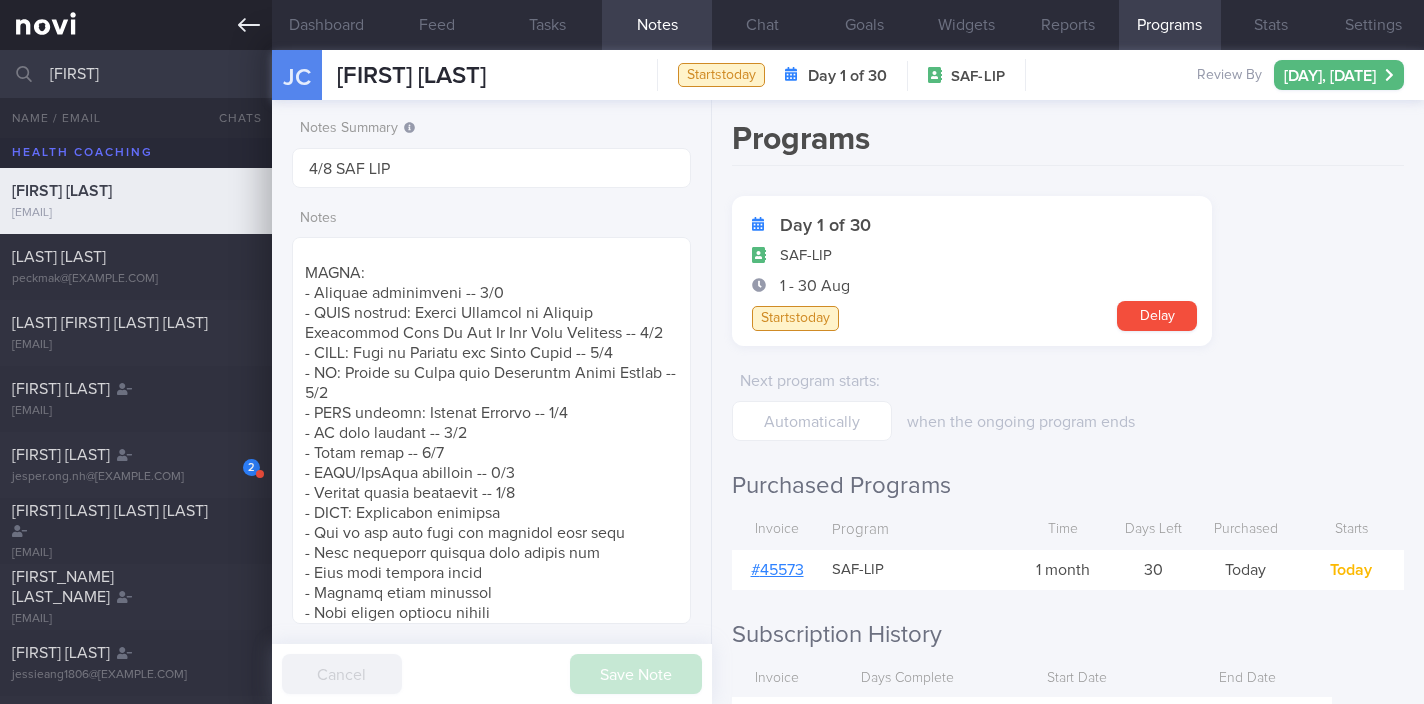 click at bounding box center [136, 25] 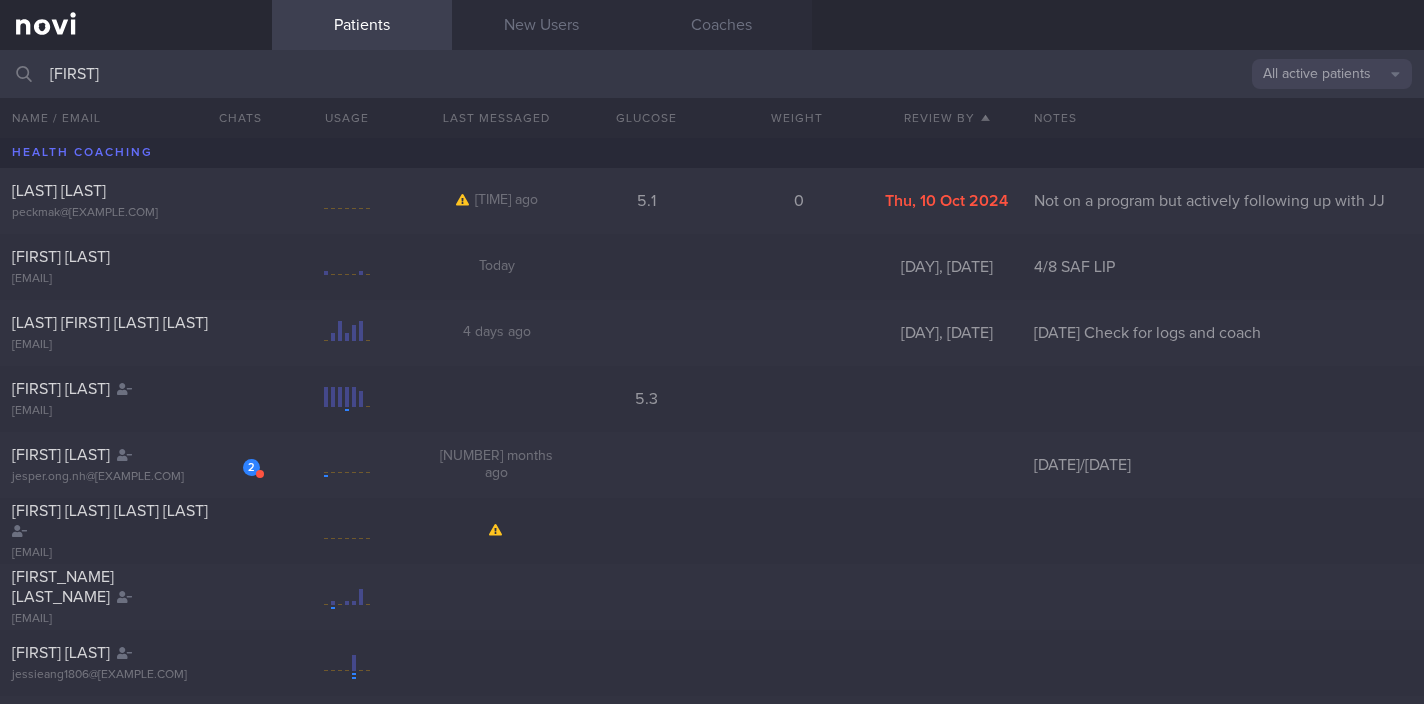 click on "All active patients" at bounding box center (1332, 74) 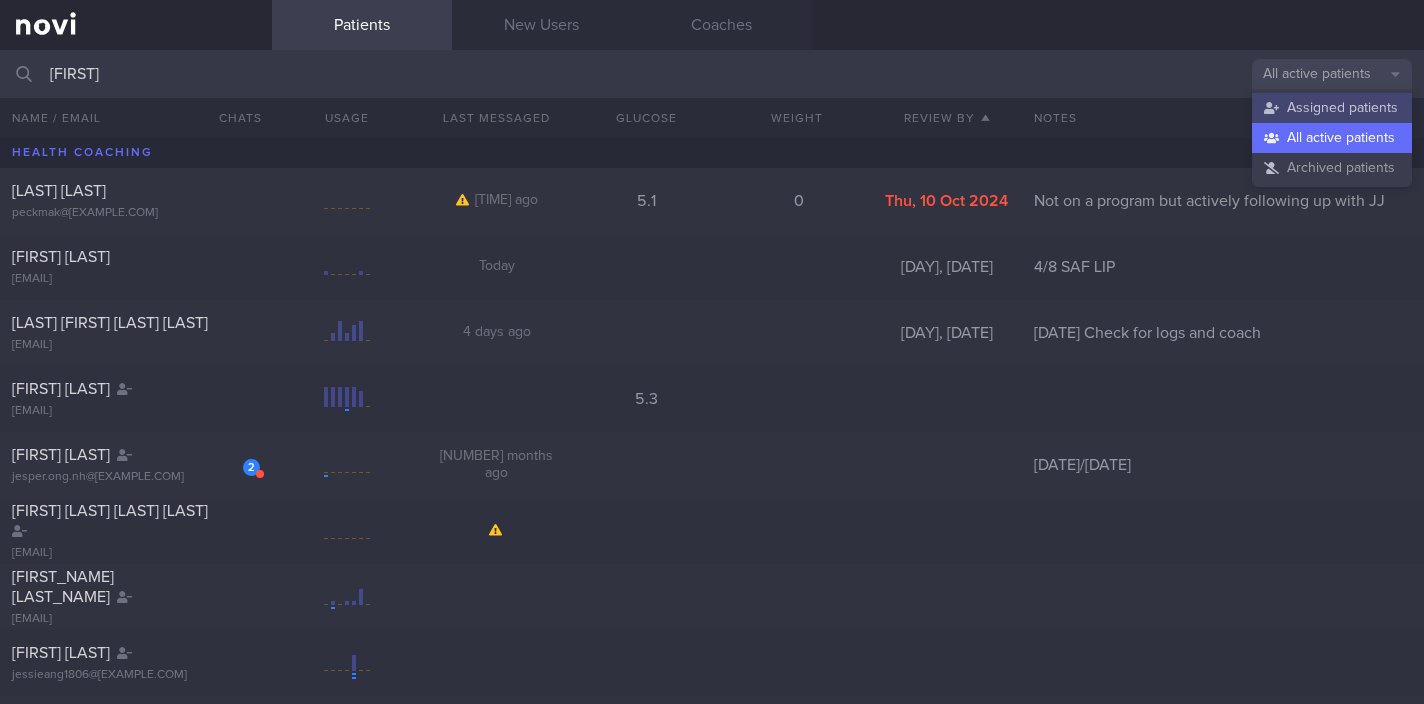 click on "Assigned patients" at bounding box center (1332, 108) 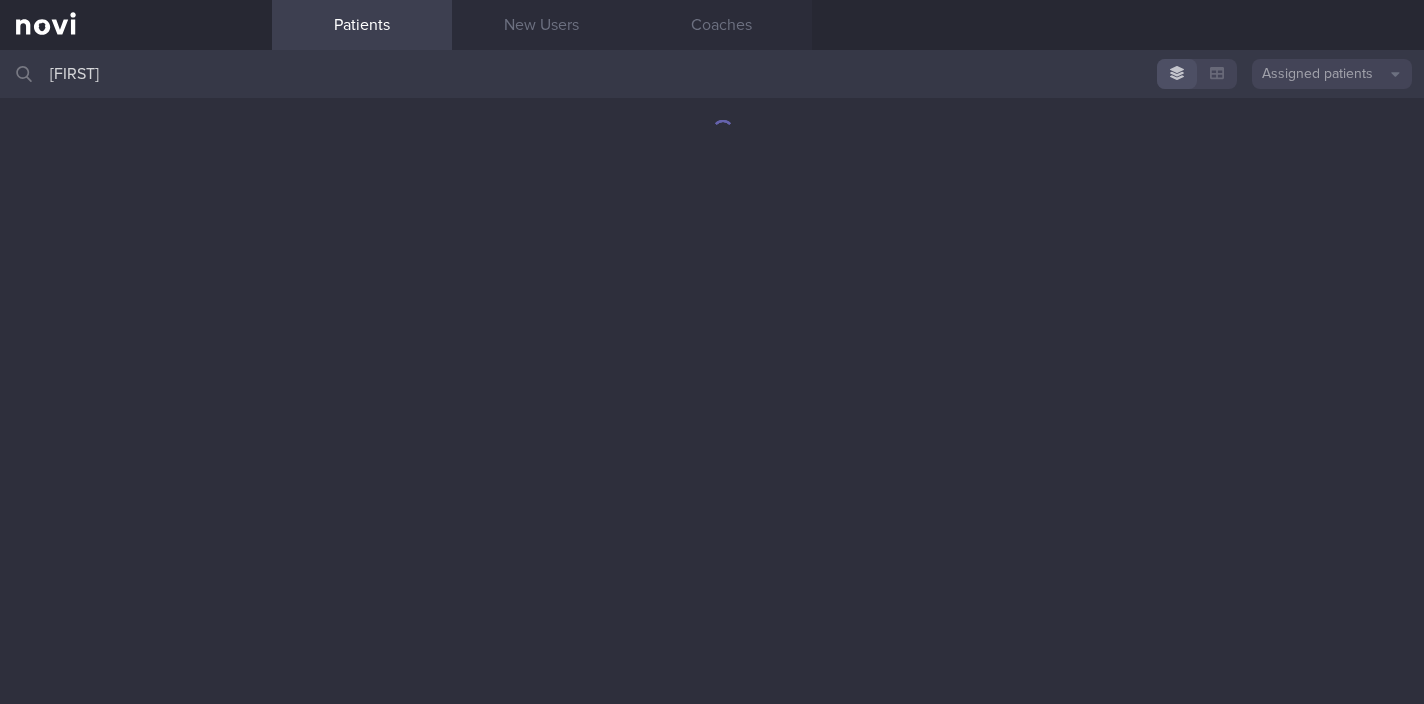 drag, startPoint x: 136, startPoint y: 73, endPoint x: 7, endPoint y: 67, distance: 129.13947 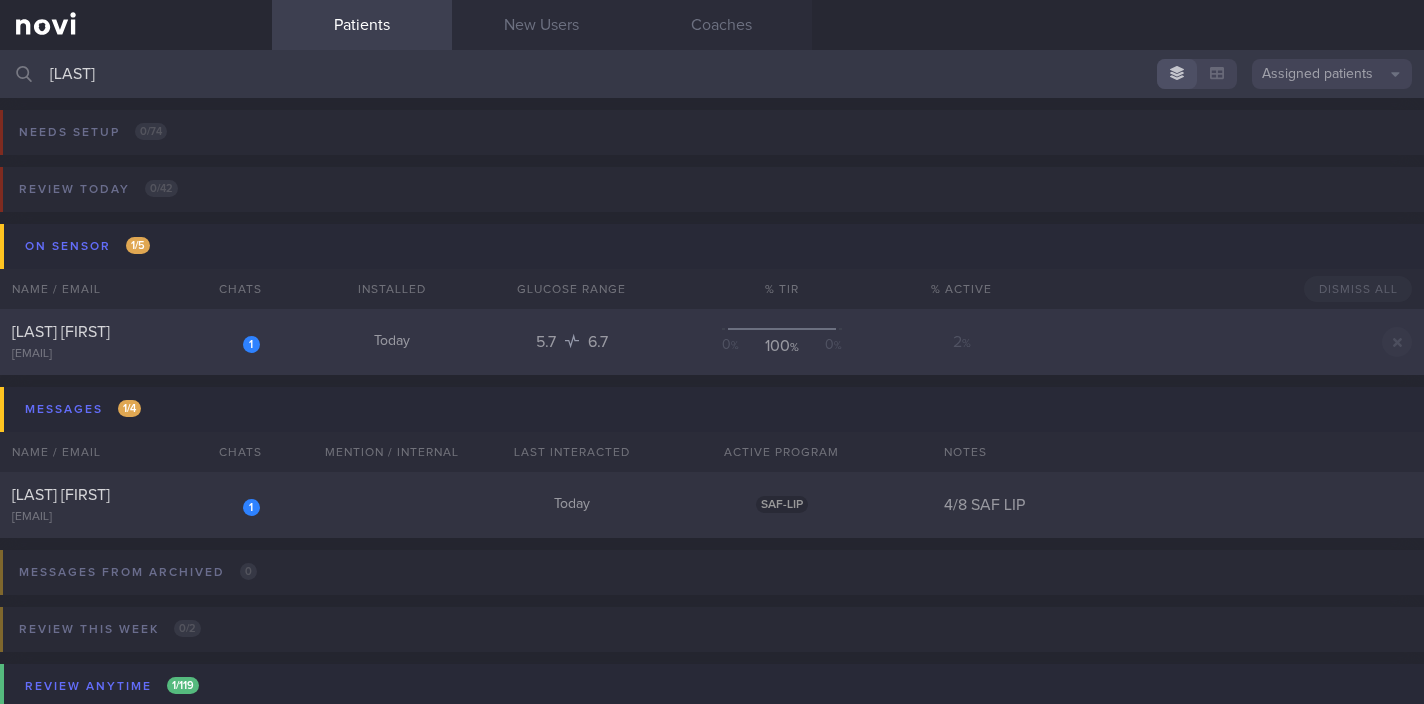 click on "[LAST] [FIRST]" at bounding box center (61, 332) 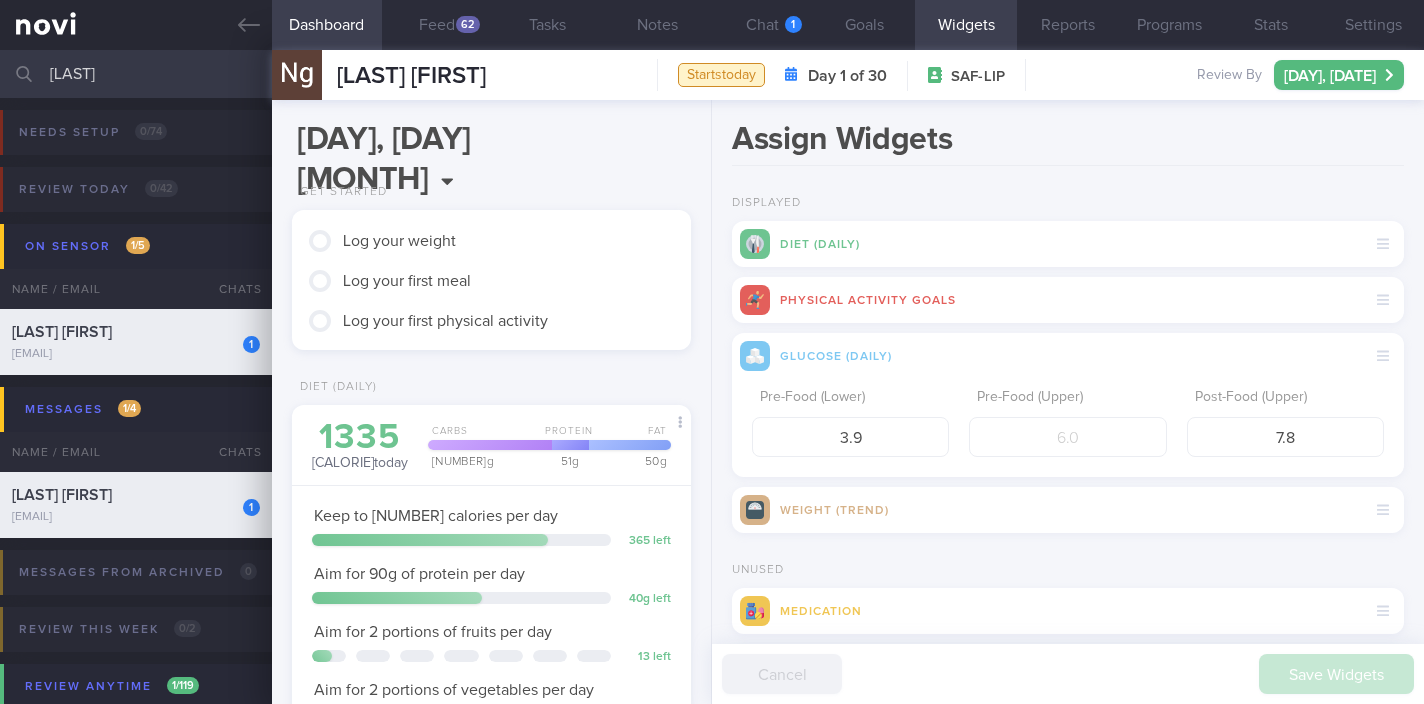 scroll, scrollTop: 999769, scrollLeft: 999644, axis: both 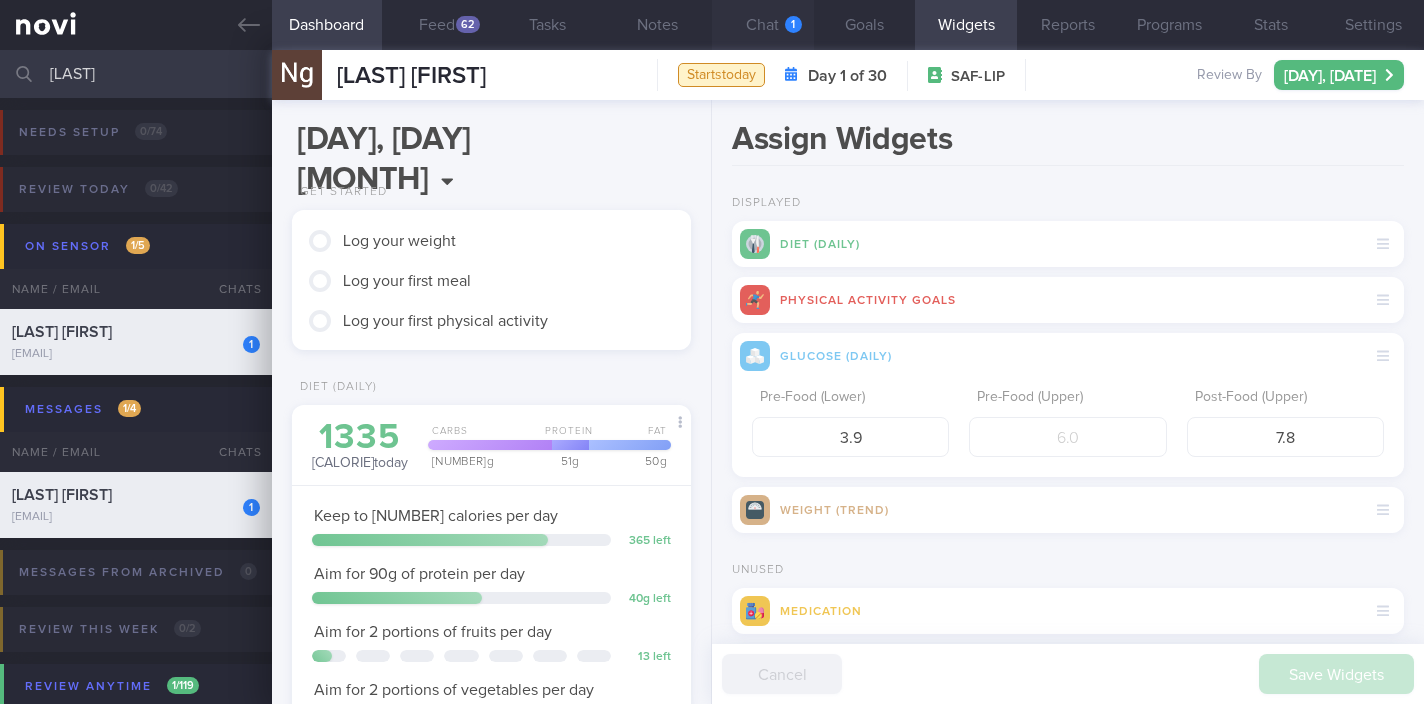 click on "Chat
1" at bounding box center [763, 25] 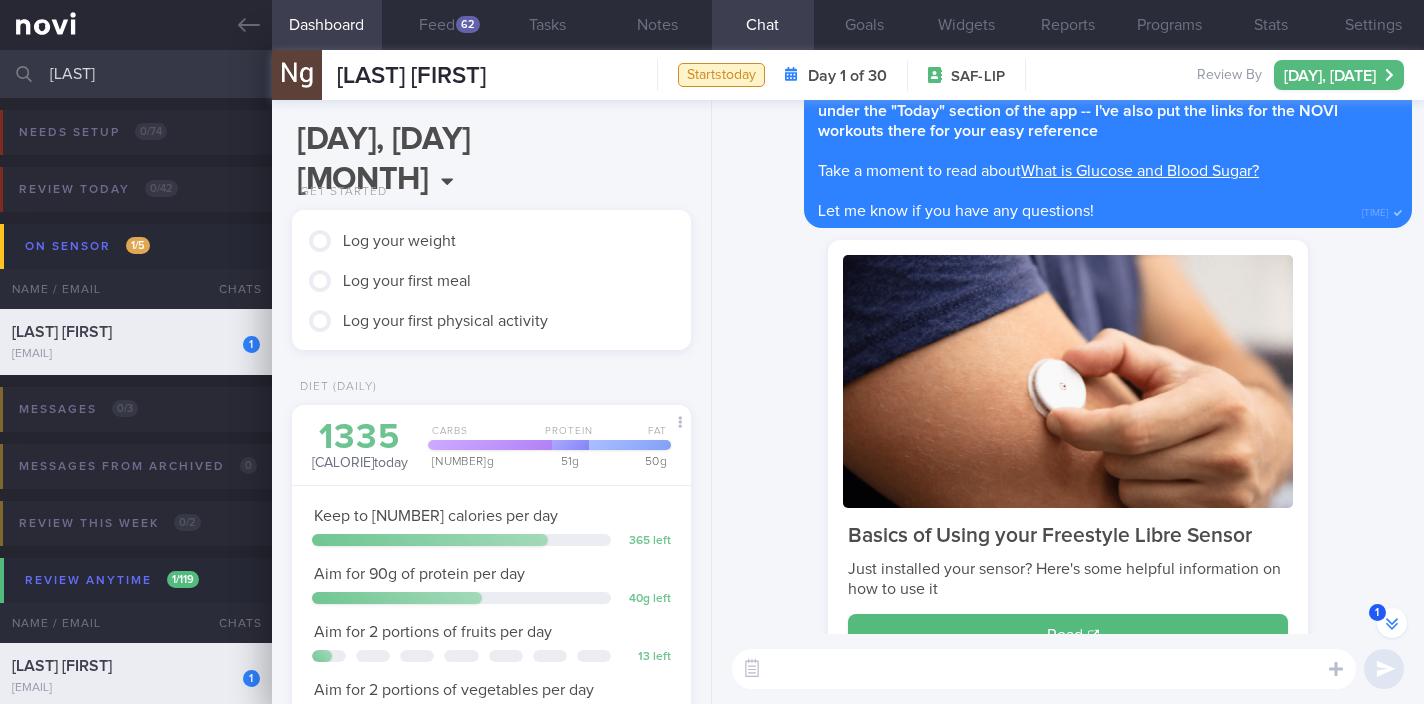 scroll, scrollTop: -588, scrollLeft: 0, axis: vertical 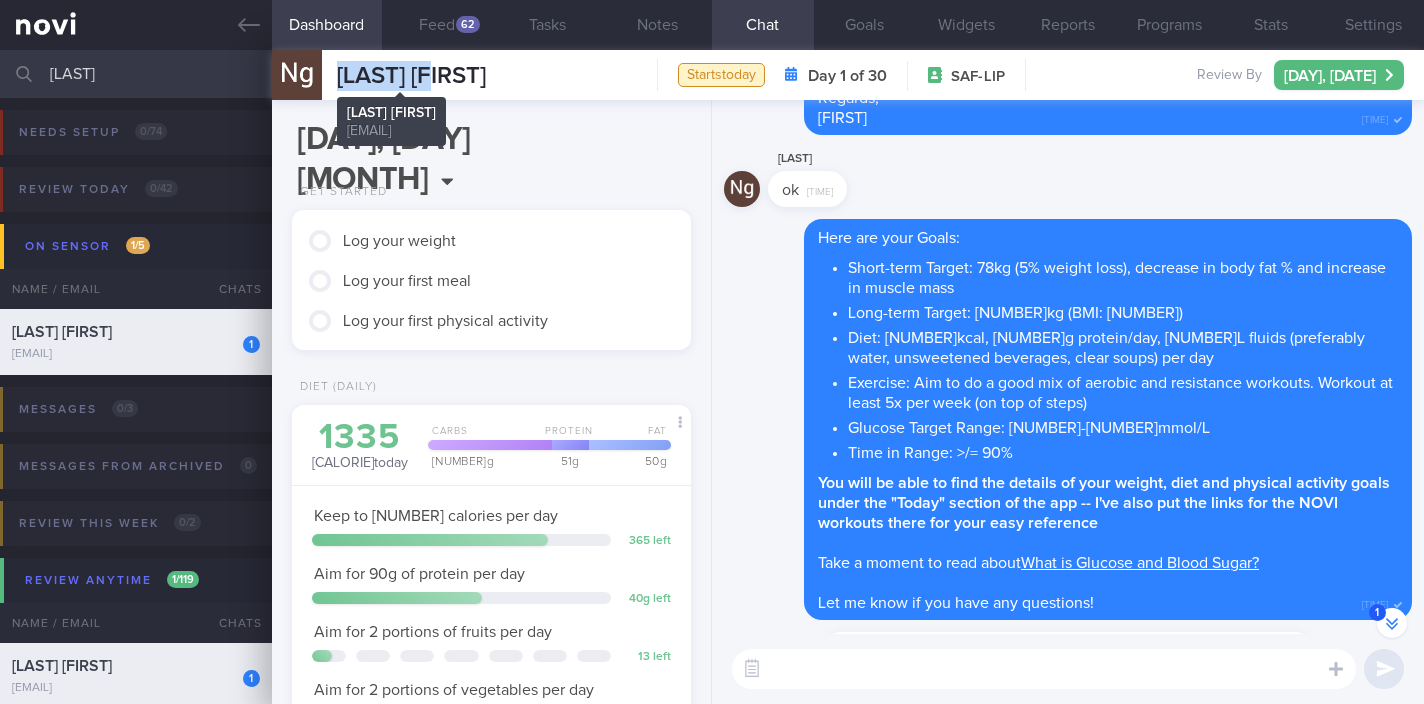 drag, startPoint x: 488, startPoint y: 75, endPoint x: 338, endPoint y: 75, distance: 150 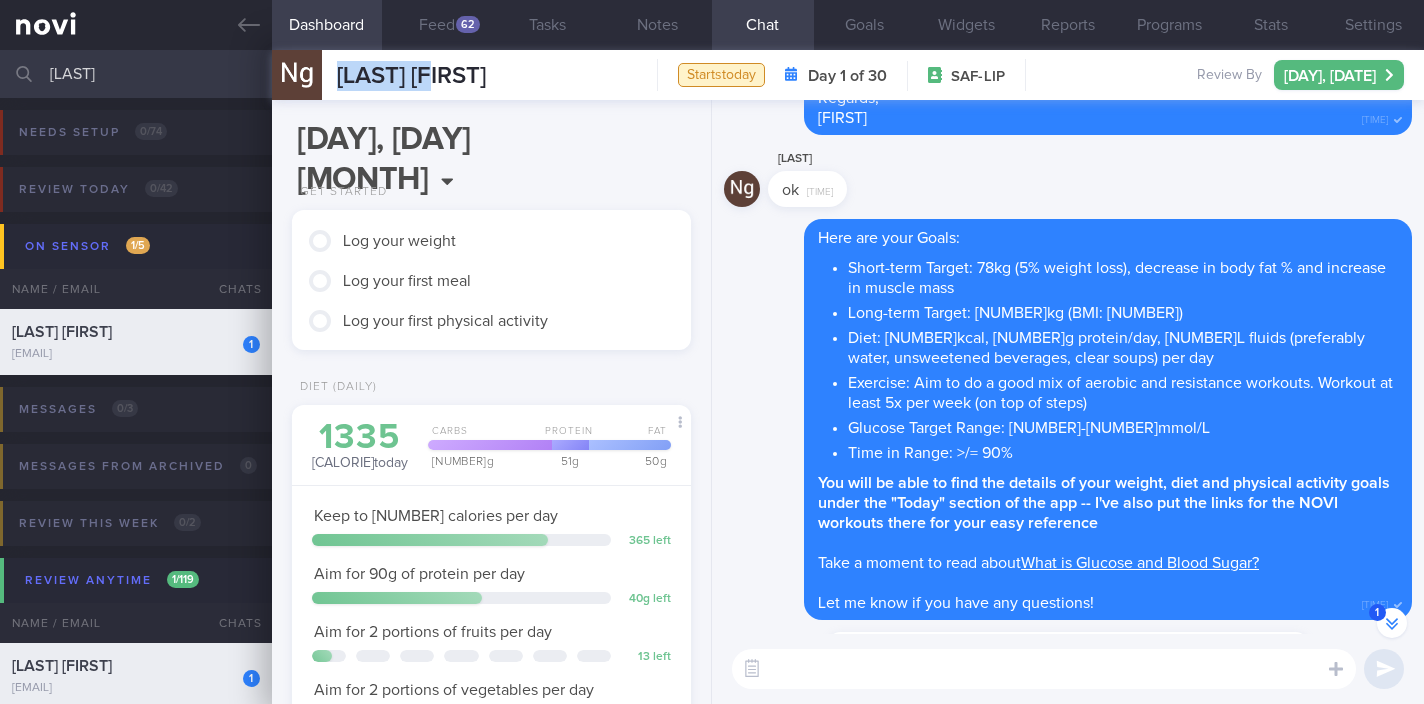 scroll, scrollTop: 999769, scrollLeft: 999644, axis: both 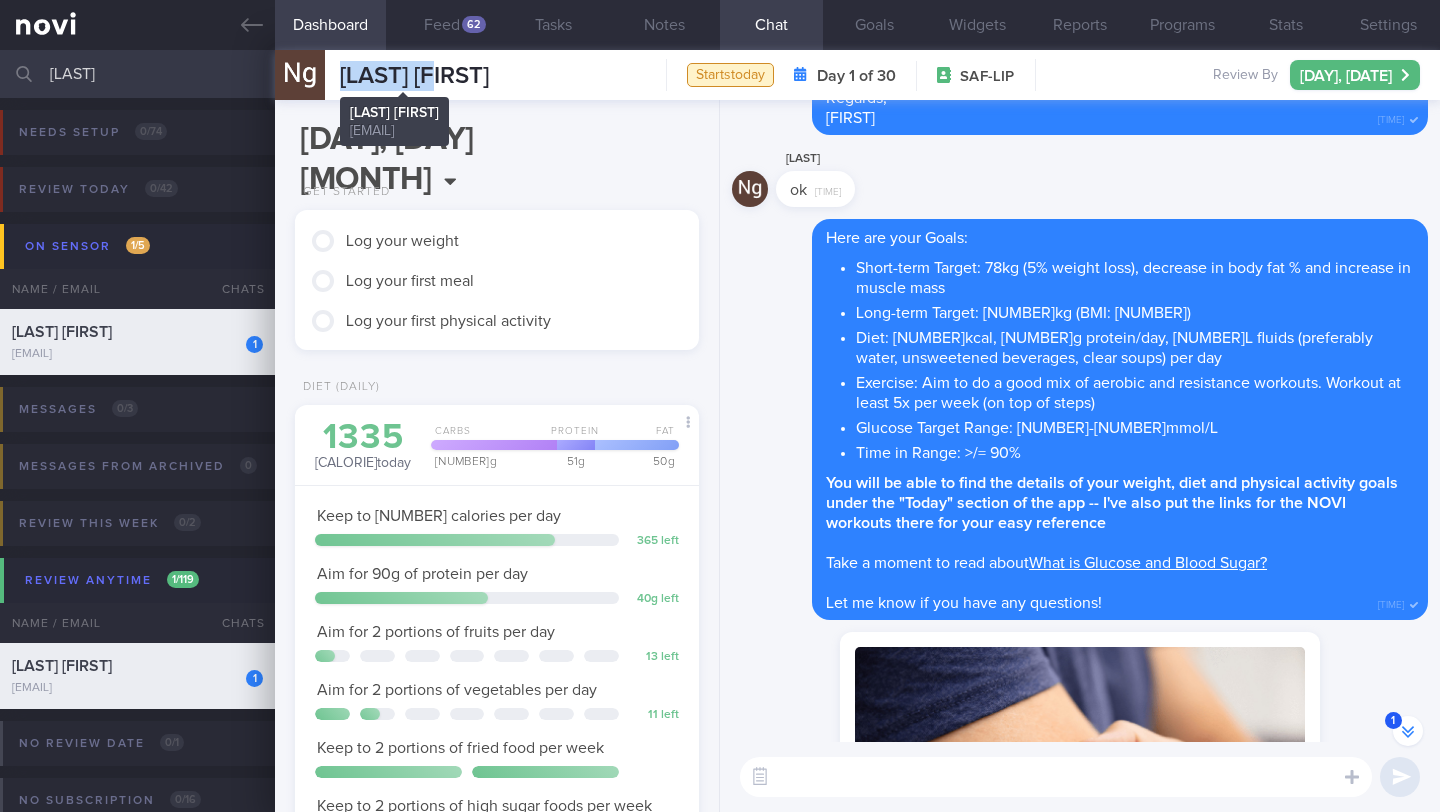 copy on "[LAST] [FIRST]" 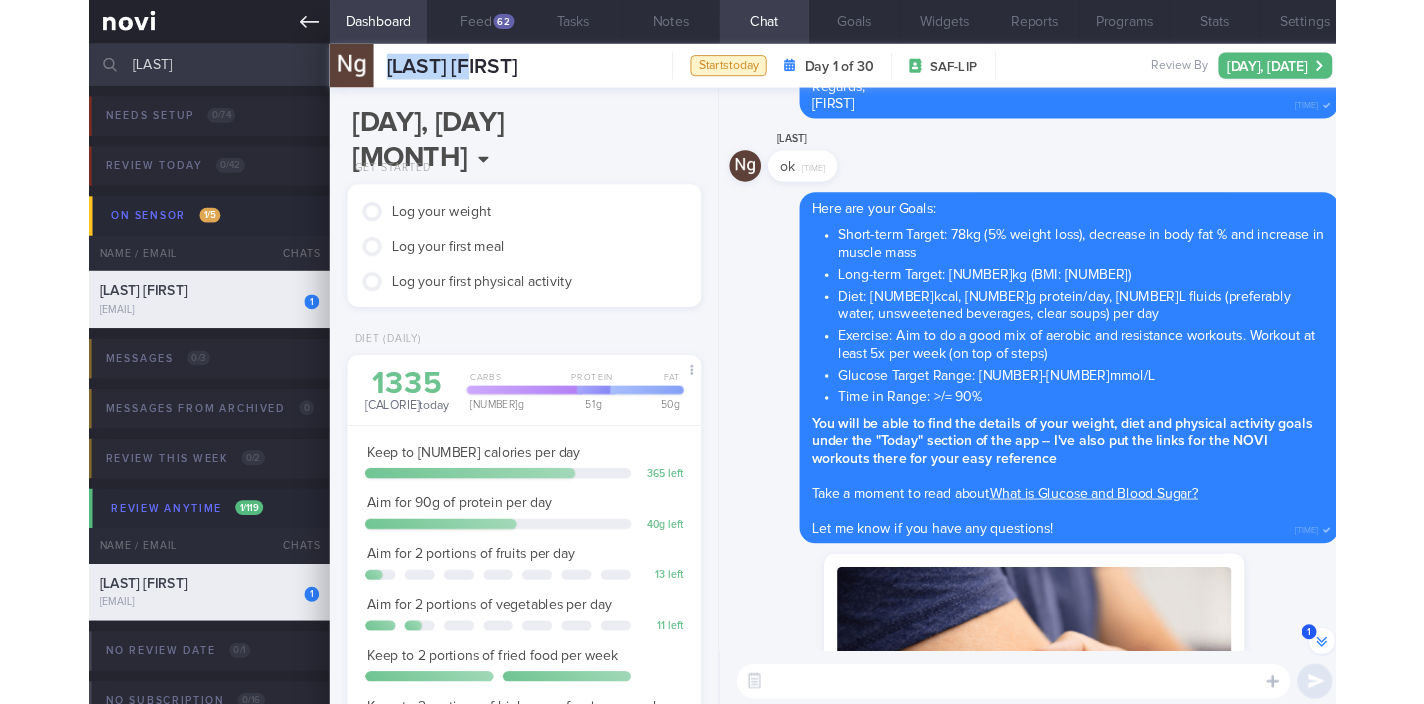 scroll, scrollTop: -588, scrollLeft: 0, axis: vertical 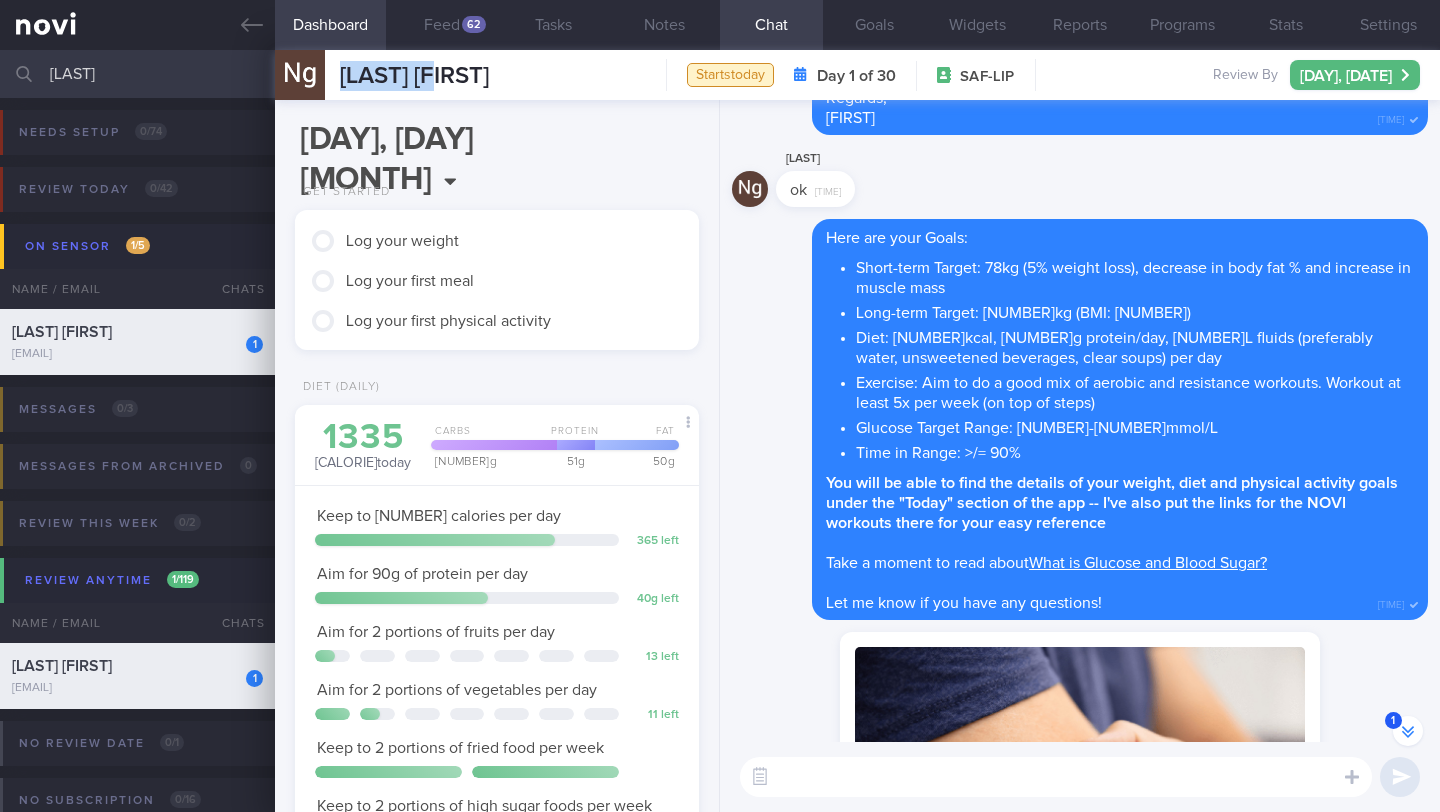 click on "[LAST]" at bounding box center (720, 74) 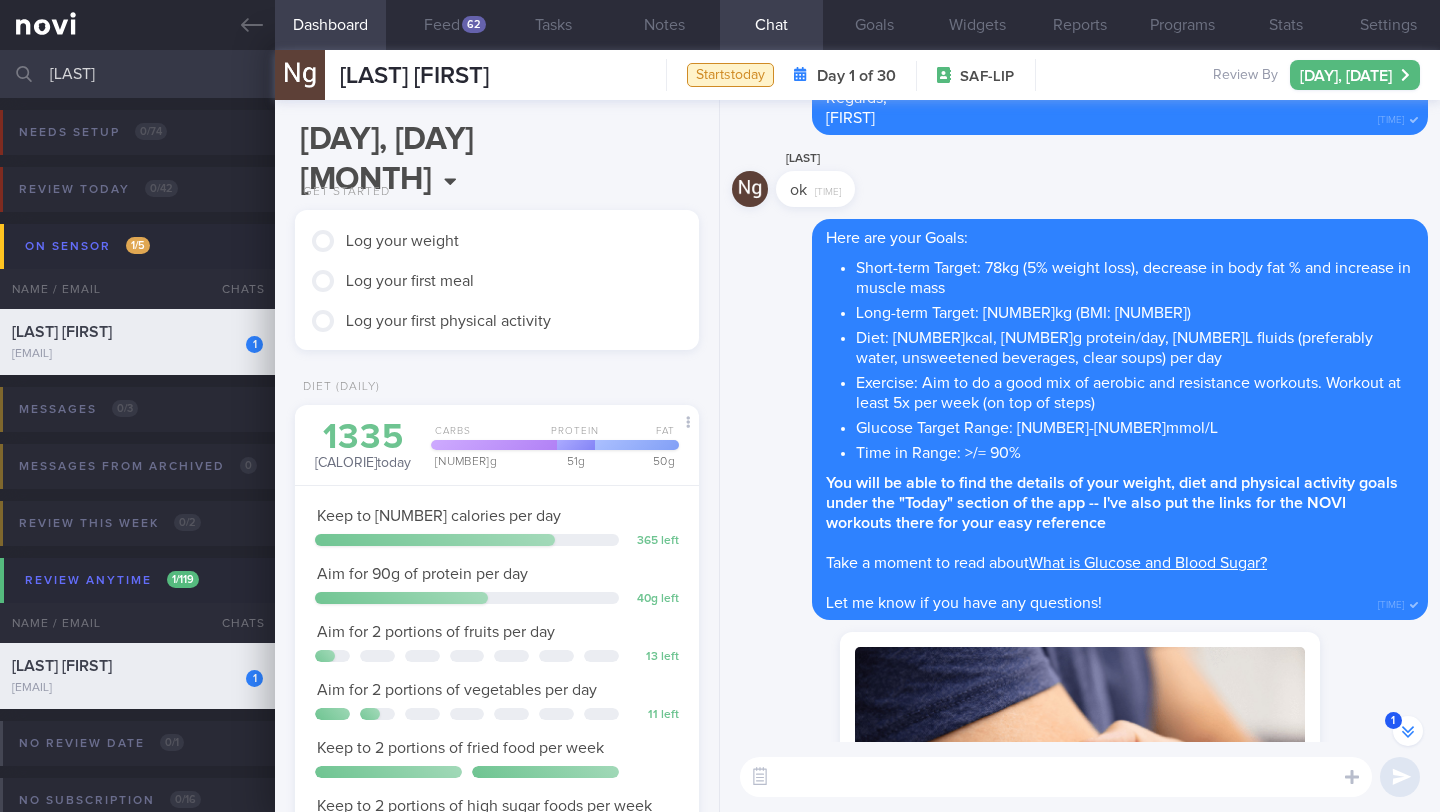 drag, startPoint x: 150, startPoint y: 80, endPoint x: 0, endPoint y: 64, distance: 150.85092 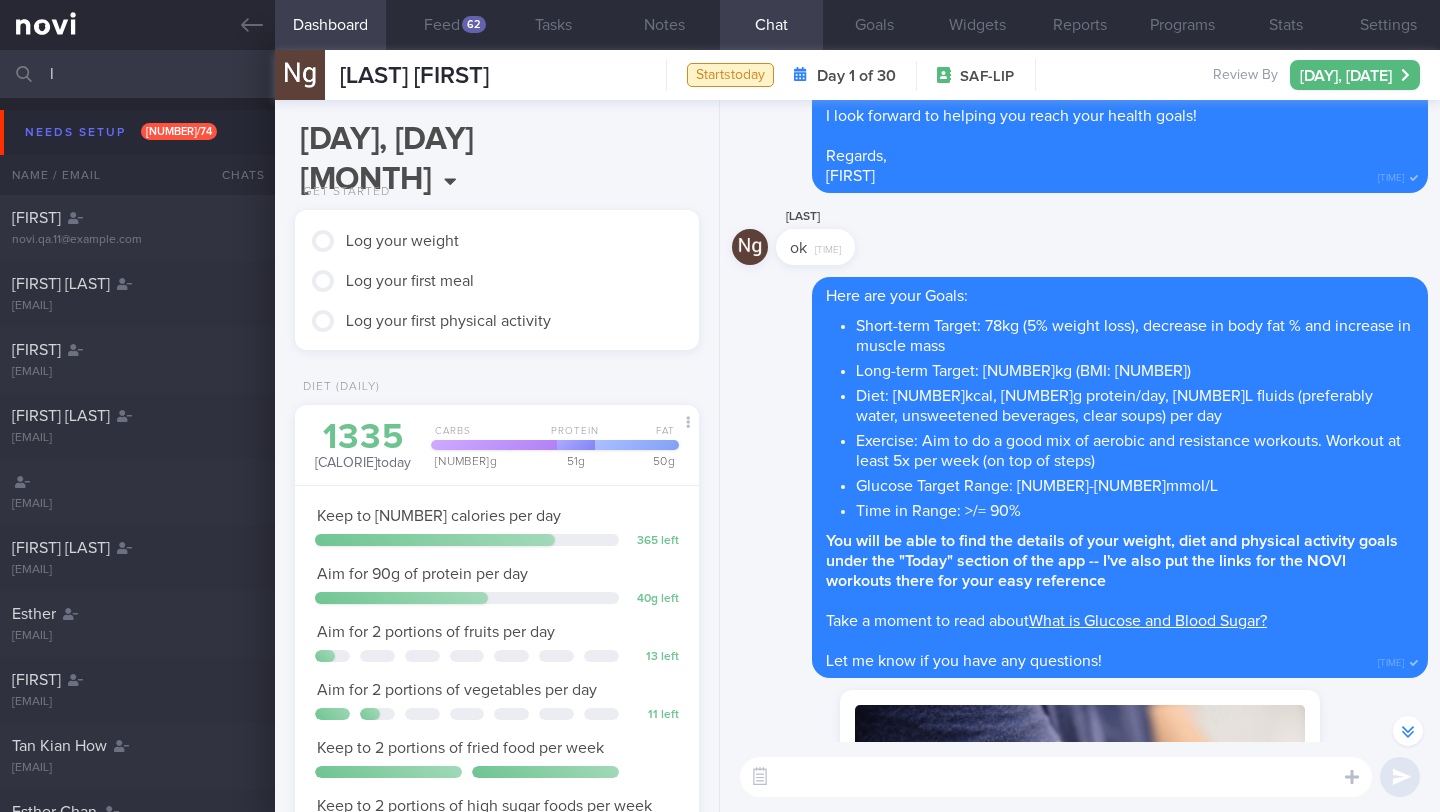 scroll, scrollTop: -422, scrollLeft: 0, axis: vertical 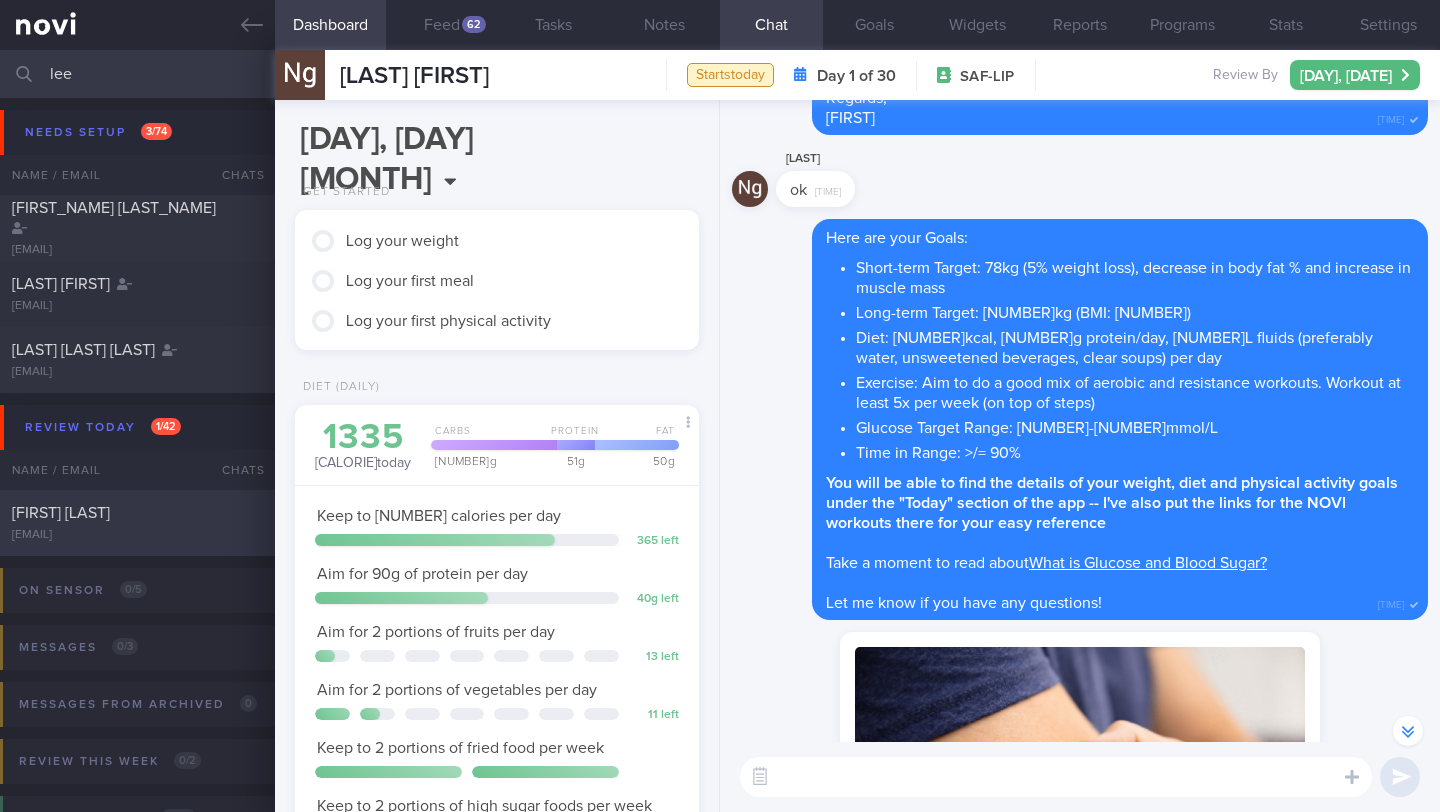 type on "lee" 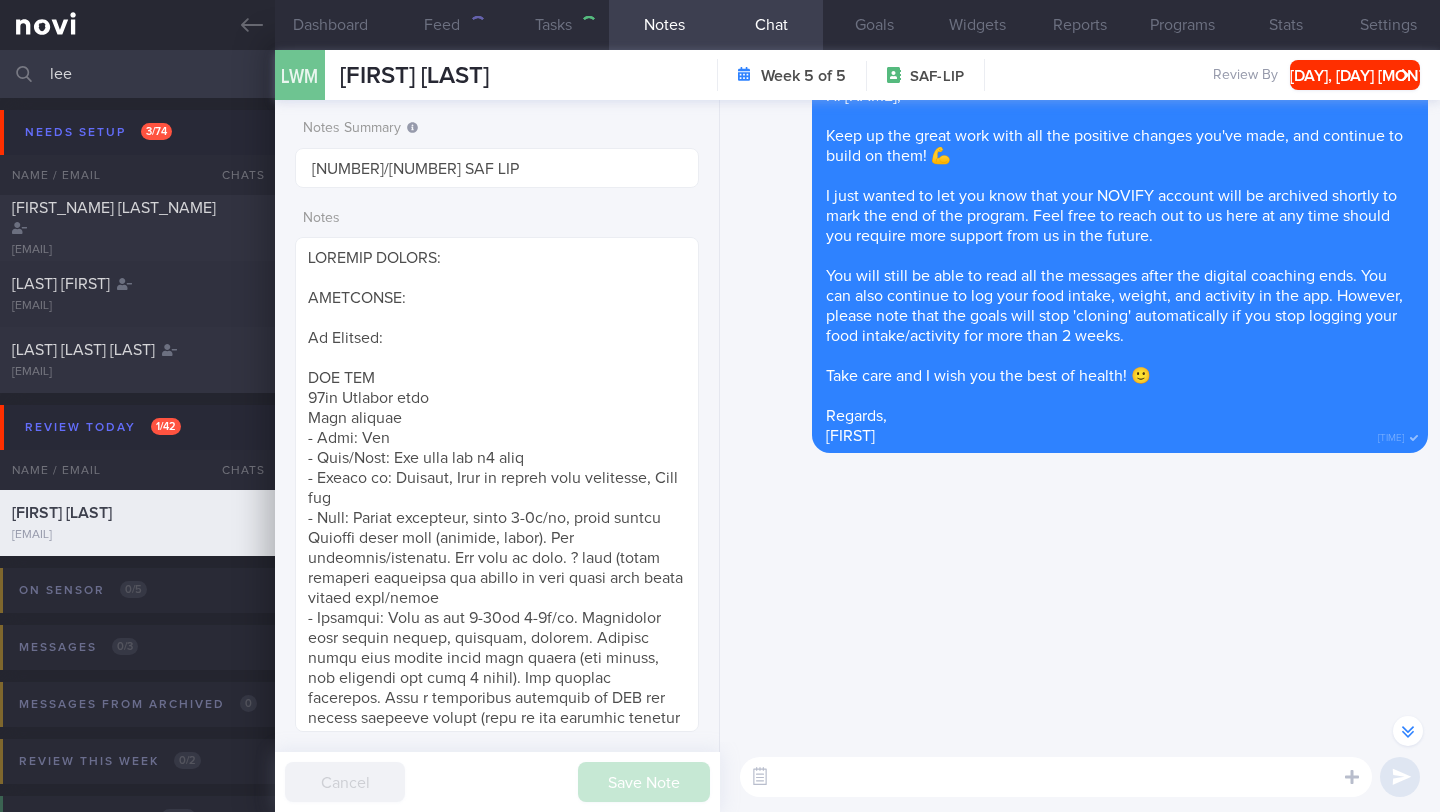 scroll, scrollTop: -1680, scrollLeft: 0, axis: vertical 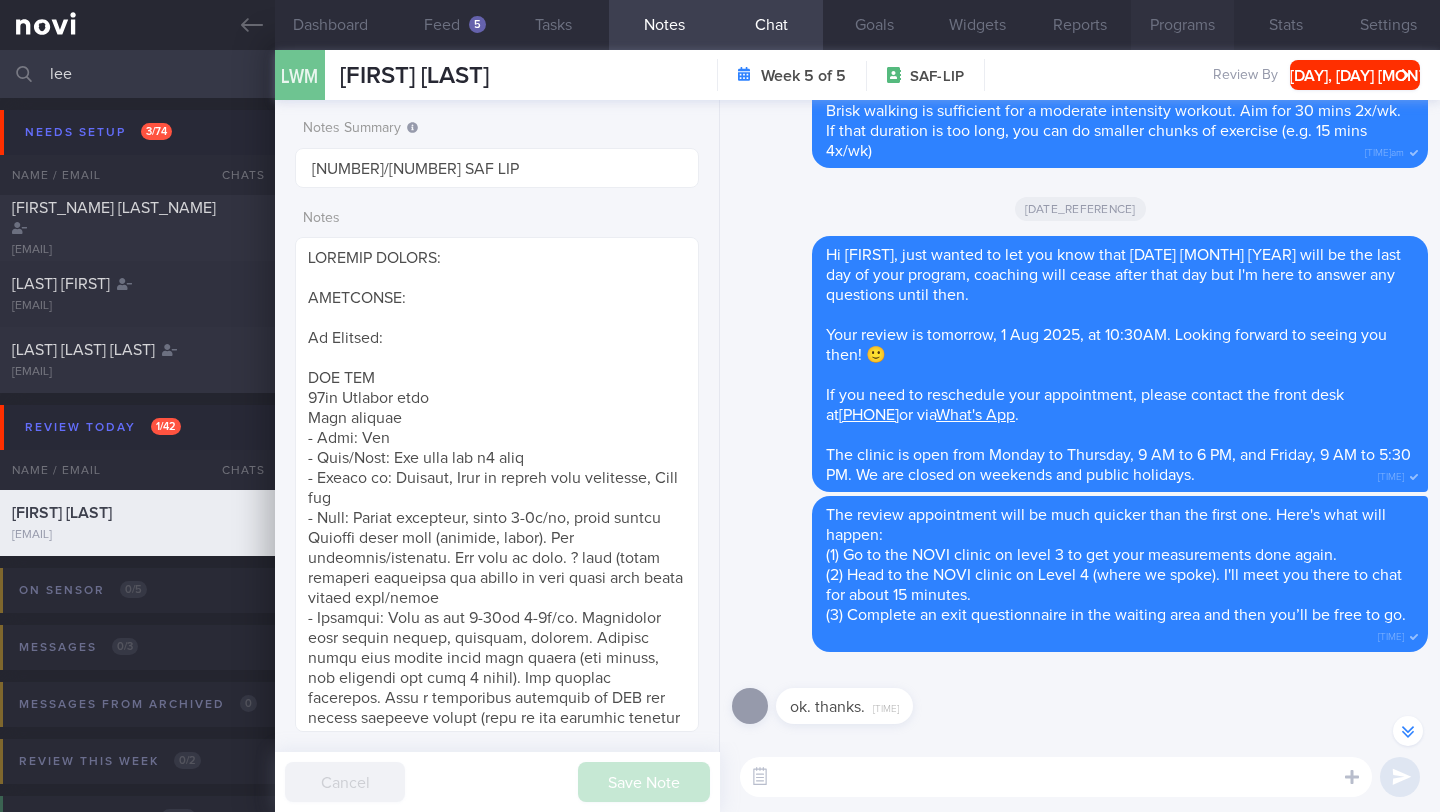 click on "Programs" at bounding box center [1182, 25] 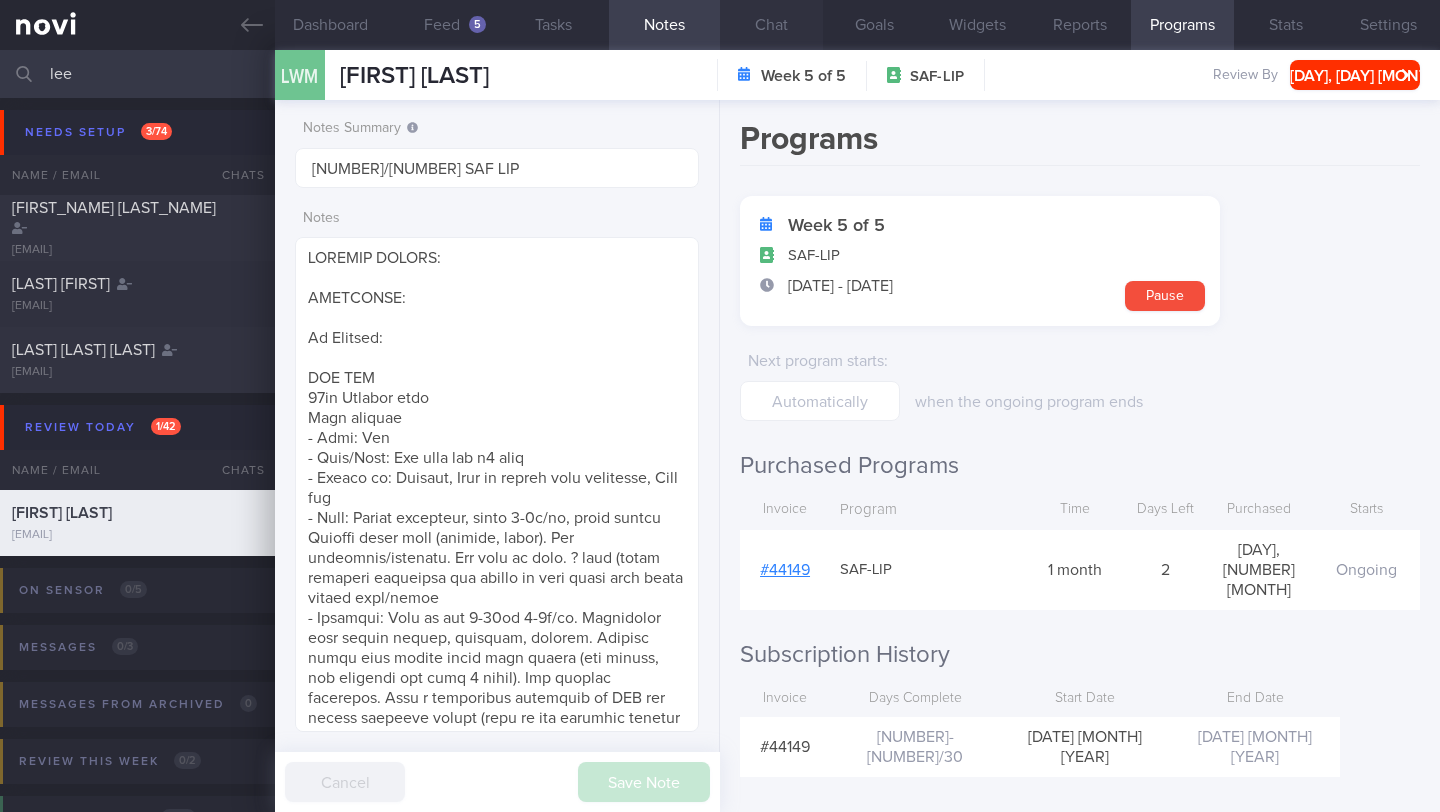 click on "Chat" at bounding box center (771, 25) 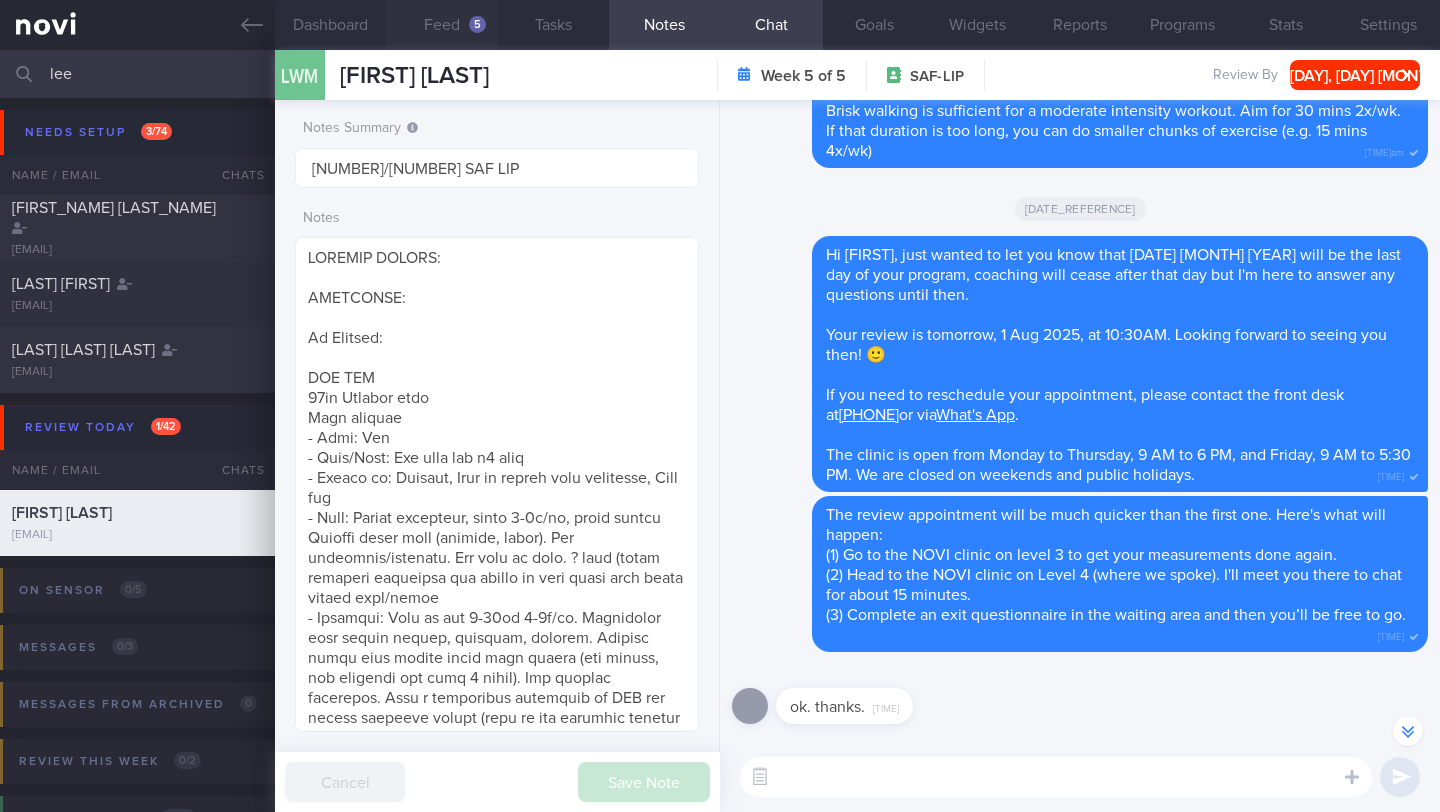 click on "Feed
5" at bounding box center (441, 25) 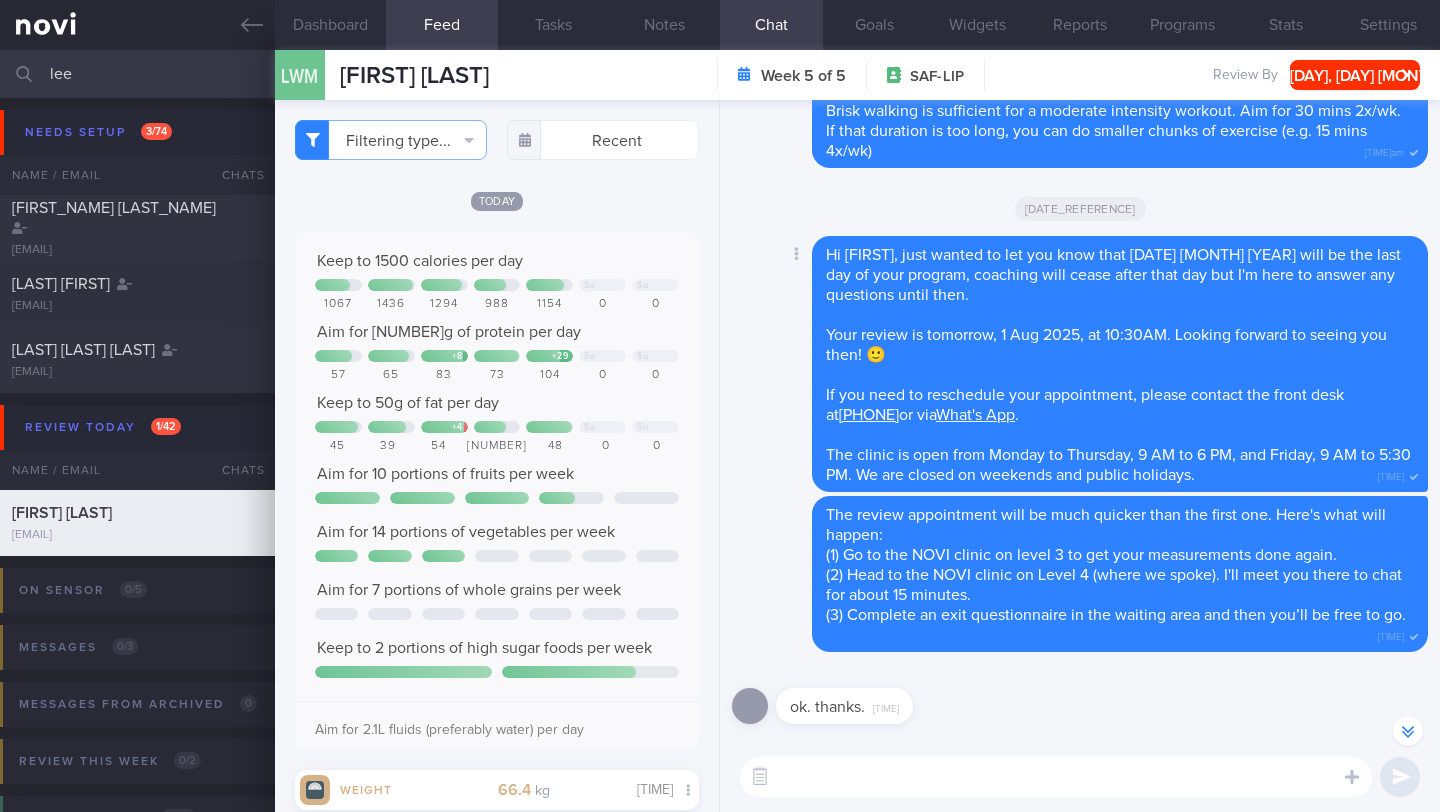 scroll, scrollTop: -1873, scrollLeft: 0, axis: vertical 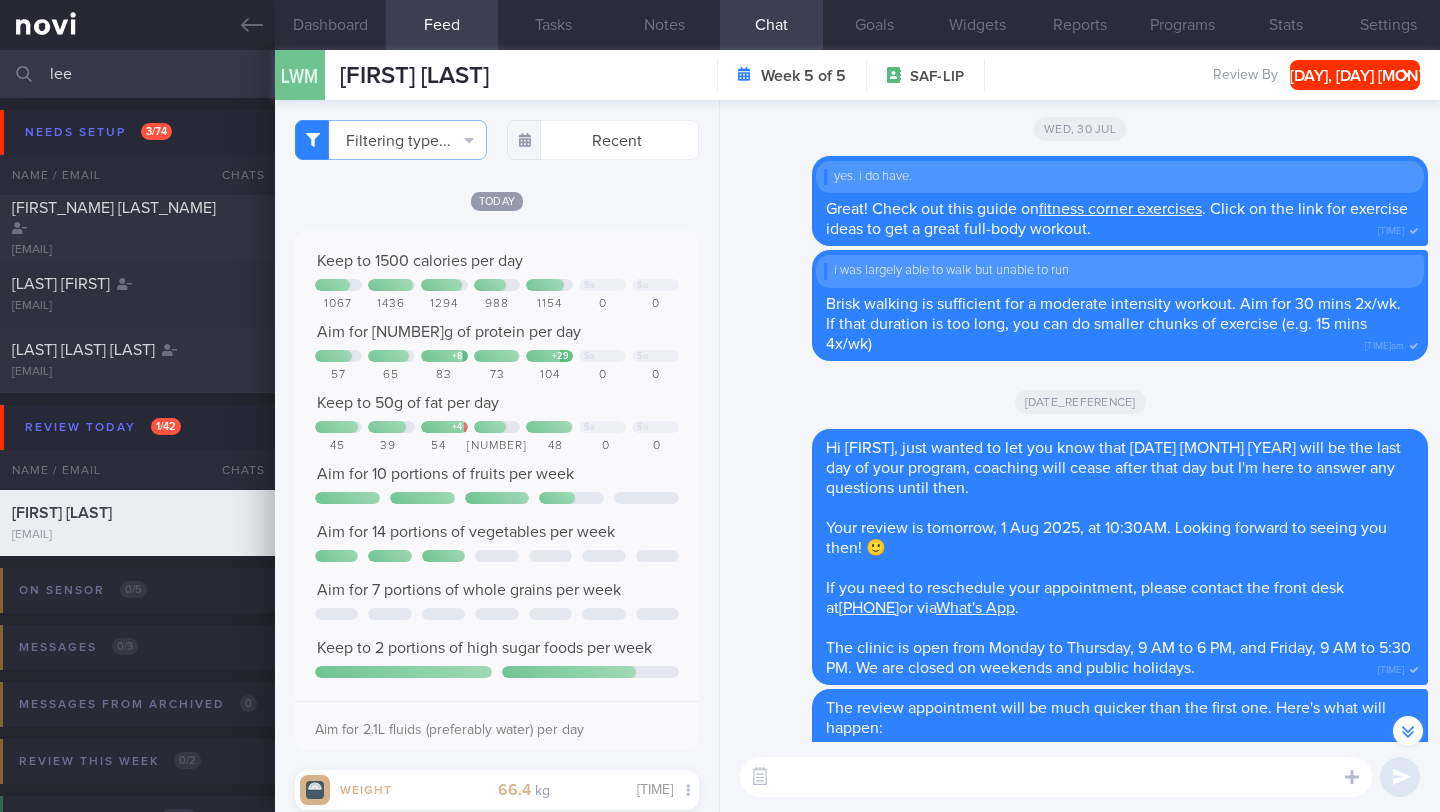 drag, startPoint x: 162, startPoint y: 62, endPoint x: 6, endPoint y: 72, distance: 156.32019 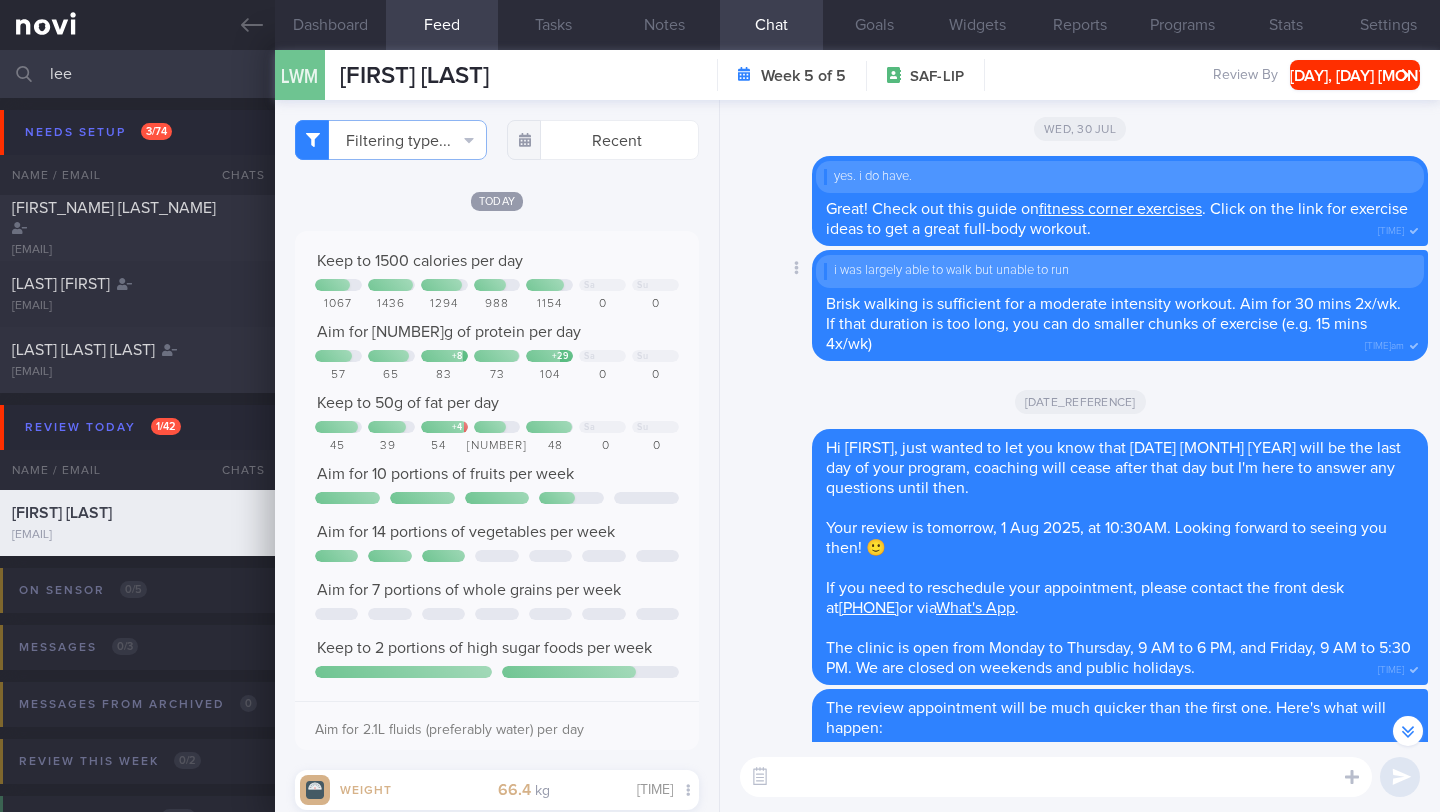 click on "Delete
i was largely able to  walk but unable to run
Brisk walking is sufficient for a moderate intensity workout. Aim for 30 mins 2x/wk. If that duration is too long, you can do smaller chunks of exercise (e.g. 15 mins 4x/wk)
[TIME]" at bounding box center (1080, 305) 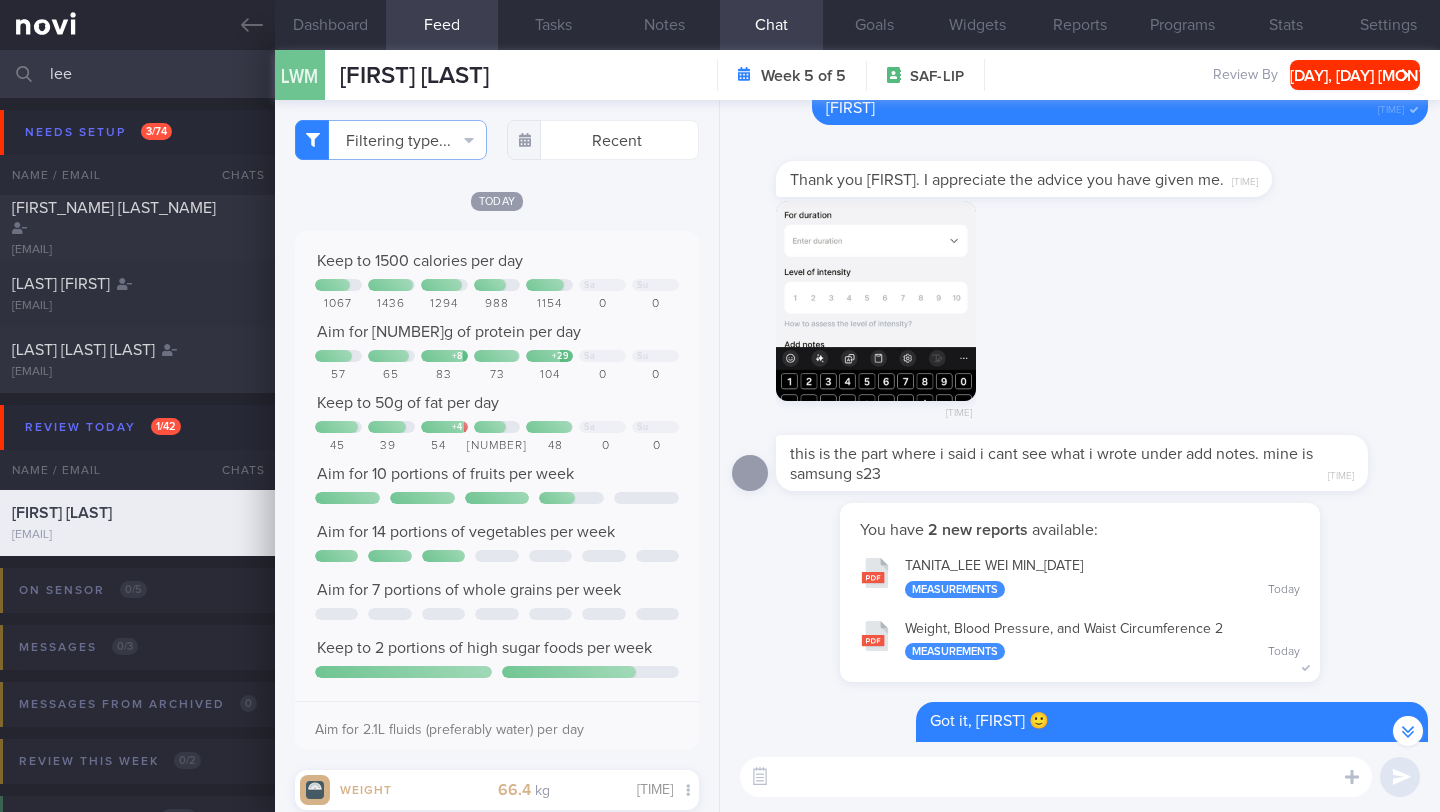 scroll, scrollTop: -49, scrollLeft: 0, axis: vertical 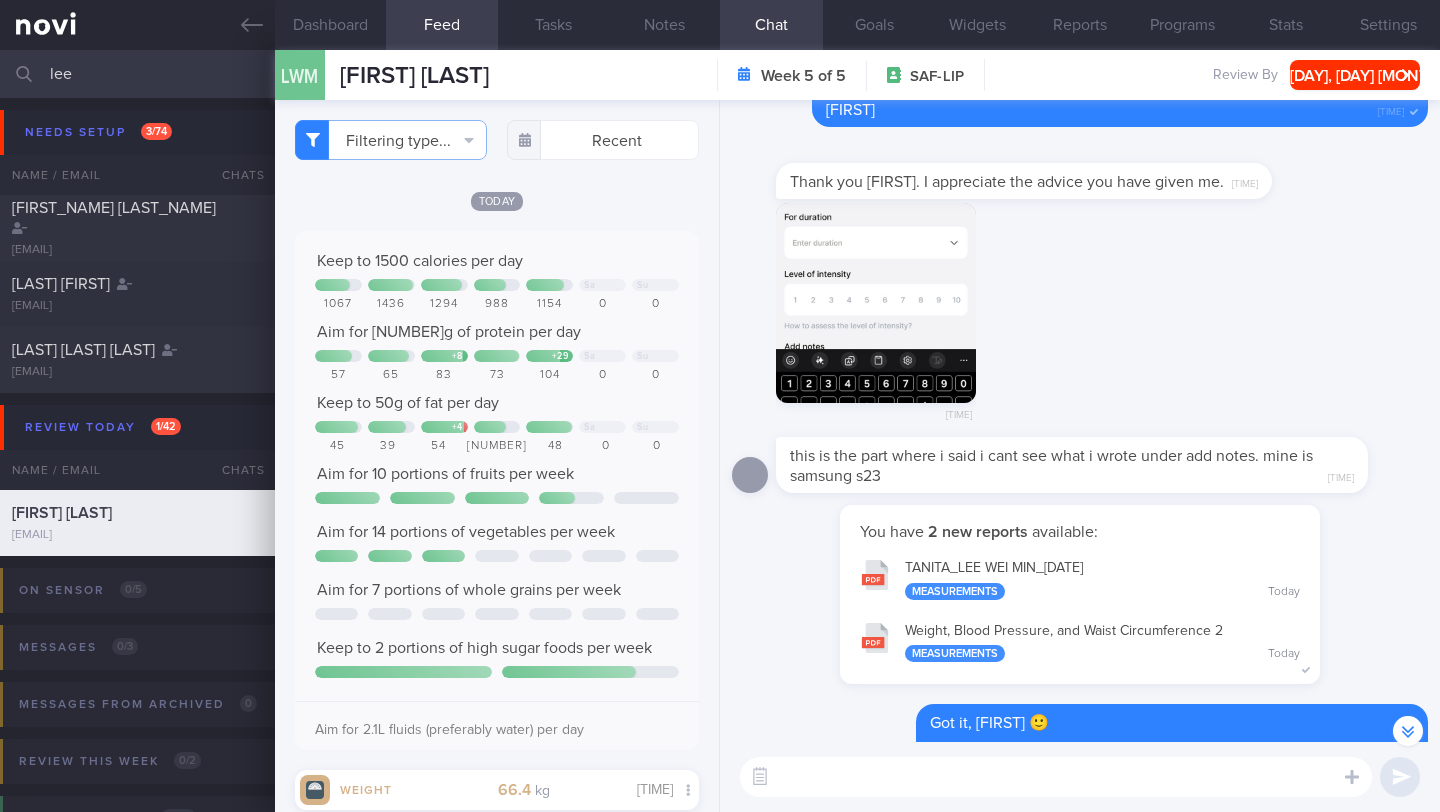 click at bounding box center (876, 303) 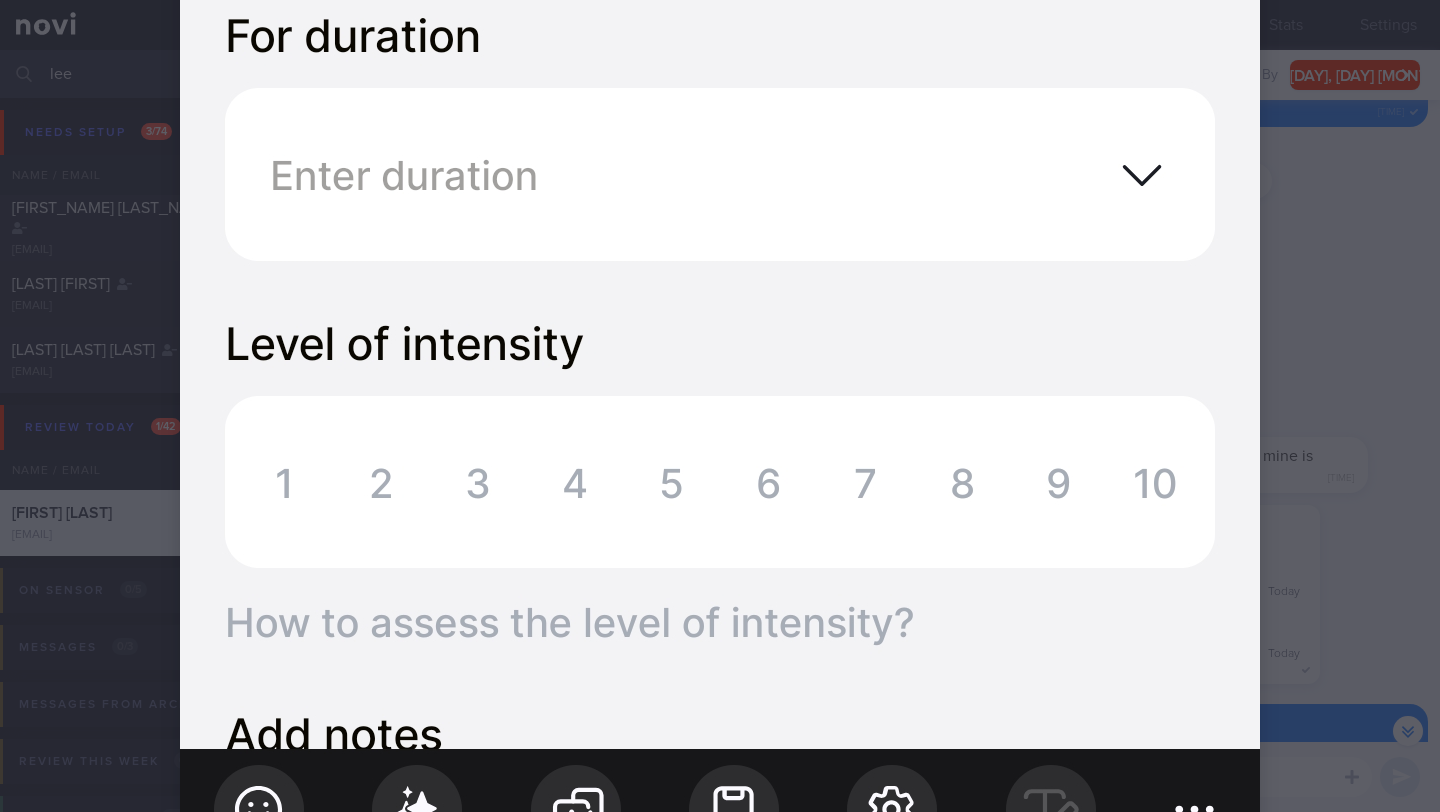 scroll, scrollTop: 913, scrollLeft: 0, axis: vertical 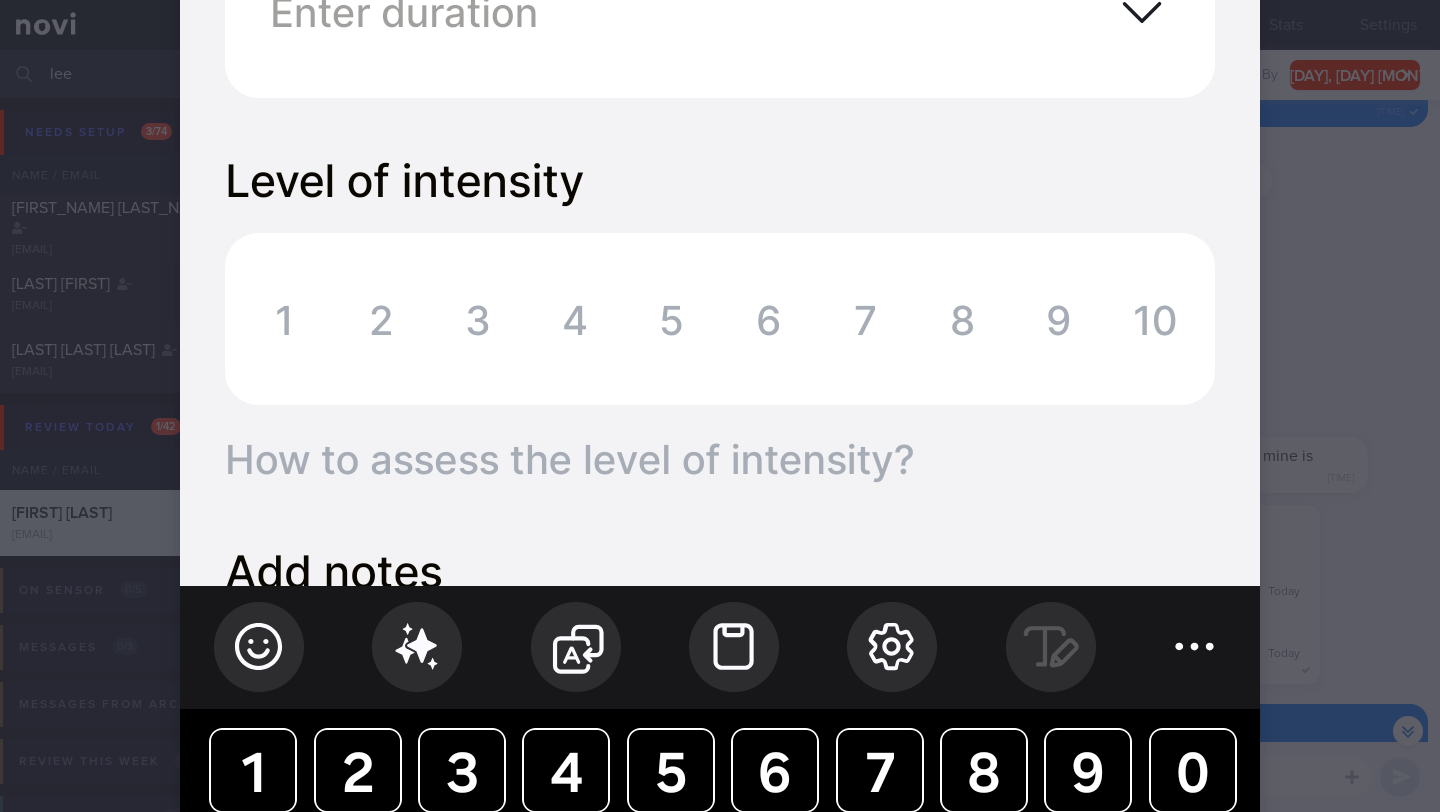 click at bounding box center [720, 337] 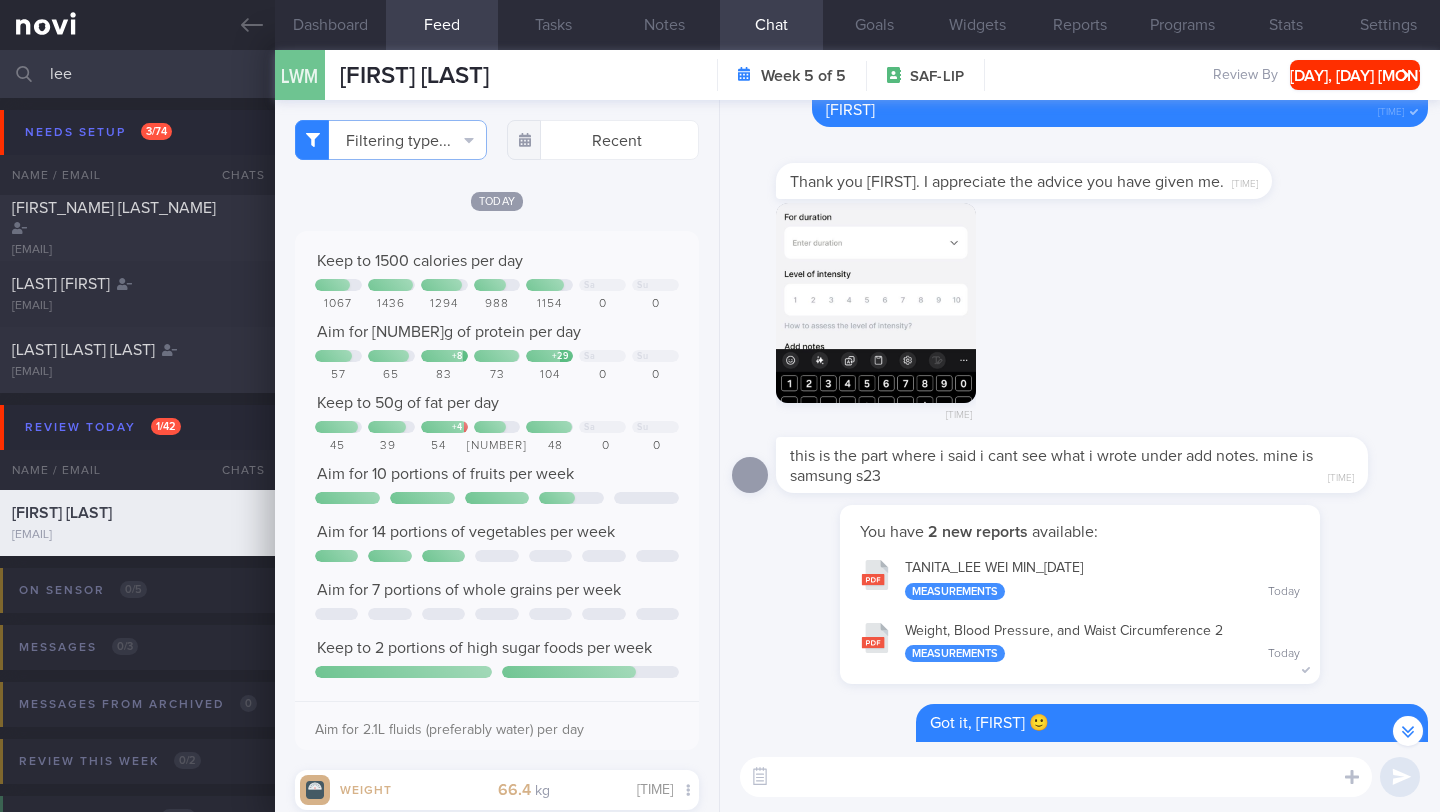 click on "[TIME]" at bounding box center (1080, 320) 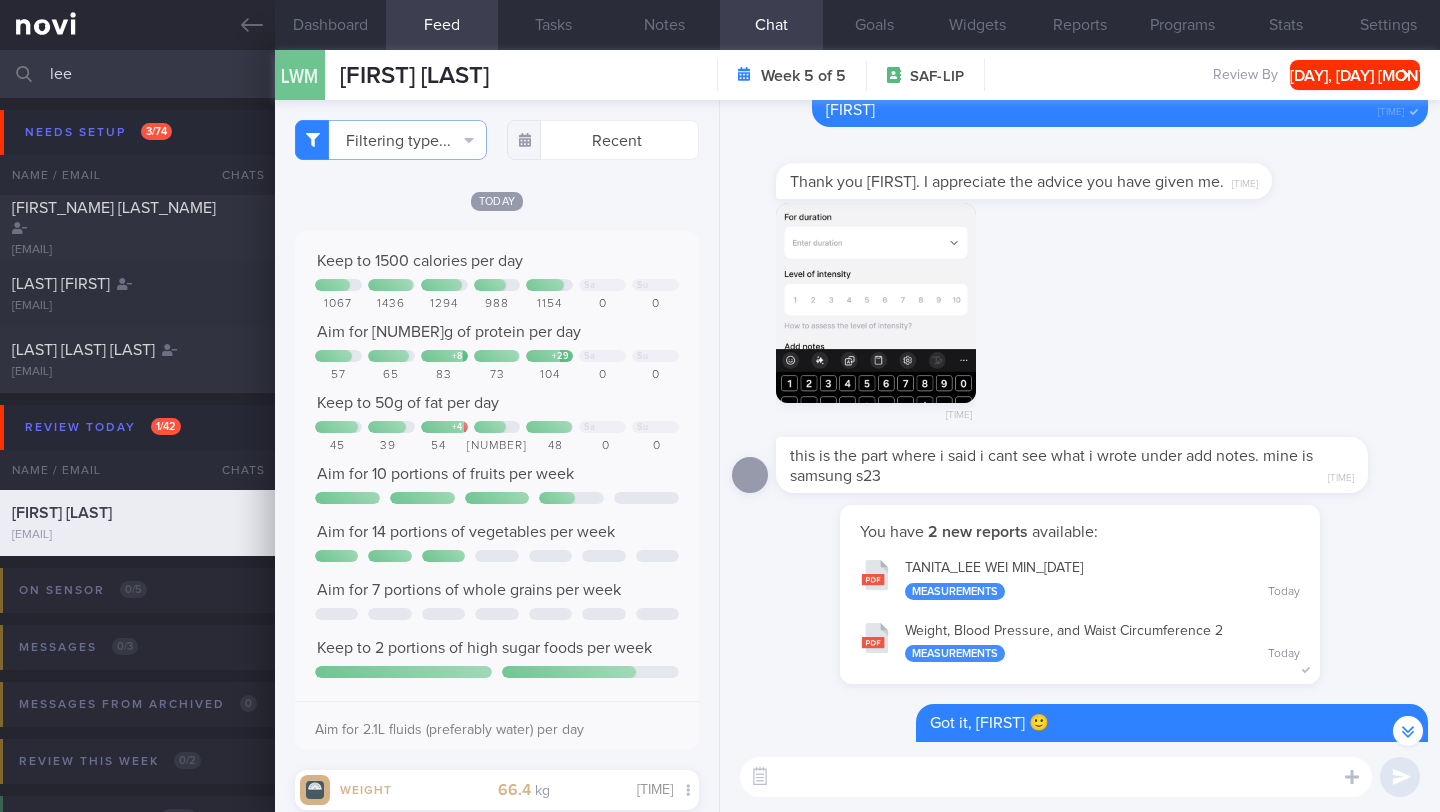 click on "this is the part where i said i cant see what i wrote under add notes. mine is samsung s23" at bounding box center (1051, 466) 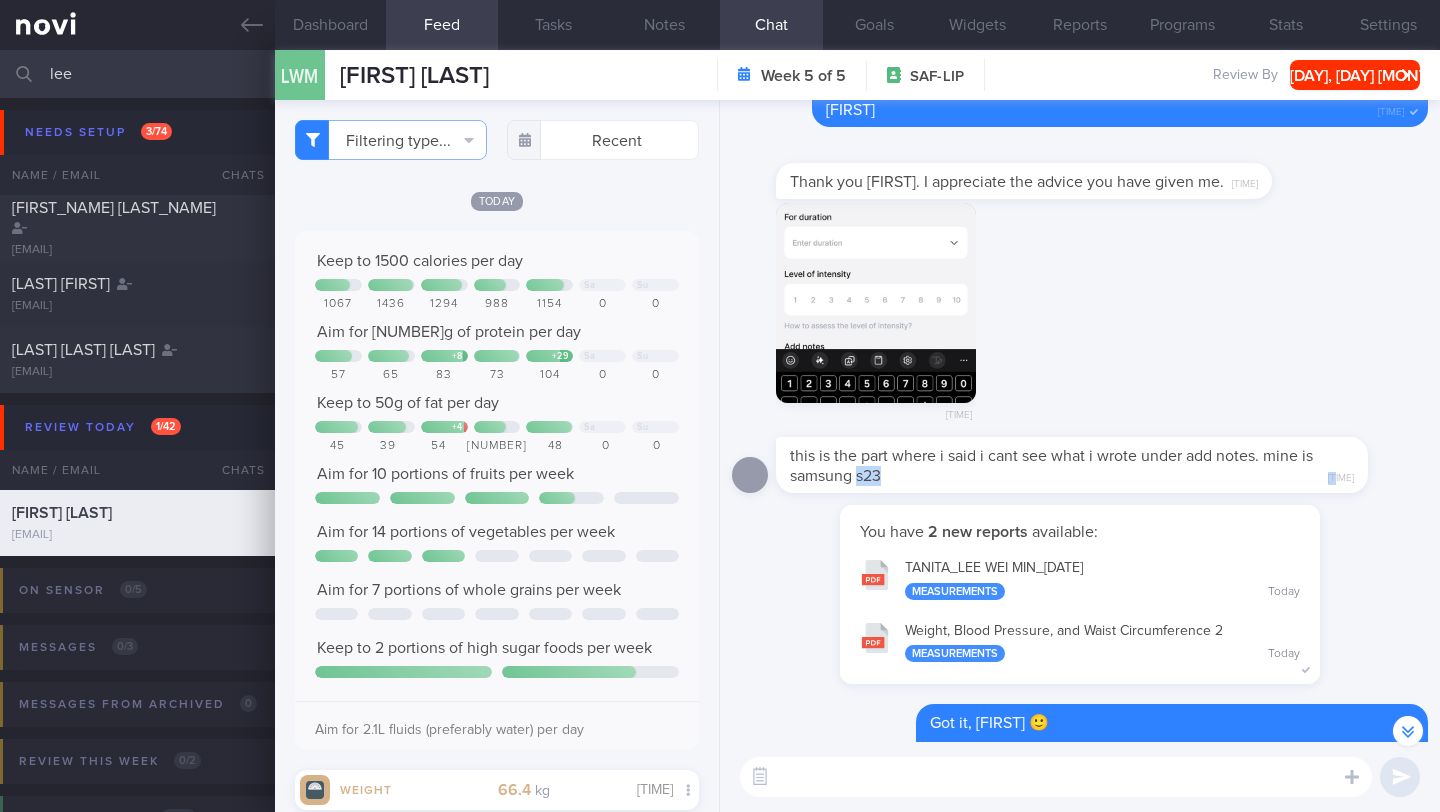 click on "this is the part where i said i cant see what i wrote under add notes. mine is samsung s23" at bounding box center (1051, 466) 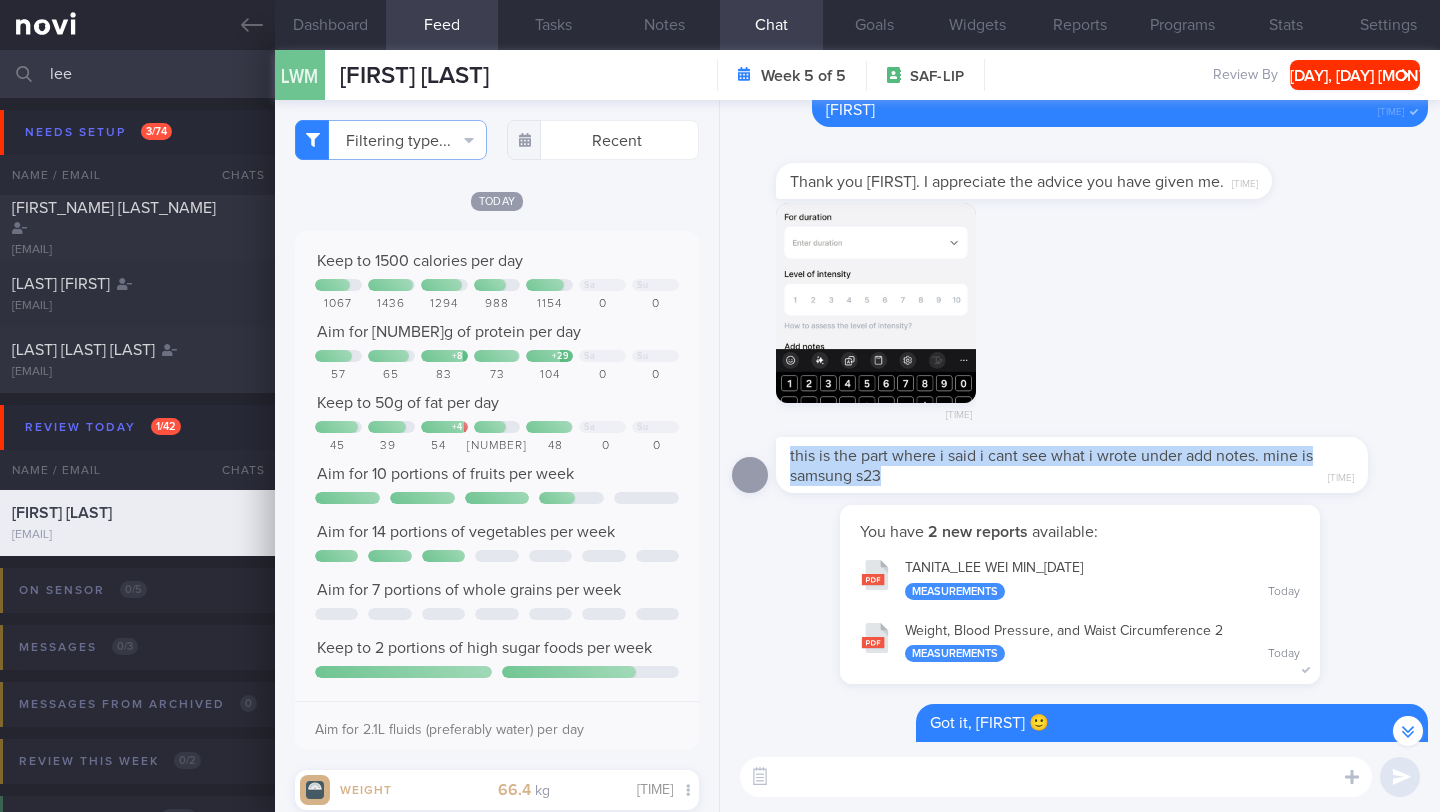 click on "this is the part where i said i cant see what i wrote under add notes. mine is samsung s23" at bounding box center (1051, 466) 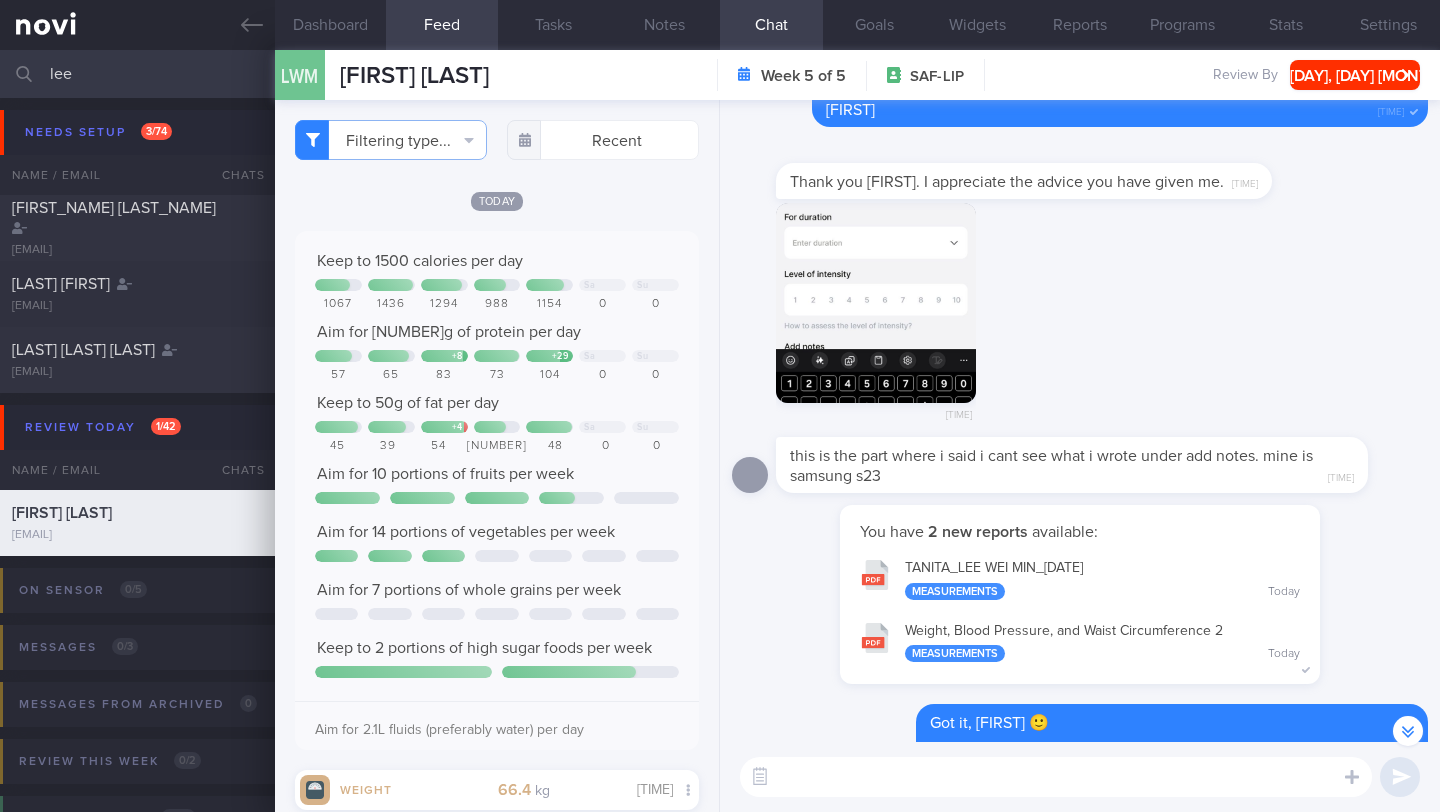 click on "TANITA_ [LAST] [FIRST] _ [DATE]" at bounding box center (1080, 604) 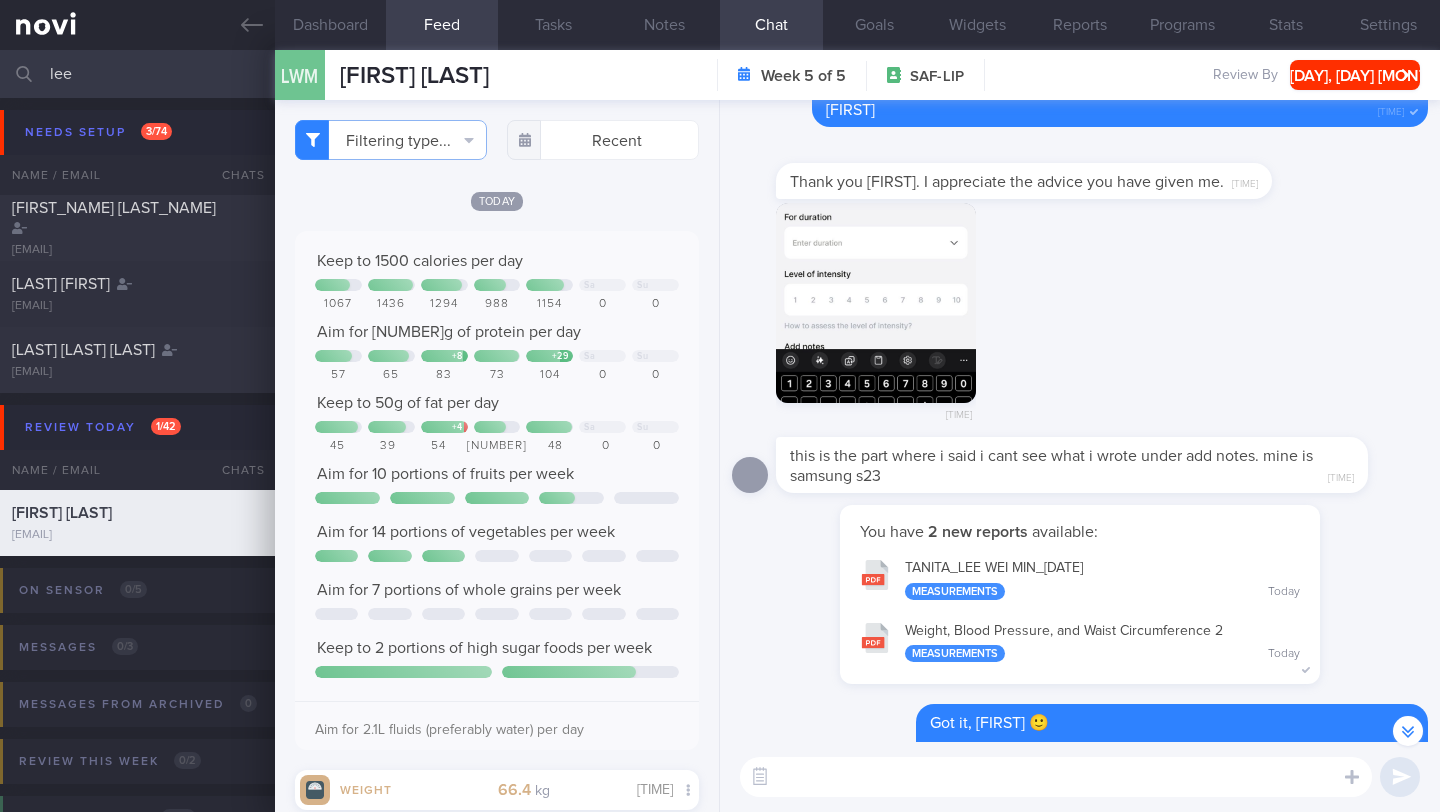 click on "lee" at bounding box center (720, 74) 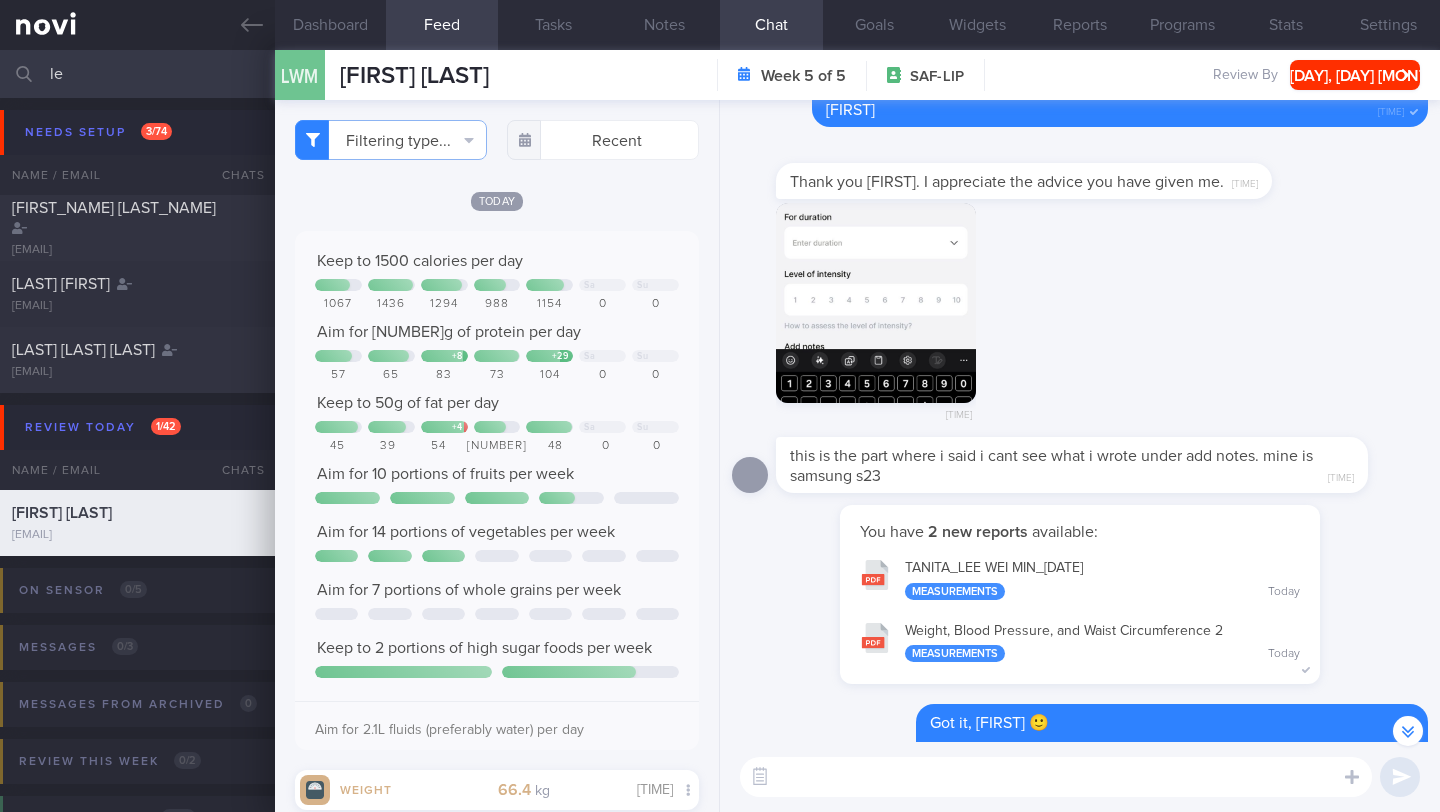 type on "l" 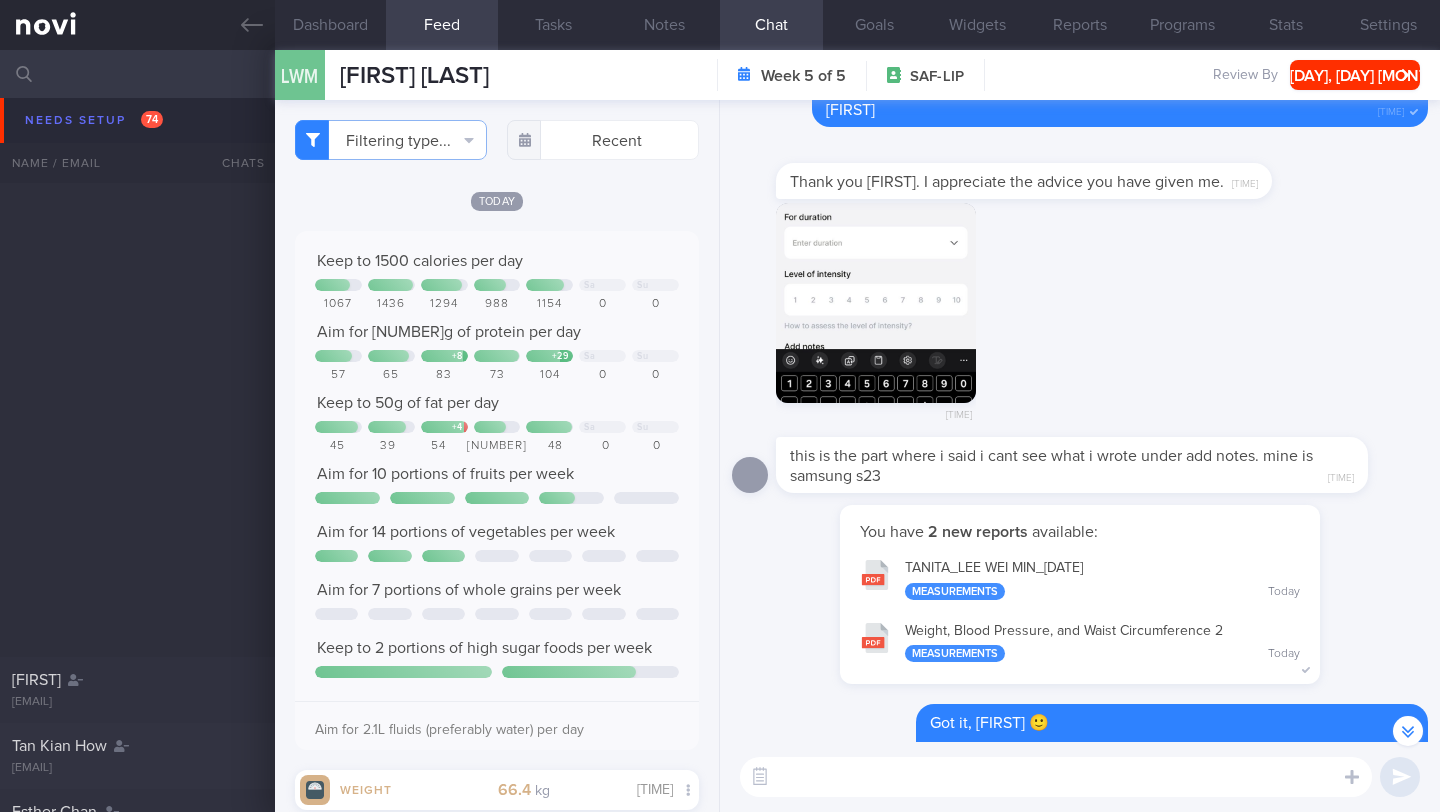 scroll, scrollTop: 924, scrollLeft: 0, axis: vertical 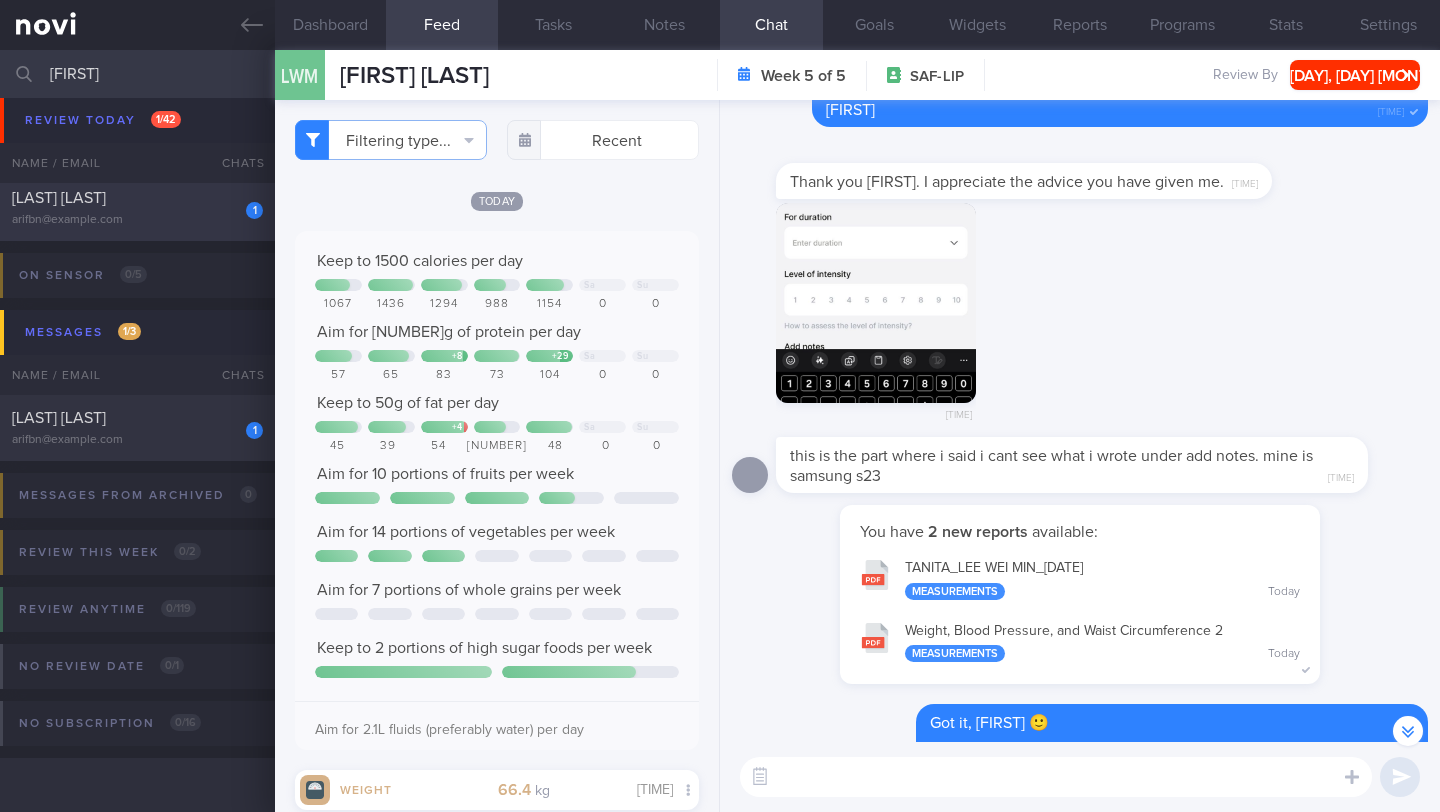 type on "[FIRST]" 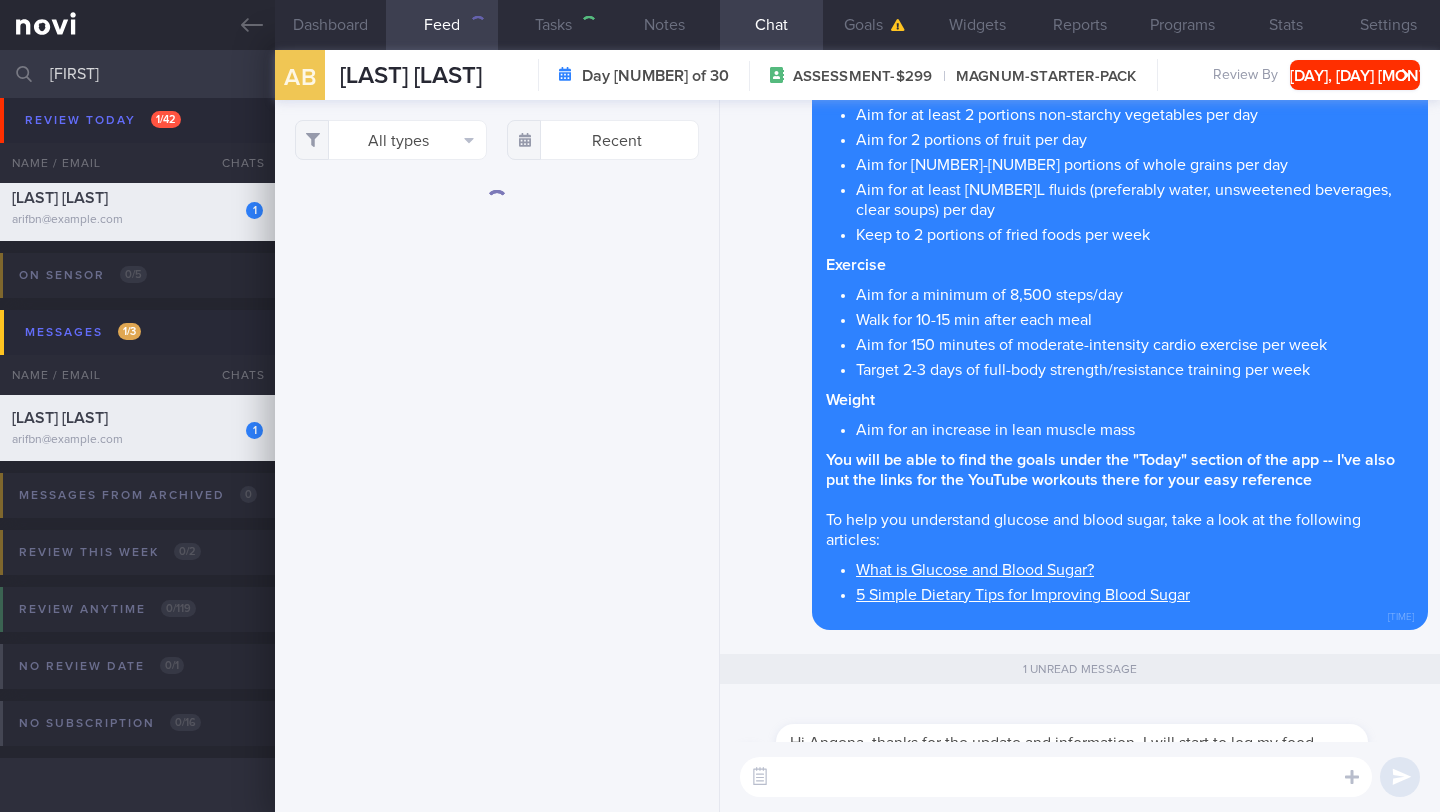 type 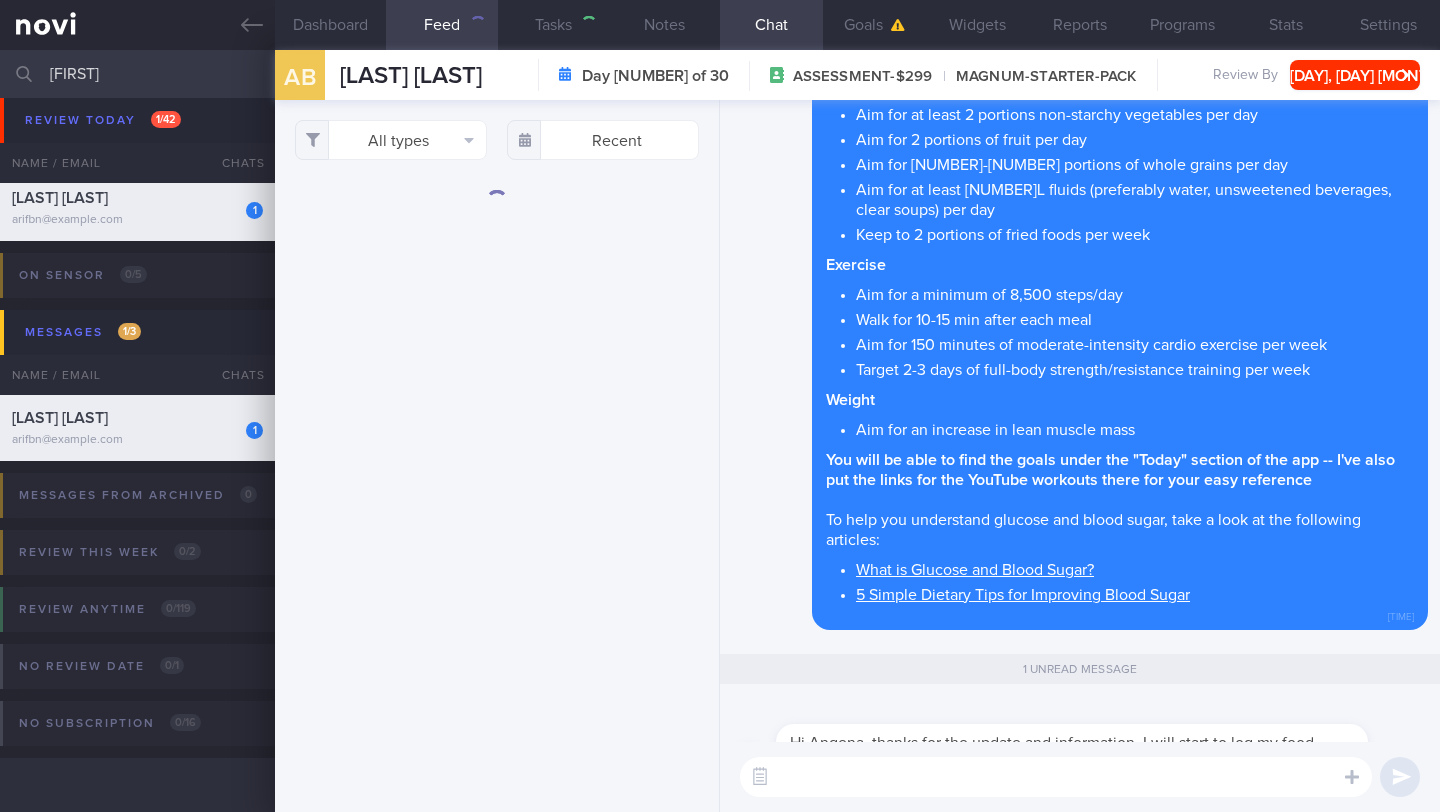 scroll, scrollTop: 0, scrollLeft: 0, axis: both 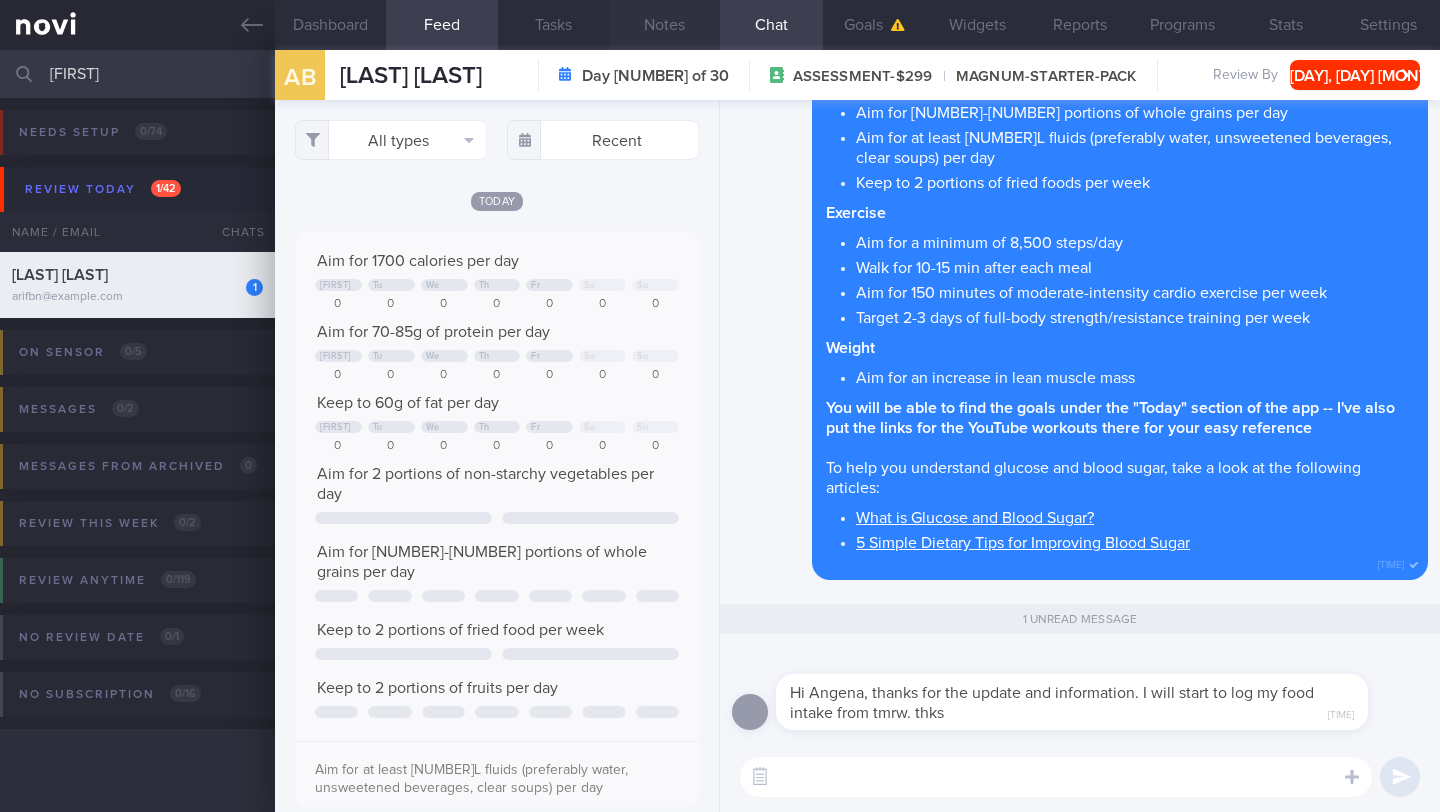 click on "Notes" at bounding box center [664, 25] 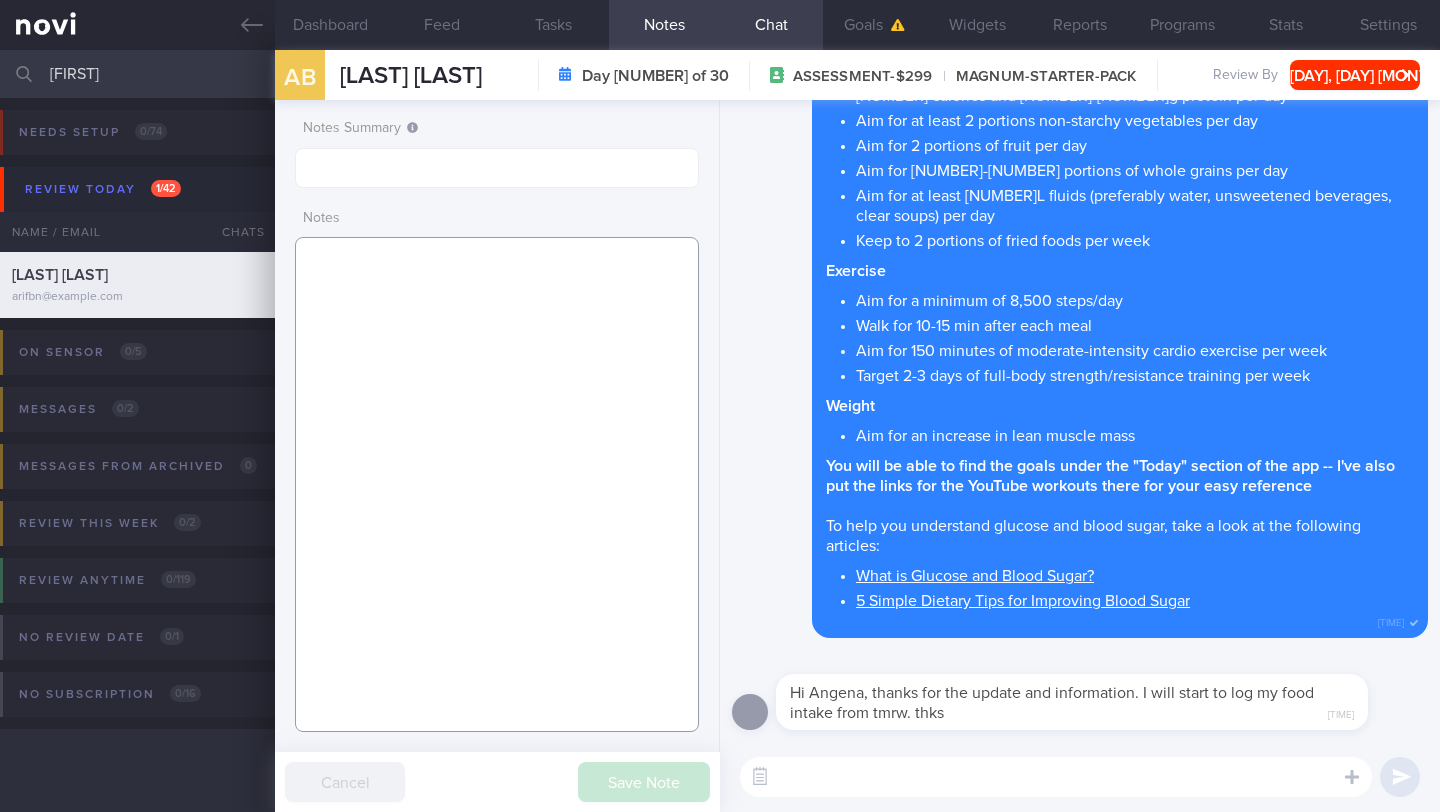paste on "Explained that the purpose of increasing muscle mass is to improve insulin sensitivity" 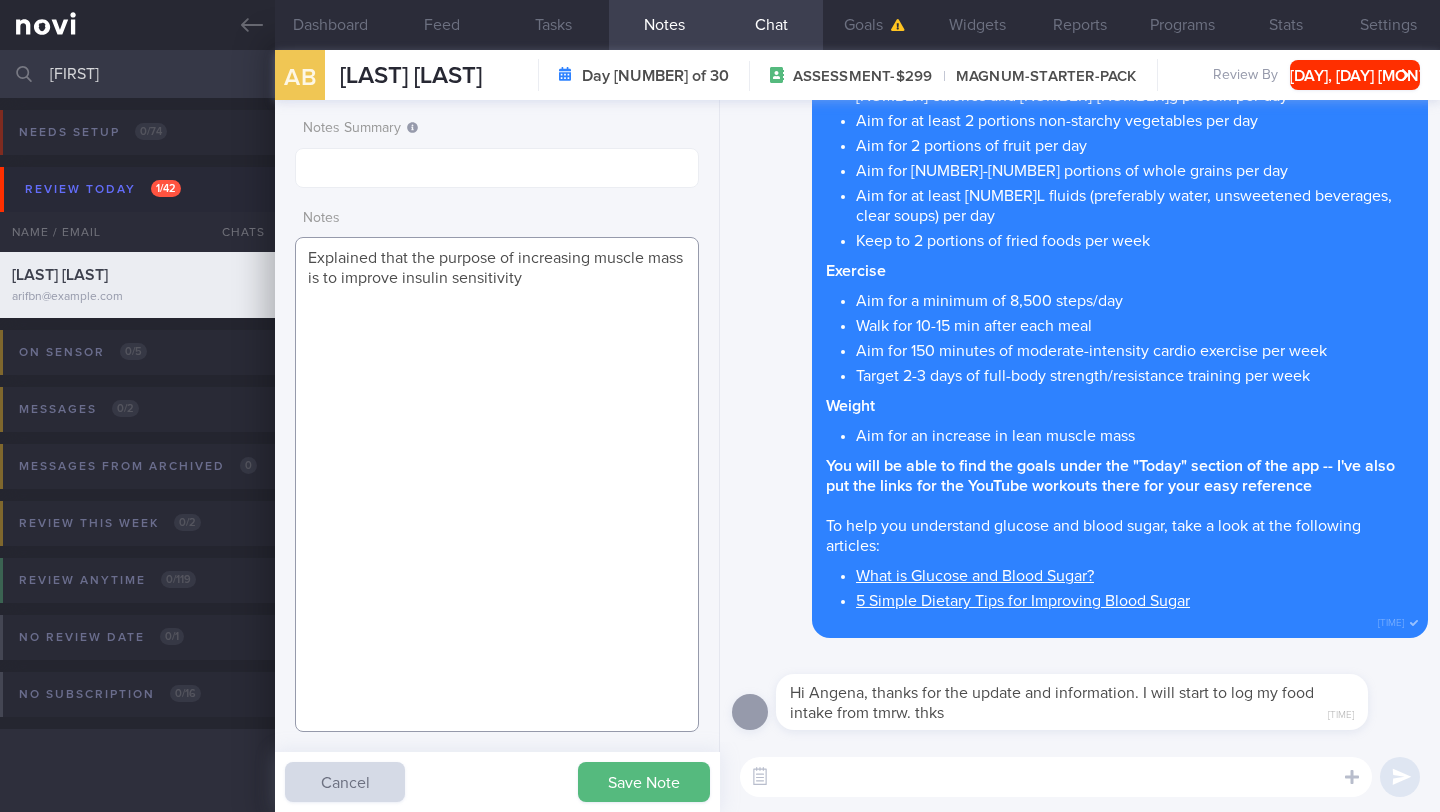 paste on "SUPPORT NEEDED:
CHALLENGE:
Wt Targets:
- Pmhx:
- Meds:
- Social hx:
- Diet:
- Exercise:
SHARE:
- NOVI article: How wearable and mobile devices can help people with diabetes
- Glucose experiments
- NOVI: What is Glucose and Blood Sugar
- AI: Basics of Using your Freestyle Libre Sensor
- NOVI article: Calorie Deficit
- AI food logging
- Photo guide
- NOVI/YouTube workouts
- NOVI: Resistance training
- Enc to try full body gym workouts this week
- Make healthier choices when eating out
- Hand size portion guide
- Healthy plate portions
- What causes glucose spikes
- NOVI: How Monitoring Your Glucose Can Help You Stay Energised
- How to increase NEAT
- How to overcome barriers to exercise (HealthHub)
- Tips to cook healthier at home
- Recipes
- Importance of adequate protein intake
- How to hit protein target
- Importance of fruits, vegetables and whole grains -- and their serving sizes
- Tips for portion control/ handling food cravings/food noise
- Food label reading
- Sleep and weight gain
- St..." 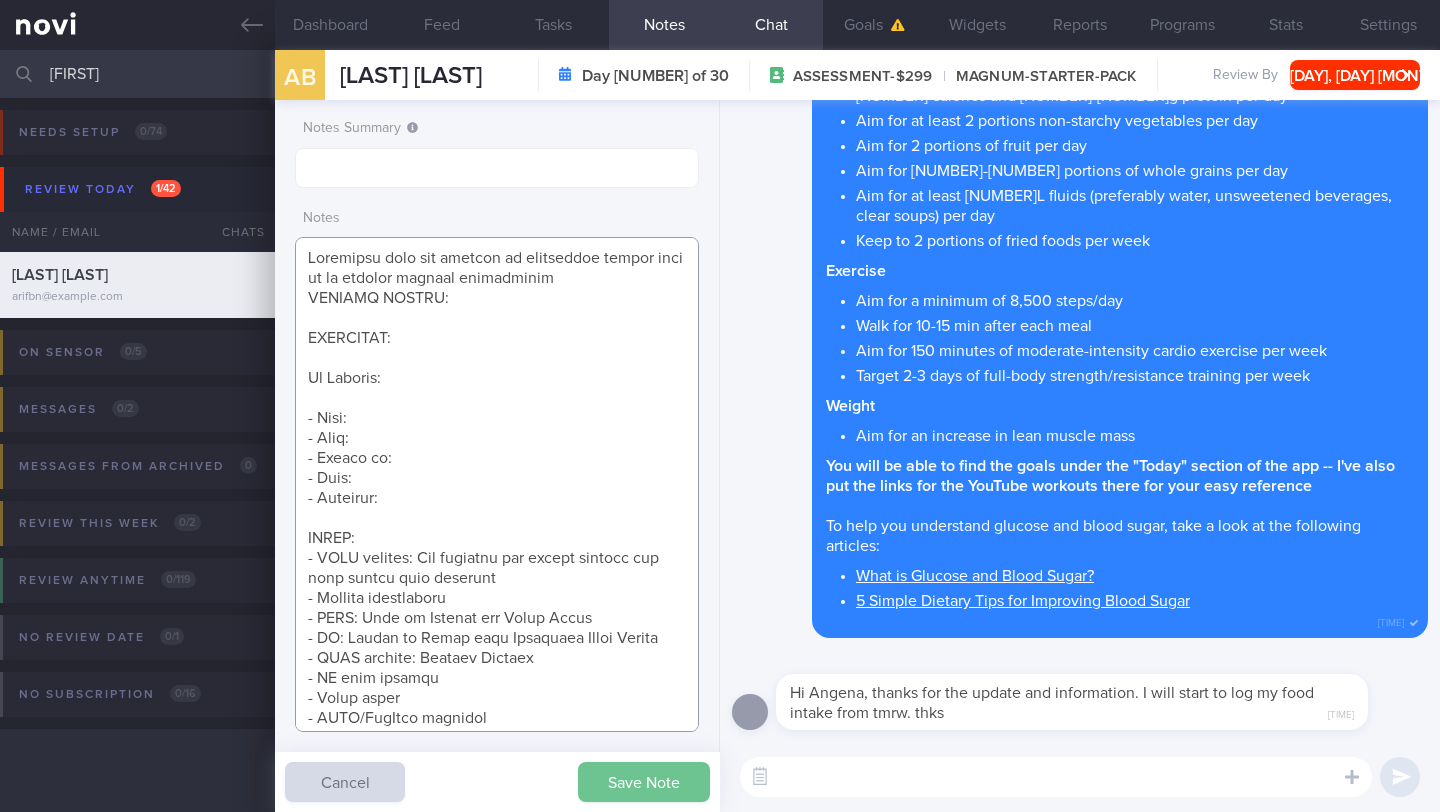 type on "Explained that the purpose of increasing muscle mass is to improve insulin sensitivity
SUPPORT NEEDED:
CHALLENGE:
Wt Targets:
- Pmhx:
- Meds:
- Social hx:
- Diet:
- Exercise:
SHARE:
- NOVI article: How wearable and mobile devices can help people with diabetes
- Glucose experiments
- NOVI: What is Glucose and Blood Sugar
- AI: Basics of Using your Freestyle Libre Sensor
- NOVI article: Calorie Deficit
- AI food logging
- Photo guide
- NOVI/YouTube workouts
- NOVI: Resistance training
- Enc to try full body gym workouts this week
- Make healthier choices when eating out
- Hand size portion guide
- Healthy plate portions
- What causes glucose spikes
- NOVI: How Monitoring Your Glucose Can Help You Stay Energised
- How to increase NEAT
- How to overcome barriers to exercise (HealthHub)
- Tips to cook healthier at home
- Recipes
- Importance of adequate protein intake
- How to hit protein target
- Importance of fruits, vegetables and whole grains -- and their serving sizes
- Tips for portion contr..." 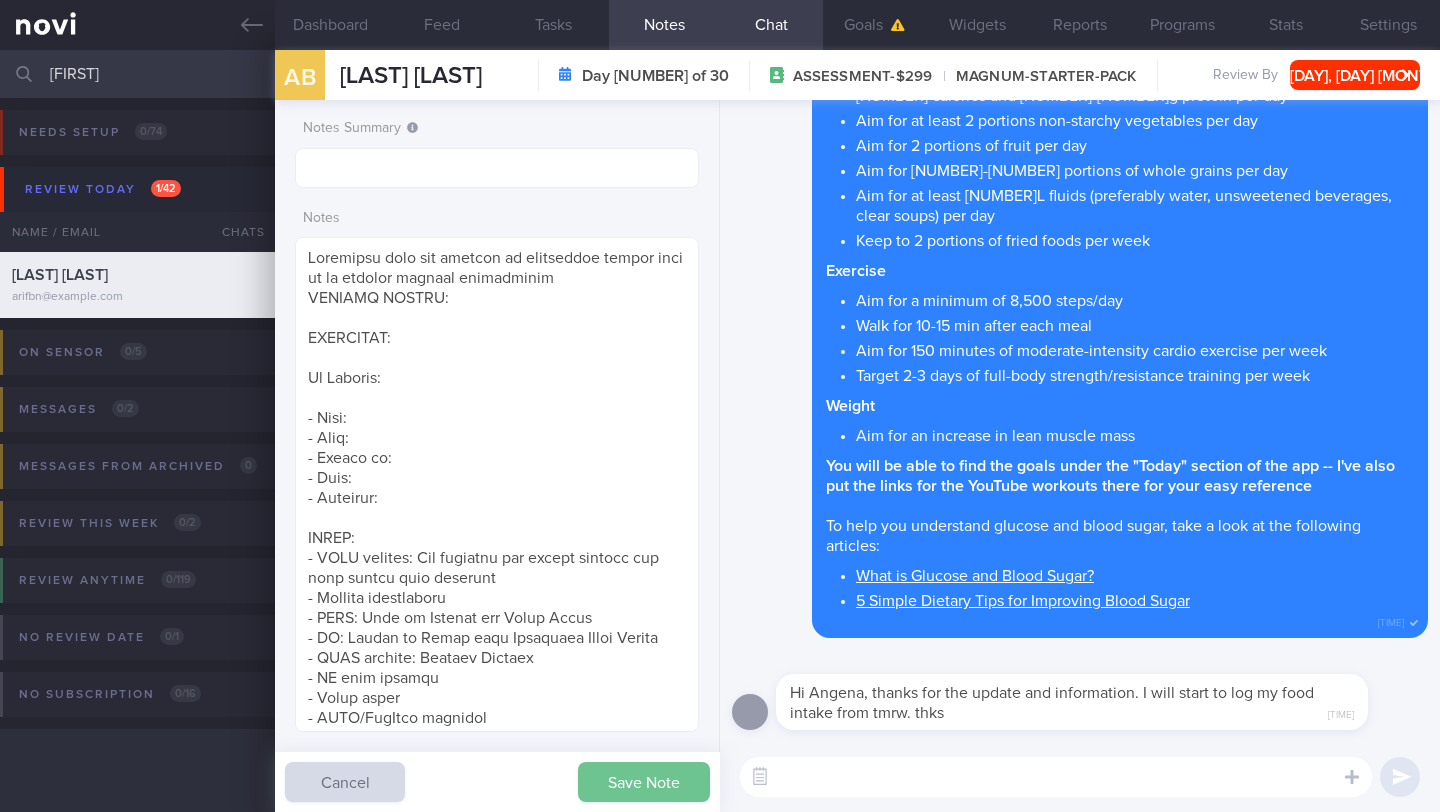 click on "Save Note" at bounding box center [644, 782] 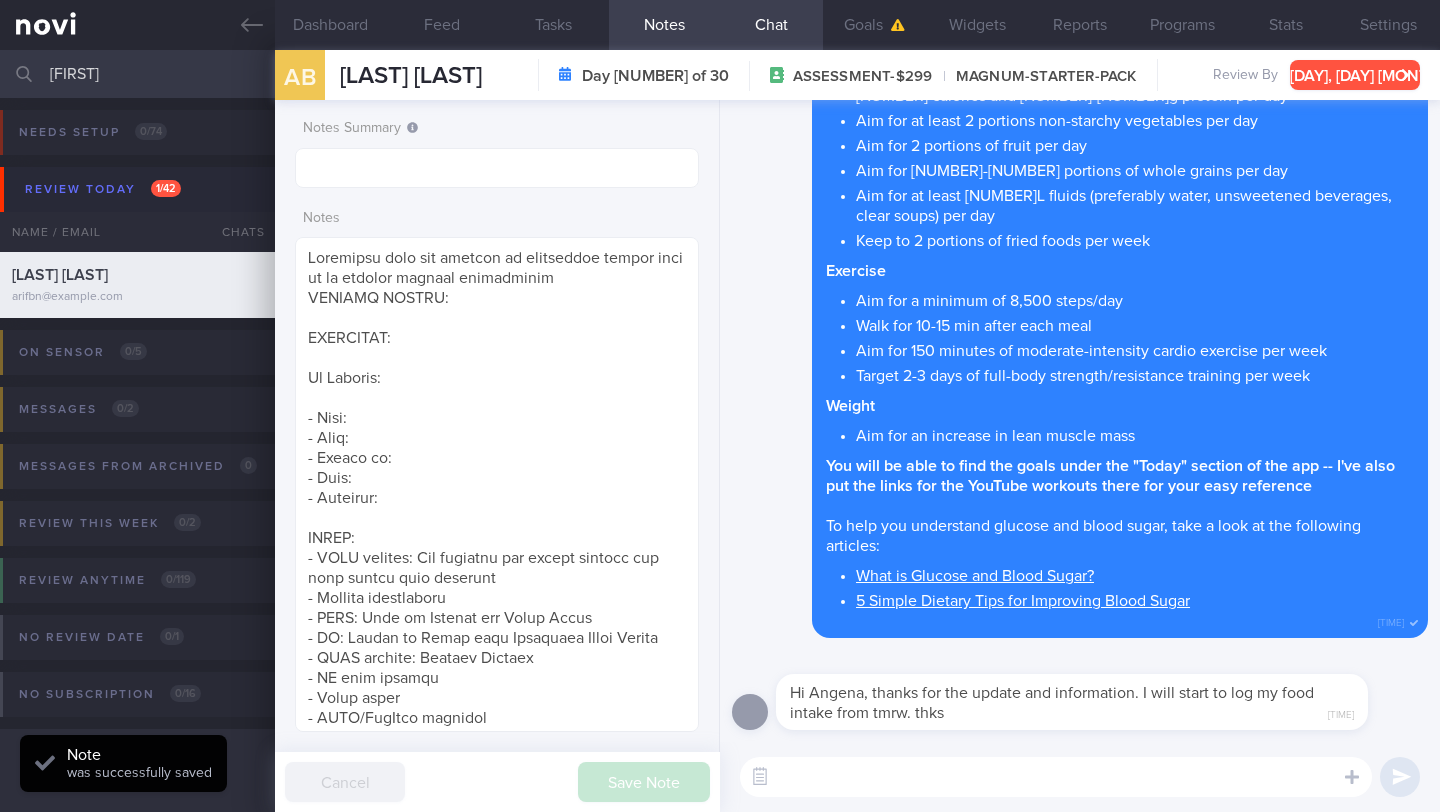 click on "[DAY], [DAY] [MONTH]" at bounding box center [1355, 75] 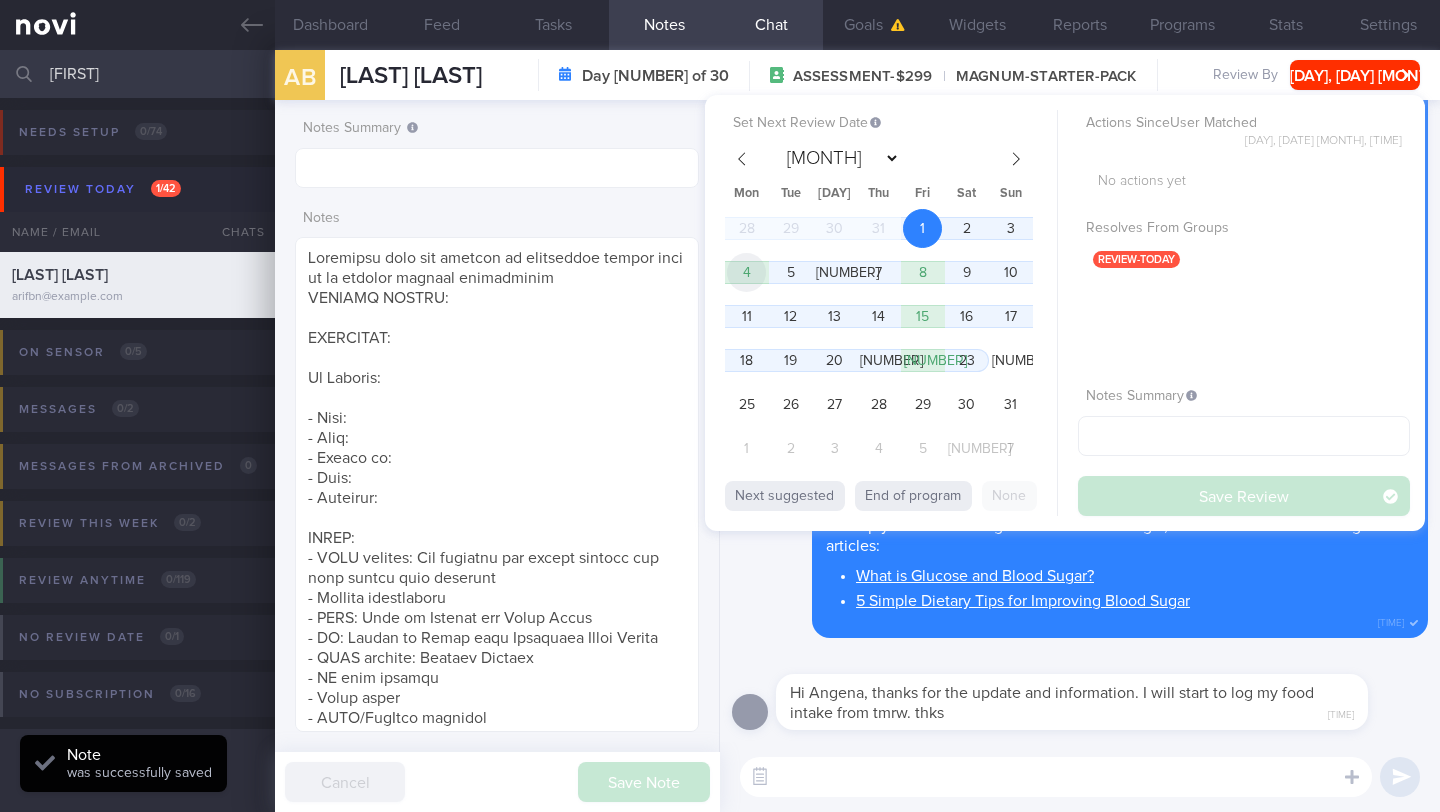 click on "4" at bounding box center (746, 272) 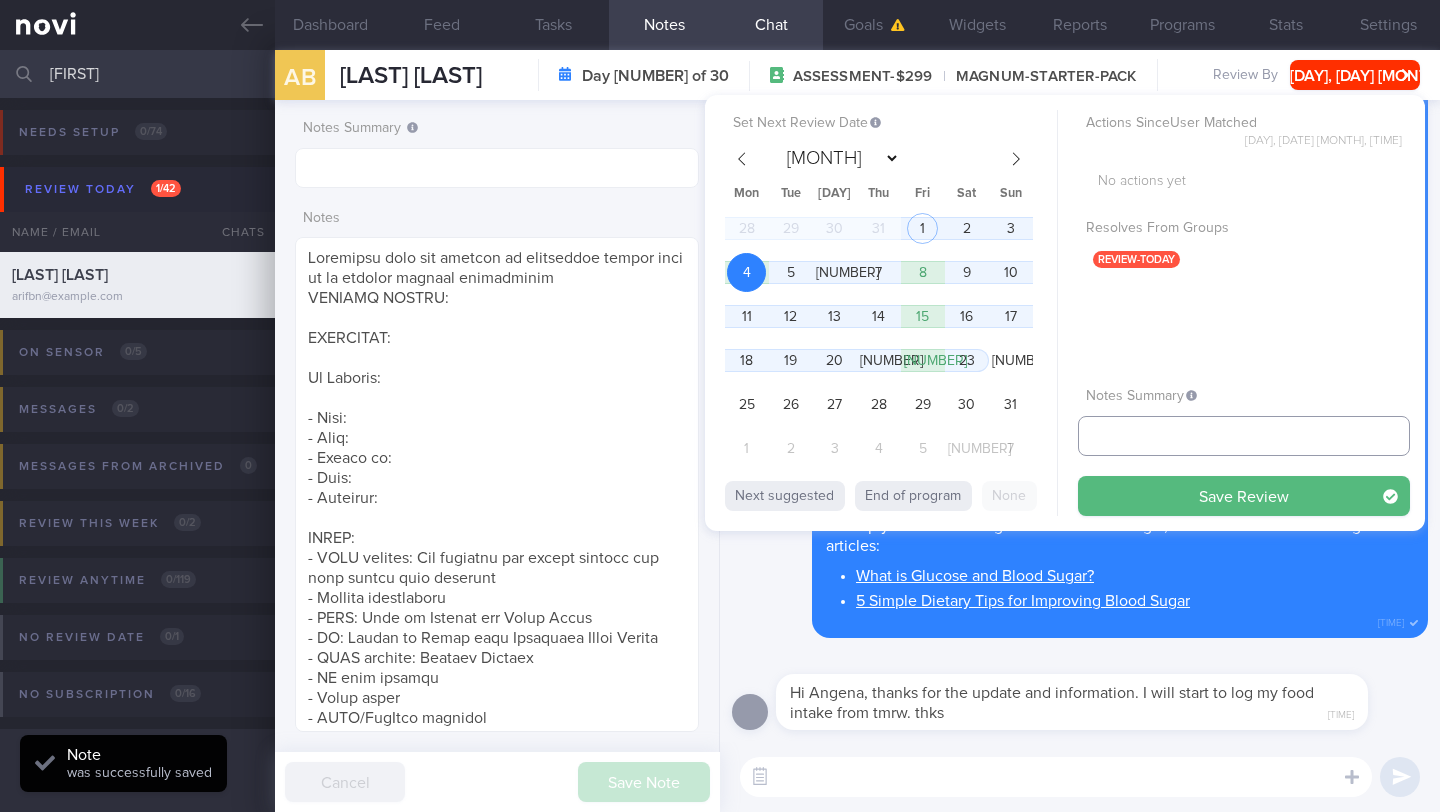 click at bounding box center [1244, 436] 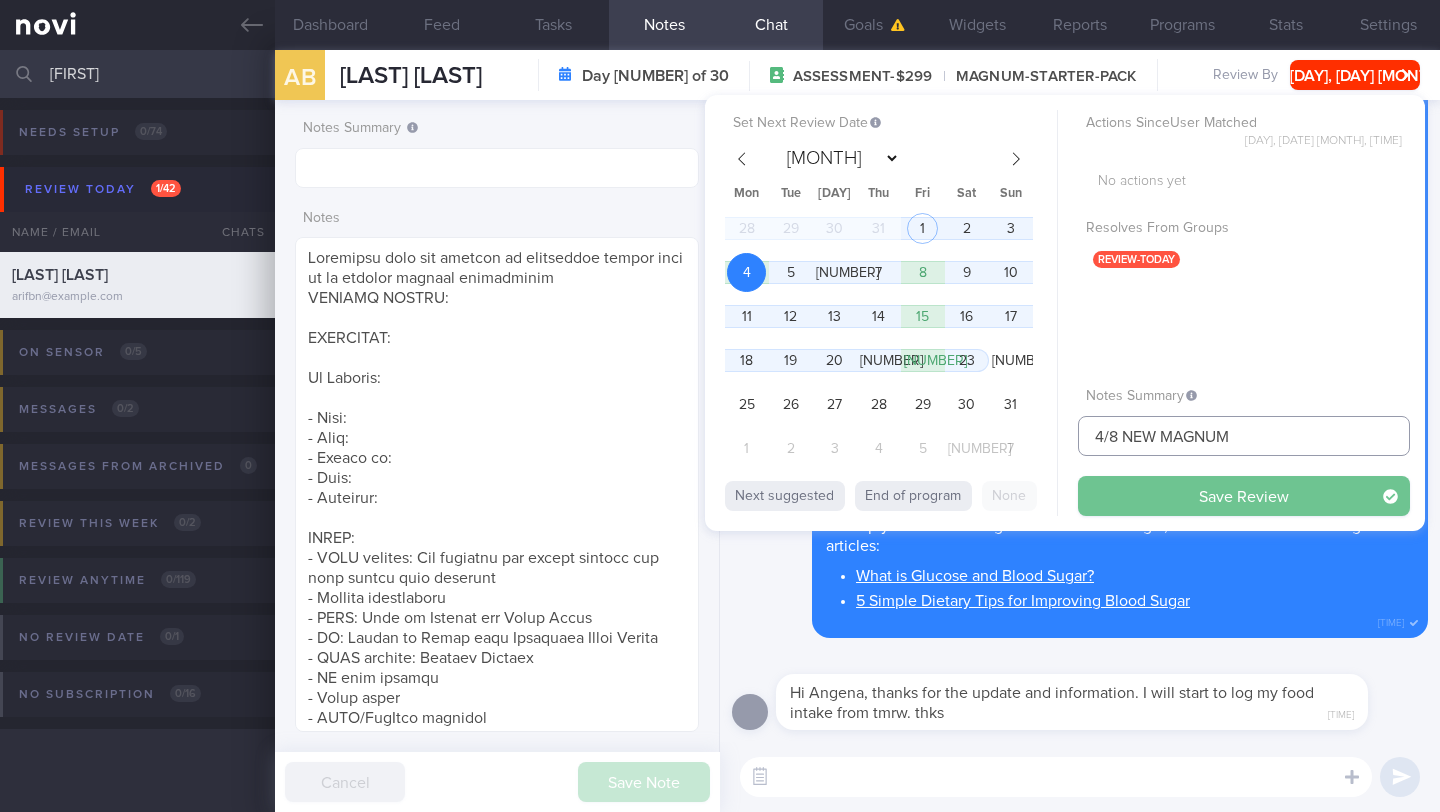 type on "4/8 NEW MAGNUM" 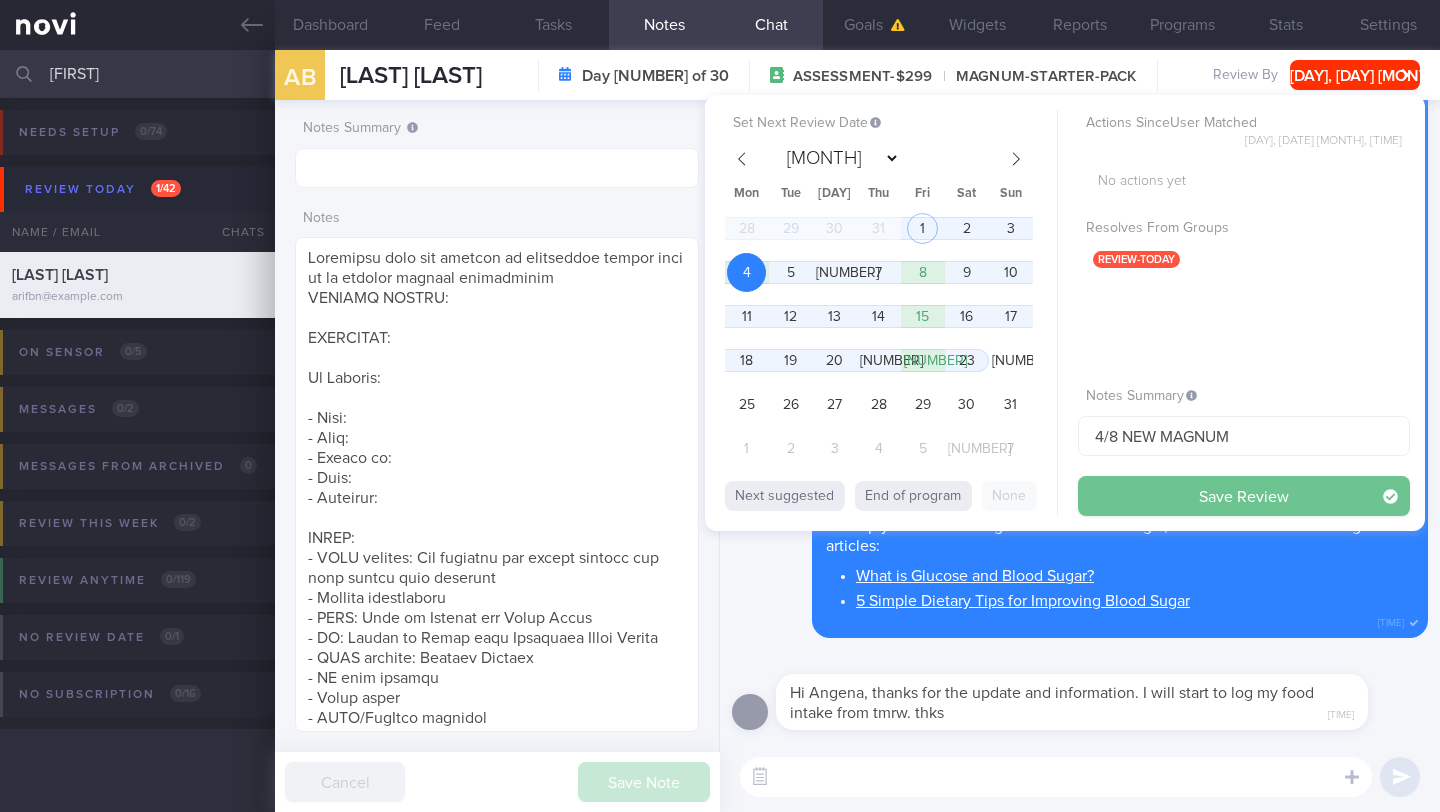 click on "Save Review" at bounding box center [1244, 496] 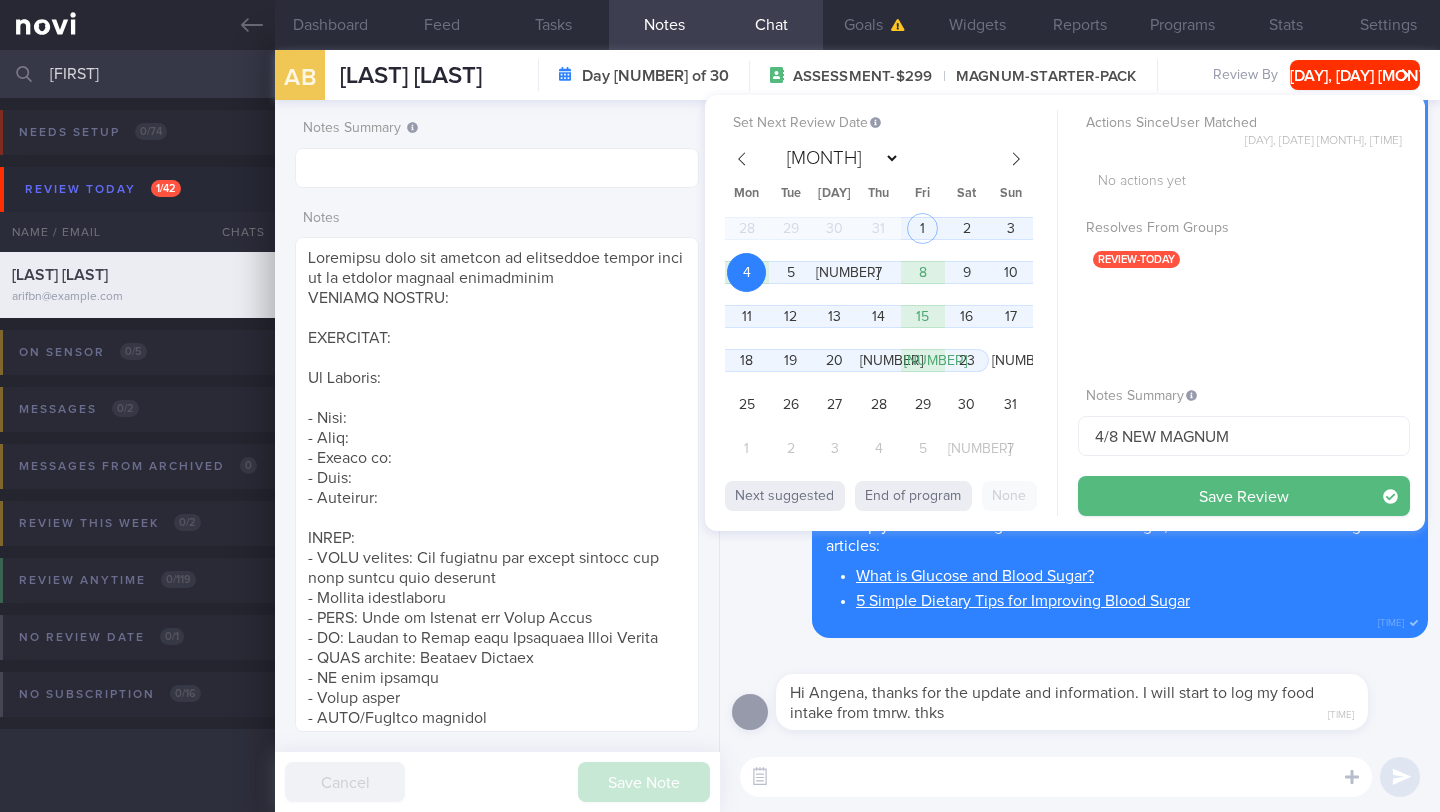 type on "4/8 NEW MAGNUM" 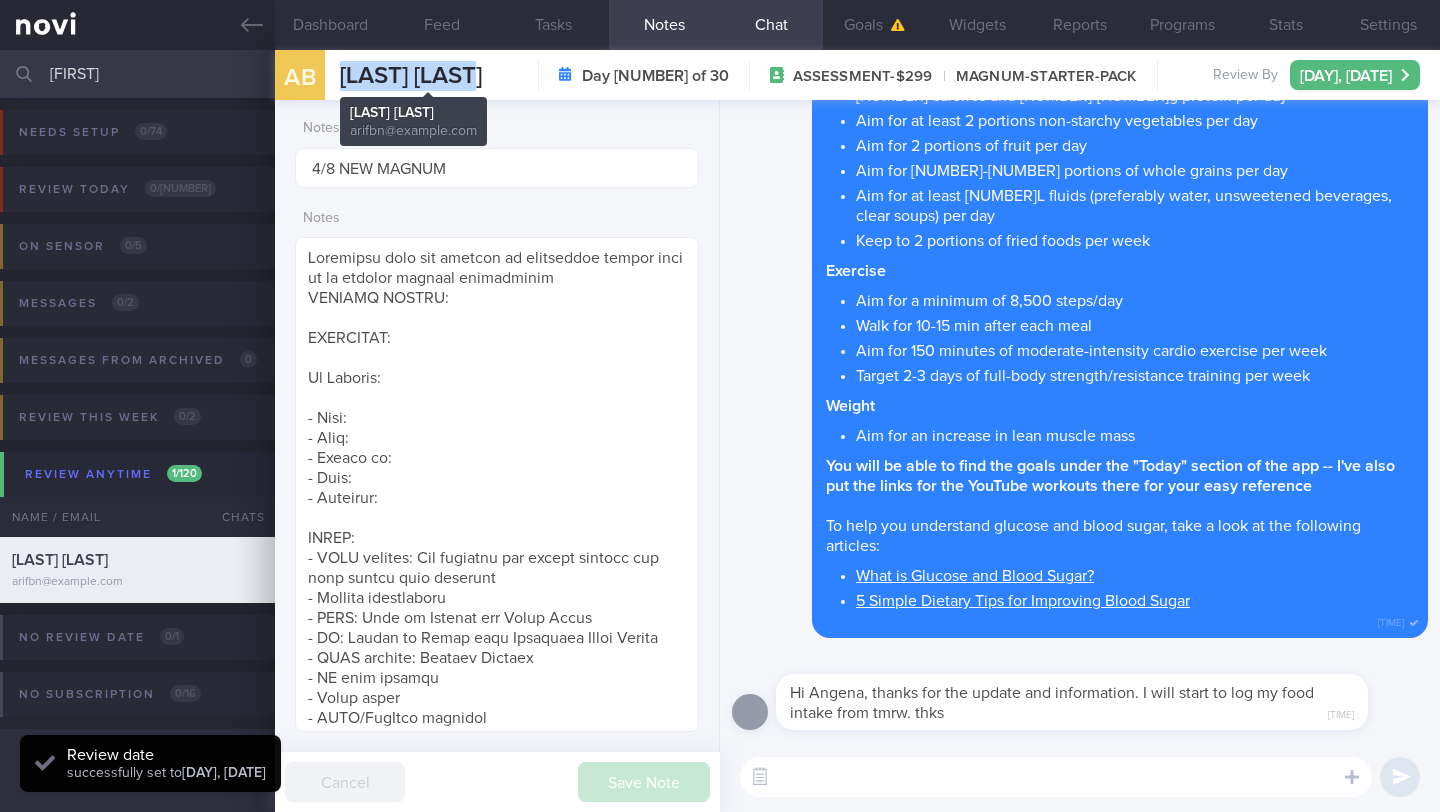 drag, startPoint x: 520, startPoint y: 81, endPoint x: 346, endPoint y: 78, distance: 174.02586 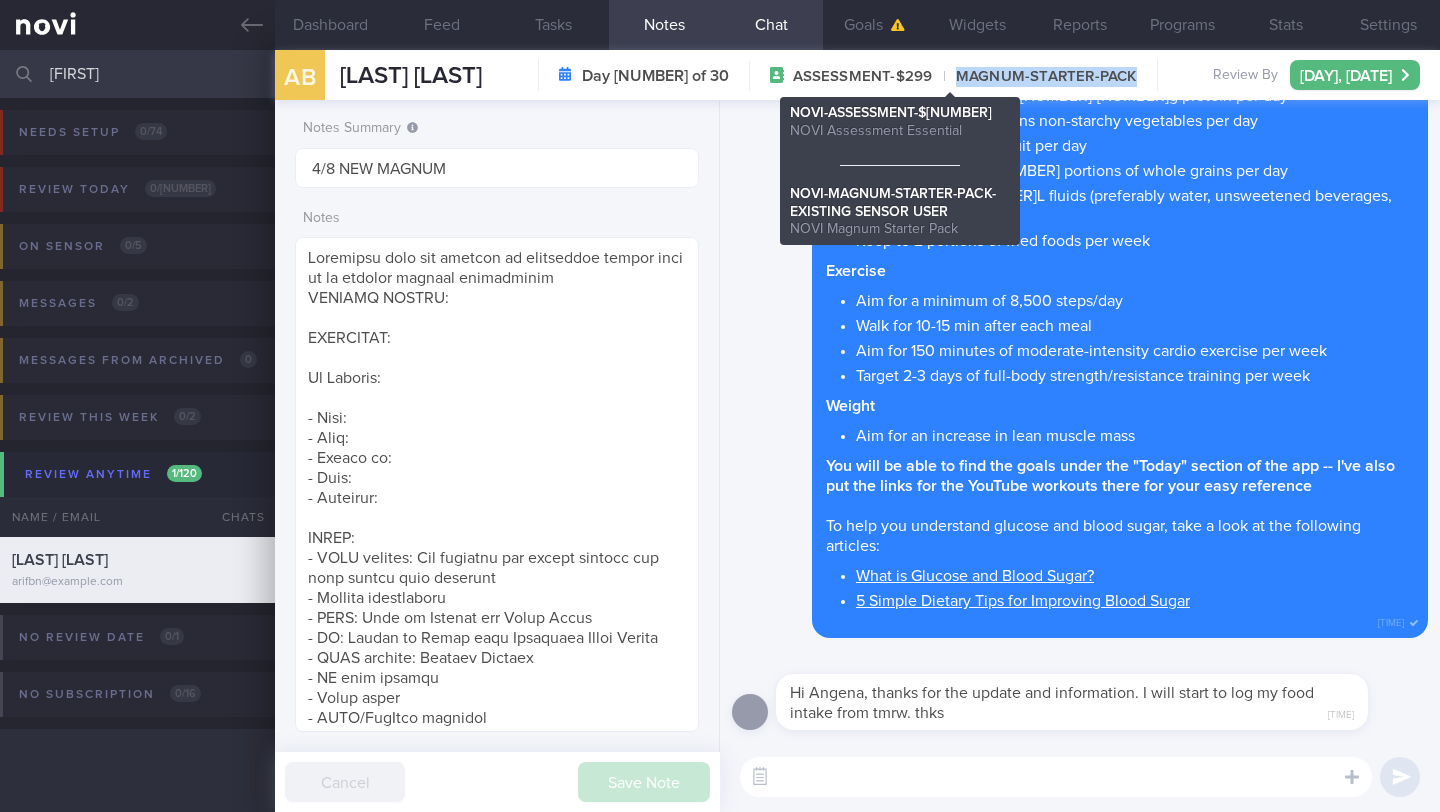 drag, startPoint x: 974, startPoint y: 76, endPoint x: 1116, endPoint y: 75, distance: 142.00352 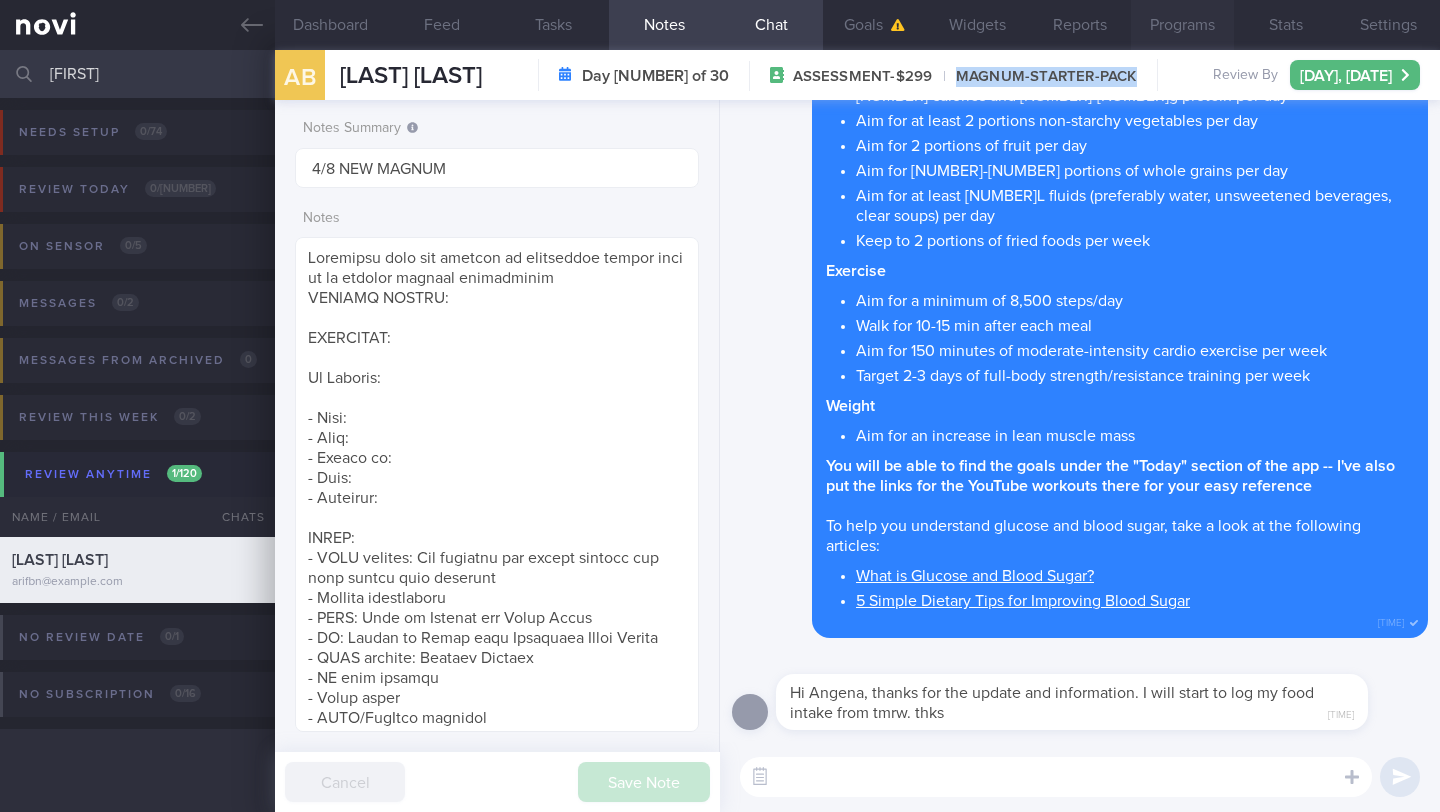 click on "Programs" at bounding box center (1182, 25) 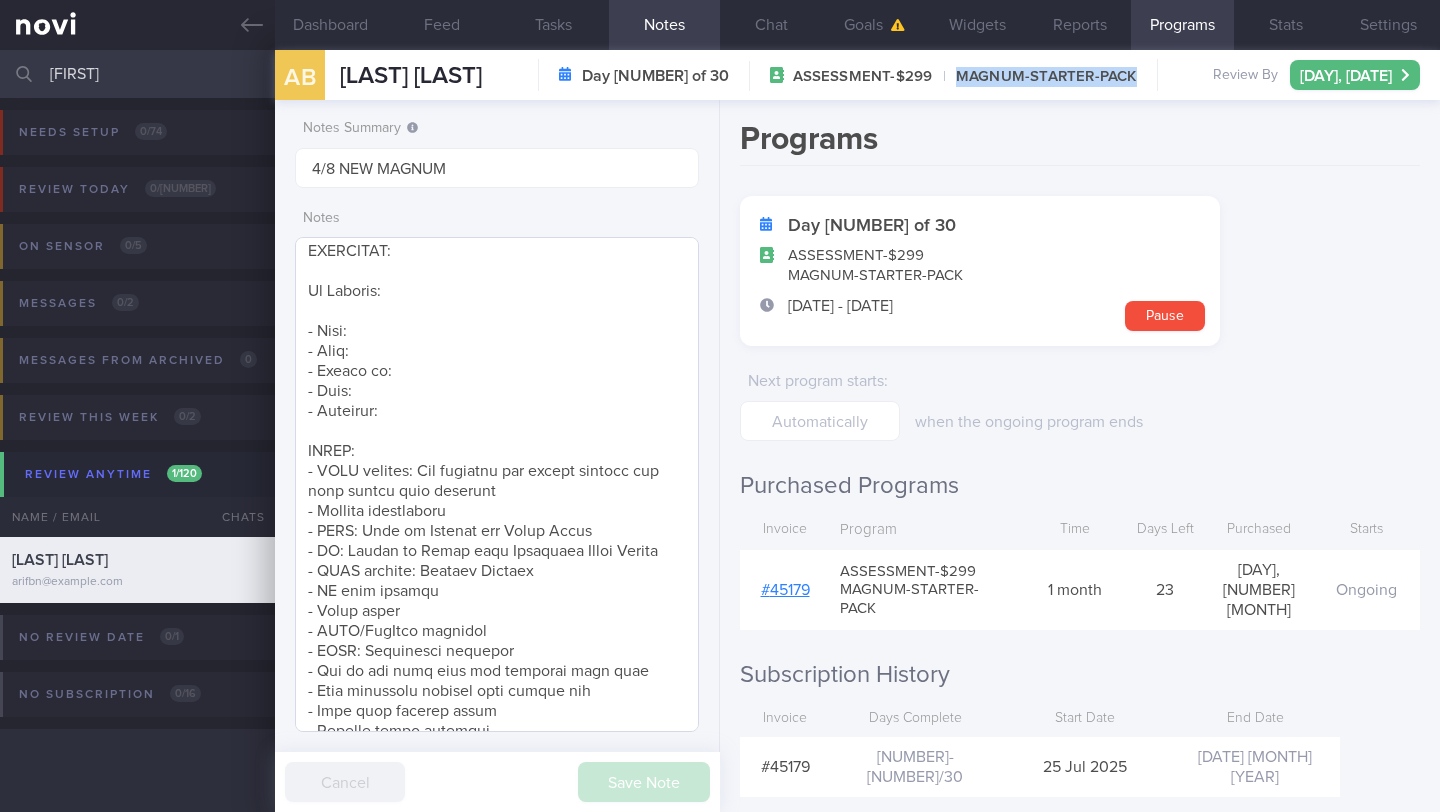 scroll, scrollTop: 102, scrollLeft: 0, axis: vertical 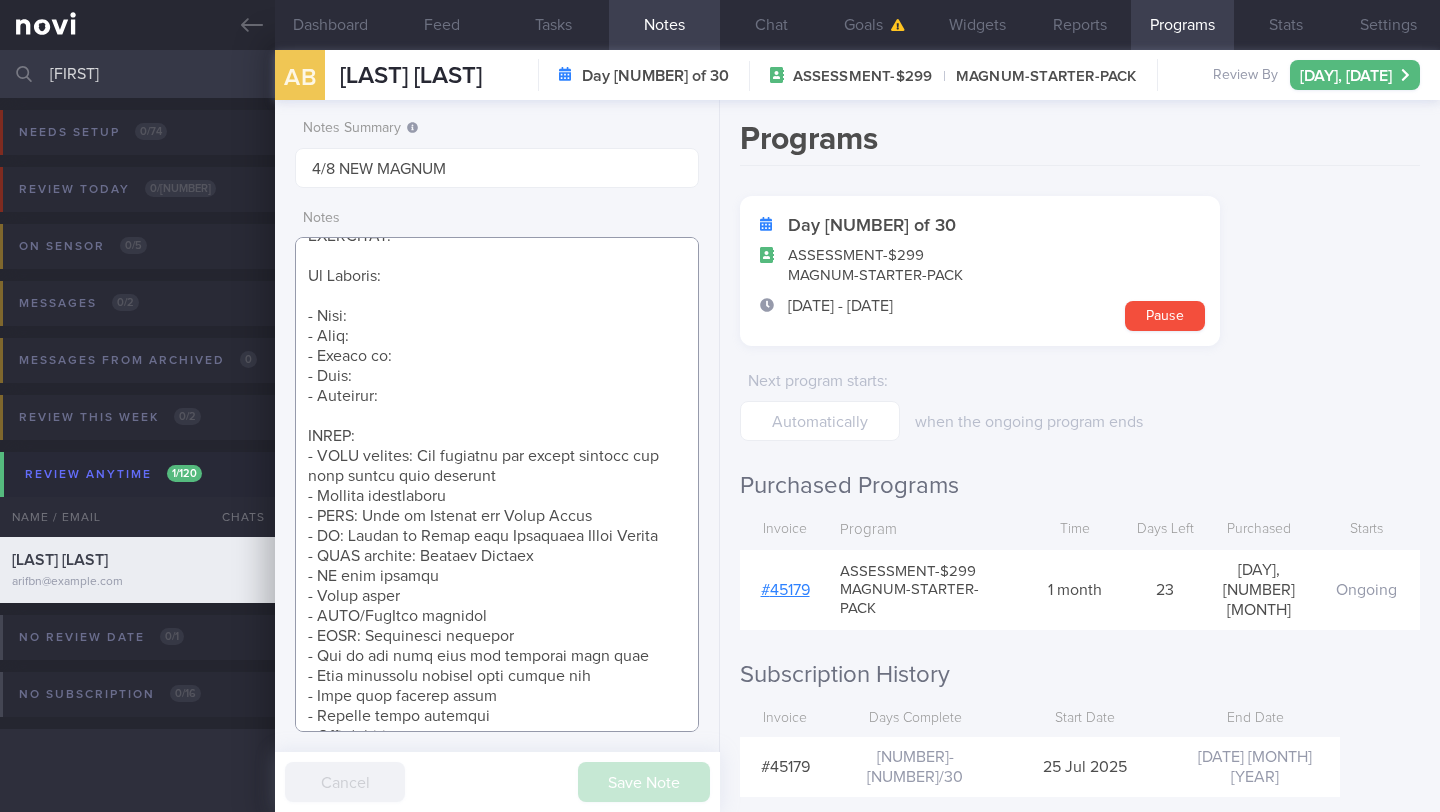 click at bounding box center (497, 484) 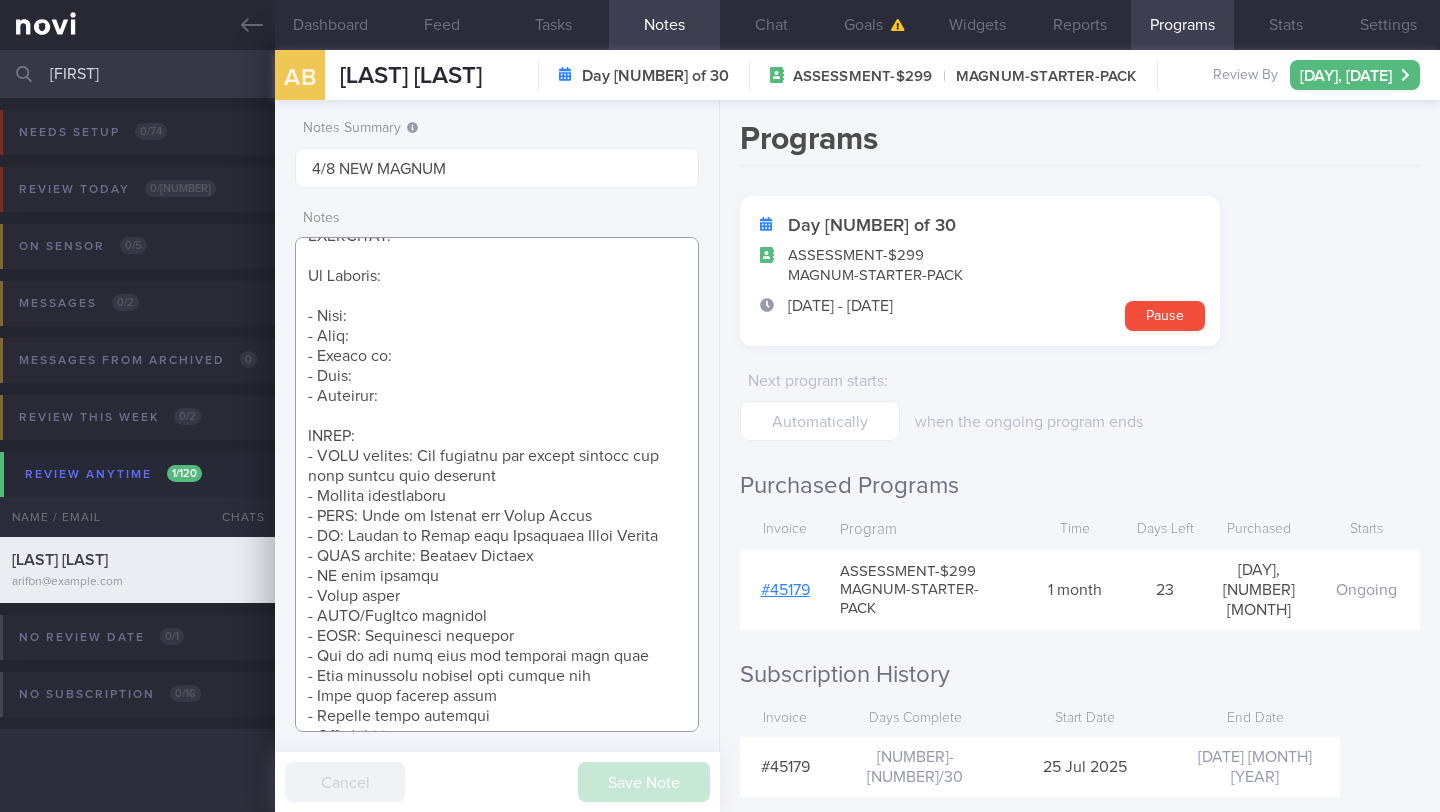 click at bounding box center (497, 484) 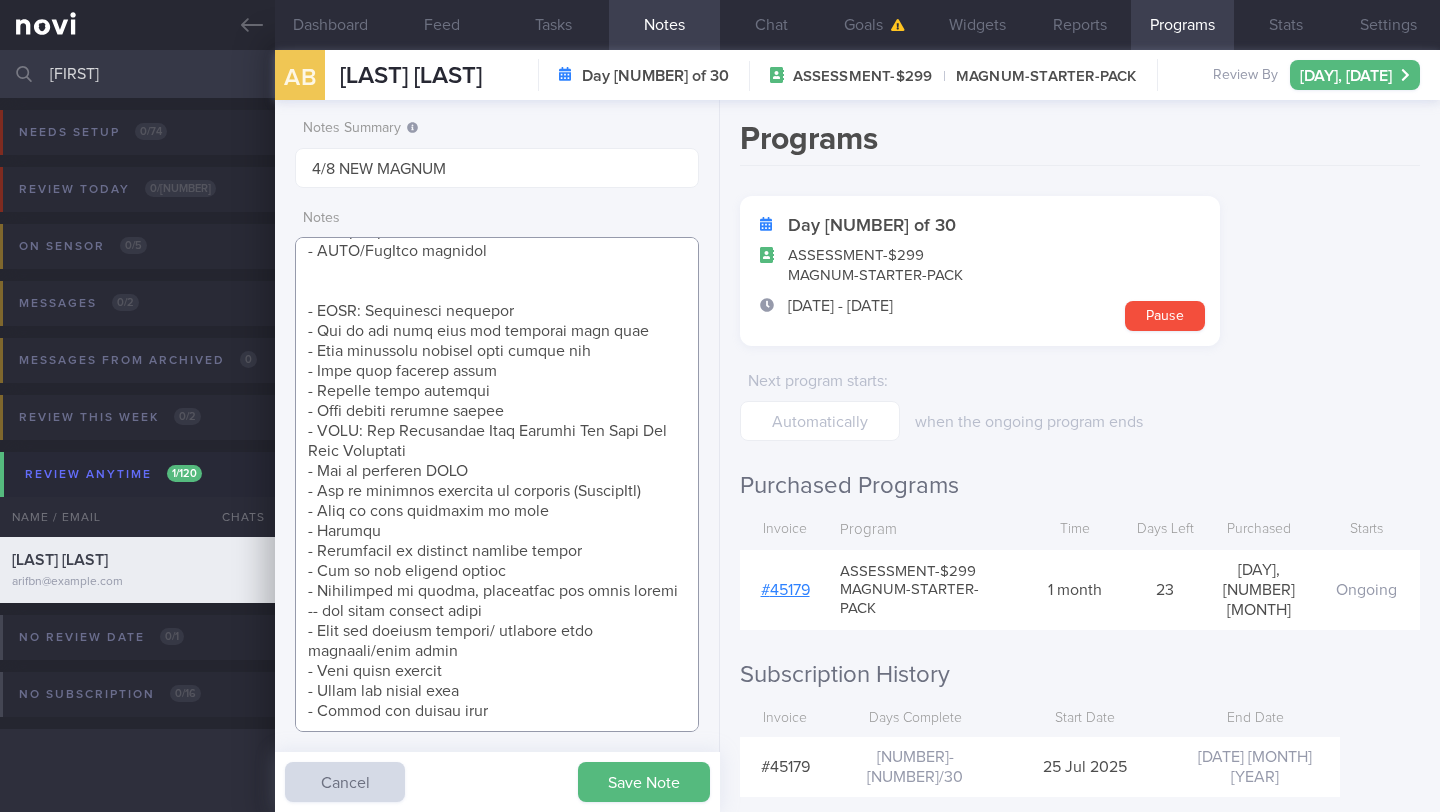 scroll, scrollTop: 406, scrollLeft: 0, axis: vertical 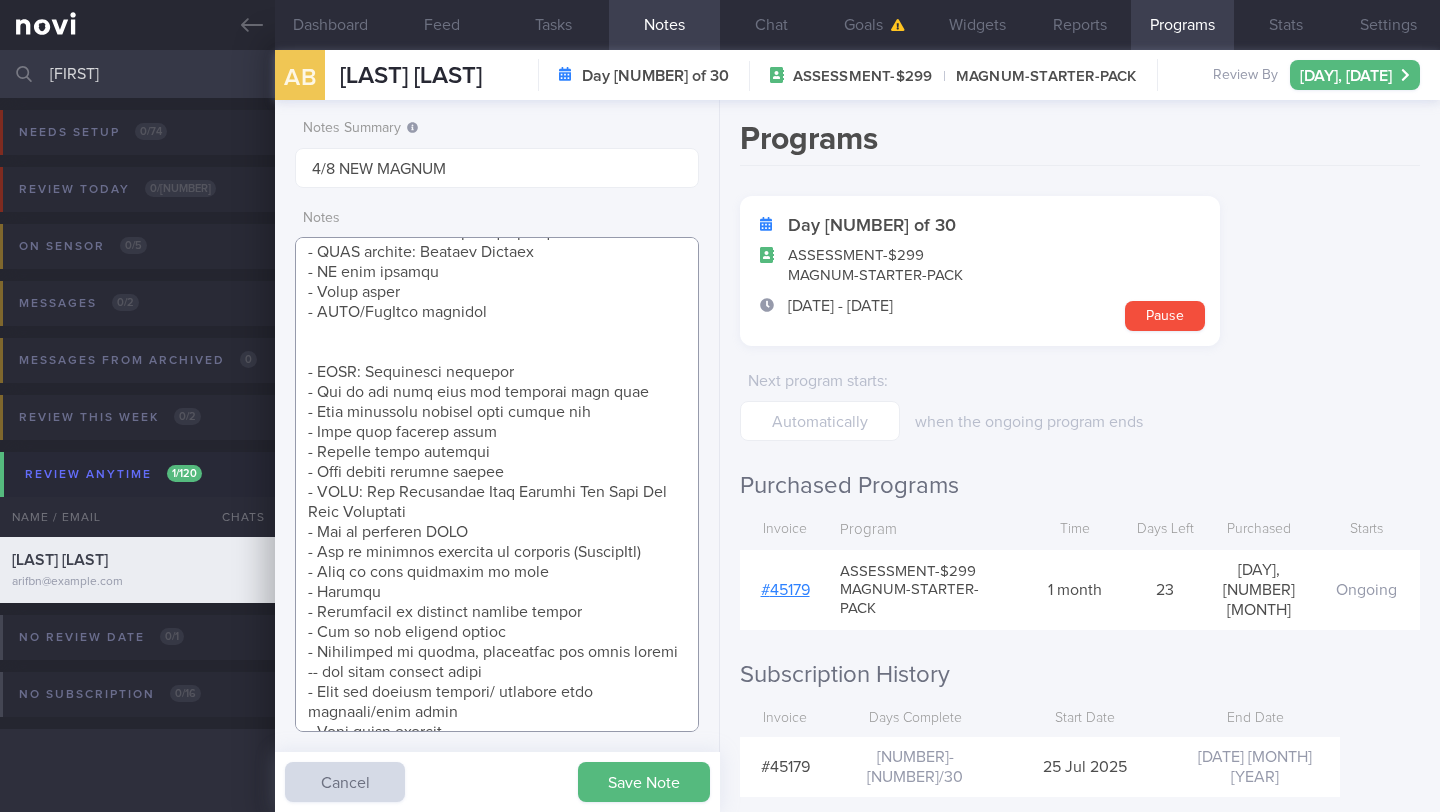 click at bounding box center [497, 484] 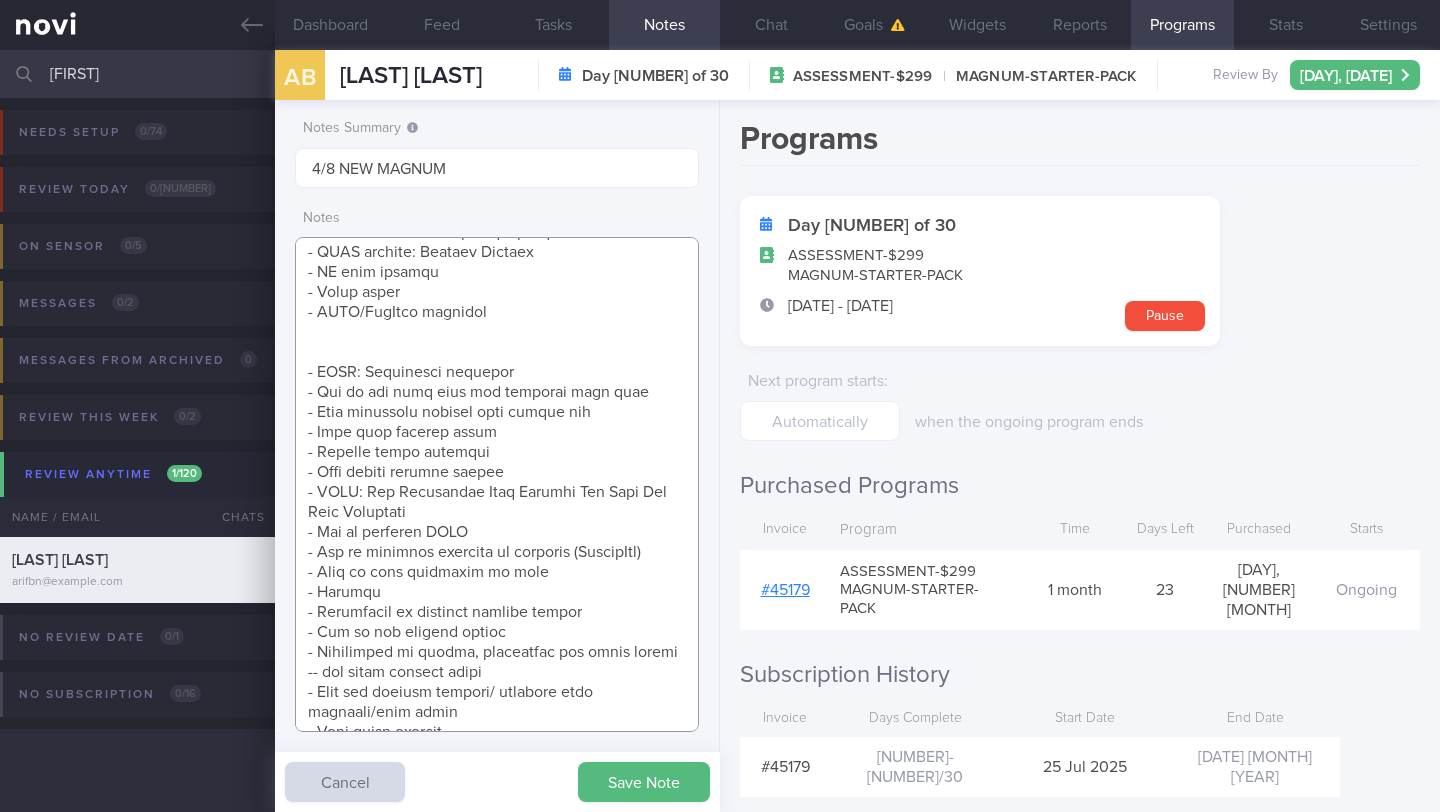 paste on "Discussed sources of CHO
Discussed how CHO, PRO and FAT affects glucose
Discussed the healthy plate concept of eating and portion sizes" 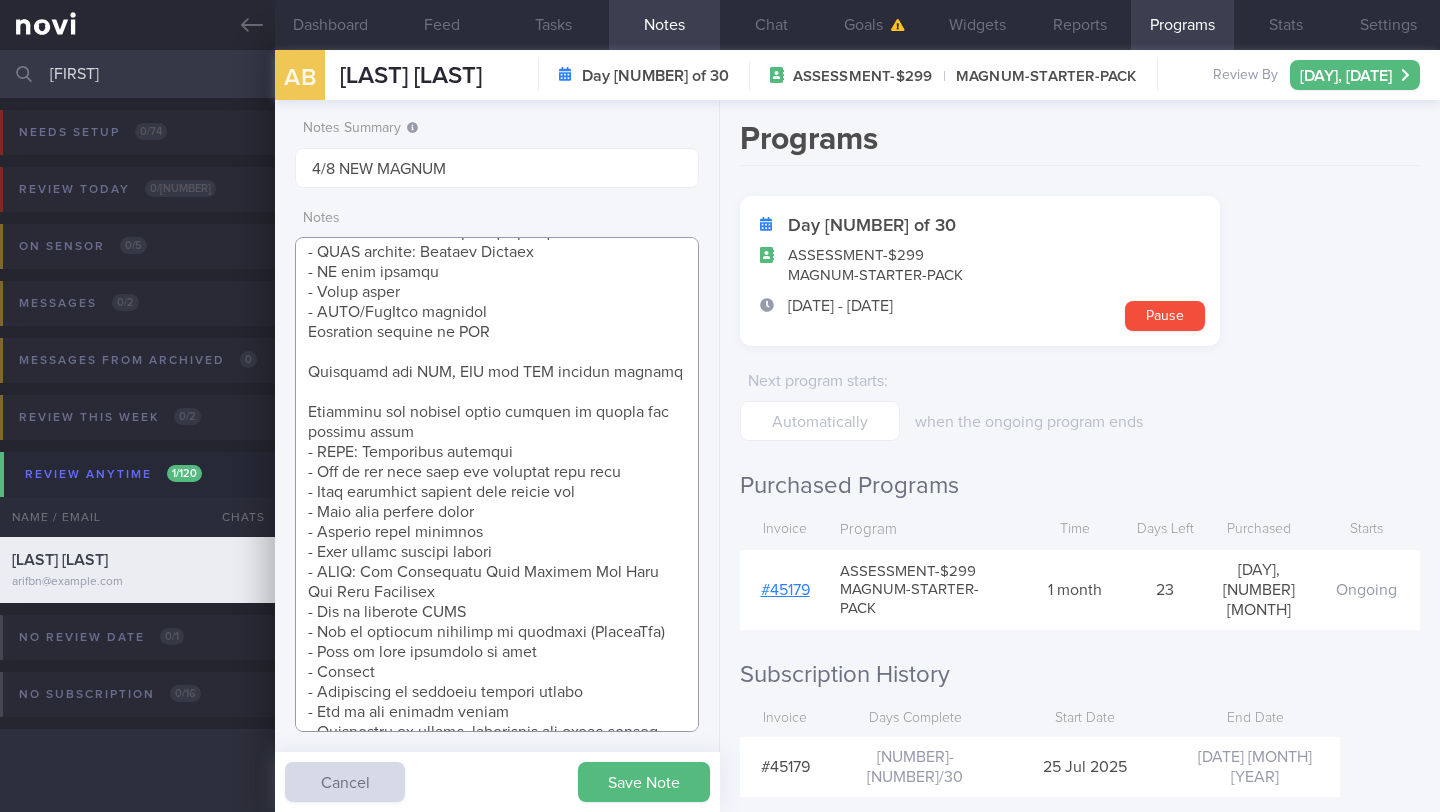 click at bounding box center [497, 484] 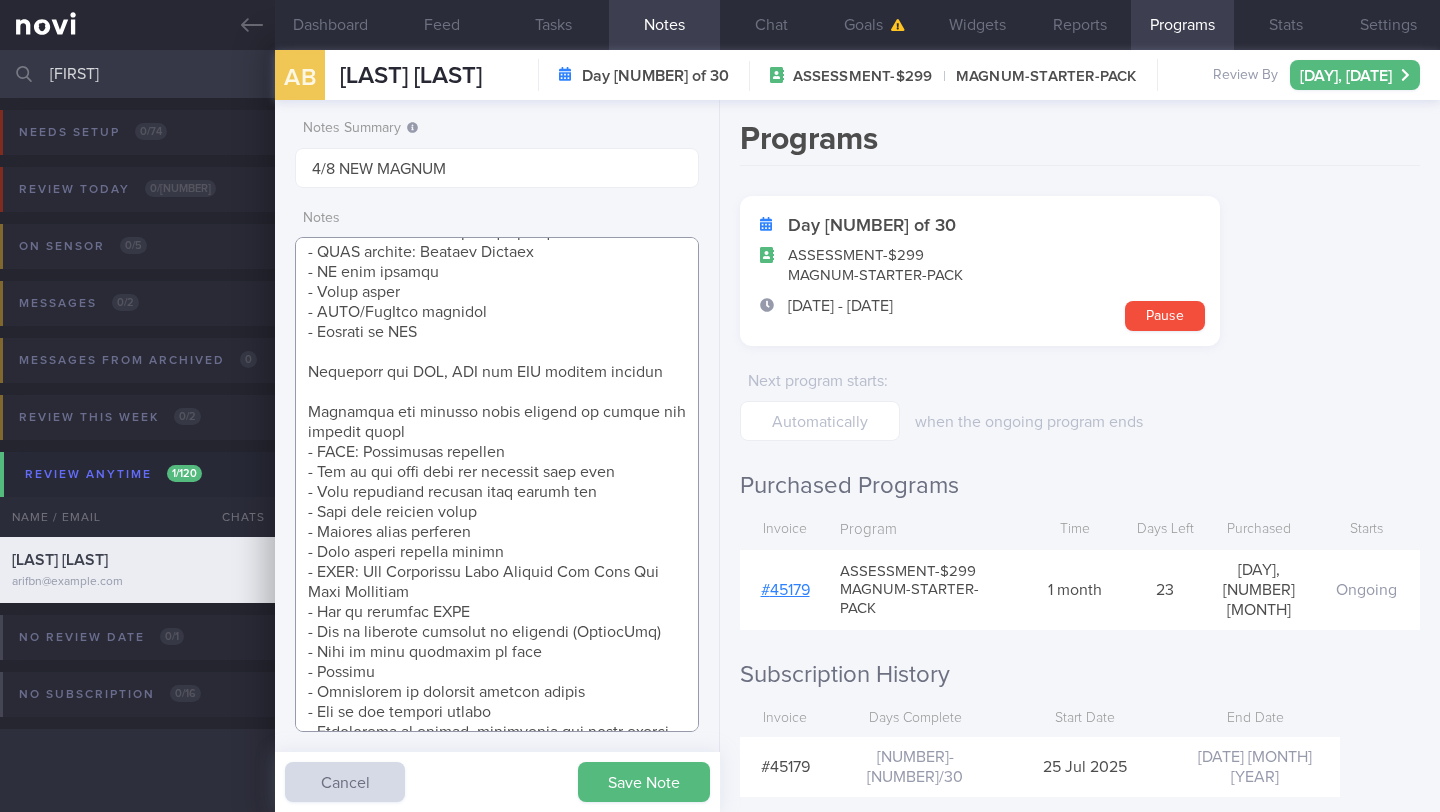 drag, startPoint x: 389, startPoint y: 373, endPoint x: 288, endPoint y: 364, distance: 101.4002 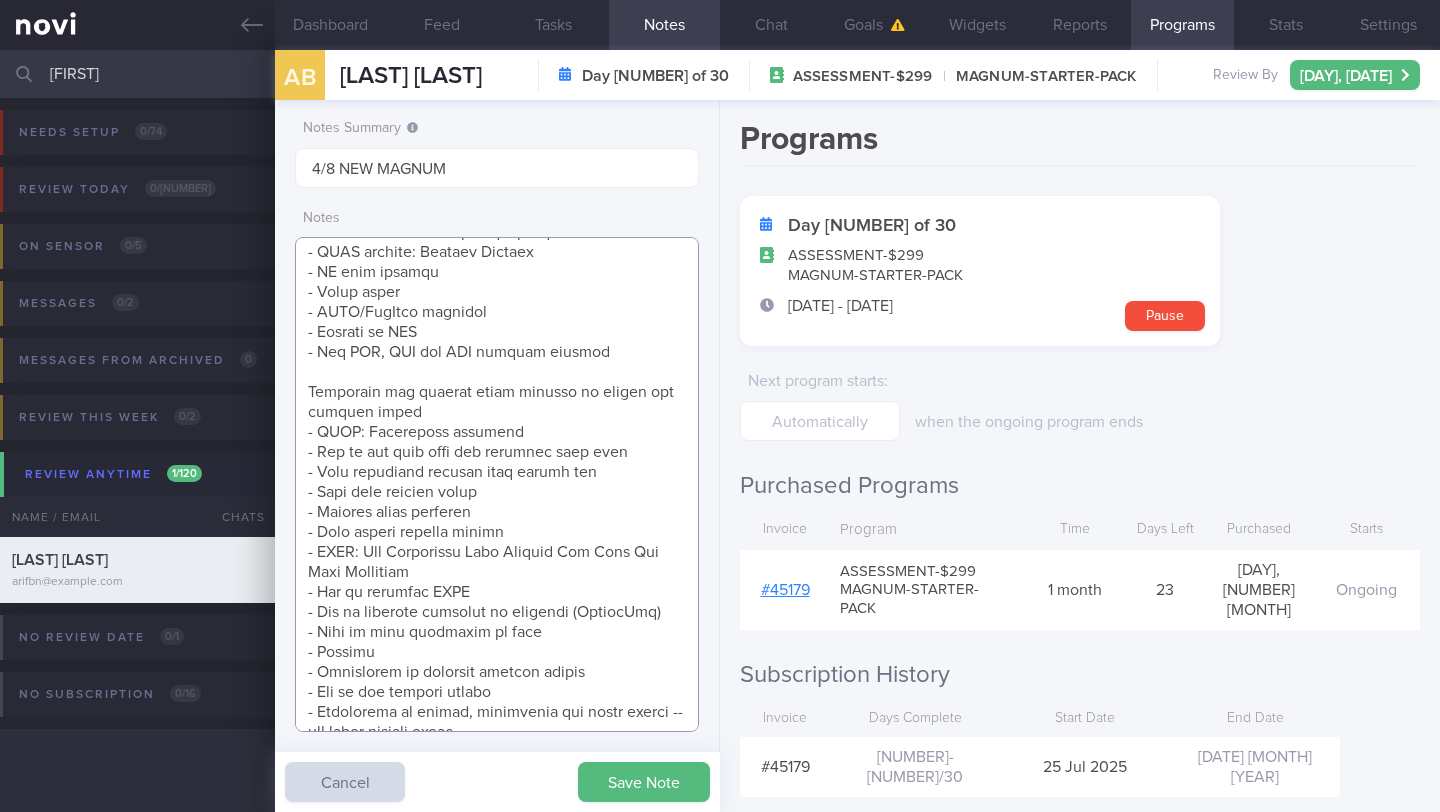 drag, startPoint x: 412, startPoint y: 392, endPoint x: 282, endPoint y: 383, distance: 130.31117 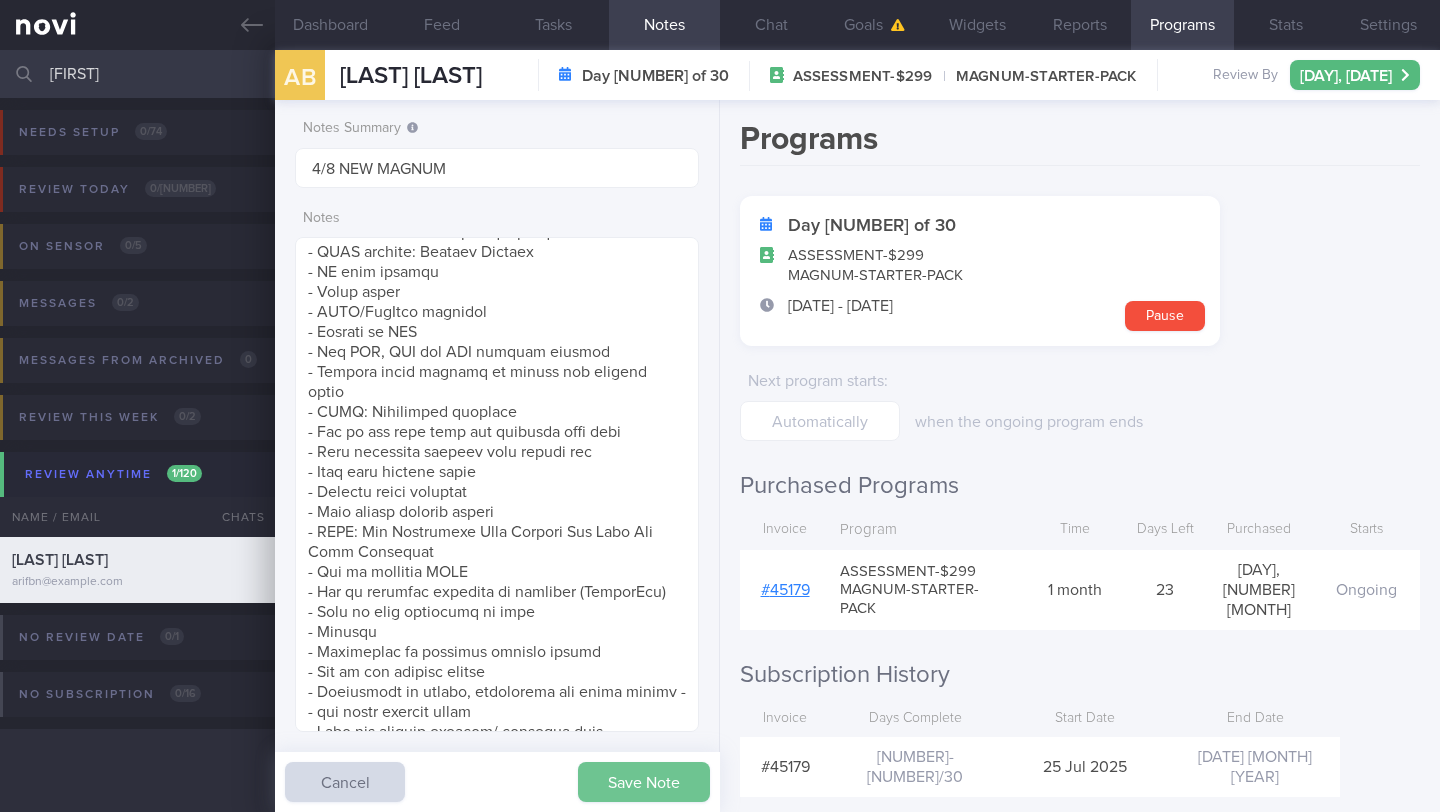 click on "Save Note" at bounding box center (644, 782) 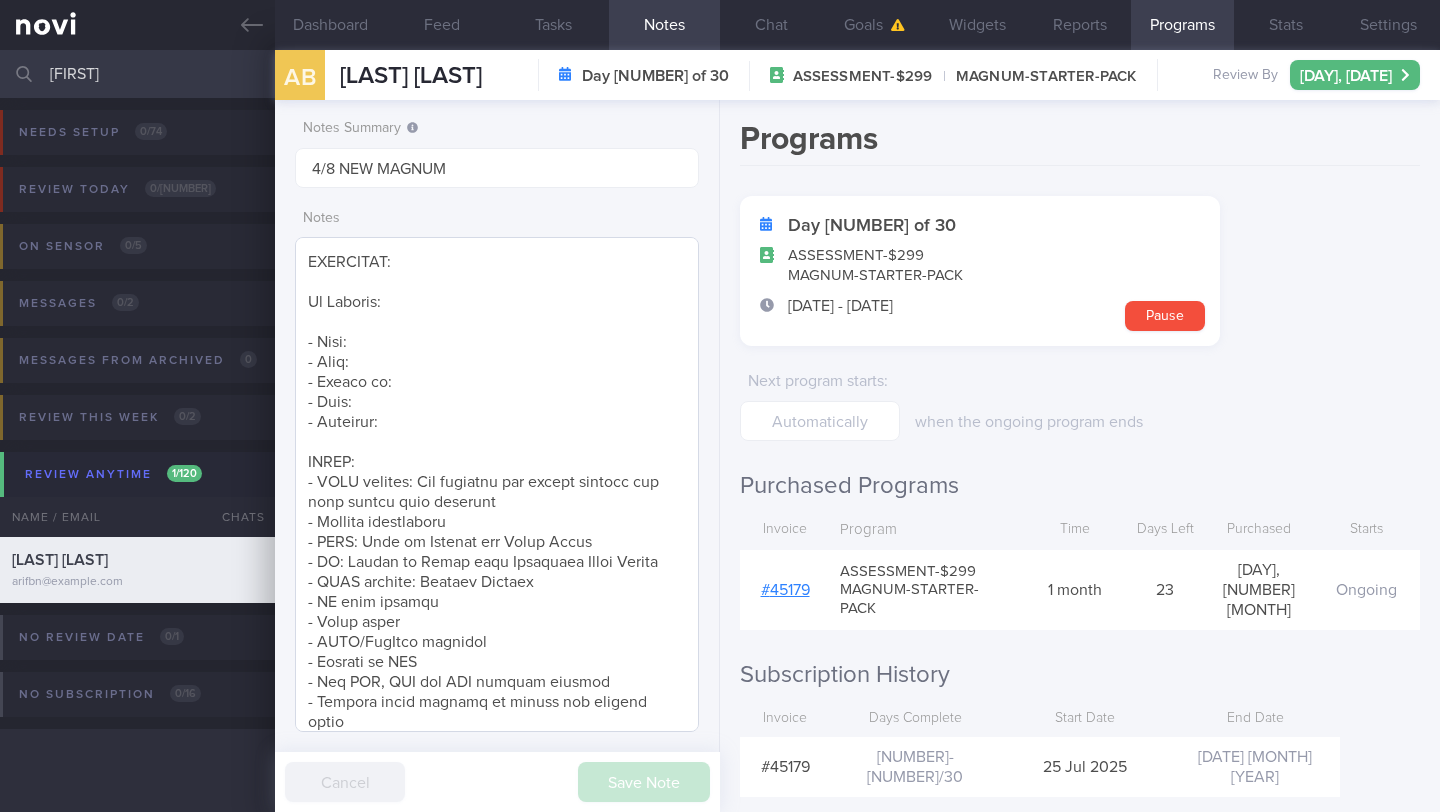 scroll, scrollTop: 0, scrollLeft: 0, axis: both 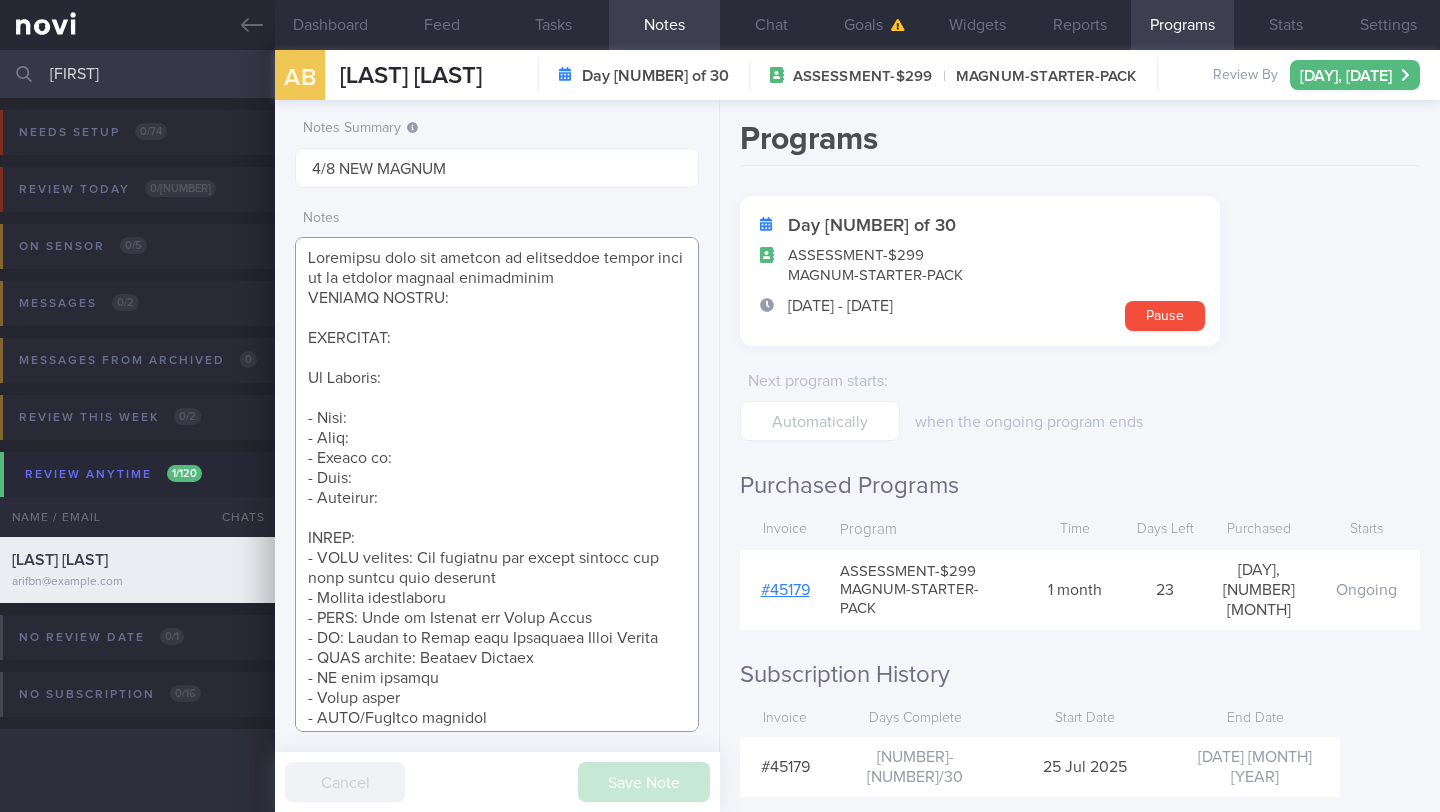 click at bounding box center [497, 484] 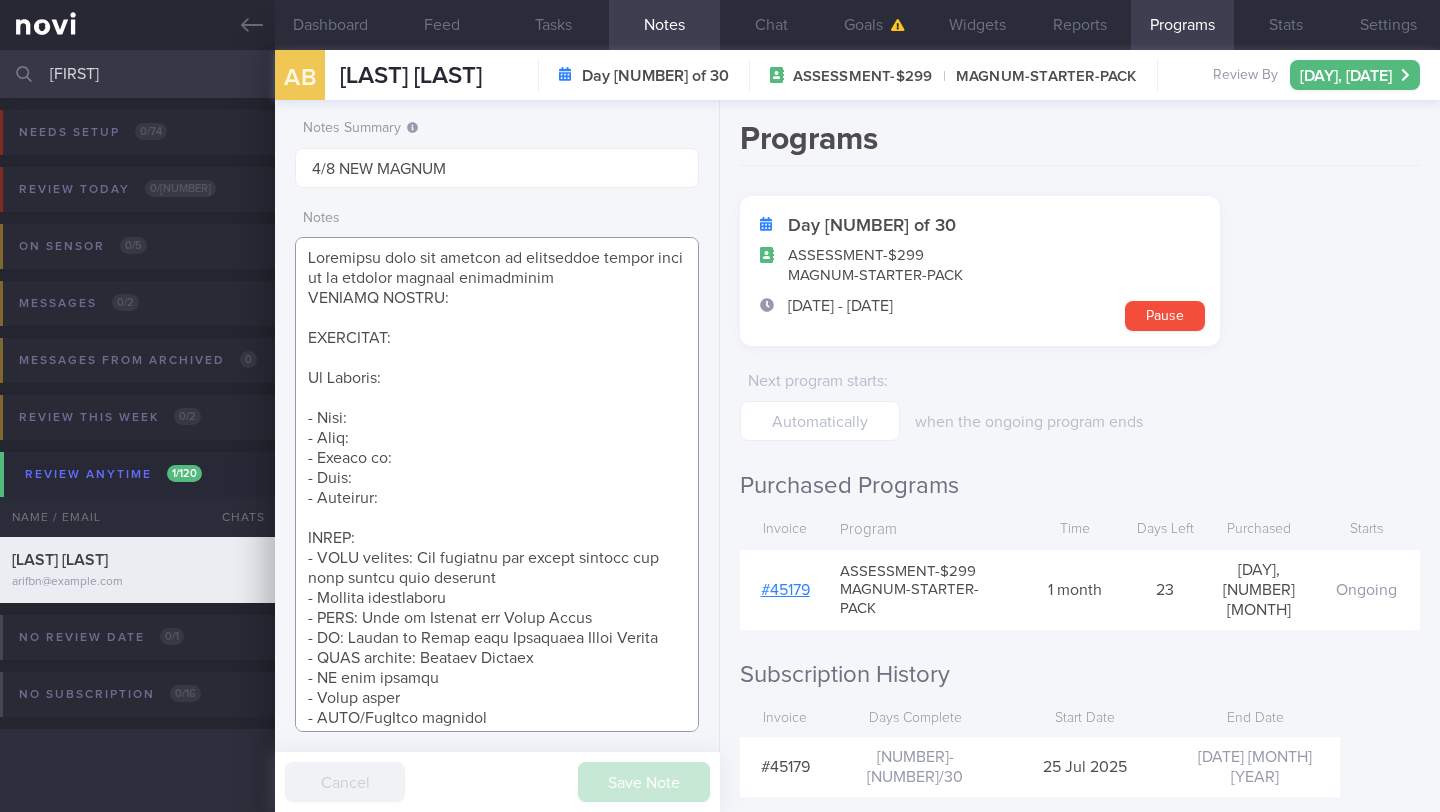 click at bounding box center (497, 484) 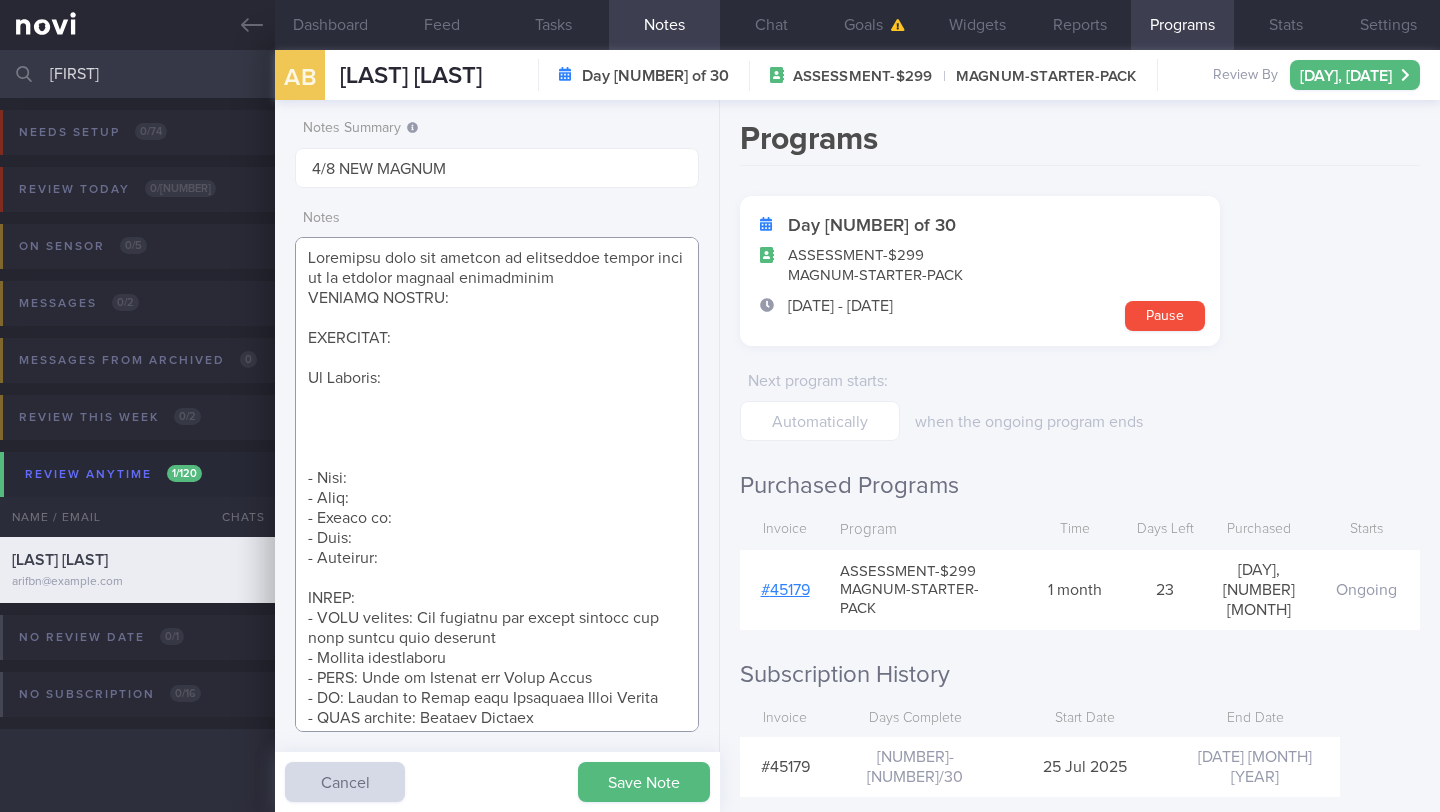 paste on "ovo-lacto vegetarian
Protein sources: tofu, tempeh, taukee, taukwa,  beancurd skin, eggs, cheese (only on pizza), chickpeas, edamame, all bean and dried peas, occ mock meat/fish
No milk/yoghurt
Finds being vegetarian helps him restrict intake of oily foods" 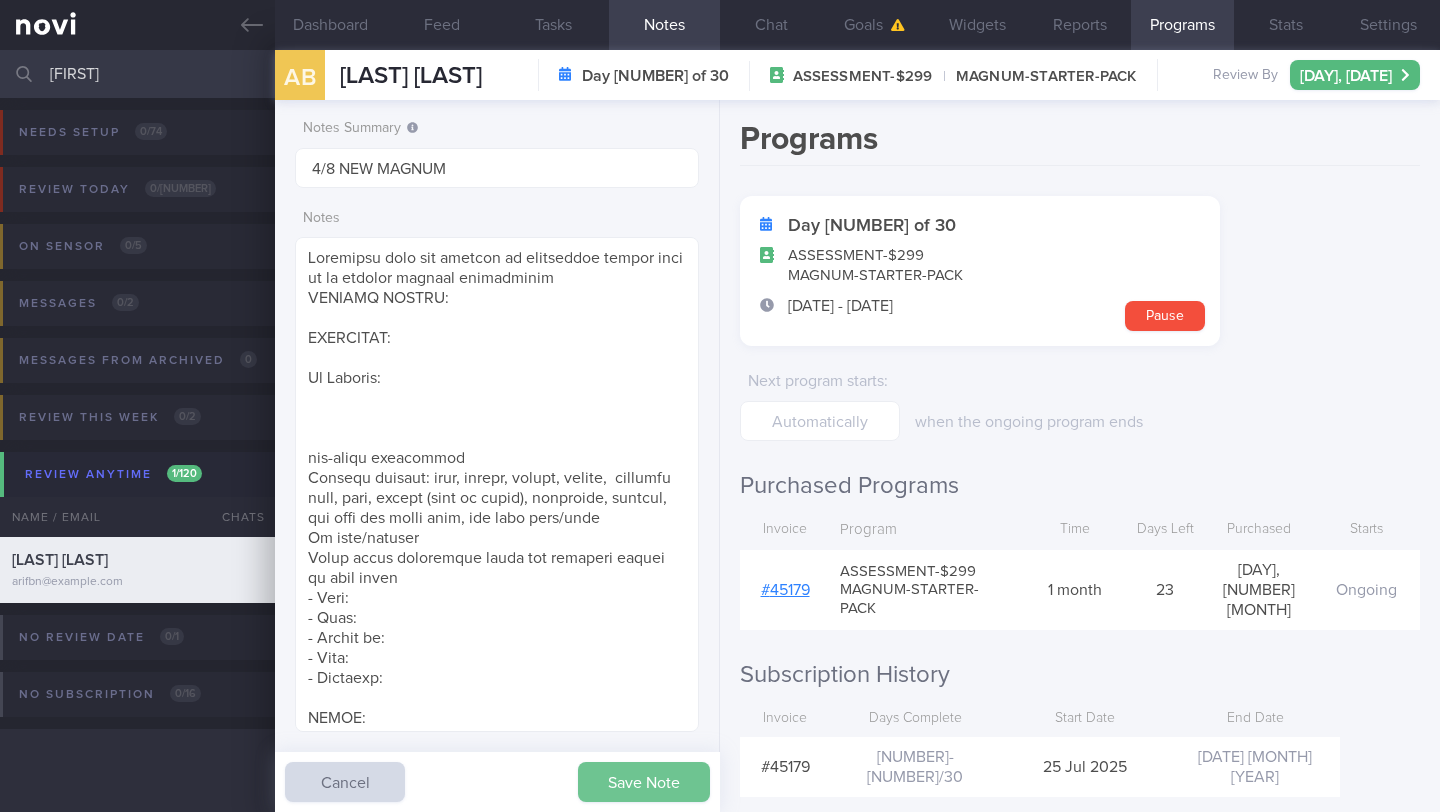 click on "Save Note" at bounding box center (644, 782) 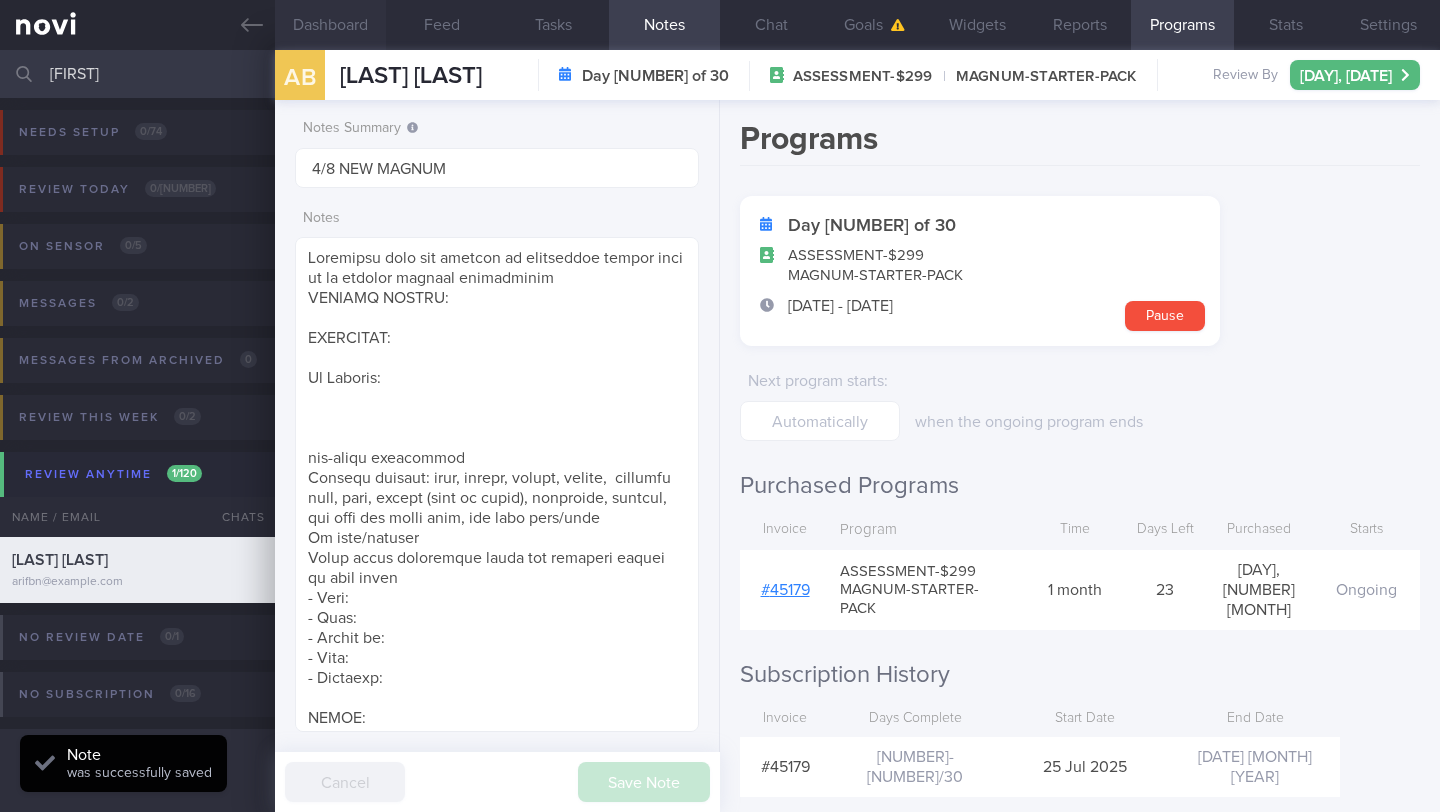 click on "Dashboard" at bounding box center [330, 25] 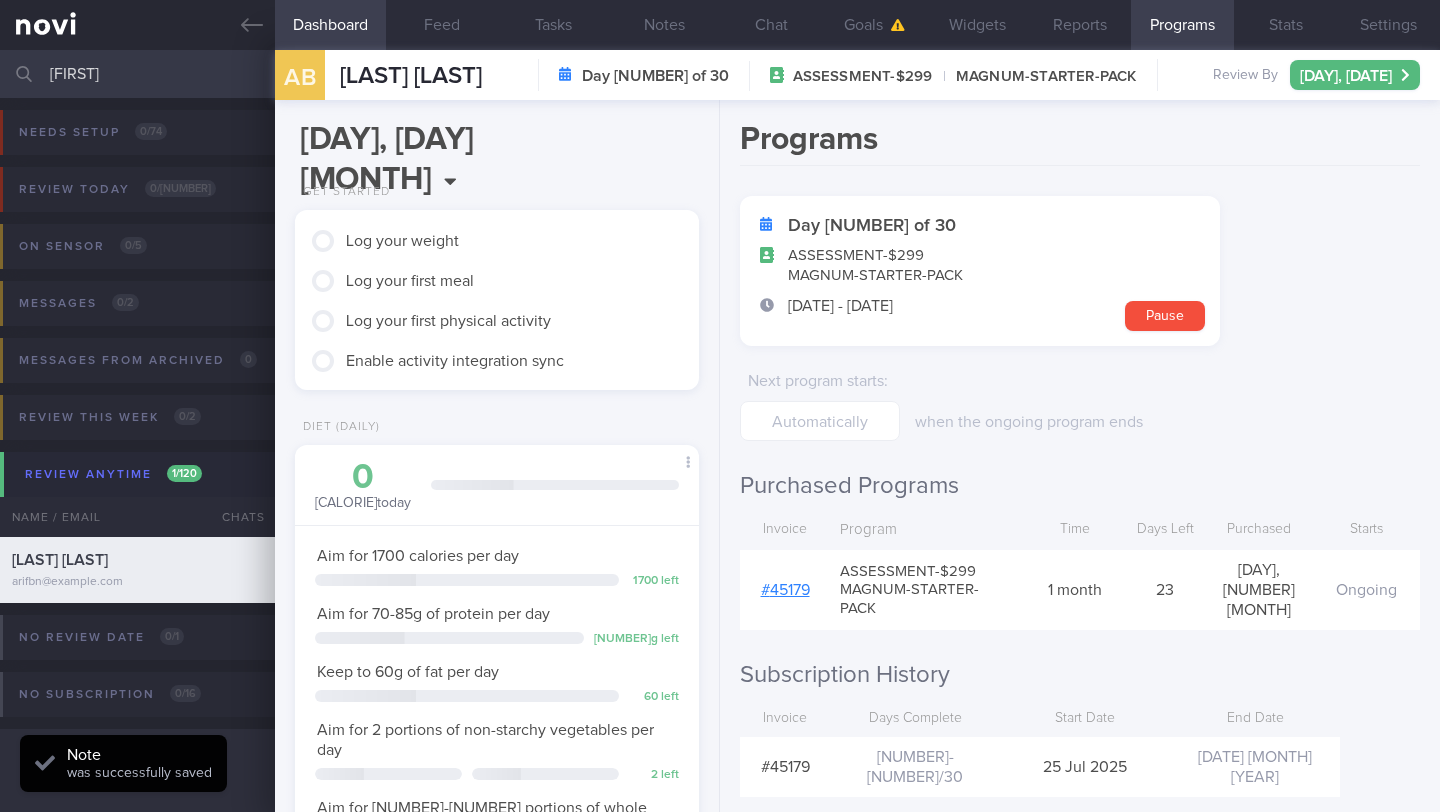 scroll, scrollTop: 999820, scrollLeft: 999639, axis: both 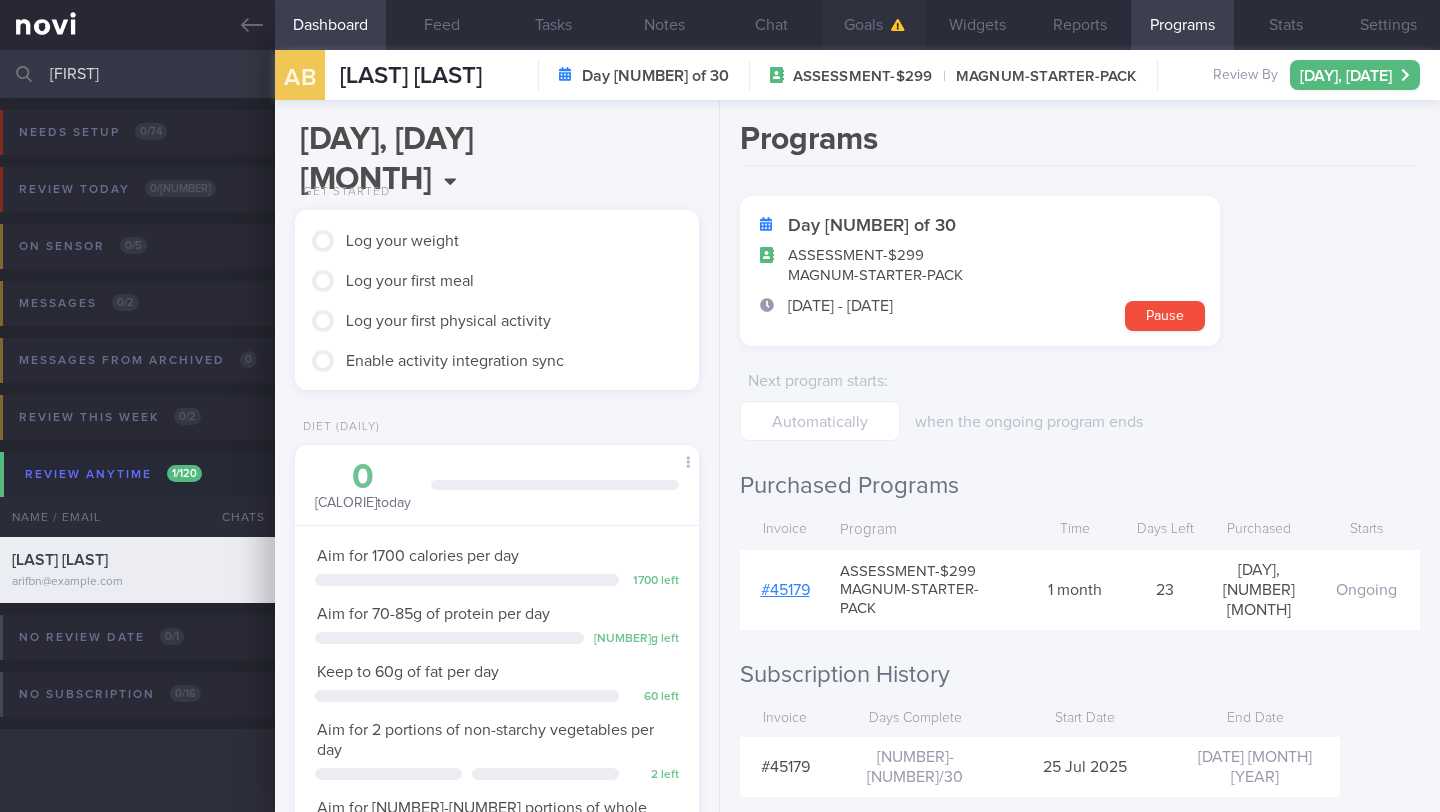 click on "Goals" at bounding box center [874, 25] 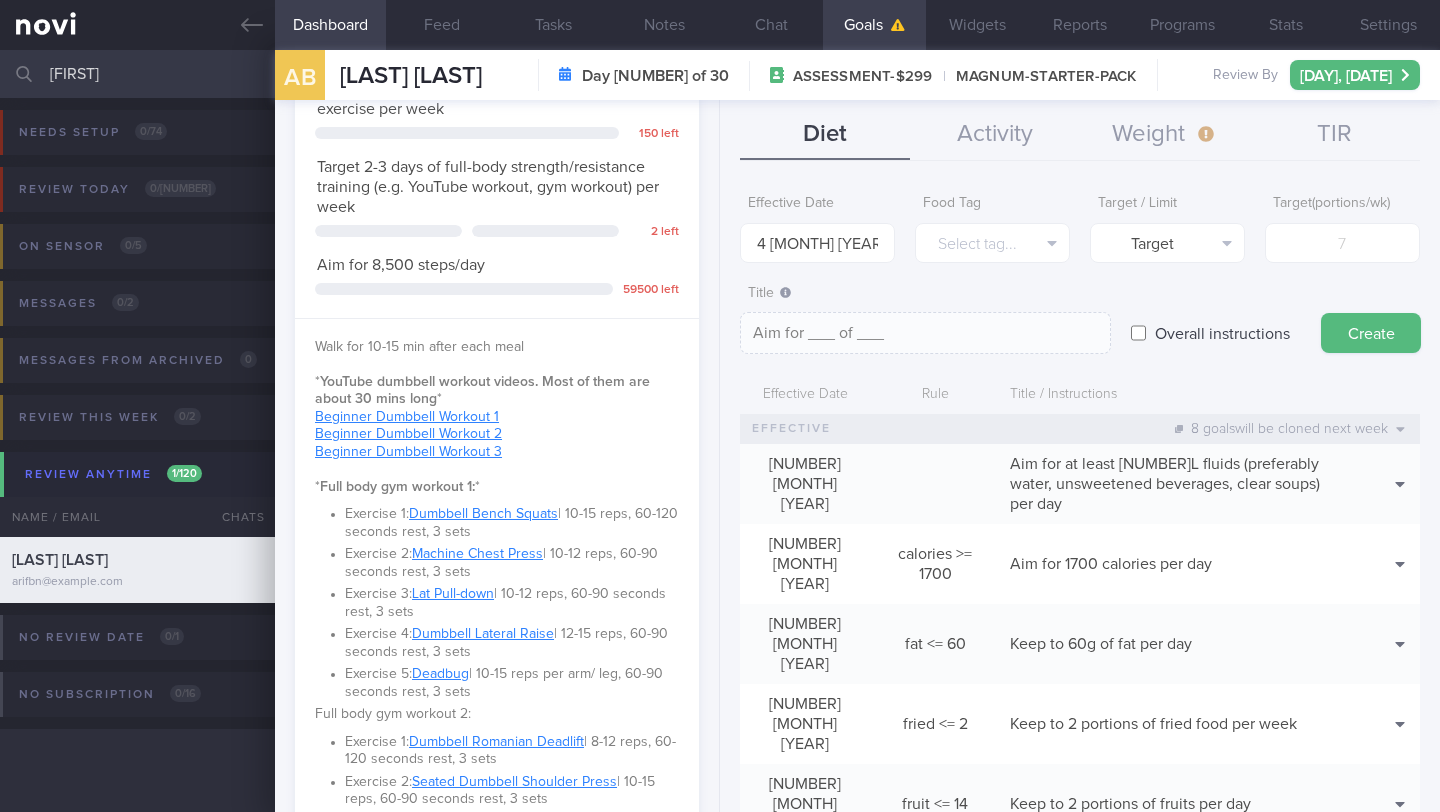 scroll, scrollTop: 1327, scrollLeft: 0, axis: vertical 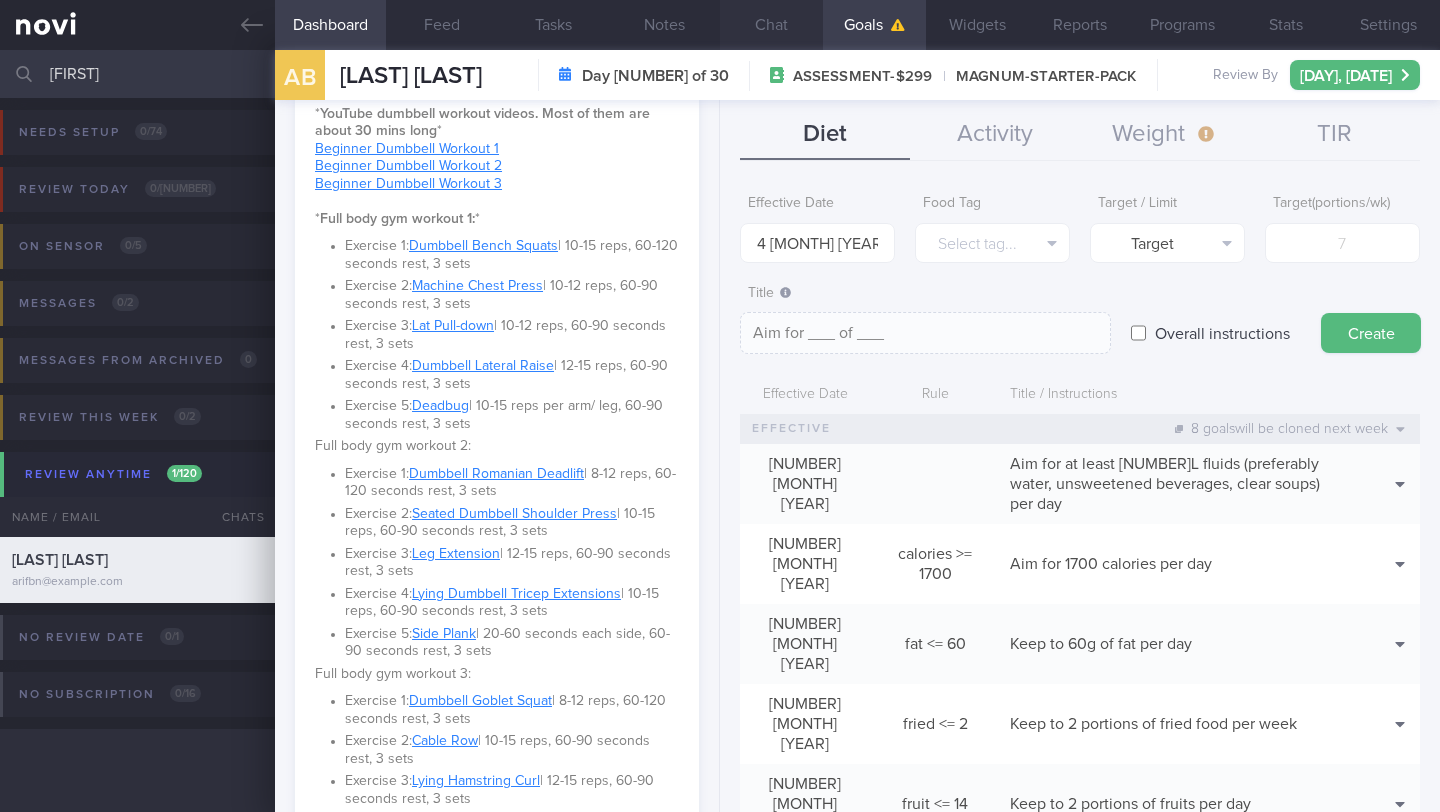 click on "Chat" at bounding box center [771, 25] 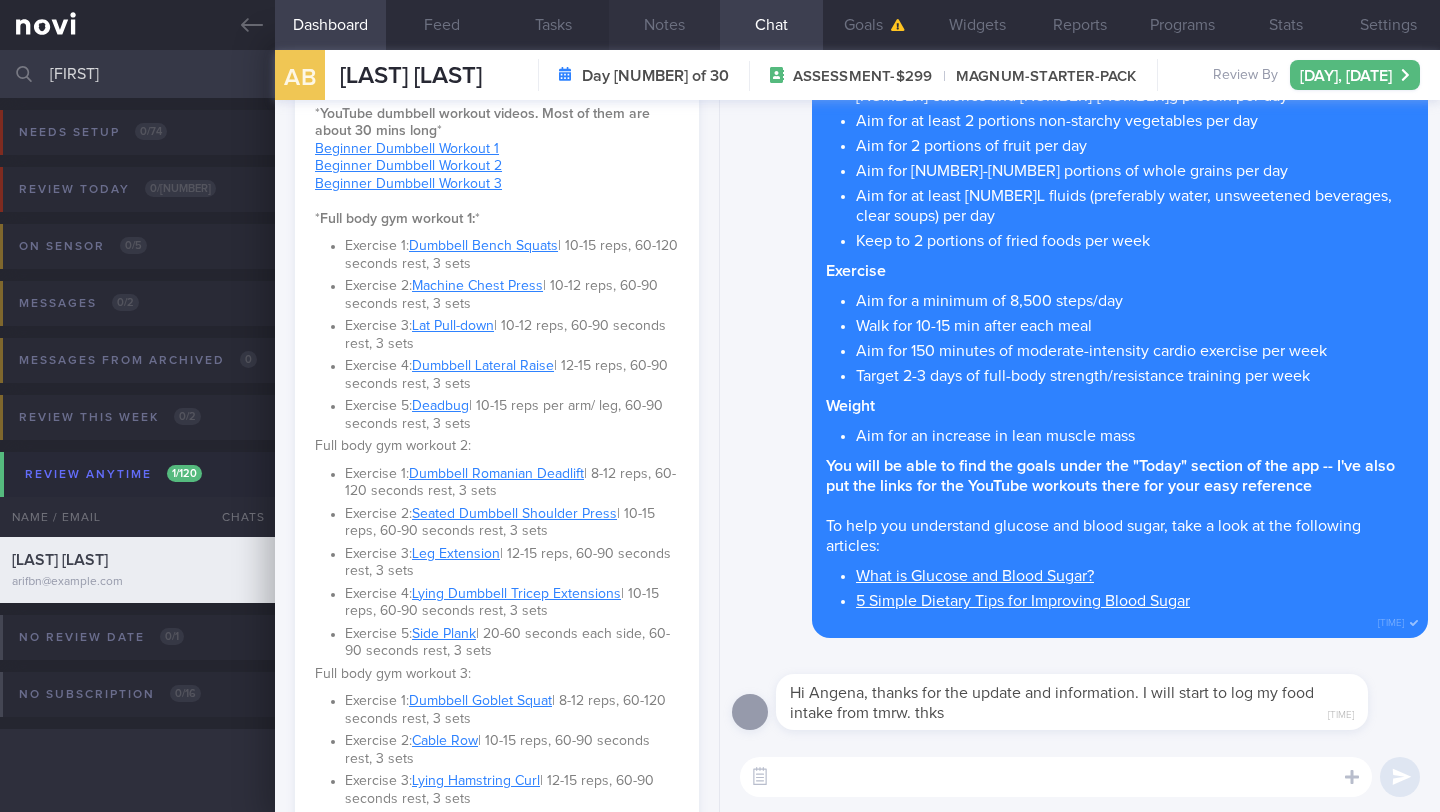 click on "Notes" at bounding box center (664, 25) 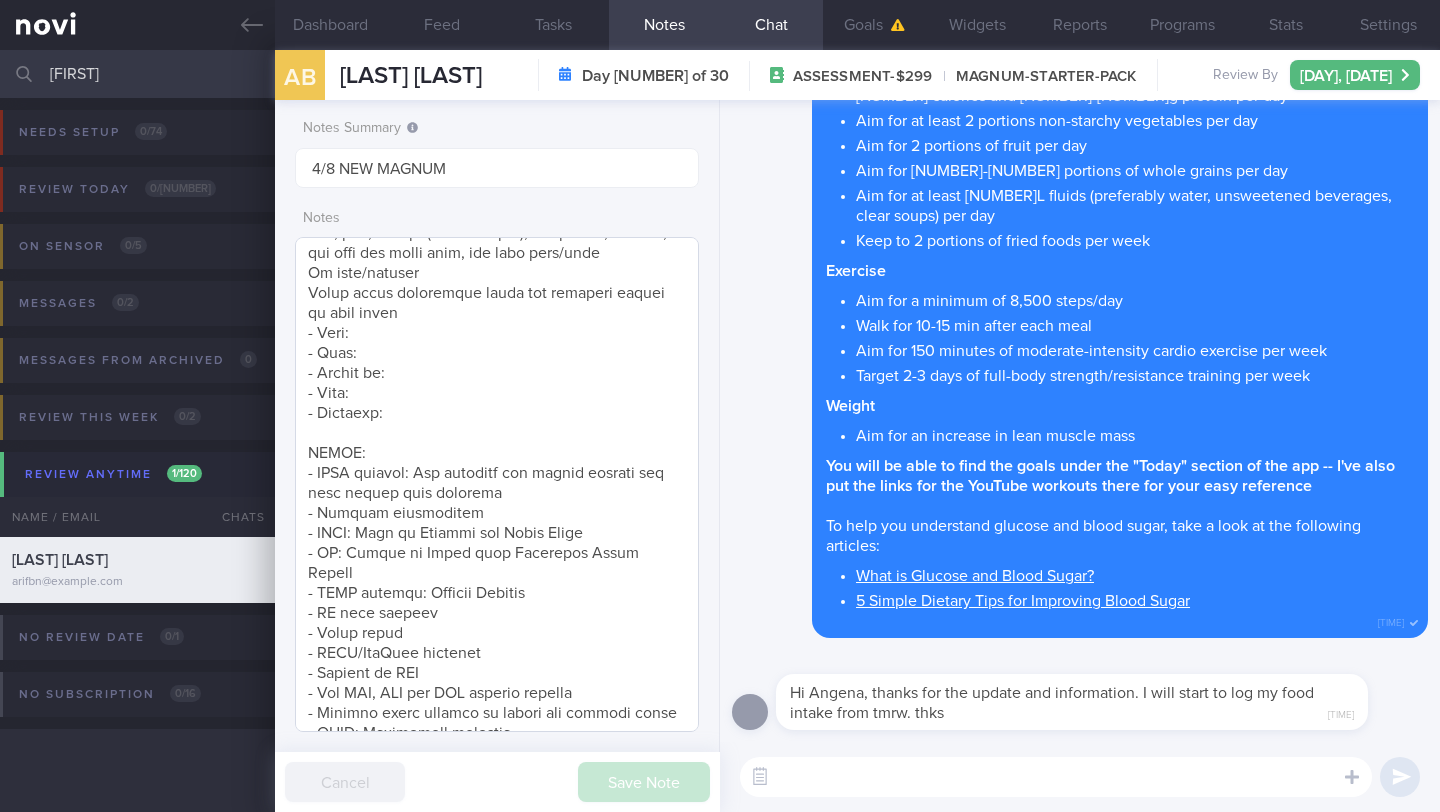 scroll, scrollTop: 273, scrollLeft: 0, axis: vertical 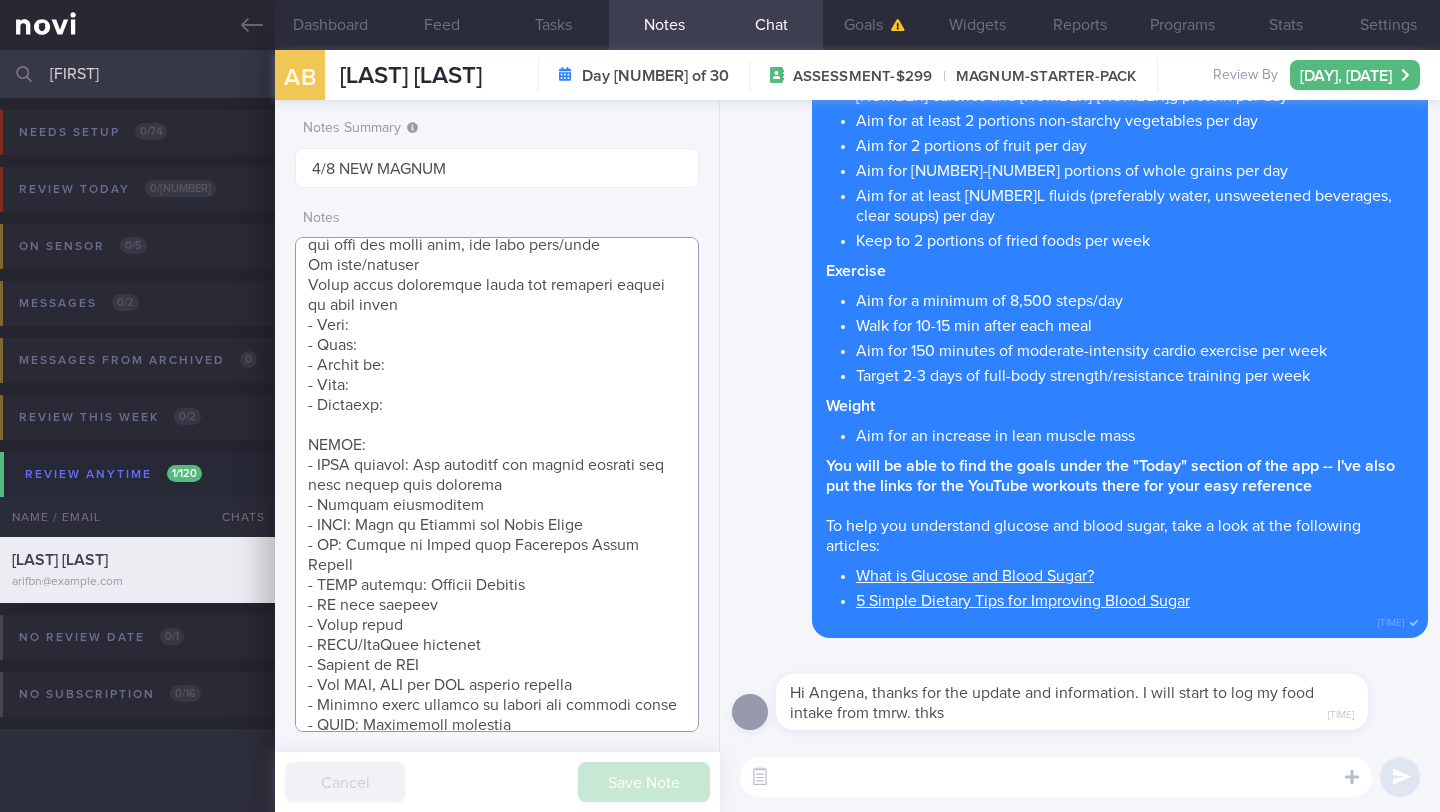 click at bounding box center (497, 484) 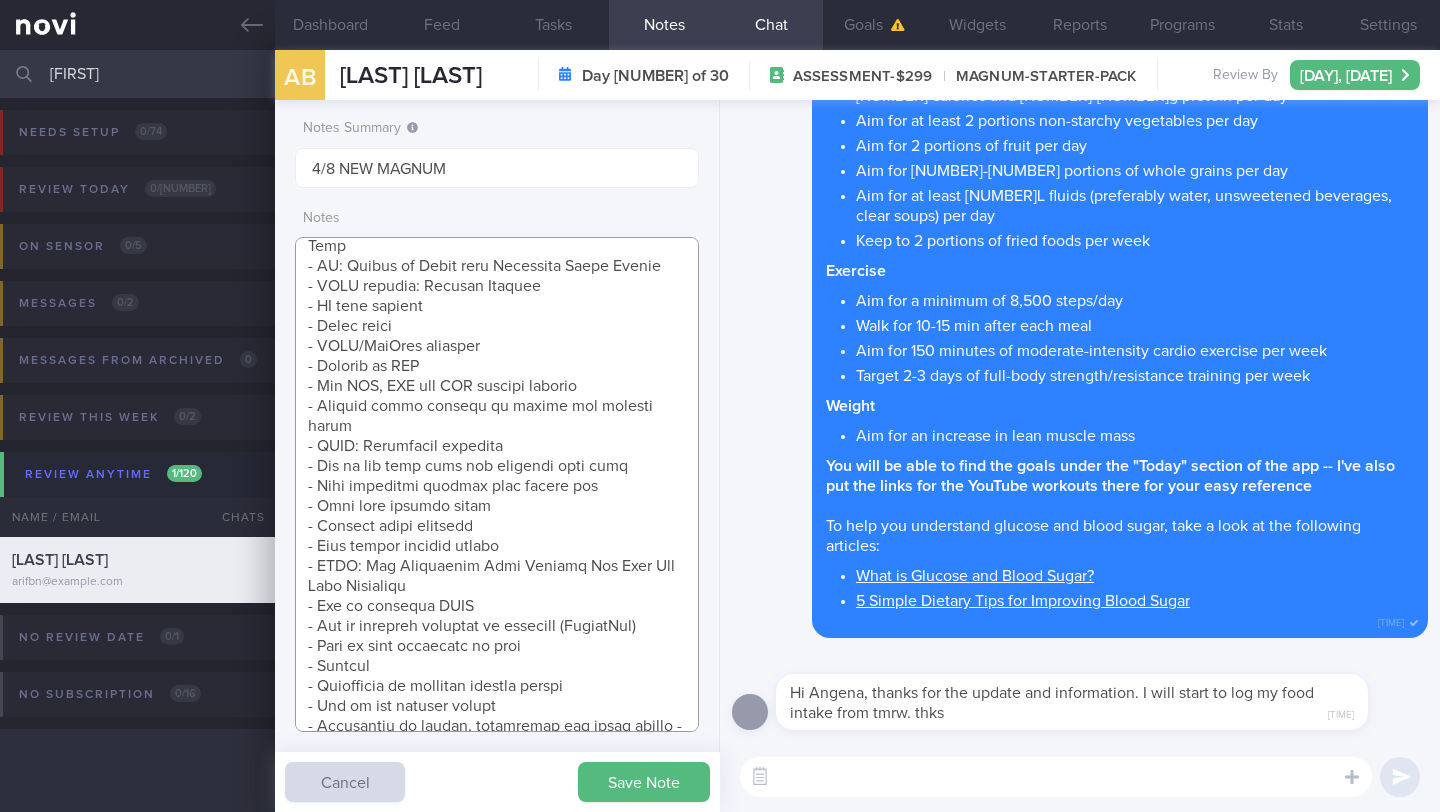 scroll, scrollTop: 612, scrollLeft: 0, axis: vertical 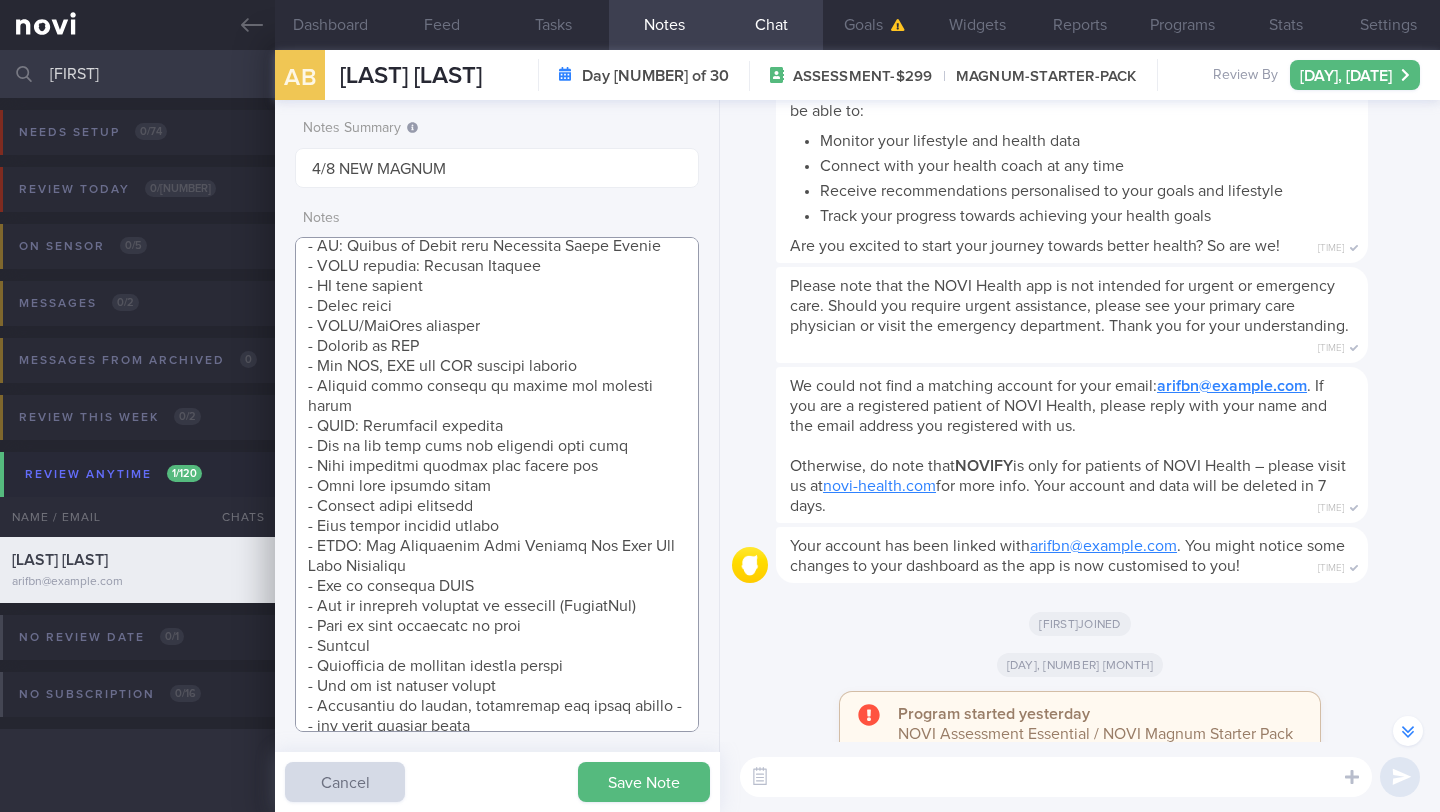 drag, startPoint x: 623, startPoint y: 265, endPoint x: 306, endPoint y: 264, distance: 317.0016 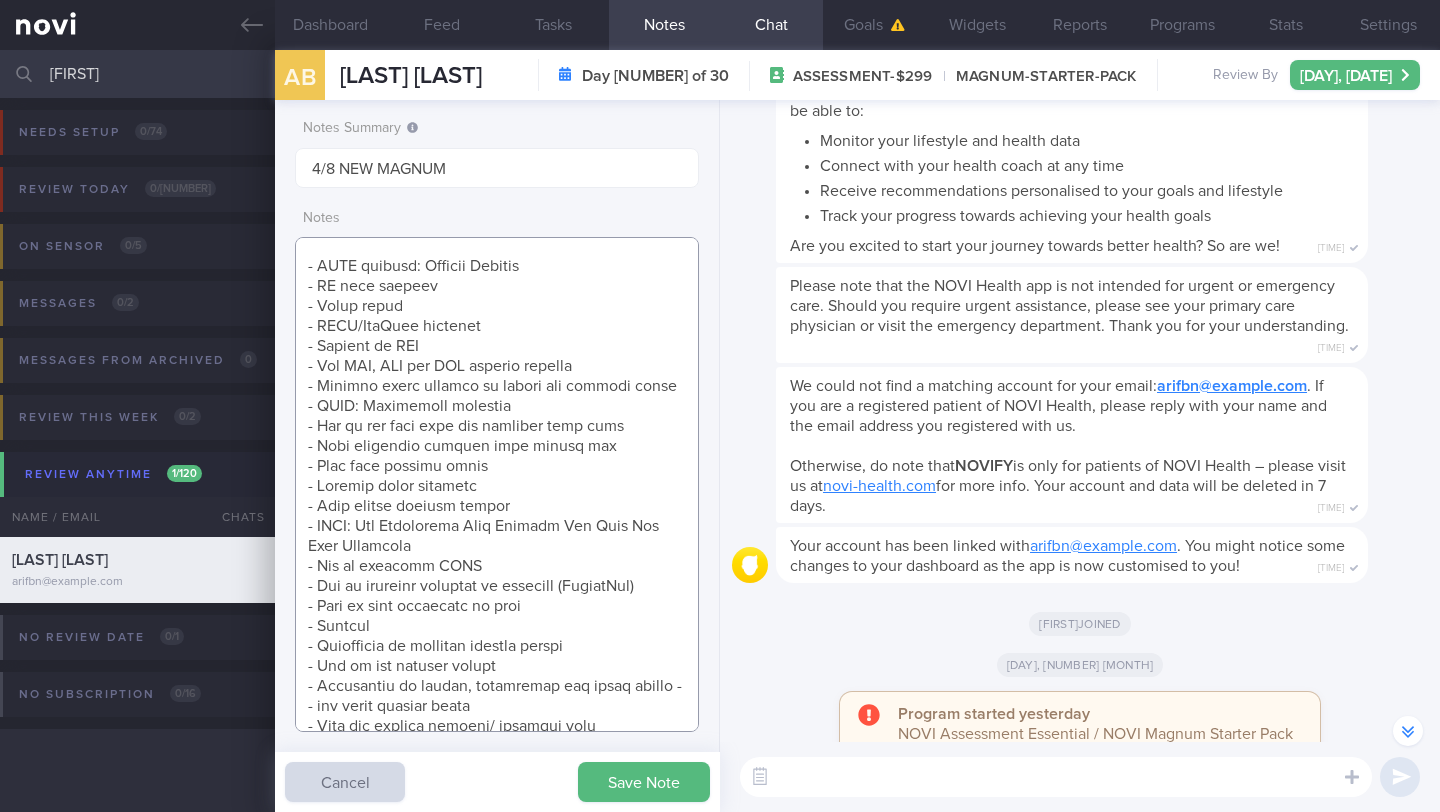 drag, startPoint x: 482, startPoint y: 281, endPoint x: 282, endPoint y: 272, distance: 200.2024 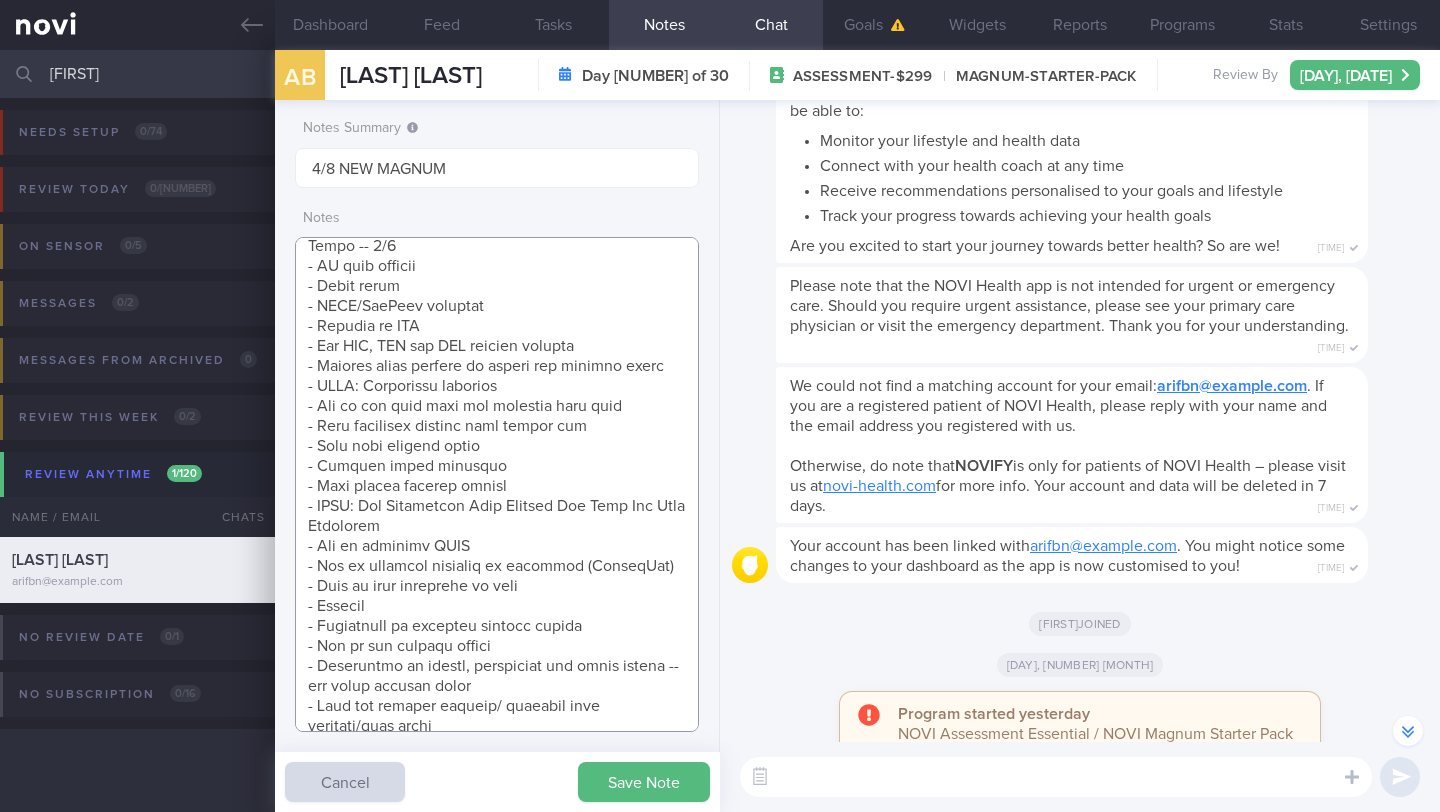 scroll, scrollTop: 572, scrollLeft: 0, axis: vertical 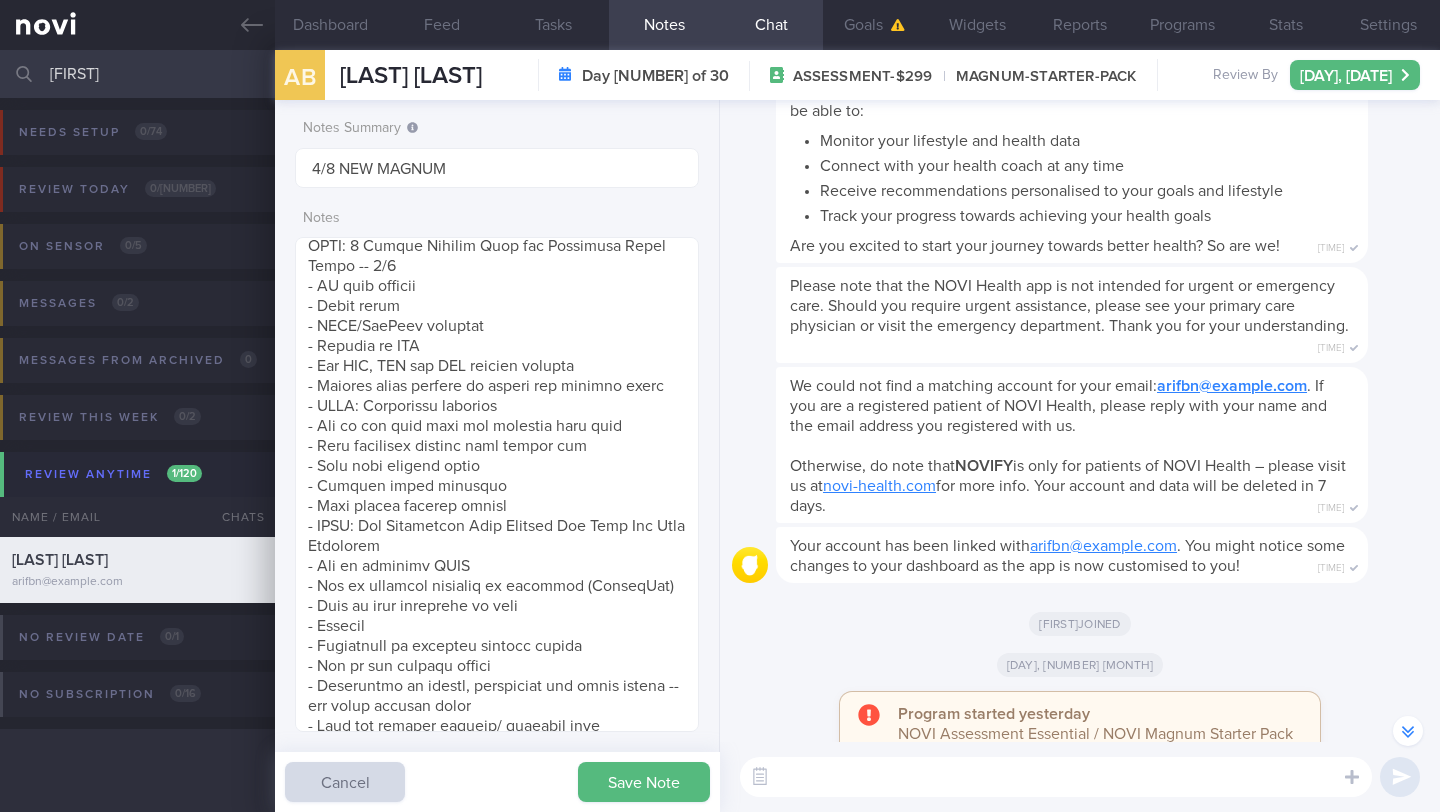 click on "Notes Summary
4/8 NEW MAGNUM
Notes
Save Note
Cancel" at bounding box center (497, 456) 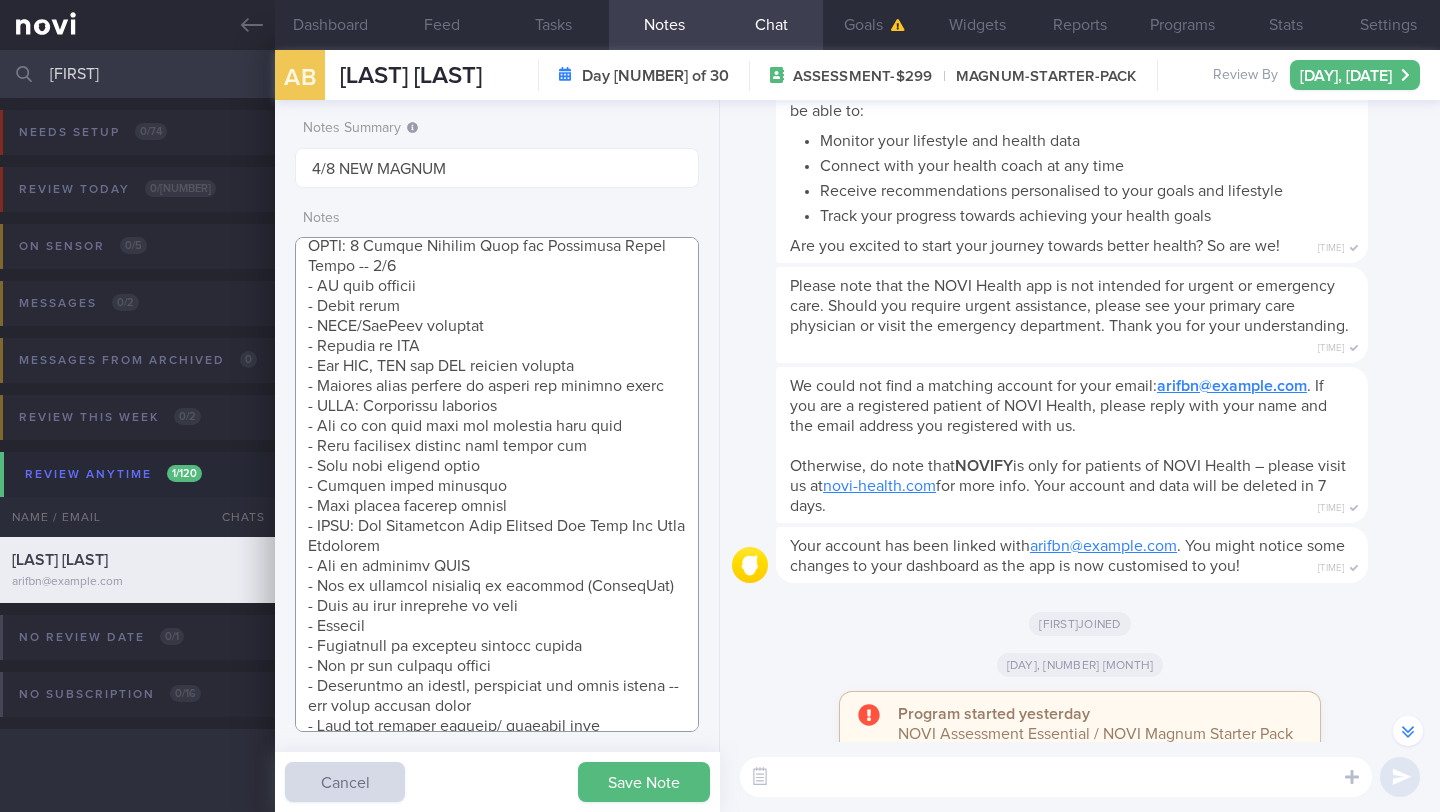 click at bounding box center (497, 484) 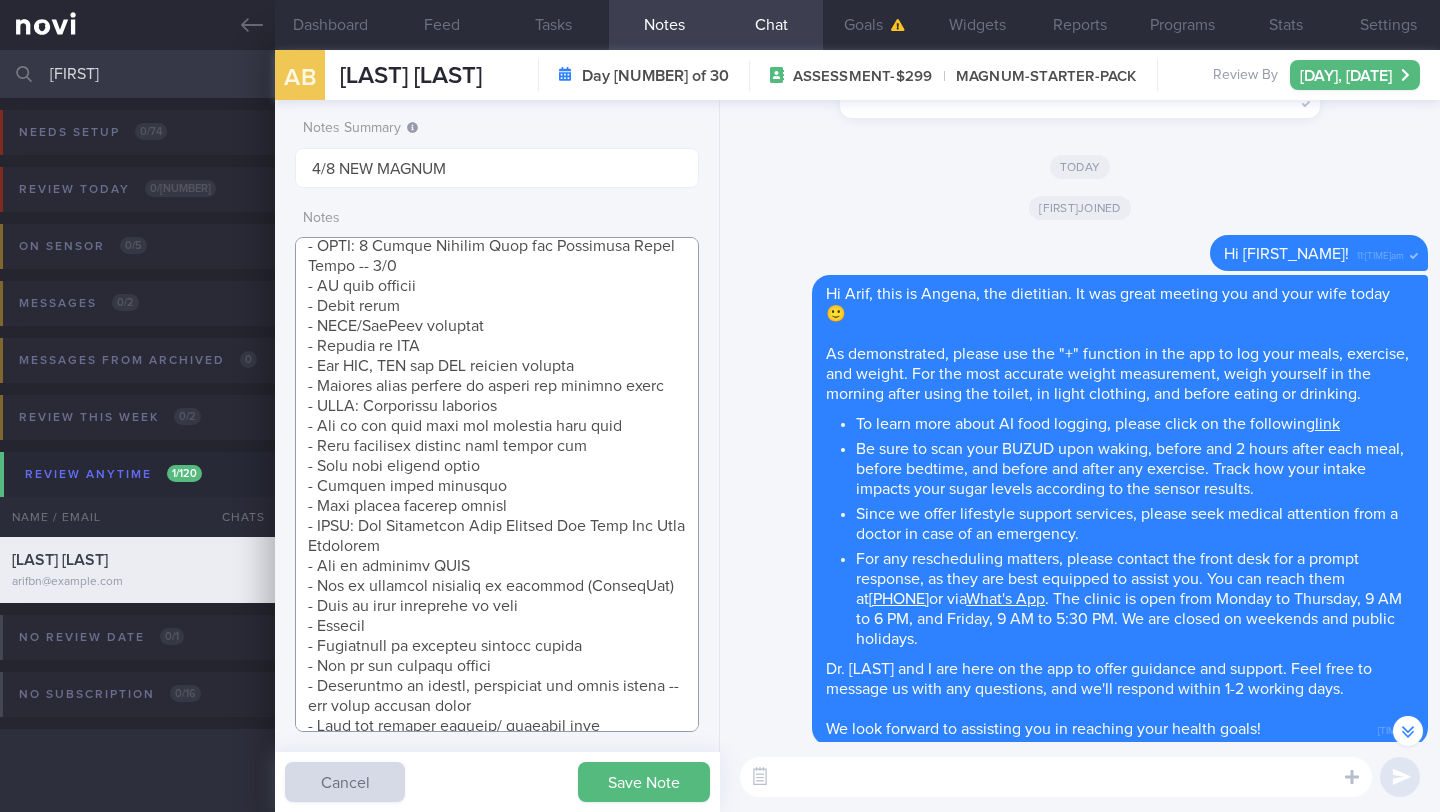 scroll, scrollTop: -1308, scrollLeft: 0, axis: vertical 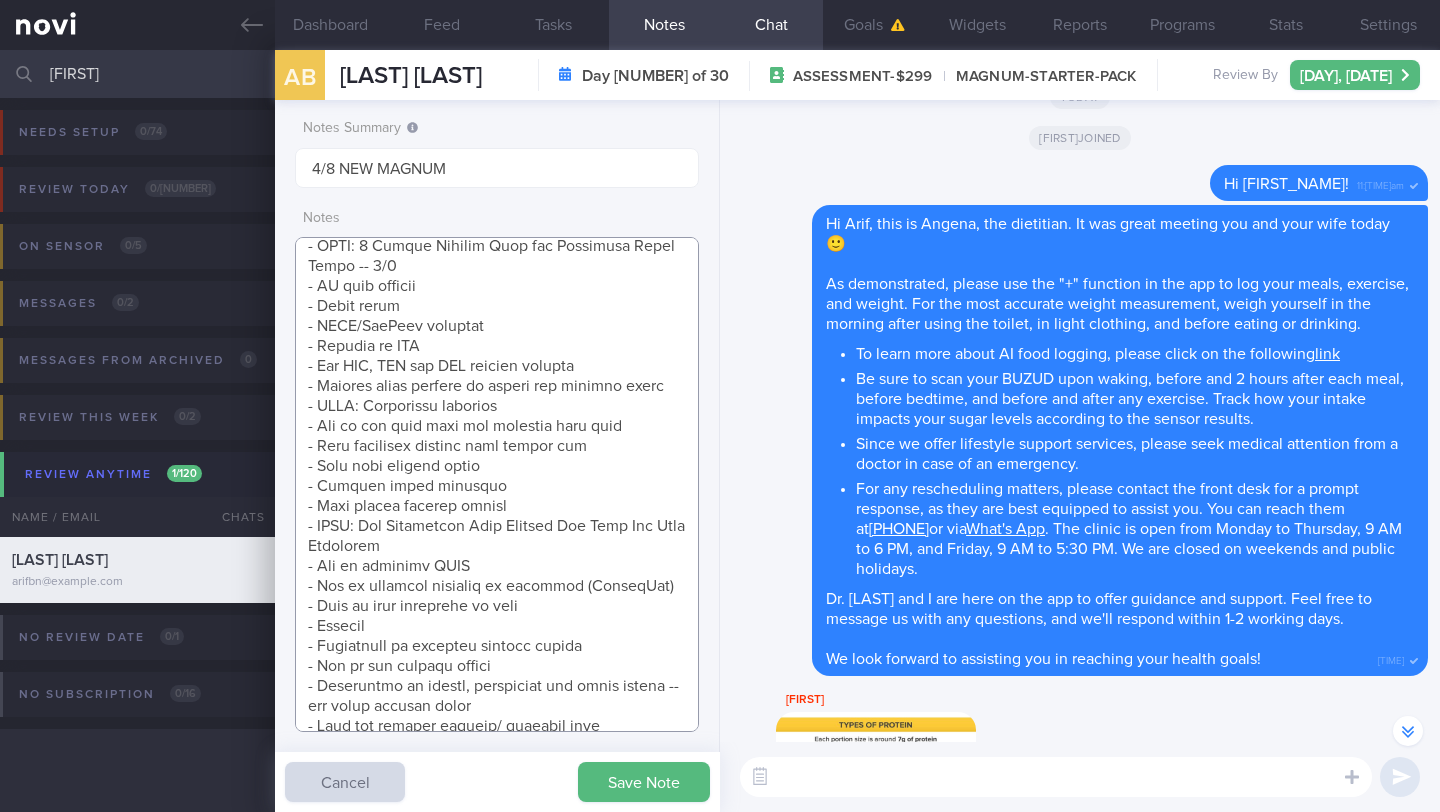 click at bounding box center (497, 484) 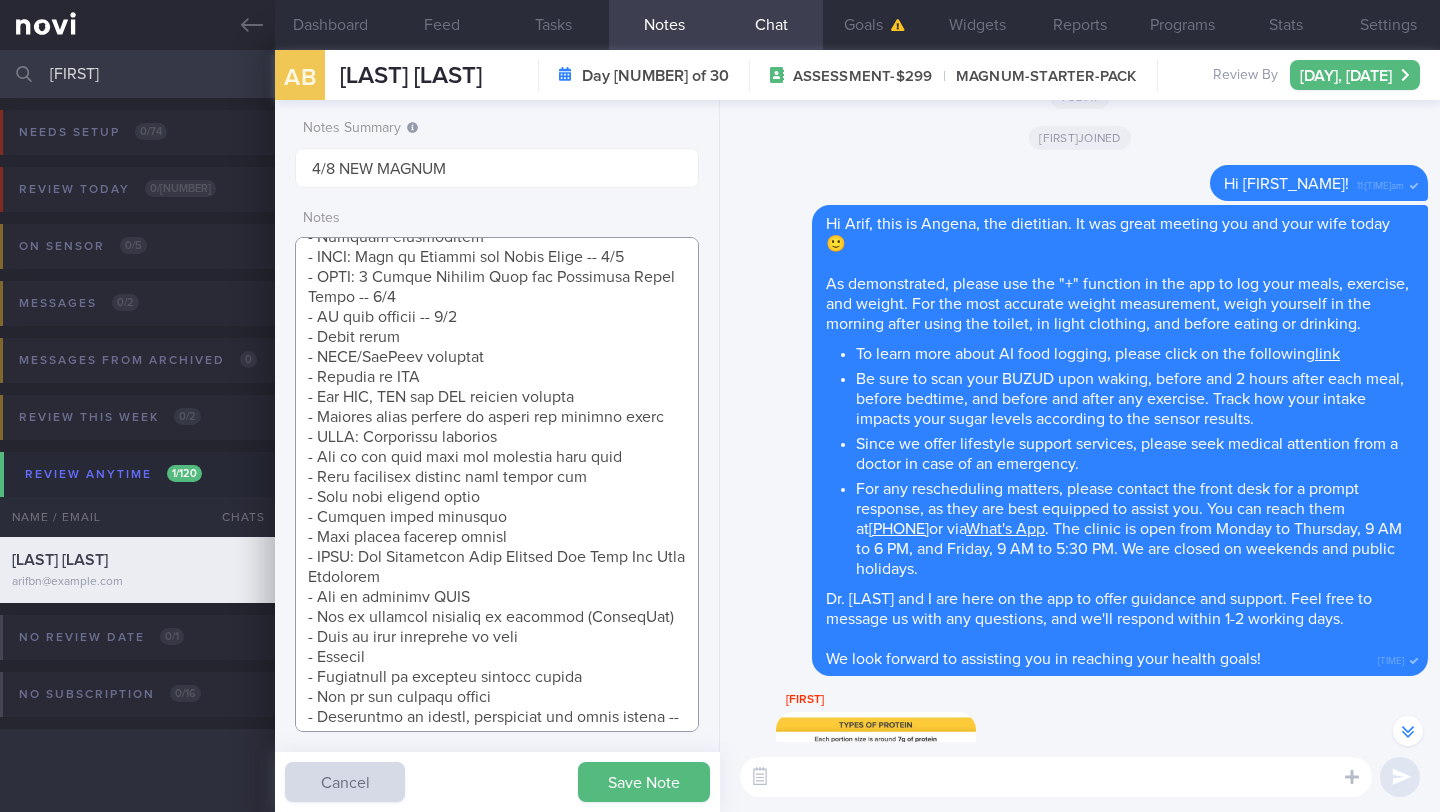 scroll, scrollTop: 518, scrollLeft: 0, axis: vertical 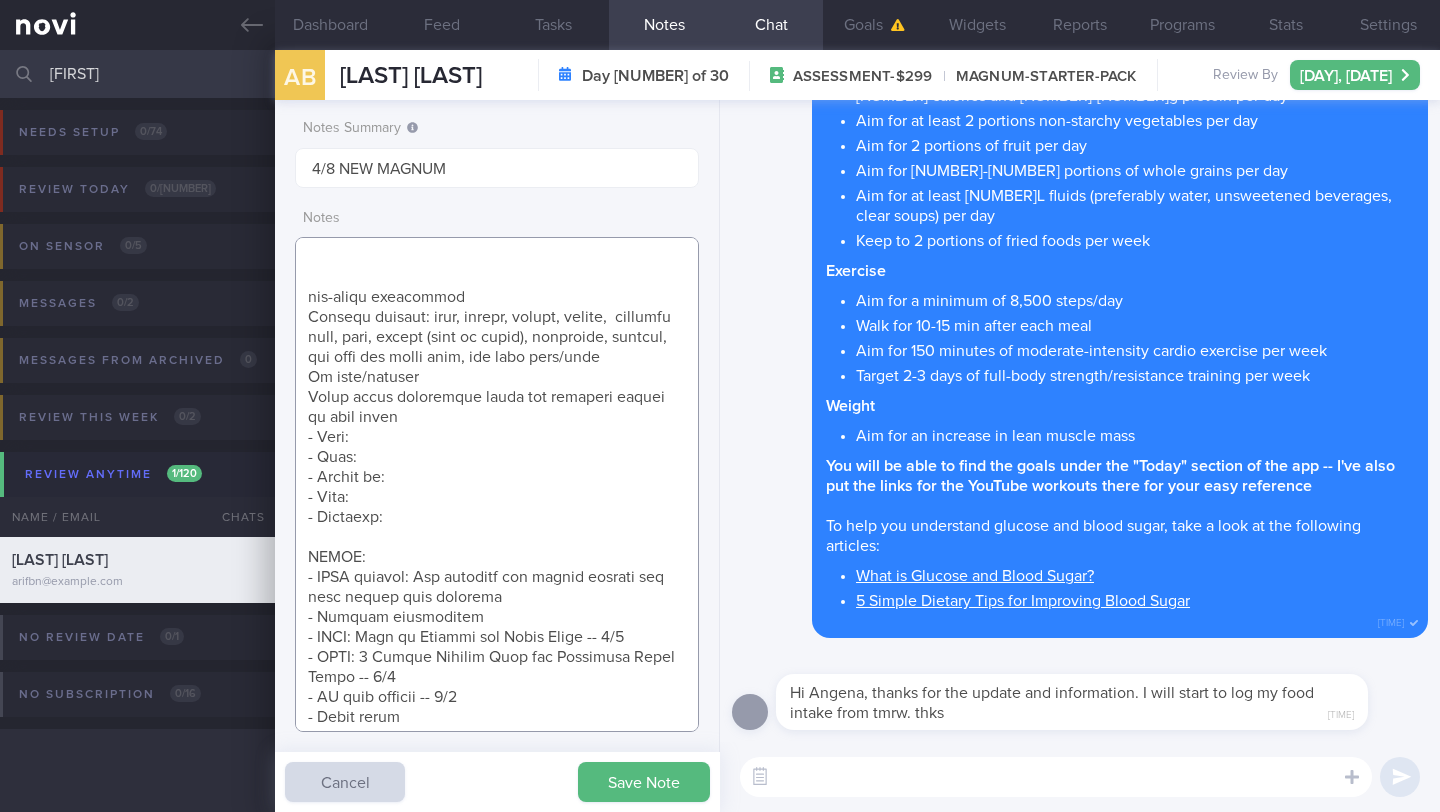 drag, startPoint x: 497, startPoint y: 636, endPoint x: 268, endPoint y: 591, distance: 233.37952 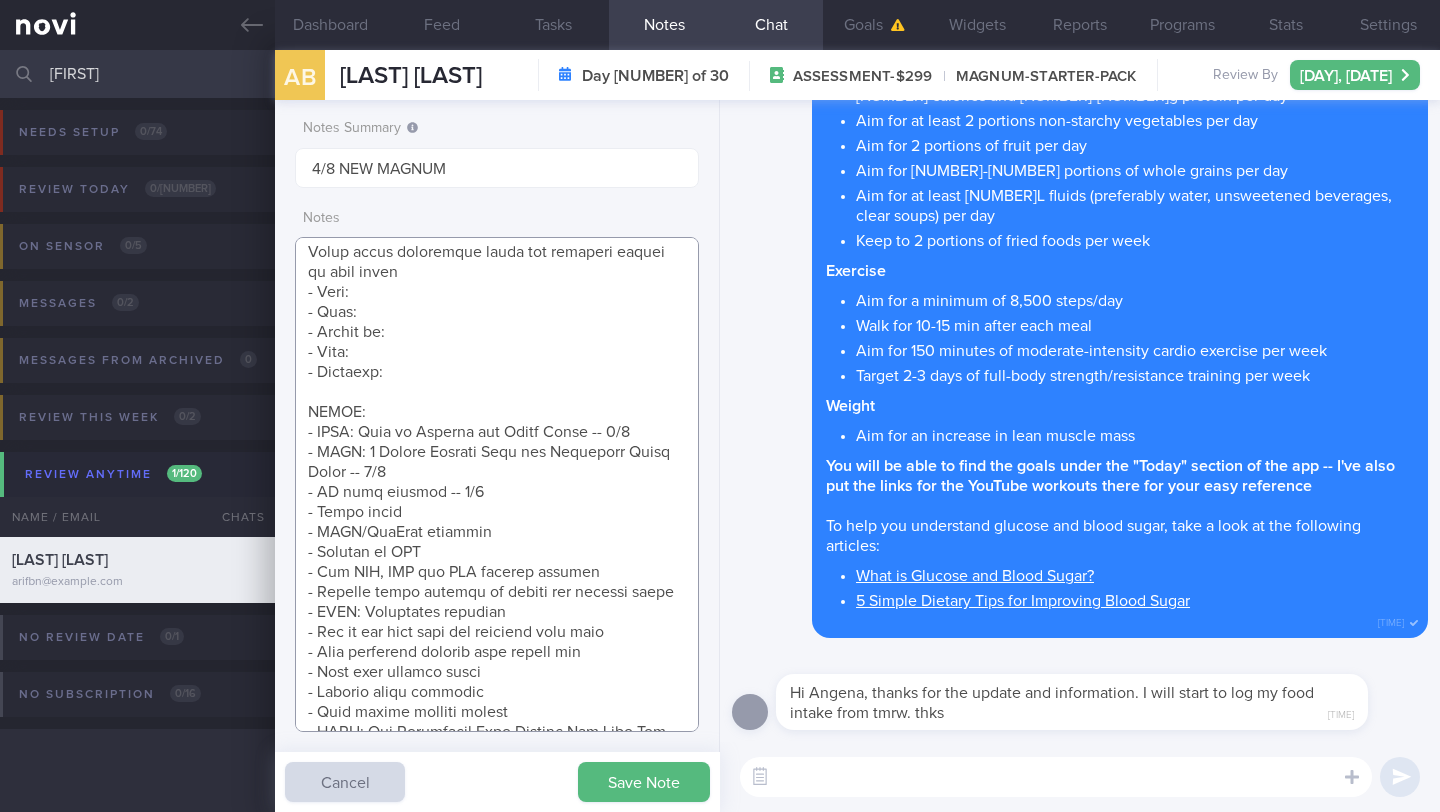 scroll, scrollTop: 214, scrollLeft: 0, axis: vertical 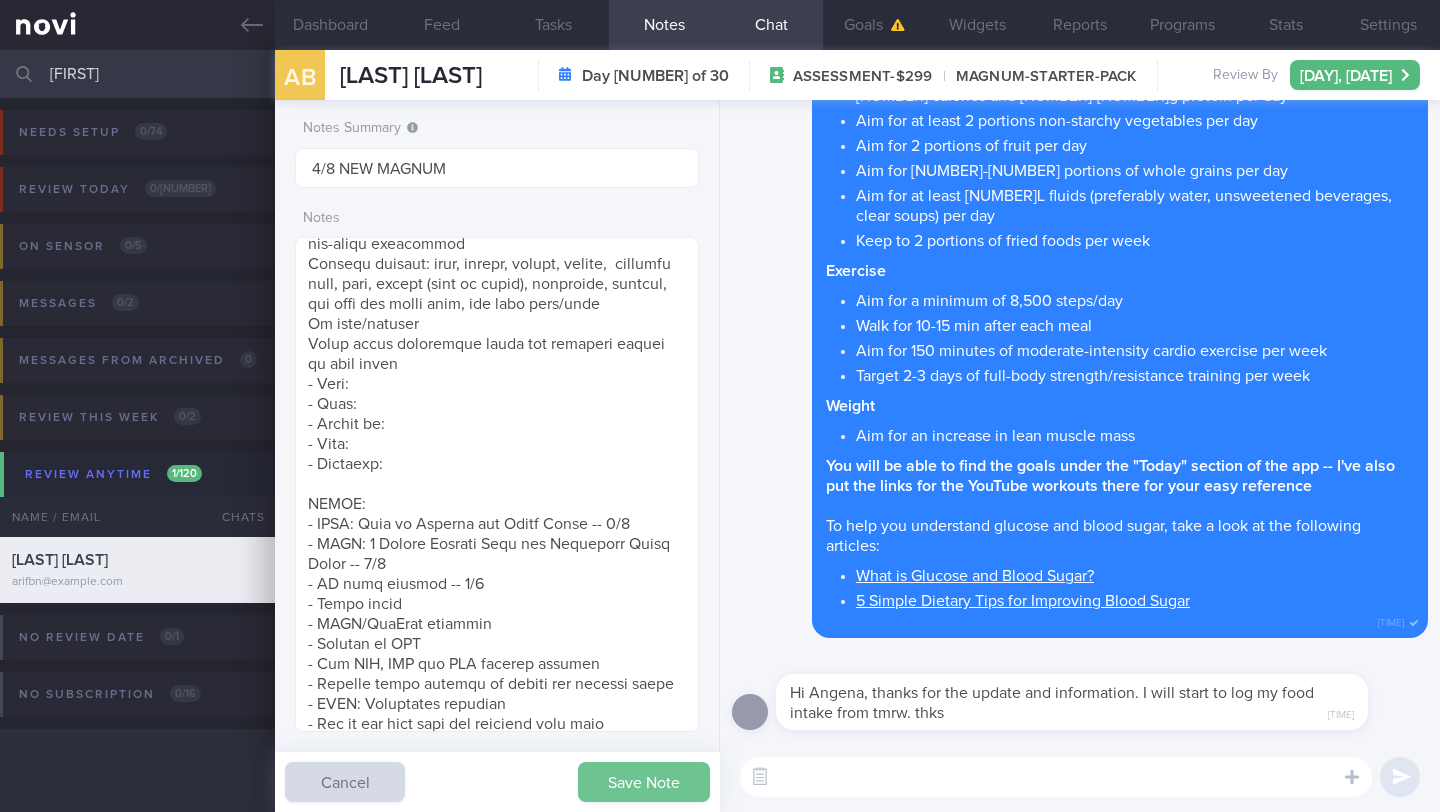 click on "Save Note" at bounding box center [644, 782] 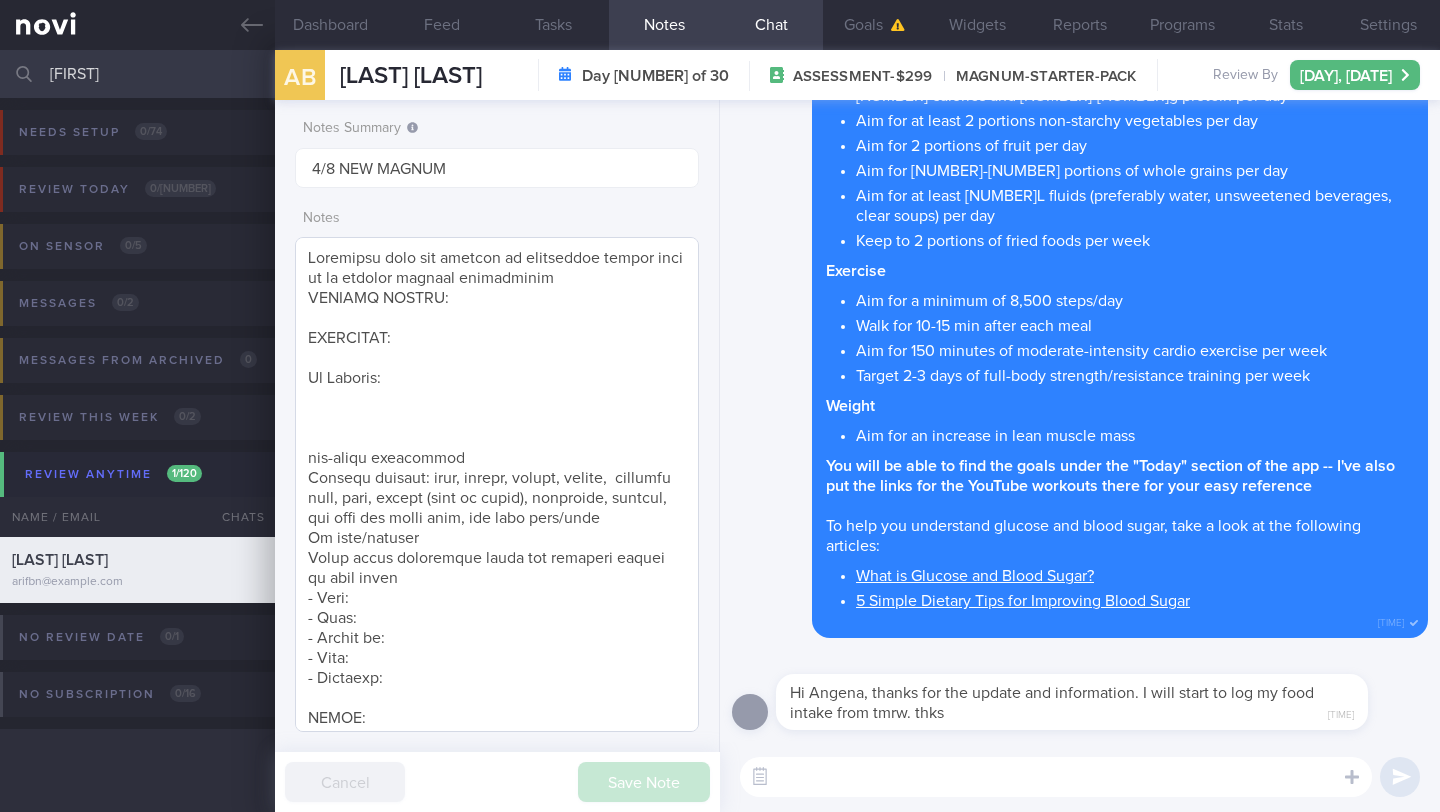 scroll, scrollTop: 0, scrollLeft: 0, axis: both 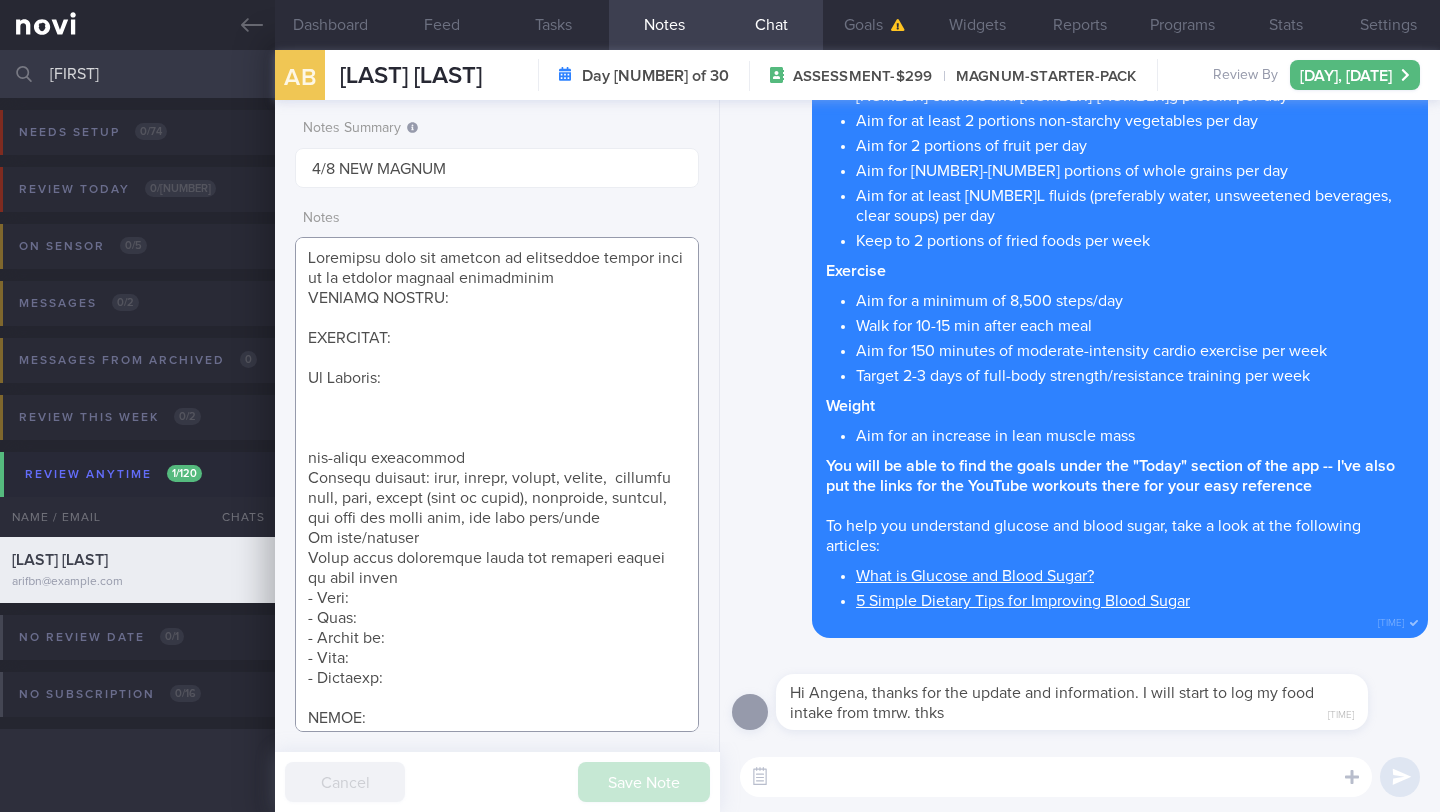 click at bounding box center (497, 484) 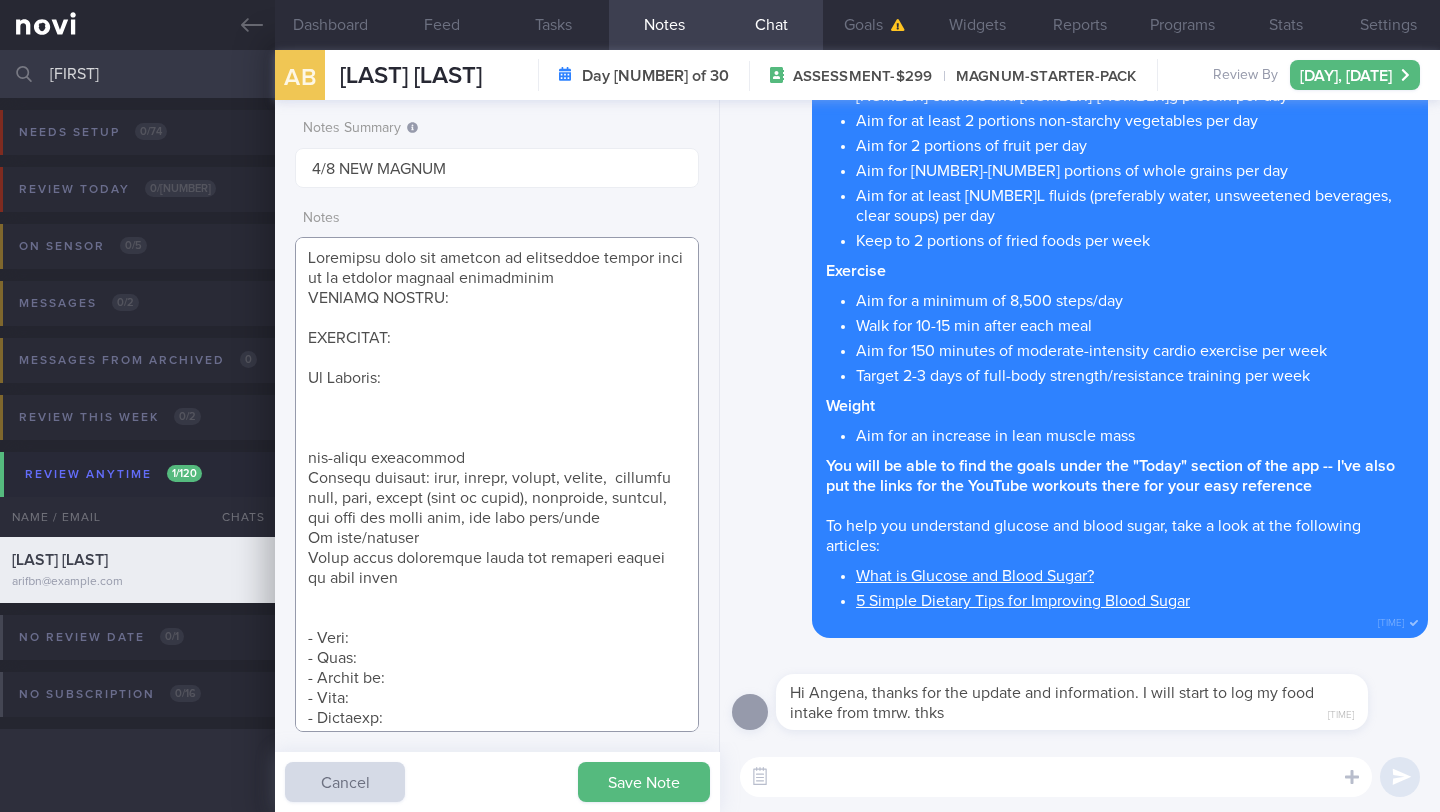 paste on "[AGE] year old [GENDER]
travels between [COUNTRY] and [COUNTRY]" 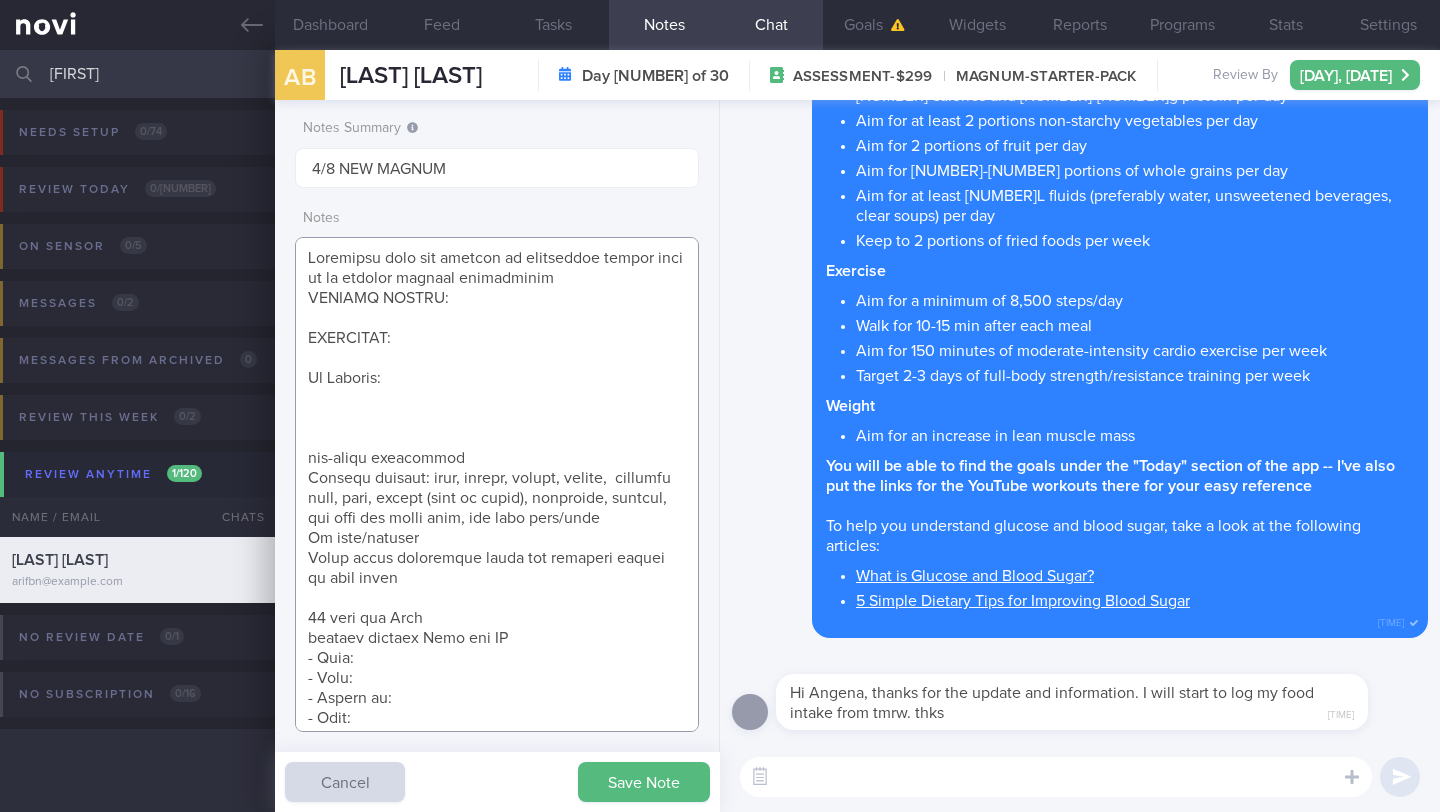 click at bounding box center [497, 484] 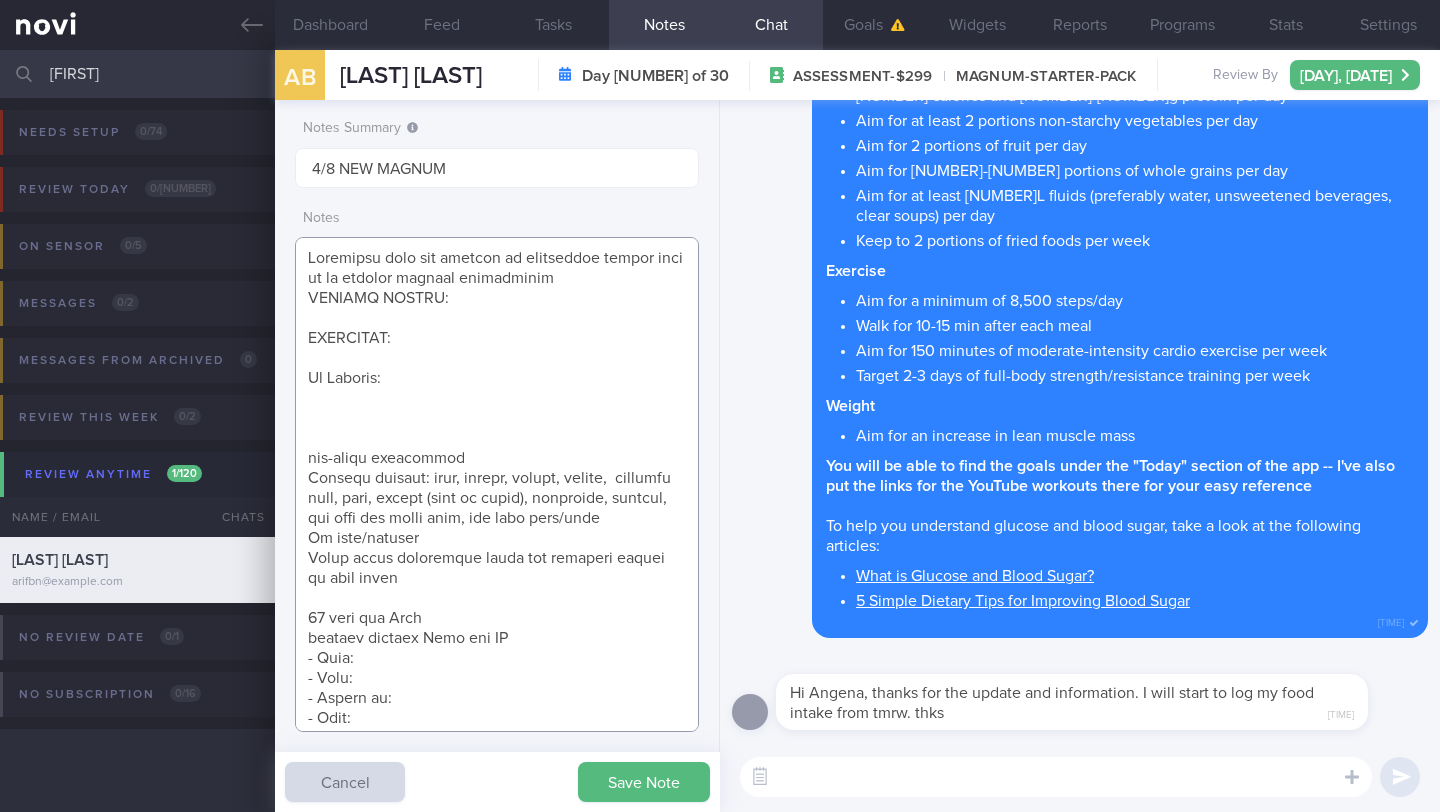 paste on "T2DM" 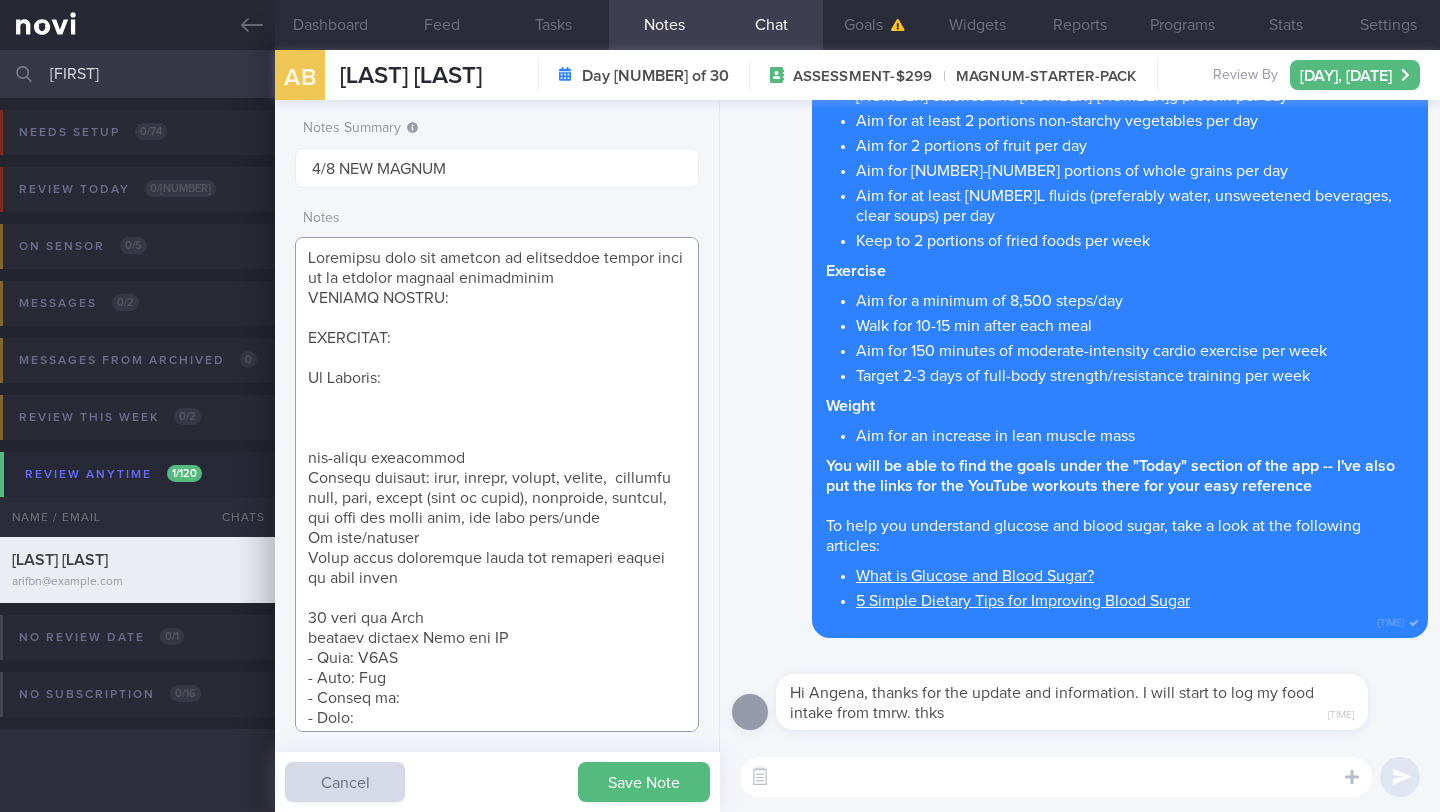 click at bounding box center [497, 484] 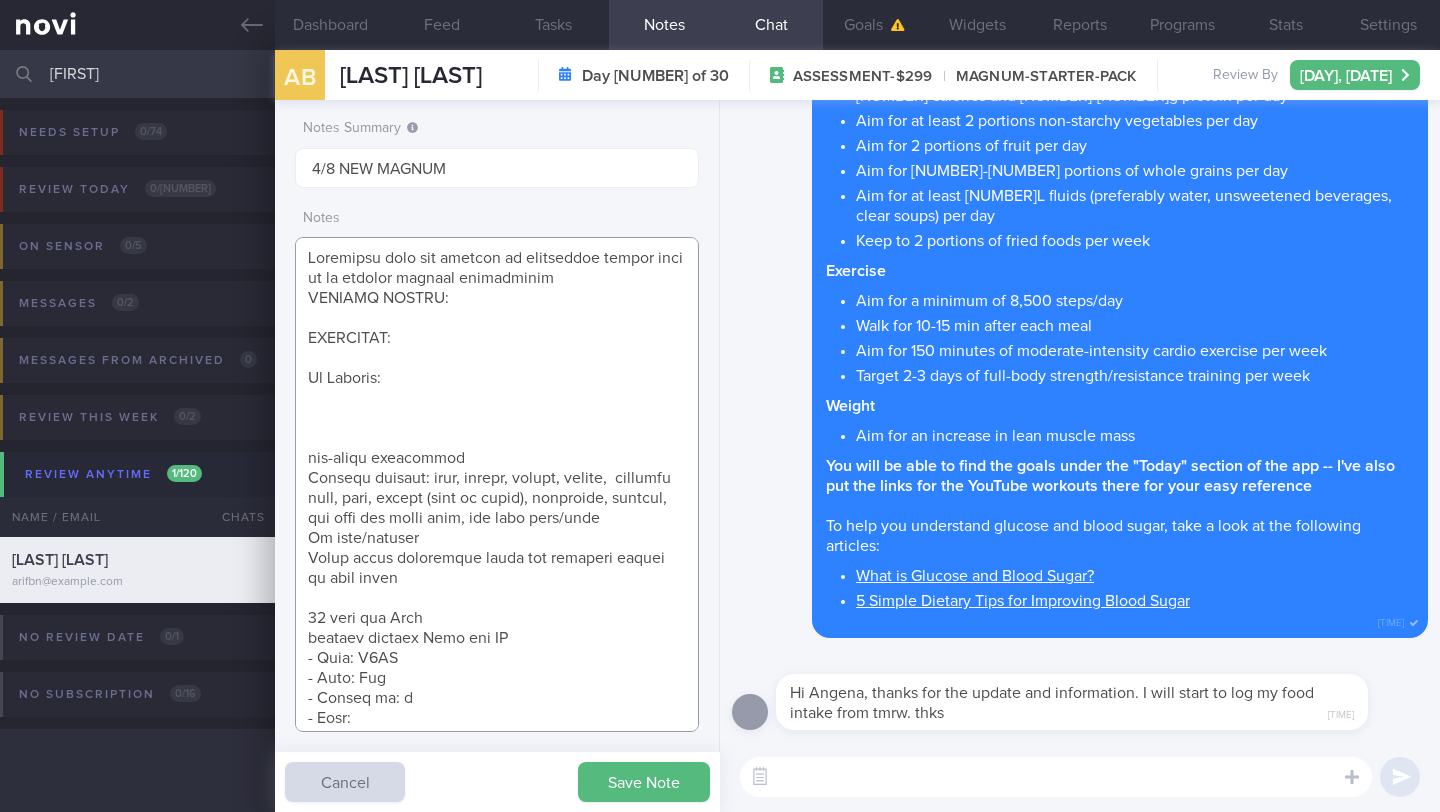 paste on "Lives in [CITY] with wife and 2 daughters (16 and 19 yo)
Wife buys groceries and cooks
Family also buys food from outside (restaurant and food court)" 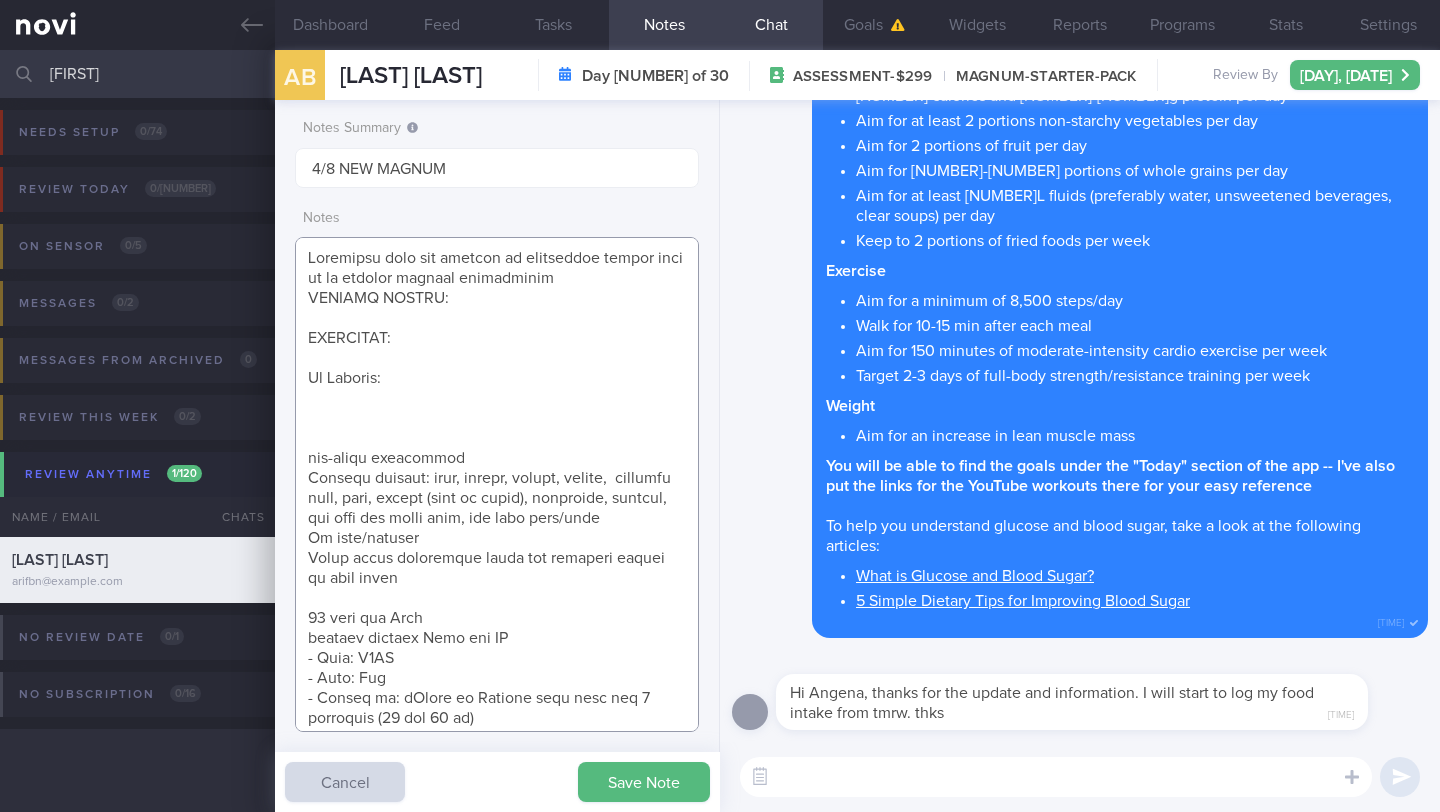 scroll, scrollTop: 95, scrollLeft: 0, axis: vertical 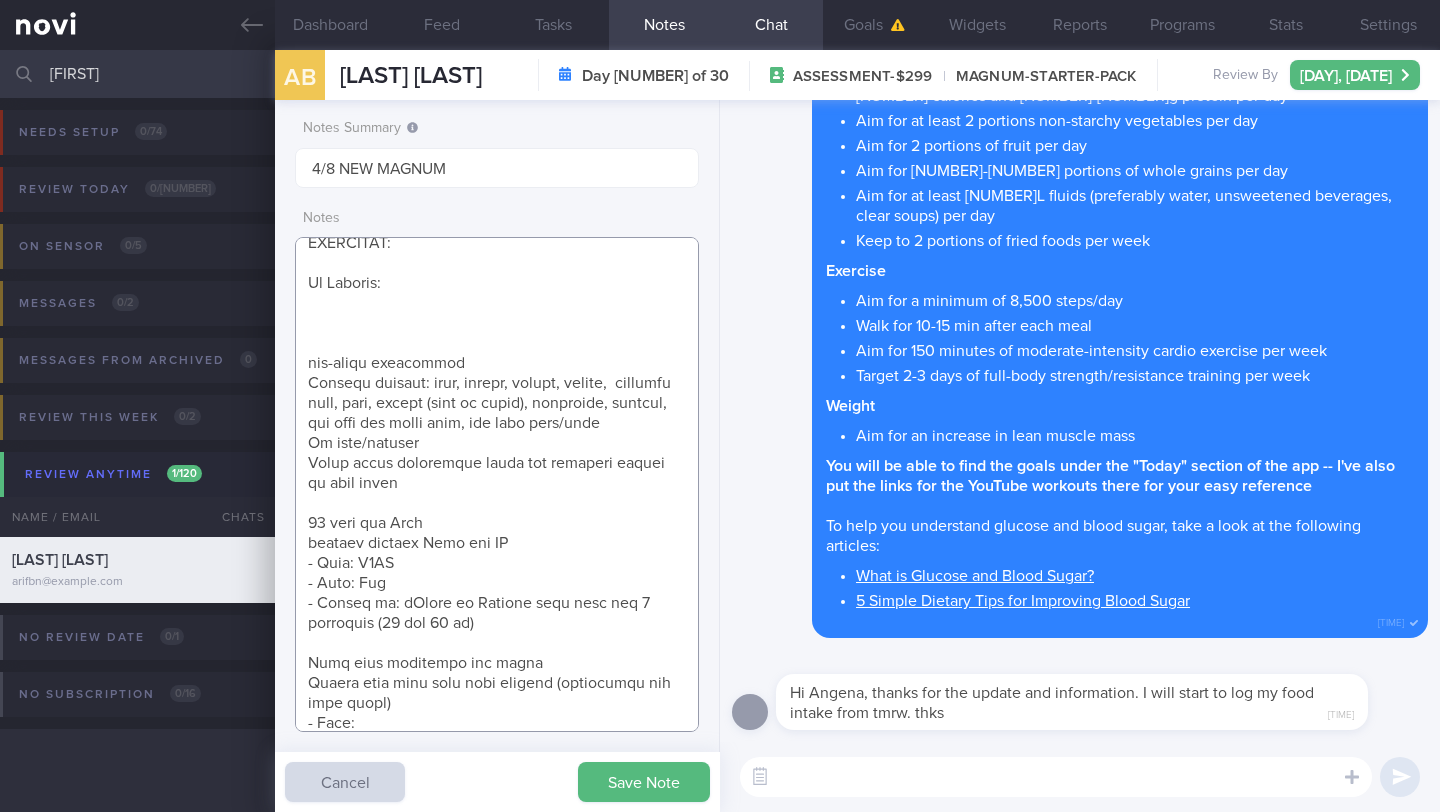 click at bounding box center (497, 484) 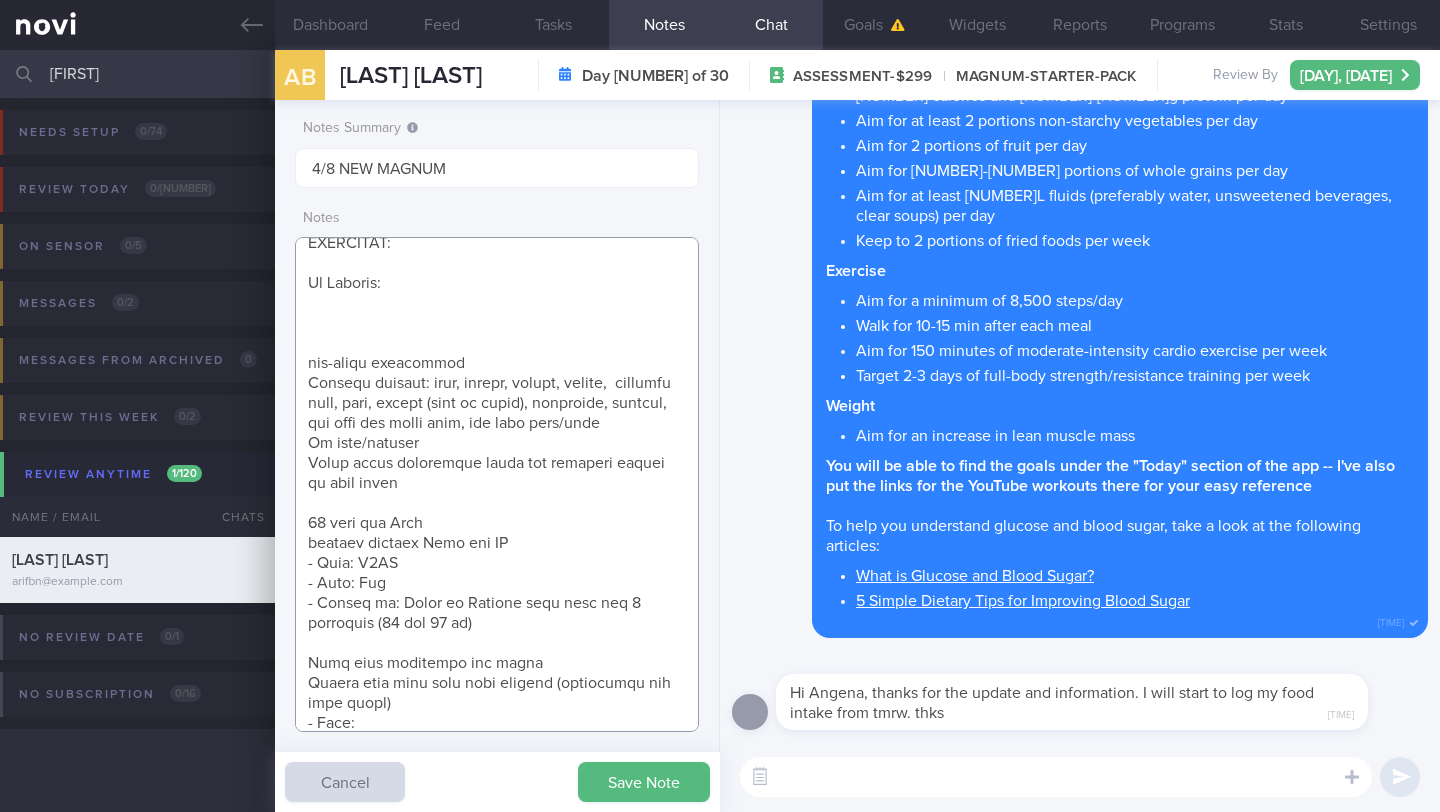 click at bounding box center (497, 484) 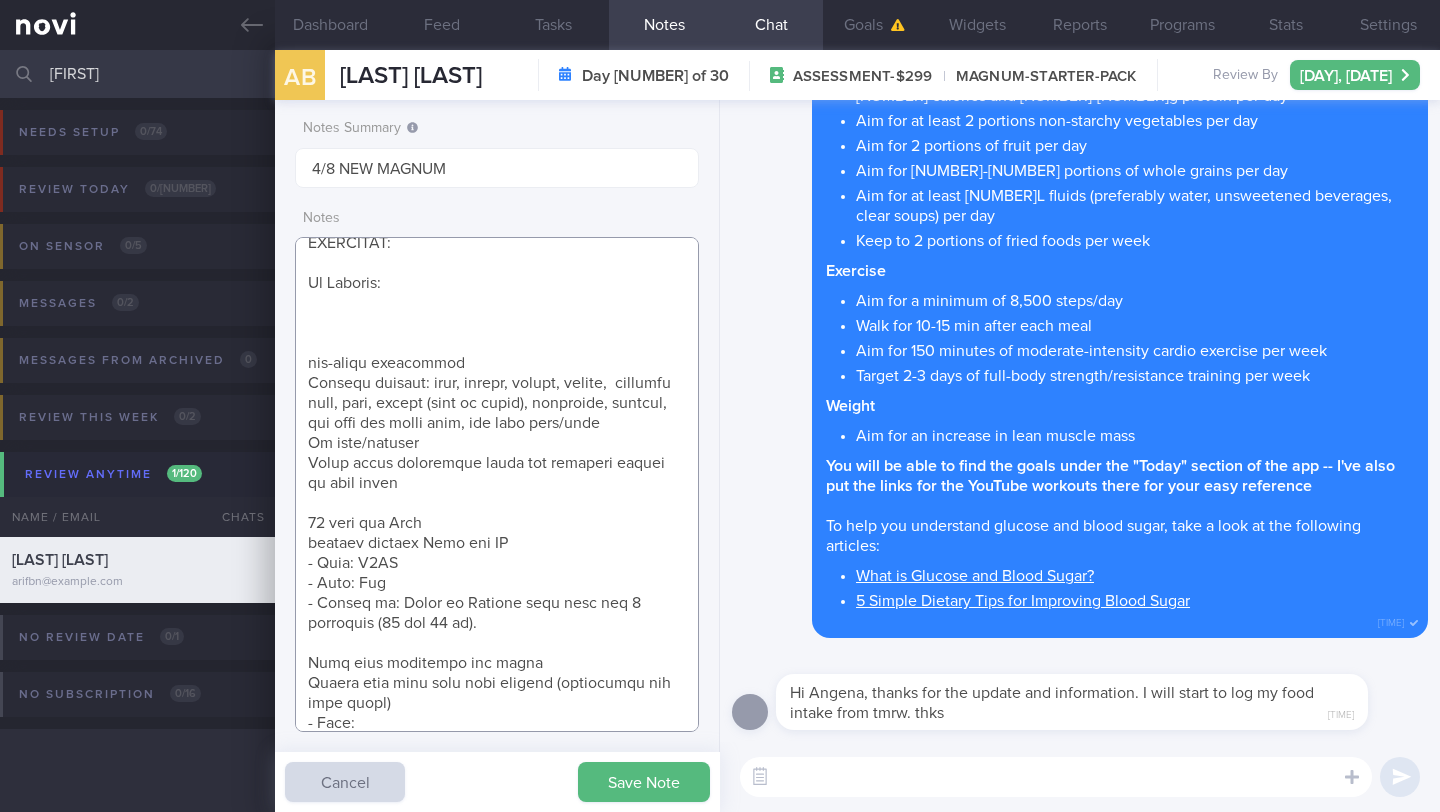 click at bounding box center [497, 484] 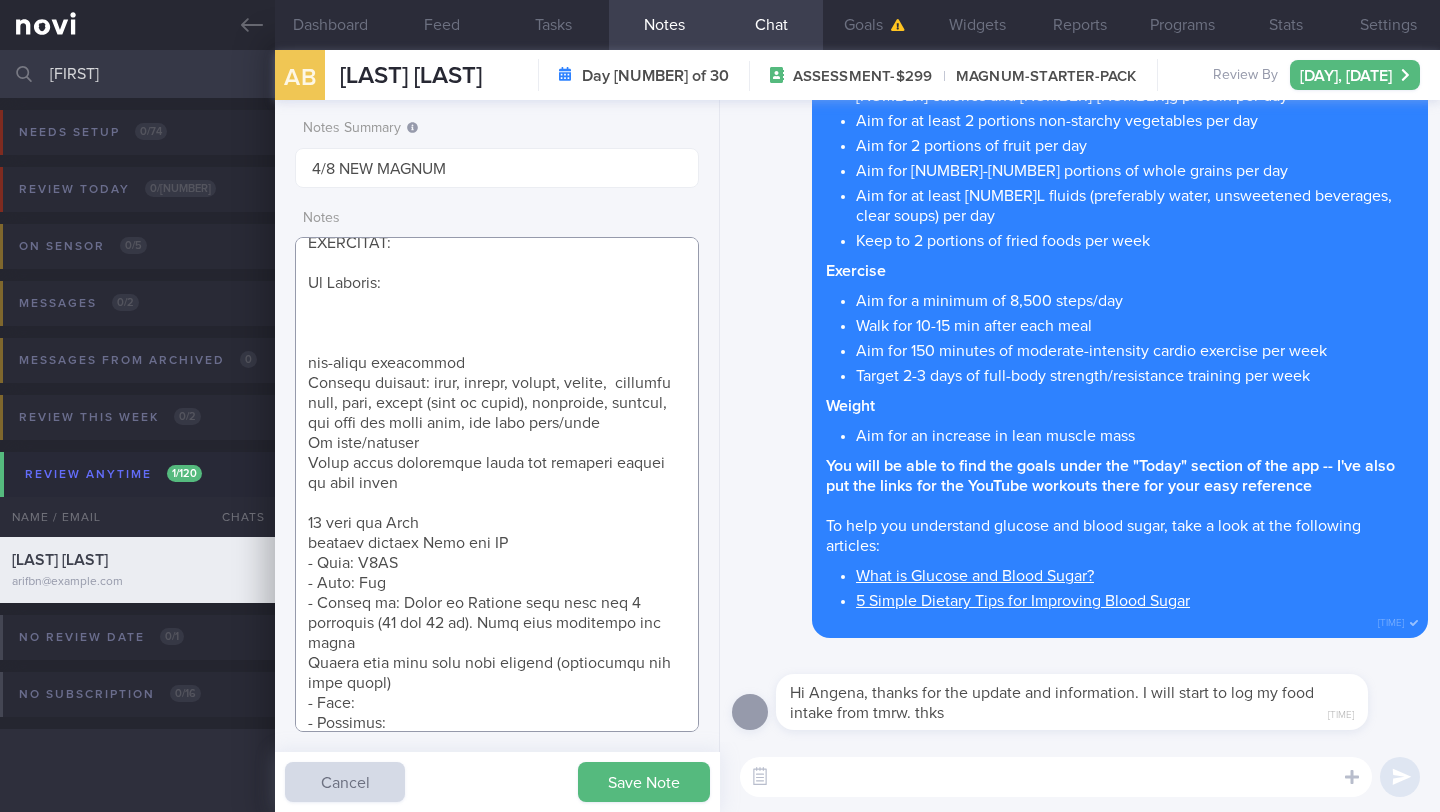 click at bounding box center [497, 484] 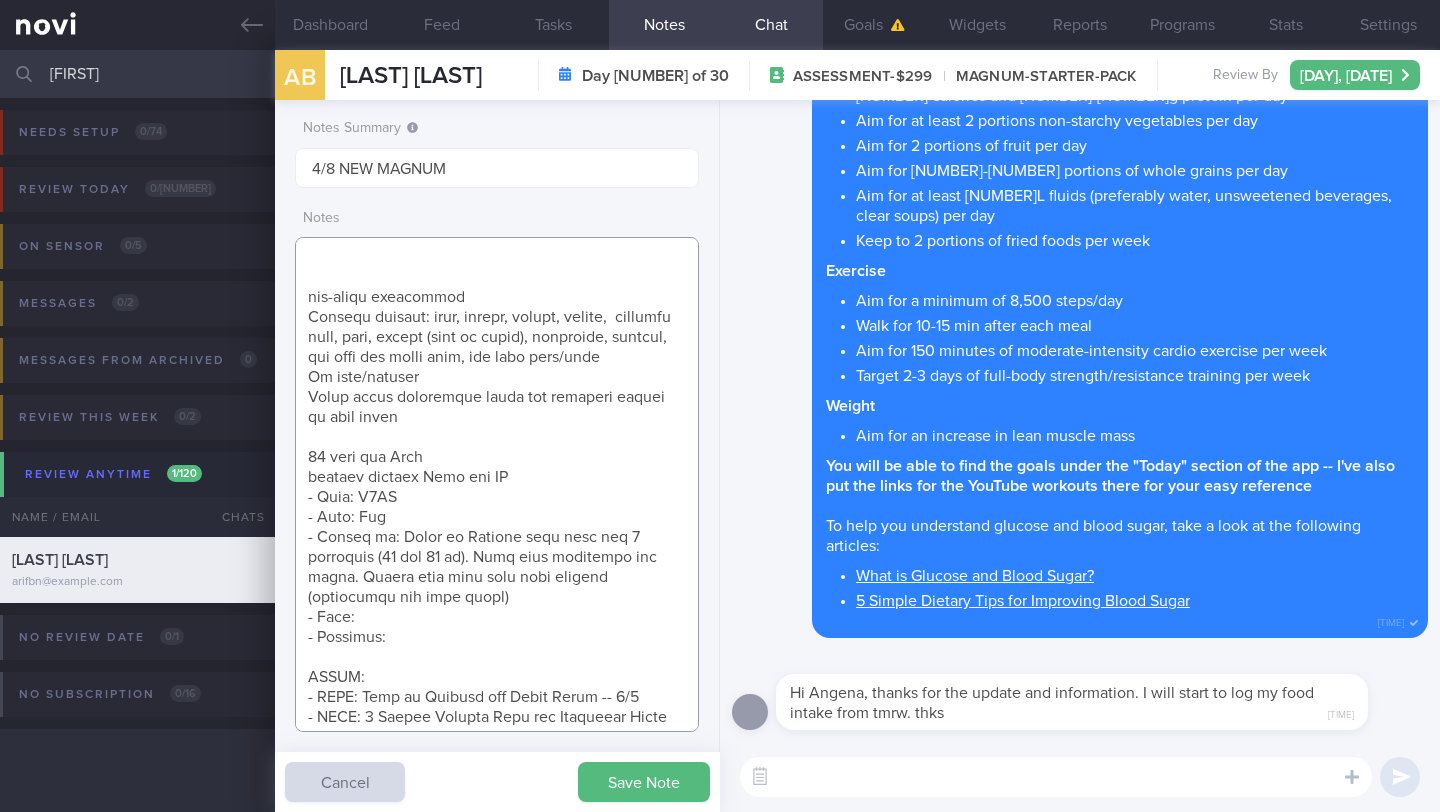 scroll, scrollTop: 201, scrollLeft: 0, axis: vertical 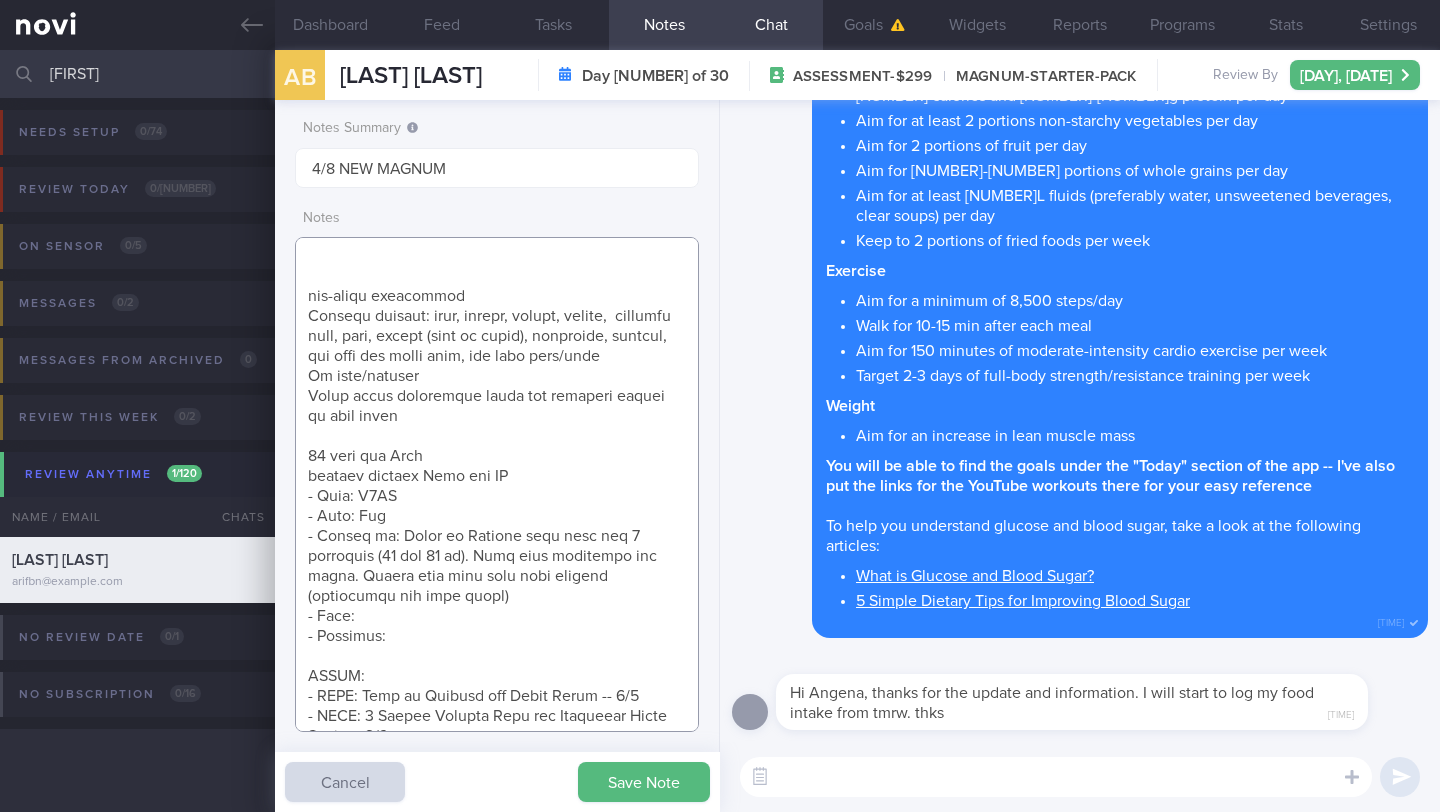 drag, startPoint x: 307, startPoint y: 294, endPoint x: 496, endPoint y: 298, distance: 189.04233 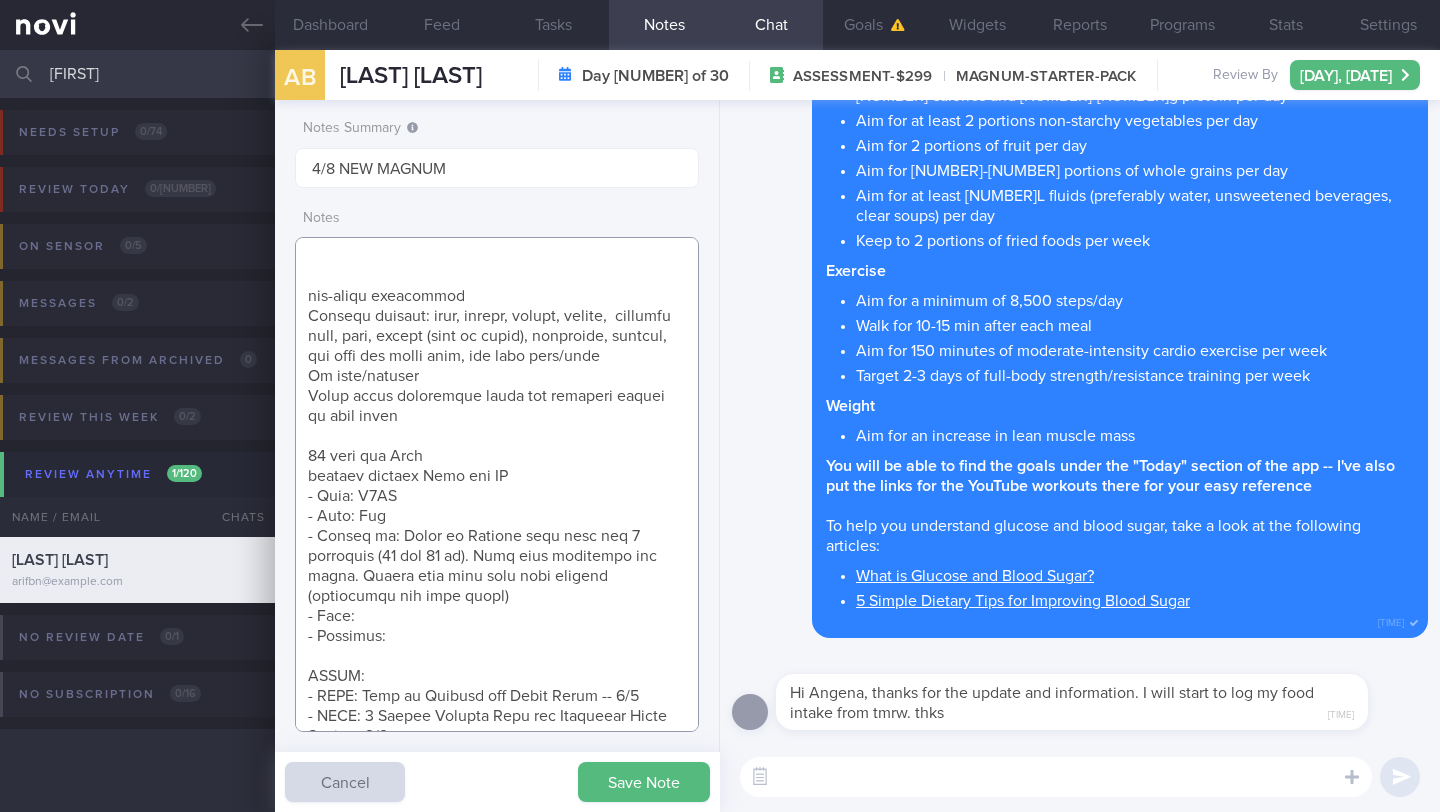 click at bounding box center [497, 484] 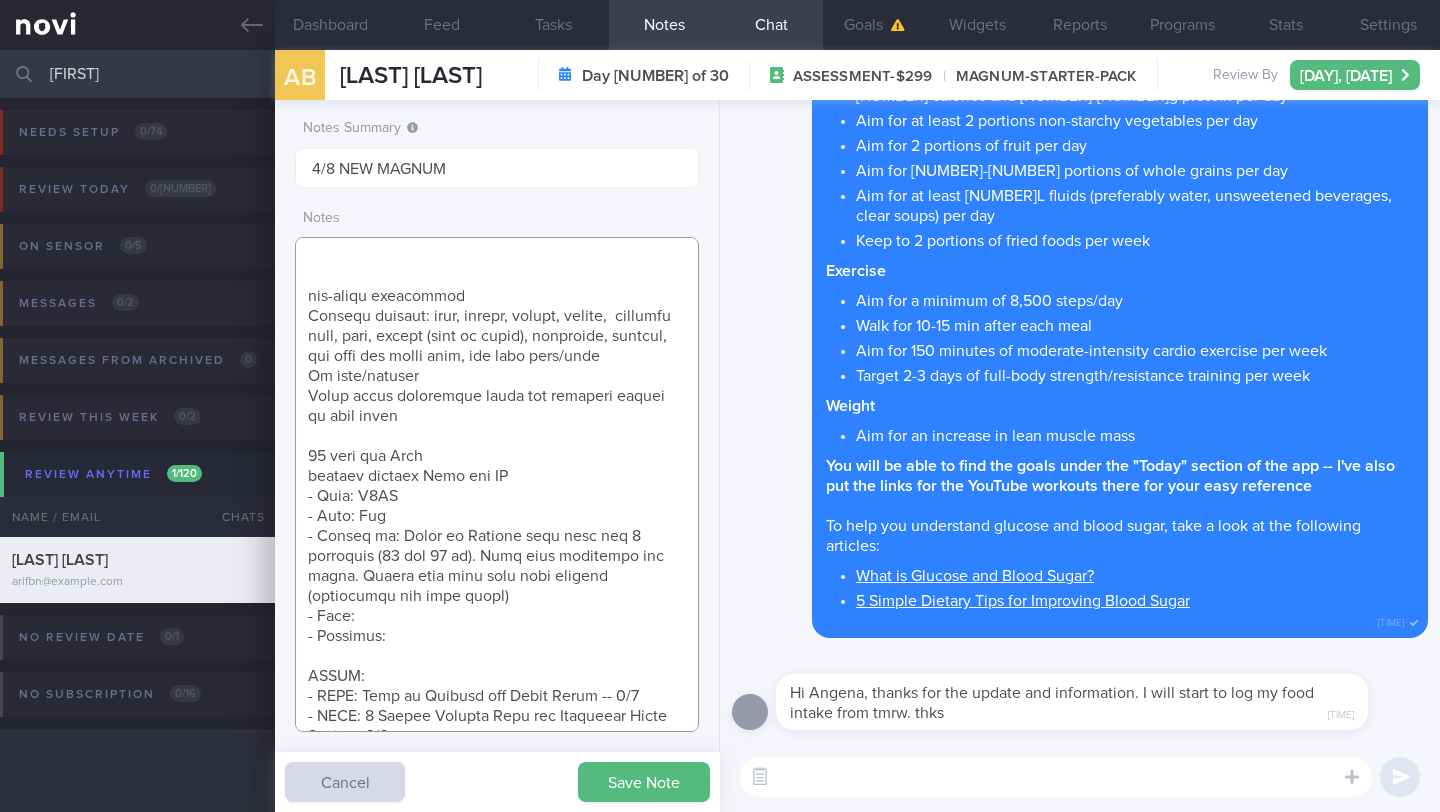 paste on "ovo-lacto vegetarian" 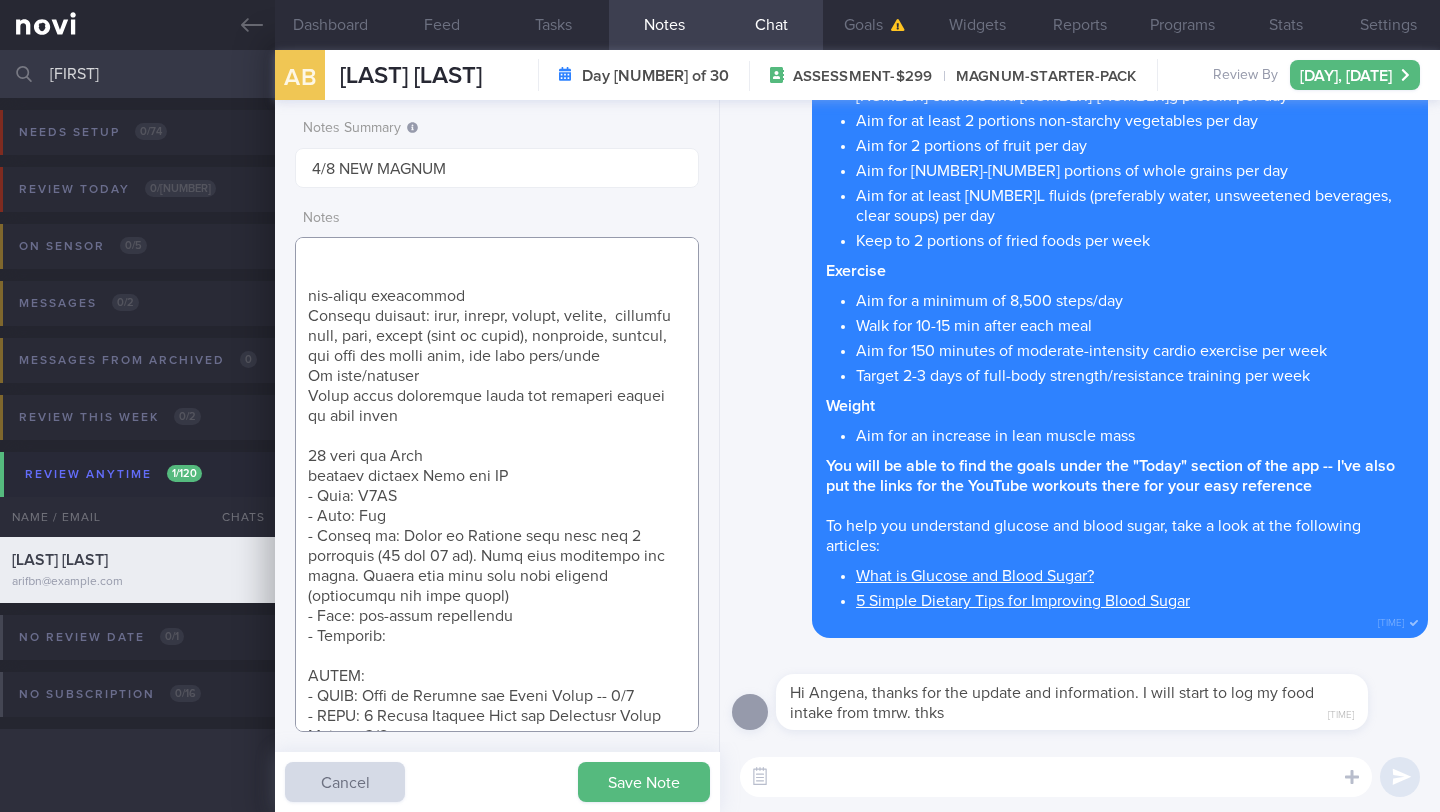 click at bounding box center (497, 484) 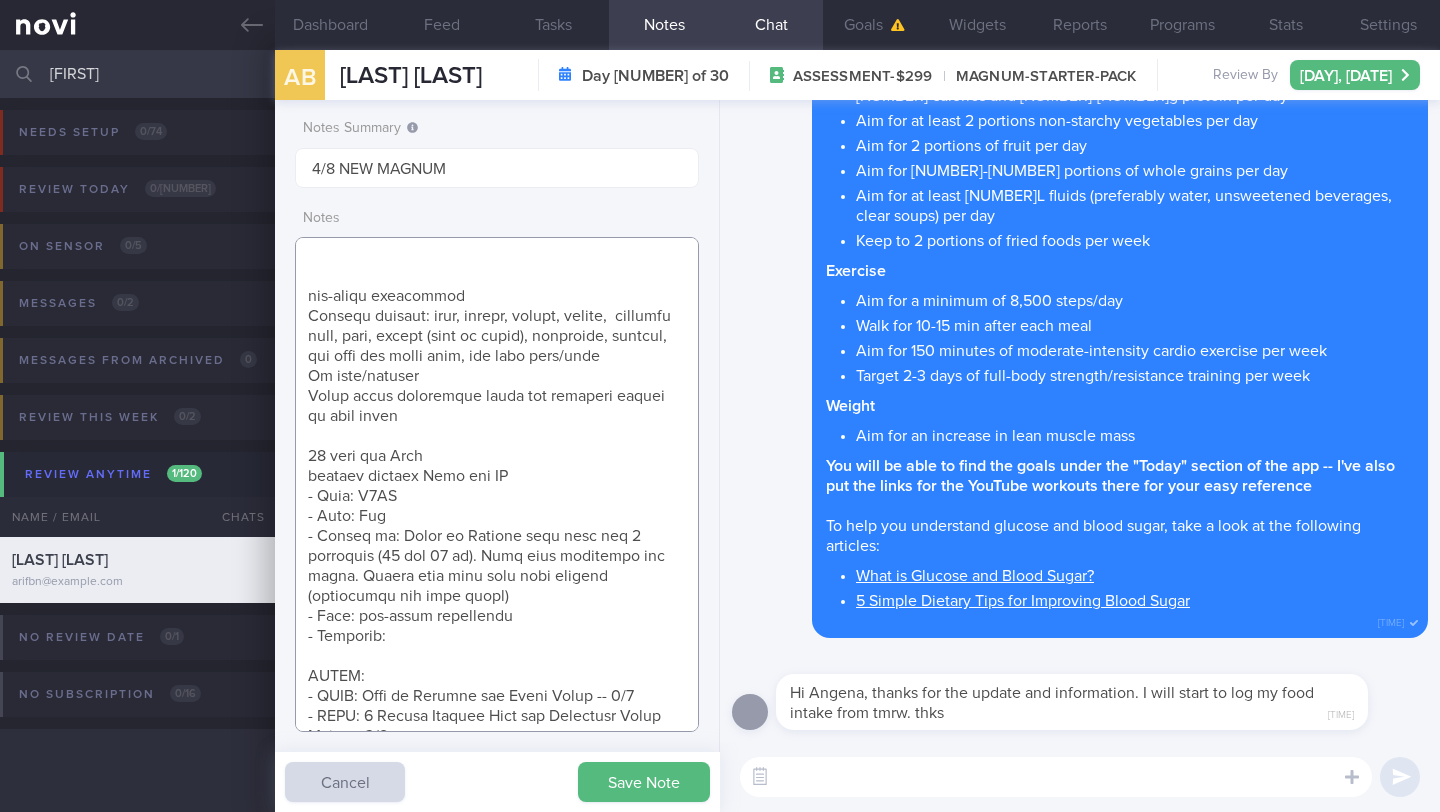 click at bounding box center [497, 484] 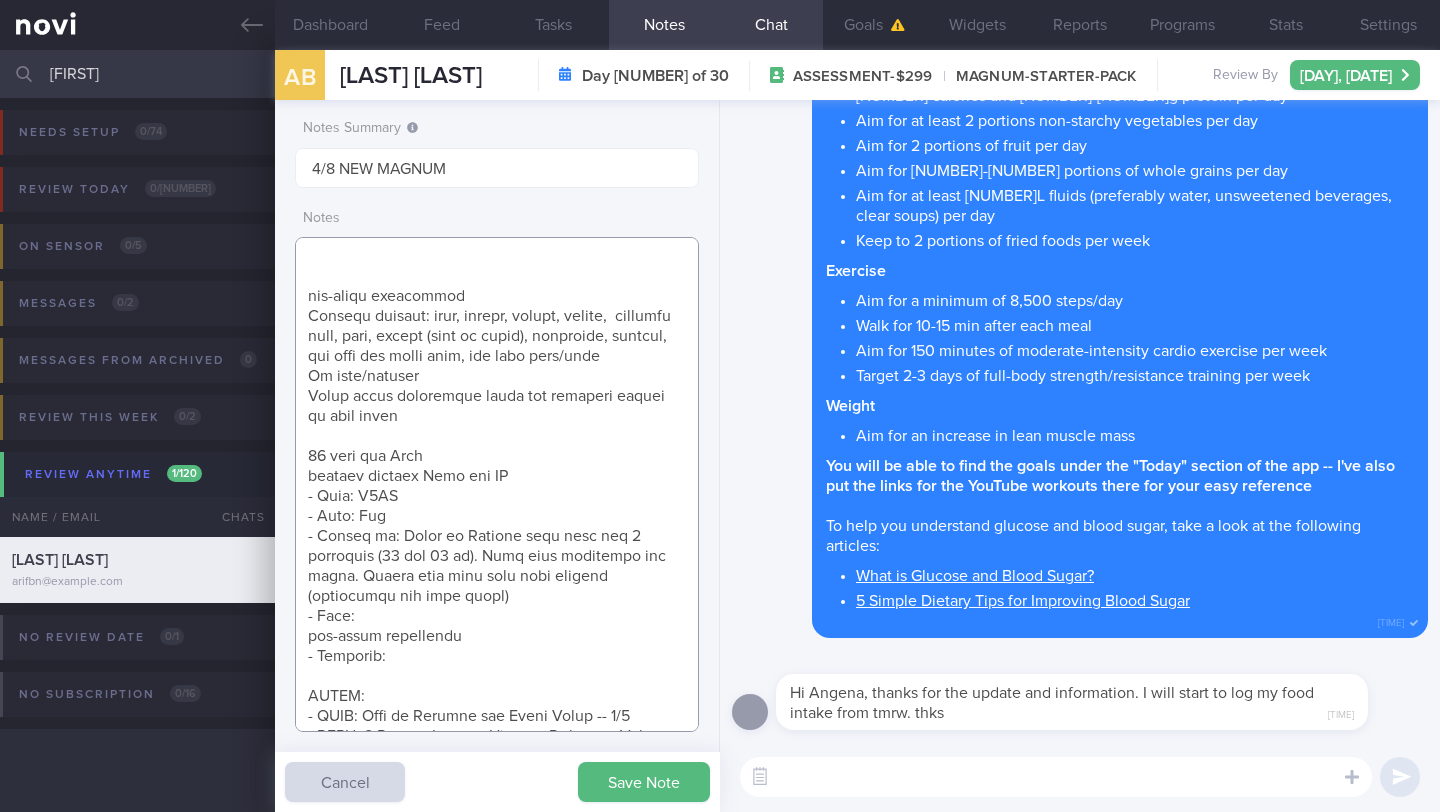 click at bounding box center [497, 484] 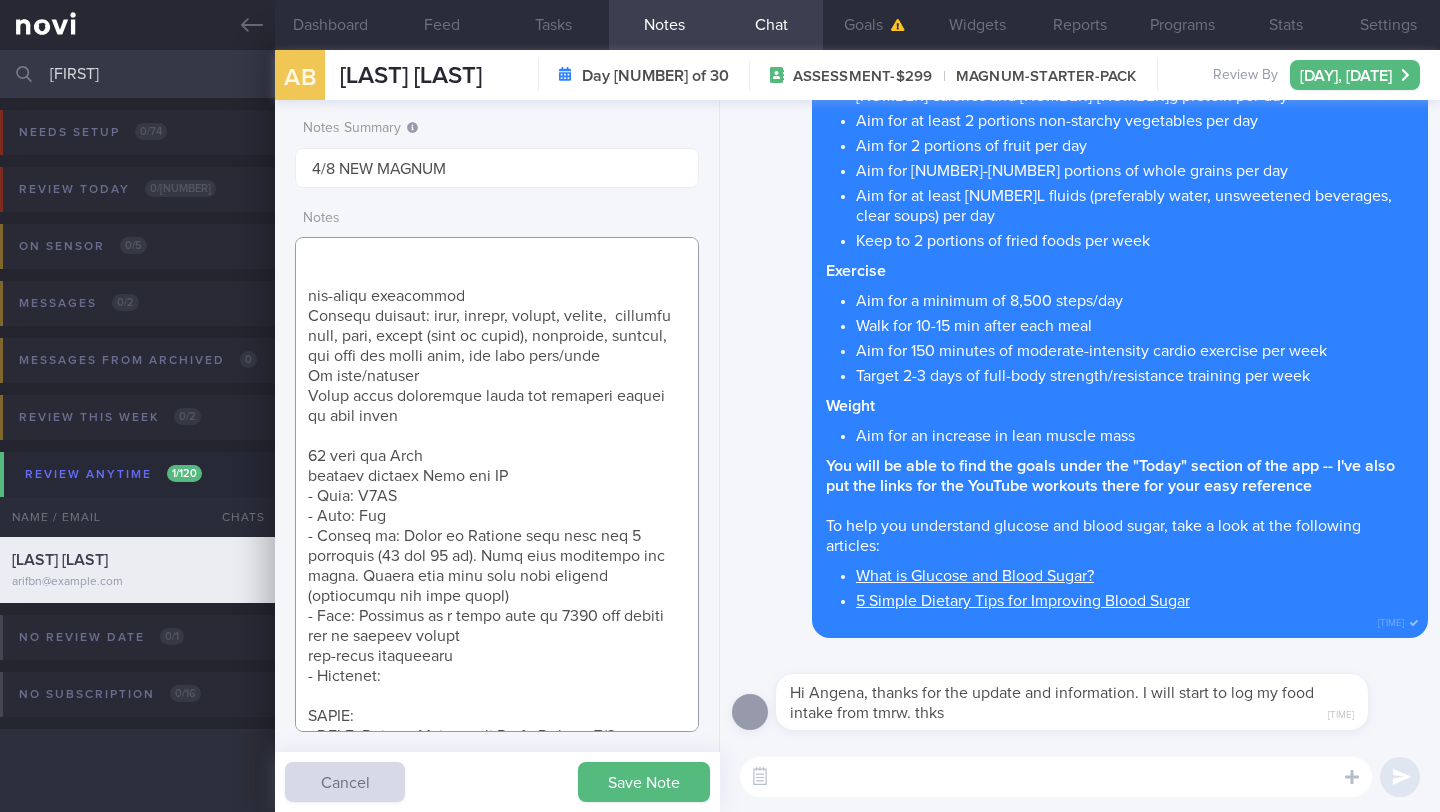 click at bounding box center (497, 484) 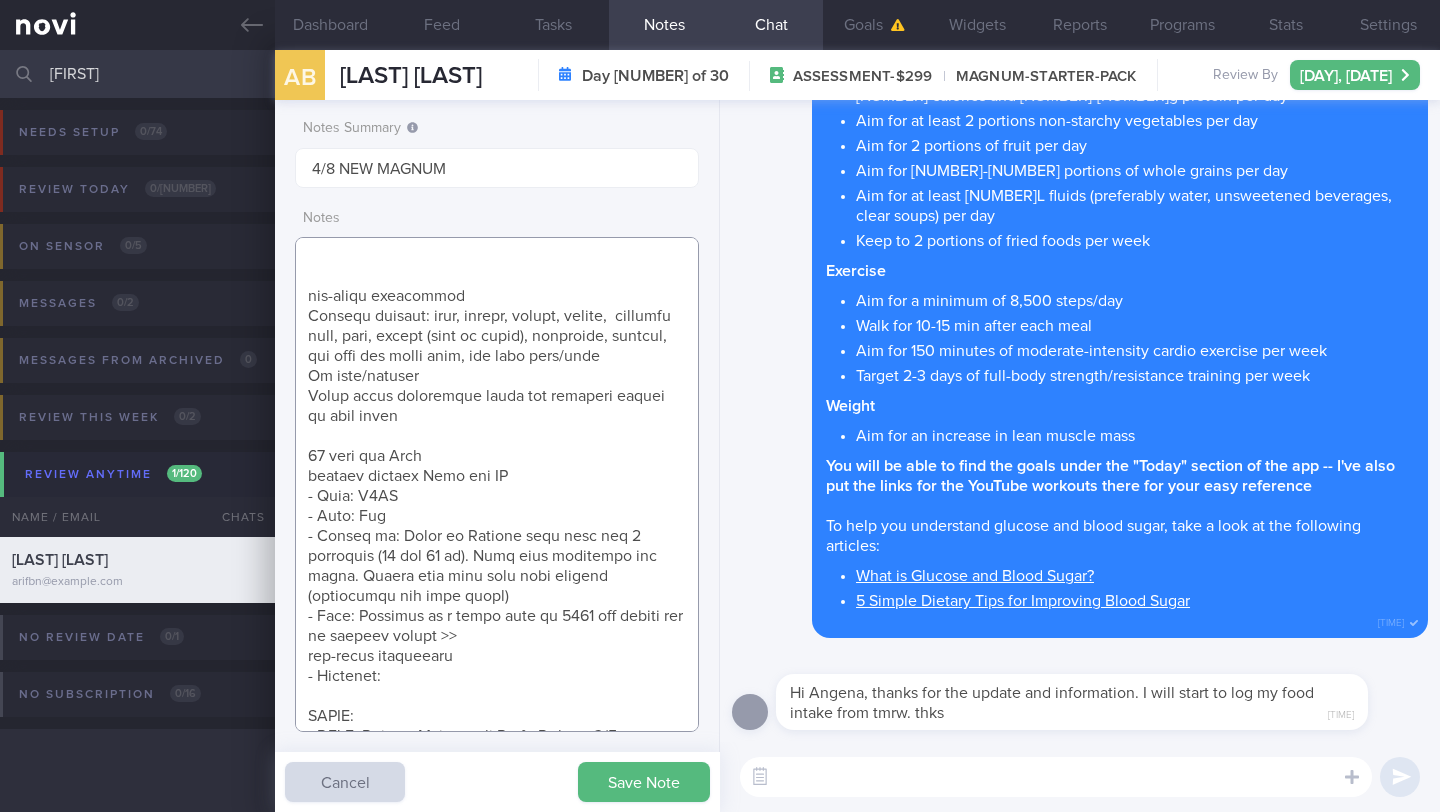 click at bounding box center [497, 484] 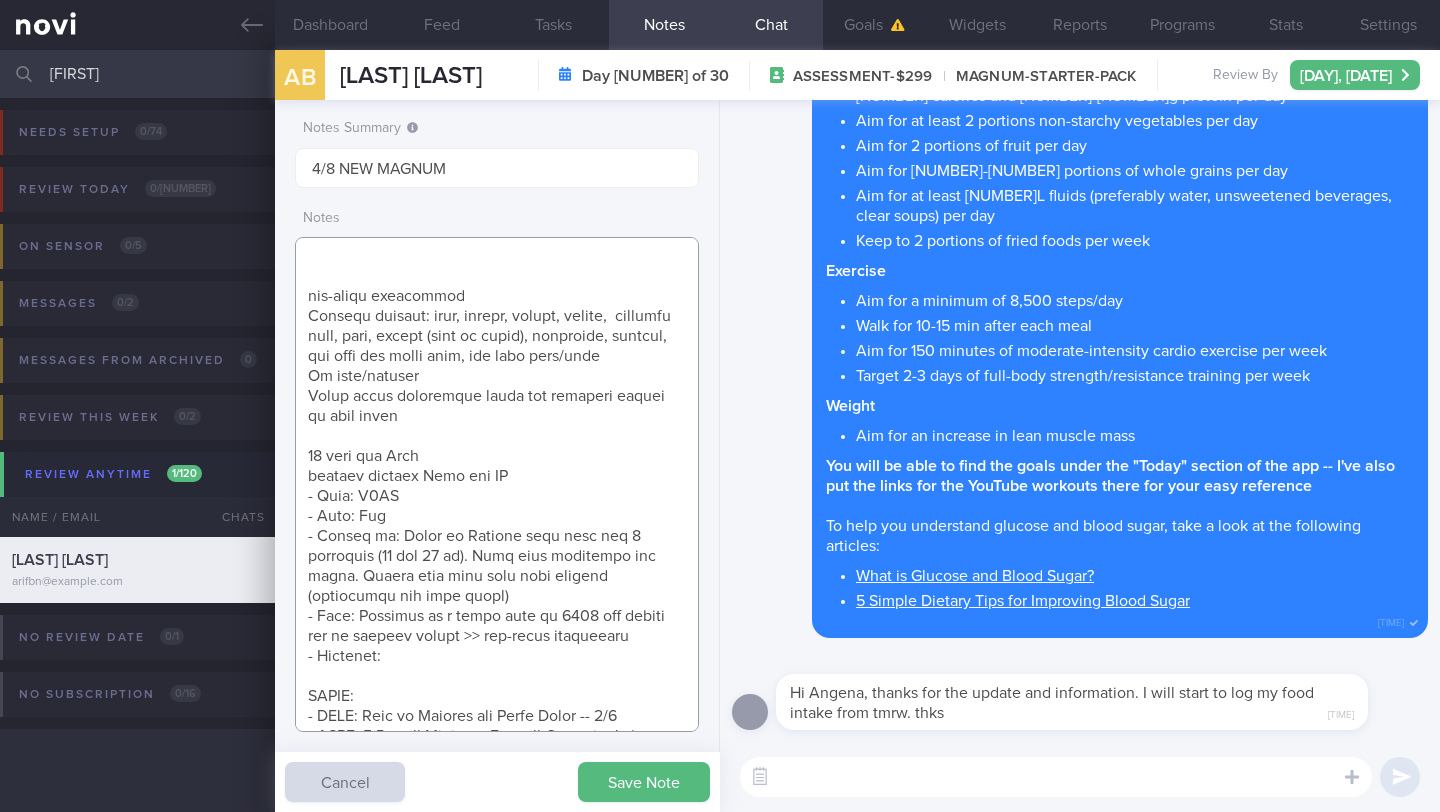 click at bounding box center [497, 484] 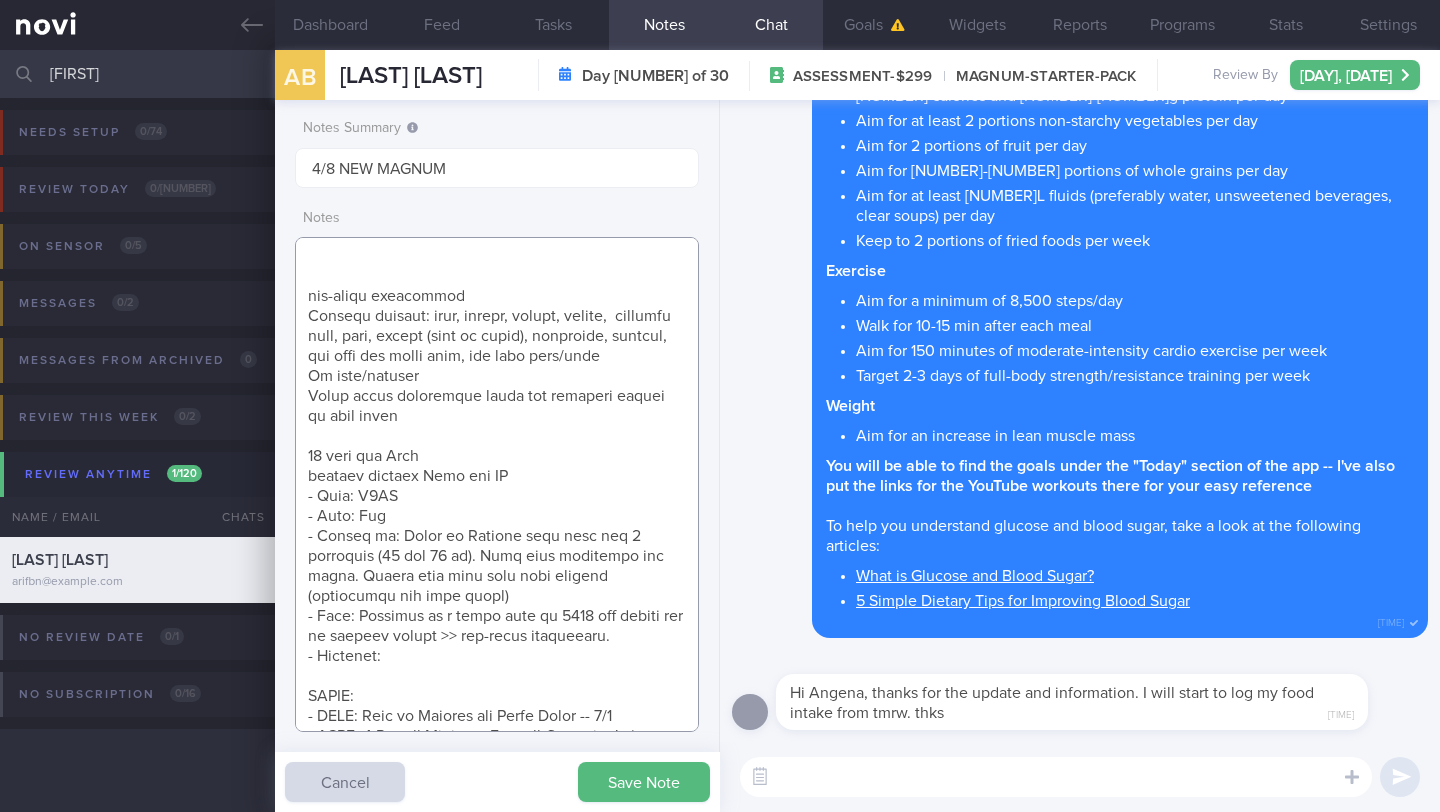 paste on "Usually eats at home, foodcourt, or restaurants
Has been counting calories for the past 6 months to help him control the quantity of food he eats and to lose weight
Tends to want to eat more when does not sleep enough" 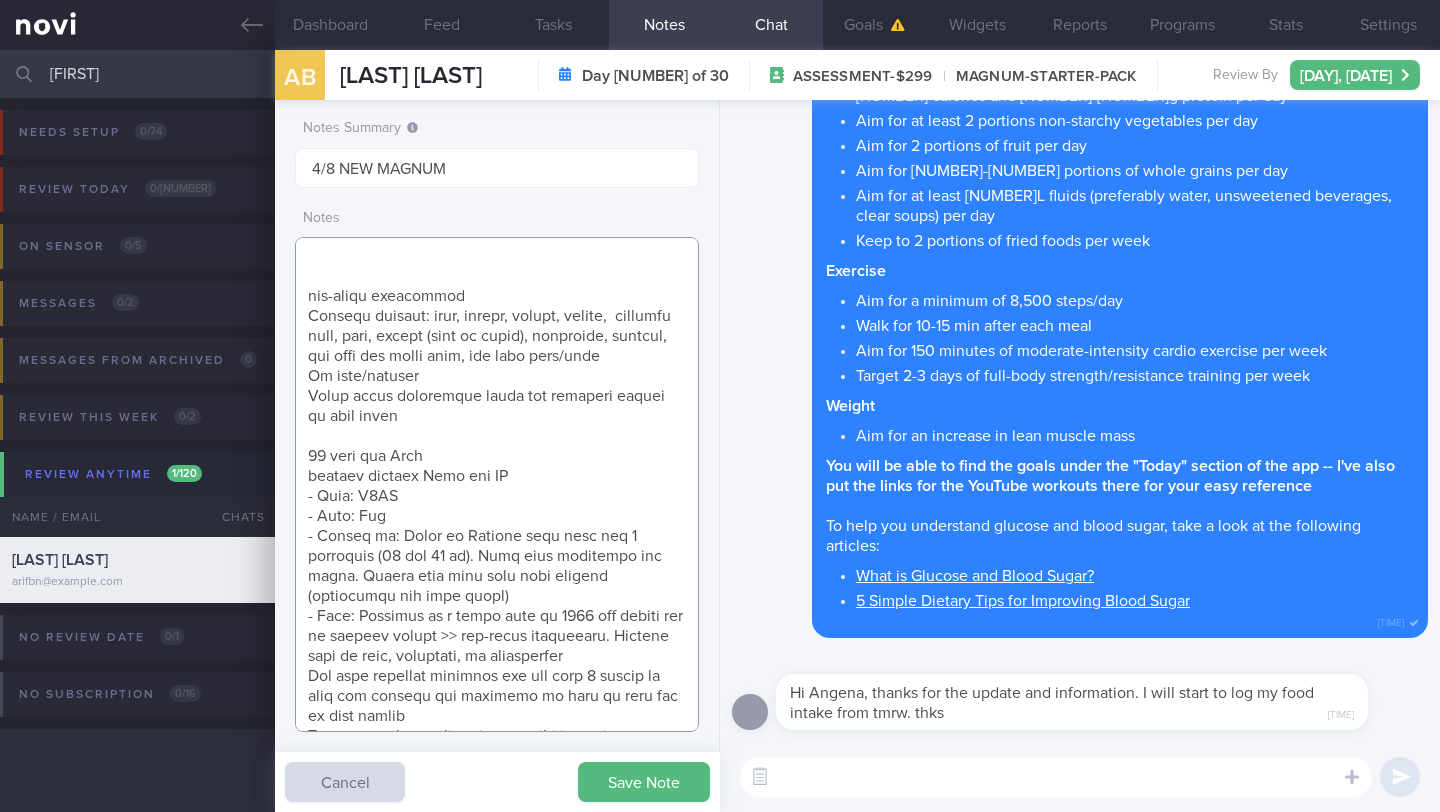 scroll, scrollTop: 235, scrollLeft: 0, axis: vertical 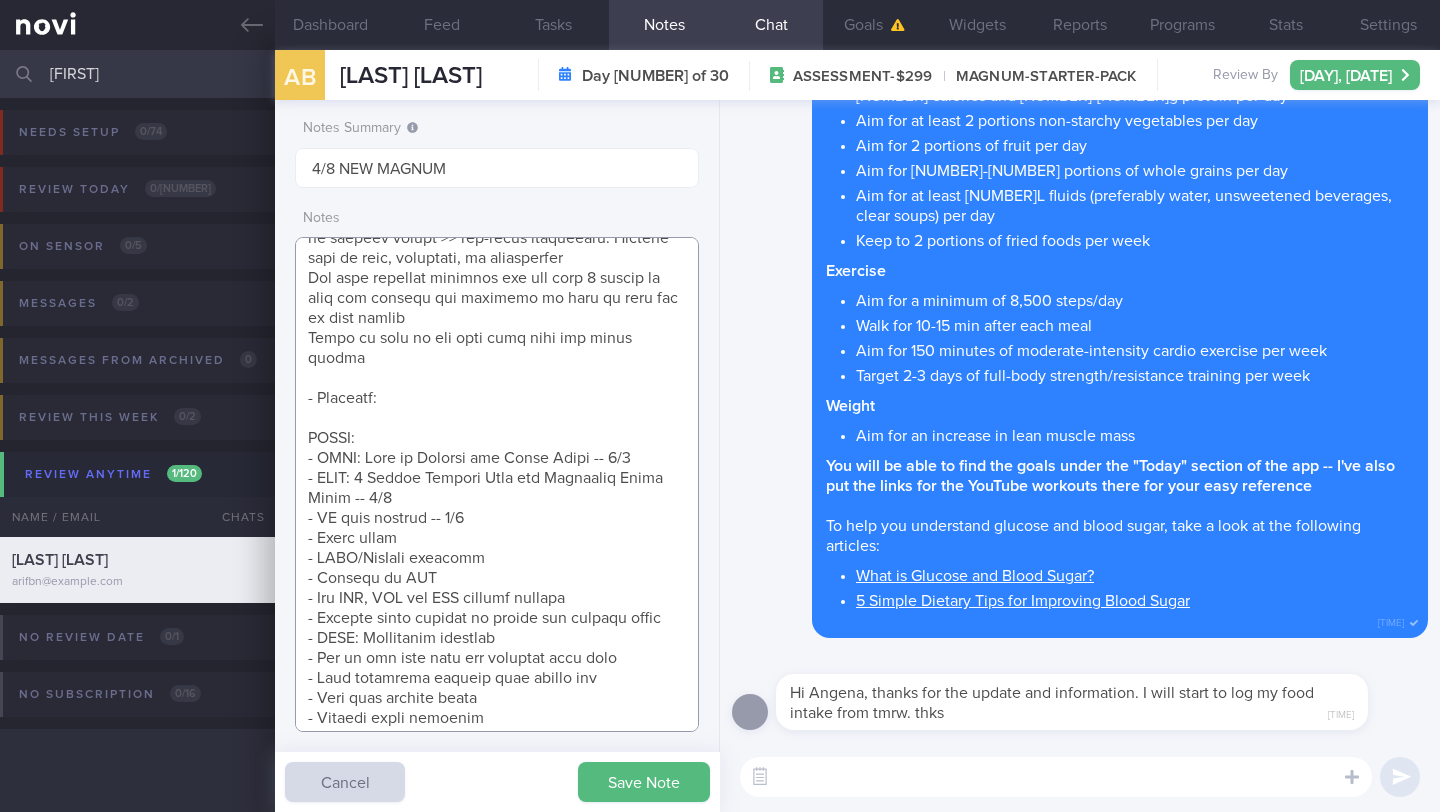click at bounding box center (497, 484) 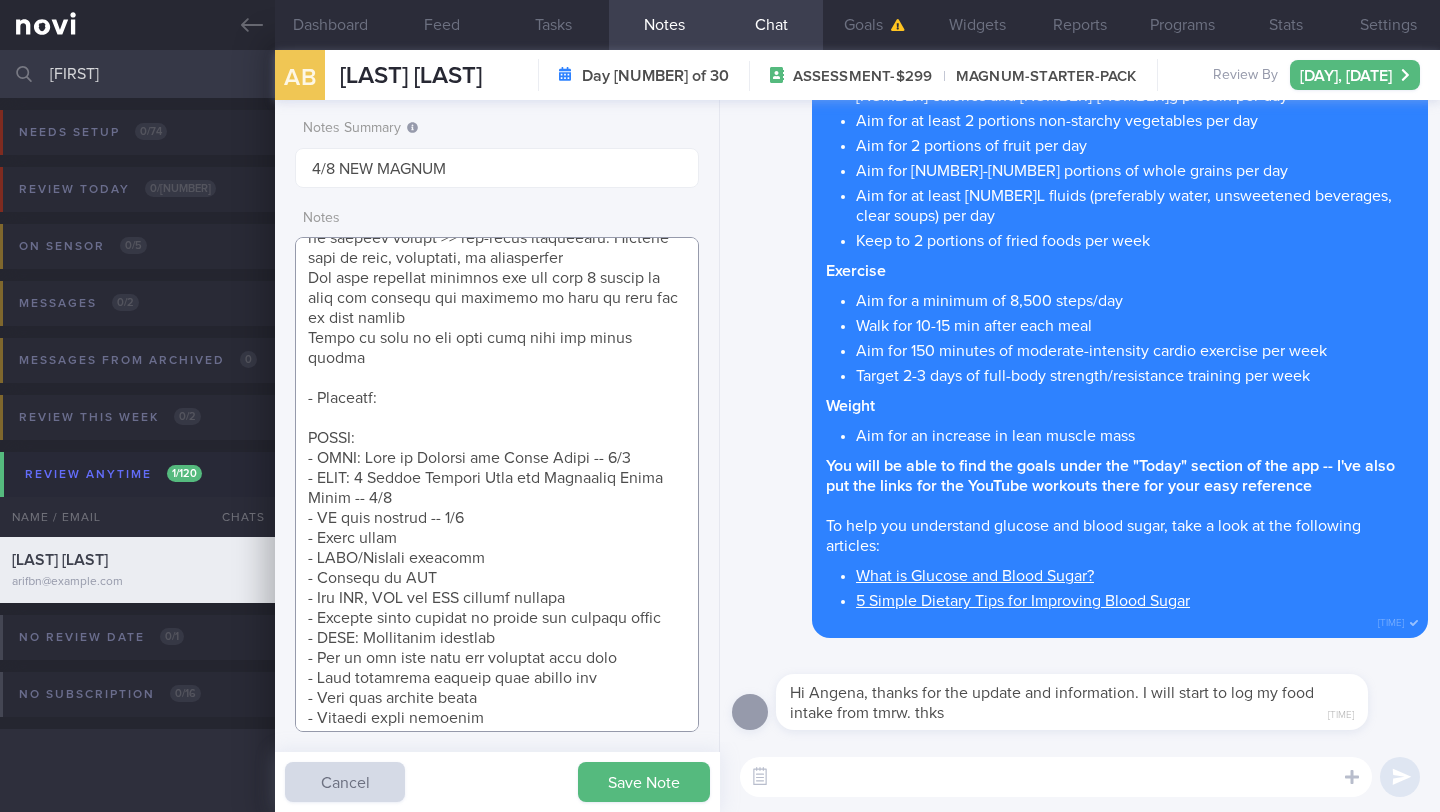 click at bounding box center (497, 484) 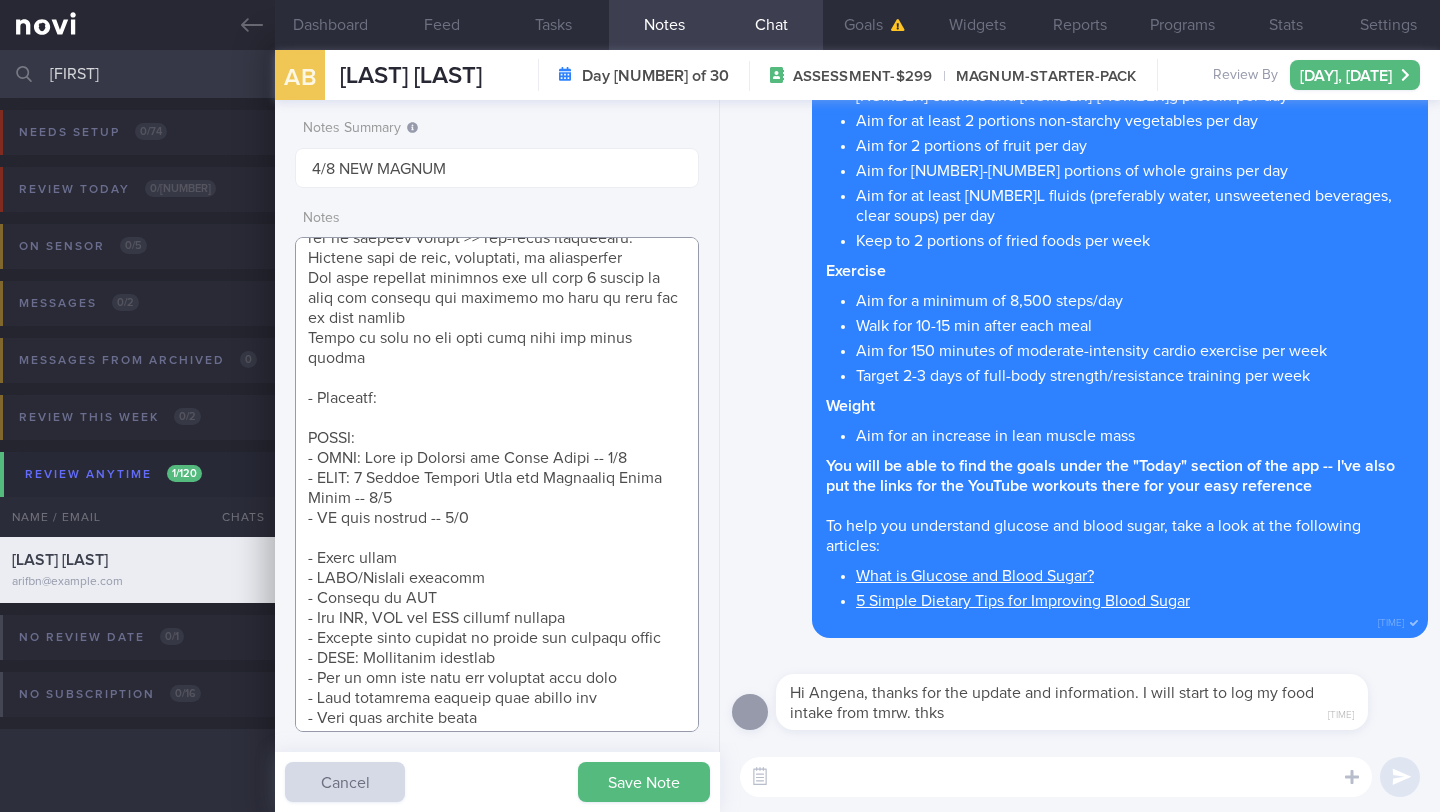paste on "Keen for recipes
Preferably Asian, not too spicy
stove, oven , toaster oven, steamer" 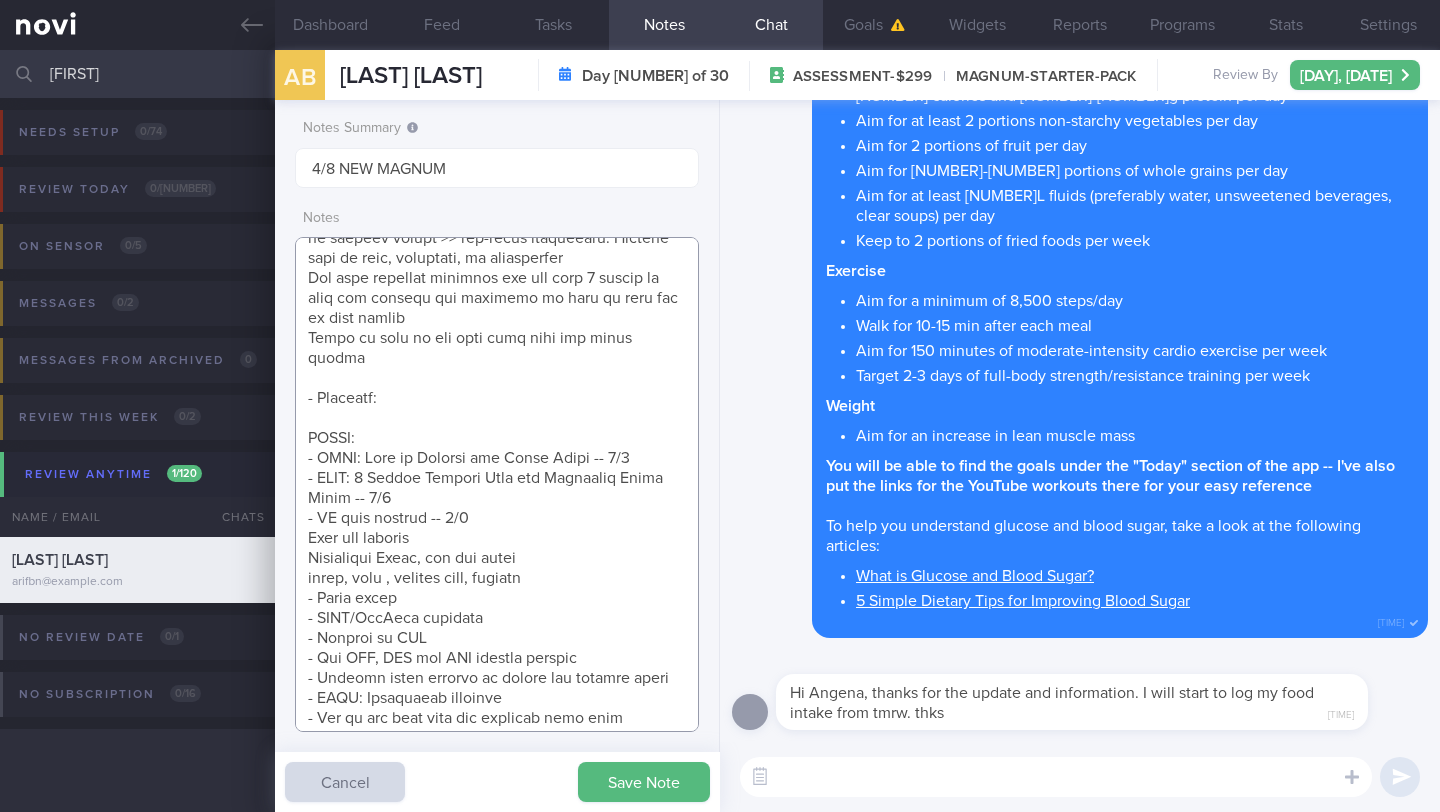 click at bounding box center [497, 484] 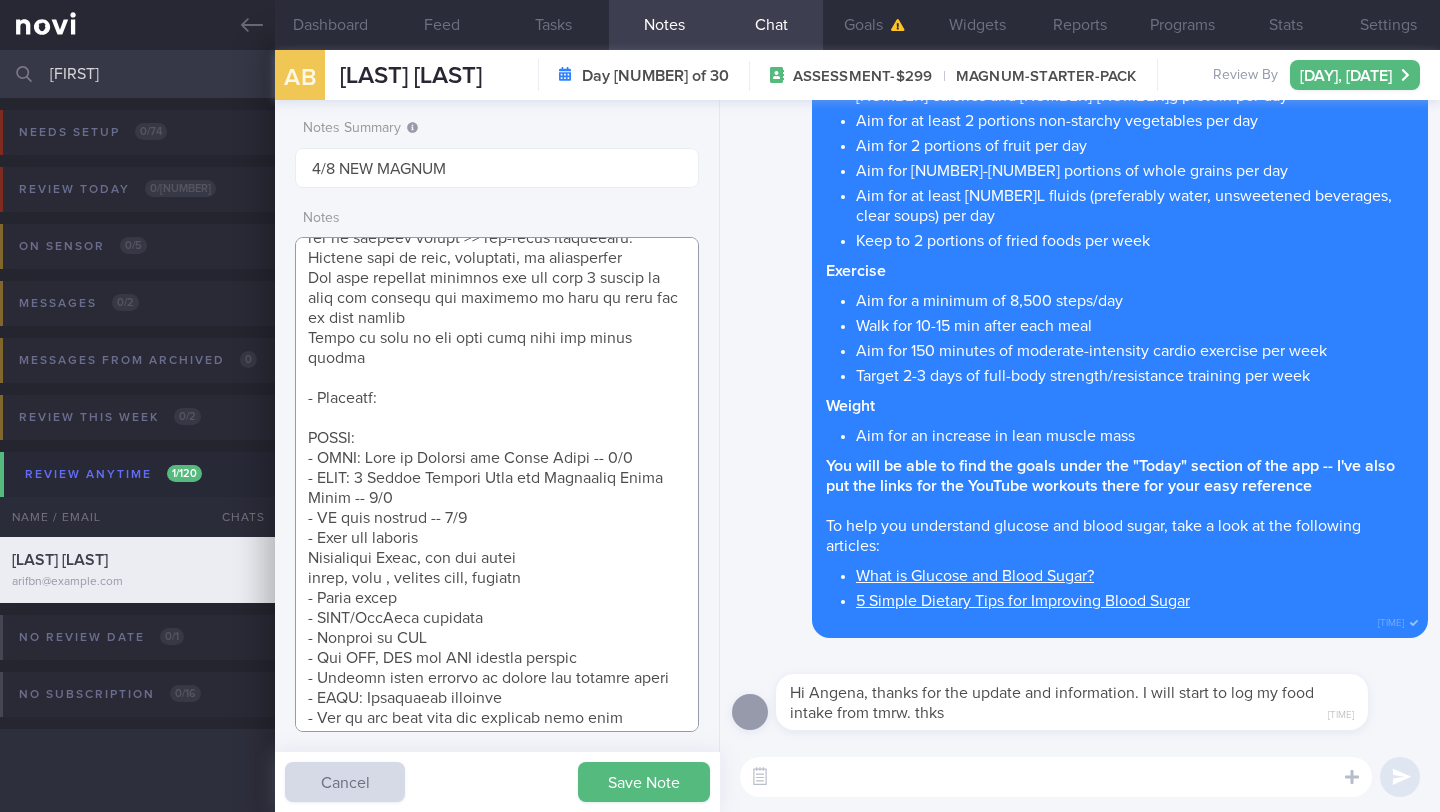 click at bounding box center (497, 484) 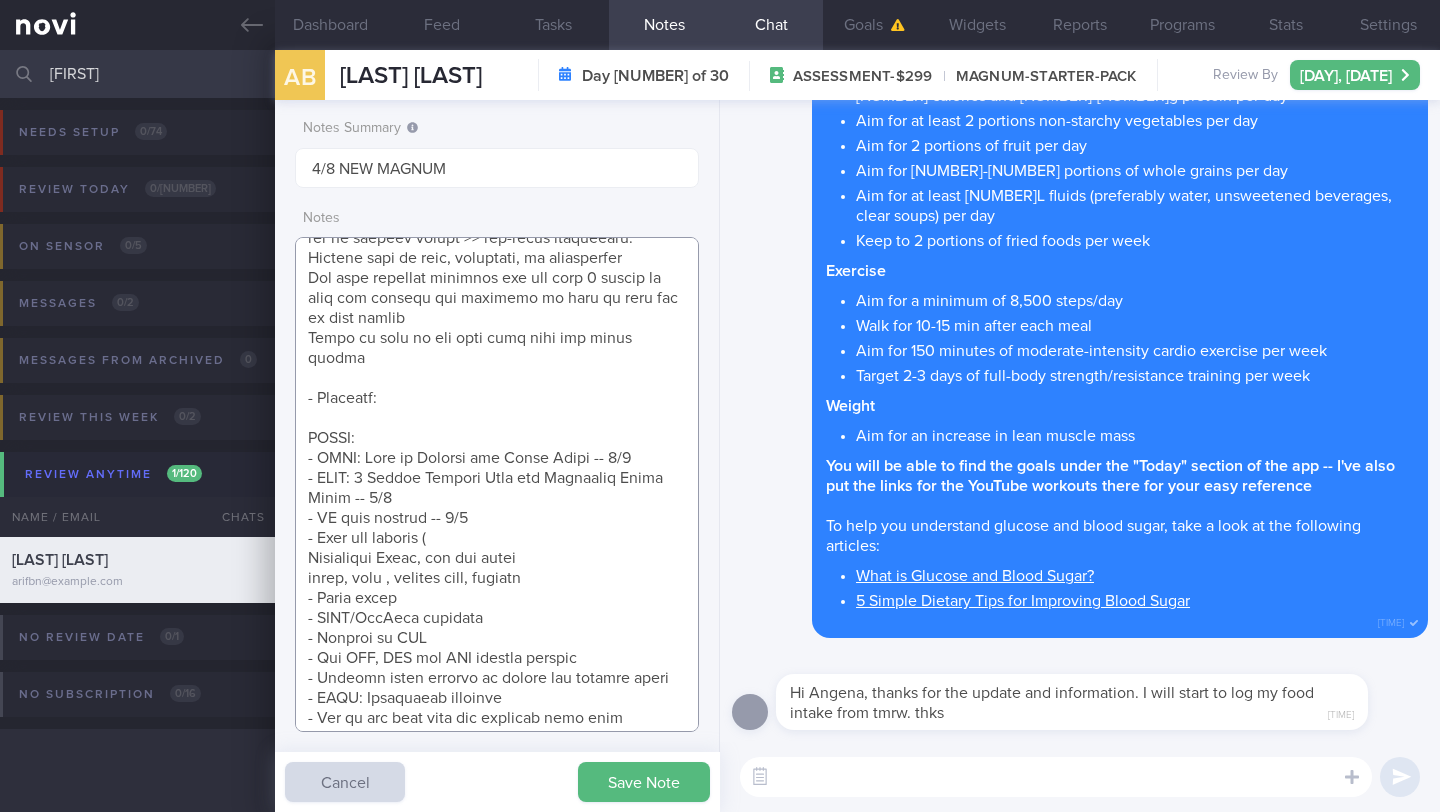 click at bounding box center (497, 484) 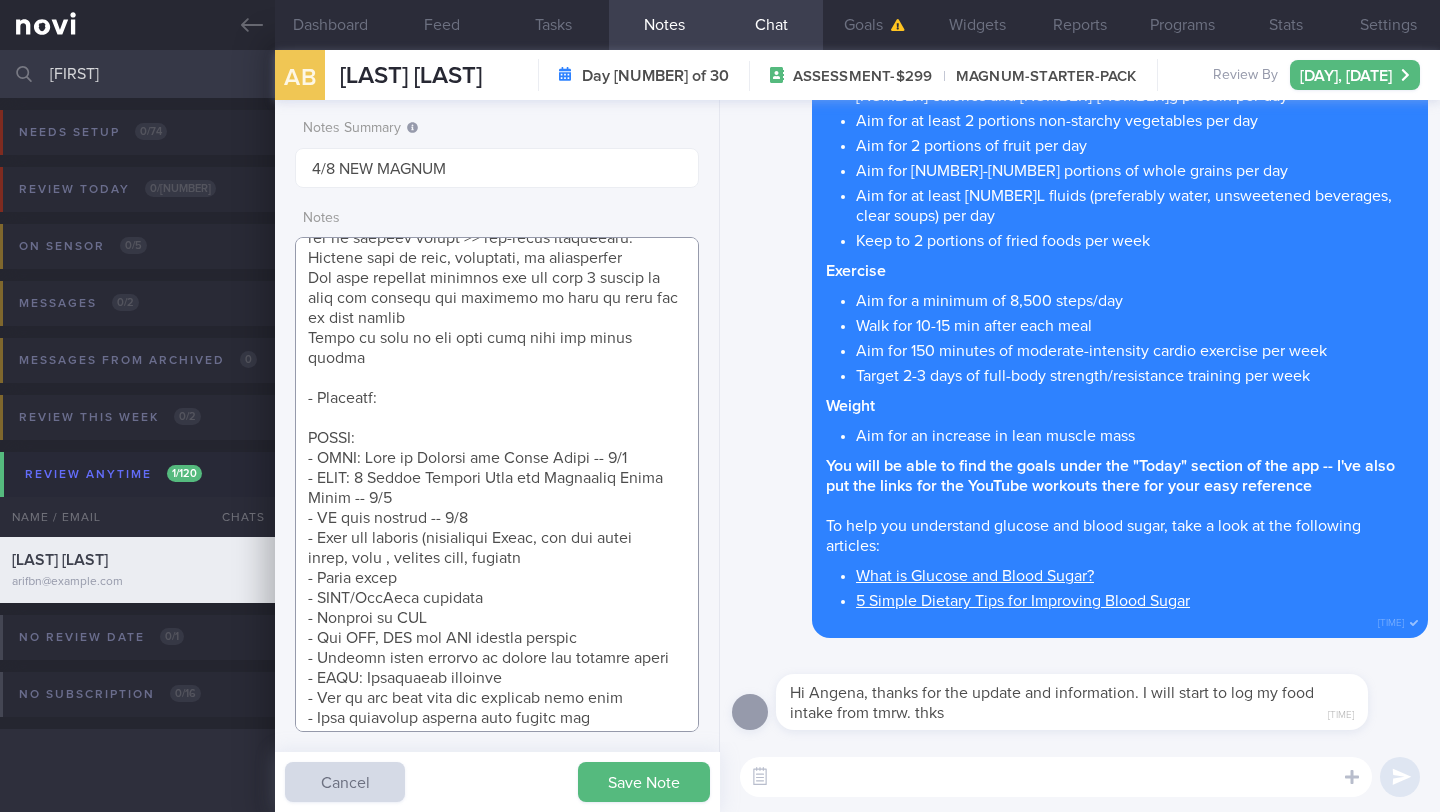 click at bounding box center (497, 484) 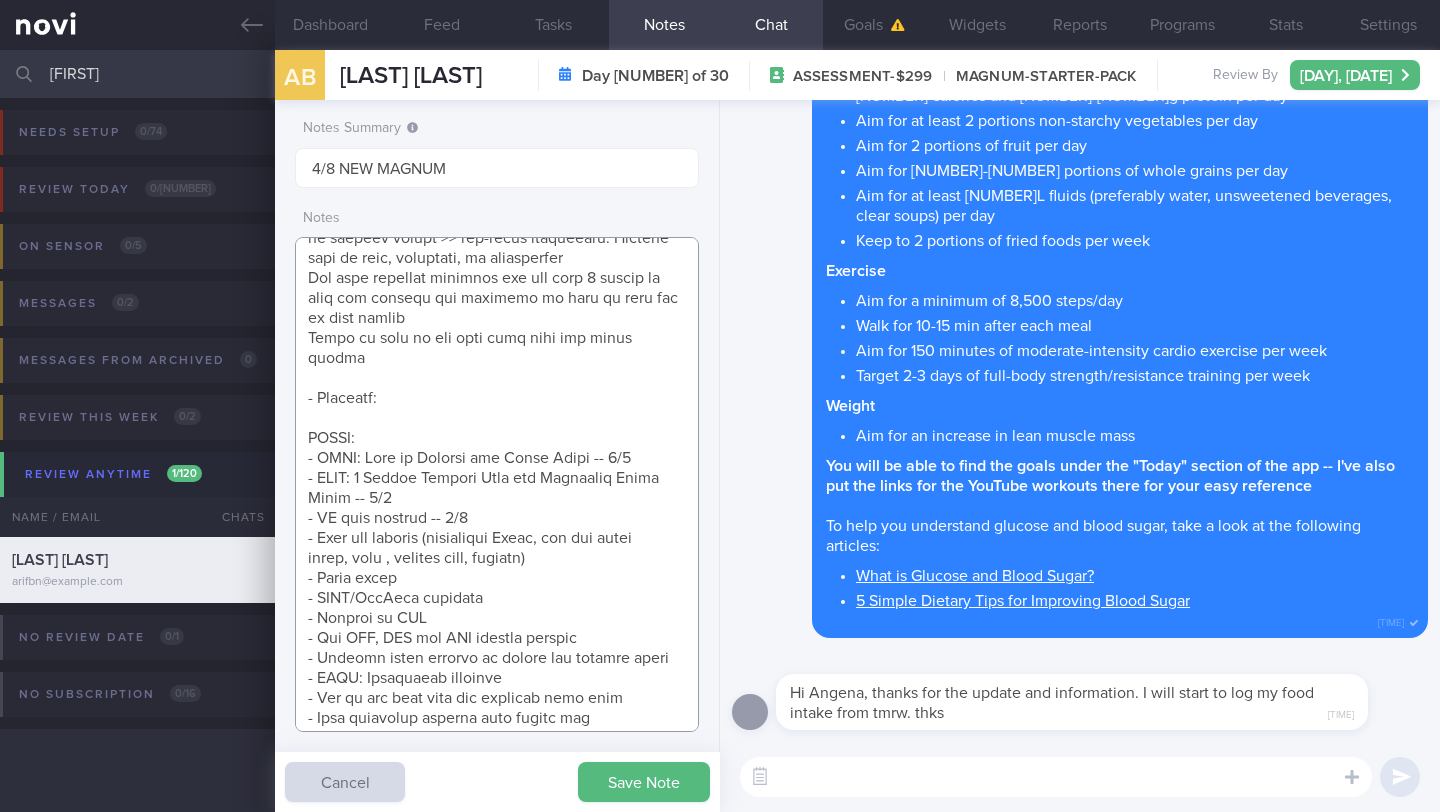 click at bounding box center (497, 484) 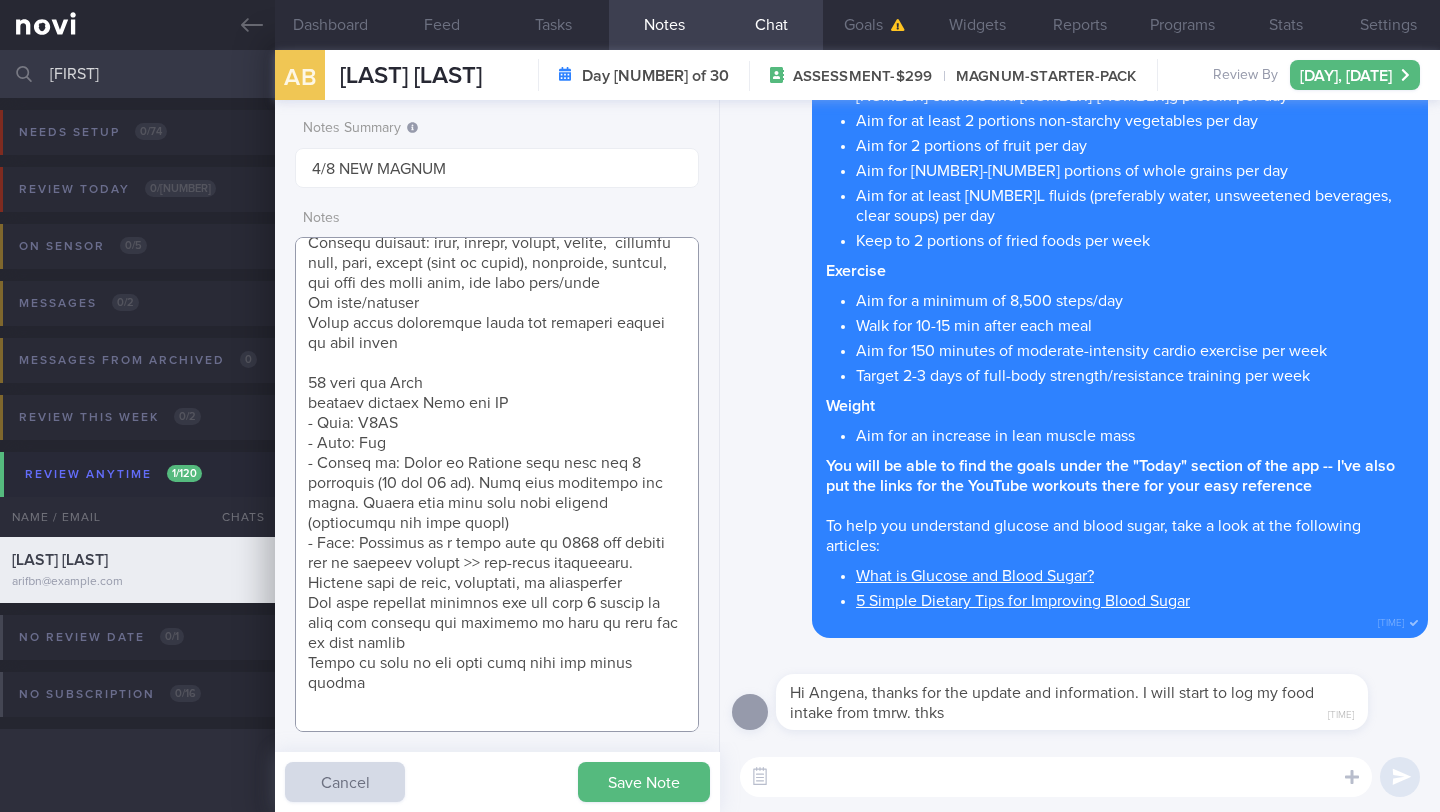 paste on "[NUMBER] cups coffee per day kopi (no sugar/milk)
[NUMBER]-[NUMBER]L /day plain water -- tries to drink more in the earlier part of day" 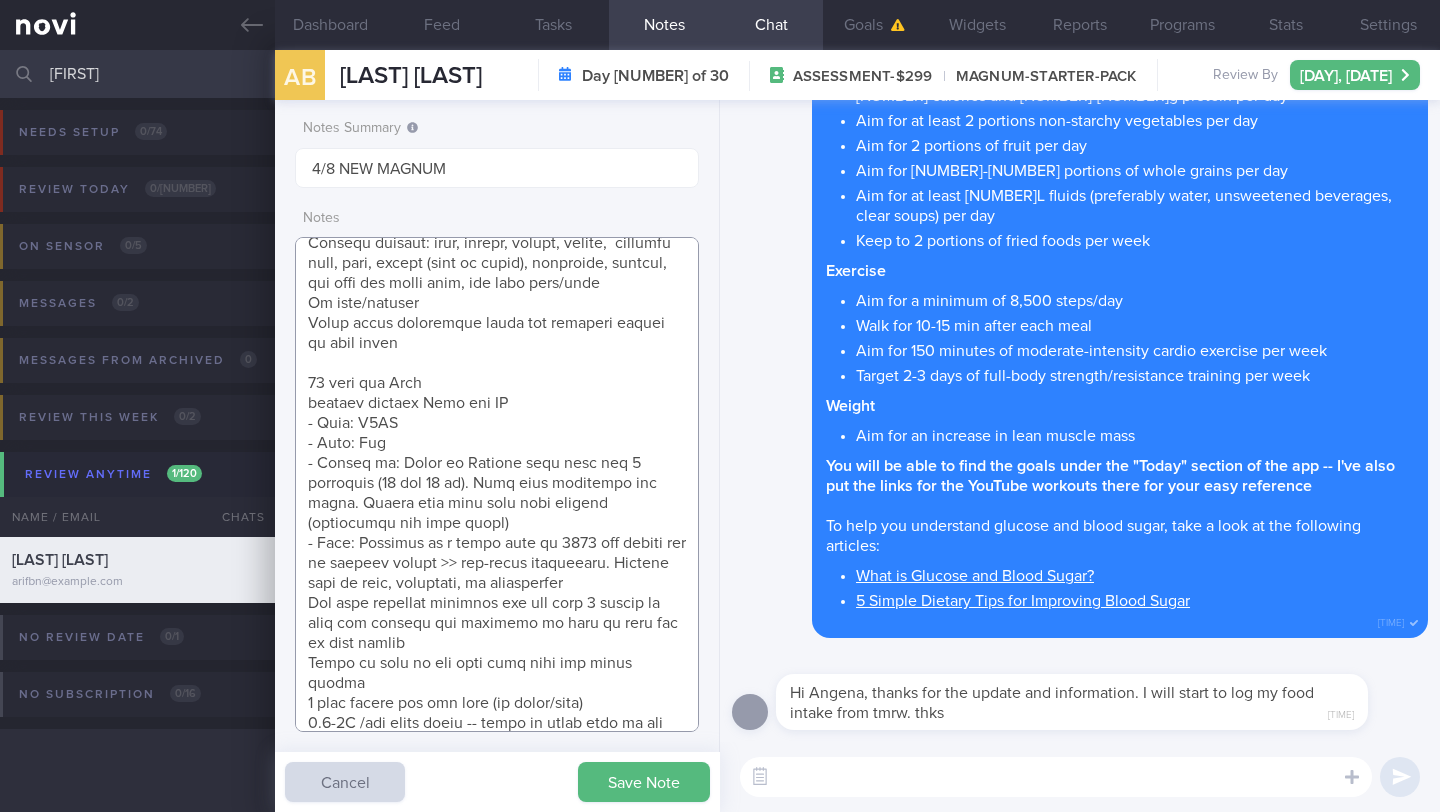 scroll, scrollTop: 275, scrollLeft: 0, axis: vertical 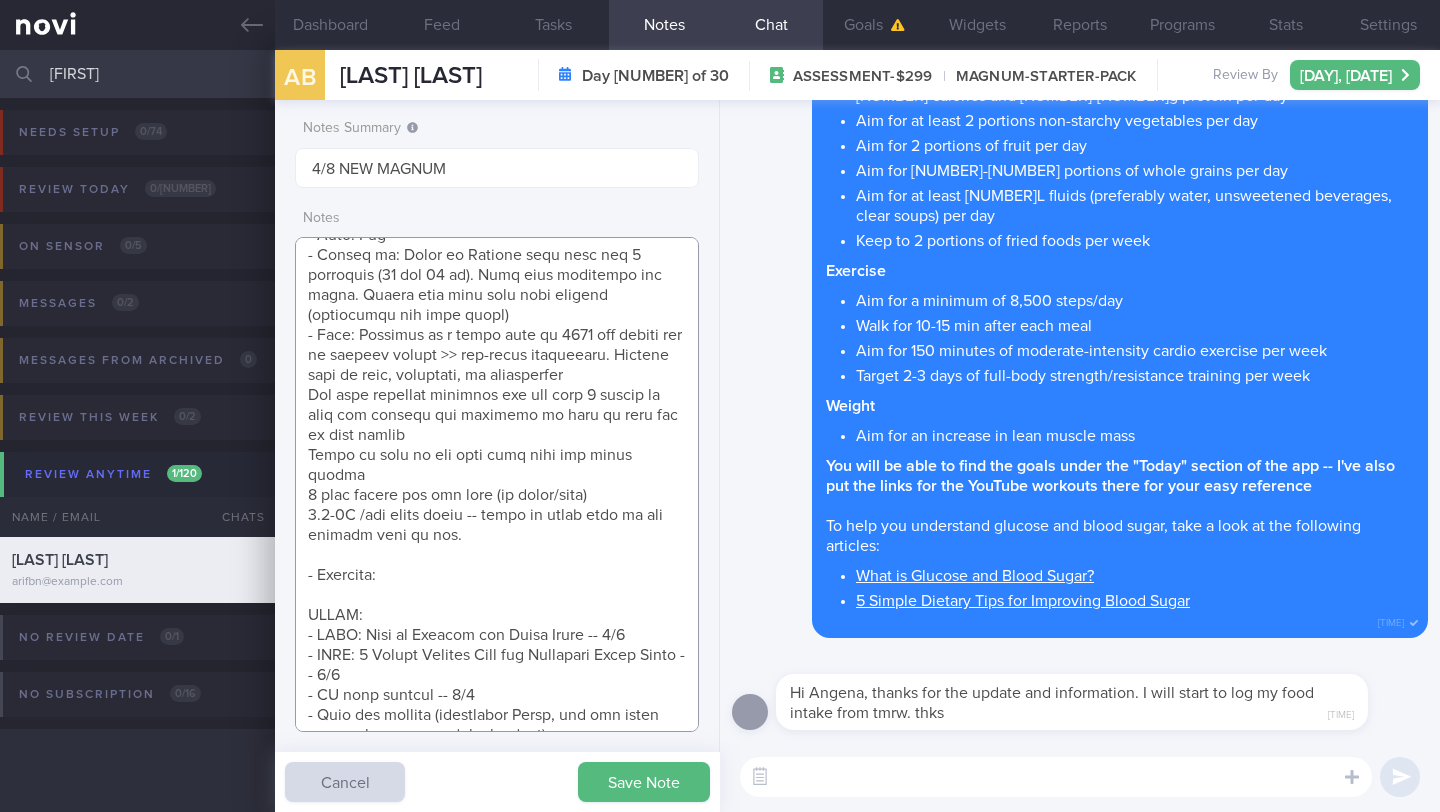 paste on "Dislikes bread
Likes rice" 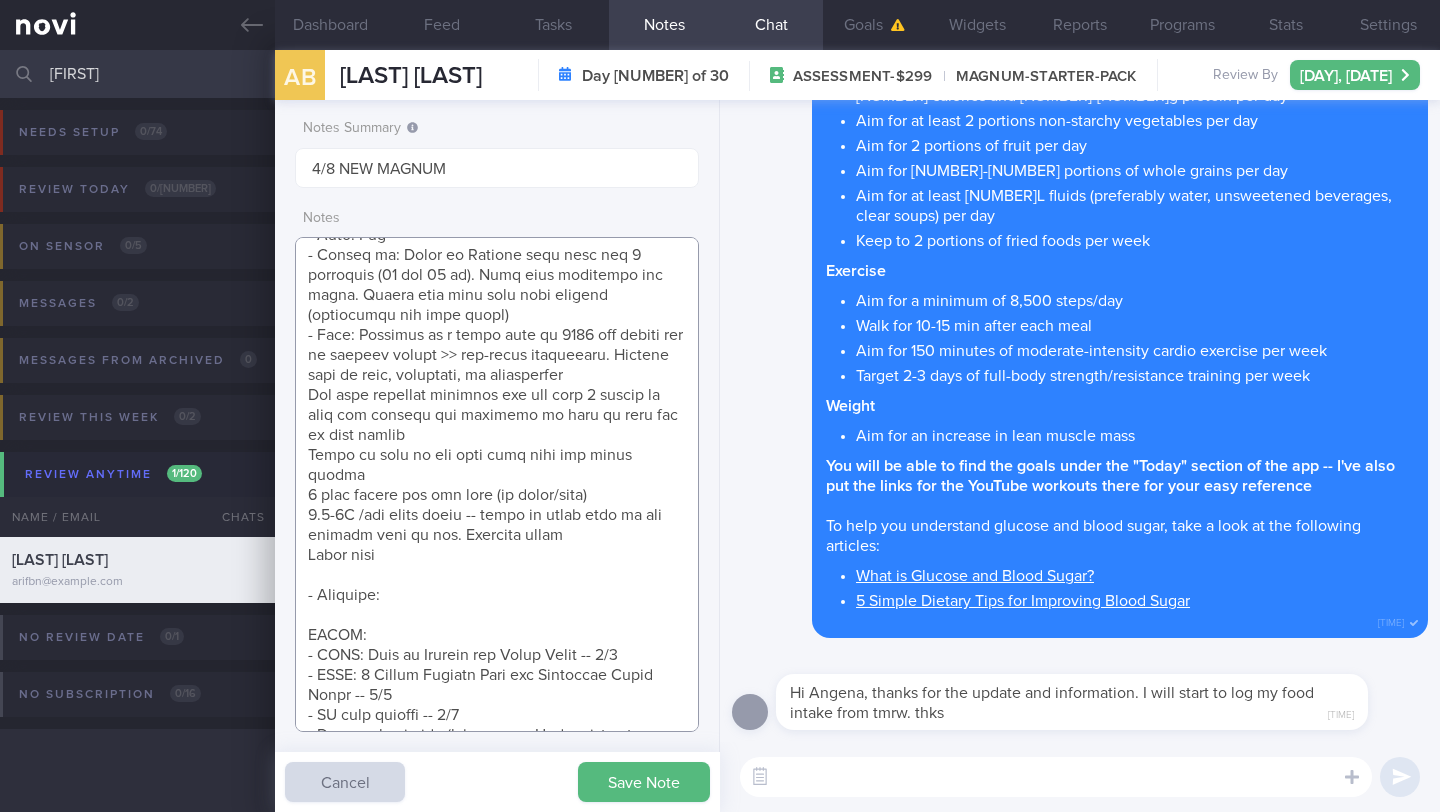 click at bounding box center (497, 484) 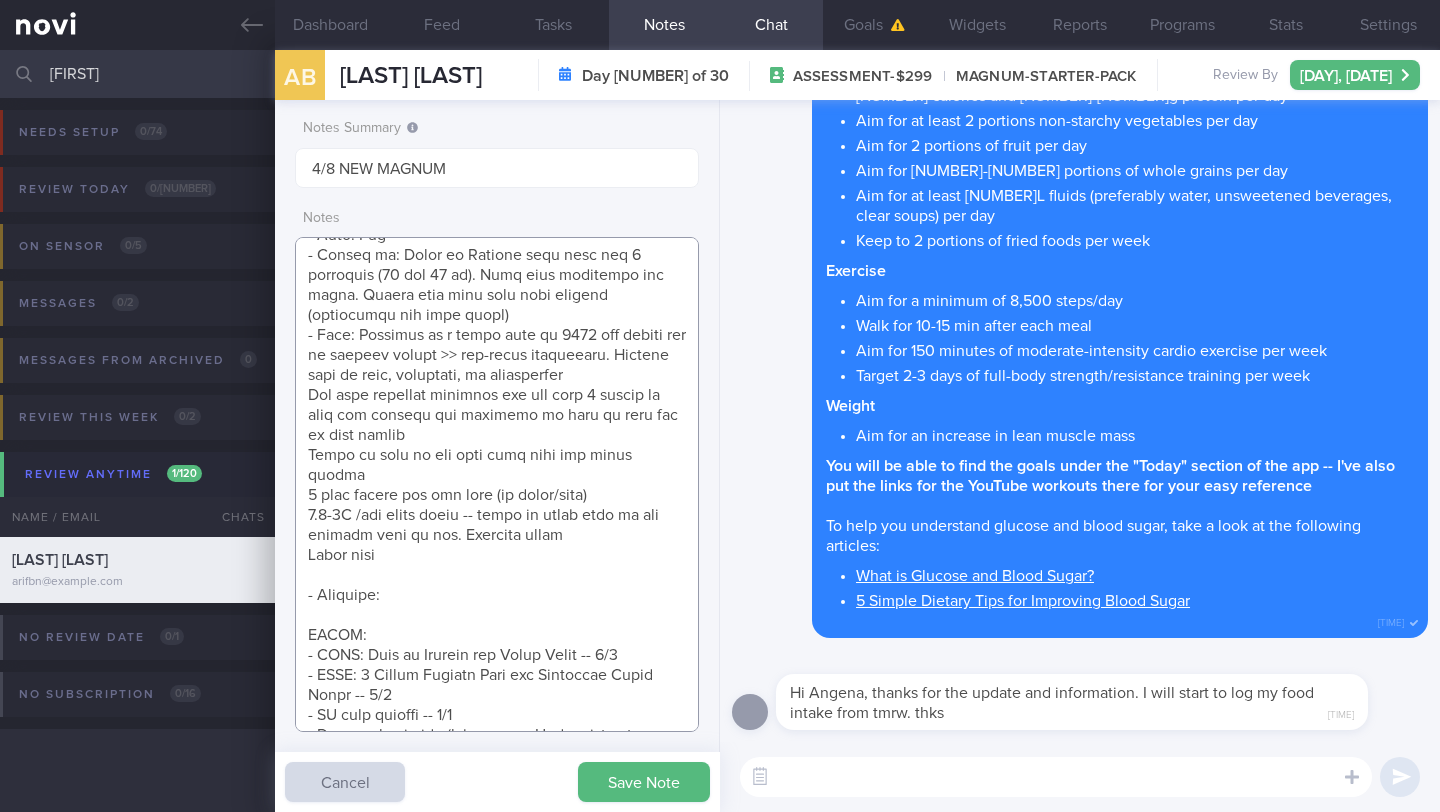 paste on "At least 1x/day walks after meals
Elliptical (30-35 mins) 2x/week
Run on treadmill (30 mins, 3-4km) 1x/week
Weight training -- simple at home with dumbbells
Send gym routine, you tube workouts" 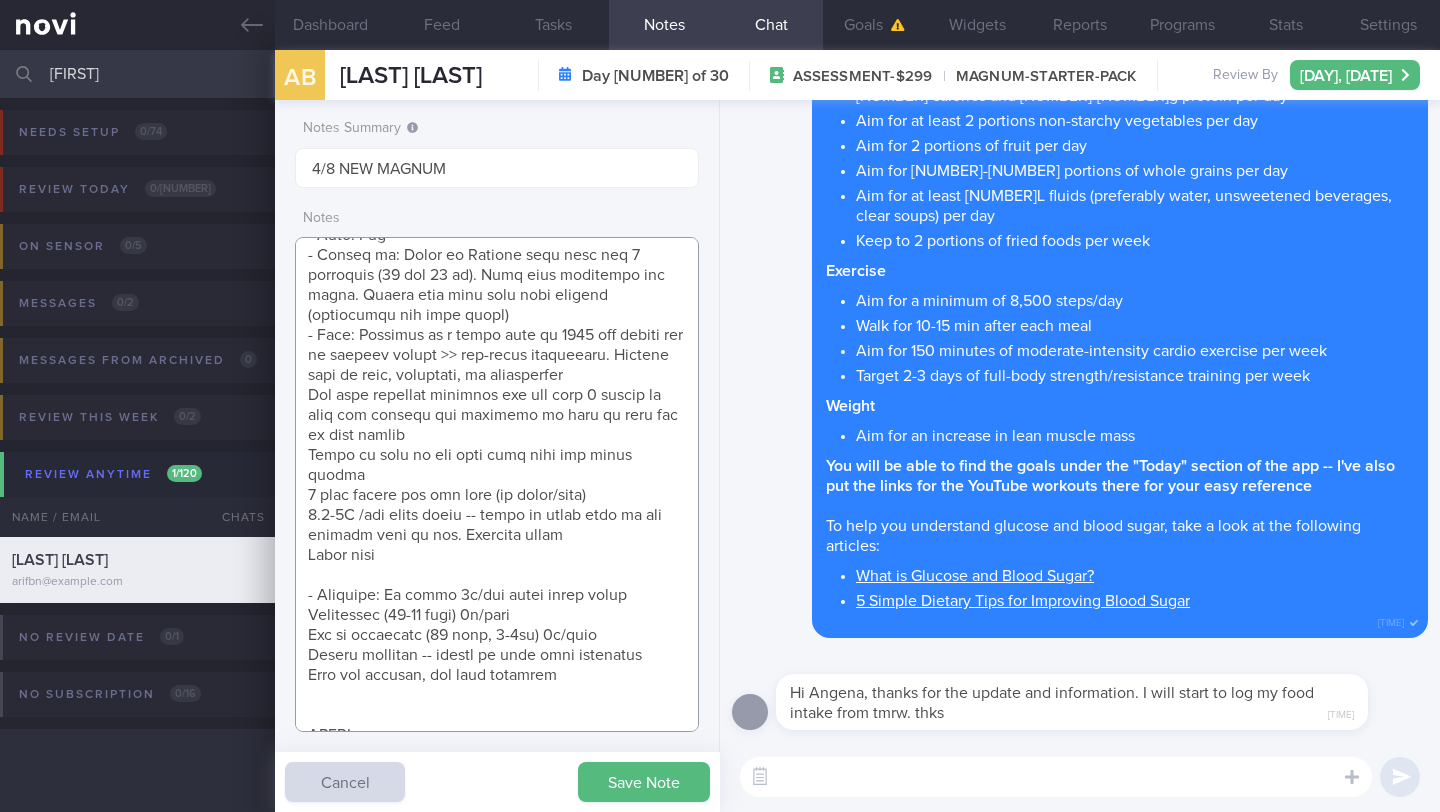 click at bounding box center (497, 484) 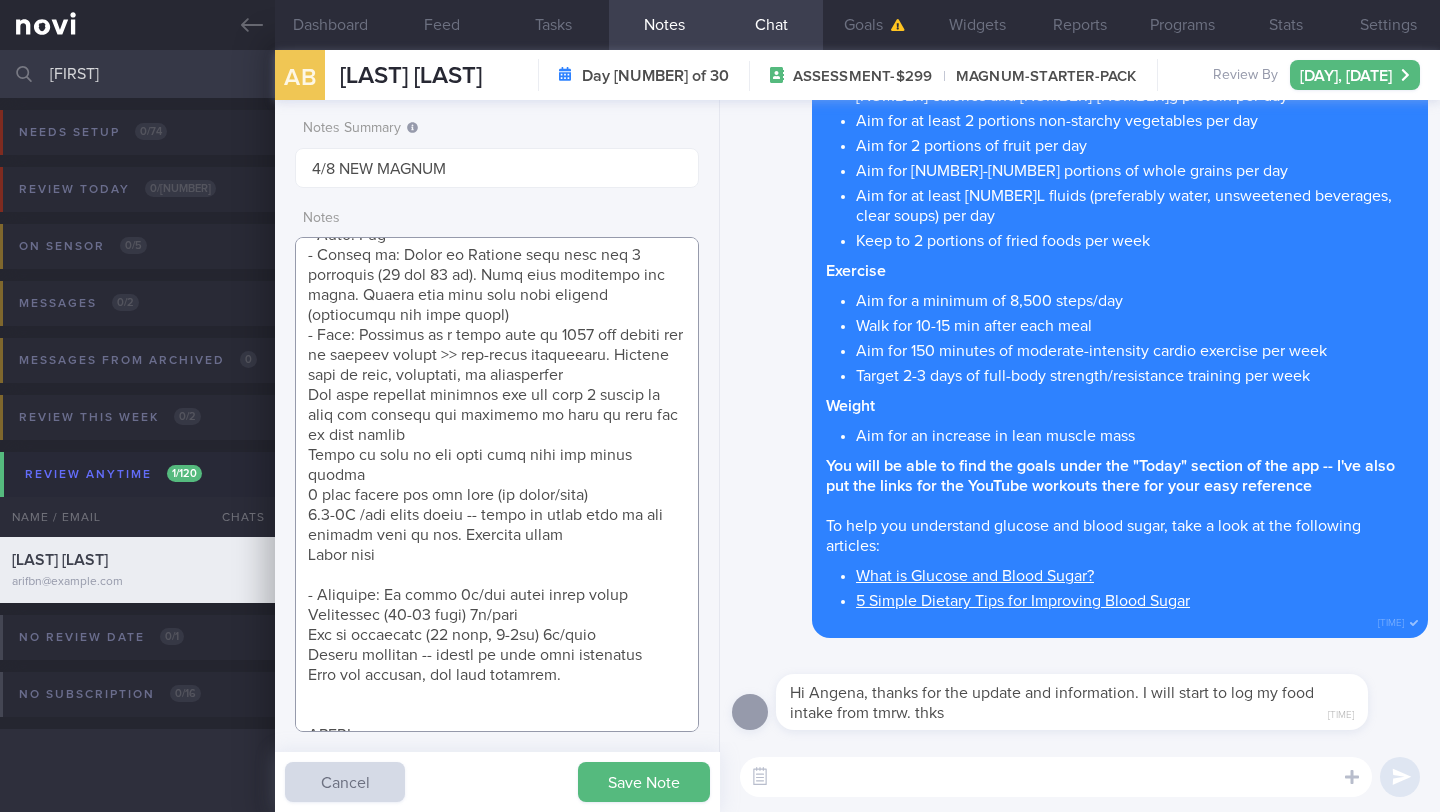 paste on "Average 8,000 steps for the past 3 months (excluding elliptical) in [CITY] >" 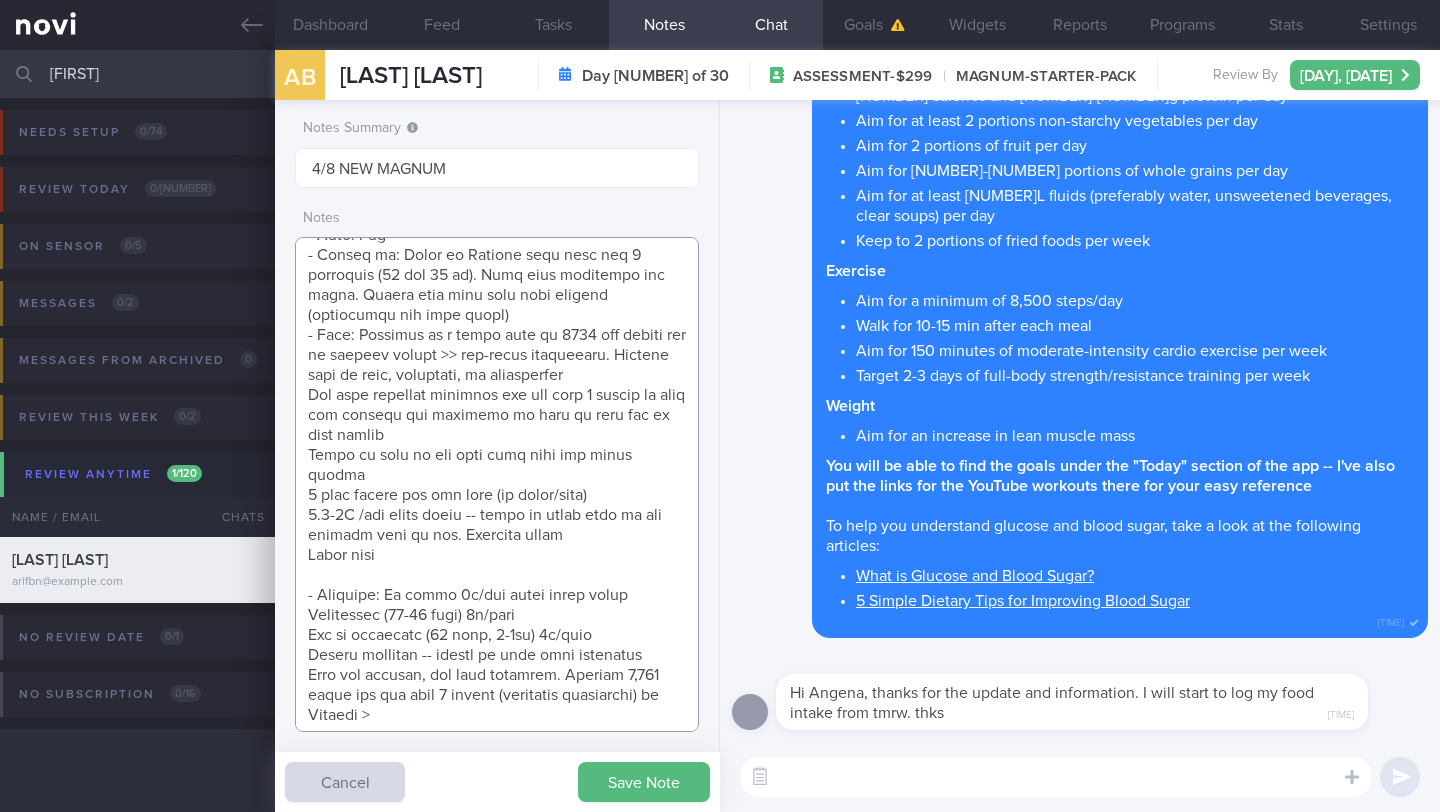 scroll, scrollTop: 455, scrollLeft: 0, axis: vertical 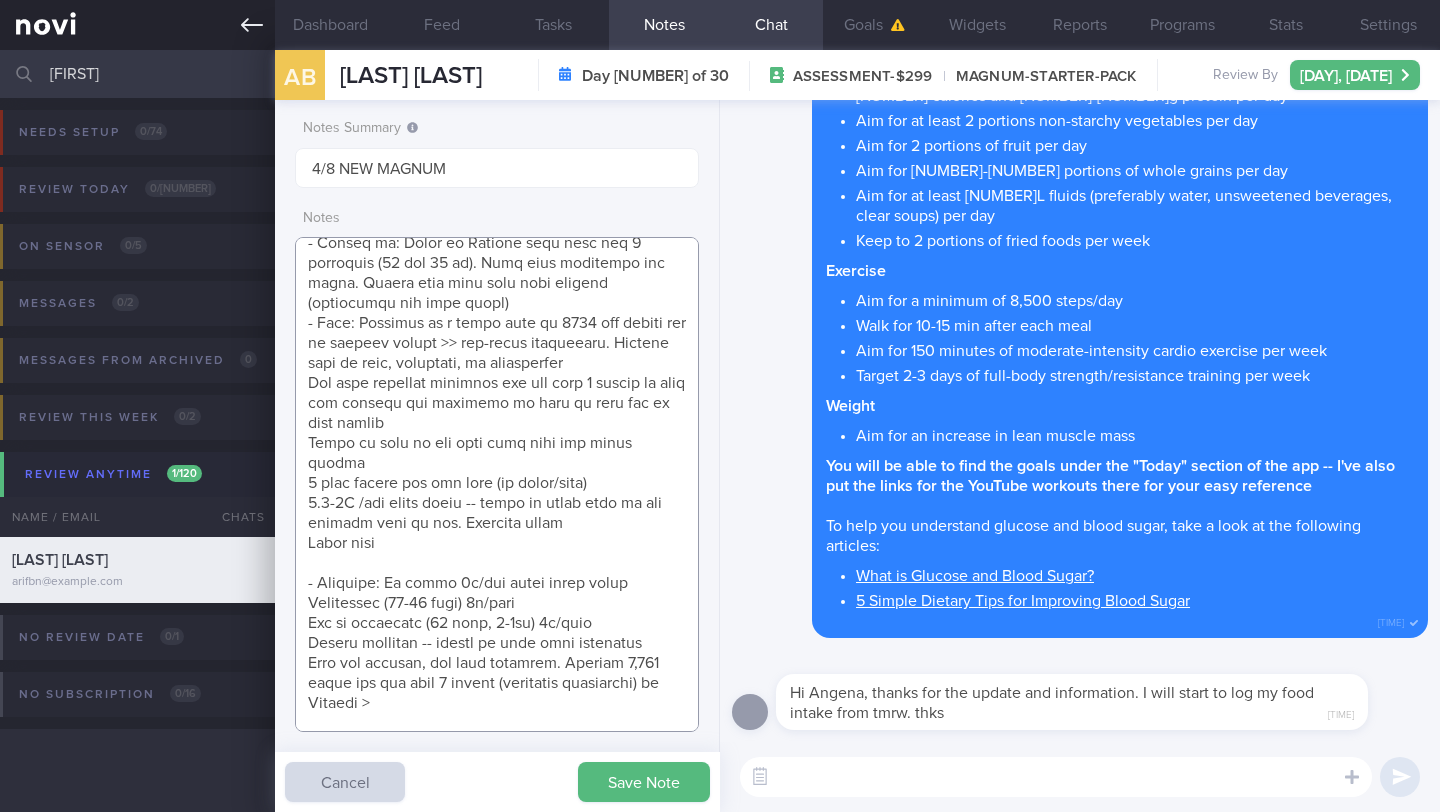 type on "Explained that the purpose of increasing muscle mass is to improve insulin sensitivity
SUPPORT NEEDED:
CHALLENGE:
Wt Targets:
ovo-lacto vegetarian
Protein sources: tofu, tempeh, taukee, taukwa,  beancurd skin, eggs, cheese (only on pizza), chickpeas, edamame, all bean and dried peas, occ mock meat/fish
No milk/yoghurt
Finds being vegetarian helps him restrict intake of oily foods
49 year old Male
travels between Indo and SG
- Pmhx: T2DM
- Meds: Nil
- Social hx: Lives in Jakarta with wife and 2 daughters (16 and 19 yo). Wife buys groceries and cooks. Family also buys food from outside (restaurant and food court)
- Diet: Switched to a vegan diet in 2019 for health and to control intake >> ovo-lacto vegetarian. Usually eats at home, foodcourt, or restaurants
Has been counting calories for the past 6 months to help him control the quantity of food he eats and to lose weight
Tends to want to eat more when does not sleep enough
2 cups coffee per day kopi (no sugar/milk)
1.5-2L /day plain water -- trie..." 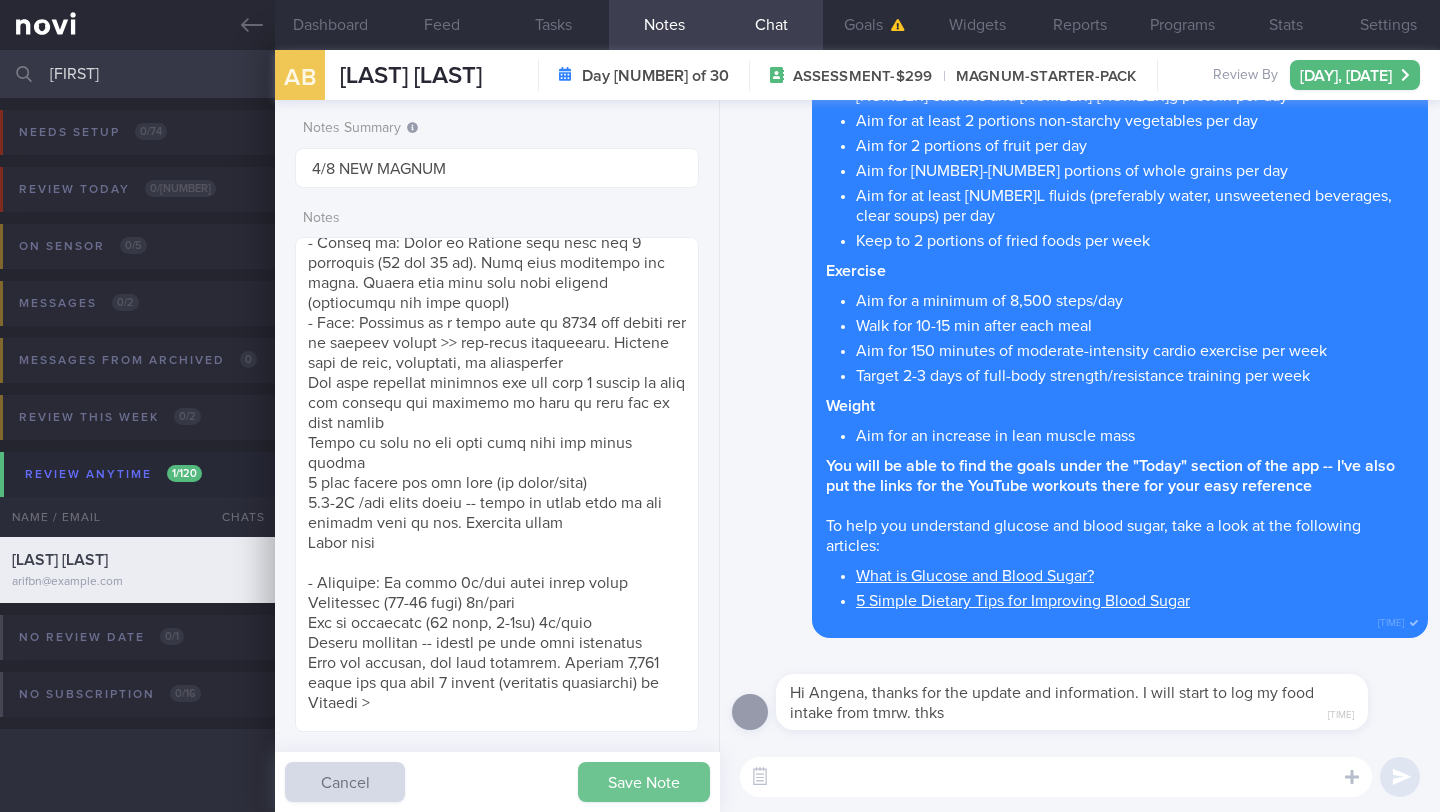 click on "Save Note" at bounding box center (644, 782) 